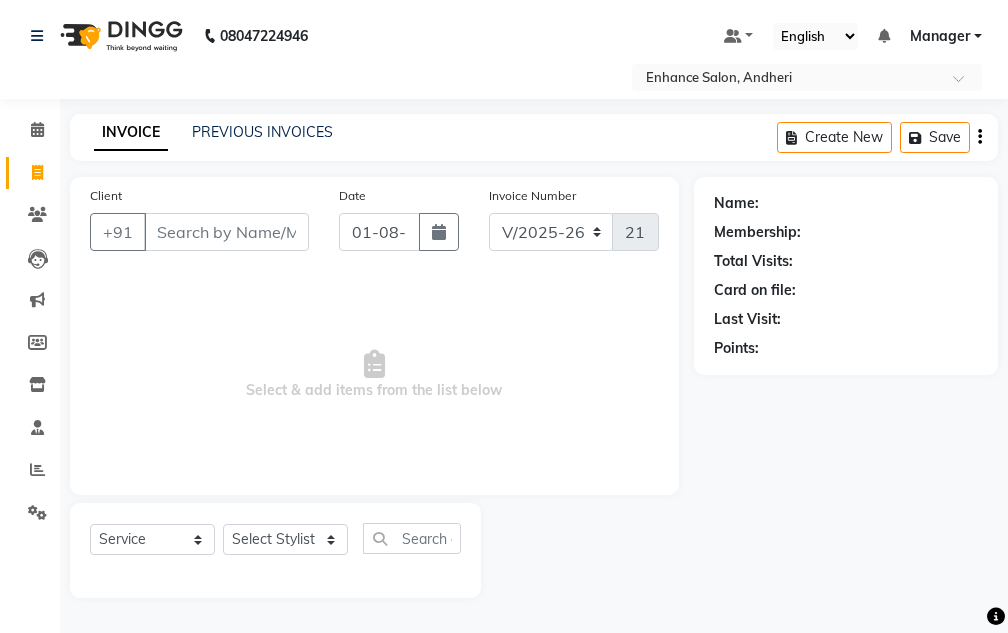 select on "7236" 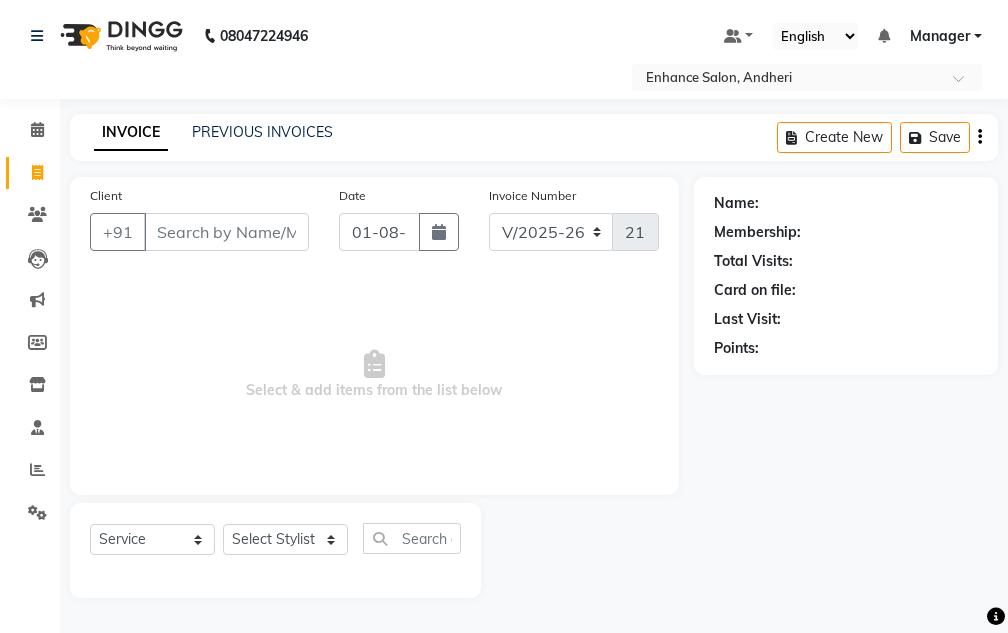 scroll, scrollTop: 0, scrollLeft: 0, axis: both 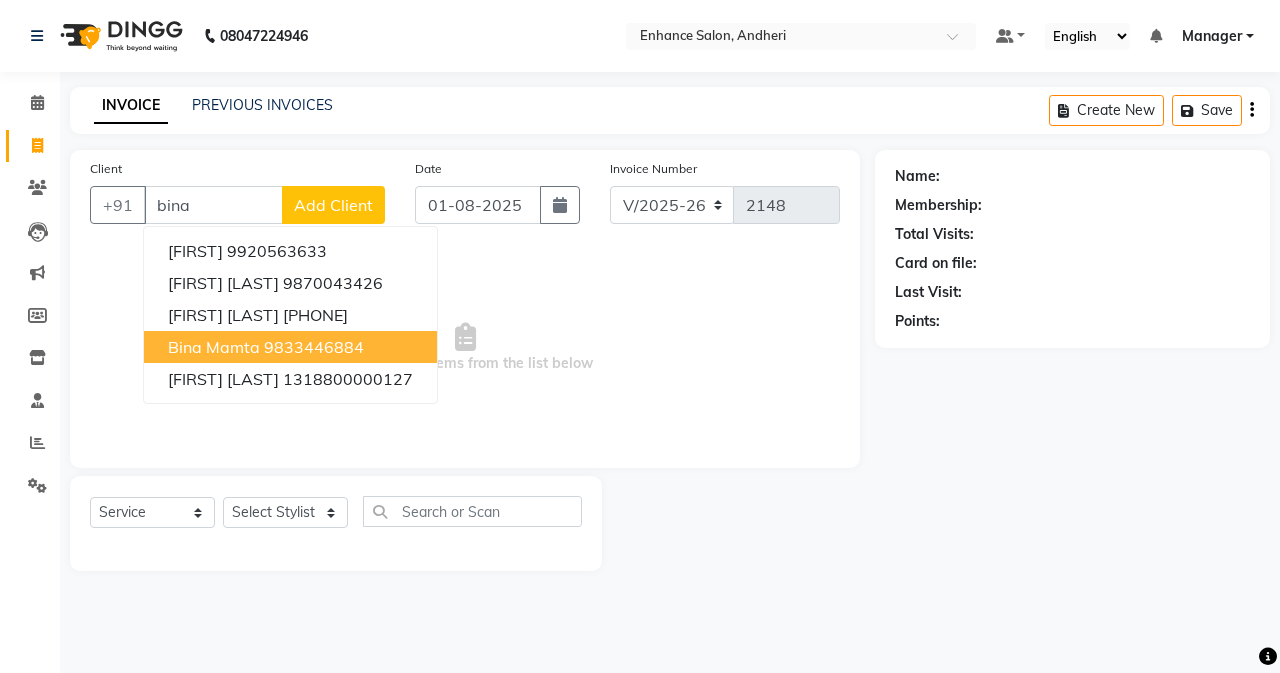 click on "bina mamta" at bounding box center (214, 347) 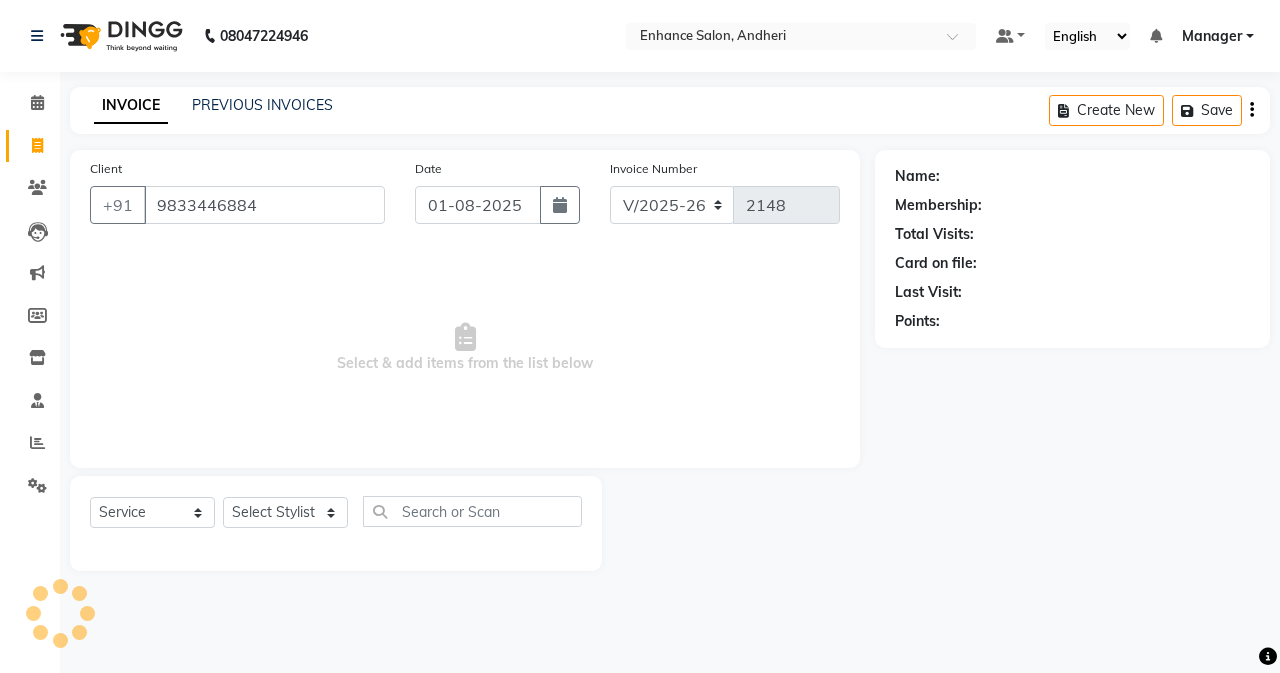 type on "9833446884" 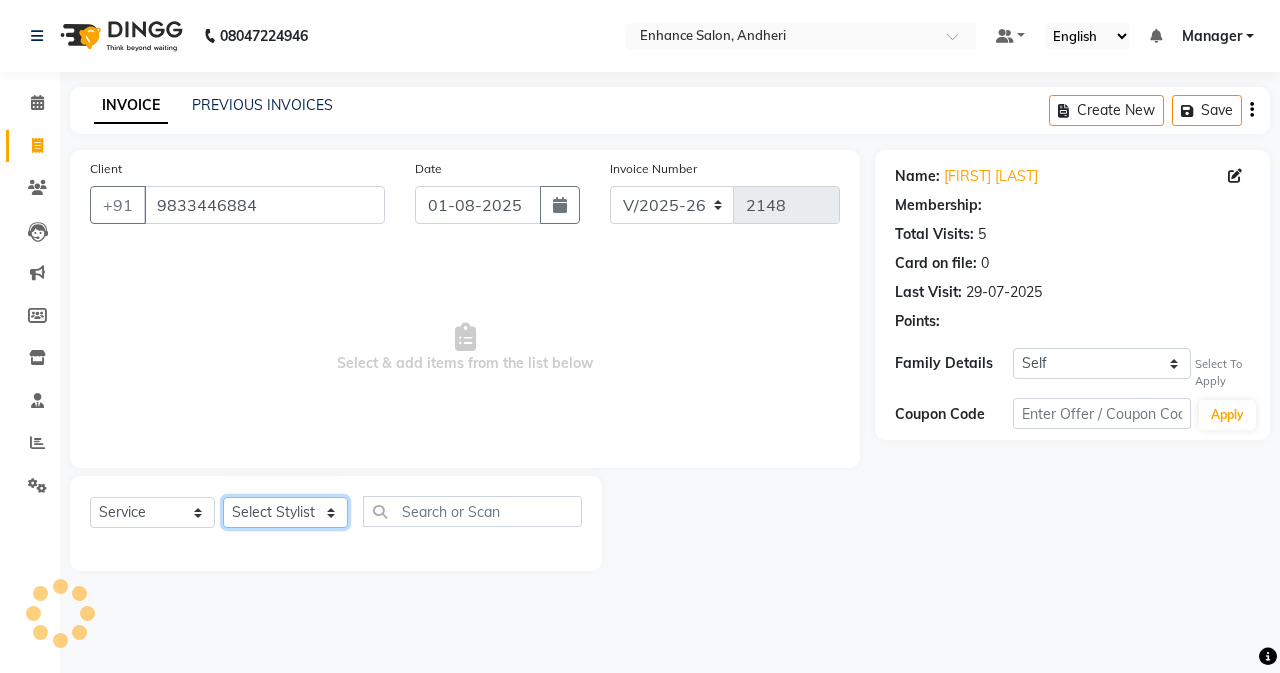 click on "Select Stylist Admin Arifa  ESHA CHAUHAN FARIDA SHAIKH Manager MEENA MISALKAR Minal NAMYA SALIAN POONAM KATEL RACHNA SAWANT Ranu nails REEMA MANGELA SHAMINA SHAIKH SHEFALI SHETTY TABU SHAIKH" 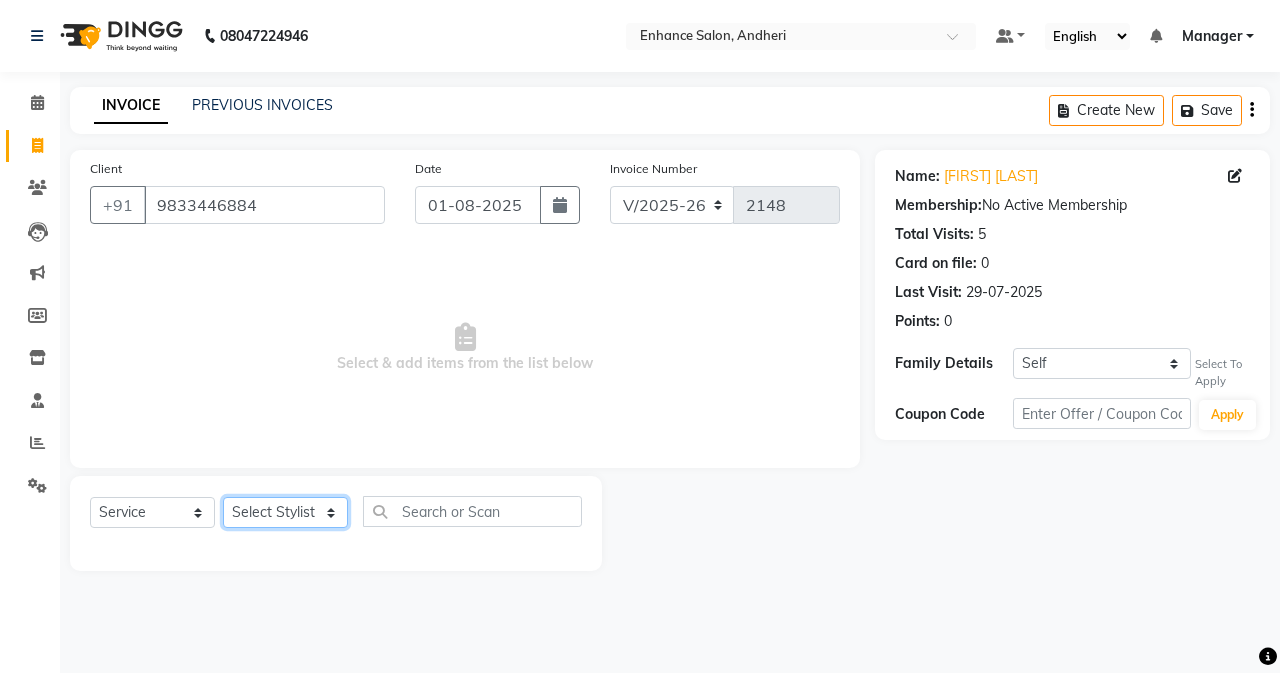 select on "61731" 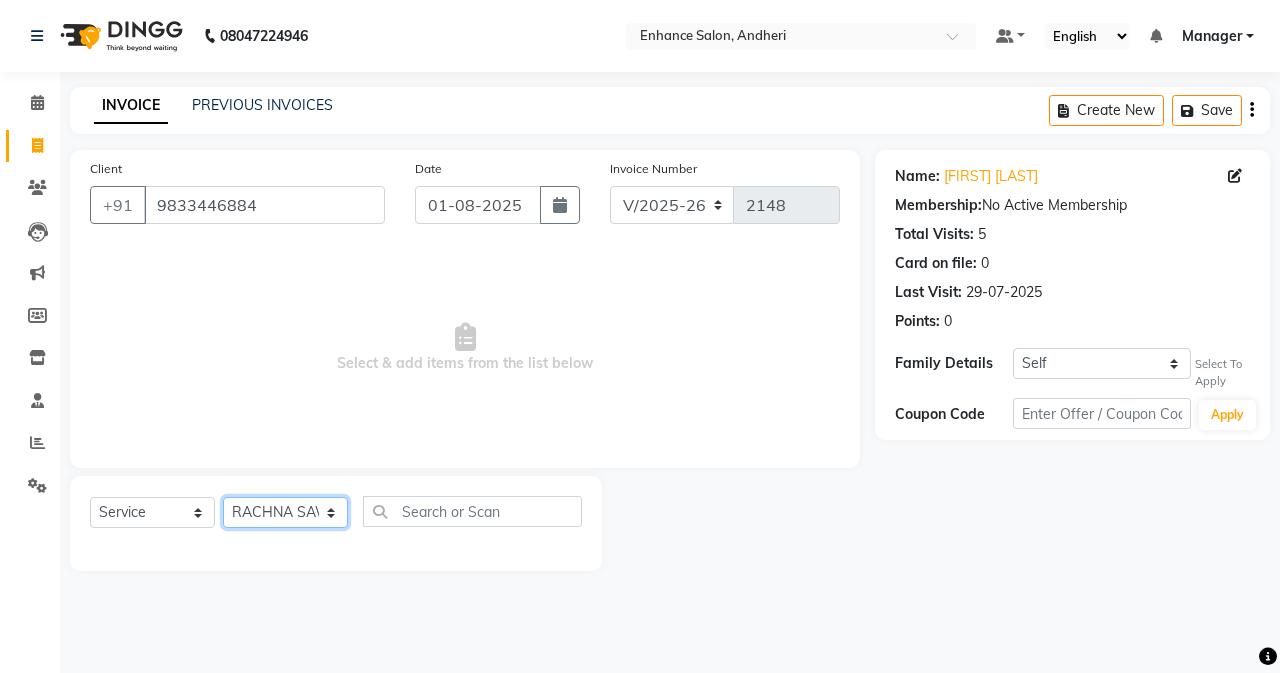 click on "Select Stylist Admin Arifa  ESHA CHAUHAN FARIDA SHAIKH Manager MEENA MISALKAR Minal NAMYA SALIAN POONAM KATEL RACHNA SAWANT Ranu nails REEMA MANGELA SHAMINA SHAIKH SHEFALI SHETTY TABU SHAIKH" 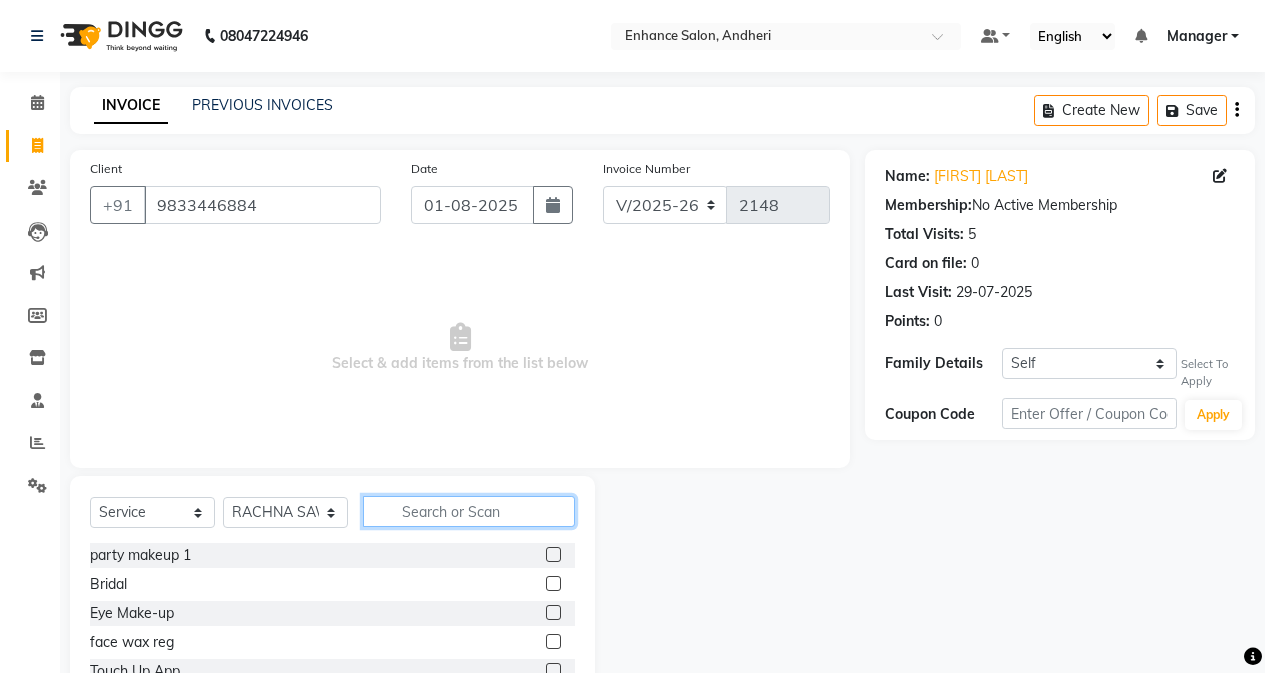 click 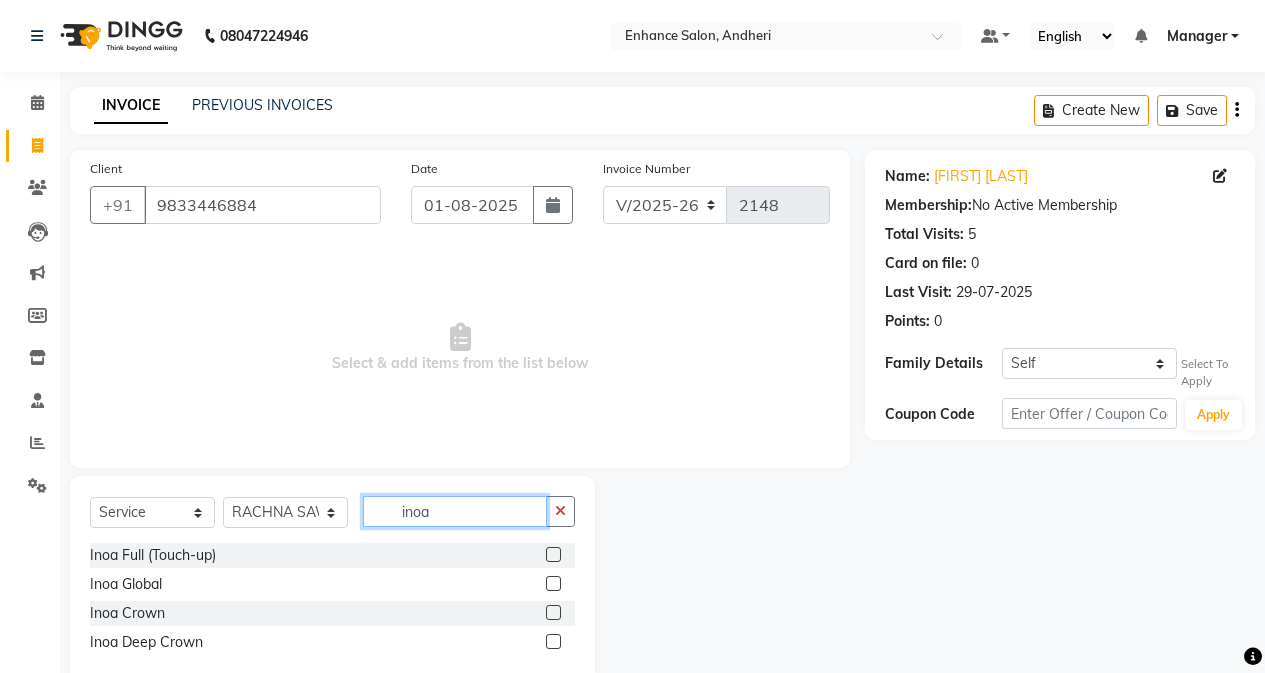 type on "inoa" 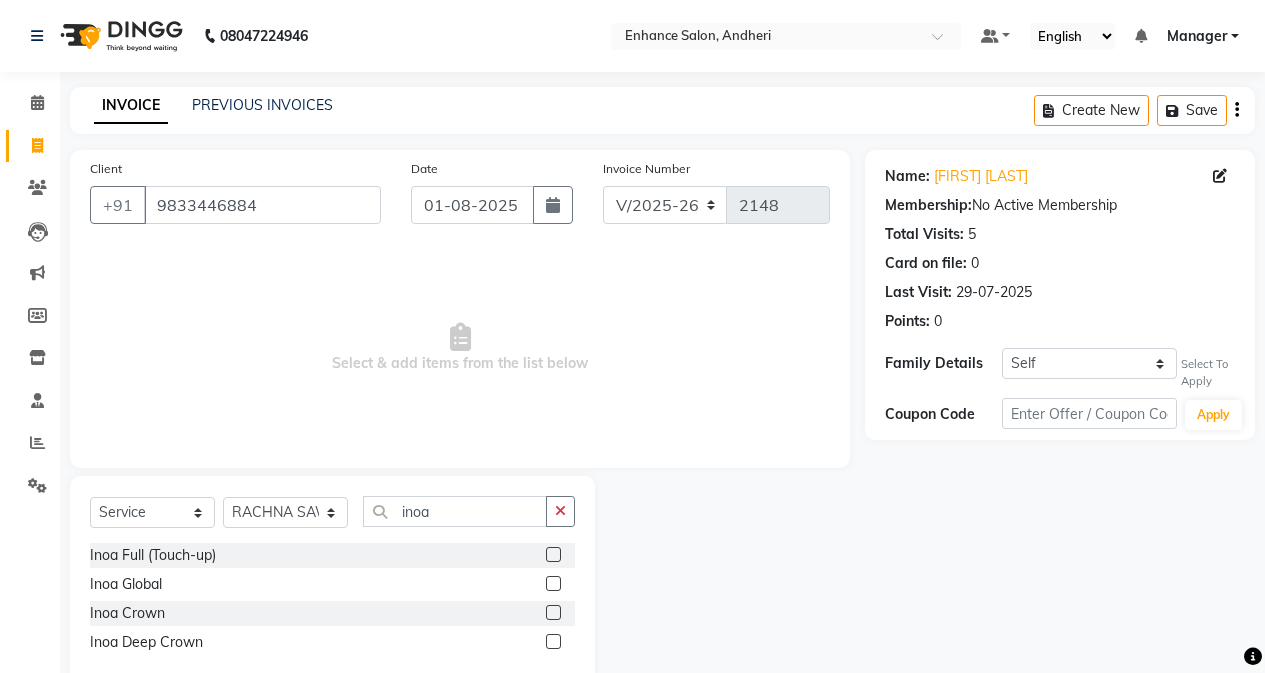 click 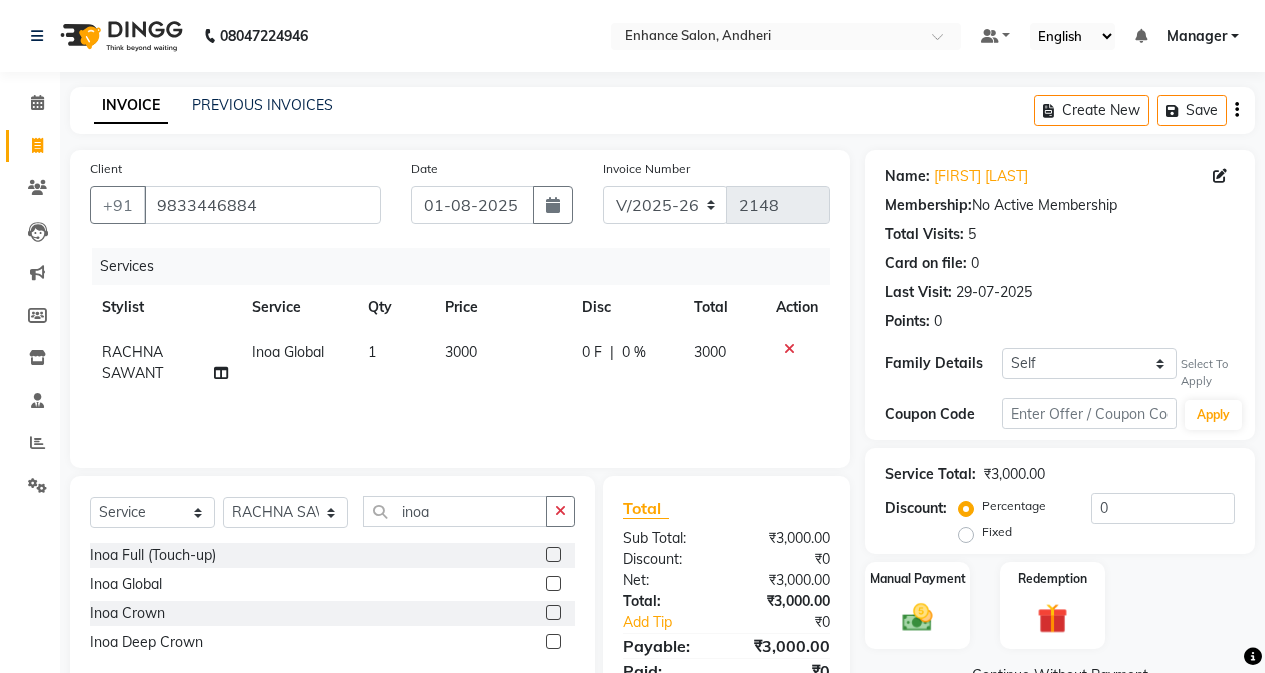 checkbox on "false" 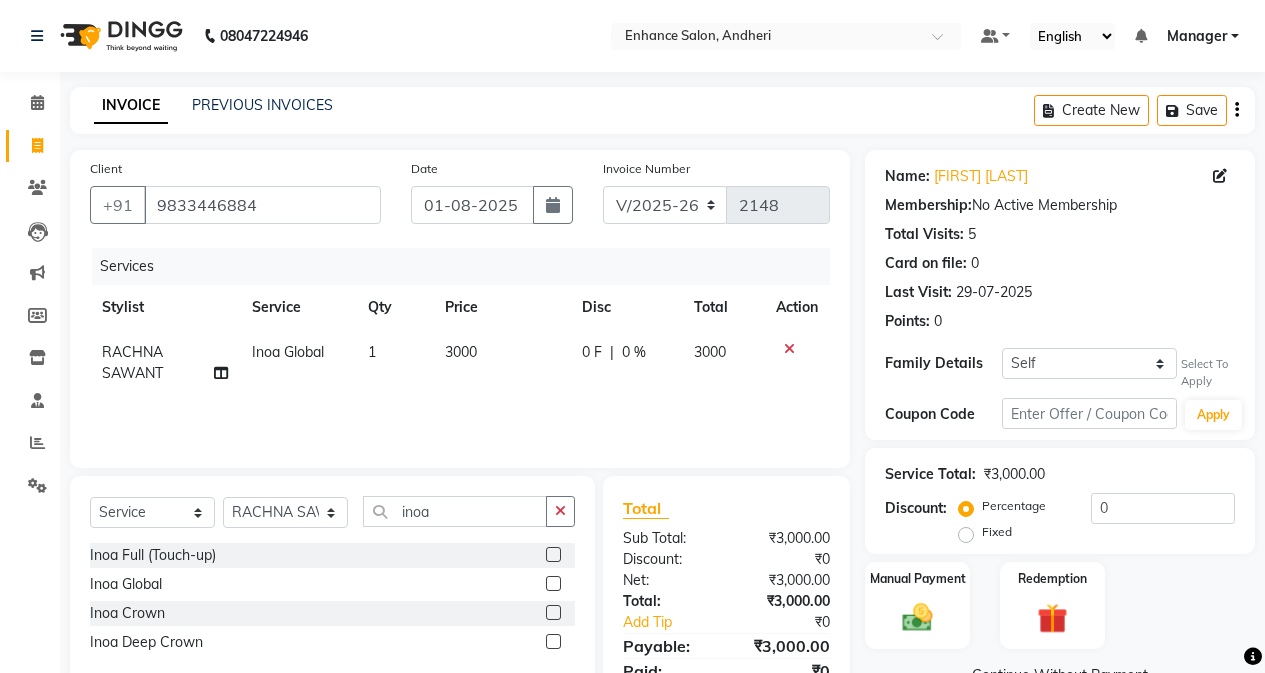 click on "Price" 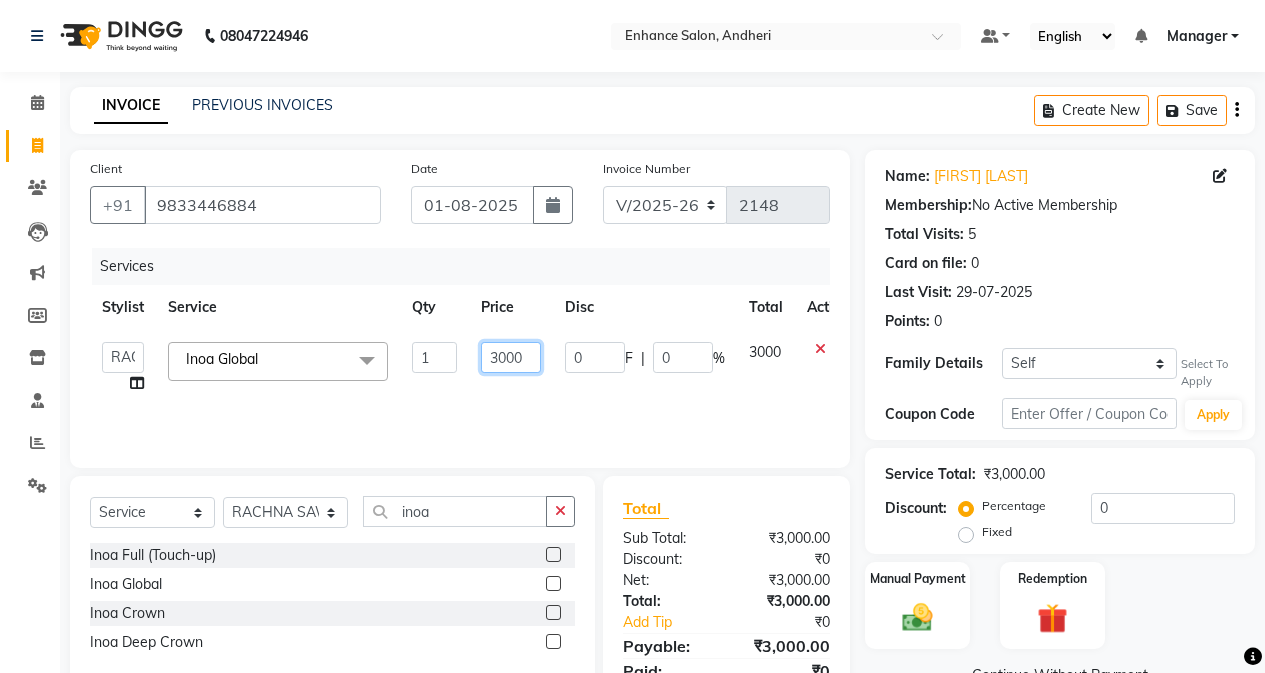 click on "3000" 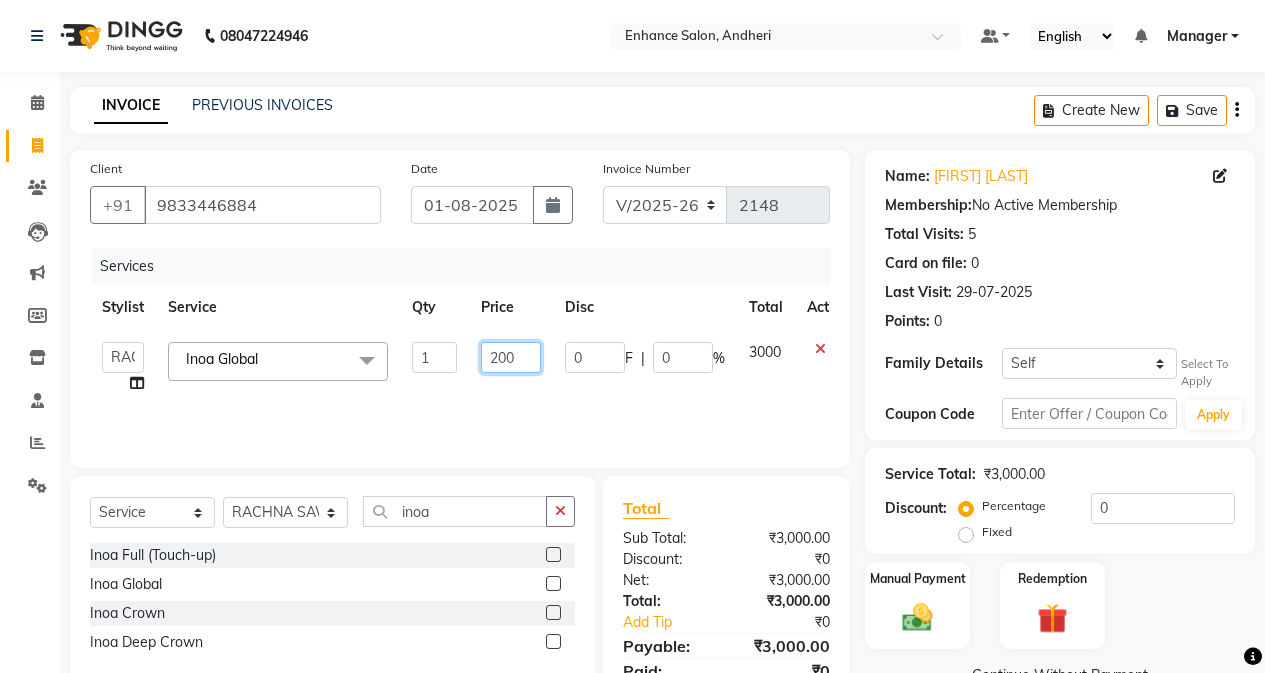 type on "2500" 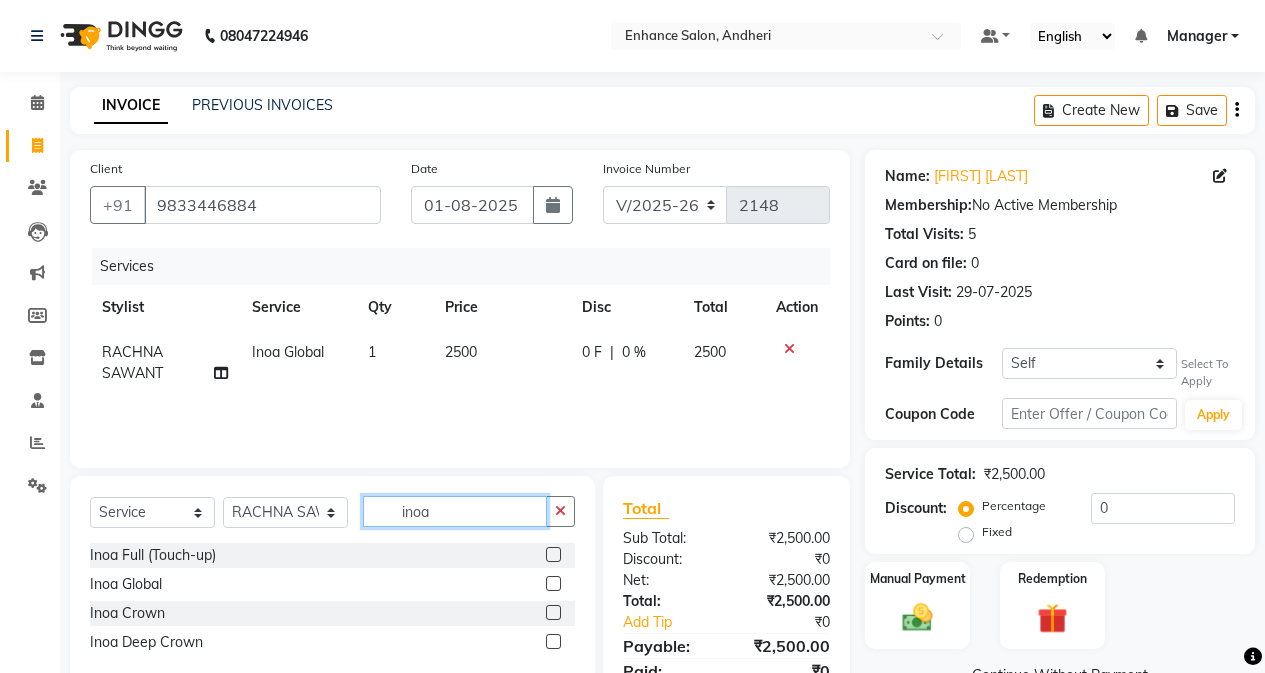 click on "inoa" 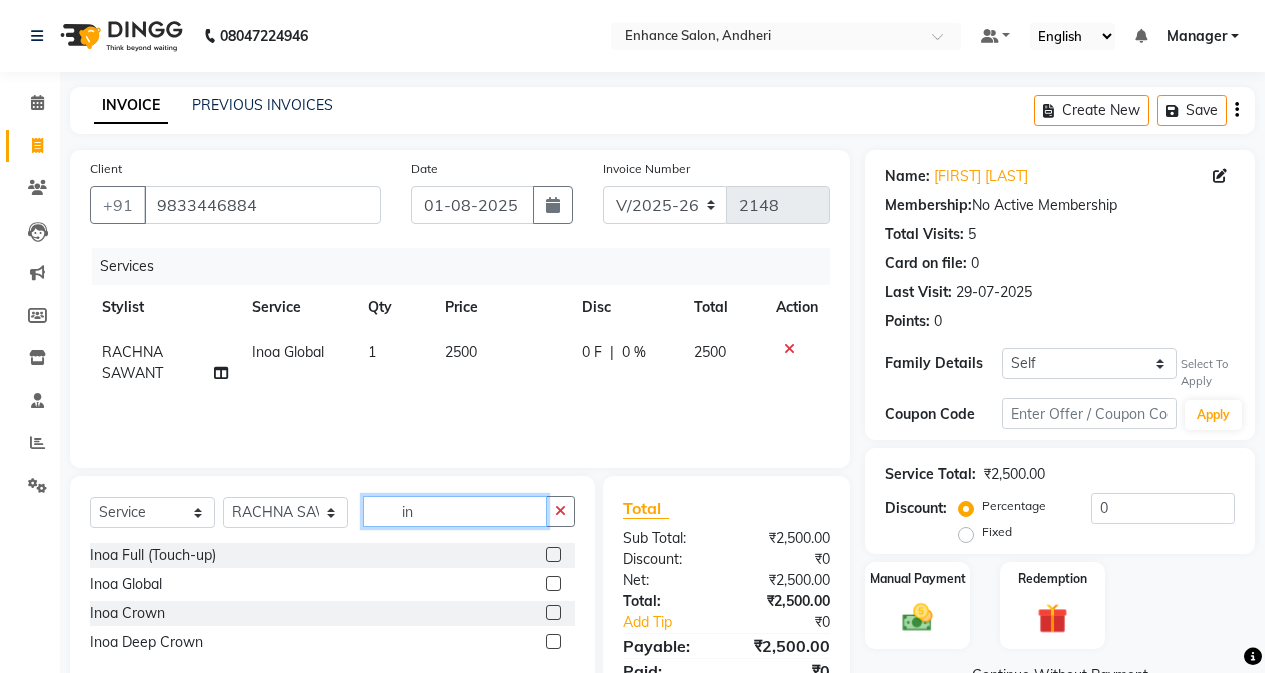 type on "i" 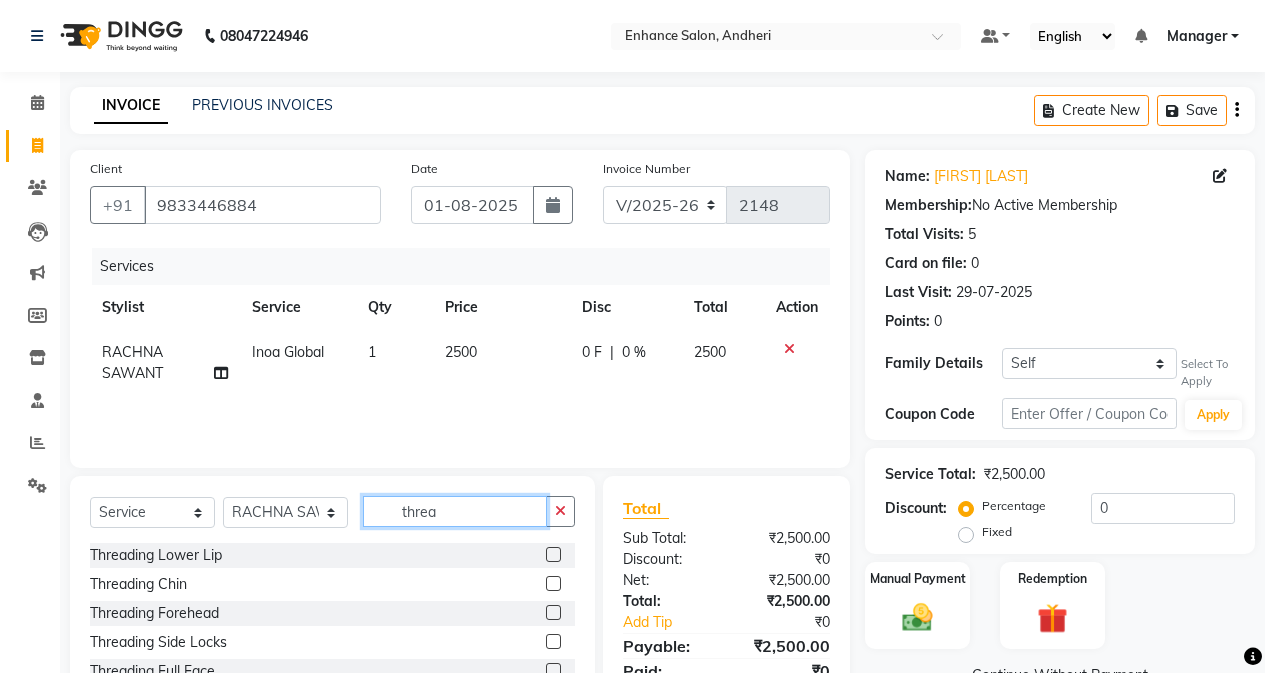 type on "threa" 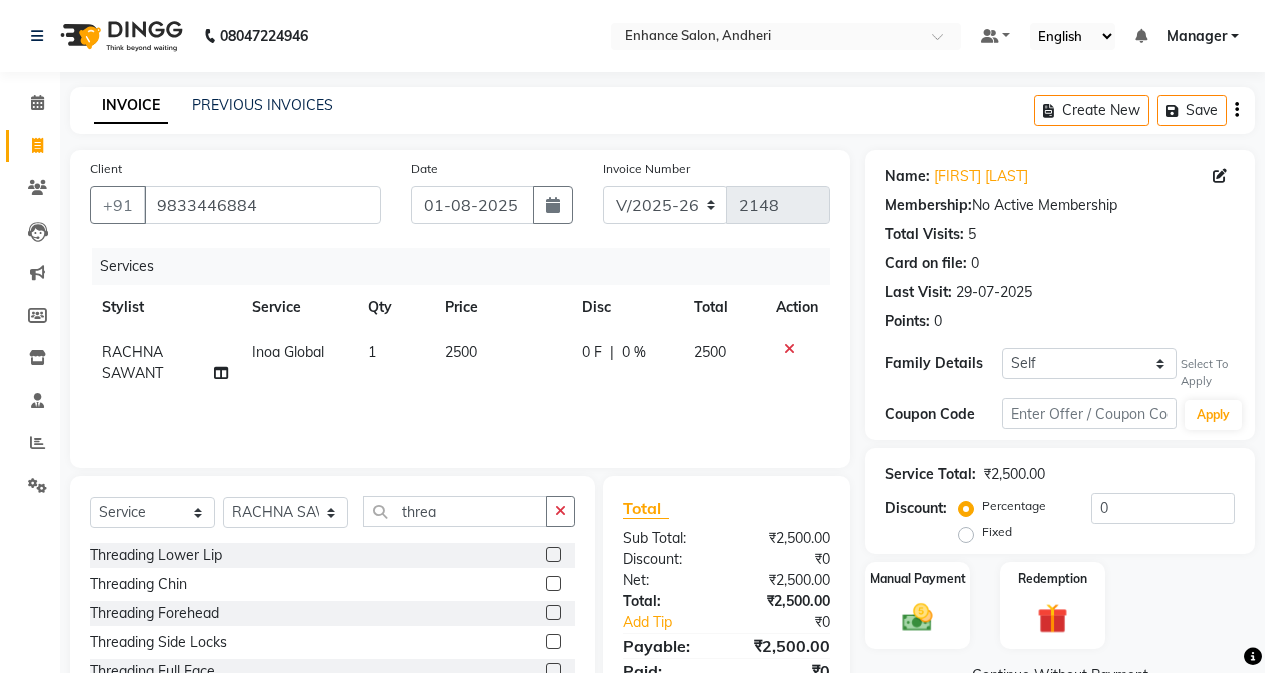 click 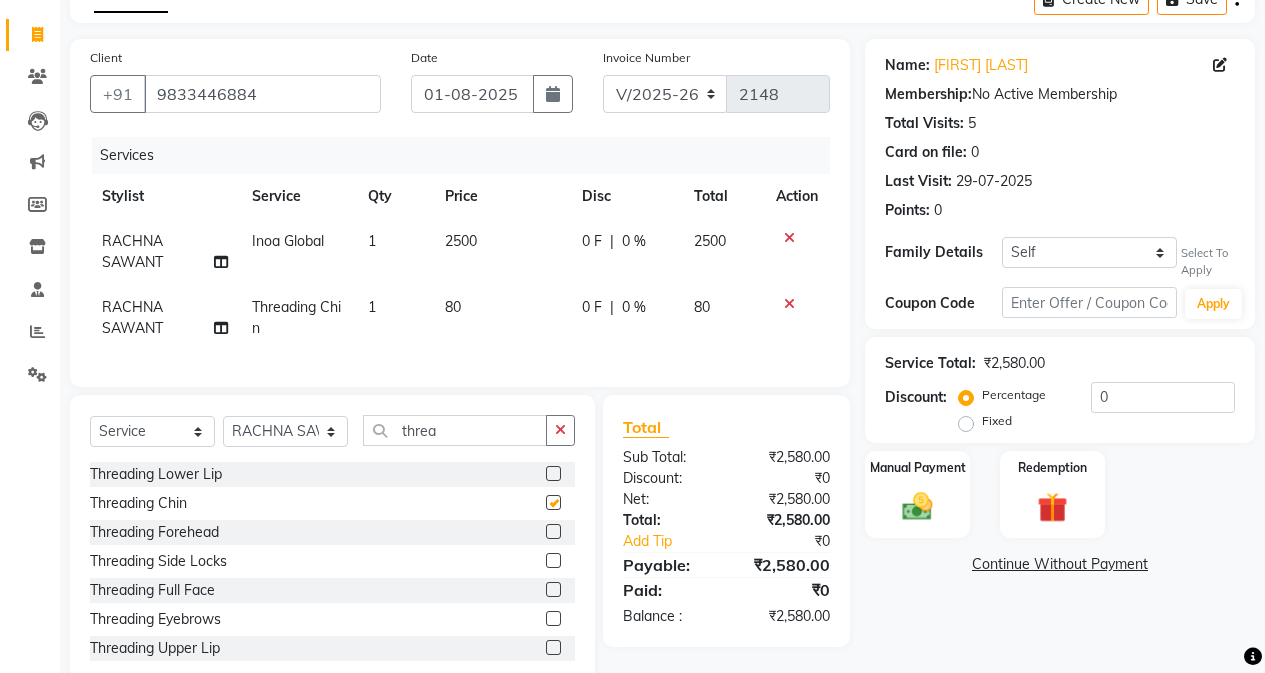 scroll, scrollTop: 173, scrollLeft: 0, axis: vertical 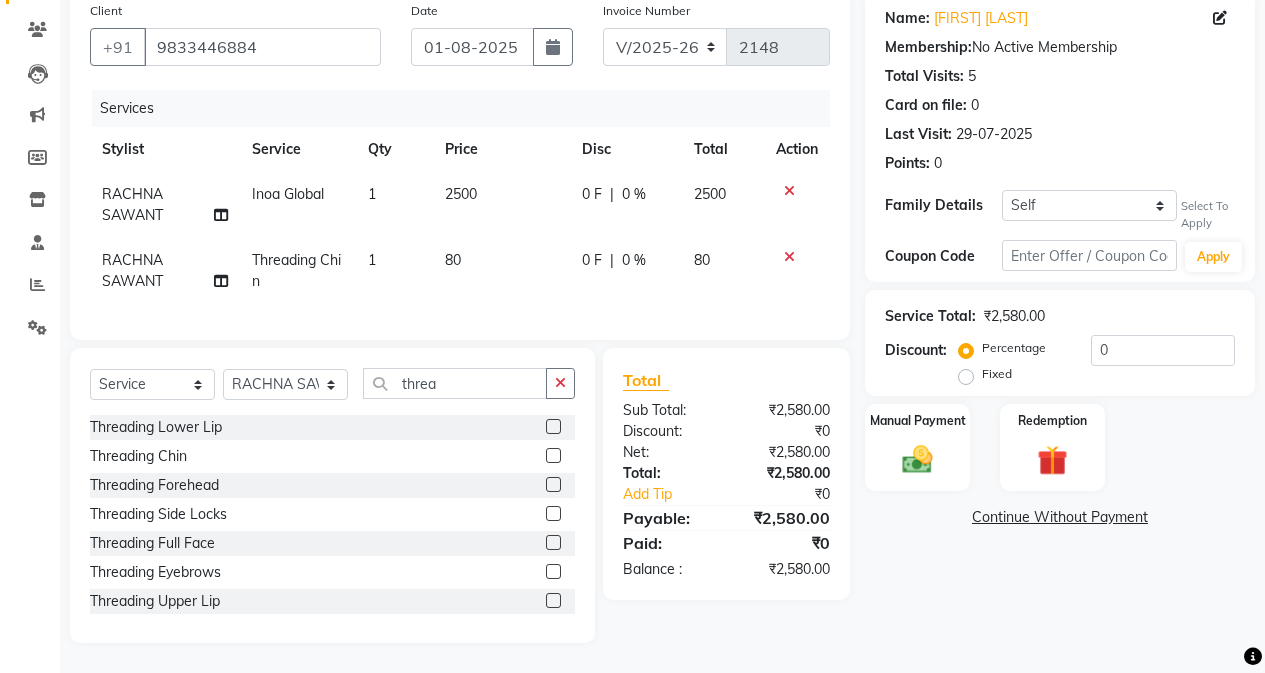 checkbox on "false" 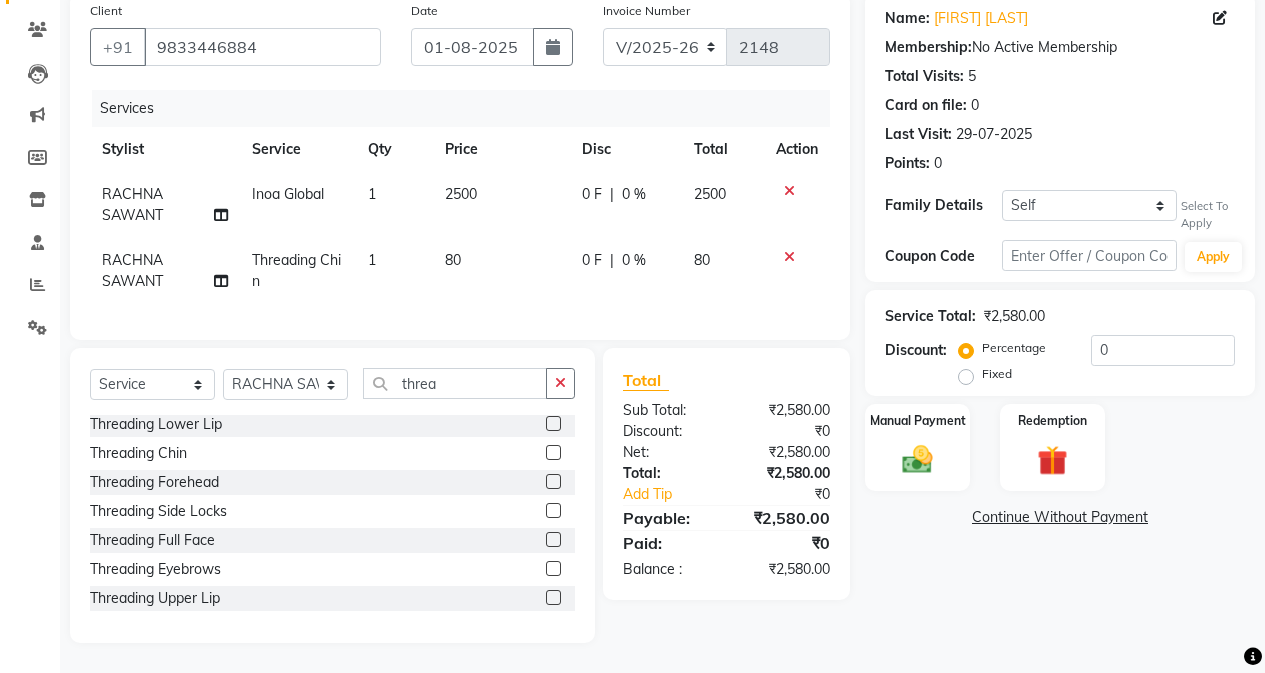 click 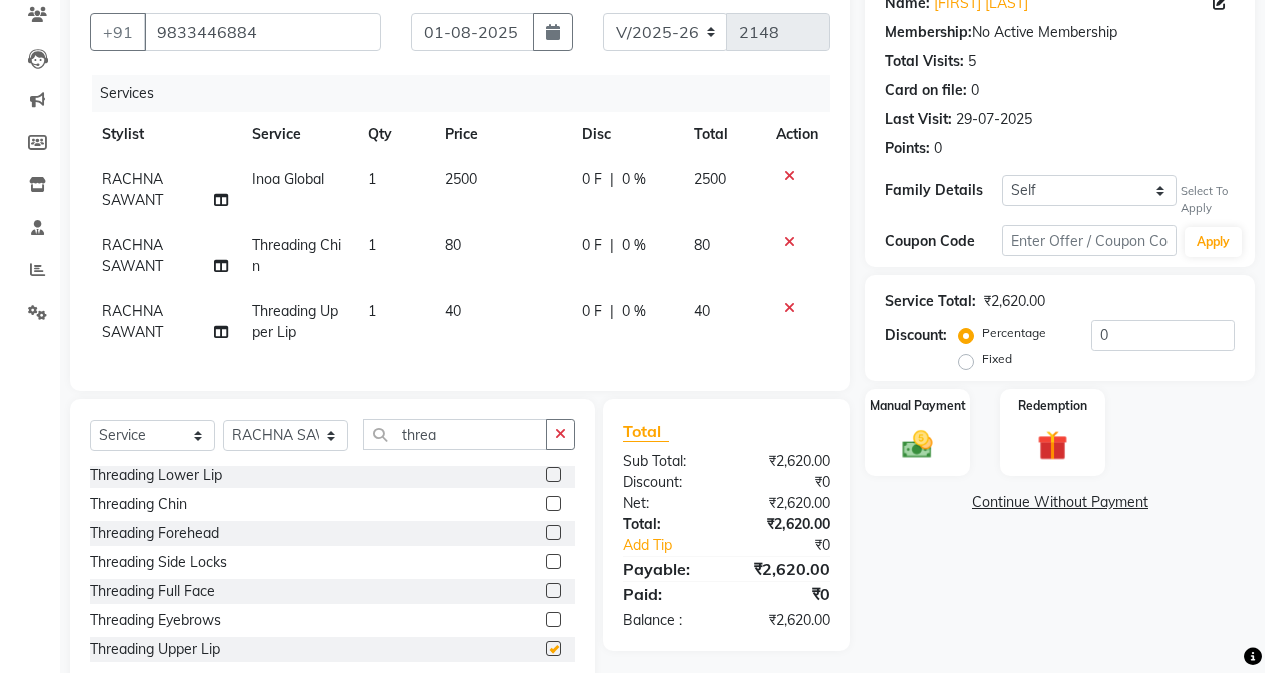 checkbox on "false" 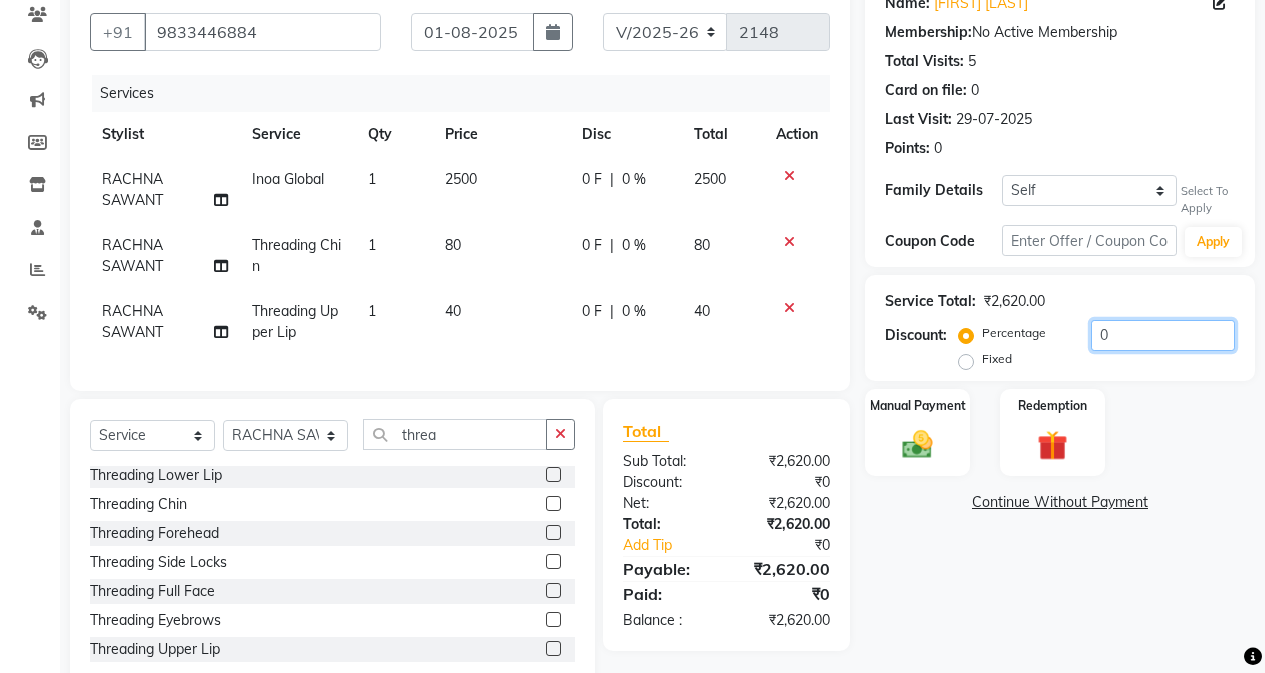 click on "0" 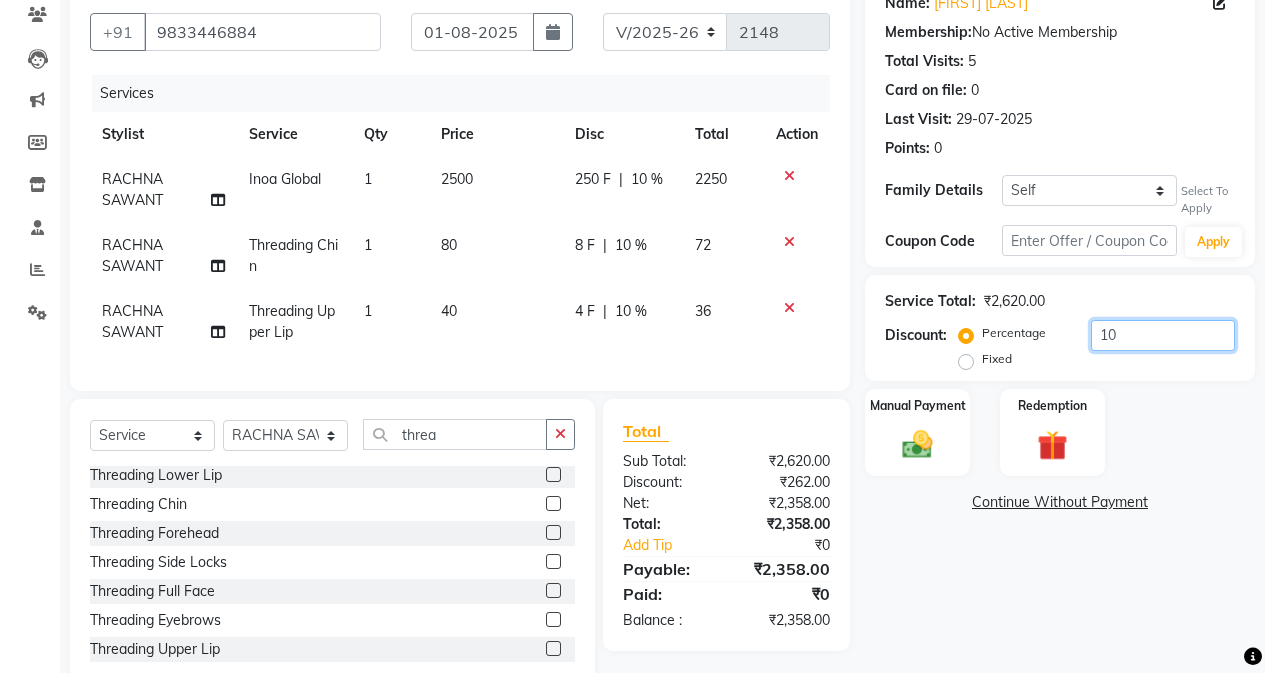 type on "10" 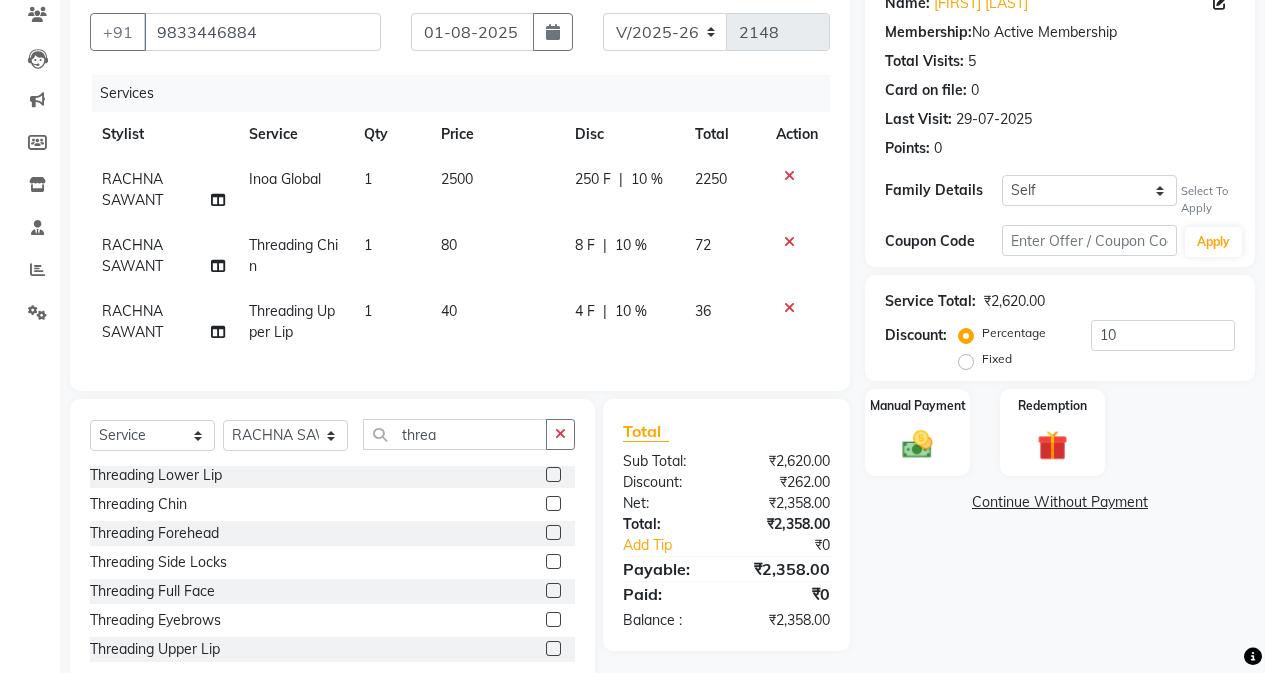 click on "40" 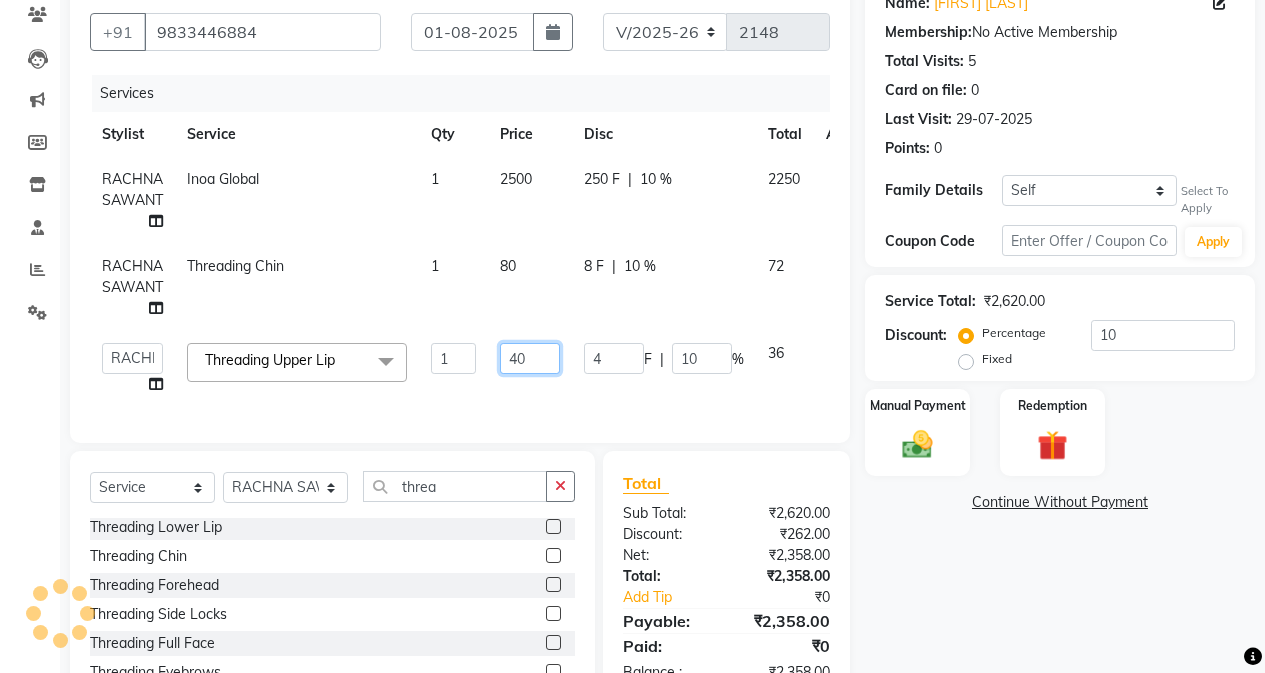 click on "40" 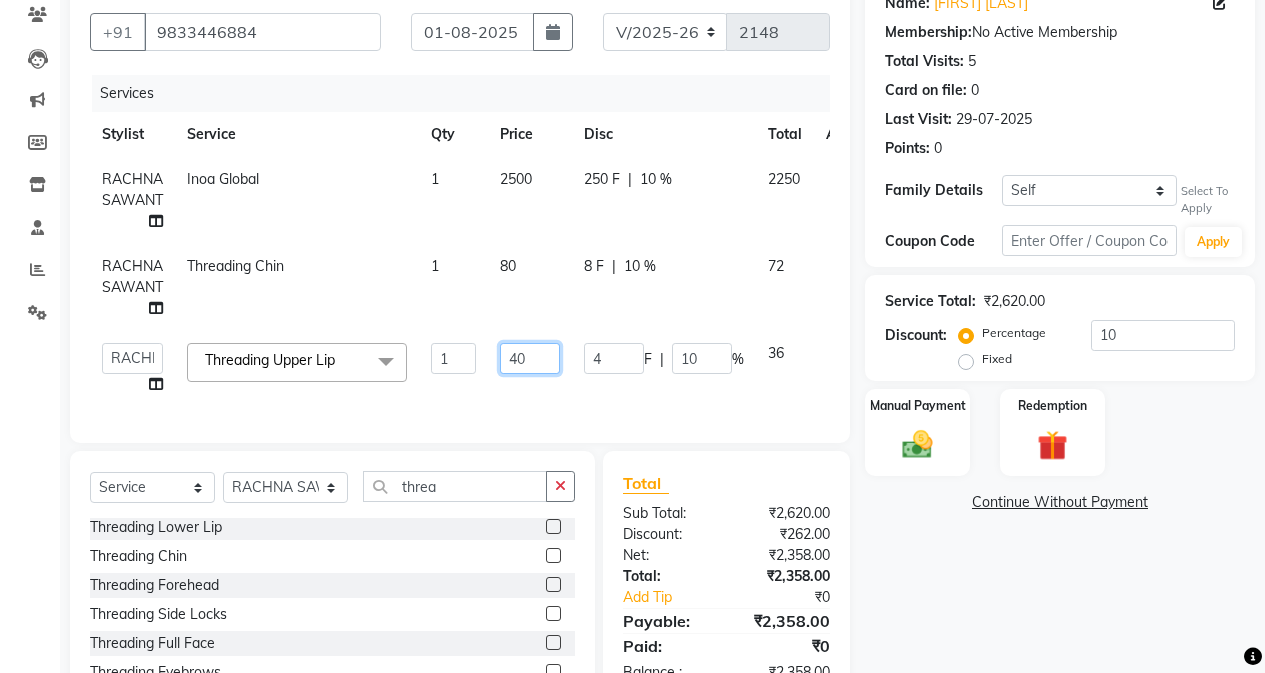 type on "4" 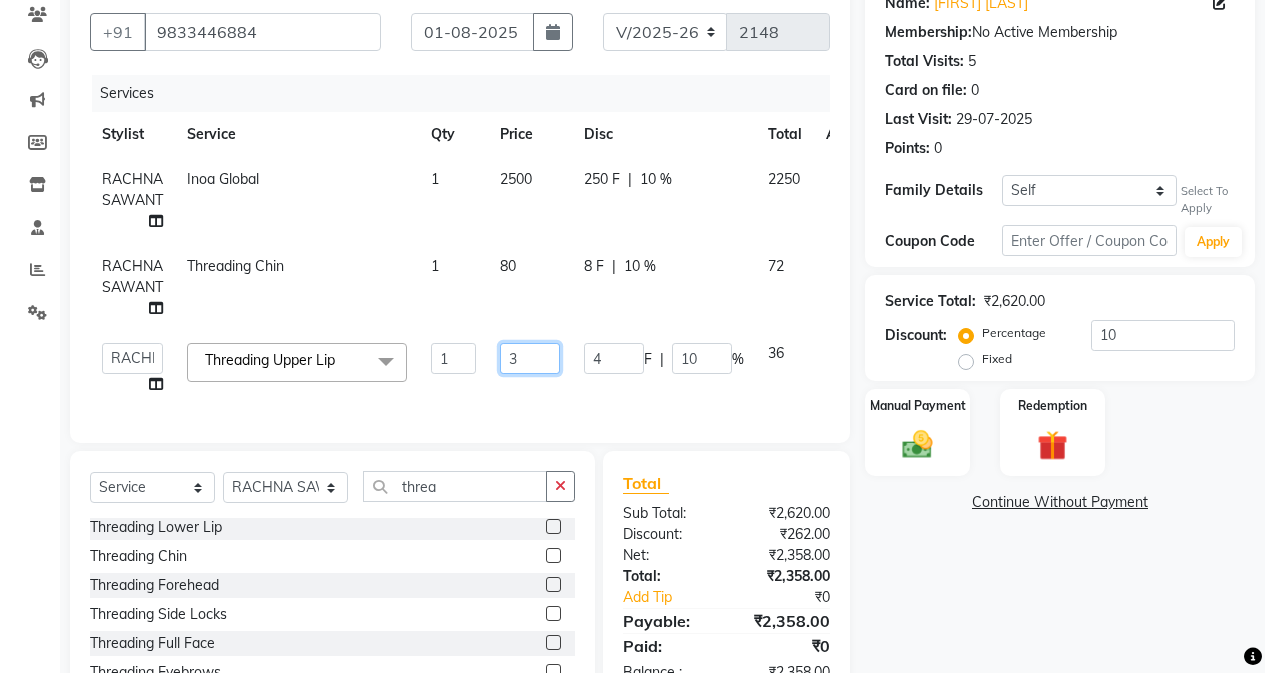 type on "38" 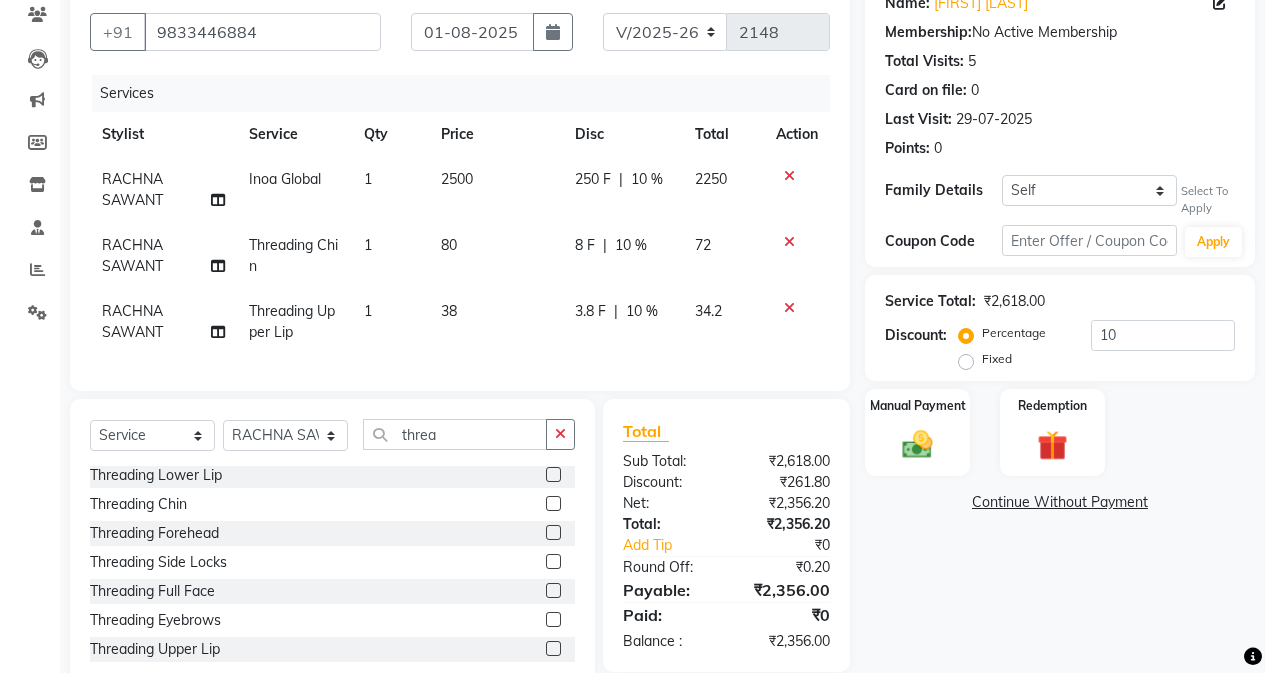 click on "Name: [FIRST] [LAST] Membership:  No Active Membership  Total Visits:  5 Card on file:  0 Last Visit:   29-07-2025 Points:   0  Family Details Self [FIRST] [LAST] Select To Apply Coupon Code Apply Service Total:  ₹2,618.00  Discount:  Percentage   Fixed  10 Manual Payment Redemption" 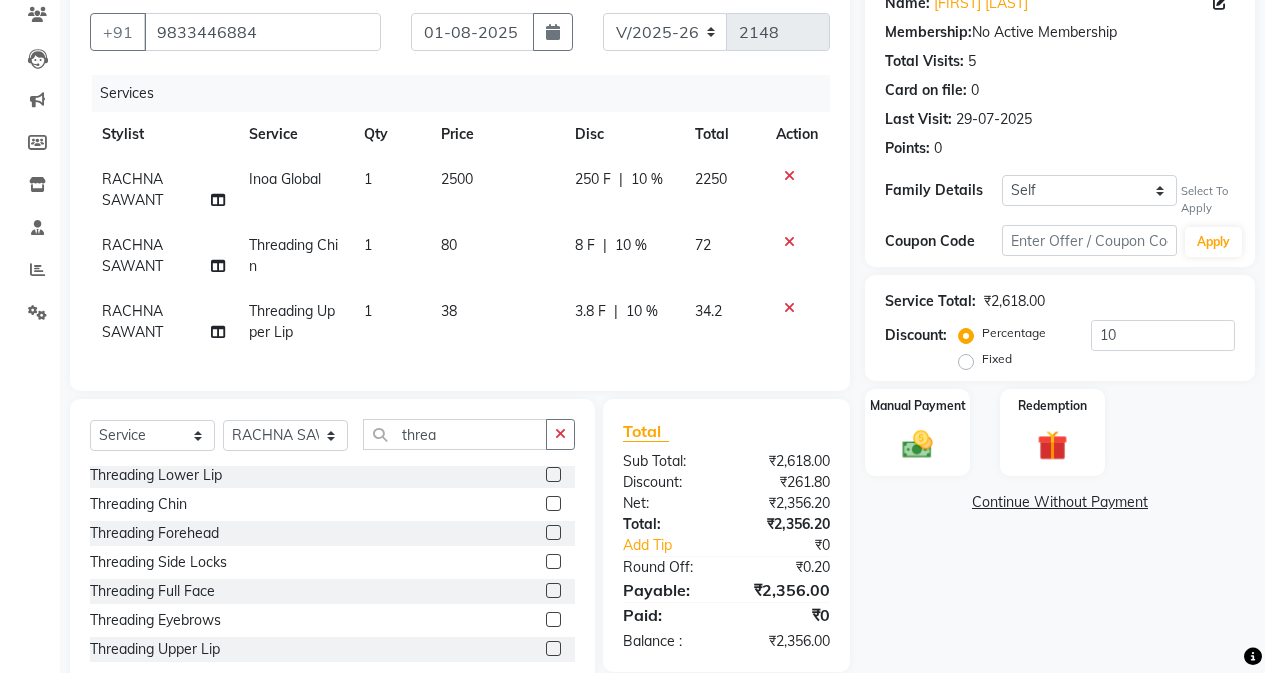 click on "38" 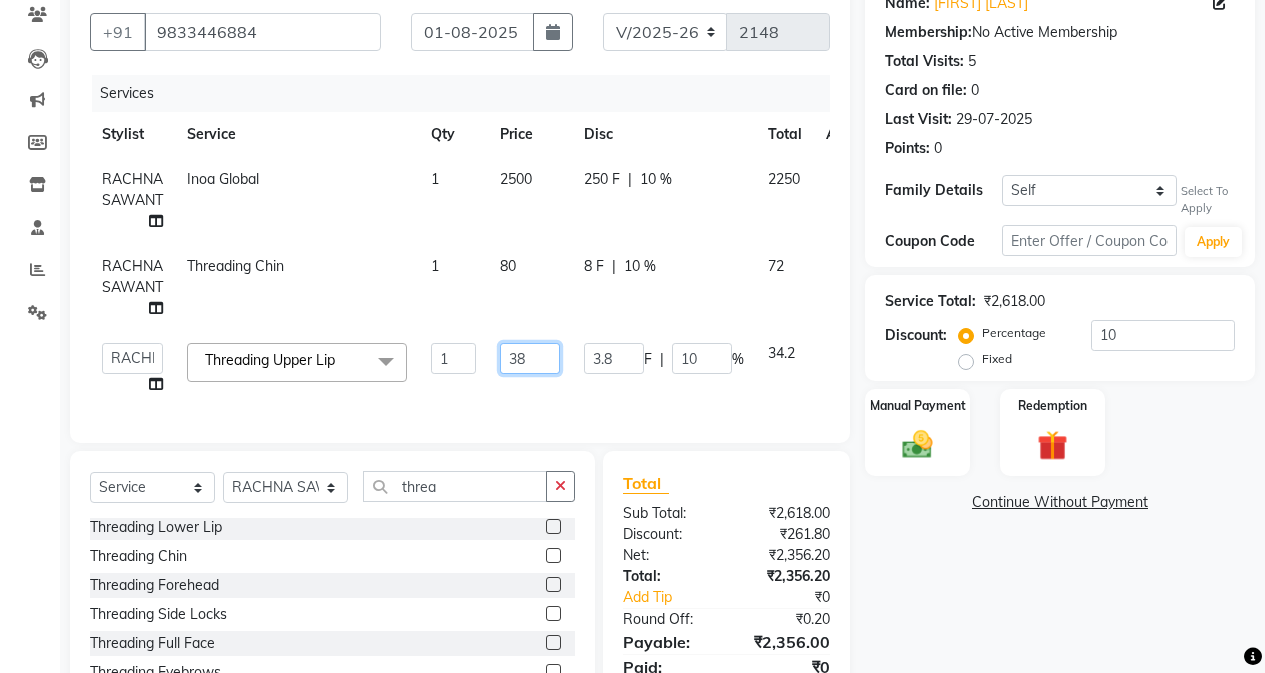 click on "38" 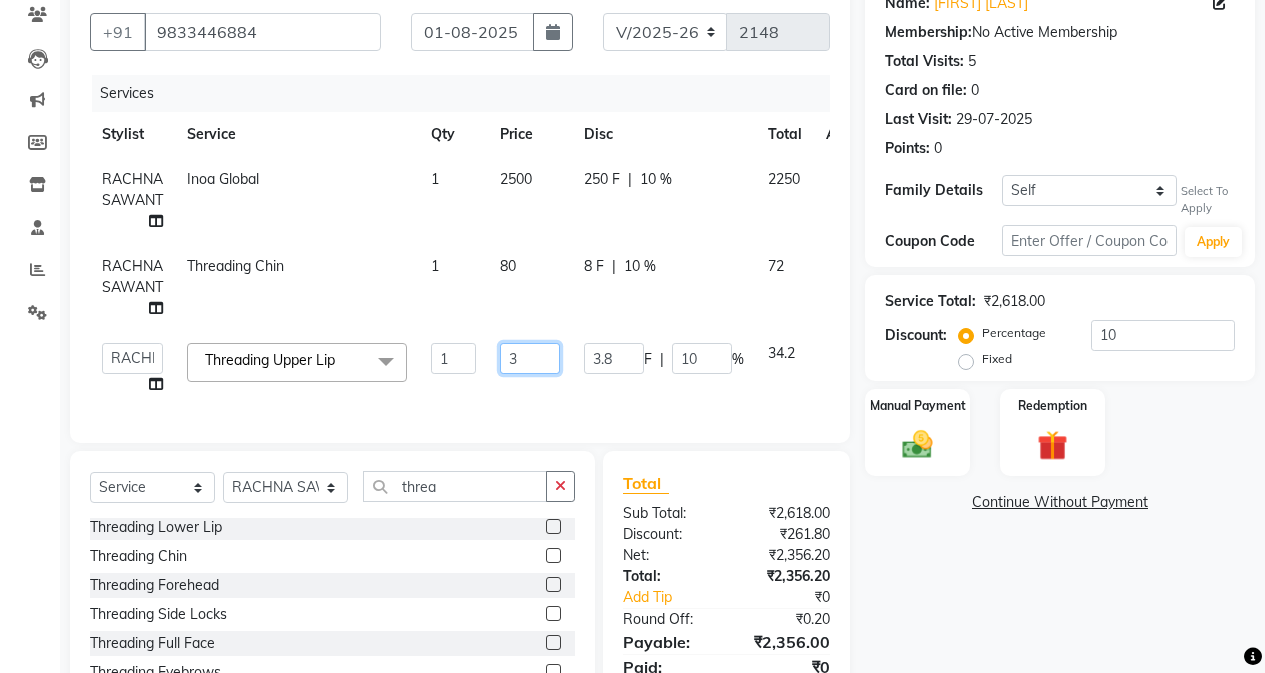 type on "34" 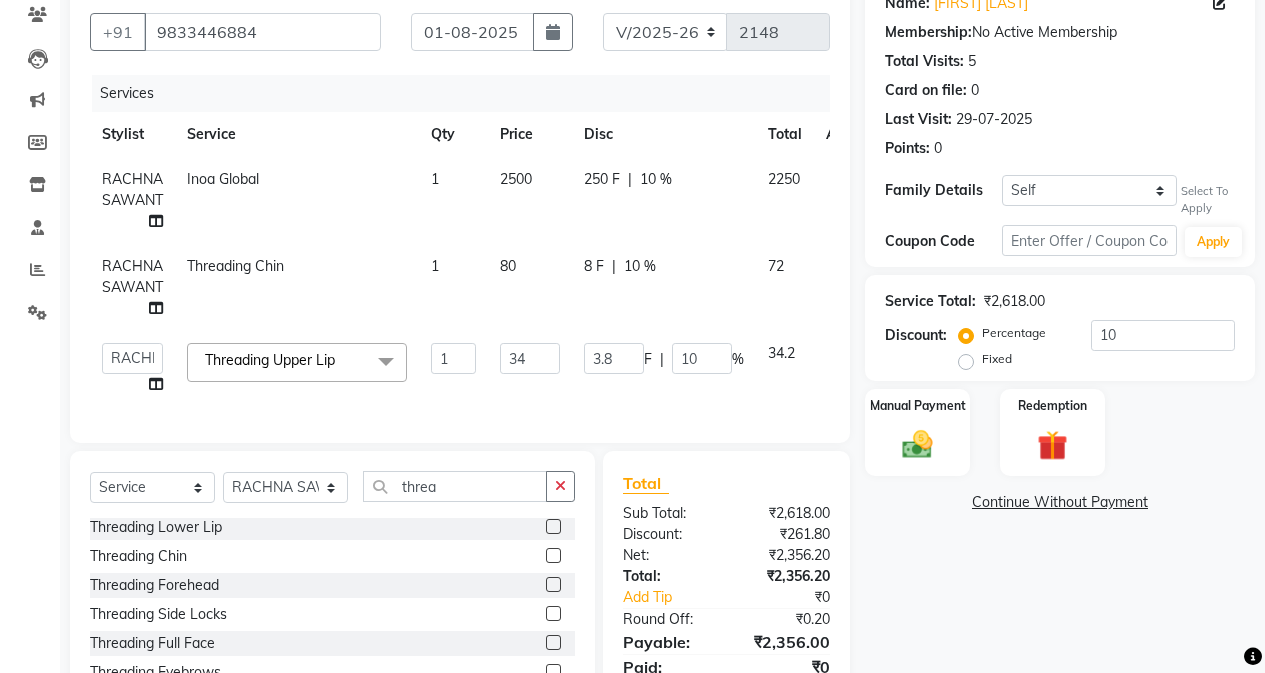 click on "Name: [FIRST] [LAST] Membership:  No Active Membership  Total Visits:  5 Card on file:  0 Last Visit:   29-07-2025 Points:   0  Family Details Self [FIRST] [LAST] Select To Apply Coupon Code Apply Service Total:  ₹2,618.00  Discount:  Percentage   Fixed  10 Manual Payment Redemption" 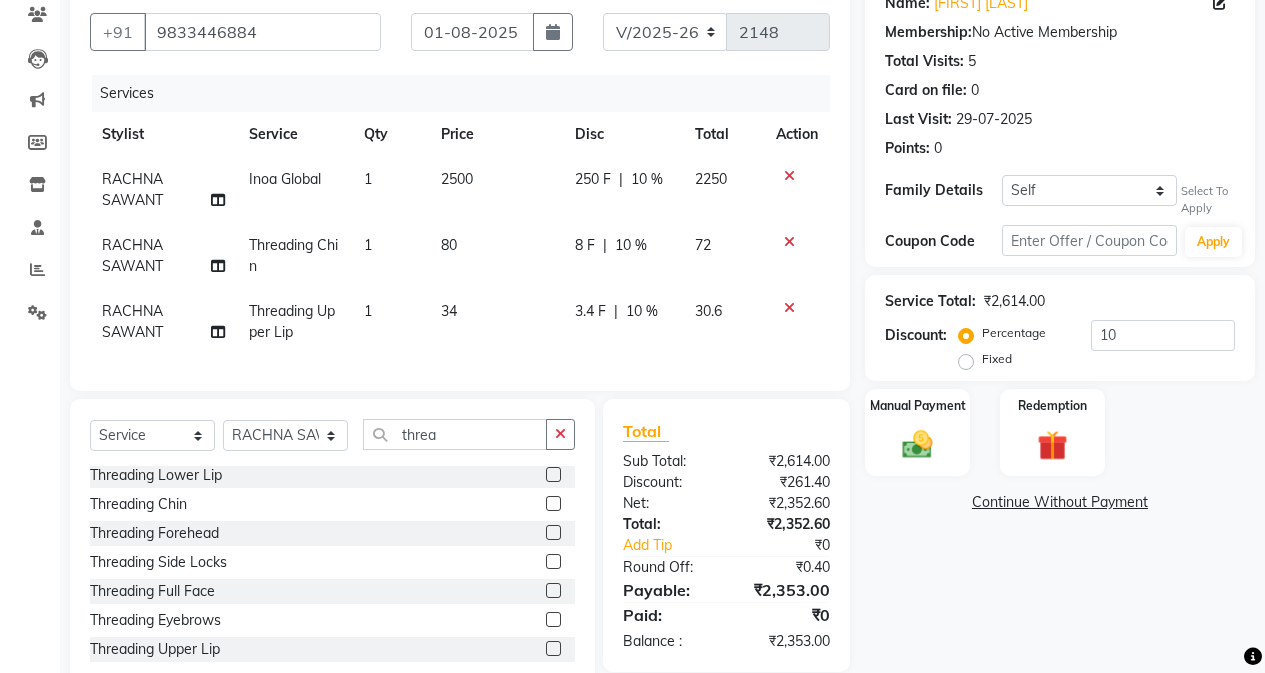 scroll, scrollTop: 239, scrollLeft: 0, axis: vertical 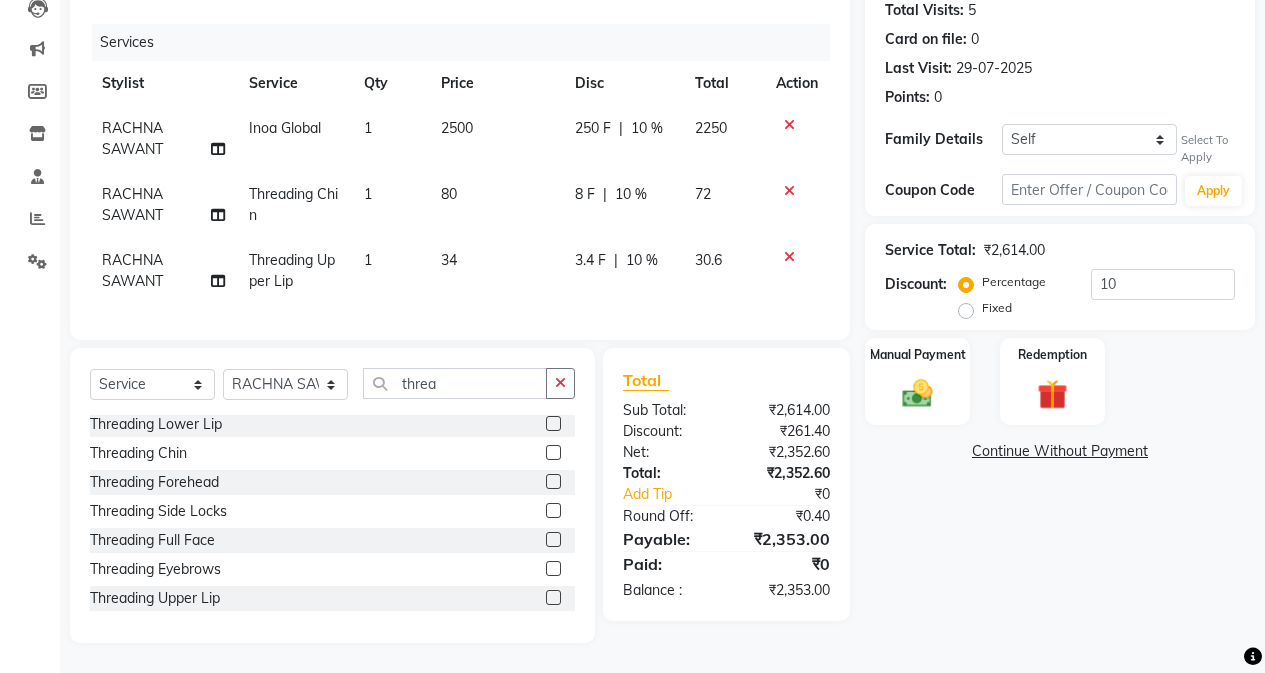 click on "34" 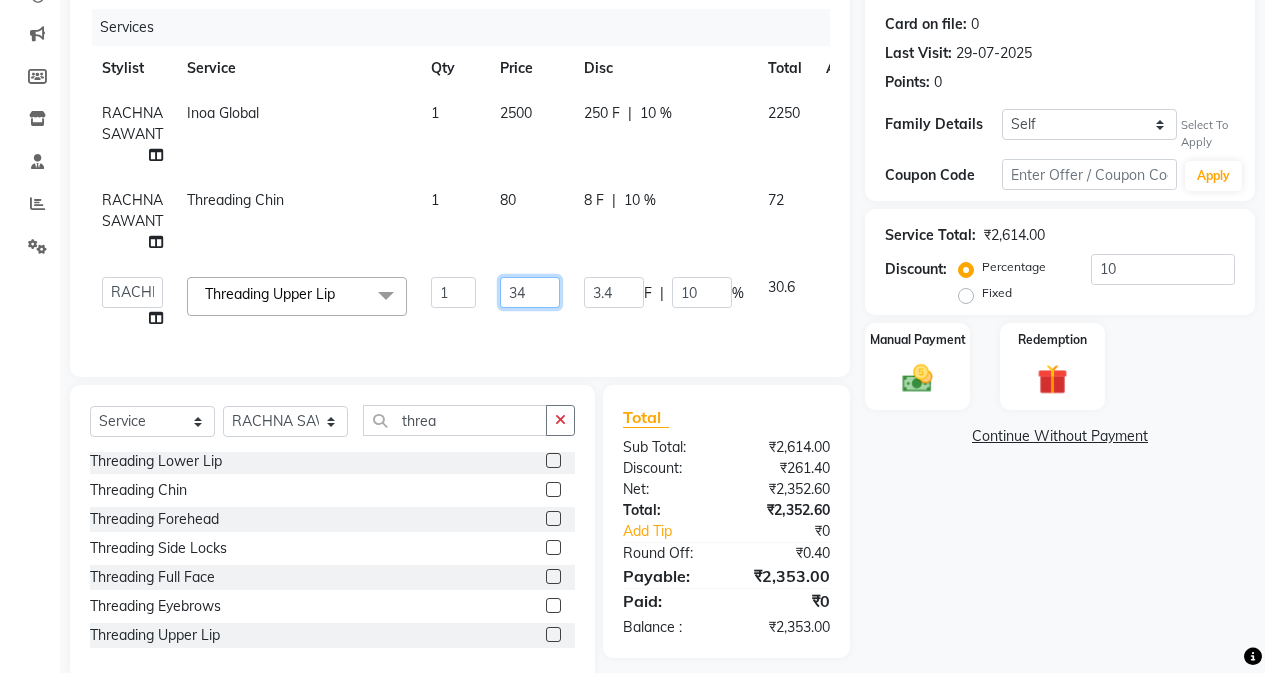 click on "34" 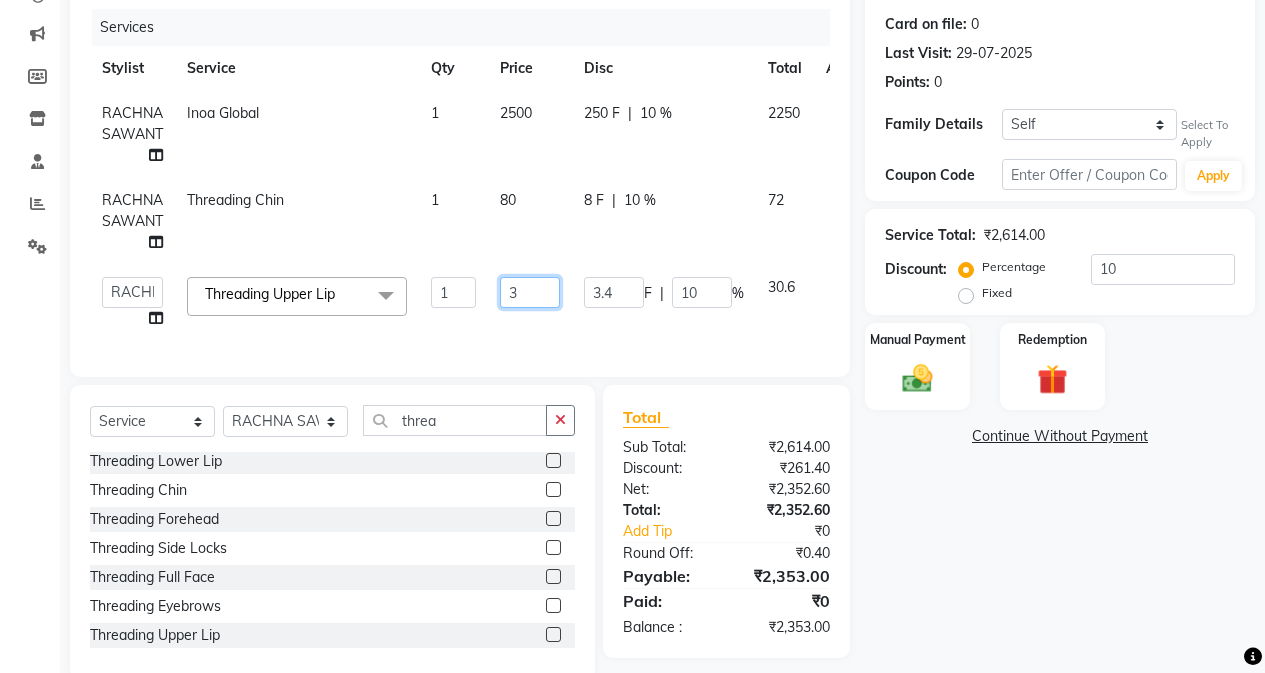 type on "31" 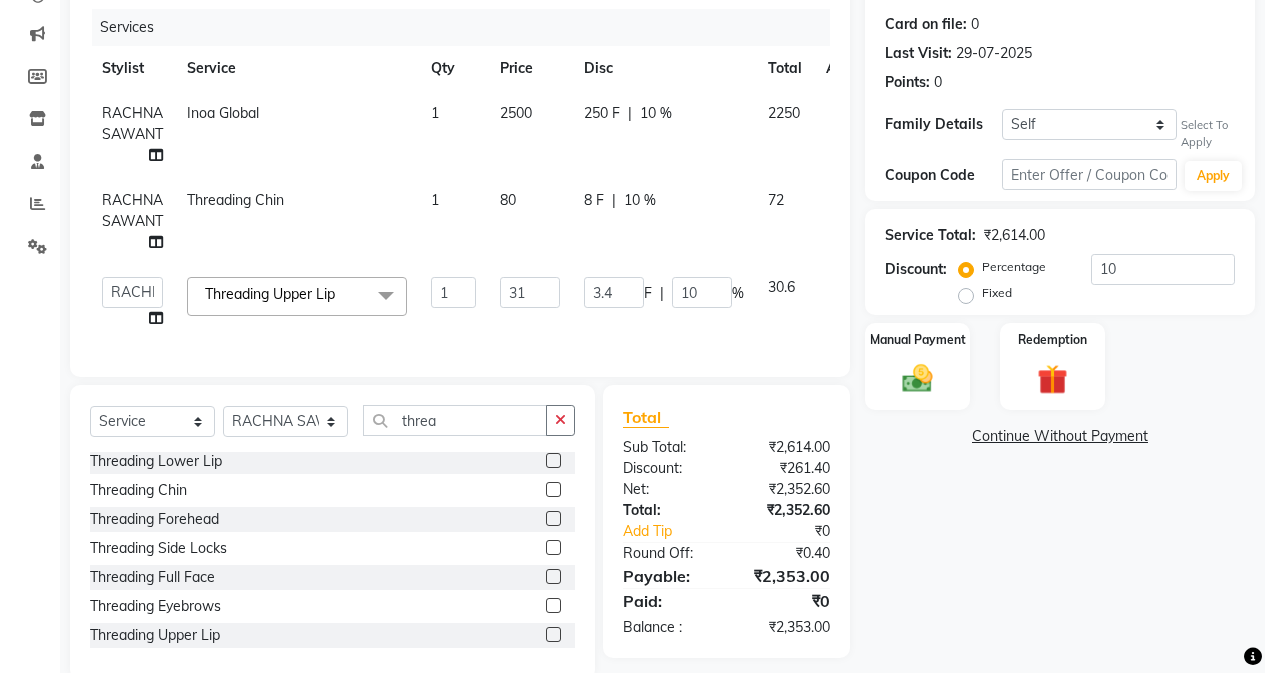 click on "Name: [FIRST] [LAST] Membership:  No Active Membership  Total Visits:  5 Card on file:  0 Last Visit:   29-07-2025 Points:   0  Family Details Self [FIRST] [LAST] Select To Apply Coupon Code Apply Service Total:  ₹2,614.00  Discount:  Percentage   Fixed  10 Manual Payment Redemption  Continue Without Payment" 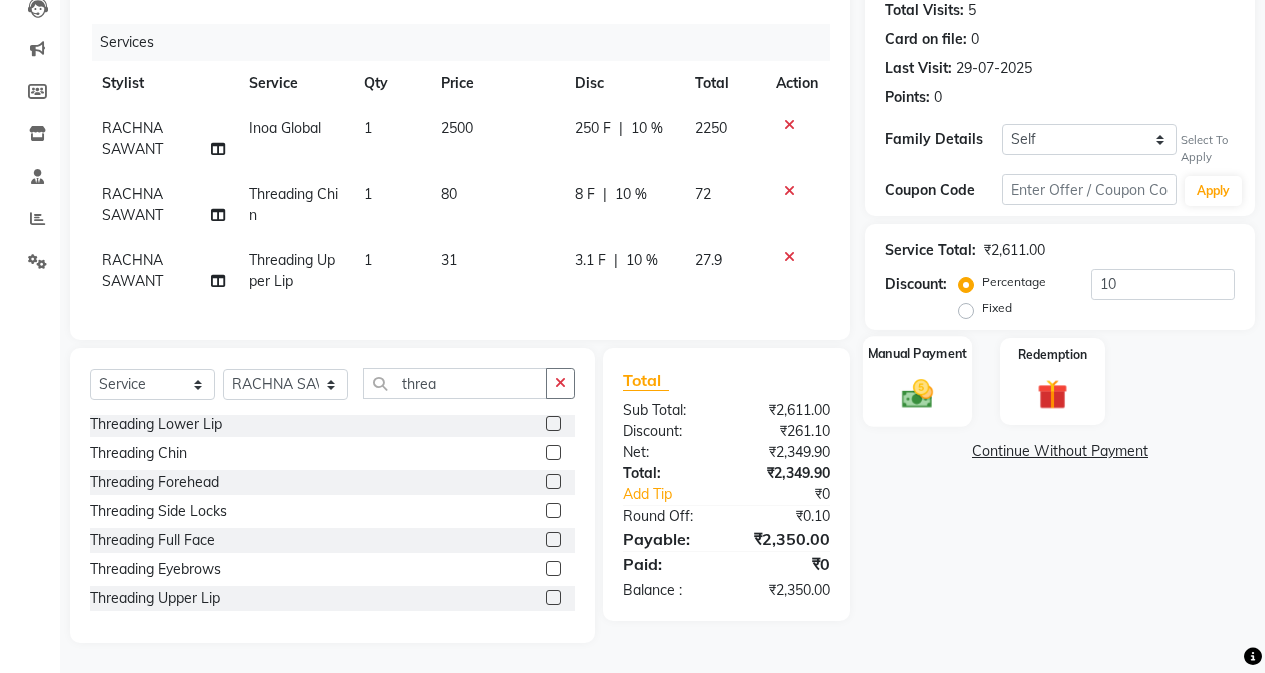 click on "Manual Payment" 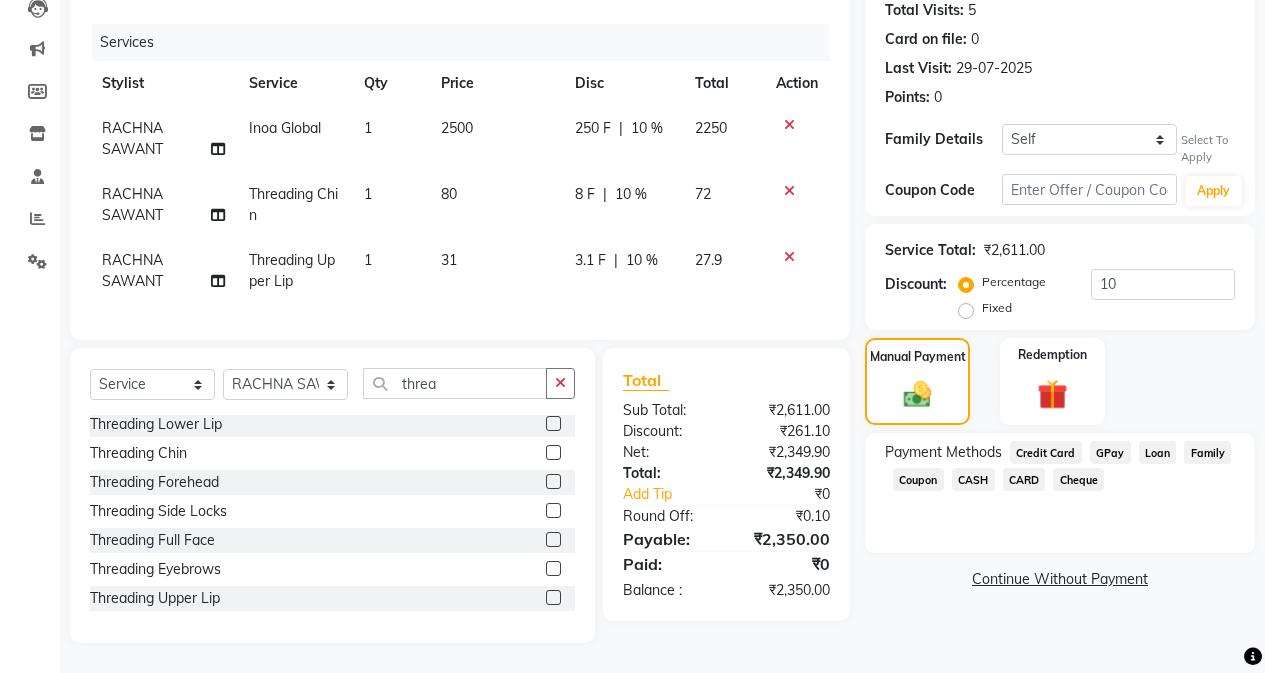 click on "CASH" 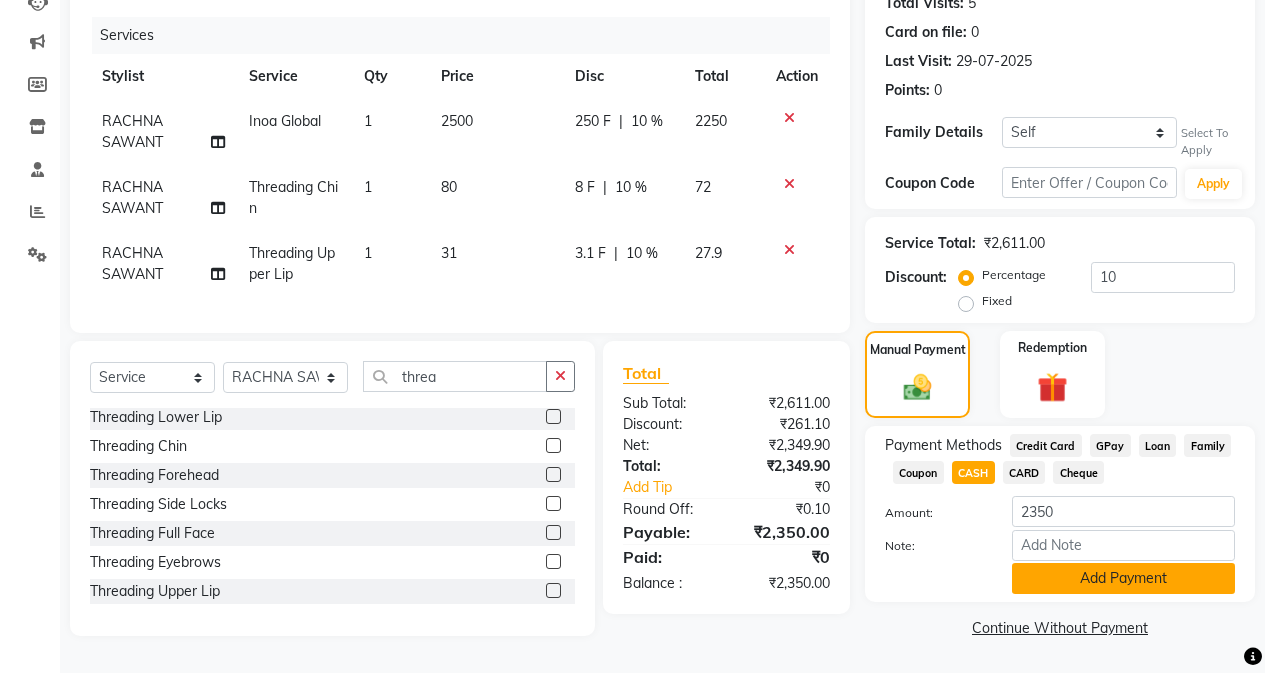 click on "Add Payment" 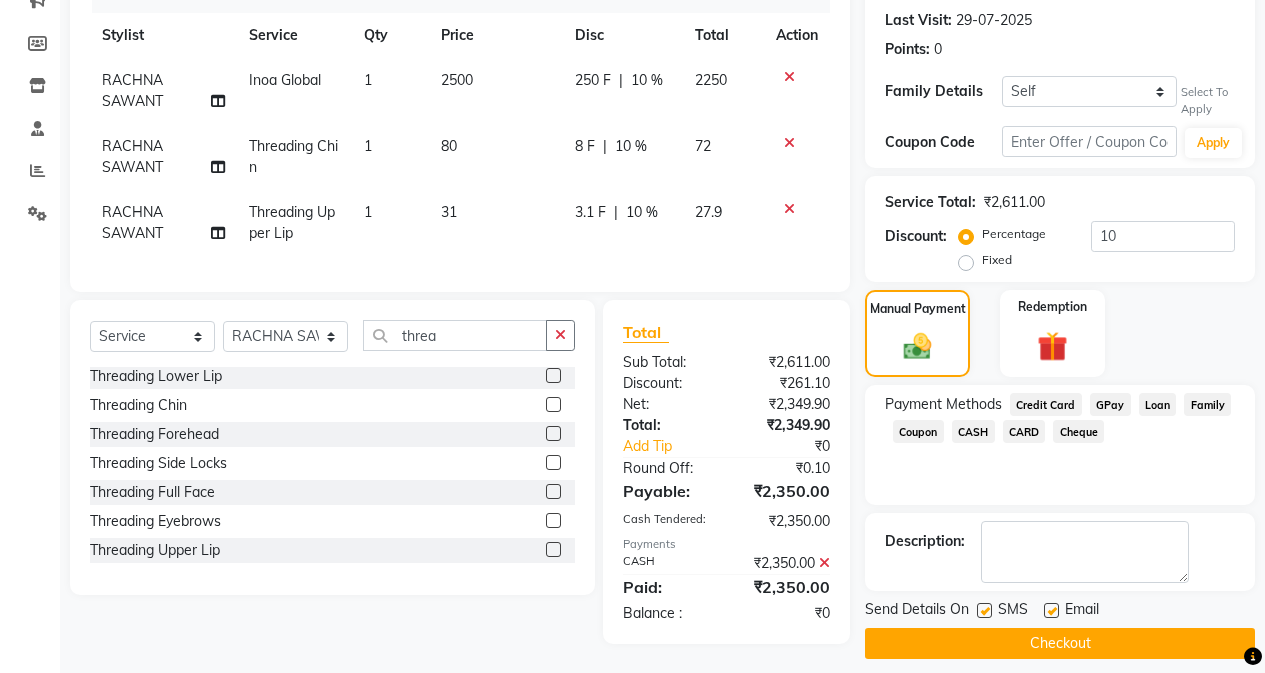 scroll, scrollTop: 288, scrollLeft: 0, axis: vertical 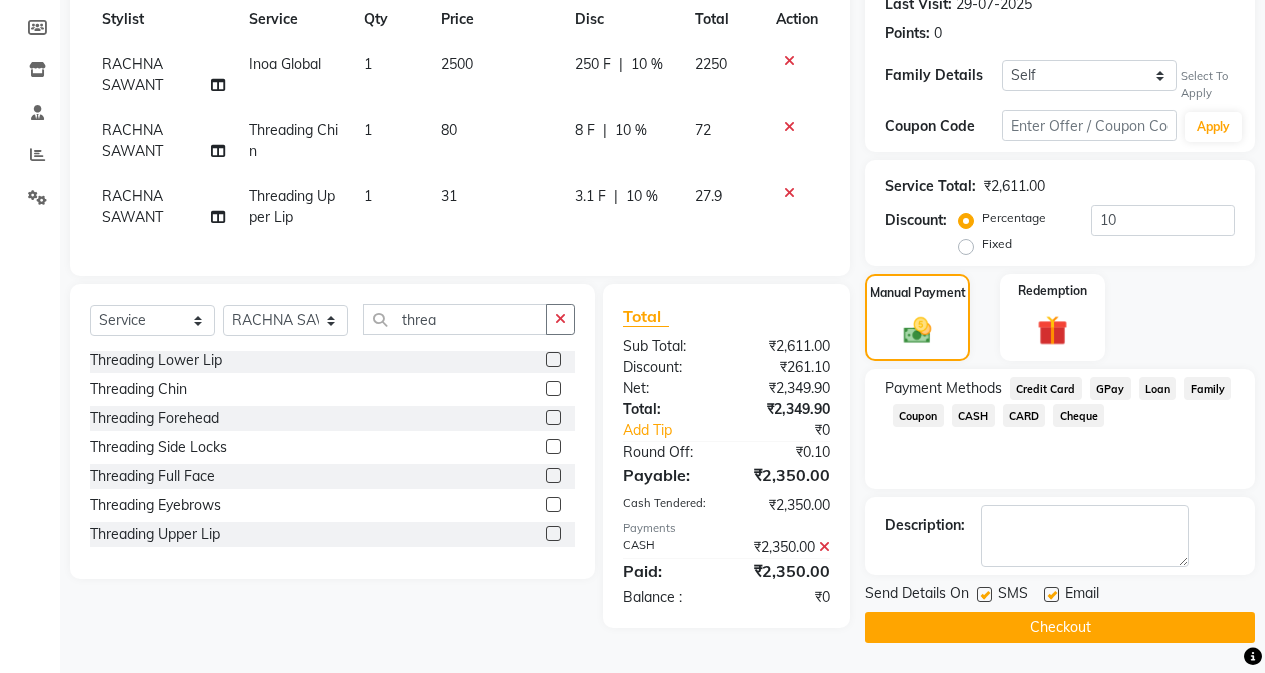 click on "Checkout" 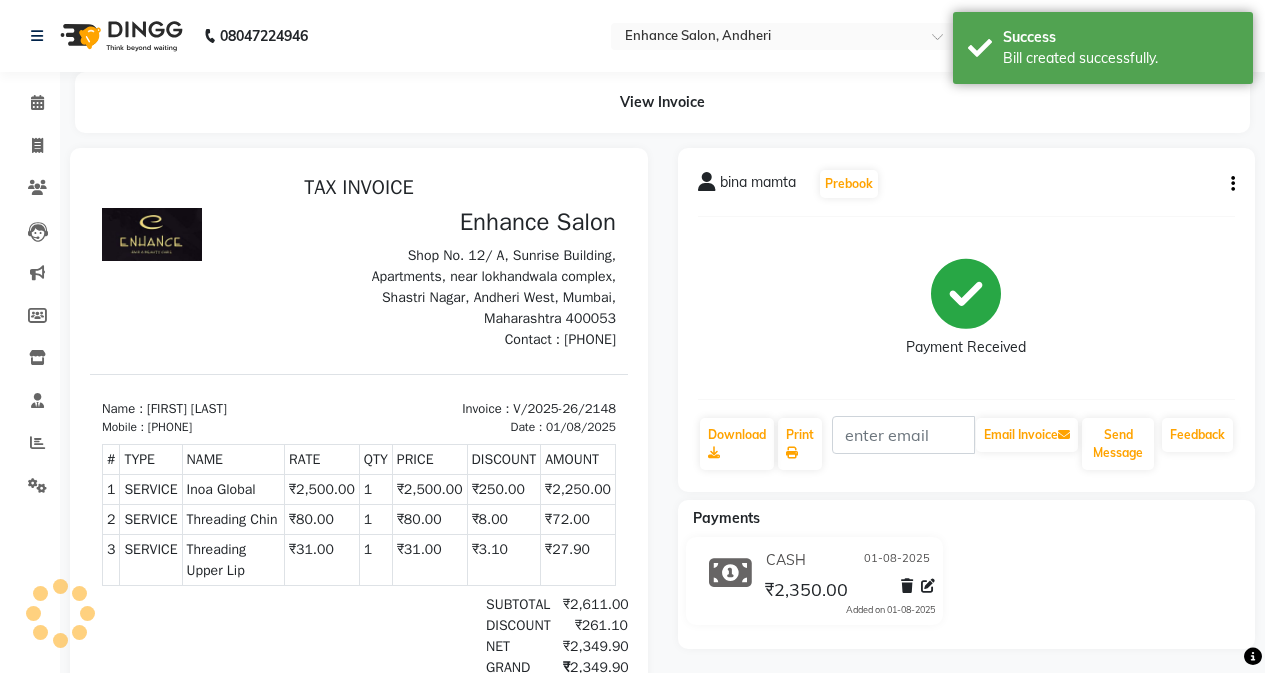 scroll, scrollTop: 0, scrollLeft: 0, axis: both 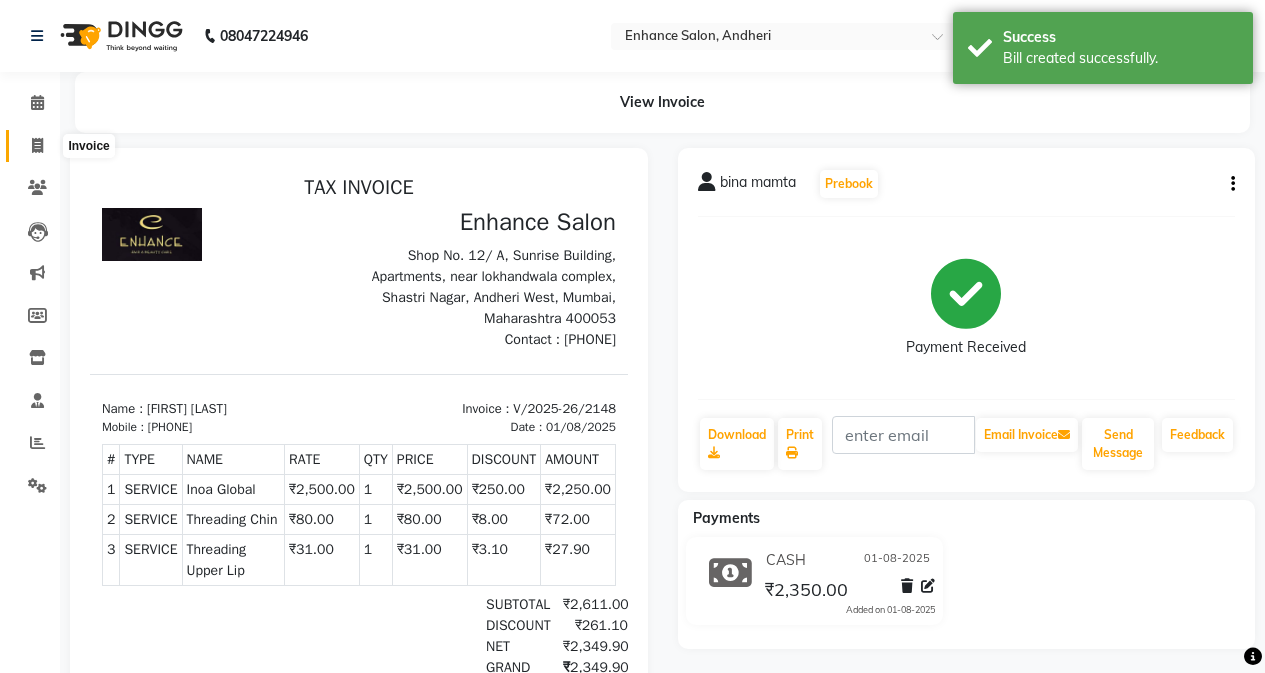 click 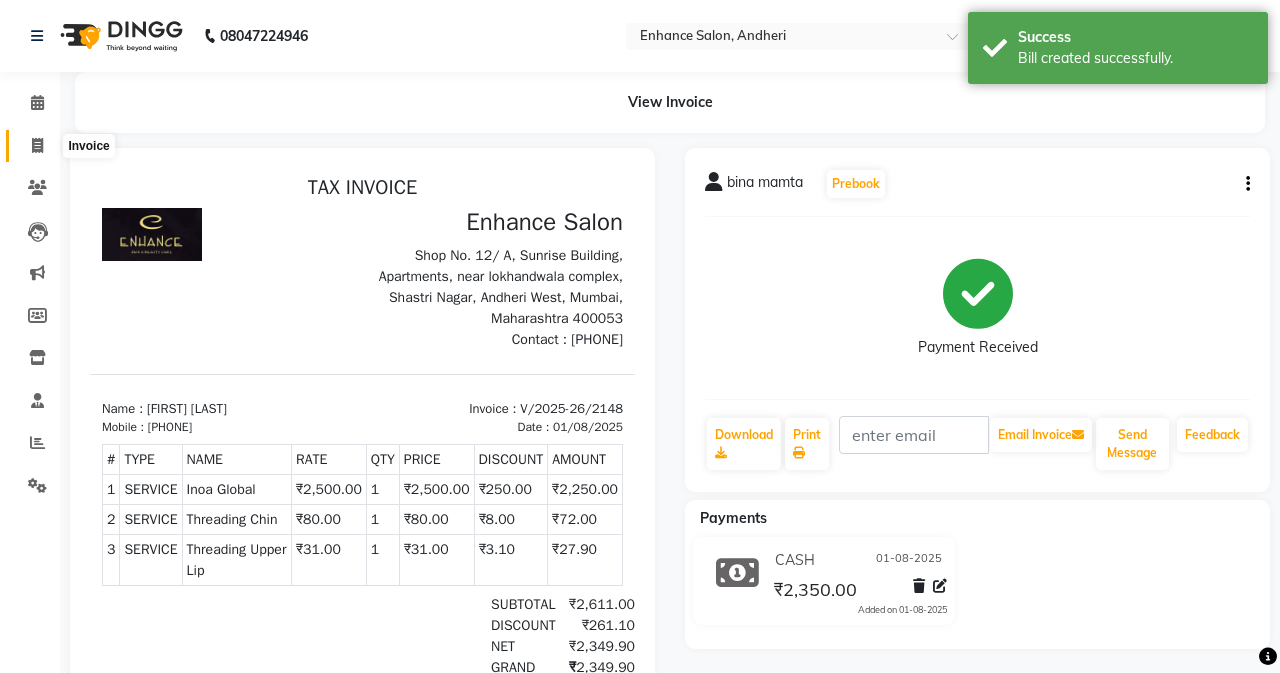 select on "7236" 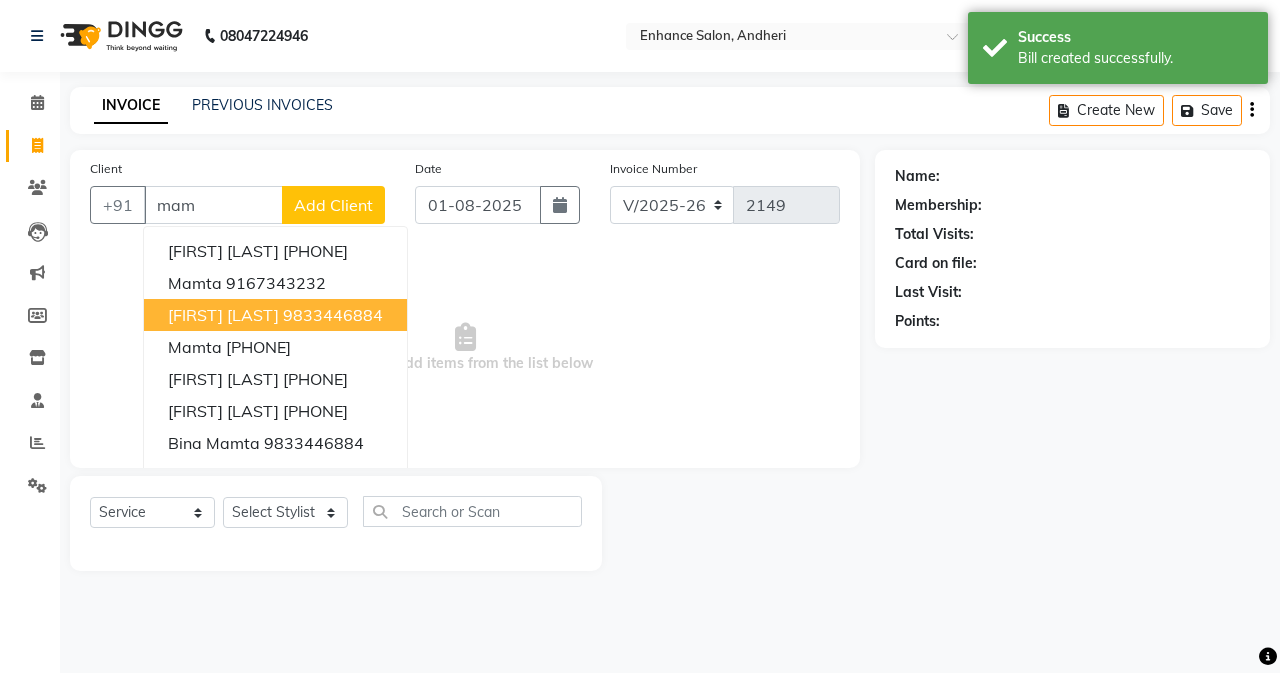 click on "[FIRST] [LAST]" at bounding box center [223, 315] 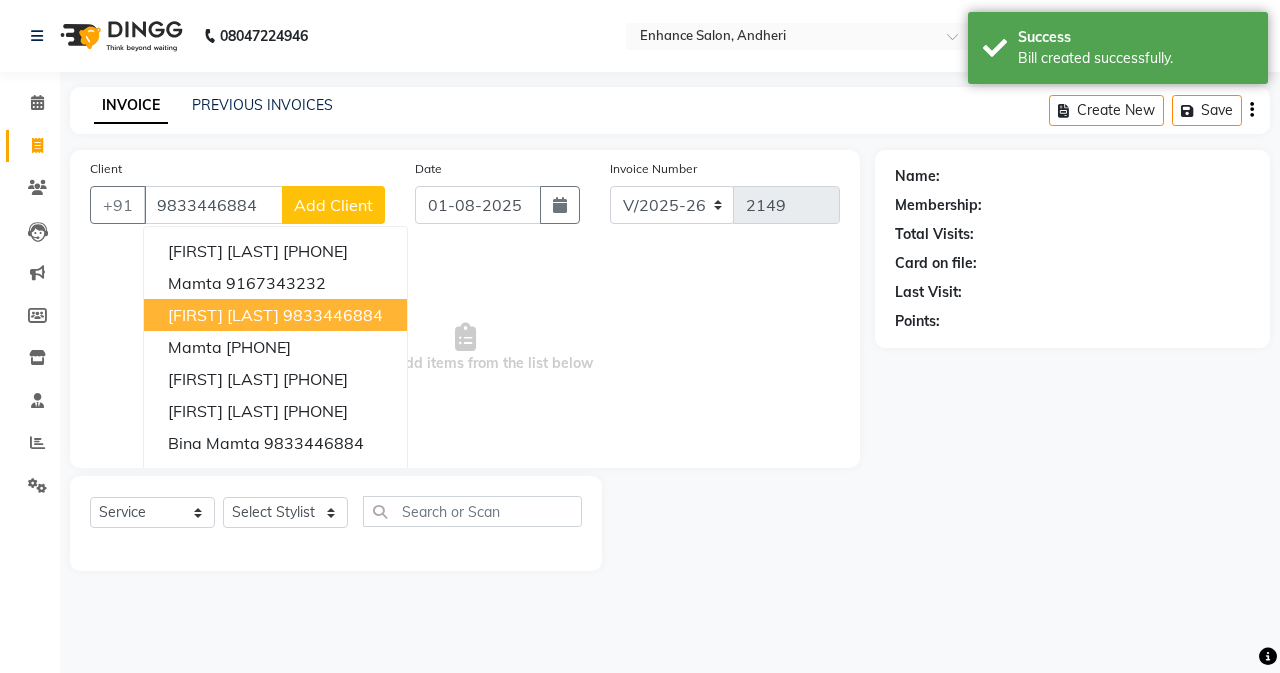 type on "9833446884" 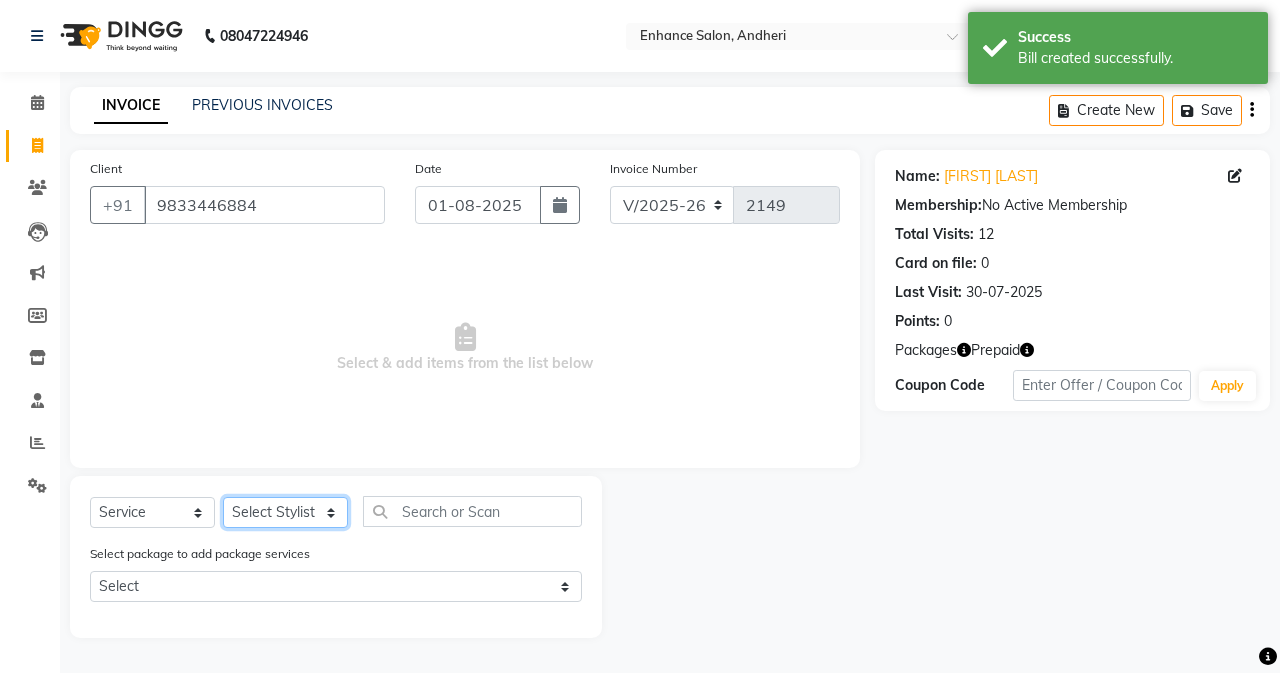 click on "Select Stylist Admin Arifa  ESHA CHAUHAN FARIDA SHAIKH Manager MEENA MISALKAR Minal NAMYA SALIAN POONAM KATEL RACHNA SAWANT Ranu nails REEMA MANGELA SHAMINA SHAIKH SHEFALI SHETTY TABU SHAIKH" 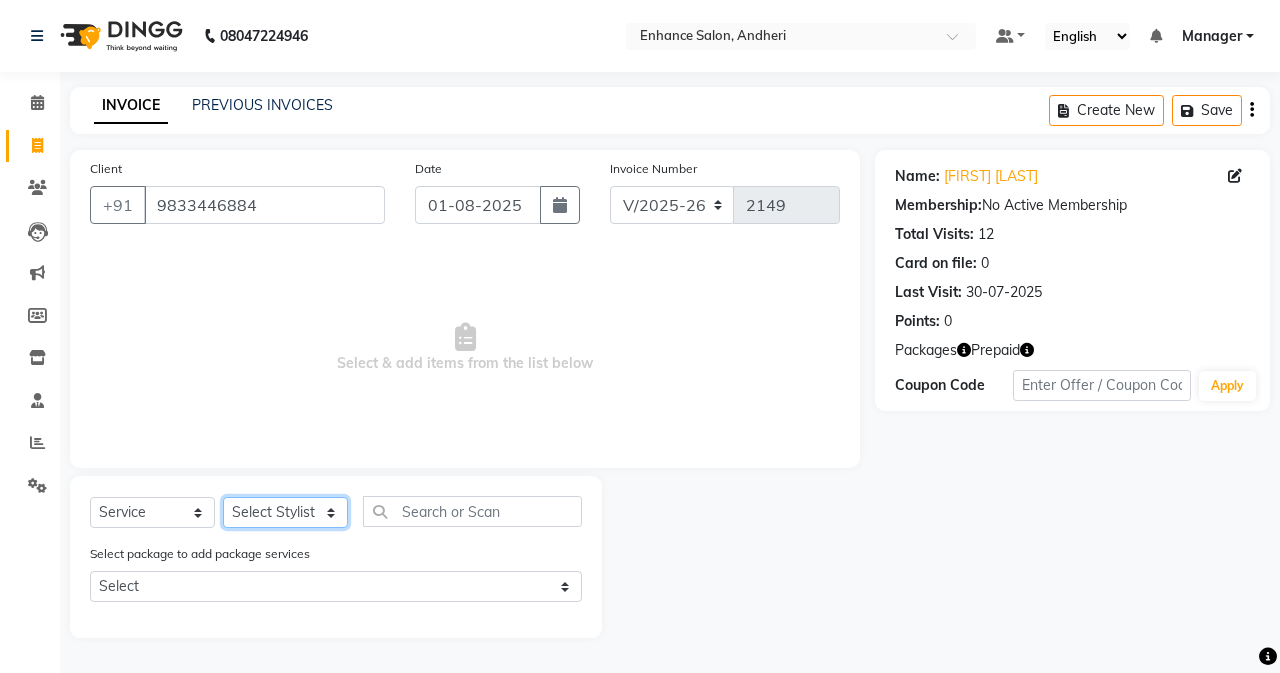 select on "79056" 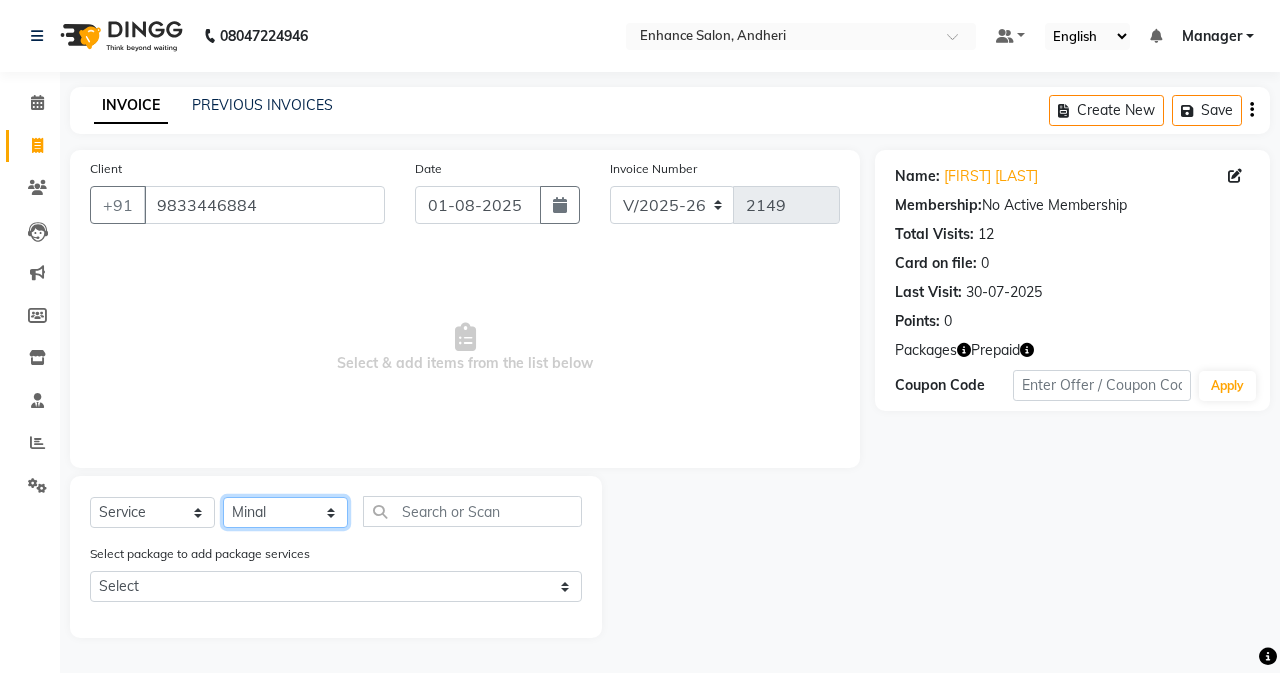 click on "Select Stylist Admin Arifa  ESHA CHAUHAN FARIDA SHAIKH Manager MEENA MISALKAR Minal NAMYA SALIAN POONAM KATEL RACHNA SAWANT Ranu nails REEMA MANGELA SHAMINA SHAIKH SHEFALI SHETTY TABU SHAIKH" 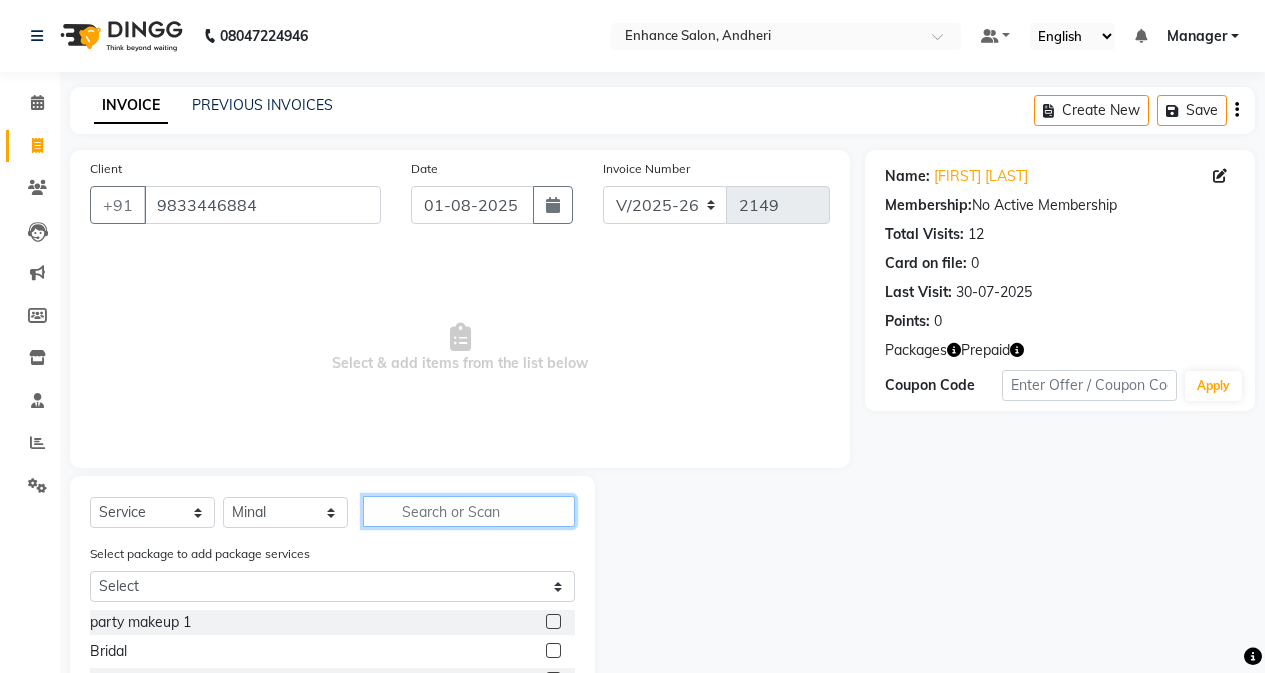 click 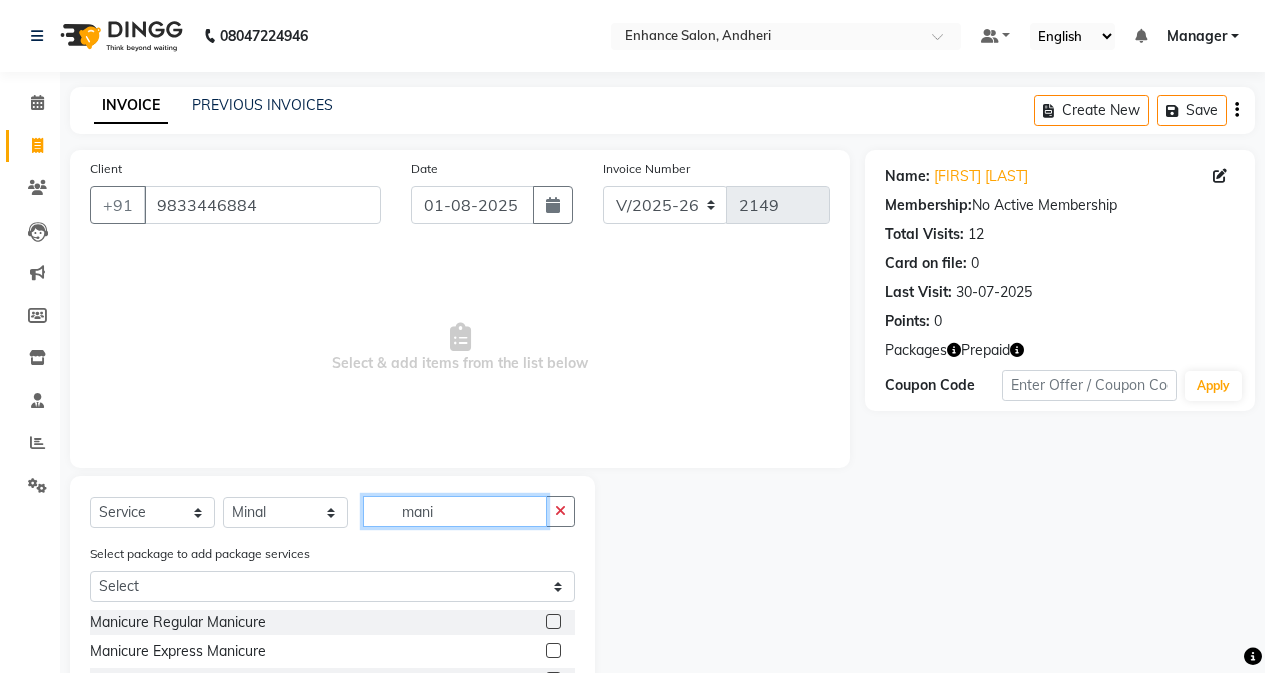 type on "mani" 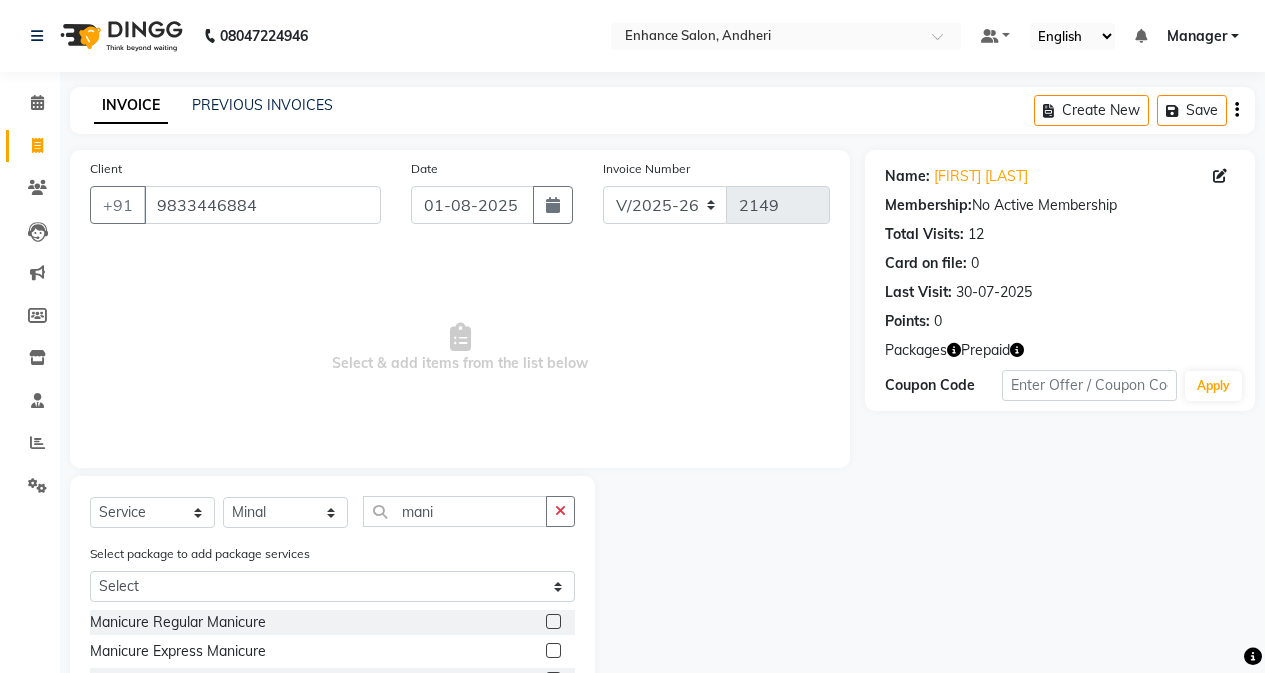 click 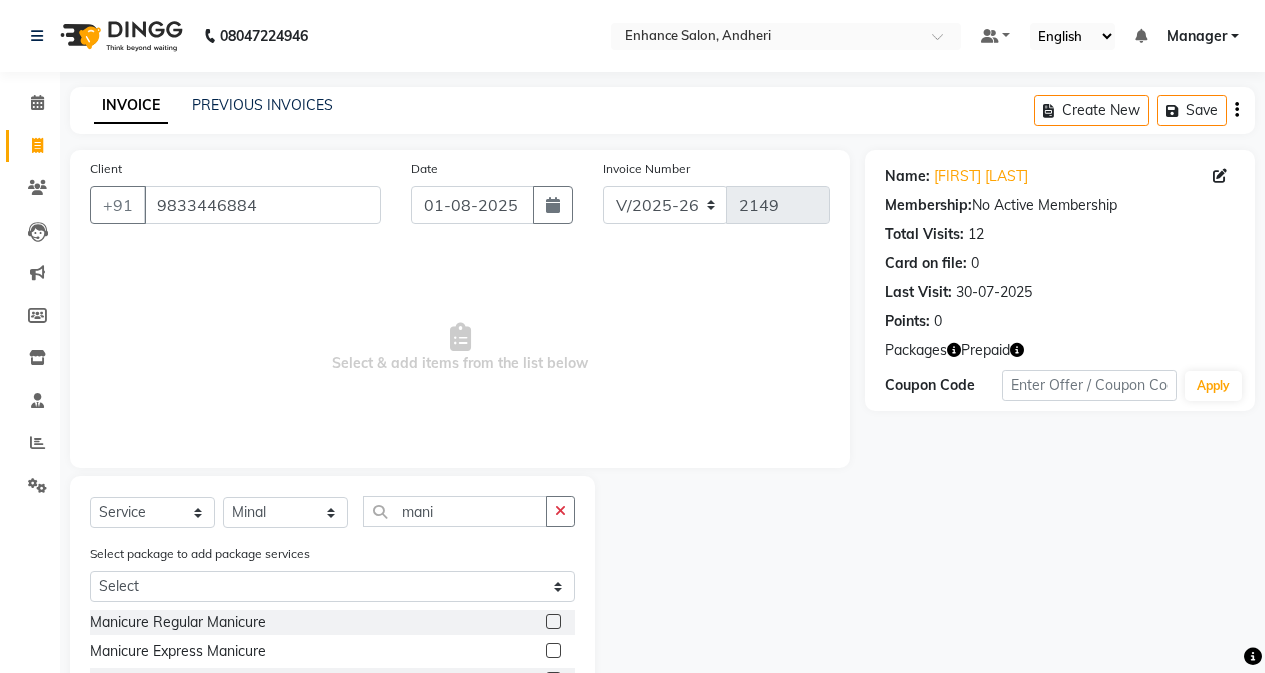 click at bounding box center (552, 622) 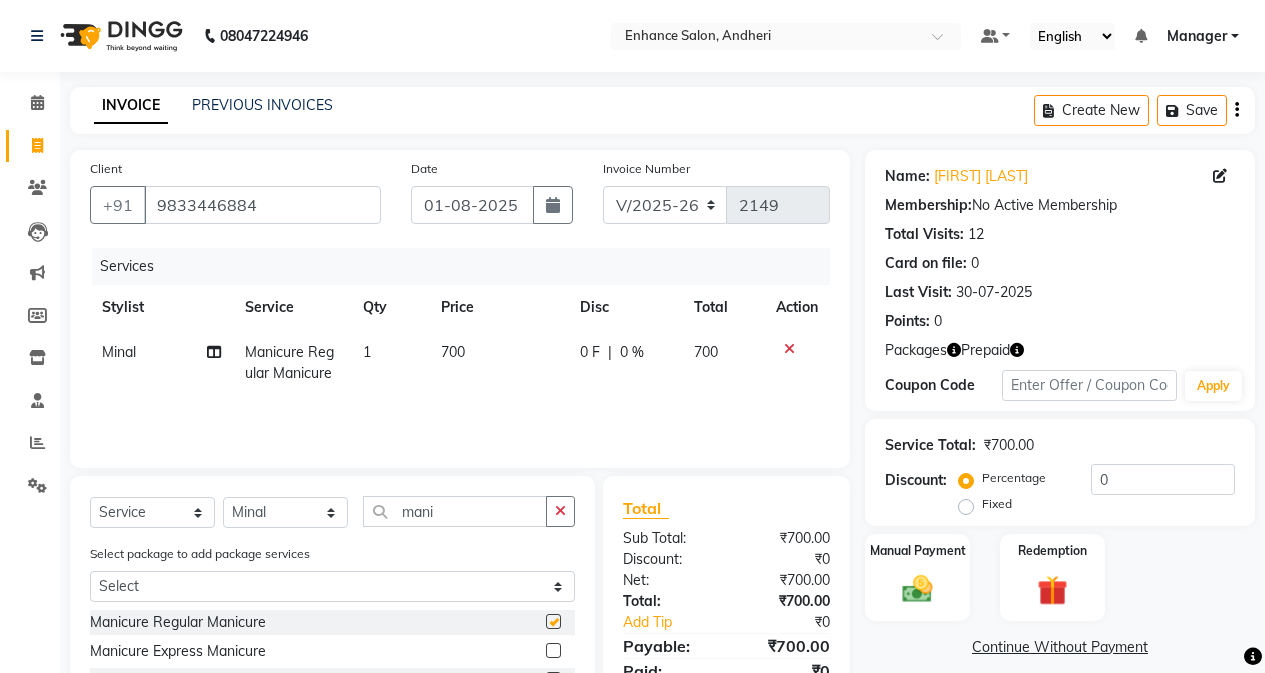 checkbox on "false" 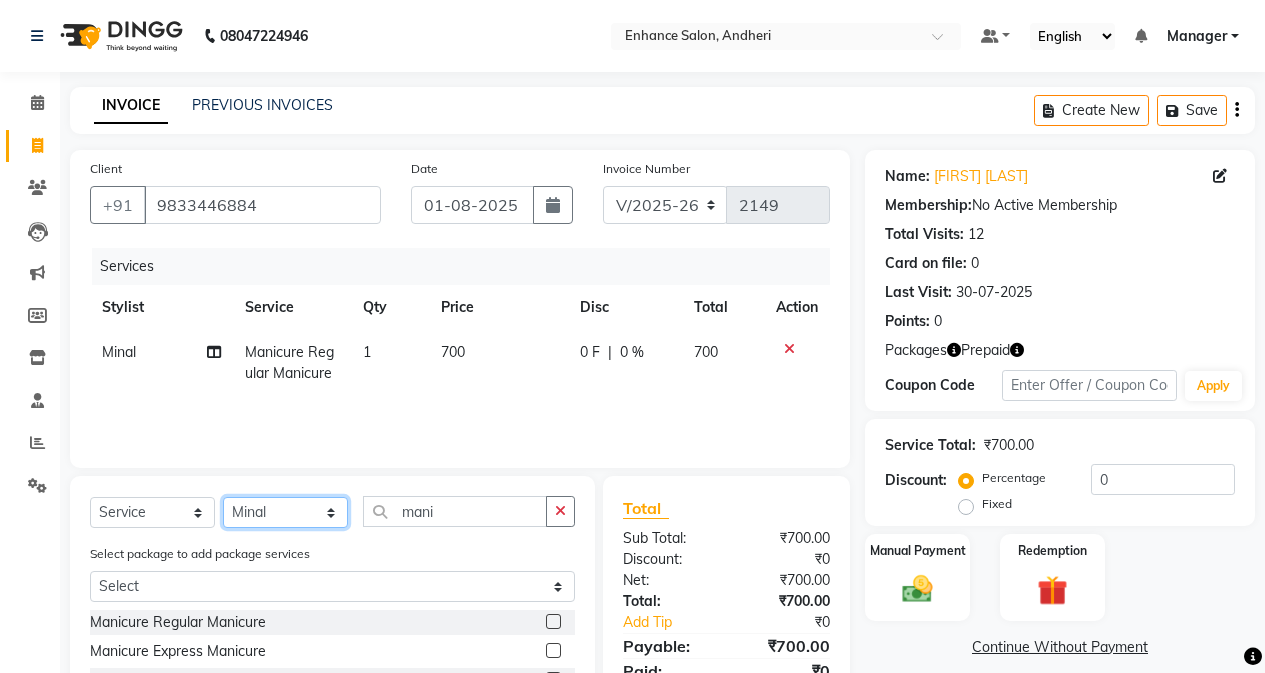 click on "Select Stylist Admin Arifa  ESHA CHAUHAN FARIDA SHAIKH Manager MEENA MISALKAR Minal NAMYA SALIAN POONAM KATEL RACHNA SAWANT Ranu nails REEMA MANGELA SHAMINA SHAIKH SHEFALI SHETTY TABU SHAIKH" 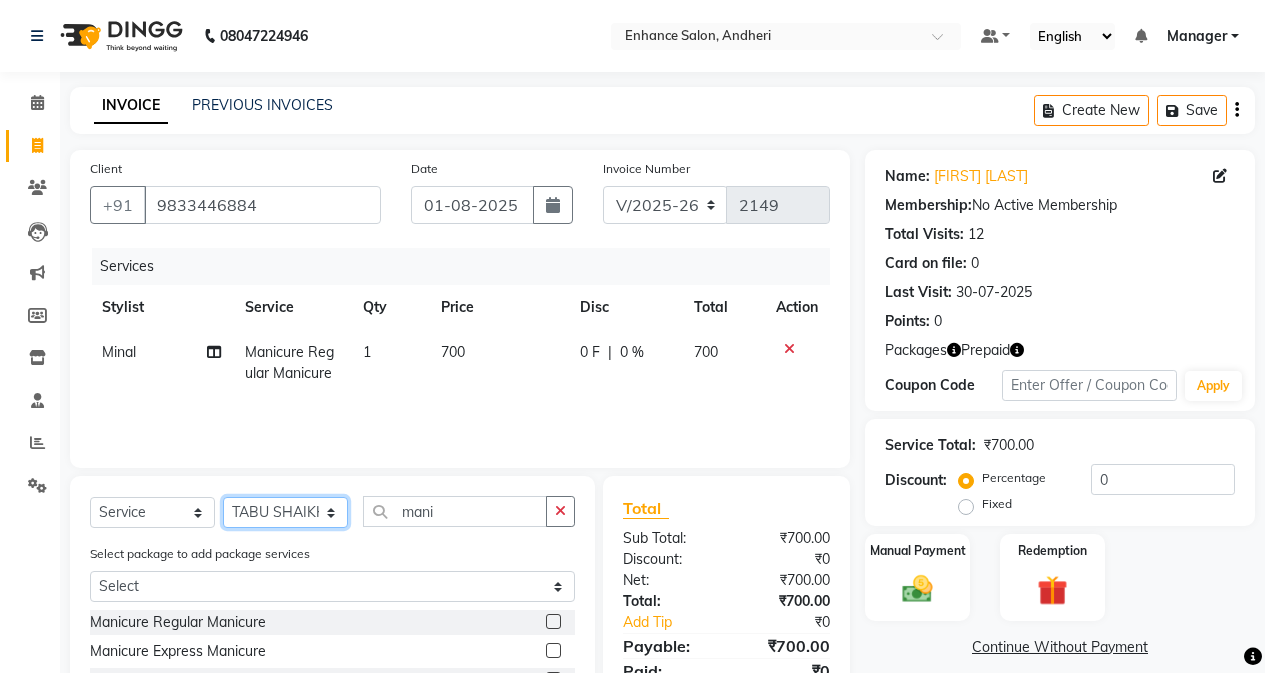 click on "Select Stylist Admin Arifa  ESHA CHAUHAN FARIDA SHAIKH Manager MEENA MISALKAR Minal NAMYA SALIAN POONAM KATEL RACHNA SAWANT Ranu nails REEMA MANGELA SHAMINA SHAIKH SHEFALI SHETTY TABU SHAIKH" 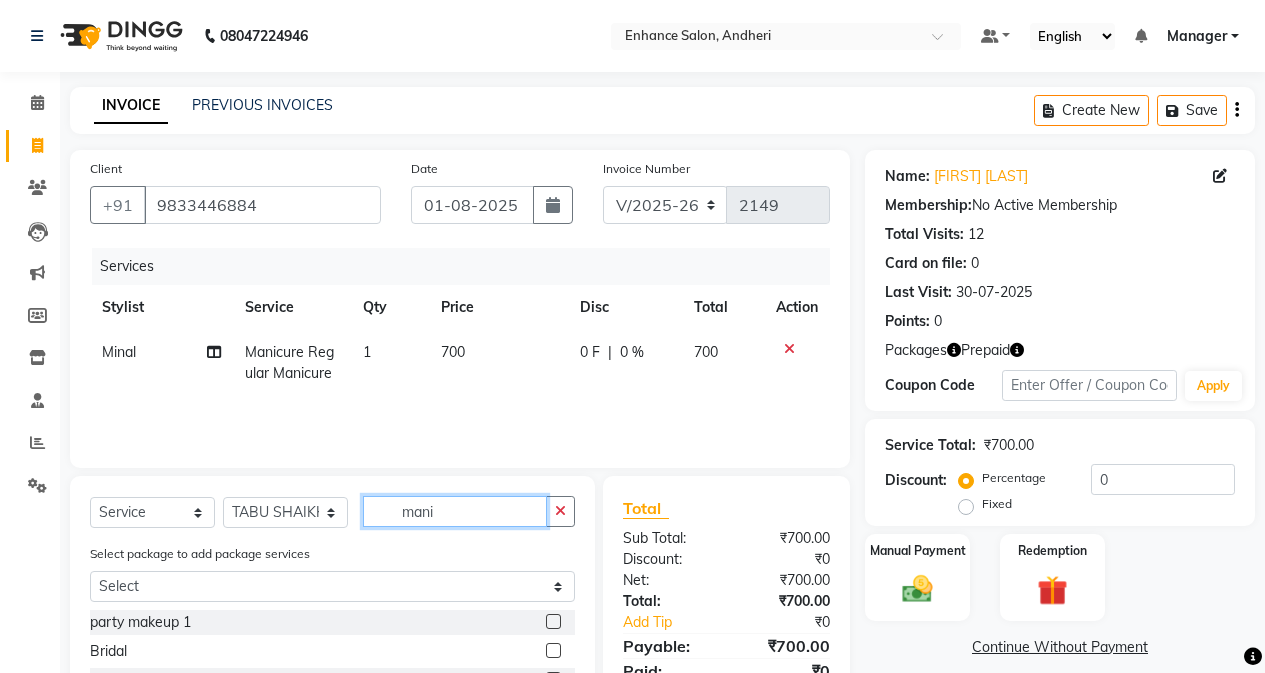 click on "mani" 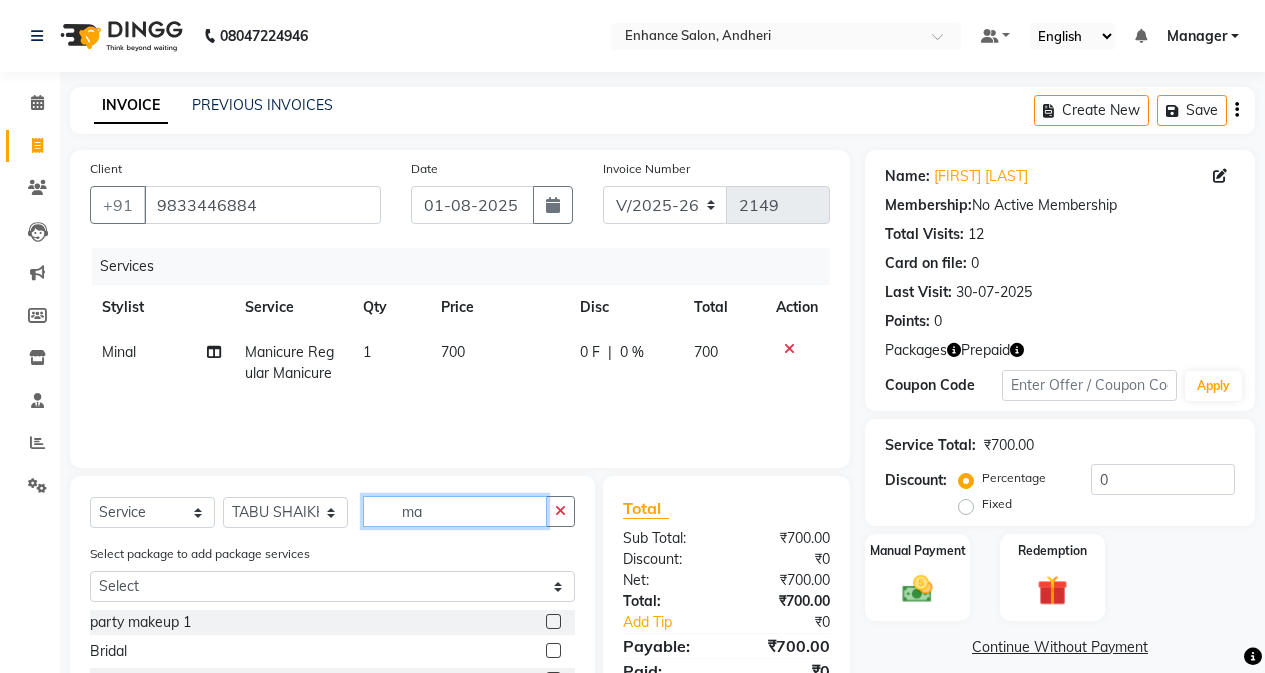 type on "m" 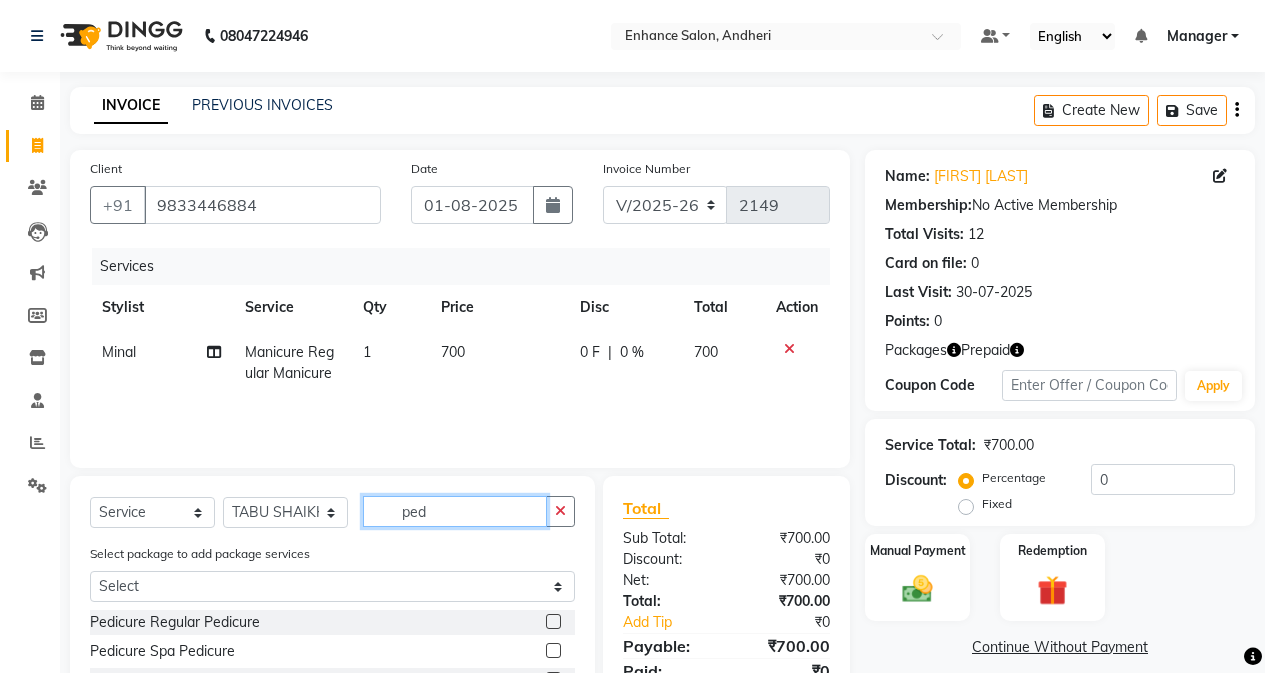 scroll, scrollTop: 169, scrollLeft: 0, axis: vertical 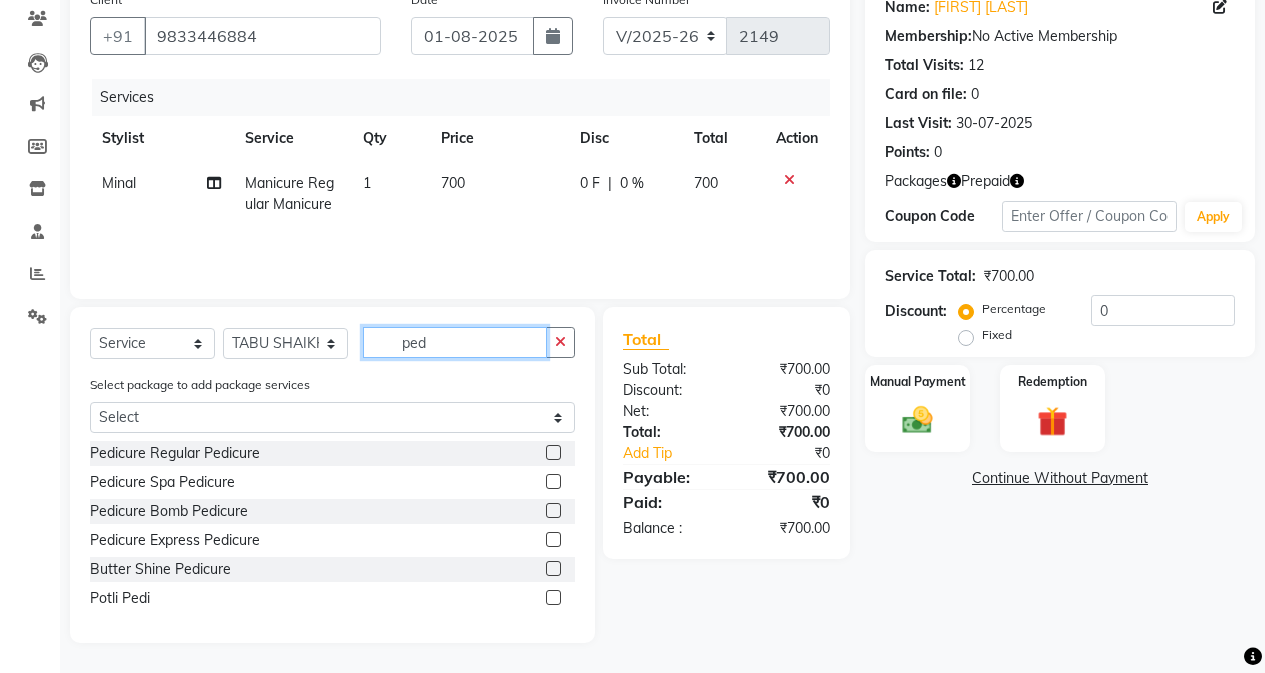 type on "ped" 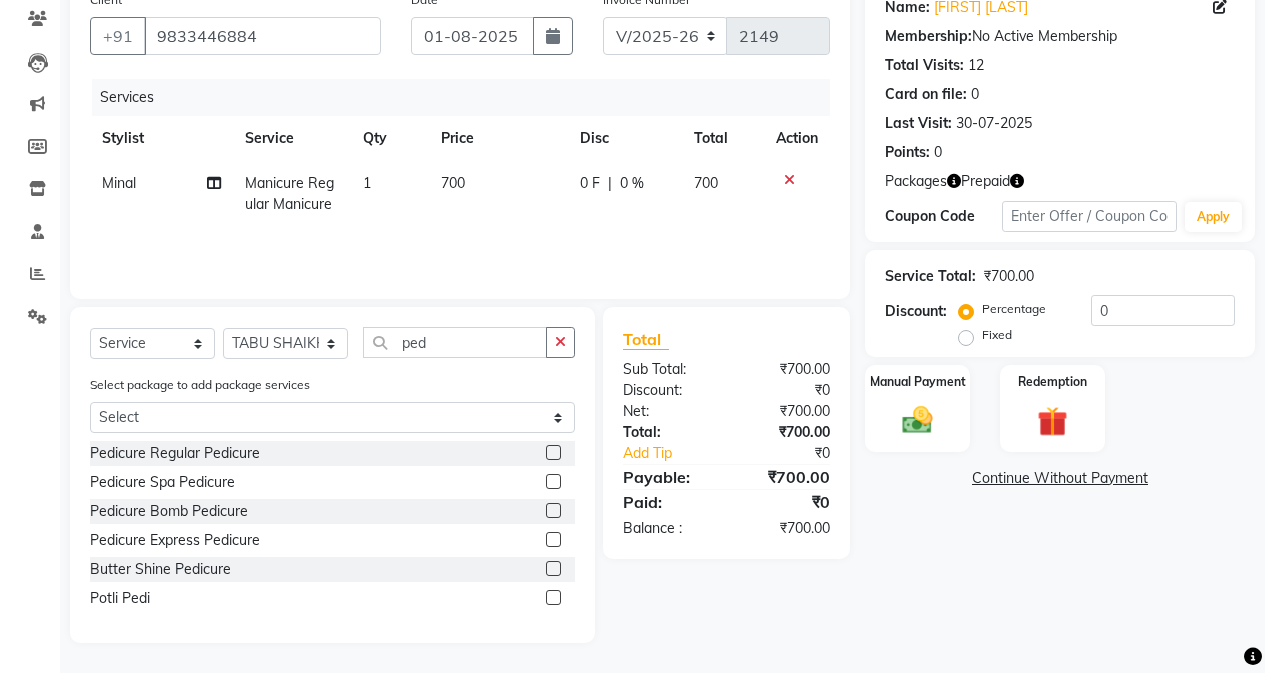 click 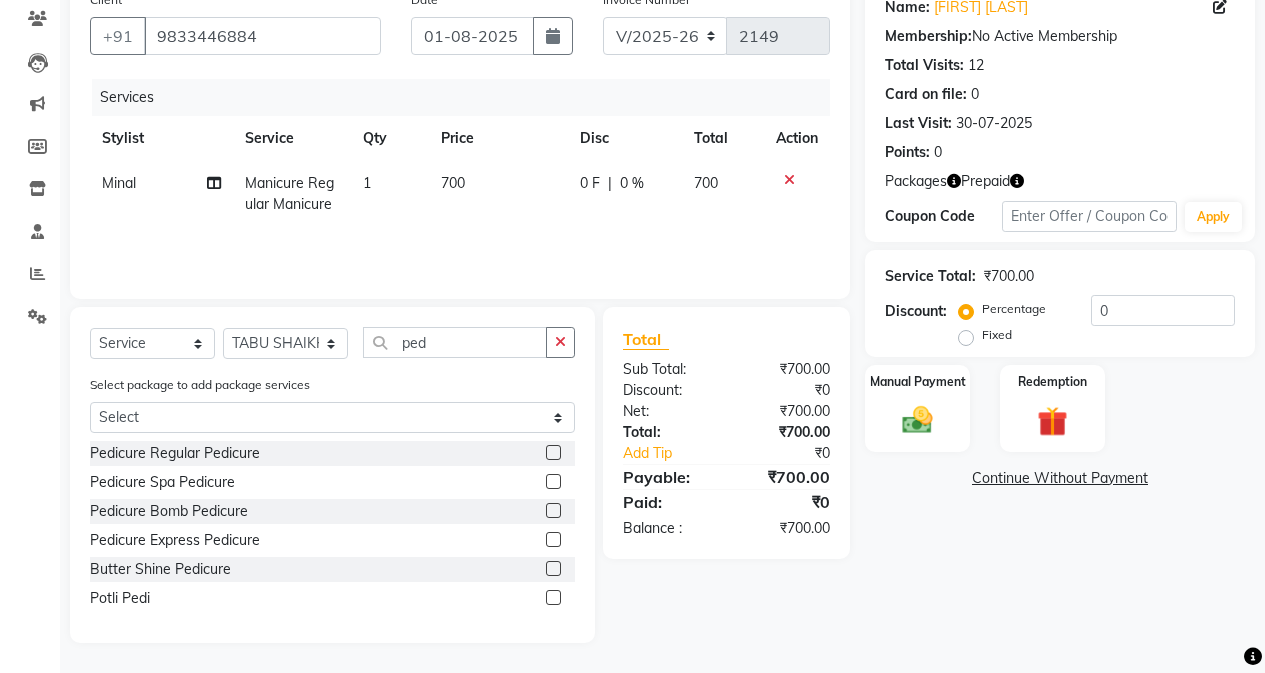 click at bounding box center [552, 453] 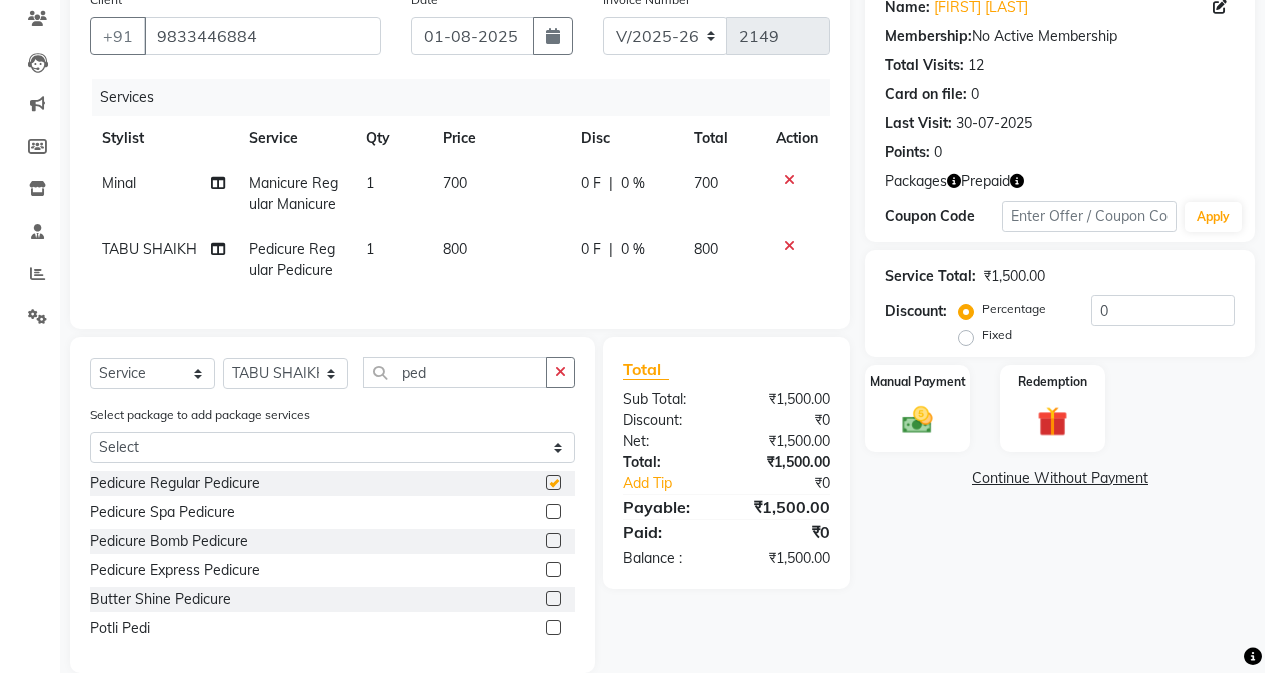 checkbox on "false" 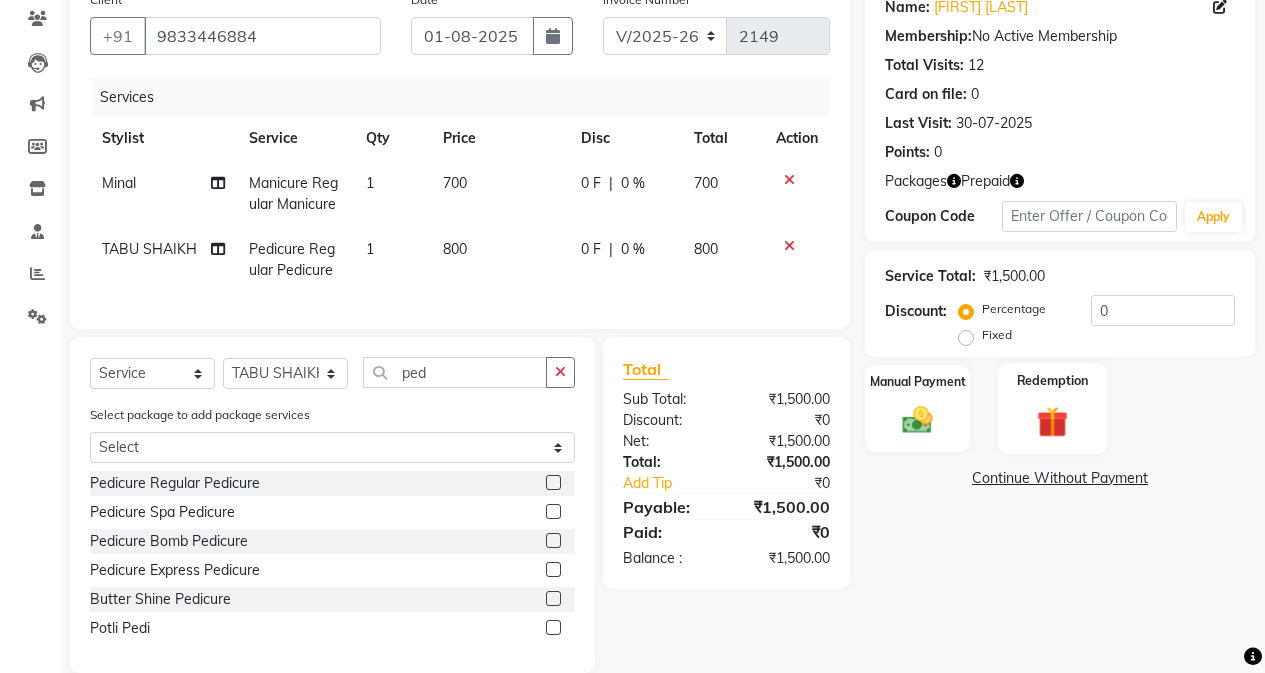click on "Redemption" 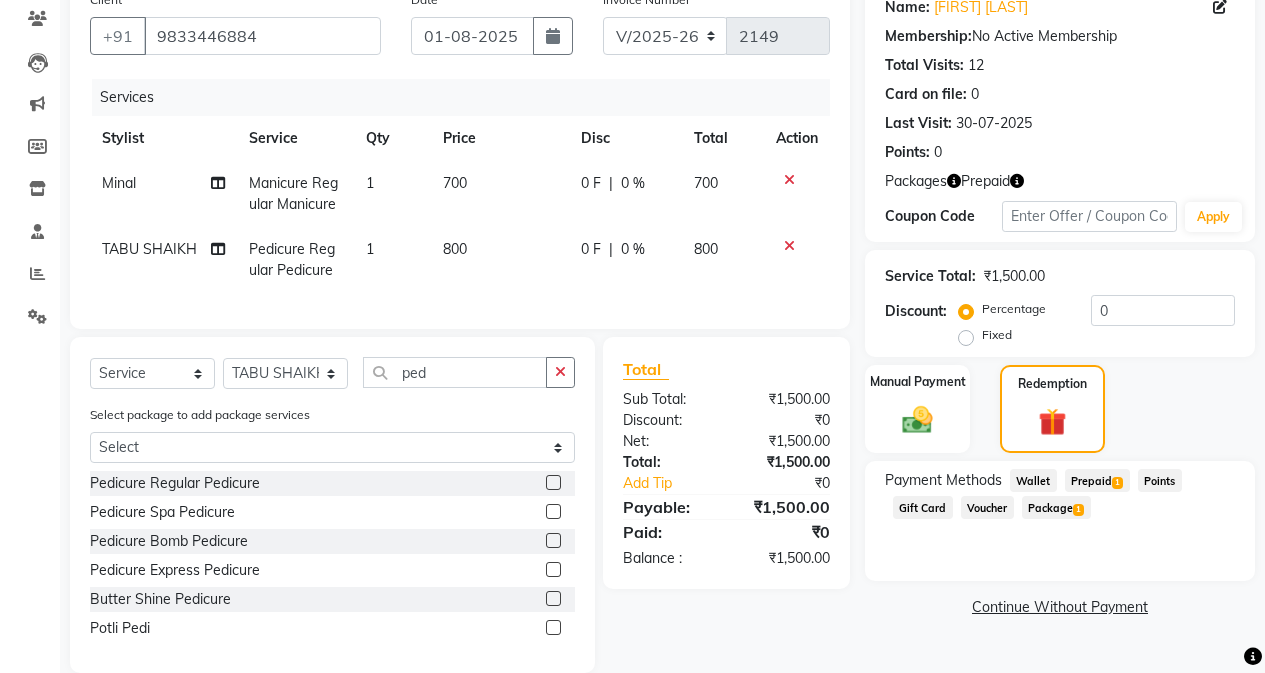 click on "Prepaid  1" 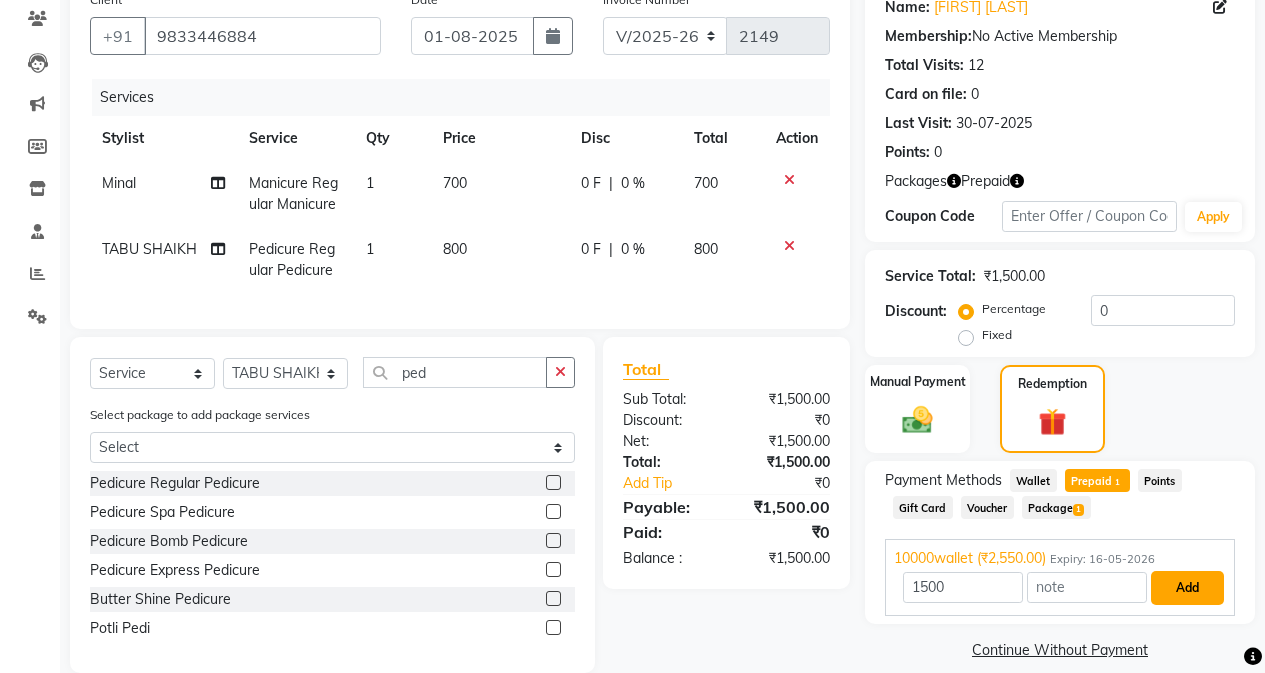 click on "Add" at bounding box center (1187, 588) 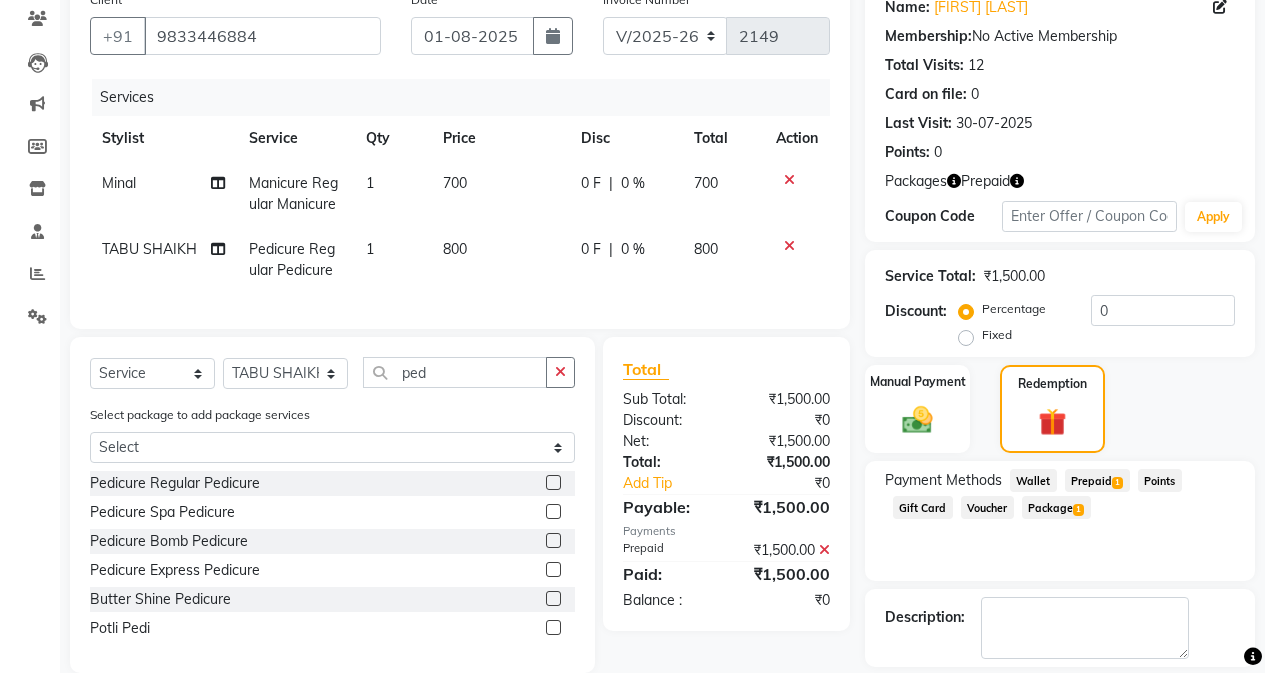 scroll, scrollTop: 261, scrollLeft: 0, axis: vertical 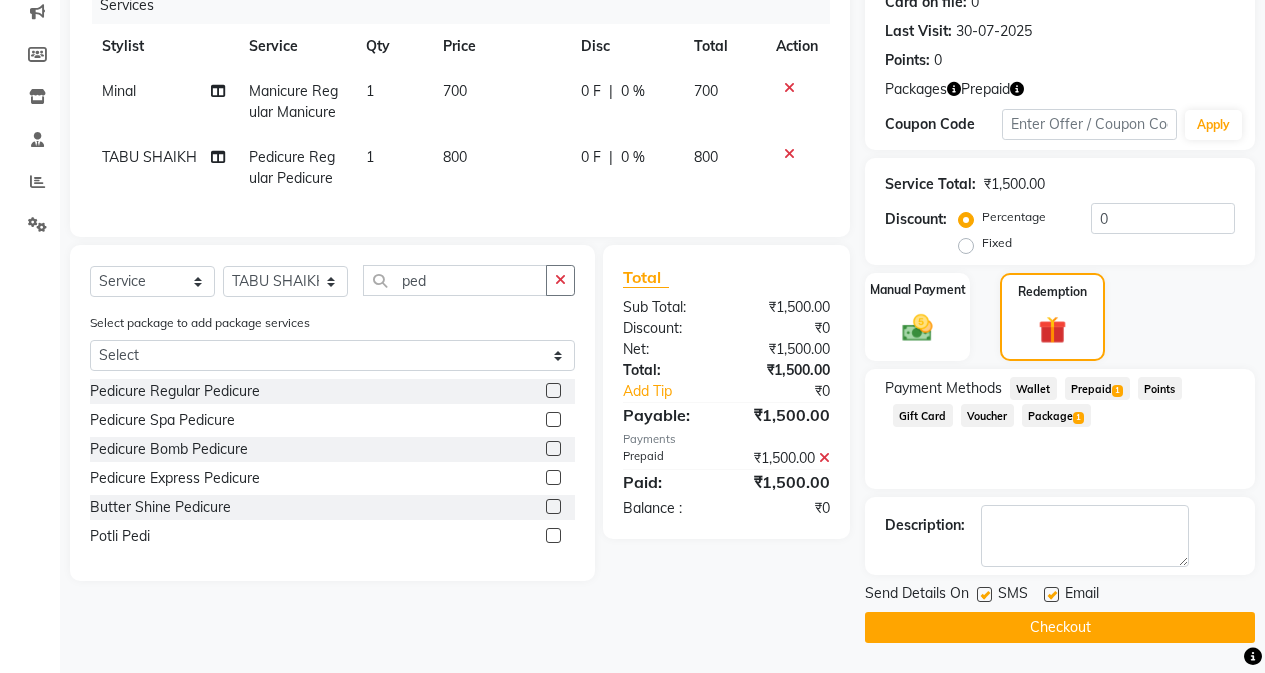 click on "Checkout" 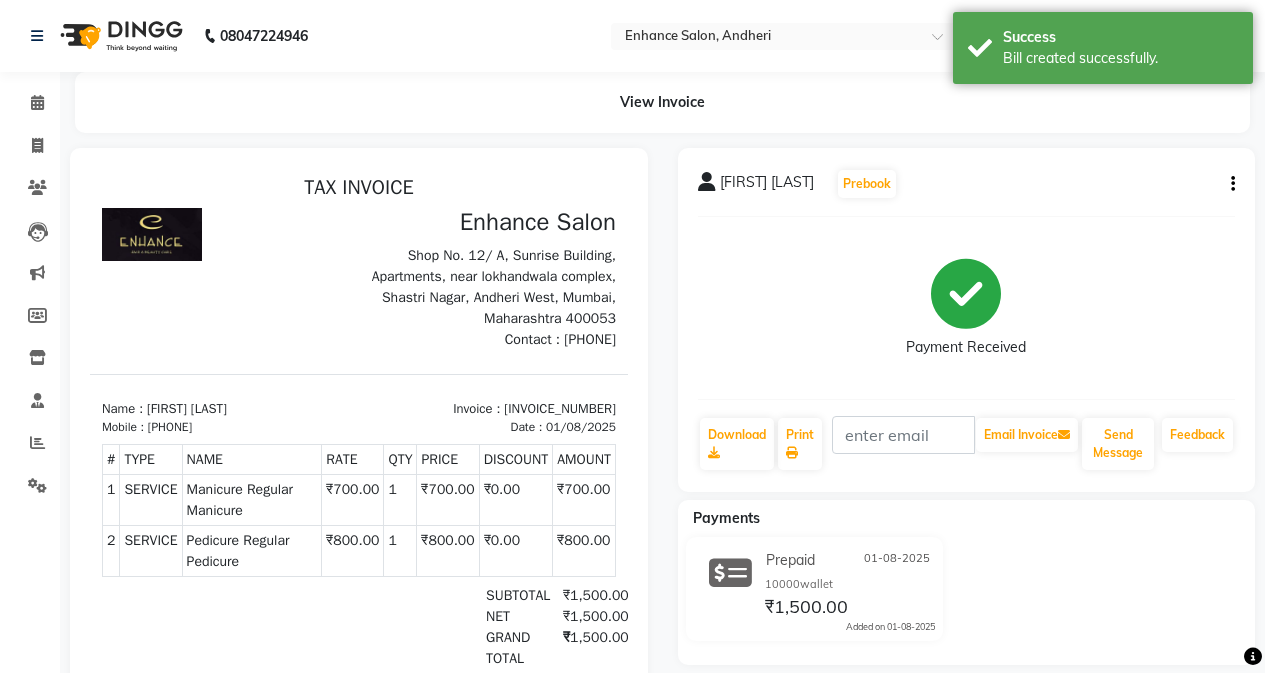 scroll, scrollTop: 0, scrollLeft: 0, axis: both 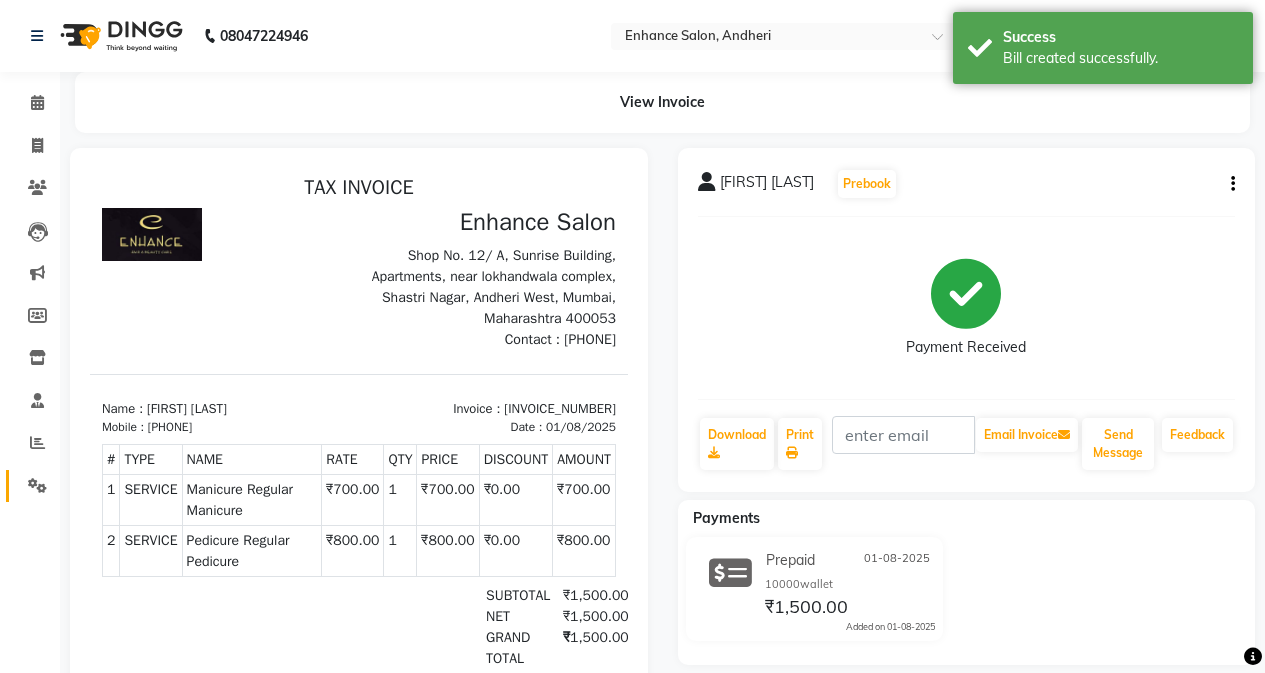 click on "Settings" 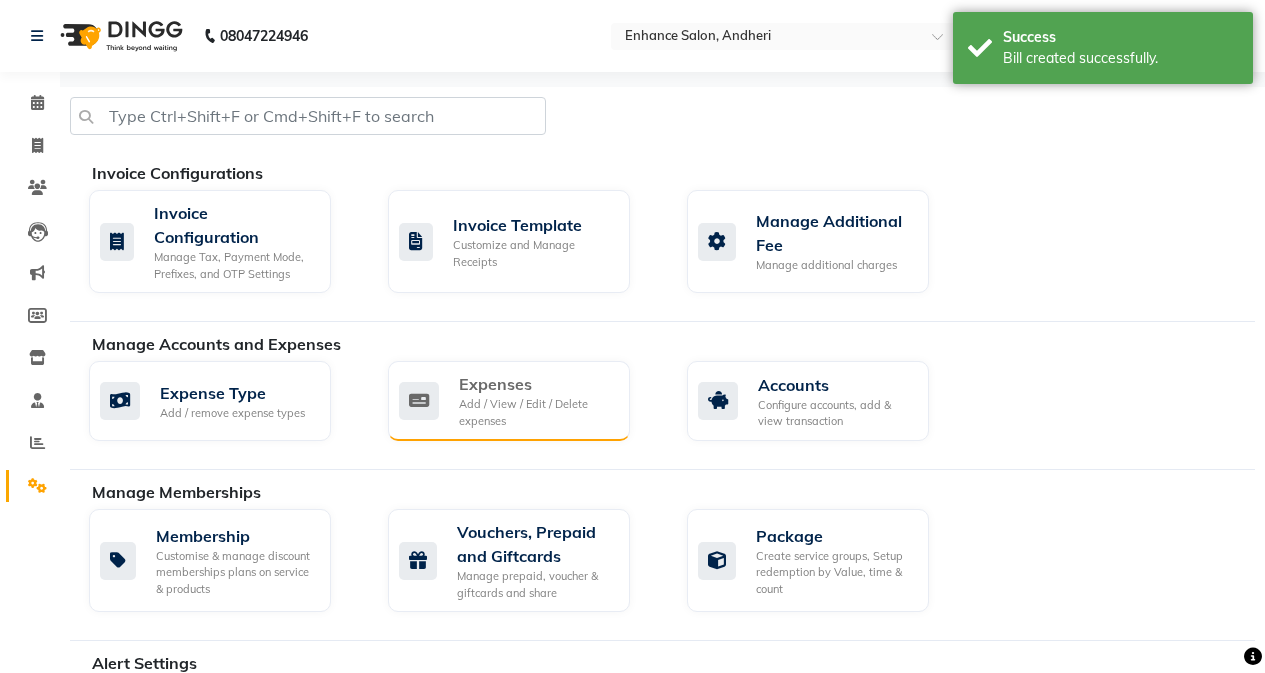 click on "Expenses" 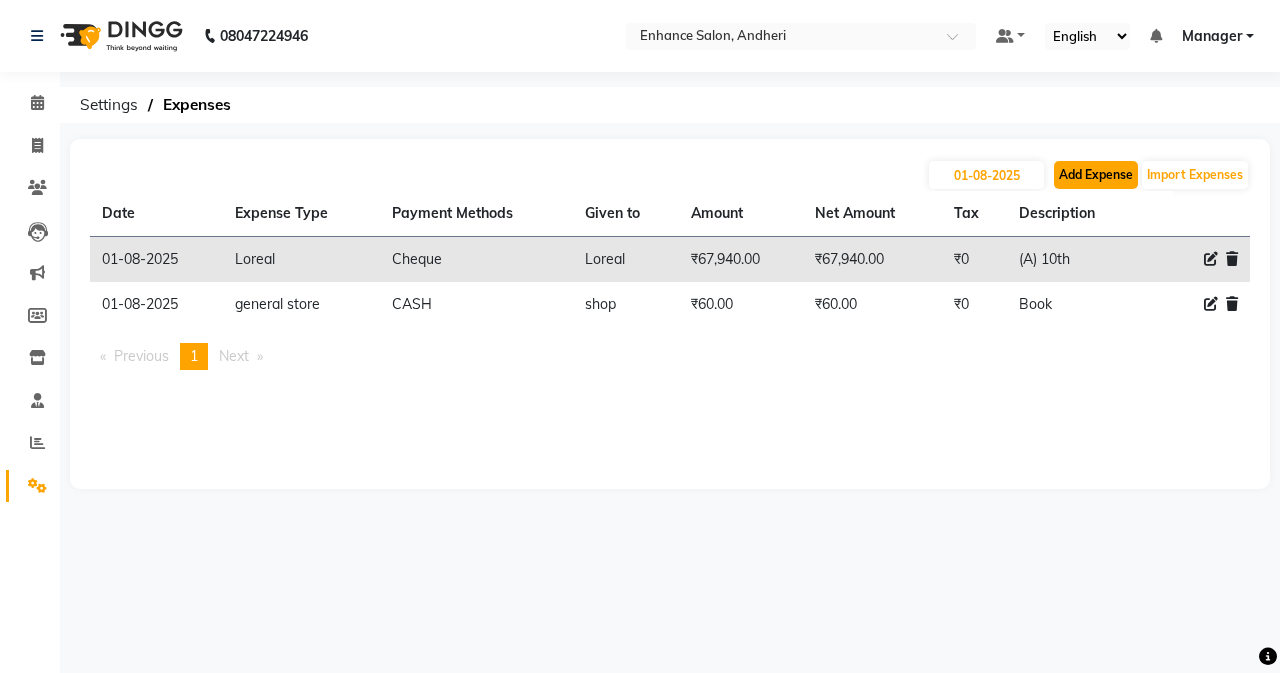 click on "Add Expense" 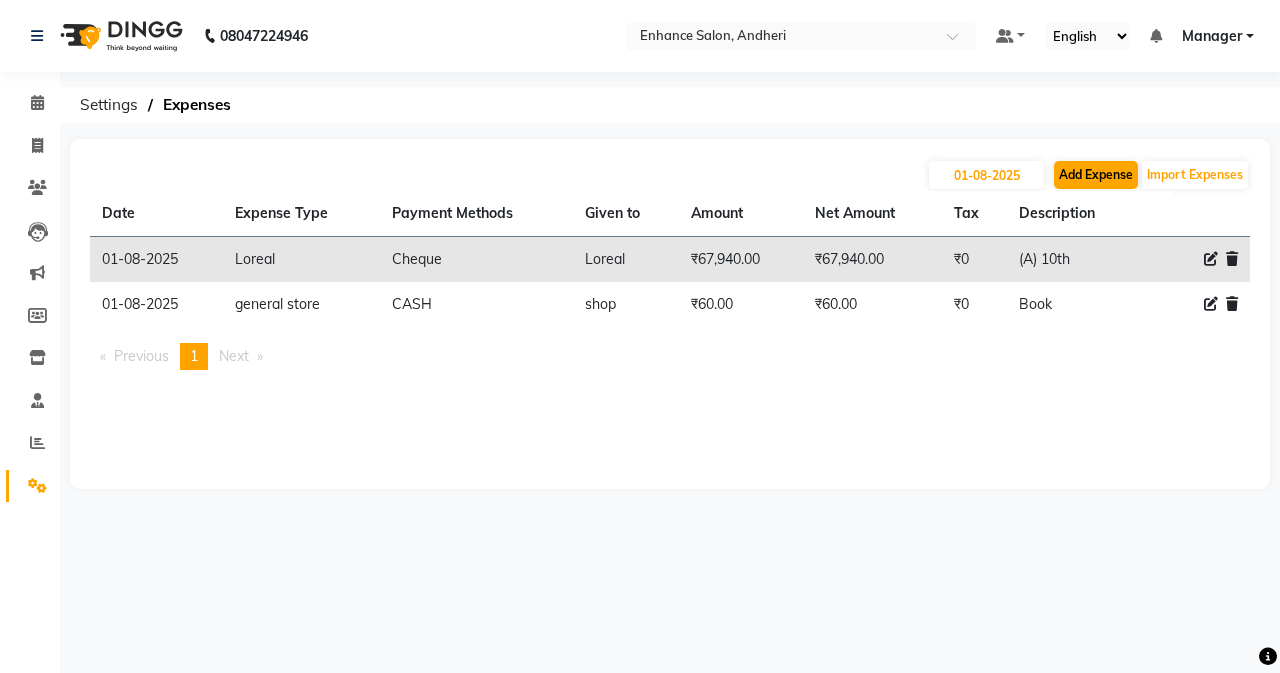 select on "1" 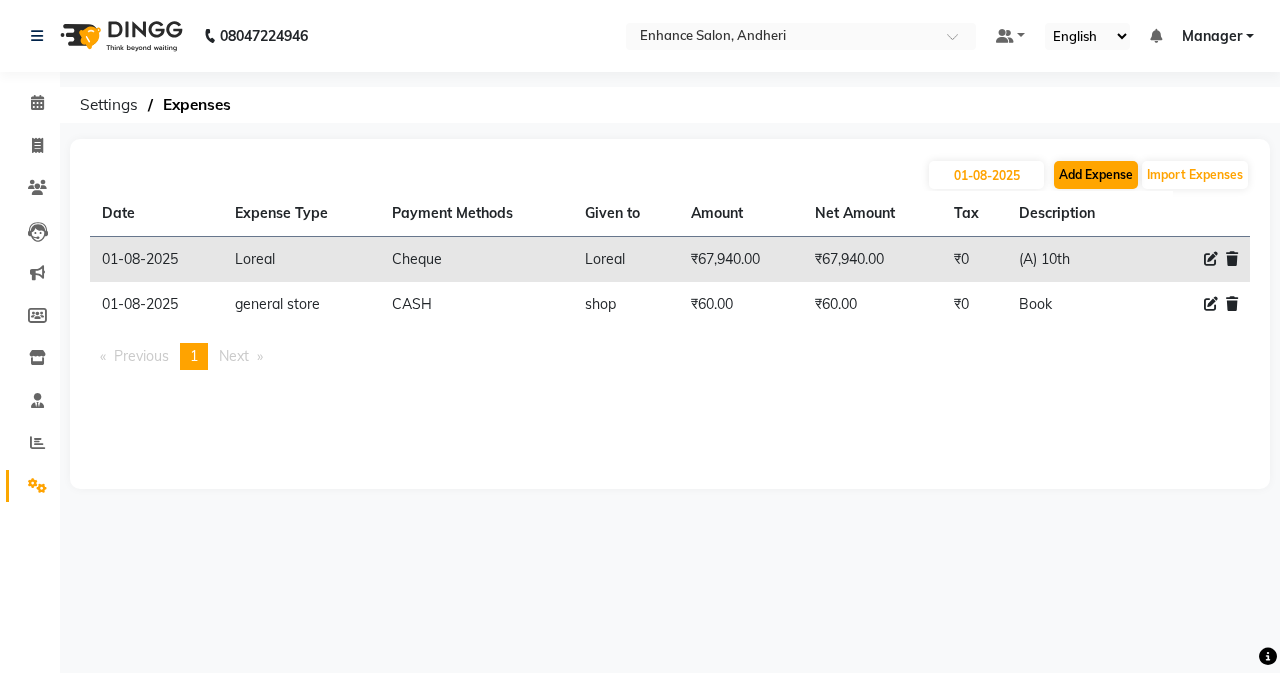 select on "6324" 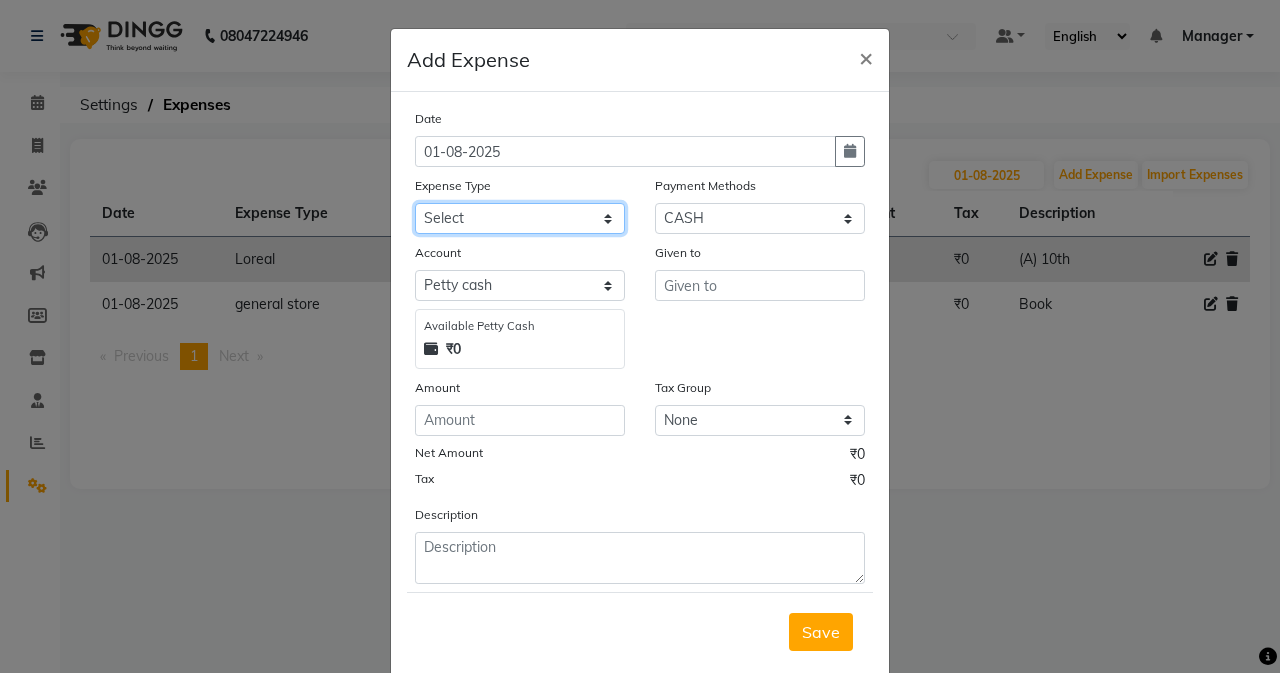 click on "Select Advance Salary Air Condition Rouf Aroma auto money Beauty Bazaar Beauty Palace Beauty Zone Blue sky bombino Botox cell phone Client Snack dejado nails deja returned Dhobi Dione Dmart electrician Electricity Equipment Eyelash Floractive Fragnace general store getwell medical GST Laundry Loreal Maintenance Mali Mayur Milk Shake Miscellaneous Other overtime Pantry Product Ranu Nails Raza computer Rent restaurant Return money Salary Satnique serenite shefali shivshankar Soaked Social Media Staff Snacks stationary sweeper Tata power Tax Tea Manoj Tea & Refreshment Tip toiletry Utilities Water Bill wax we fast" 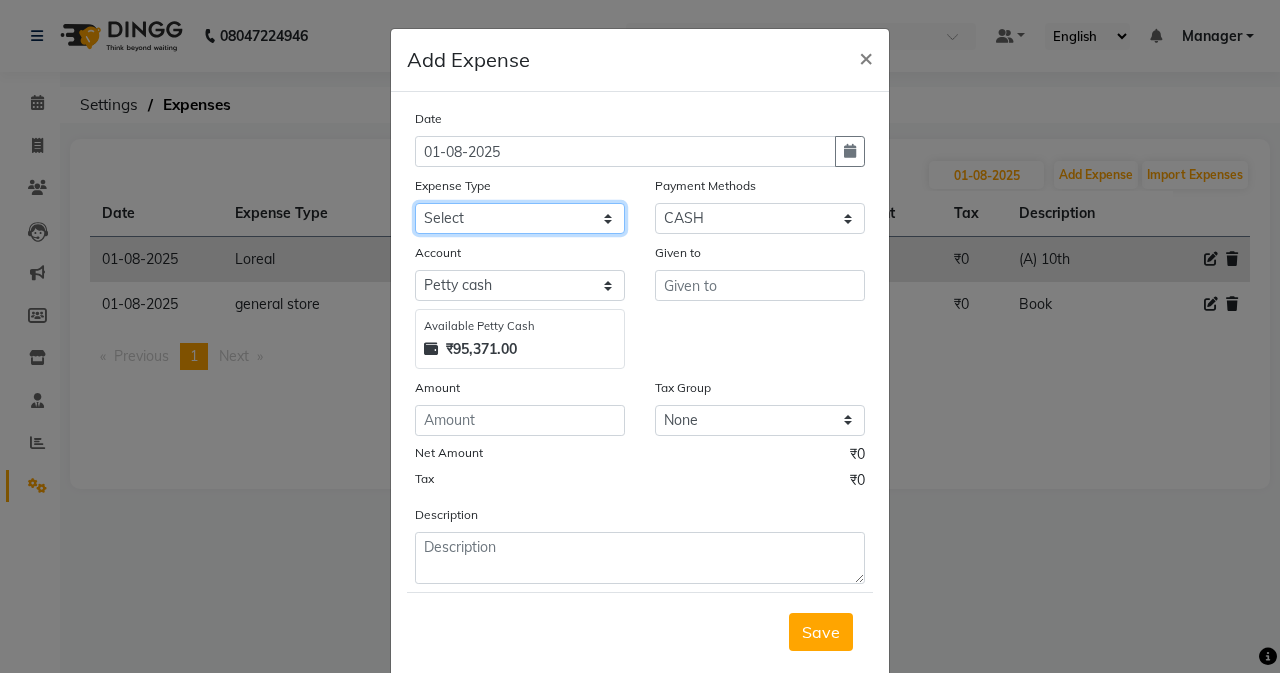 select on "18662" 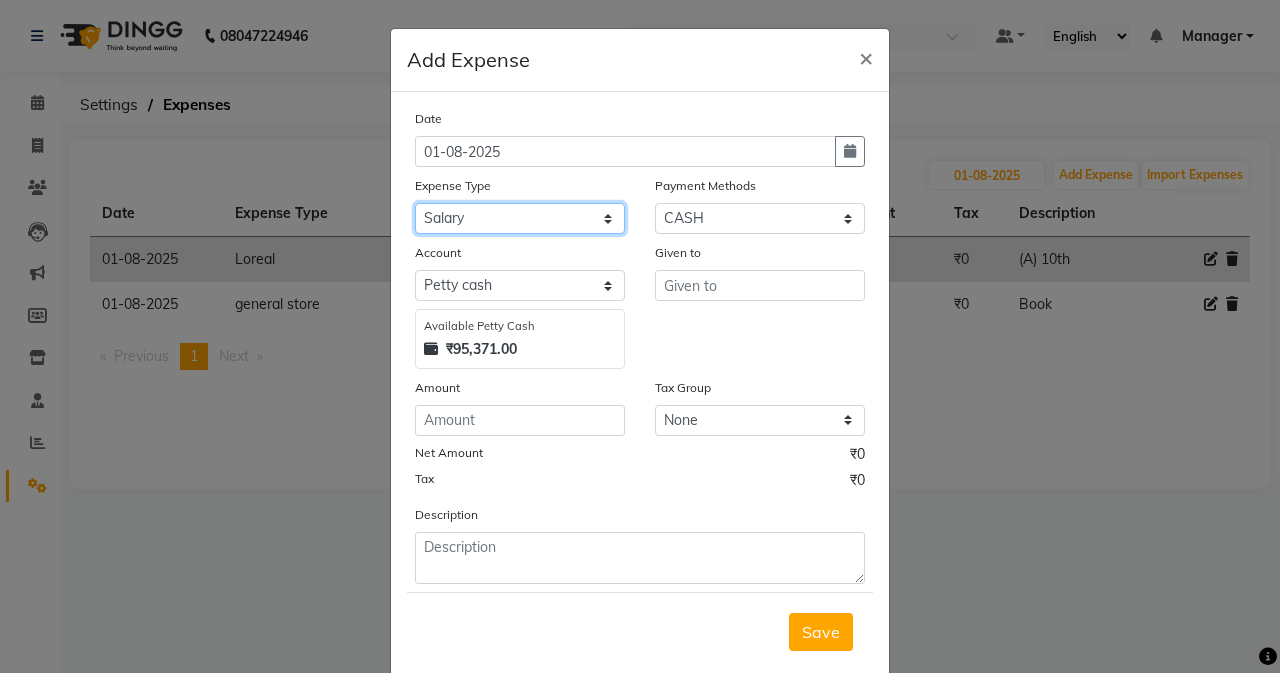 click on "Select Advance Salary Air Condition Rouf Aroma auto money Beauty Bazaar Beauty Palace Beauty Zone Blue sky bombino Botox cell phone Client Snack dejado nails deja returned Dhobi Dione Dmart electrician Electricity Equipment Eyelash Floractive Fragnace general store getwell medical GST Laundry Loreal Maintenance Mali Mayur Milk Shake Miscellaneous Other overtime Pantry Product Ranu Nails Raza computer Rent restaurant Return money Salary Satnique serenite shefali shivshankar Soaked Social Media Staff Snacks stationary sweeper Tata power Tax Tea Manoj Tea & Refreshment Tip toiletry Utilities Water Bill wax we fast" 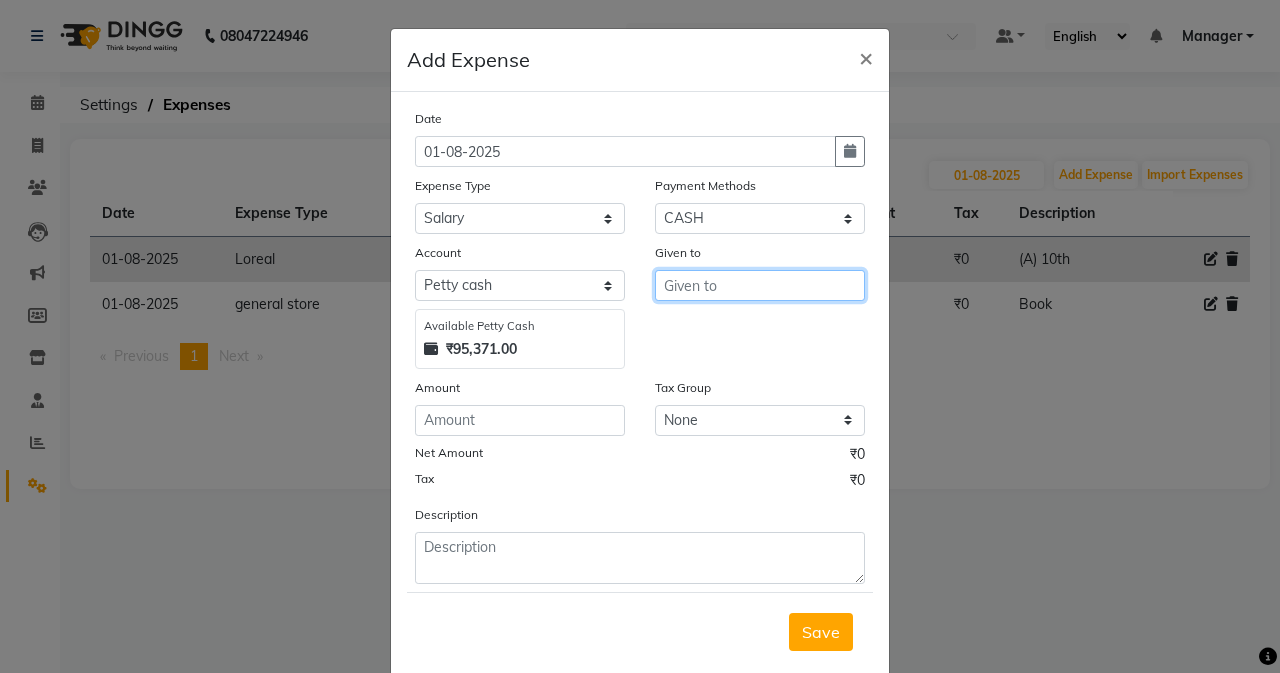 click at bounding box center [760, 285] 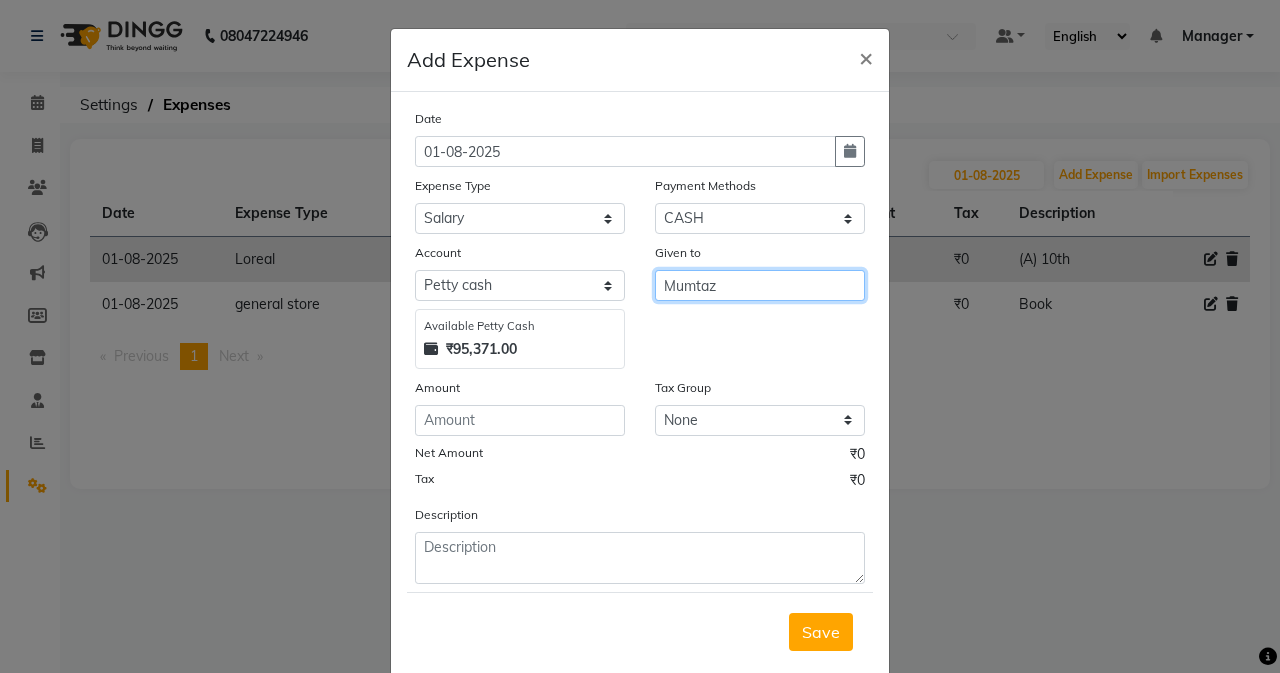 type on "Mumtaz" 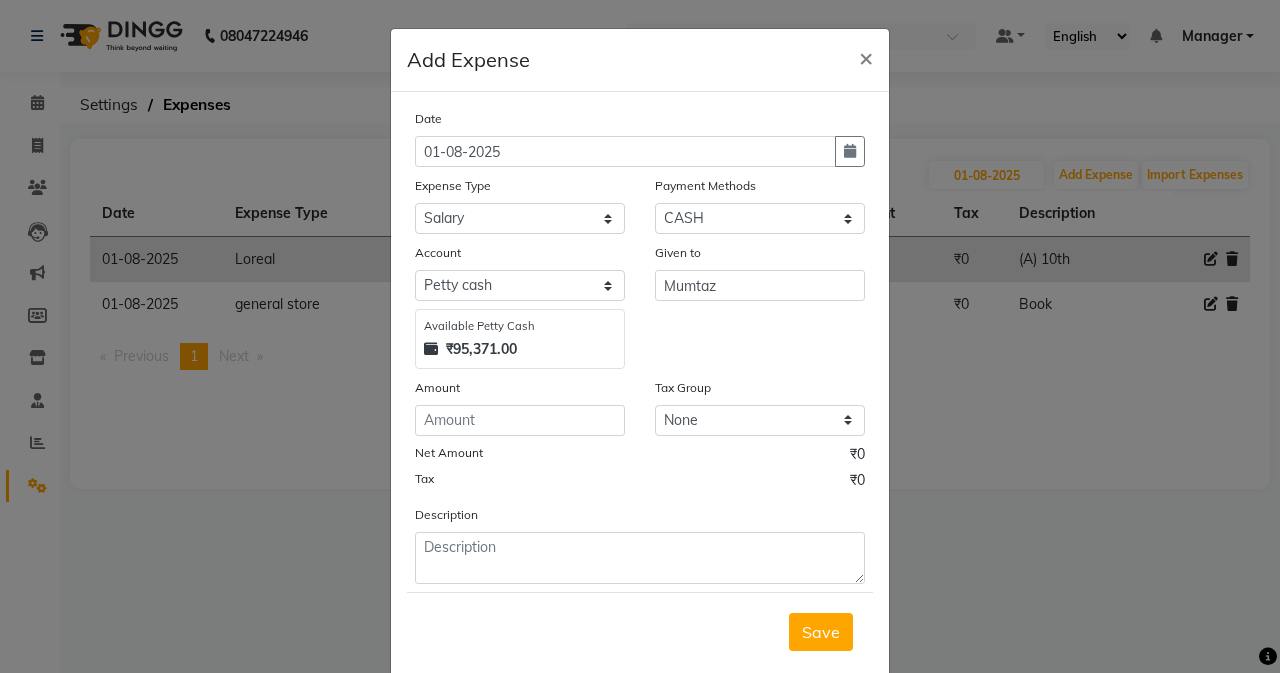 click on "Date 01-08-2025 Expense Type Select Advance Salary Air Condition Rouf Aroma auto money Beauty Bazaar Beauty Palace Beauty Zone Blue sky bombino Botox cell phone Client Snack dejado nails deja returned Dhobi Dione Dmart electrician Electricity Equipment Eyelash Floractive Fragnace general store getwell medical GST Laundry Loreal Maintenance Mali Mayur Milk Shake Miscellaneous Other overtime Pantry Product Ranu Nails Raza computer Rent restaurant Return money Salary Satnique serenite shefali shivshankar Soaked Social Media Staff Snacks stationary sweeper Tata power Tax Tea Manoj Tea & Refreshment Tip toiletry Utilities Water Bill wax we fast Payment Methods Select Credit Card Wallet GPay Prepaid Loan Points Family Gift Card Coupon Voucher Package CASH CARD Cheque Account Select Petty cash Default account Available Petty Cash ₹95,371.00 Given to Mumtaz Amount Tax Group None GST Net Amount ₹0 Tax ₹0 Description" 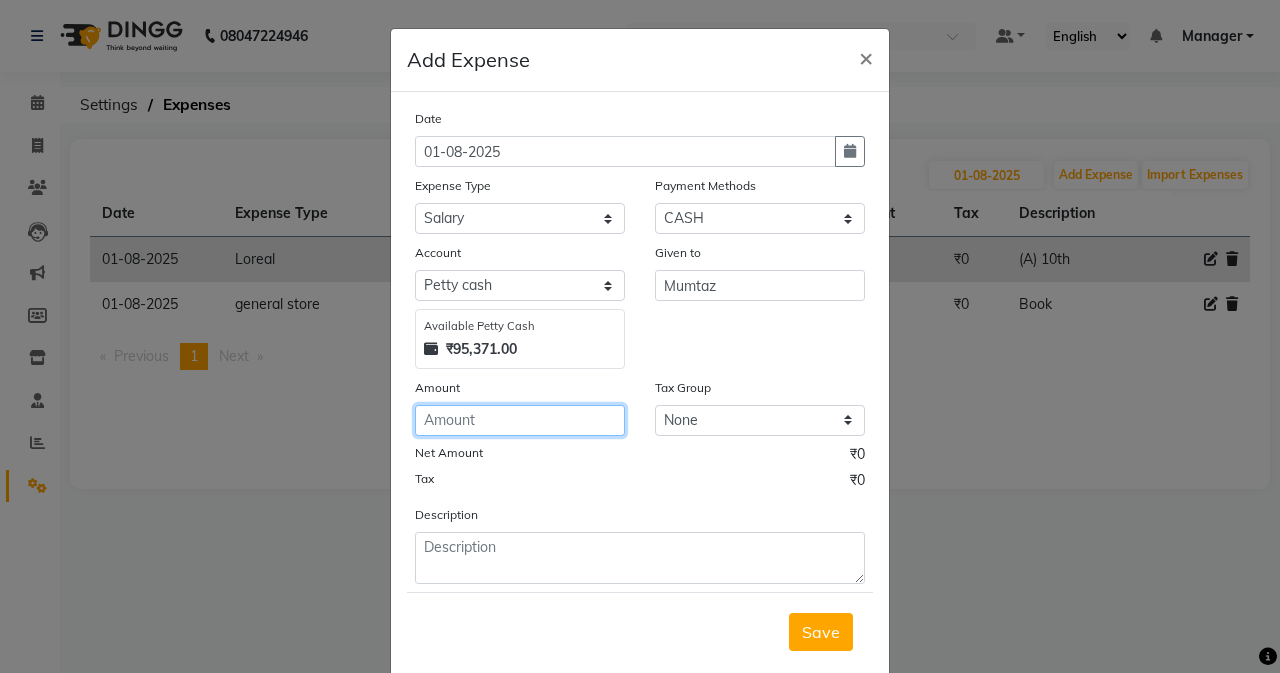 click 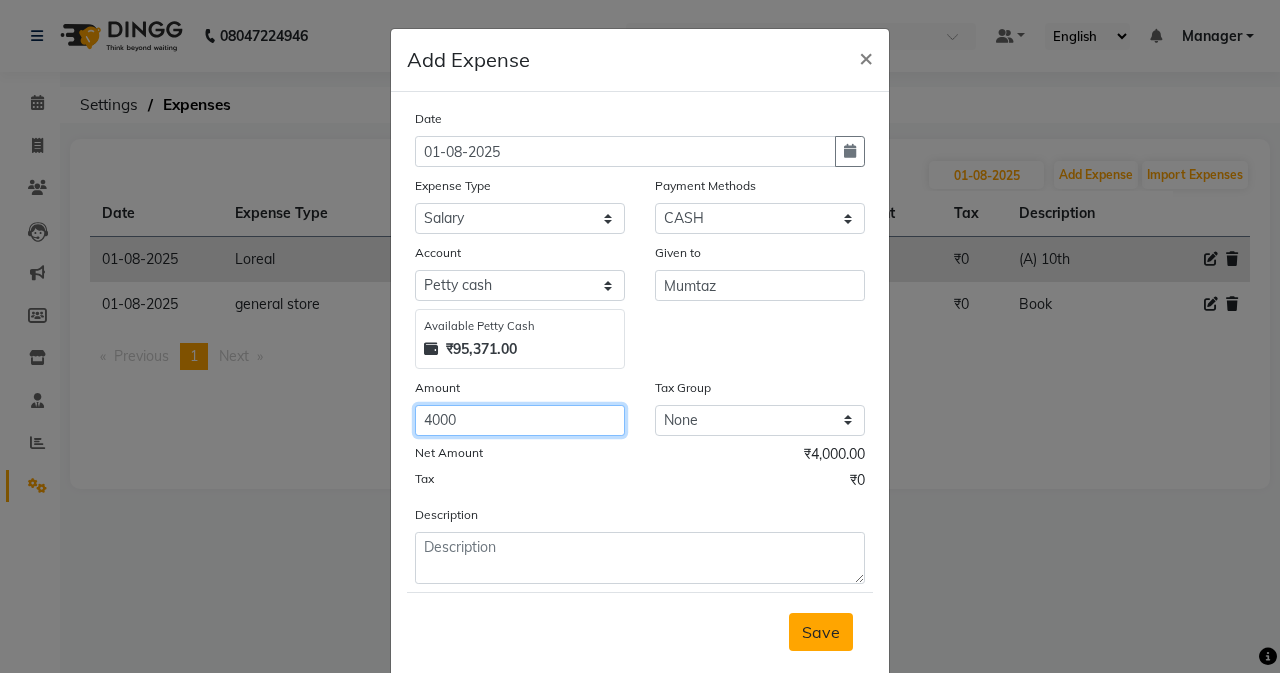 type on "4000" 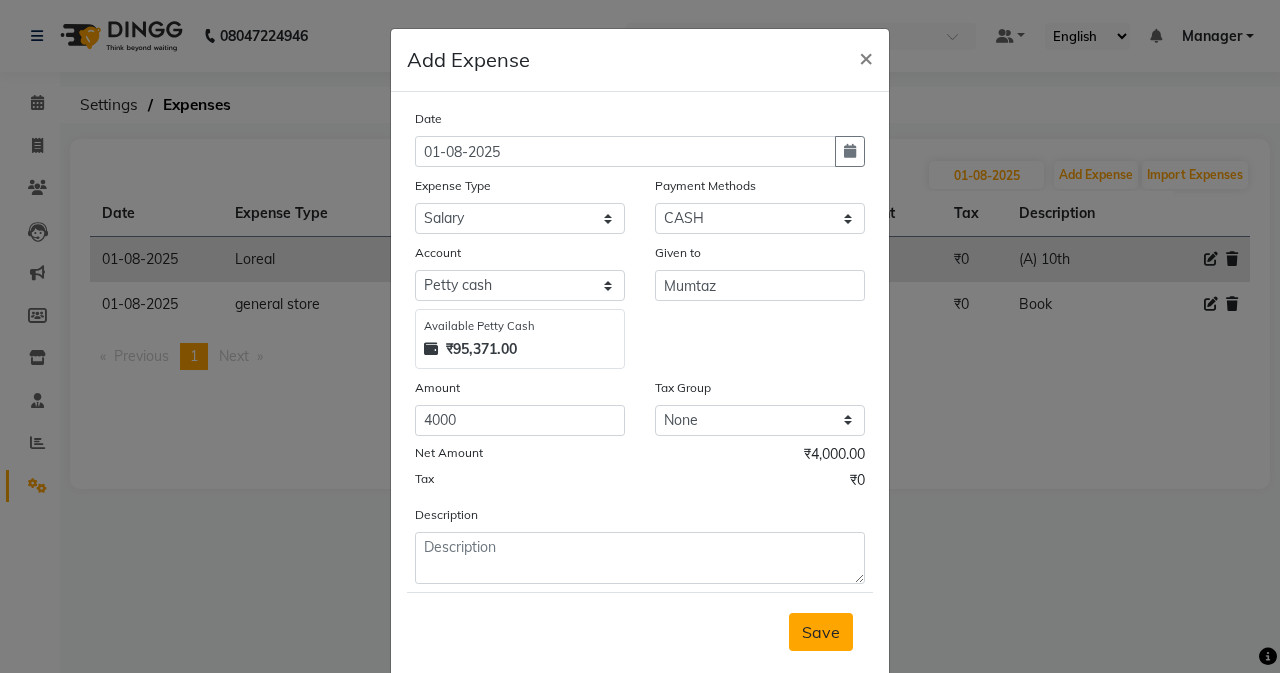 click on "Save" at bounding box center [821, 632] 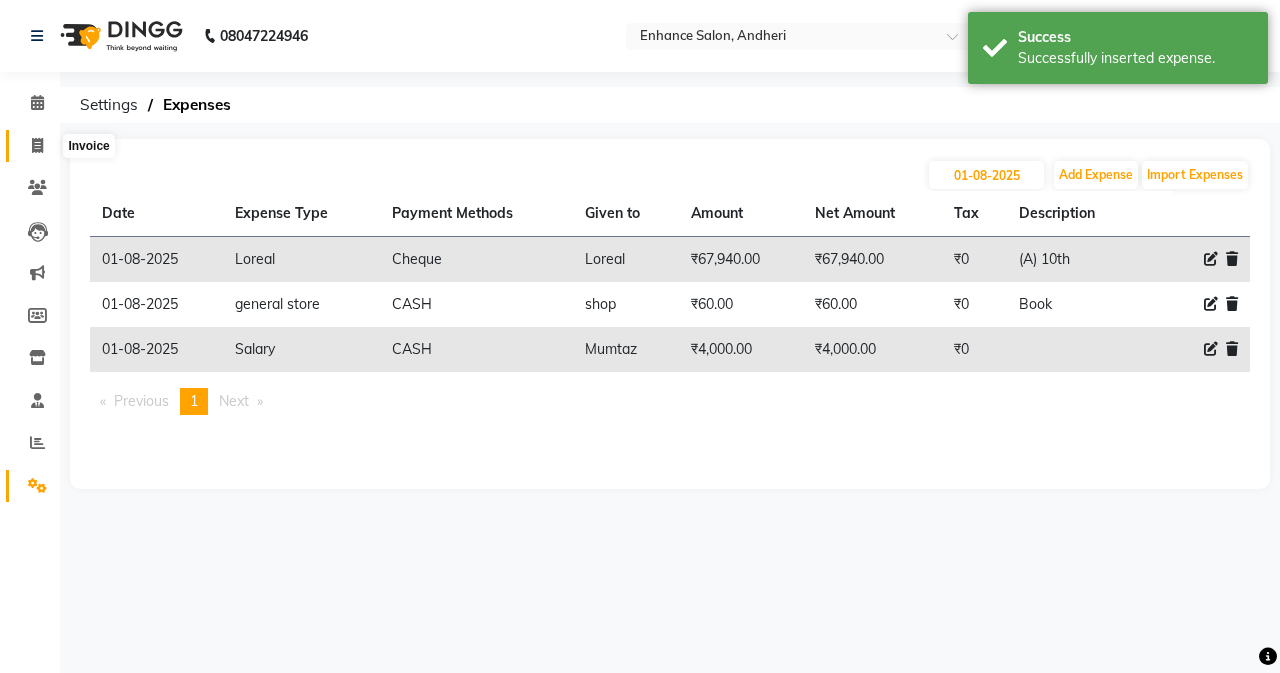 click 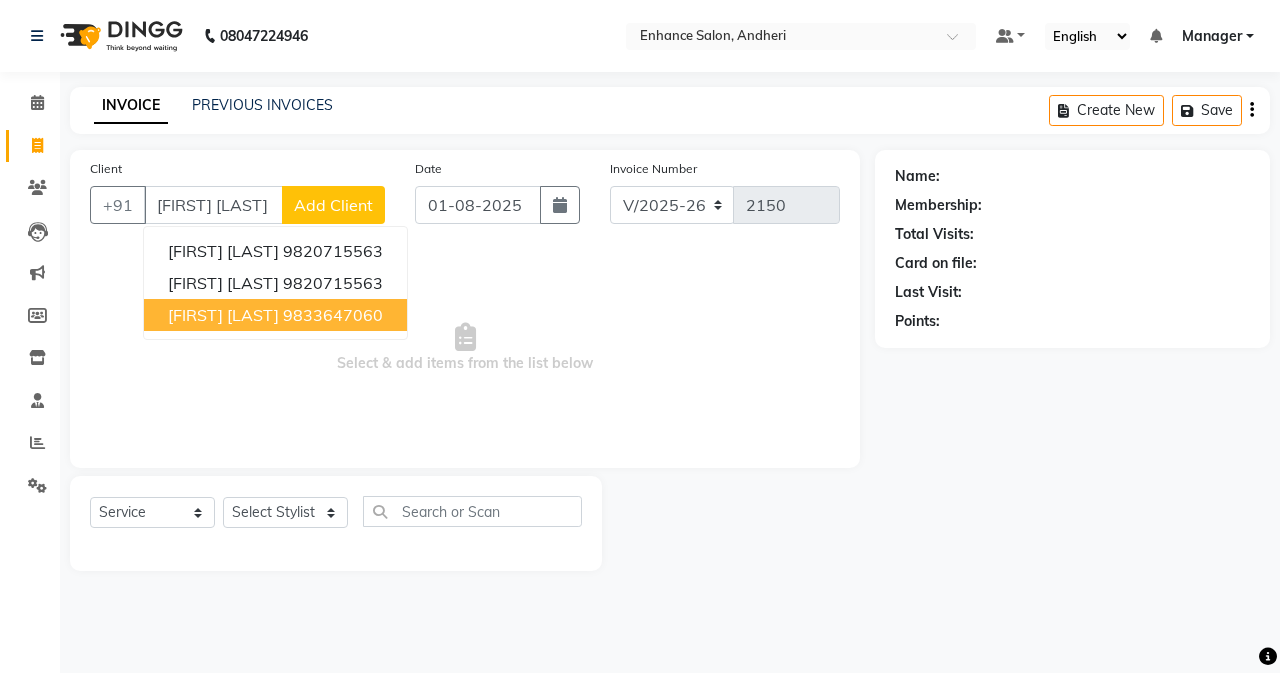 click on "[FIRST] [LAST]  9833647060" at bounding box center [275, 315] 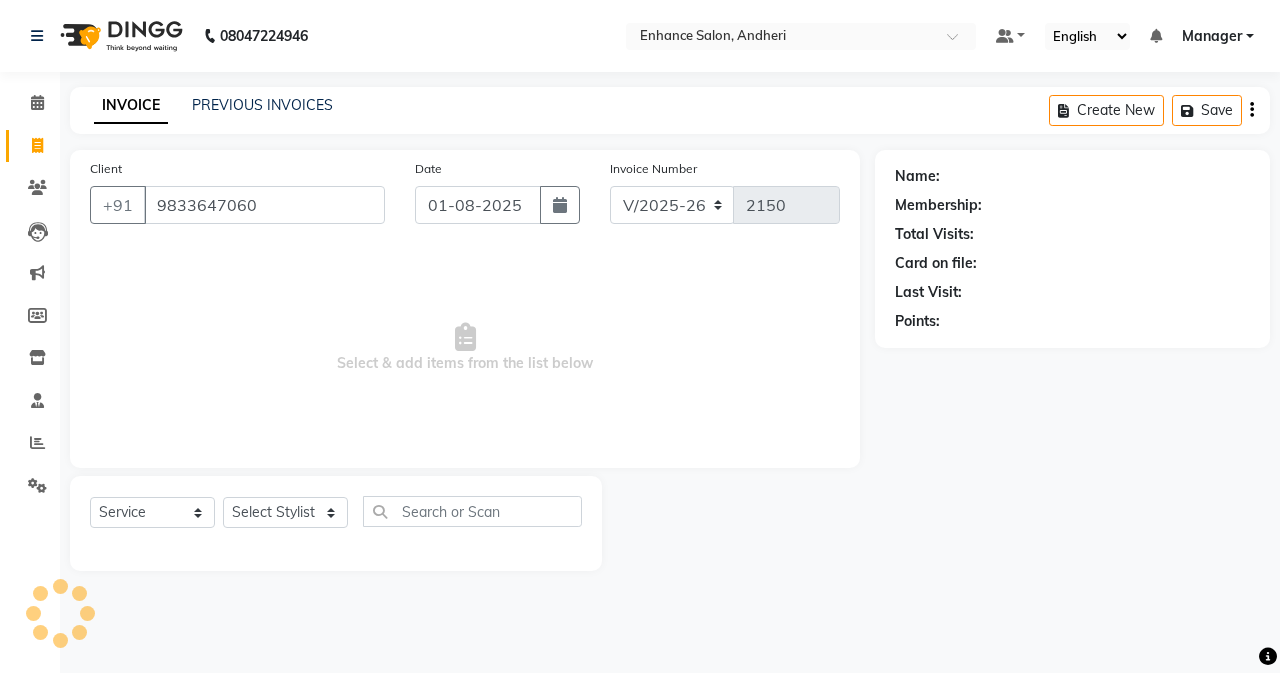 type on "9833647060" 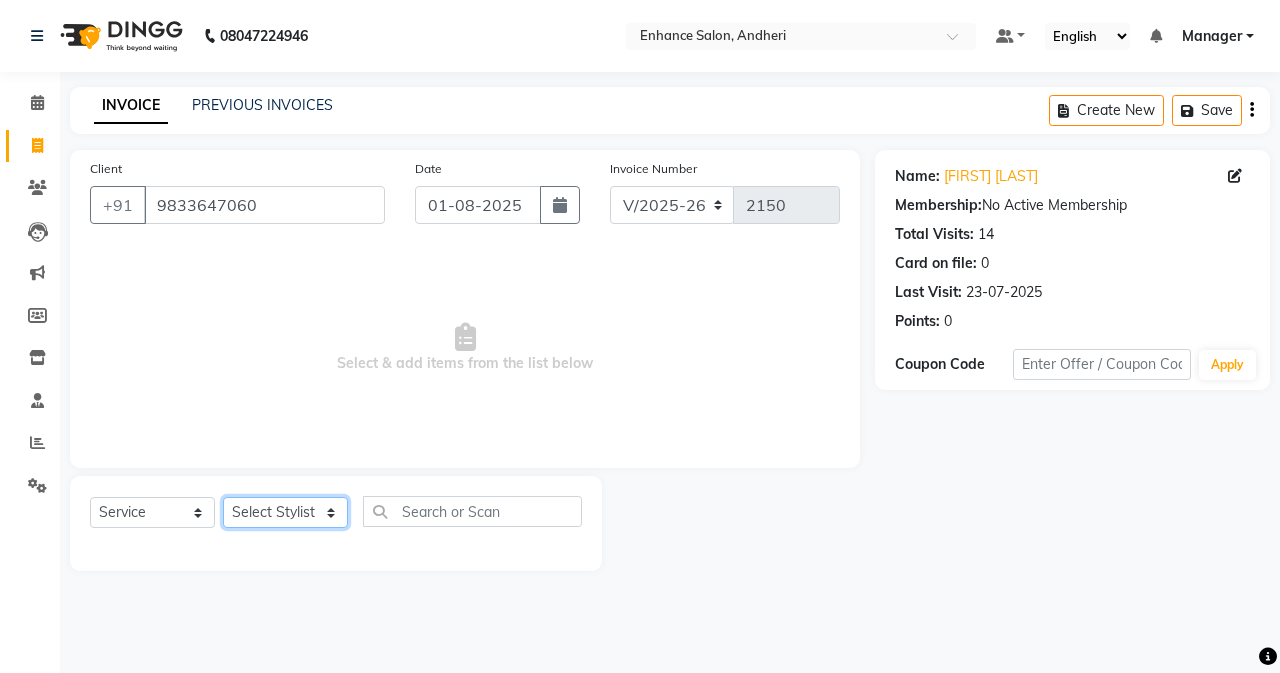 click on "Select Stylist Admin Arifa  ESHA CHAUHAN FARIDA SHAIKH Manager MEENA MISALKAR Minal NAMYA SALIAN POONAM KATEL RACHNA SAWANT Ranu nails REEMA MANGELA SHAMINA SHAIKH SHEFALI SHETTY TABU SHAIKH" 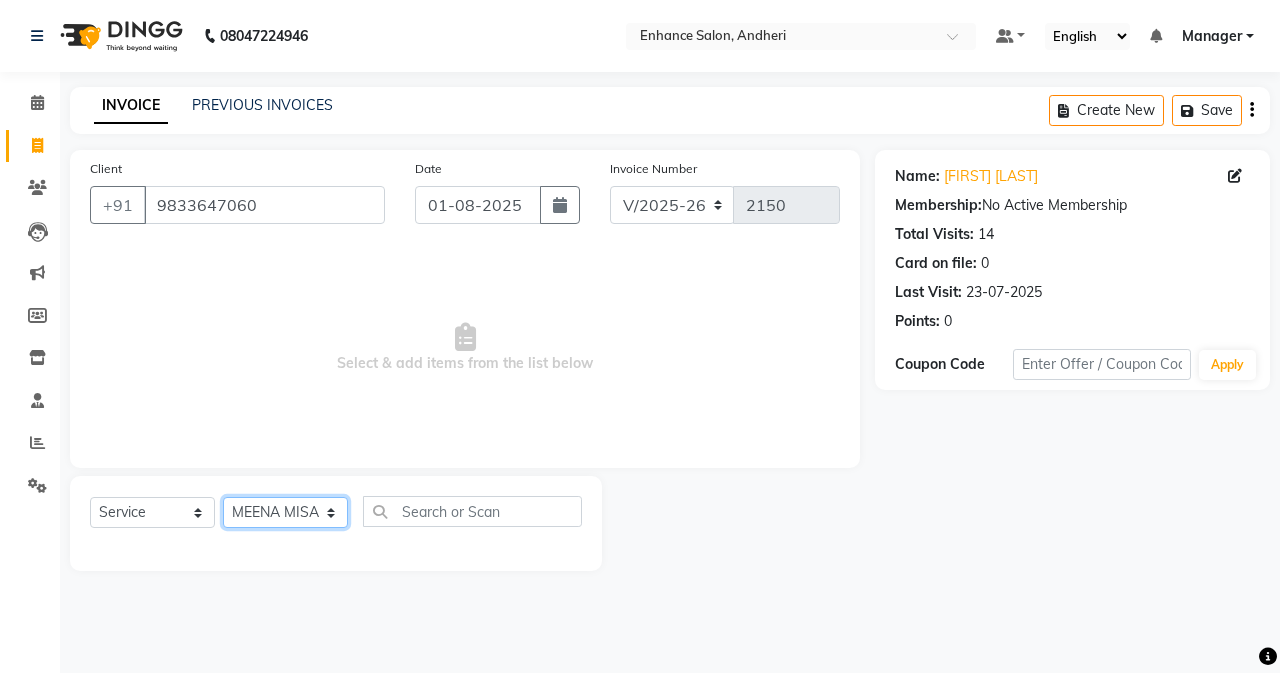 click on "Select Stylist Admin Arifa  ESHA CHAUHAN FARIDA SHAIKH Manager MEENA MISALKAR Minal NAMYA SALIAN POONAM KATEL RACHNA SAWANT Ranu nails REEMA MANGELA SHAMINA SHAIKH SHEFALI SHETTY TABU SHAIKH" 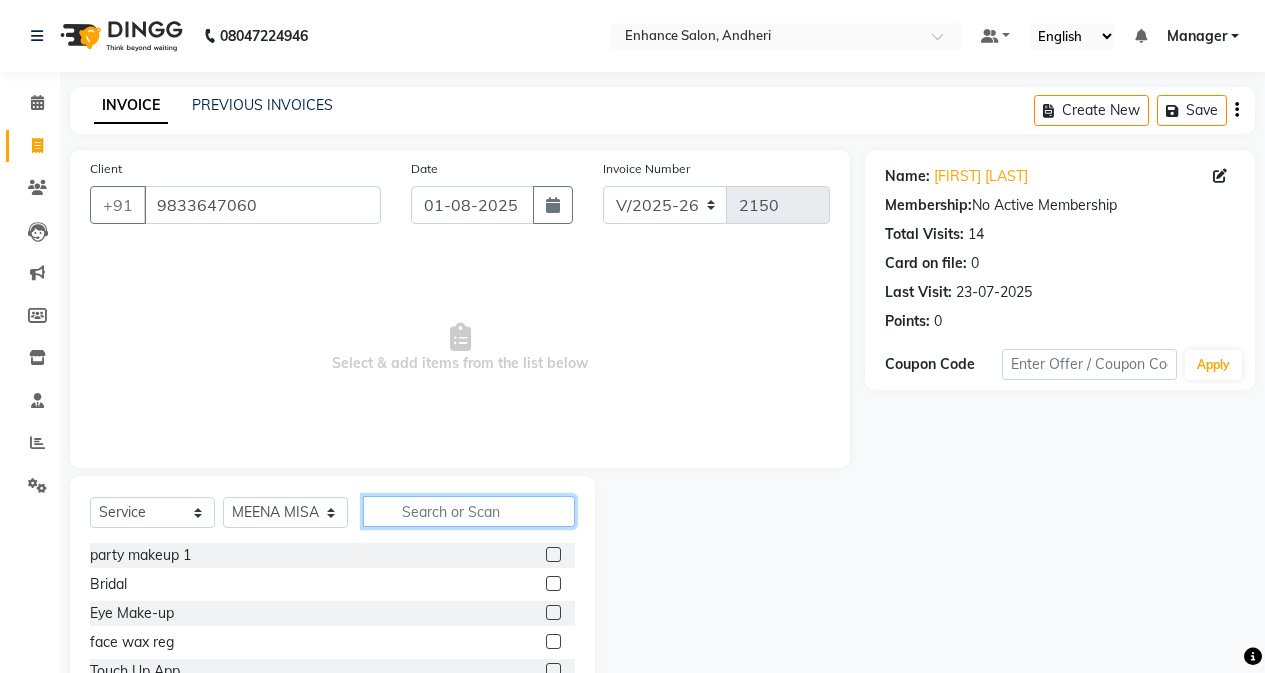 click 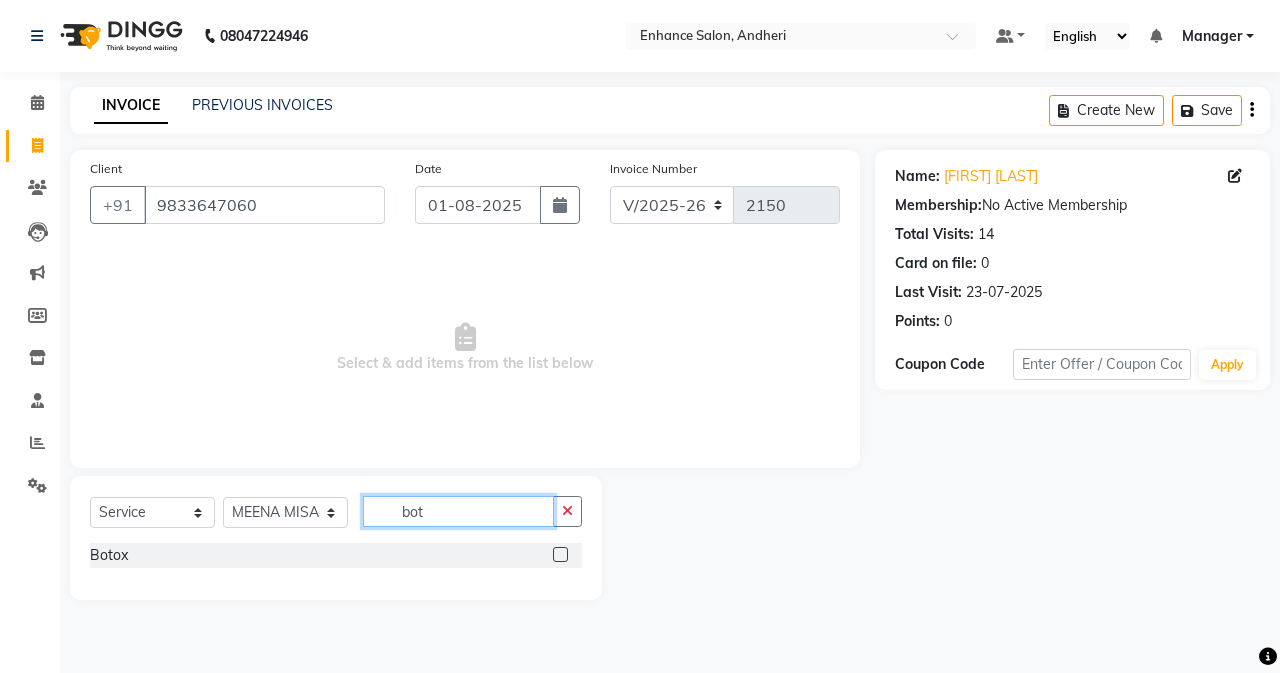 type on "bot" 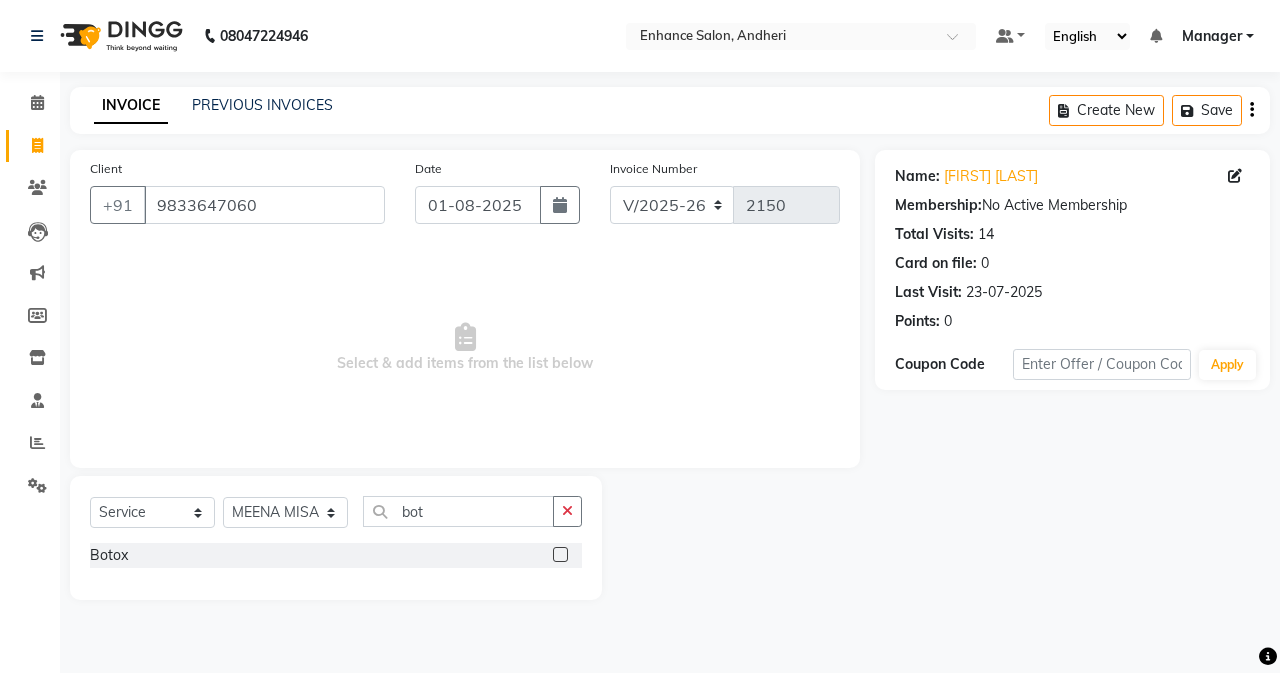 click 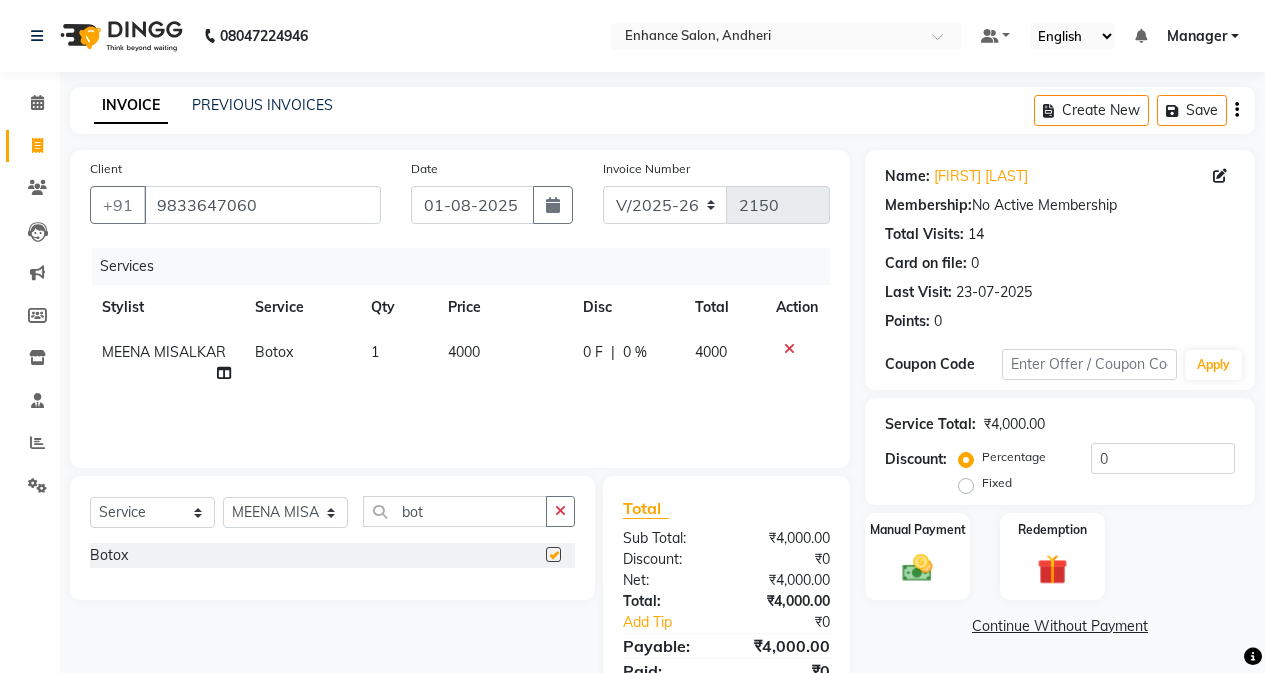 checkbox on "false" 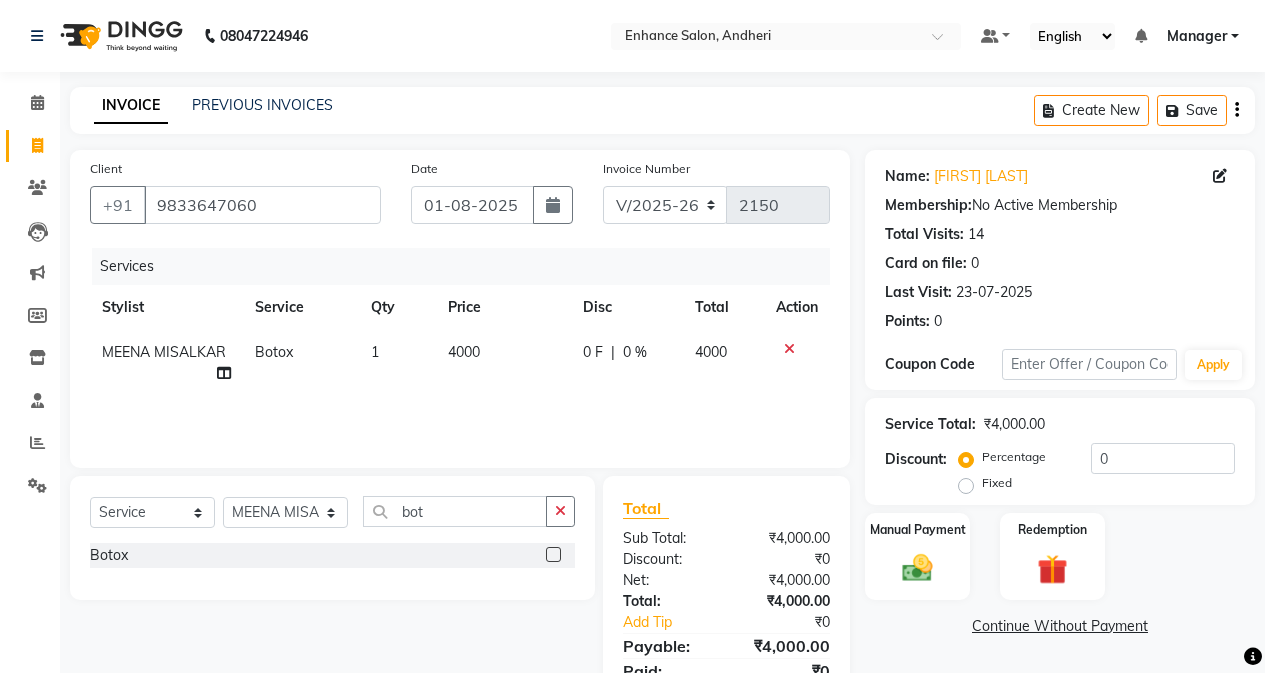 click on "4000" 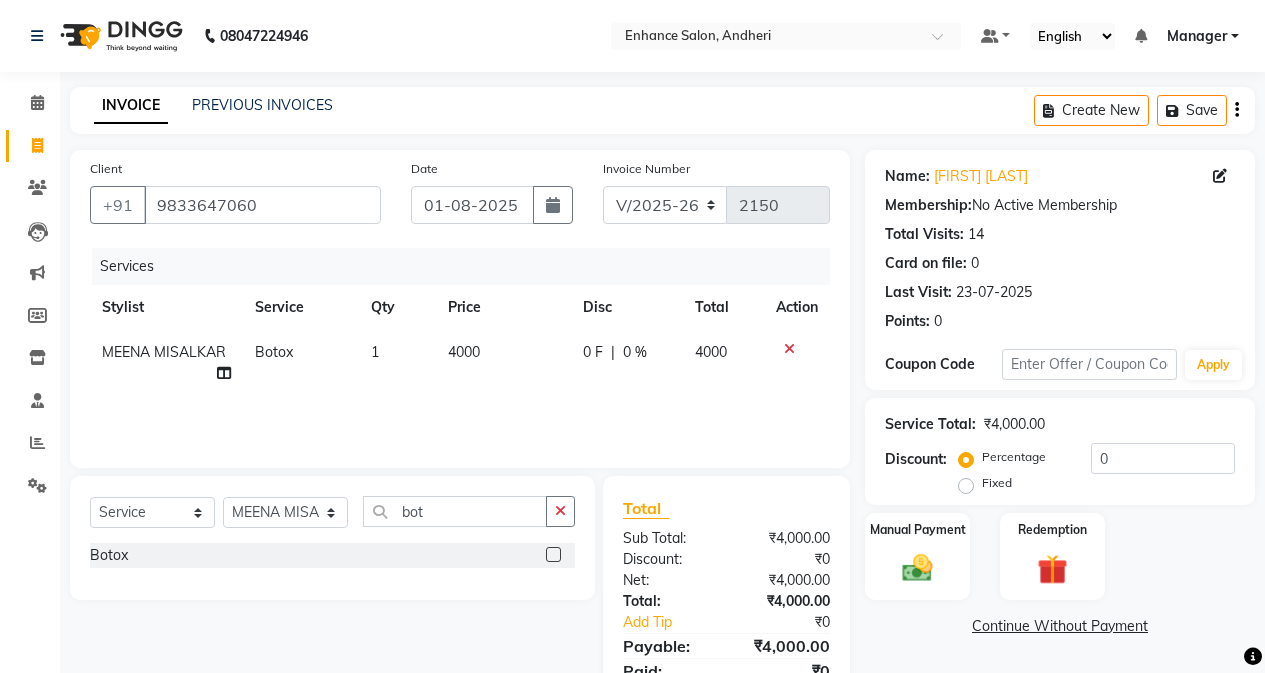 select on "61732" 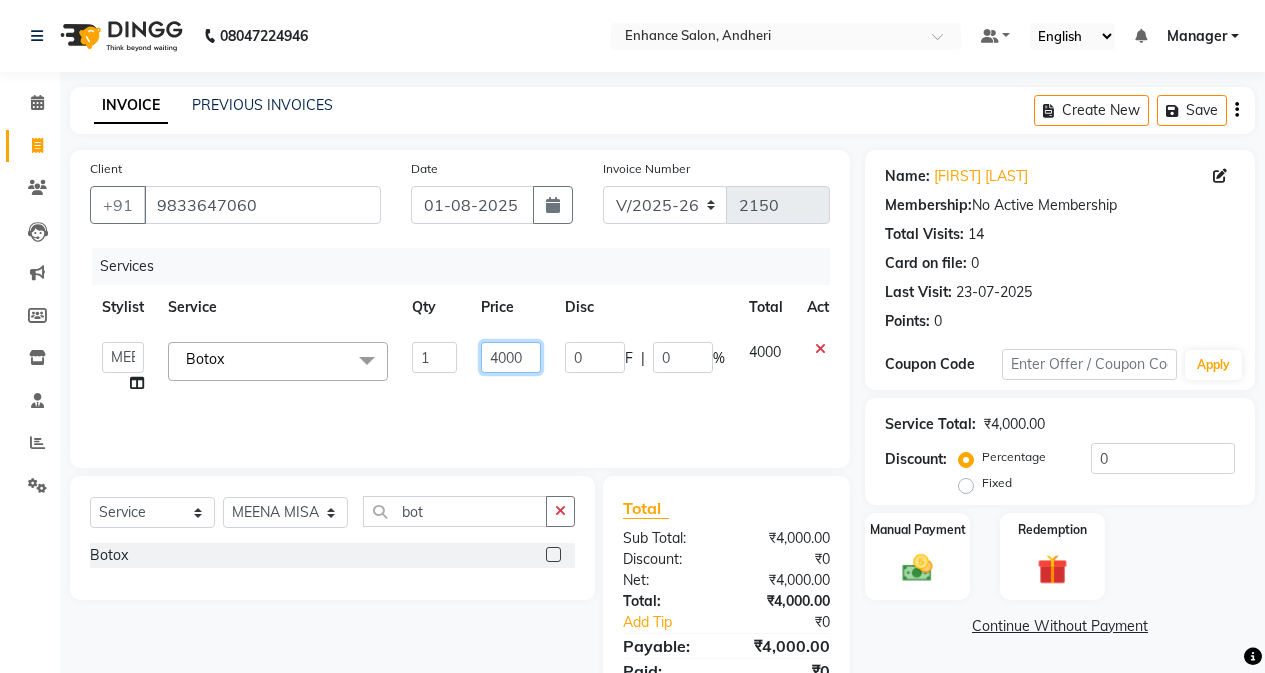 drag, startPoint x: 497, startPoint y: 353, endPoint x: 508, endPoint y: 398, distance: 46.32494 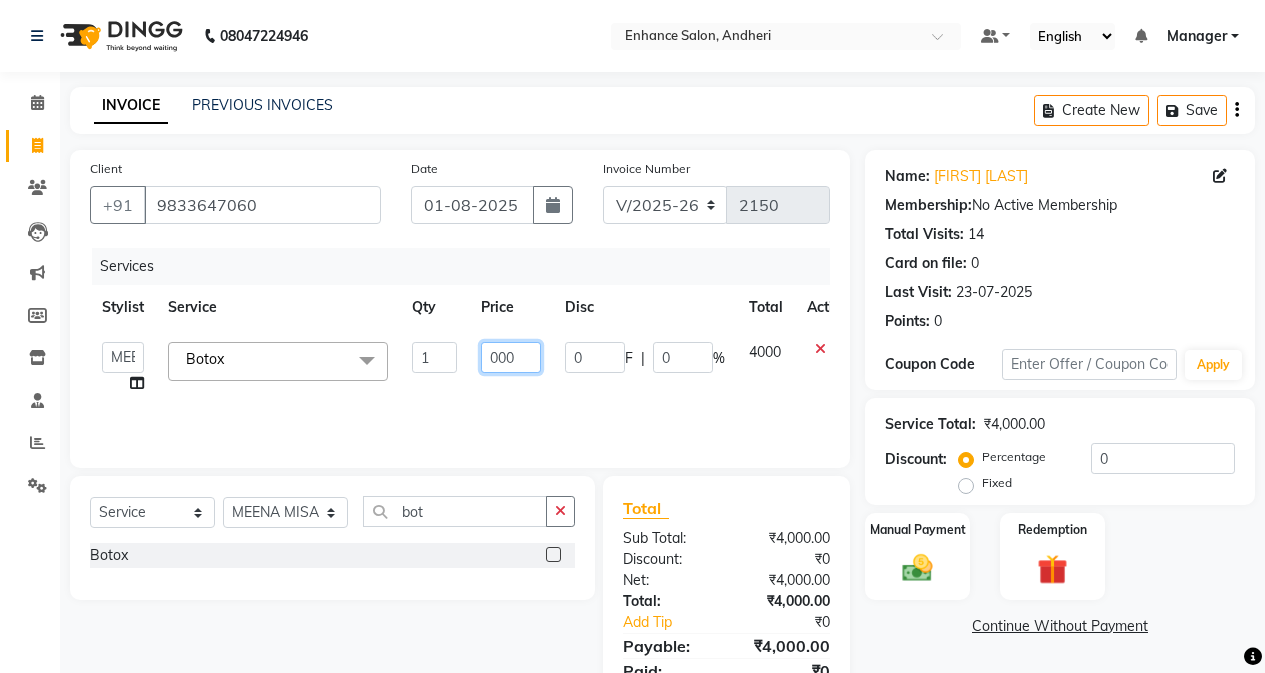 type on "6000" 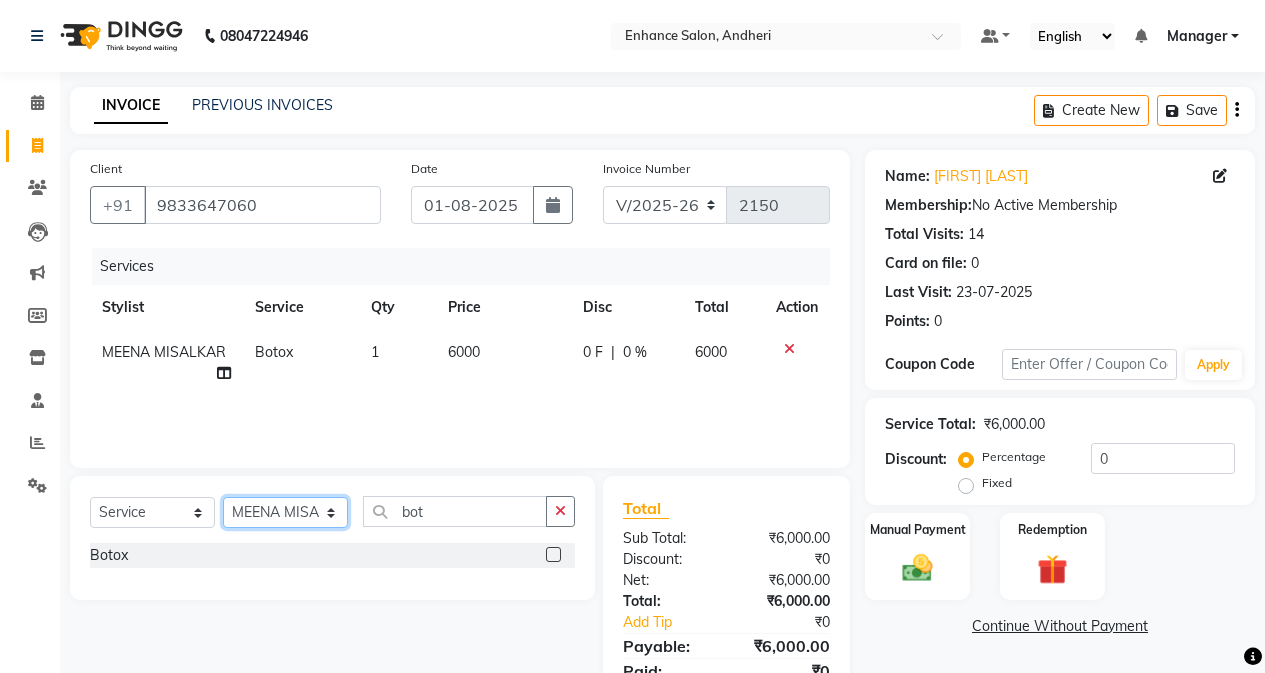 click on "Select Stylist Admin Arifa  ESHA CHAUHAN FARIDA SHAIKH Manager MEENA MISALKAR Minal NAMYA SALIAN POONAM KATEL RACHNA SAWANT Ranu nails REEMA MANGELA SHAMINA SHAIKH SHEFALI SHETTY TABU SHAIKH" 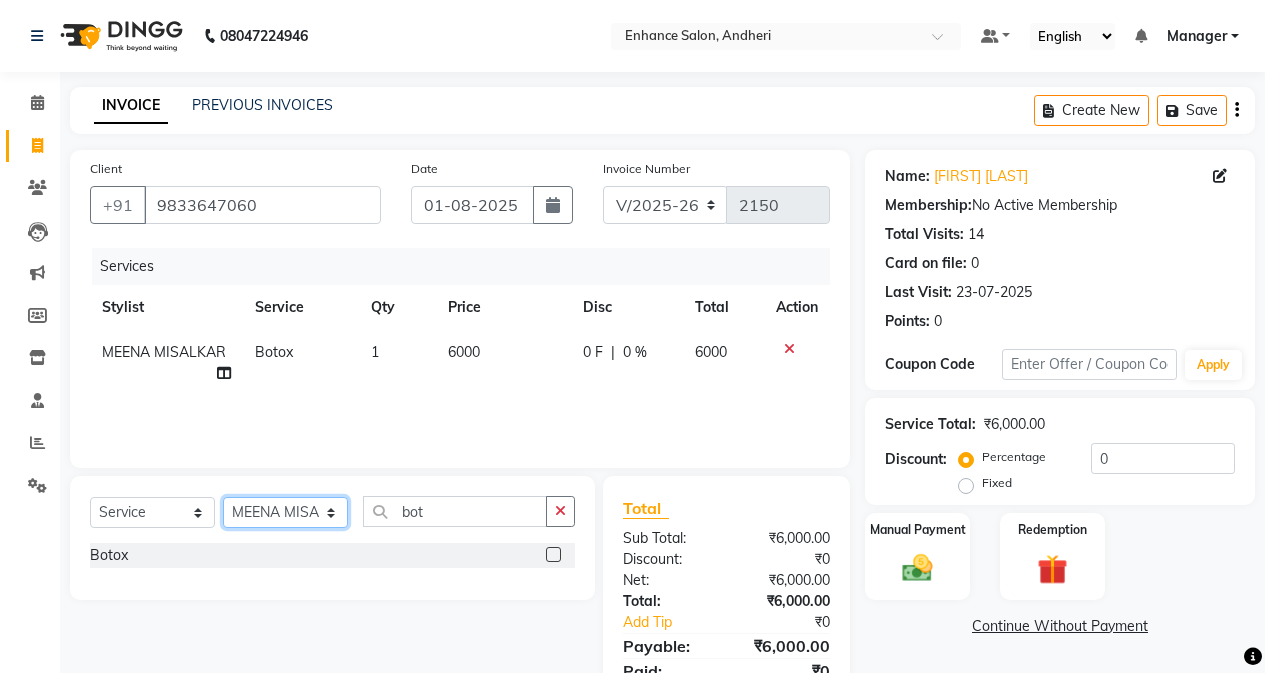 select on "61736" 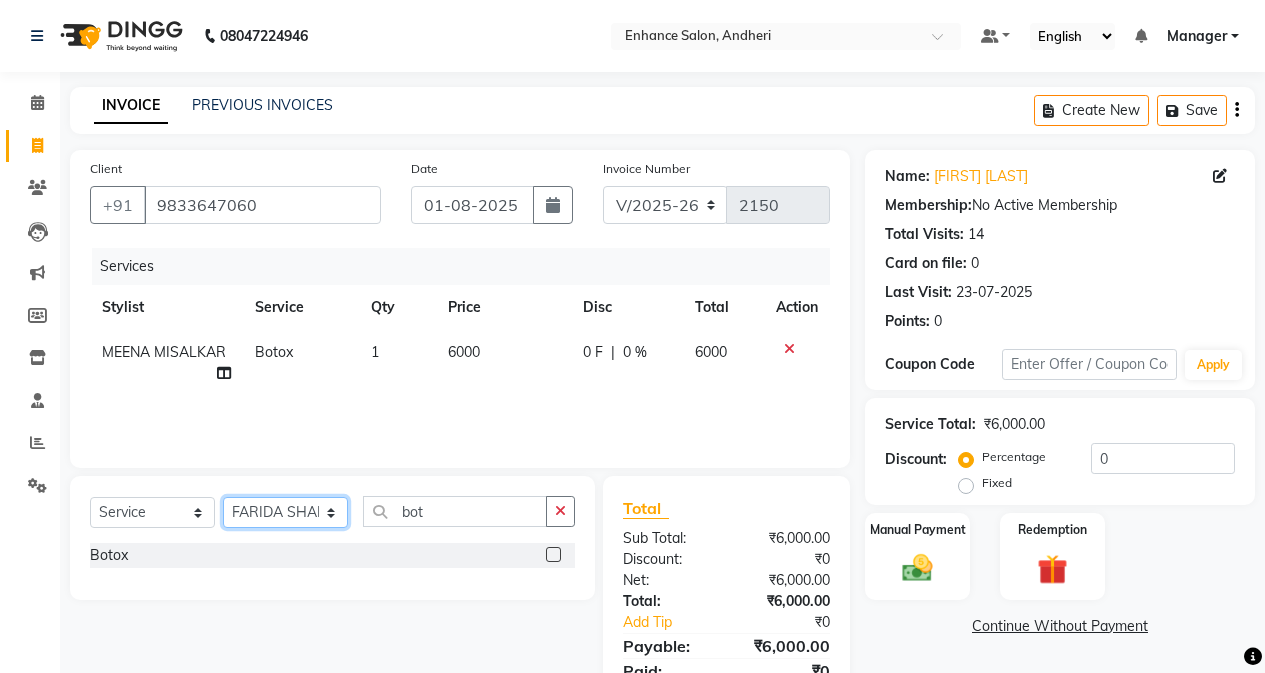 click on "Select Stylist Admin Arifa  ESHA CHAUHAN FARIDA SHAIKH Manager MEENA MISALKAR Minal NAMYA SALIAN POONAM KATEL RACHNA SAWANT Ranu nails REEMA MANGELA SHAMINA SHAIKH SHEFALI SHETTY TABU SHAIKH" 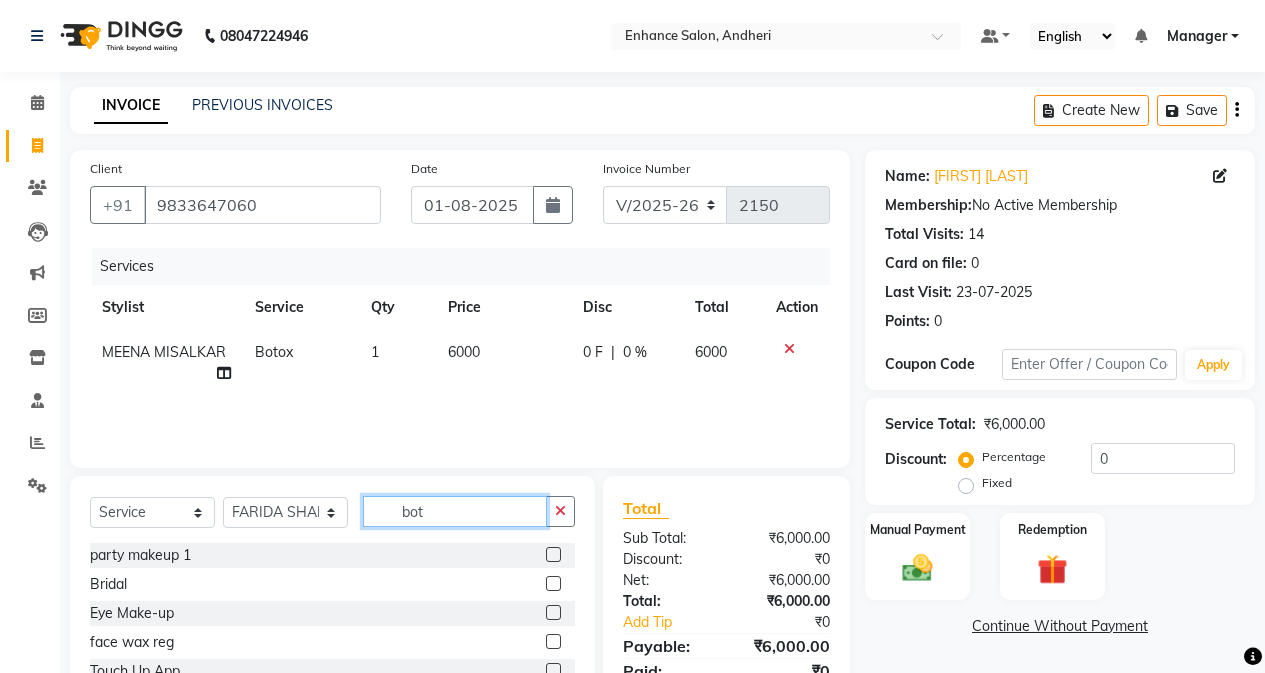 click on "bot" 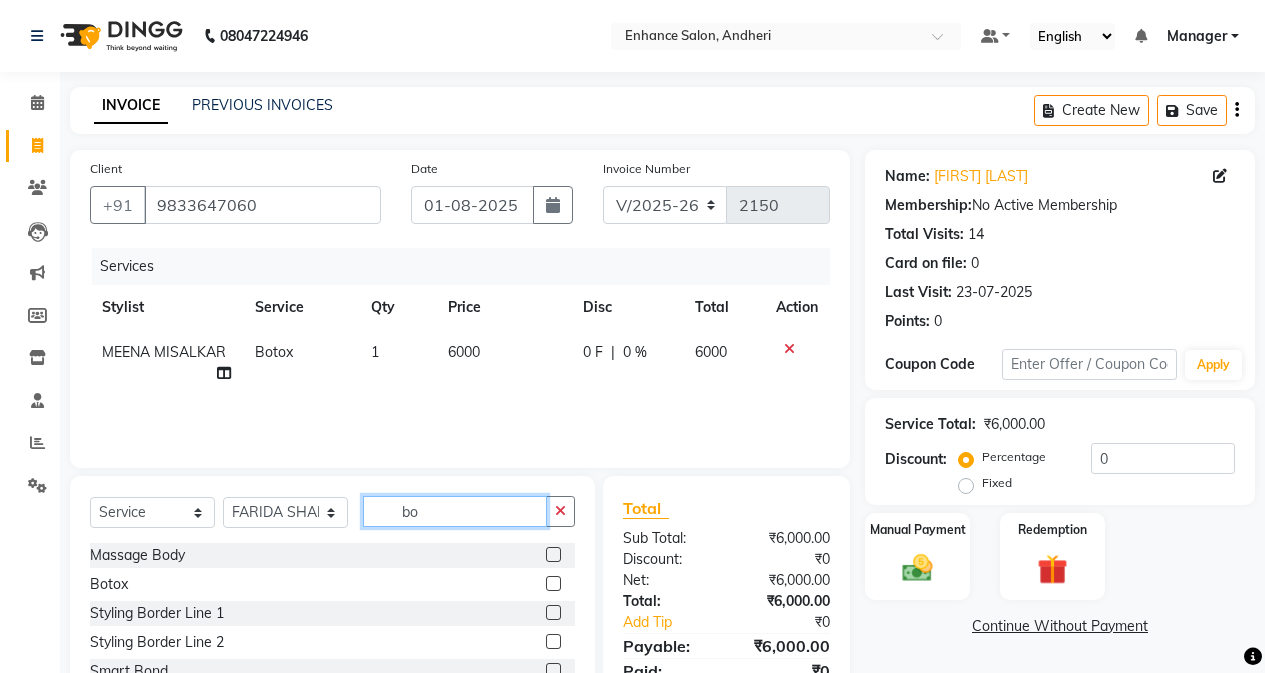 type on "b" 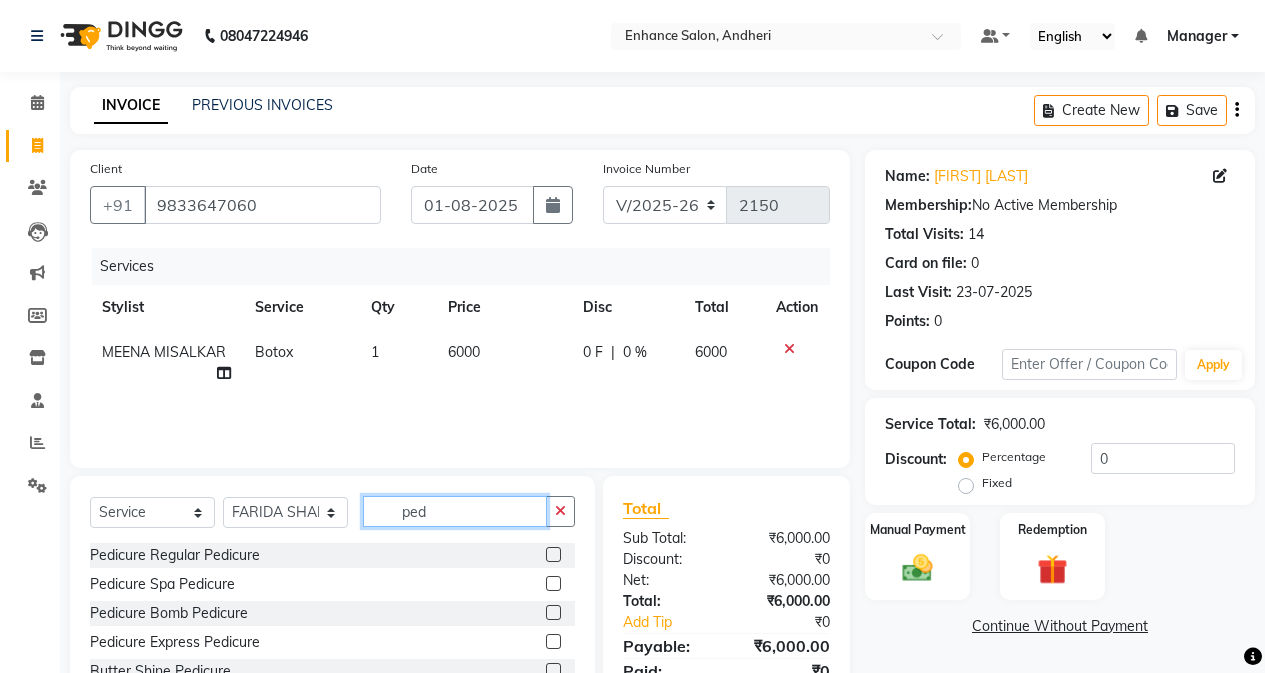 type on "ped" 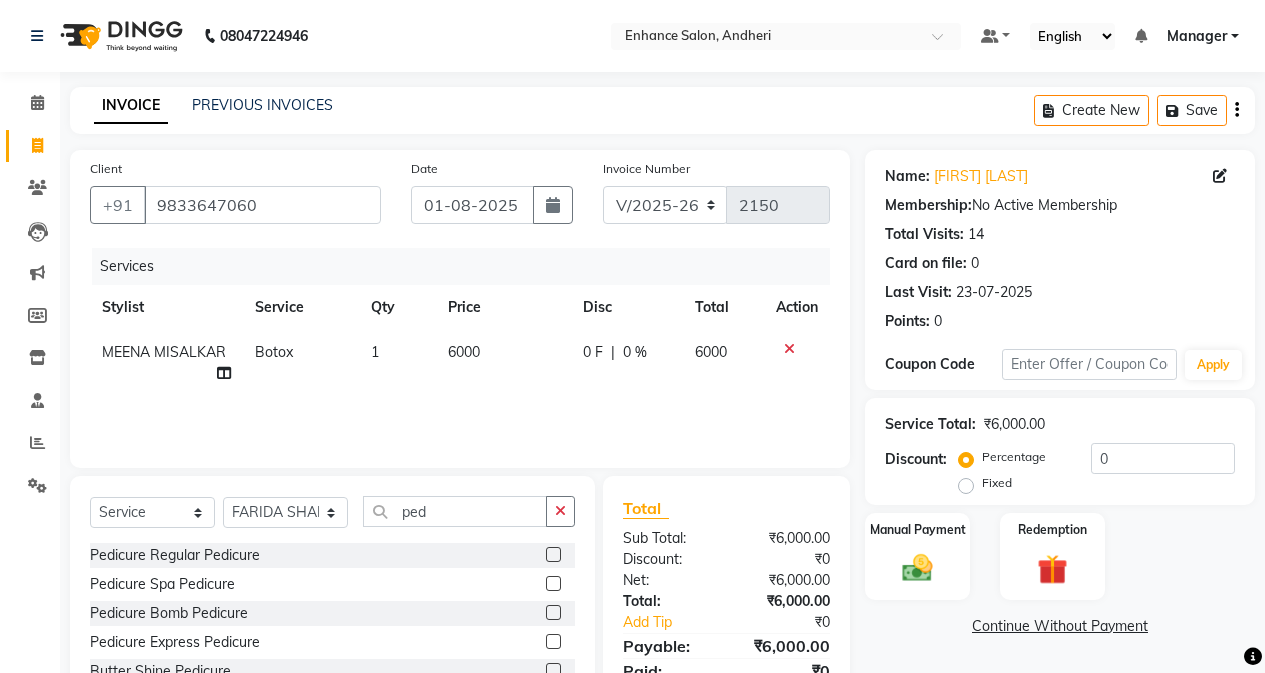 click 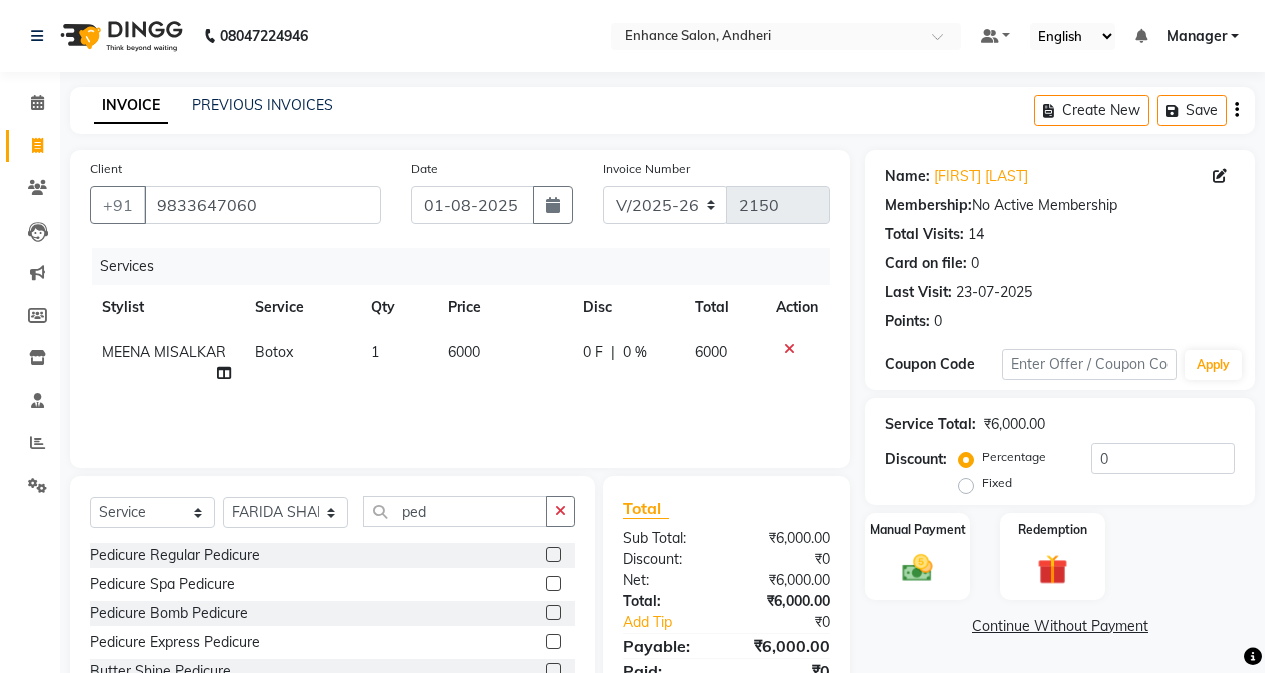 click at bounding box center (552, 555) 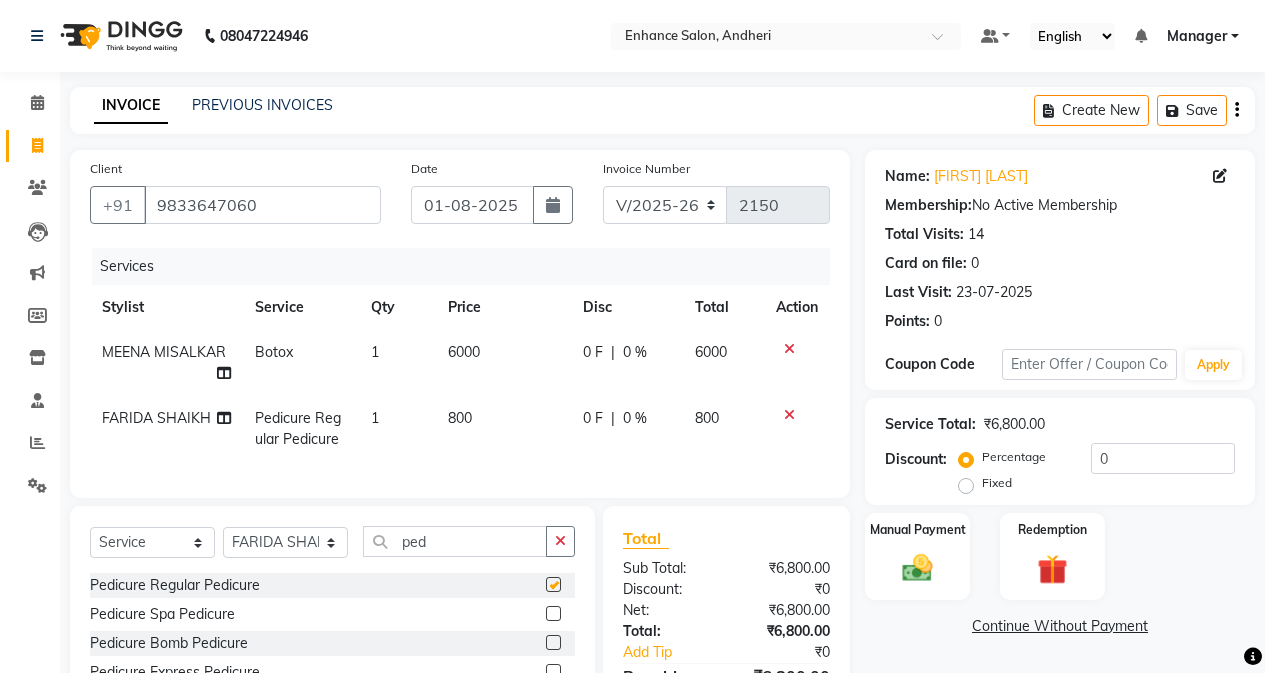 checkbox on "false" 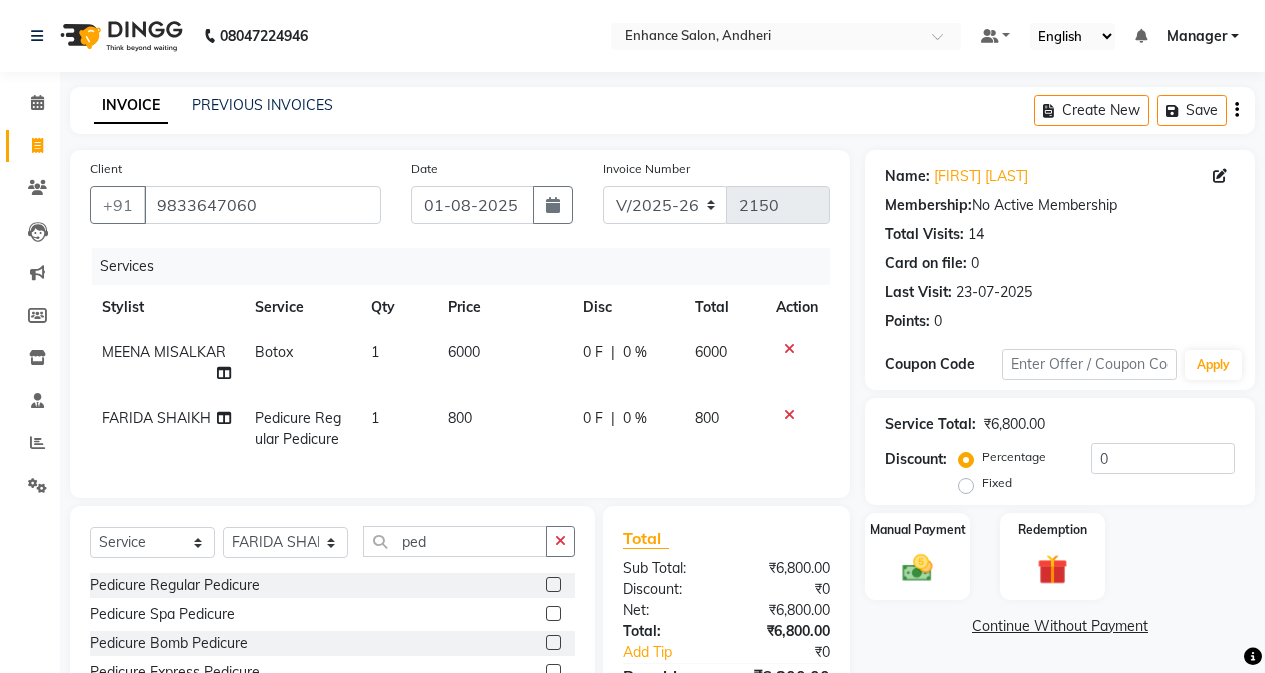 click on "0 F | 0 %" 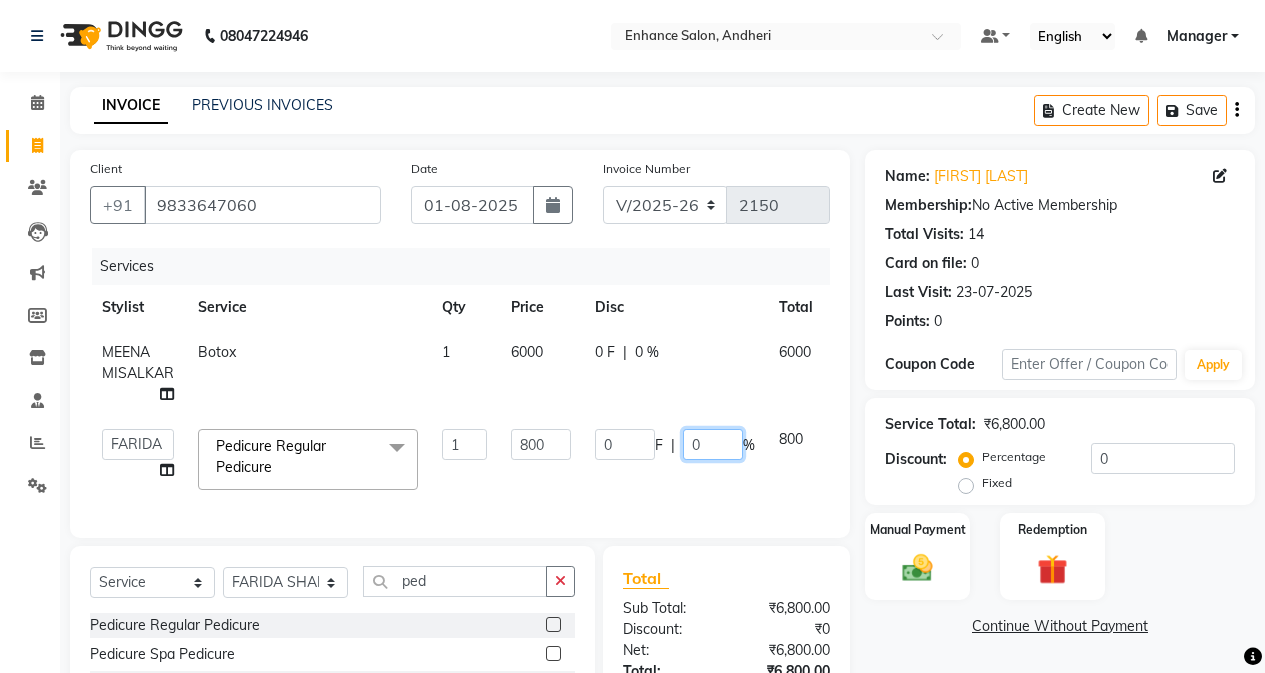 click on "0" 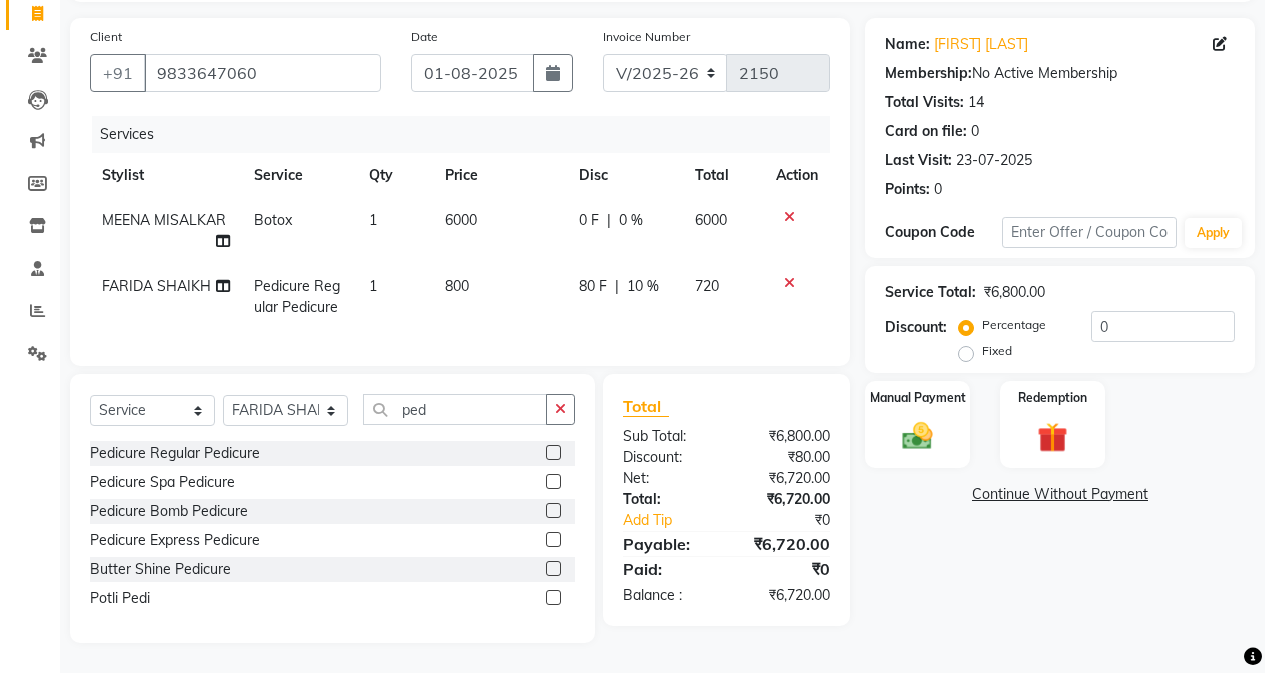 scroll, scrollTop: 147, scrollLeft: 0, axis: vertical 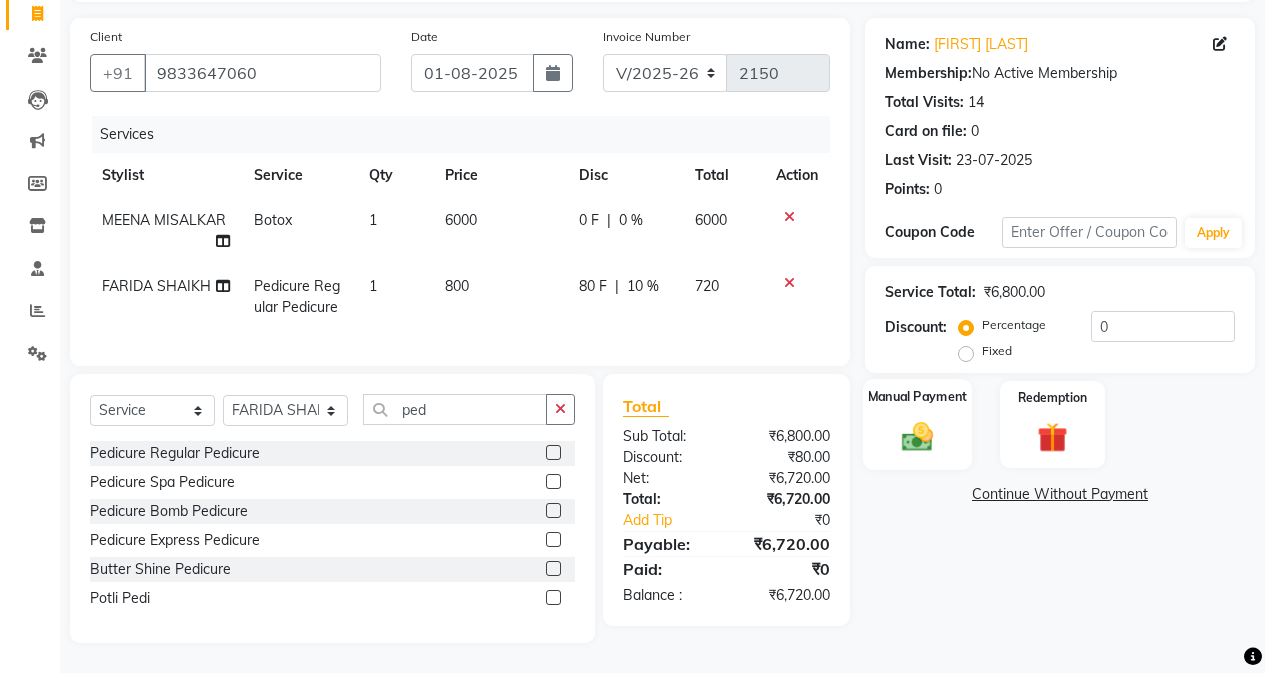 drag, startPoint x: 881, startPoint y: 417, endPoint x: 906, endPoint y: 452, distance: 43.011627 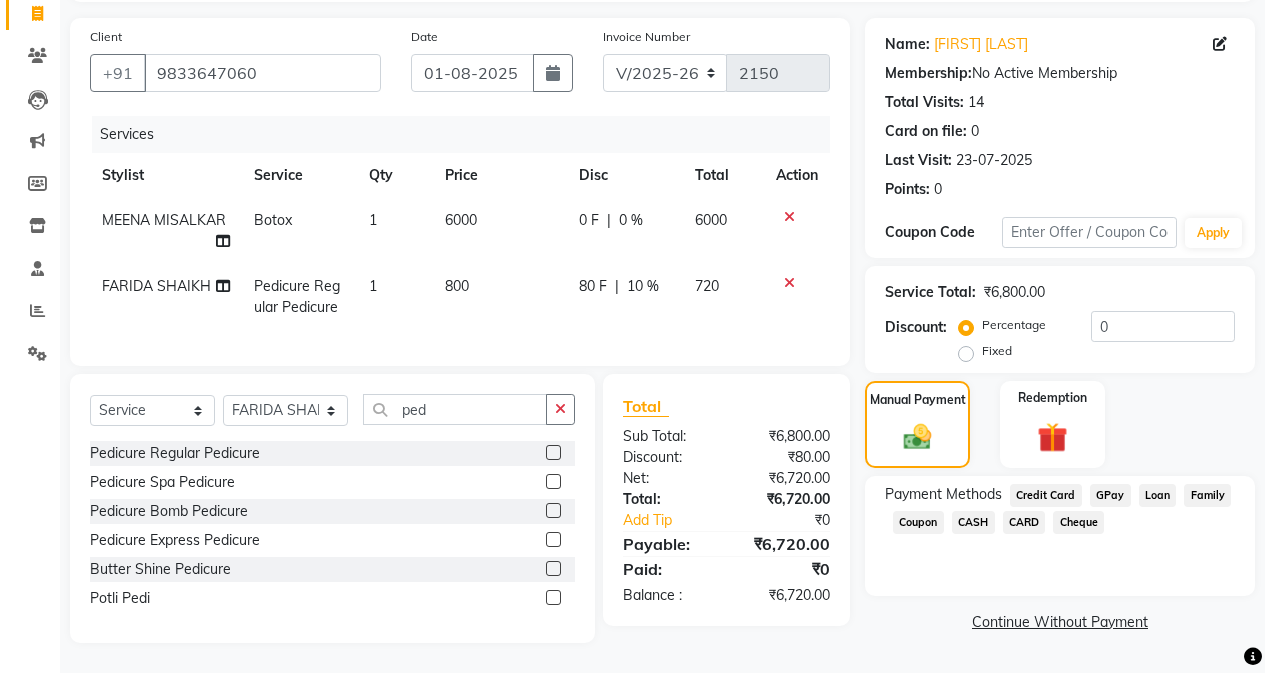 click on "CASH" 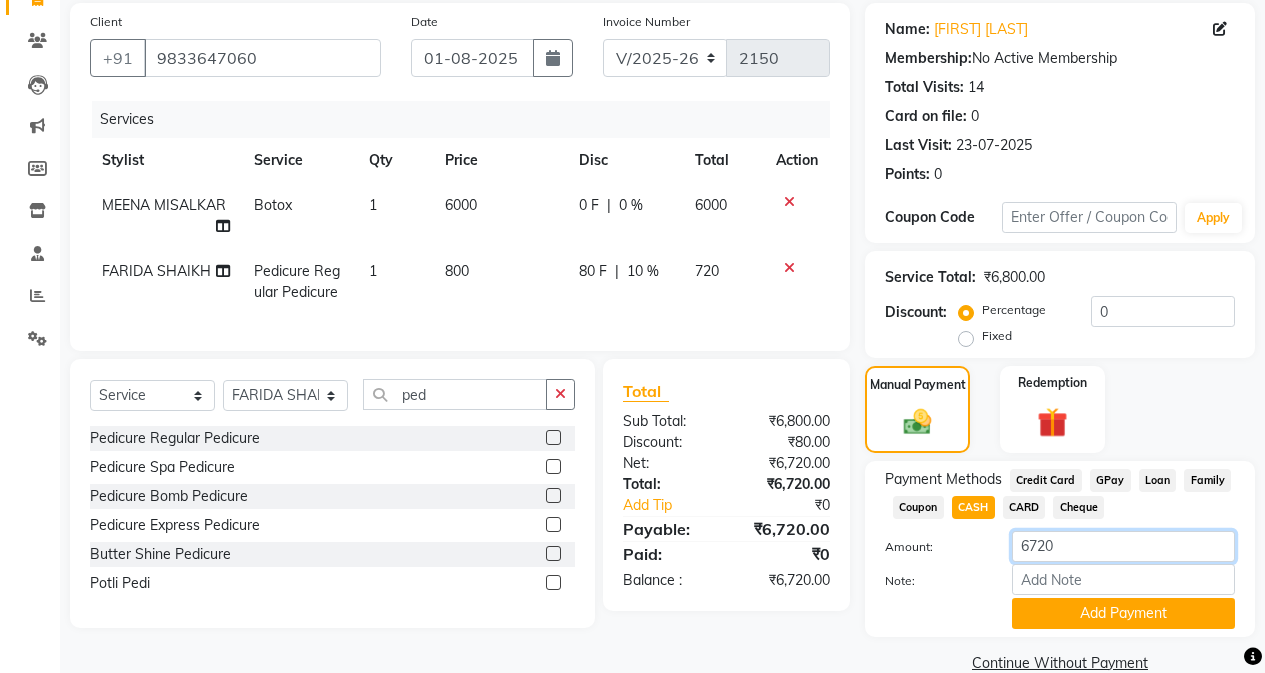 click on "6720" 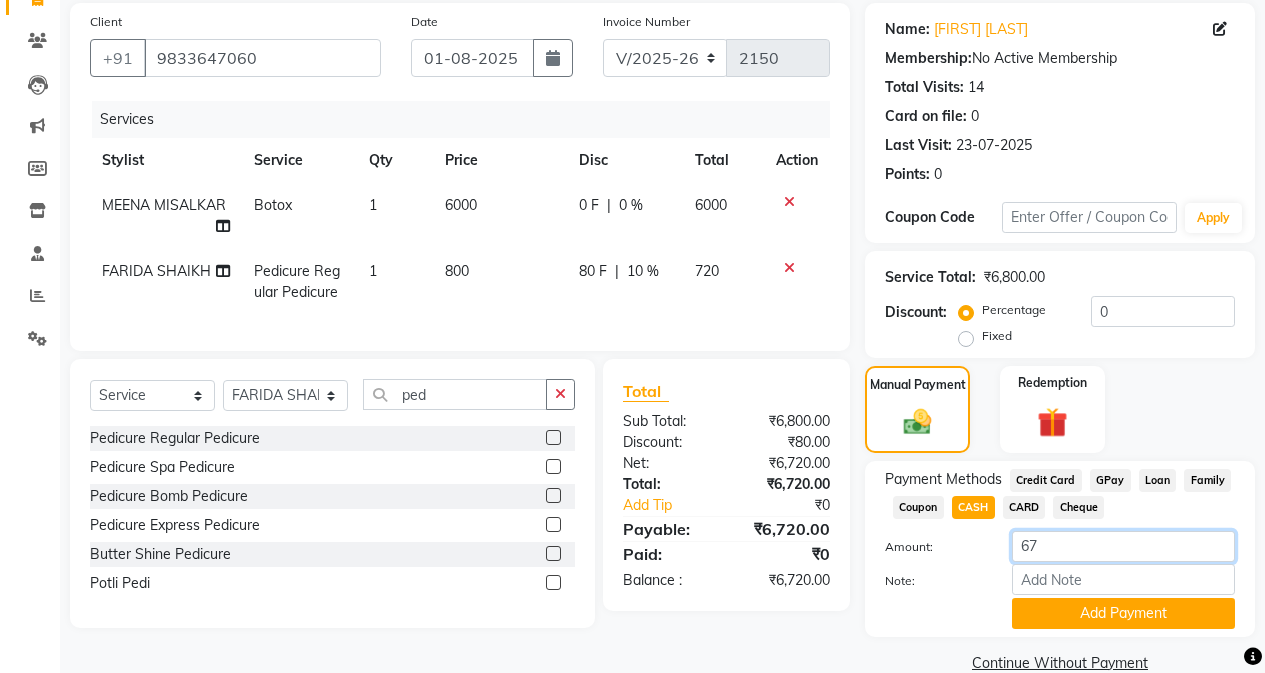 type on "6" 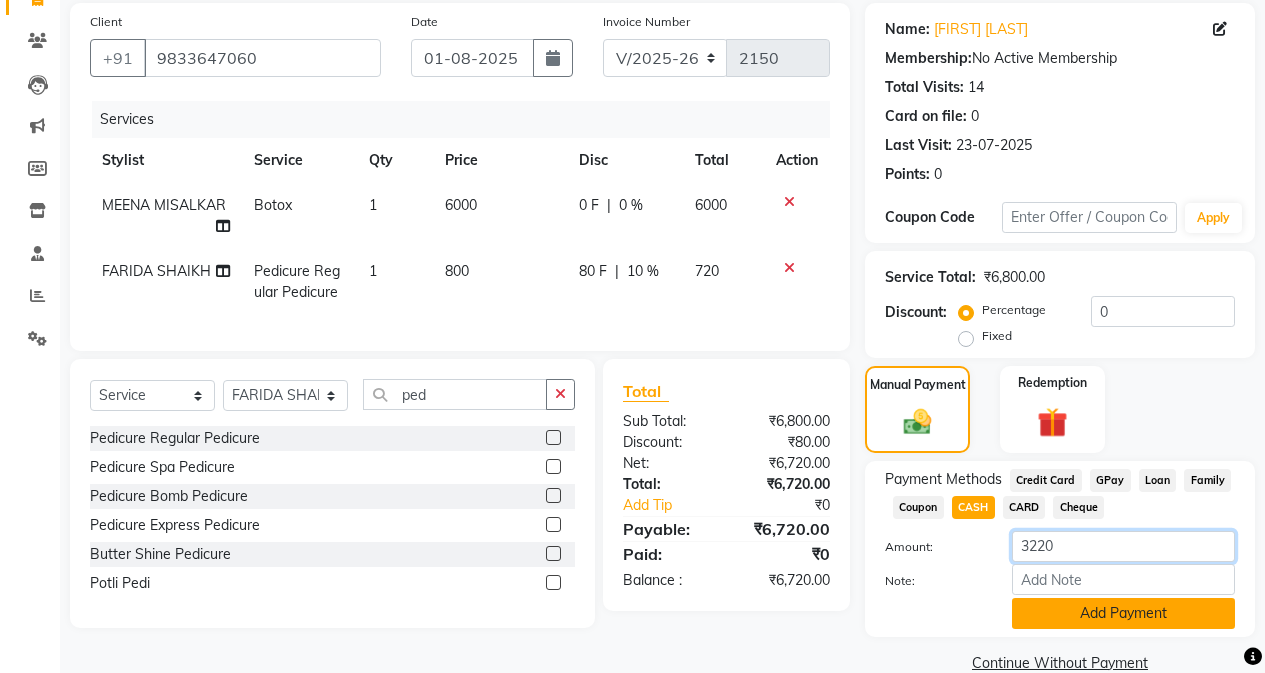 type on "3220" 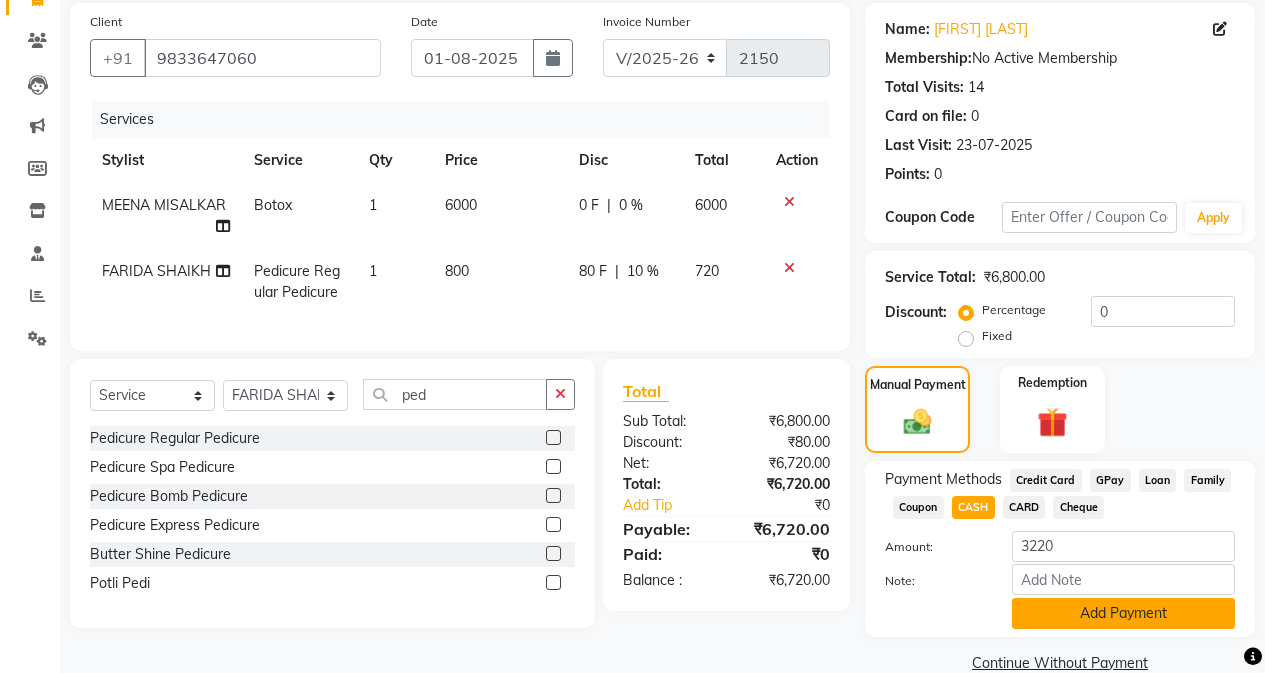 click on "Add Payment" 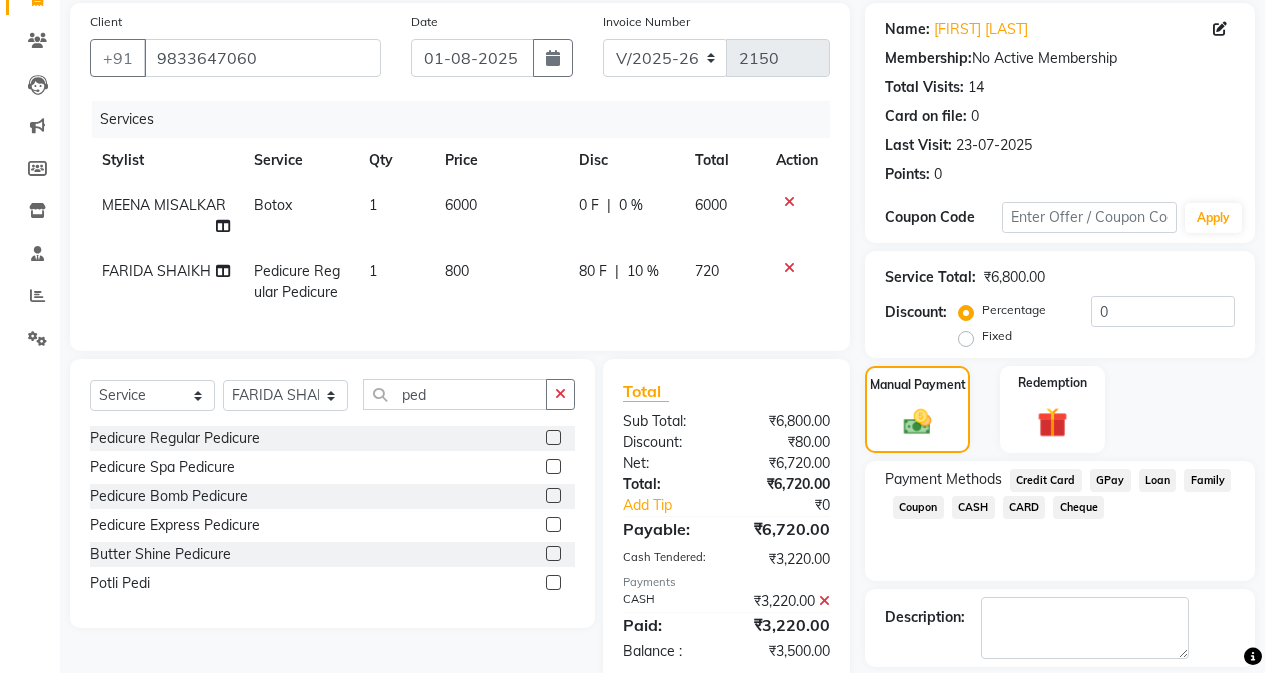 click on "GPay" 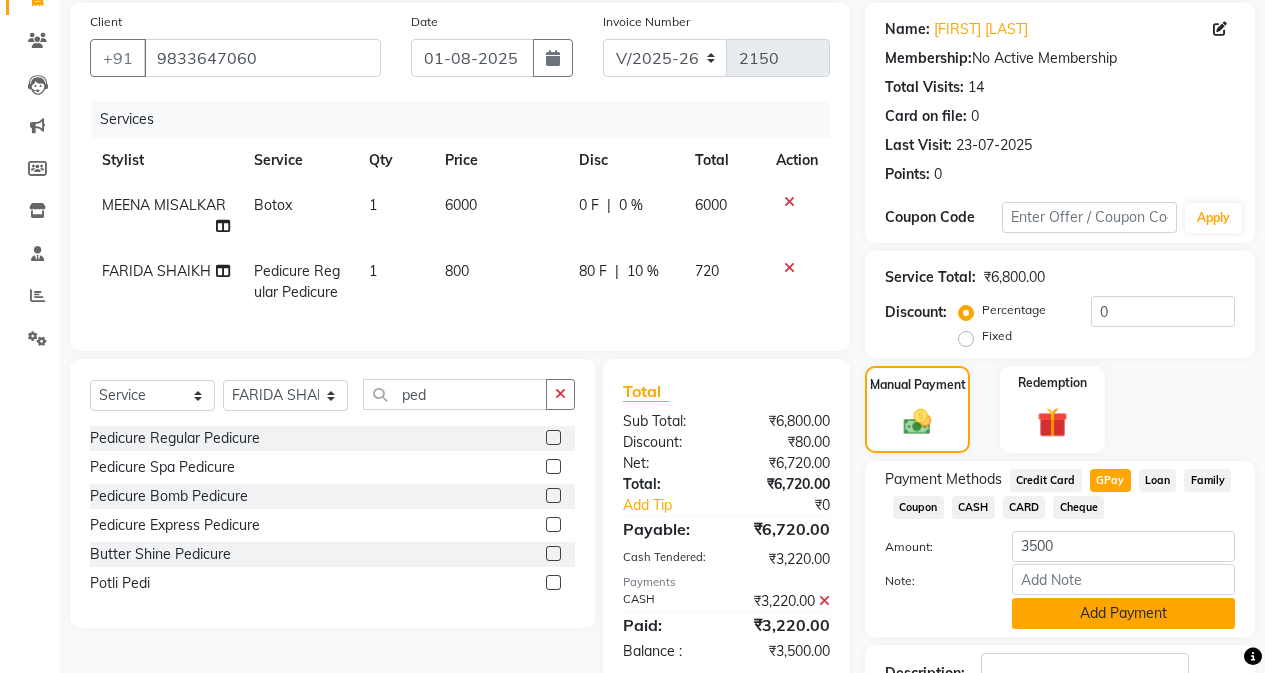click on "Add Payment" 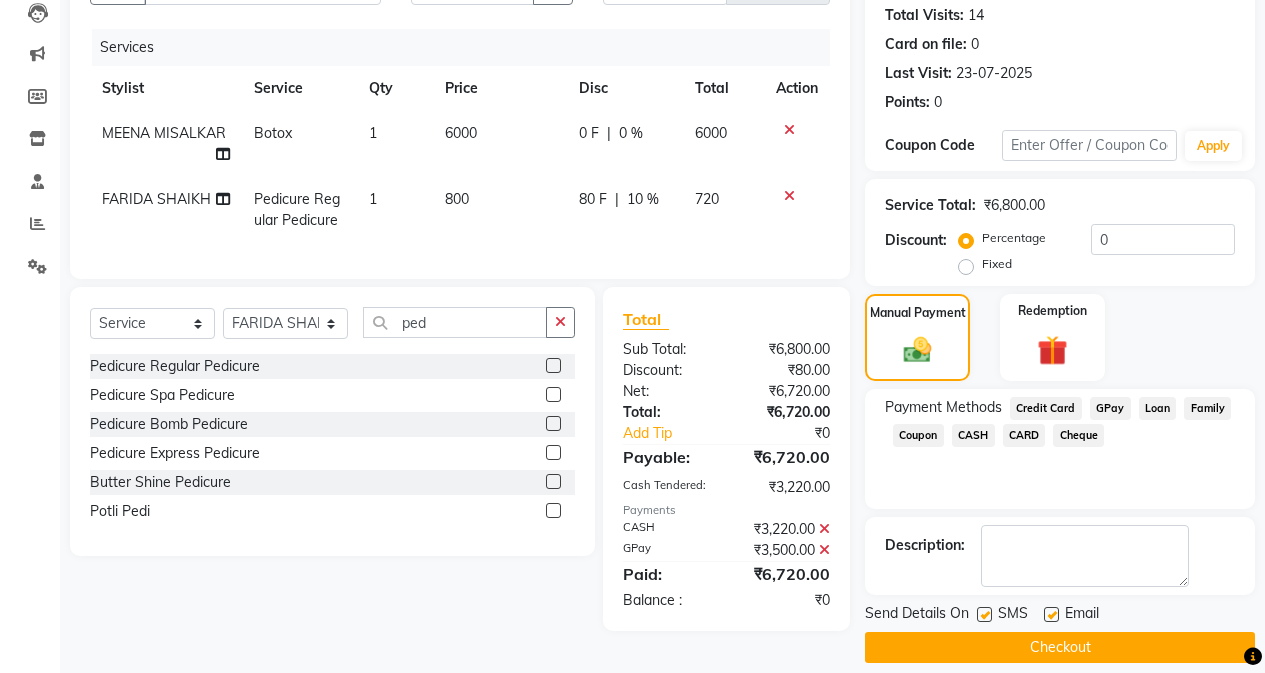 scroll, scrollTop: 239, scrollLeft: 0, axis: vertical 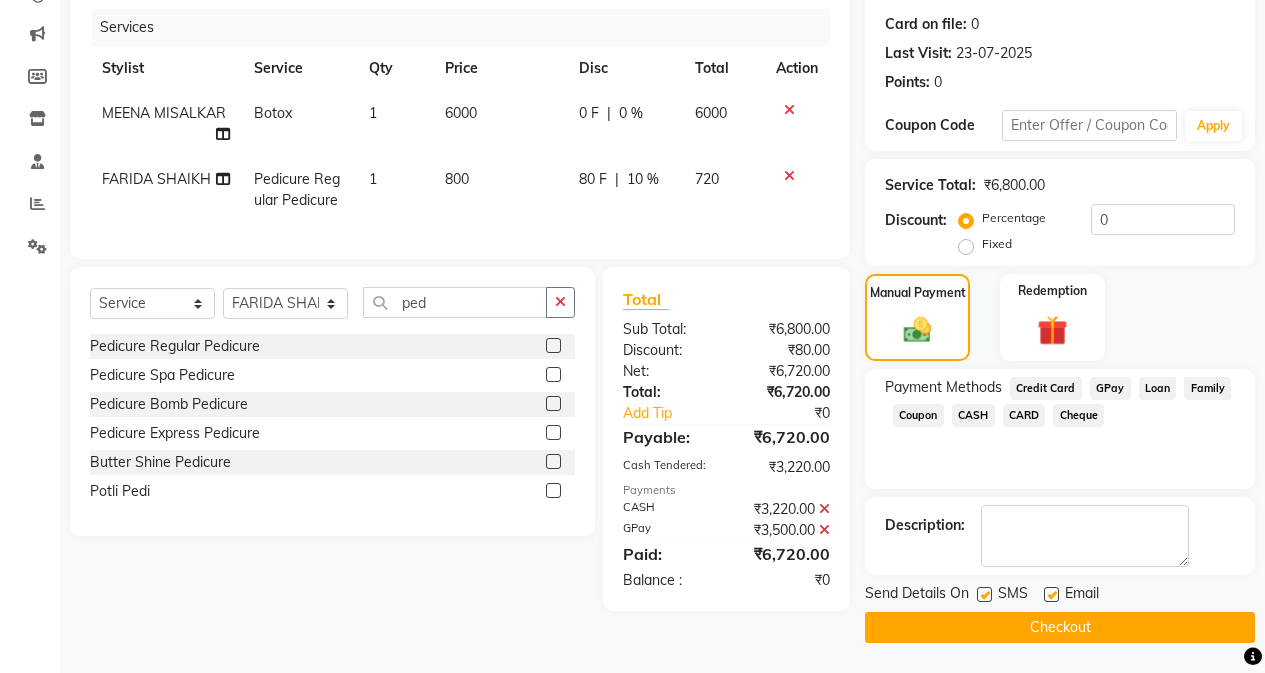 click on "Checkout" 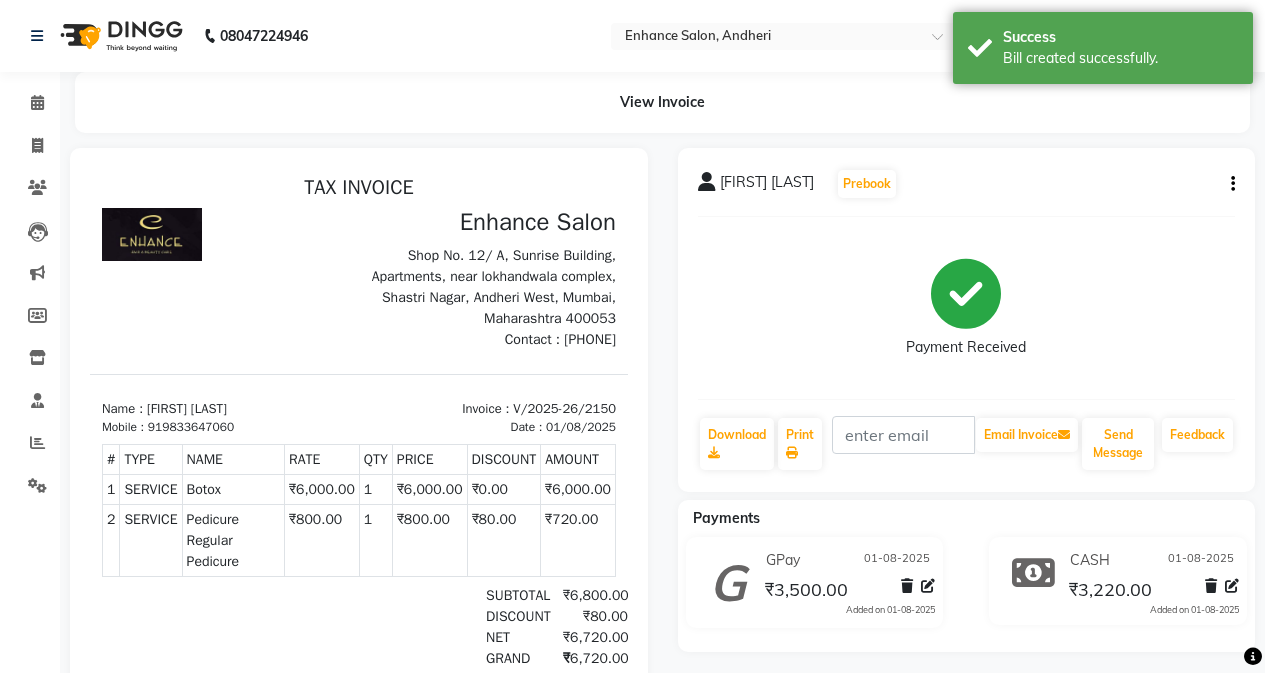 scroll, scrollTop: 0, scrollLeft: 0, axis: both 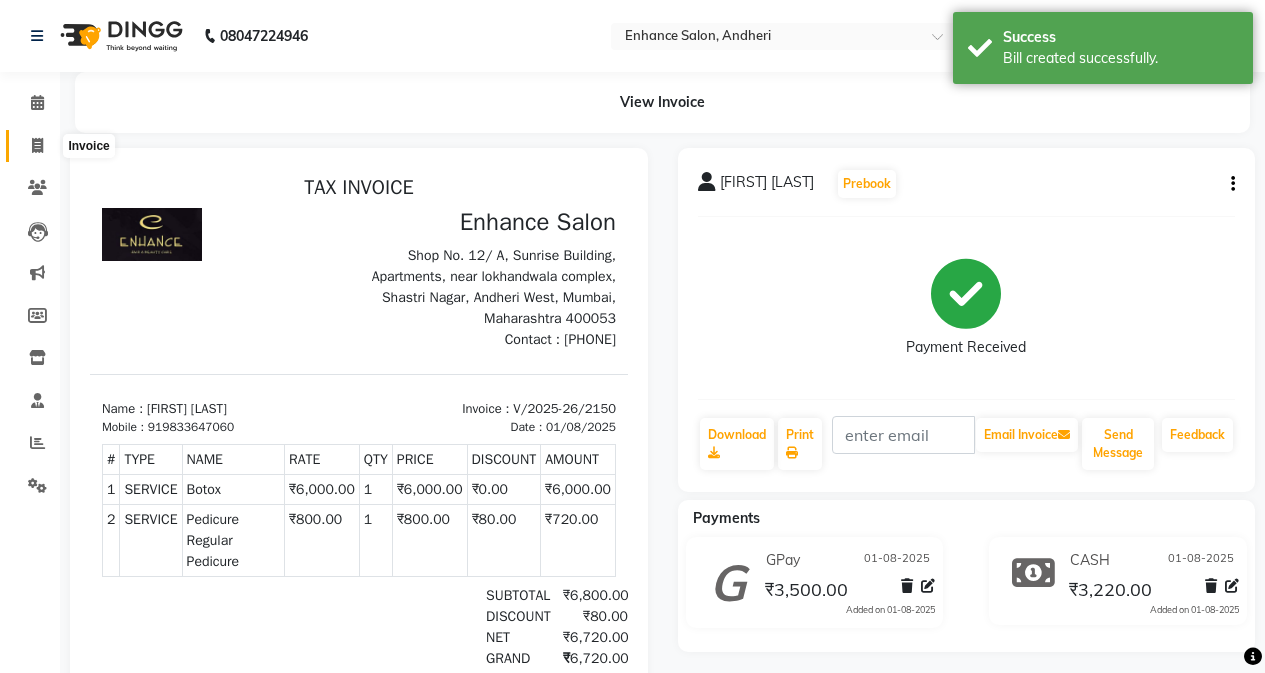 click 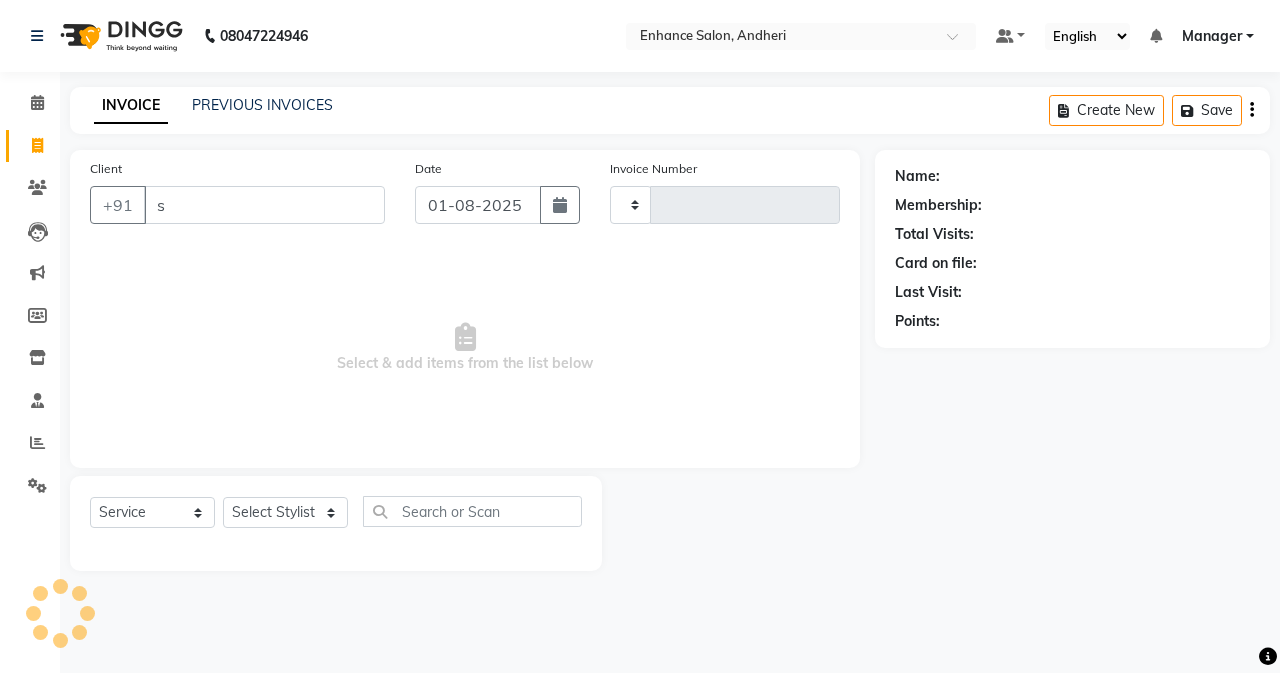 type on "su" 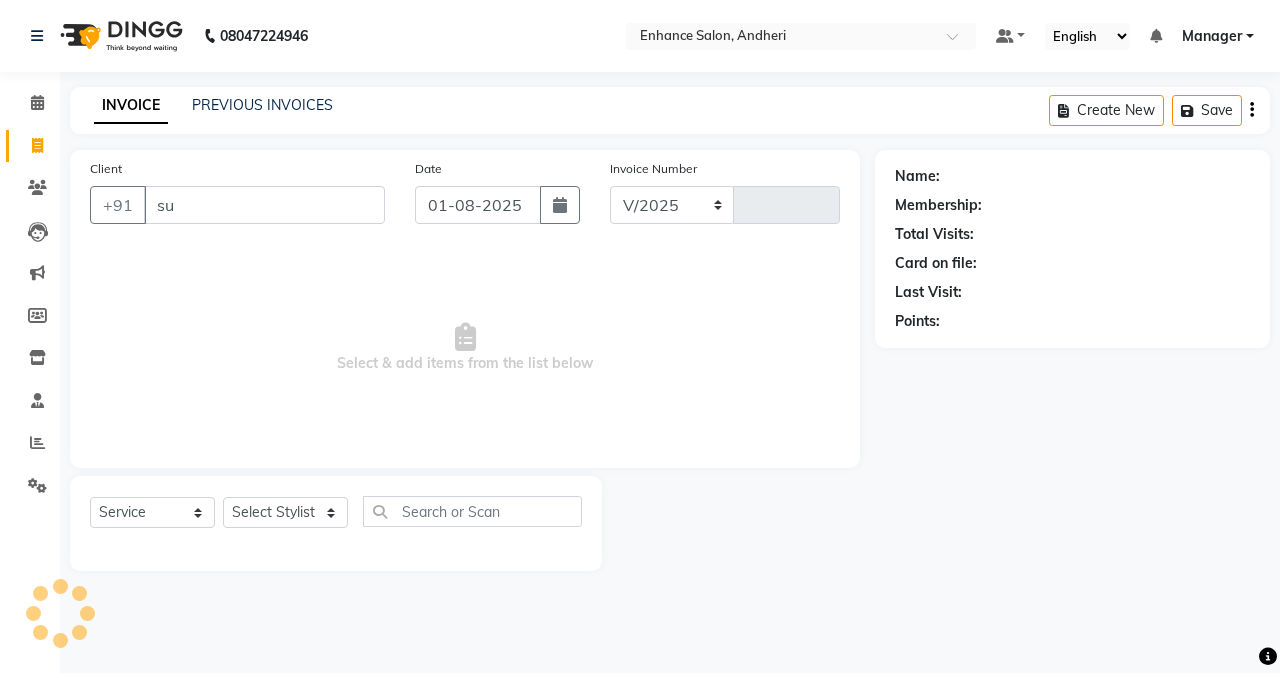 select on "7236" 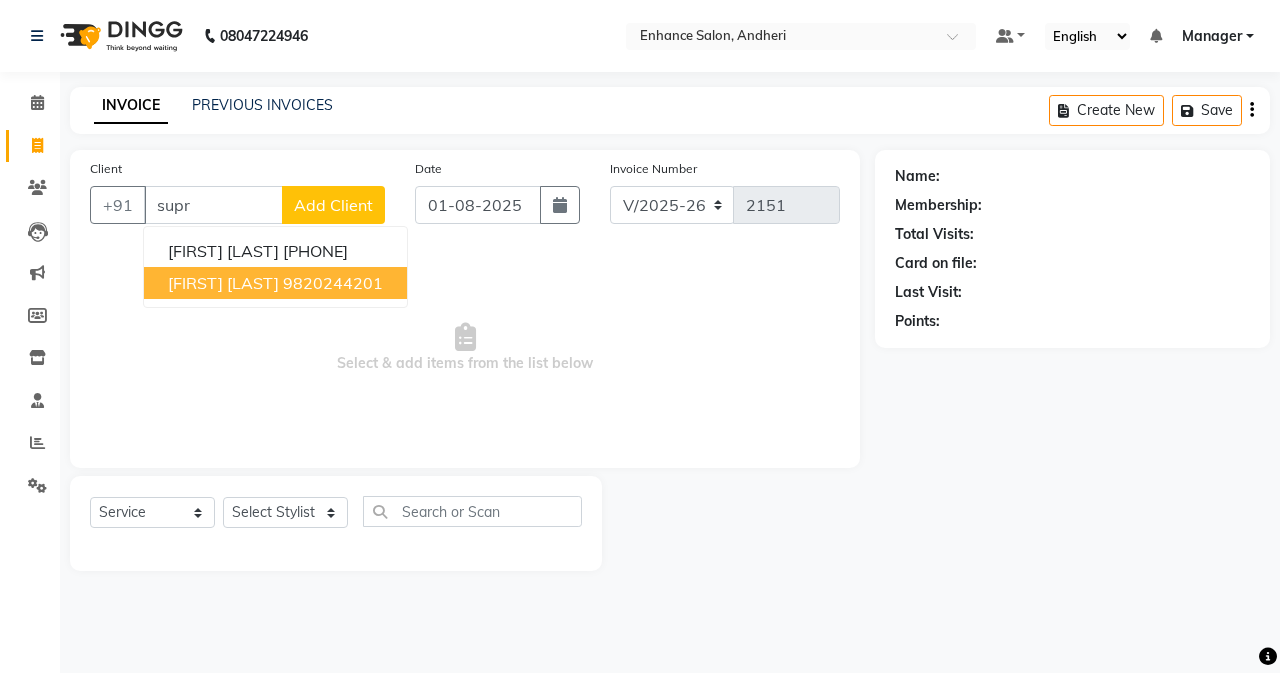 click on "[FIRST] [LAST]" at bounding box center (223, 283) 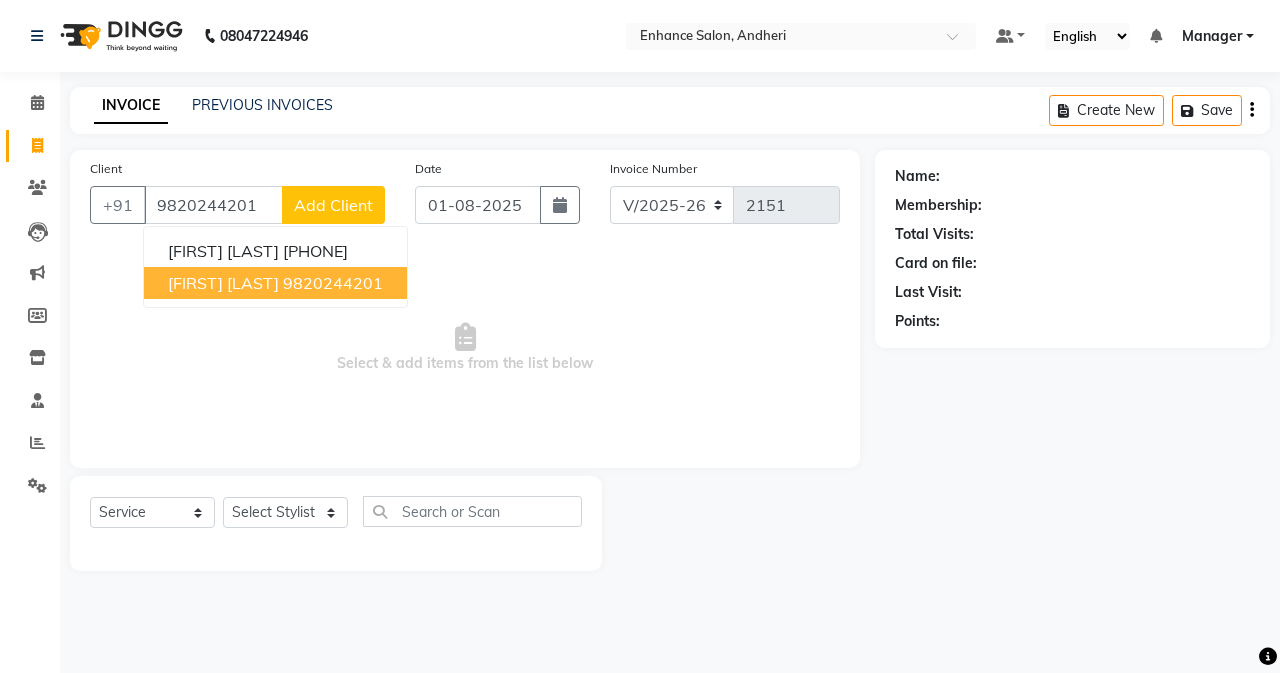type on "9820244201" 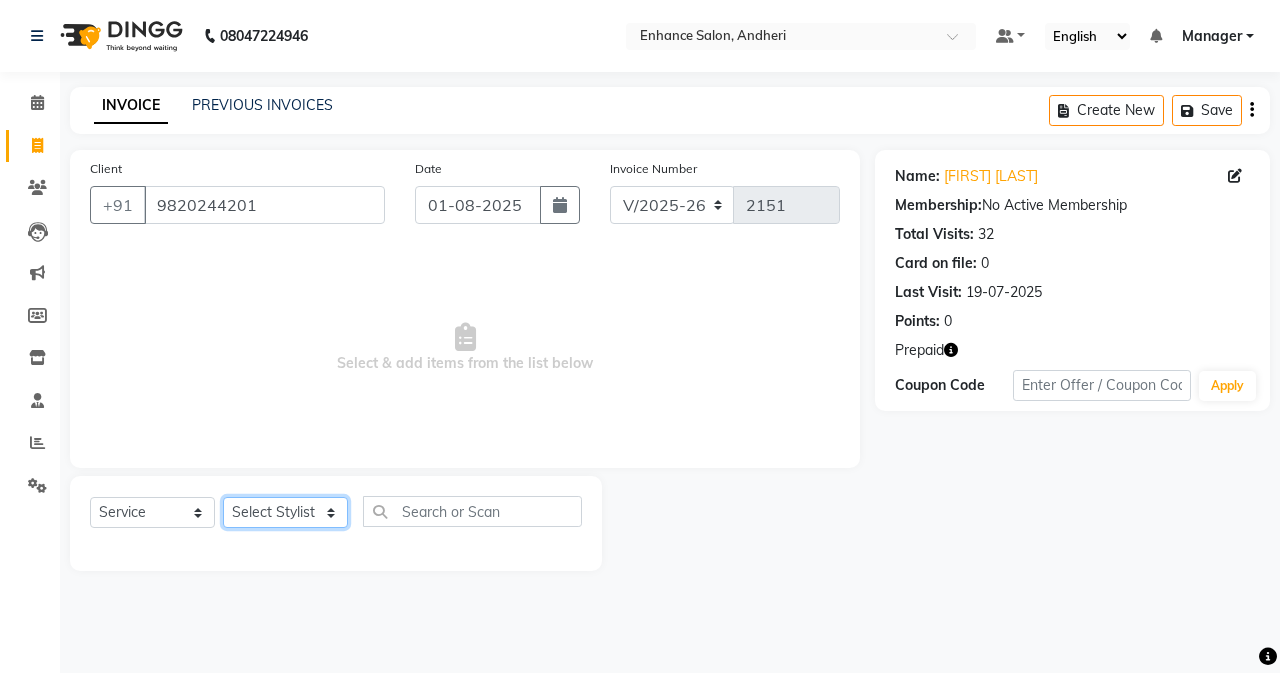 click on "Select Stylist Admin Arifa  ESHA CHAUHAN FARIDA SHAIKH Manager MEENA MISALKAR Minal NAMYA SALIAN POONAM KATEL RACHNA SAWANT Ranu nails REEMA MANGELA SHAMINA SHAIKH SHEFALI SHETTY TABU SHAIKH" 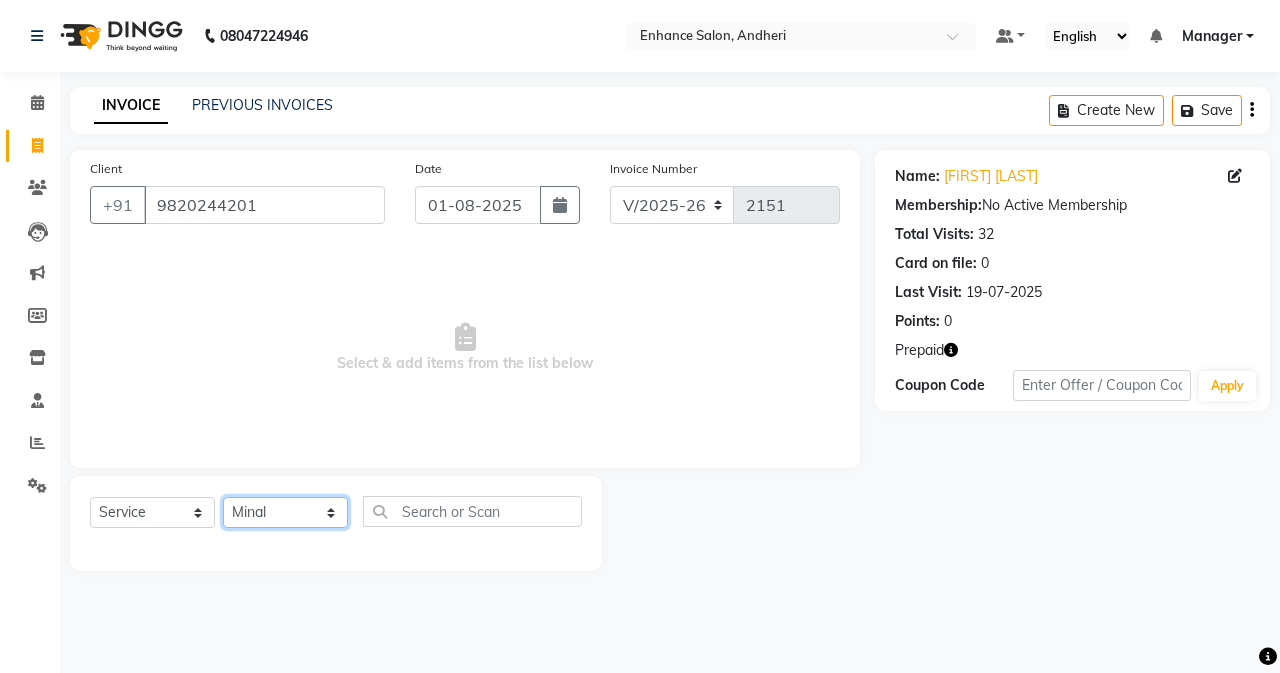 click on "Select Stylist Admin Arifa  ESHA CHAUHAN FARIDA SHAIKH Manager MEENA MISALKAR Minal NAMYA SALIAN POONAM KATEL RACHNA SAWANT Ranu nails REEMA MANGELA SHAMINA SHAIKH SHEFALI SHETTY TABU SHAIKH" 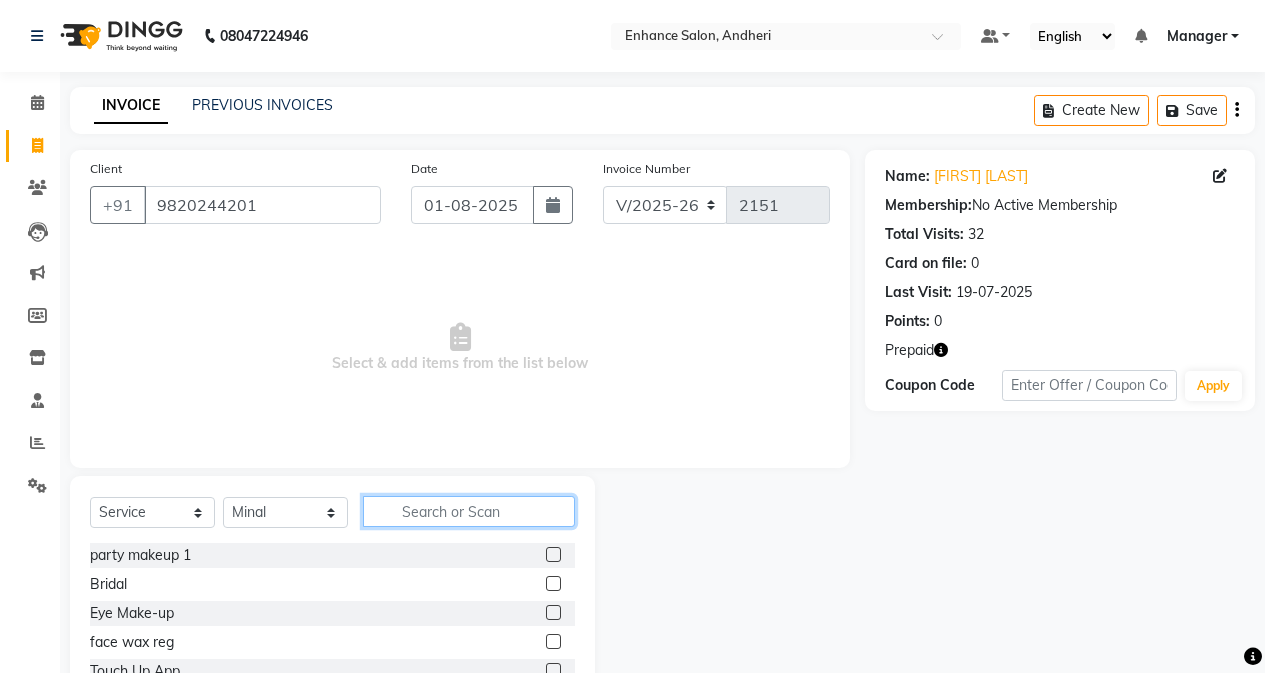 click 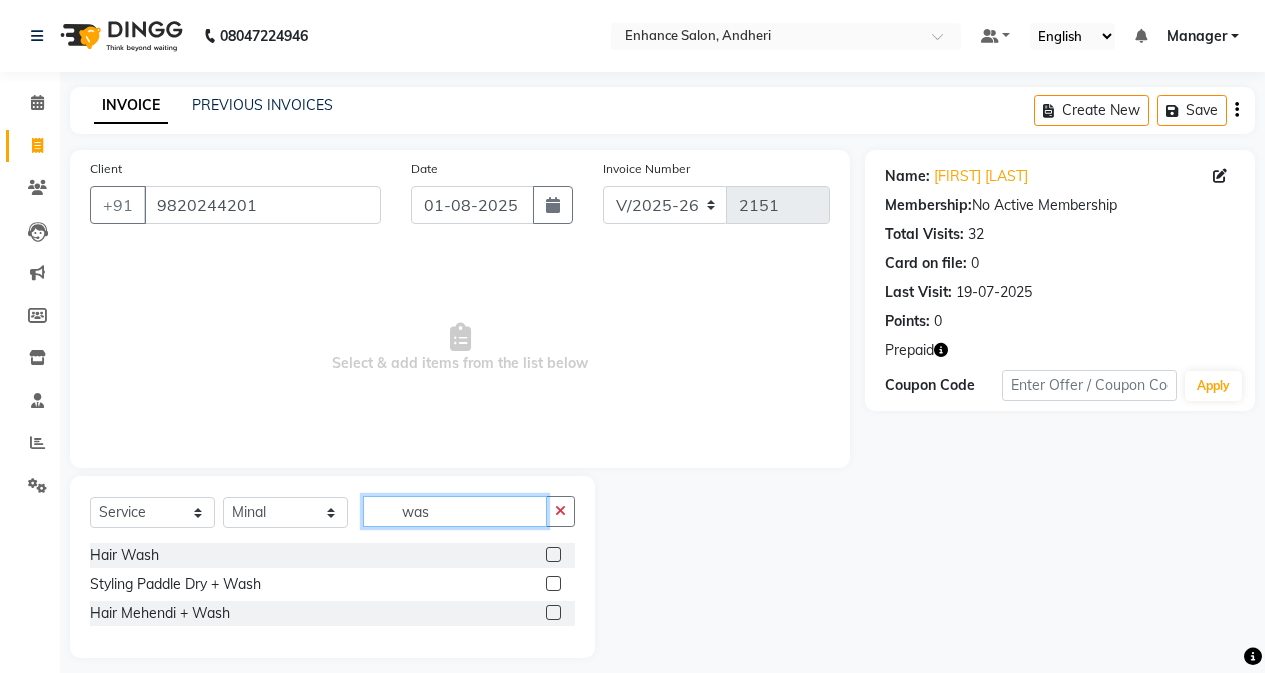 type on "was" 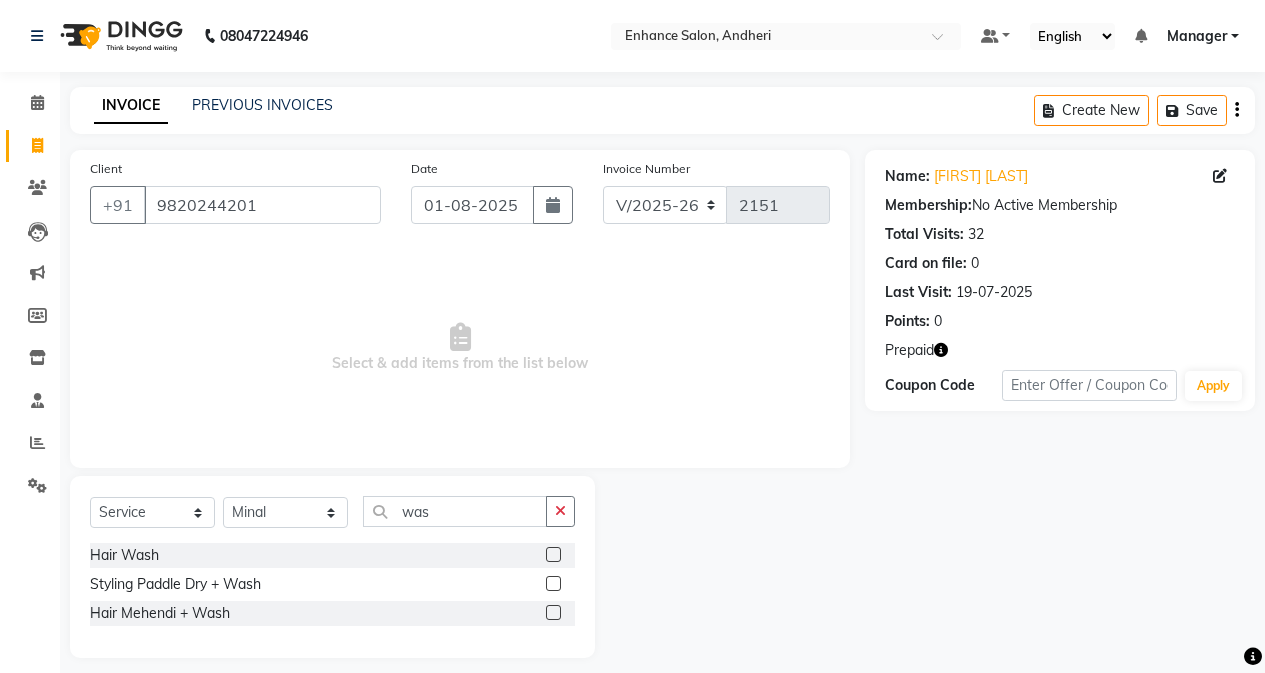 click 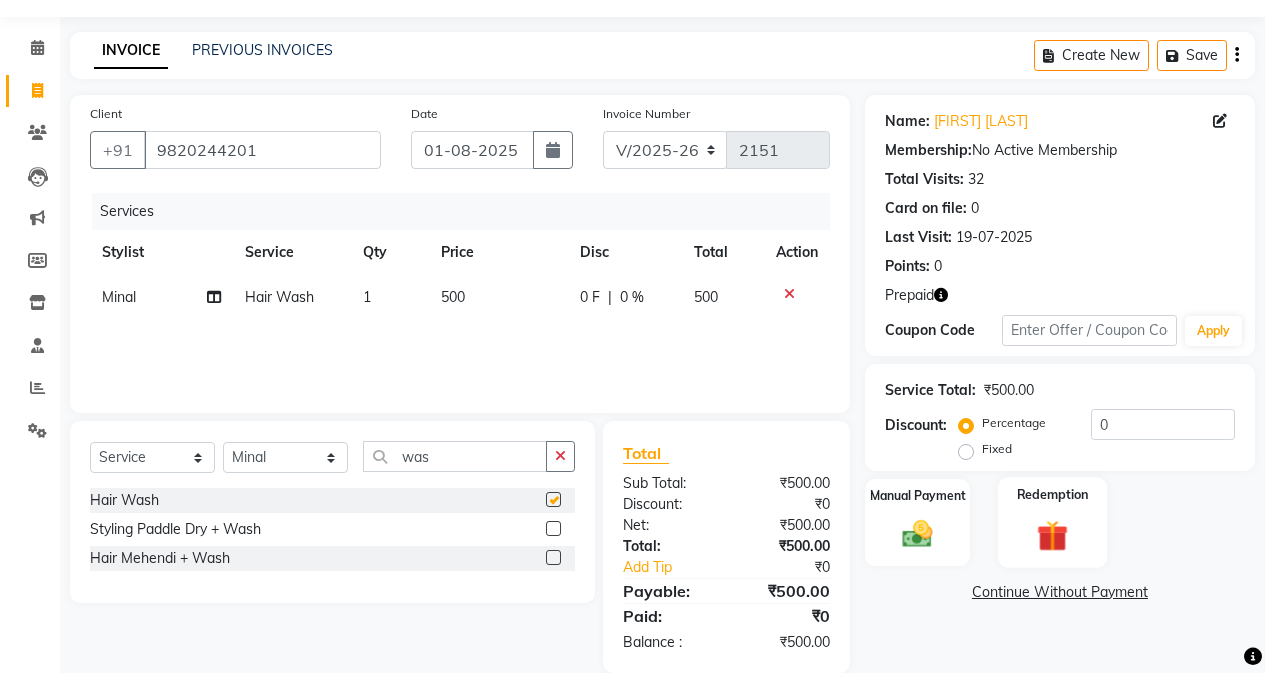 scroll, scrollTop: 85, scrollLeft: 0, axis: vertical 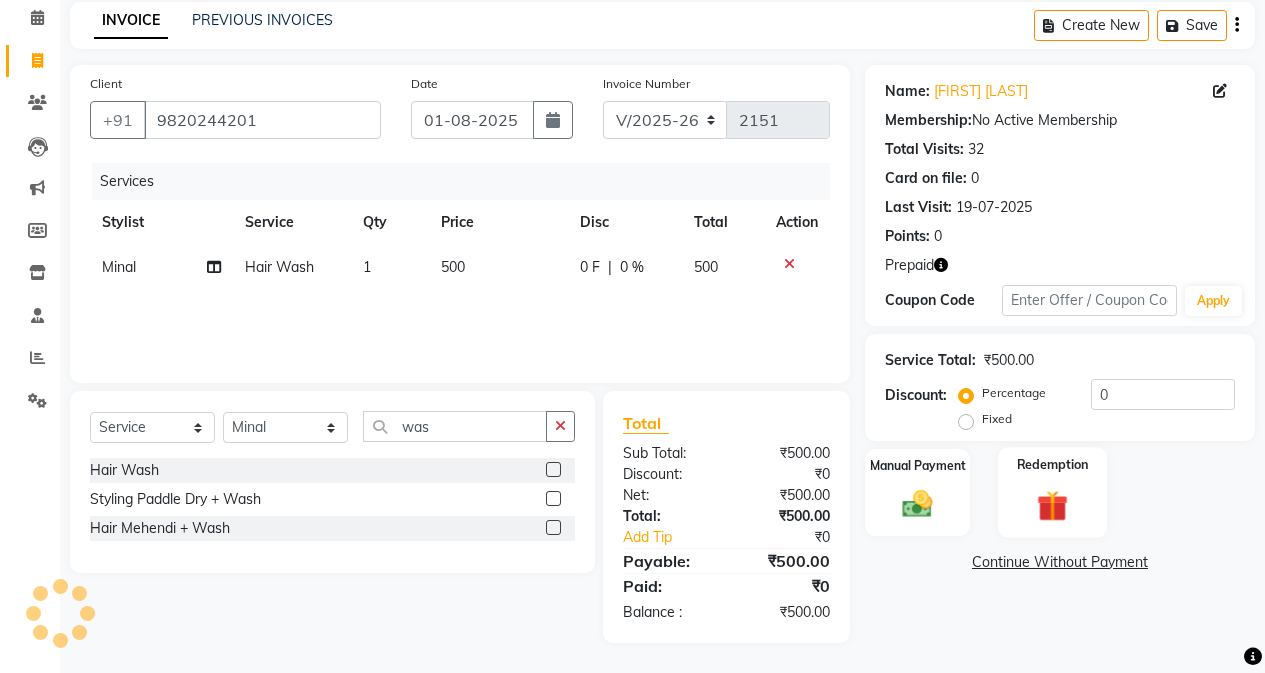 checkbox on "false" 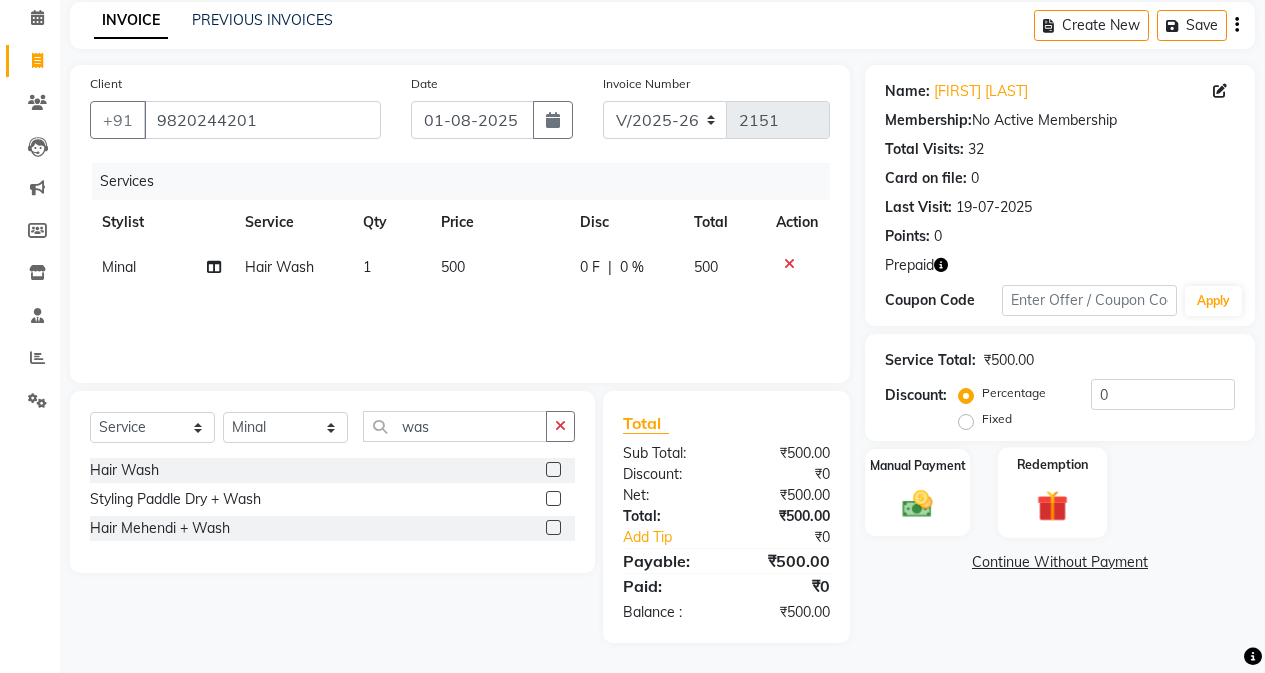 click on "Redemption" 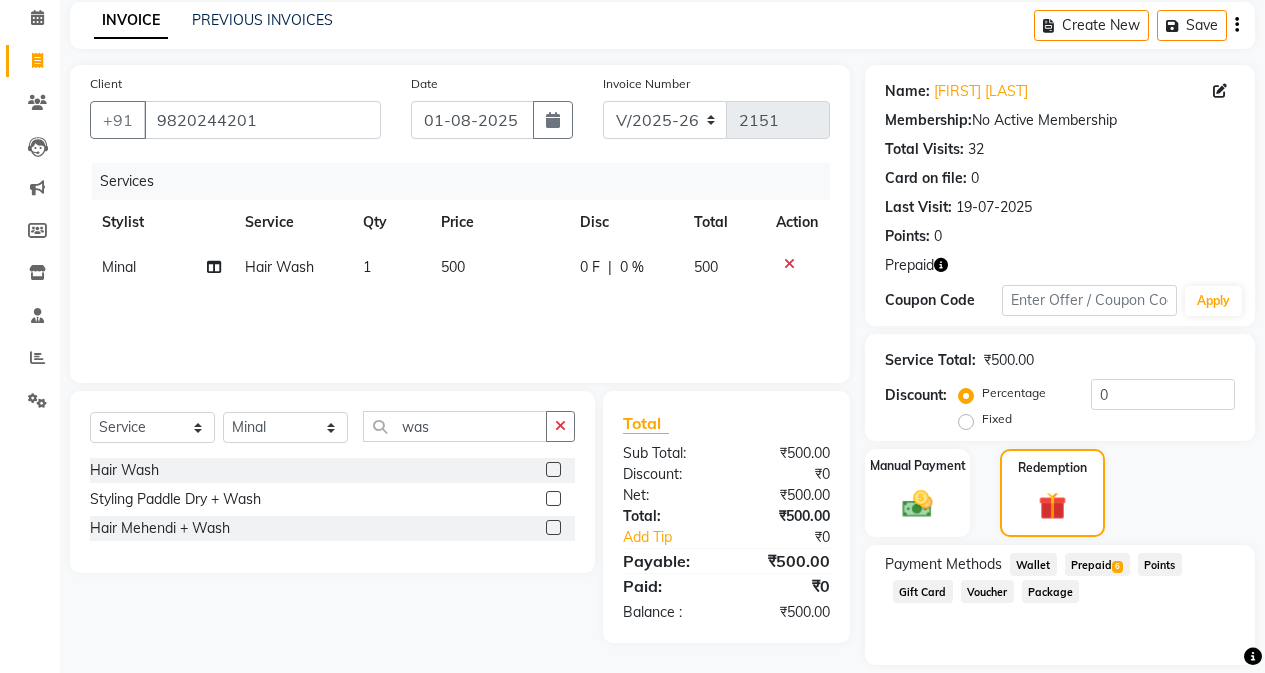 click on "Prepaid  6" 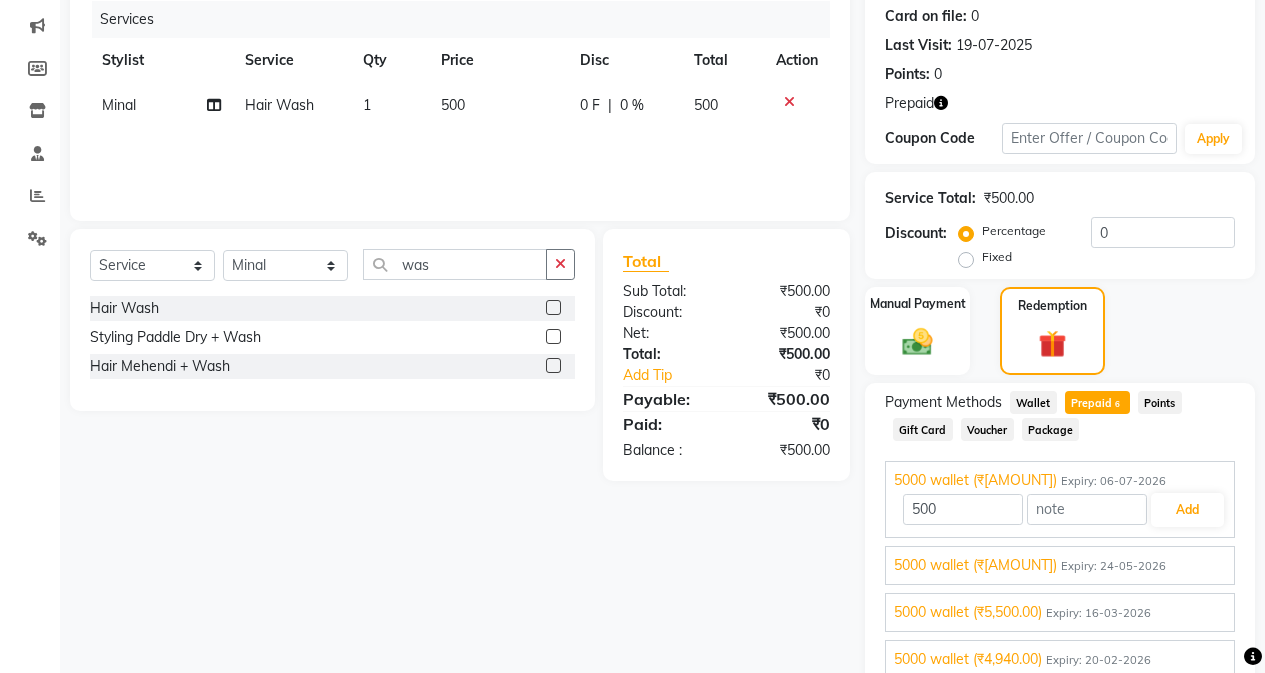 scroll, scrollTop: 285, scrollLeft: 0, axis: vertical 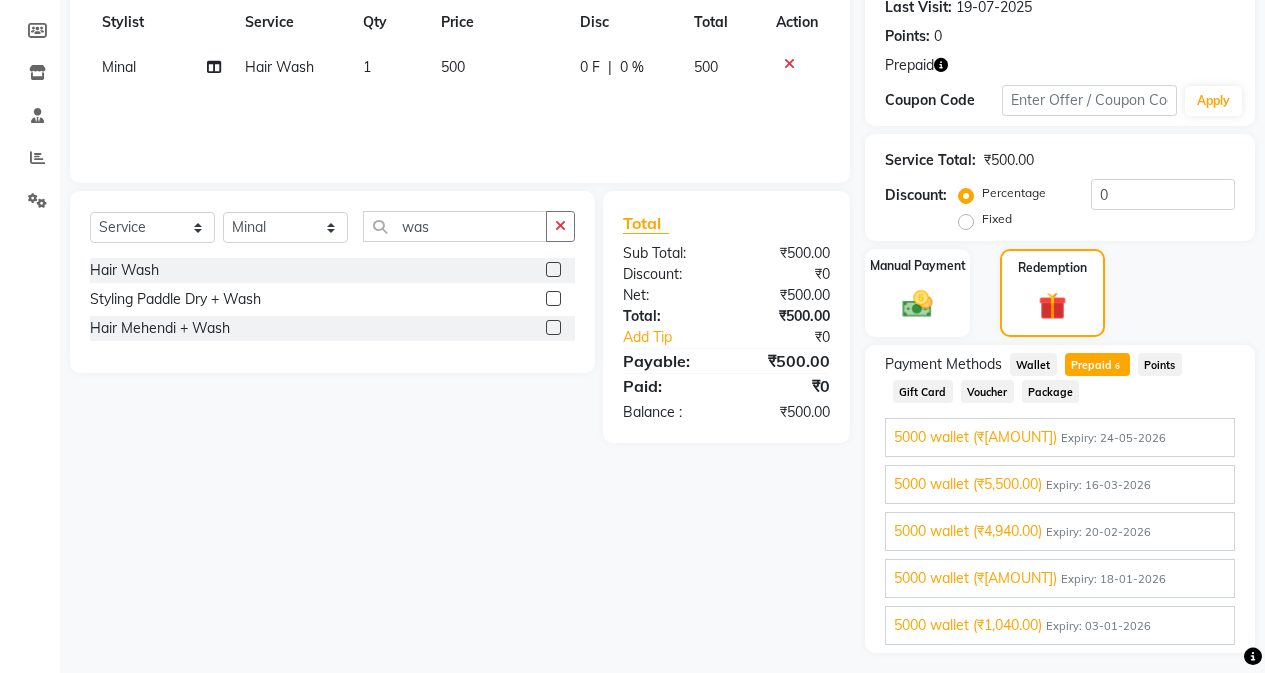 click on "5000 wallet (₹1,040.00) Expiry: 03-01-2026" at bounding box center (1060, 625) 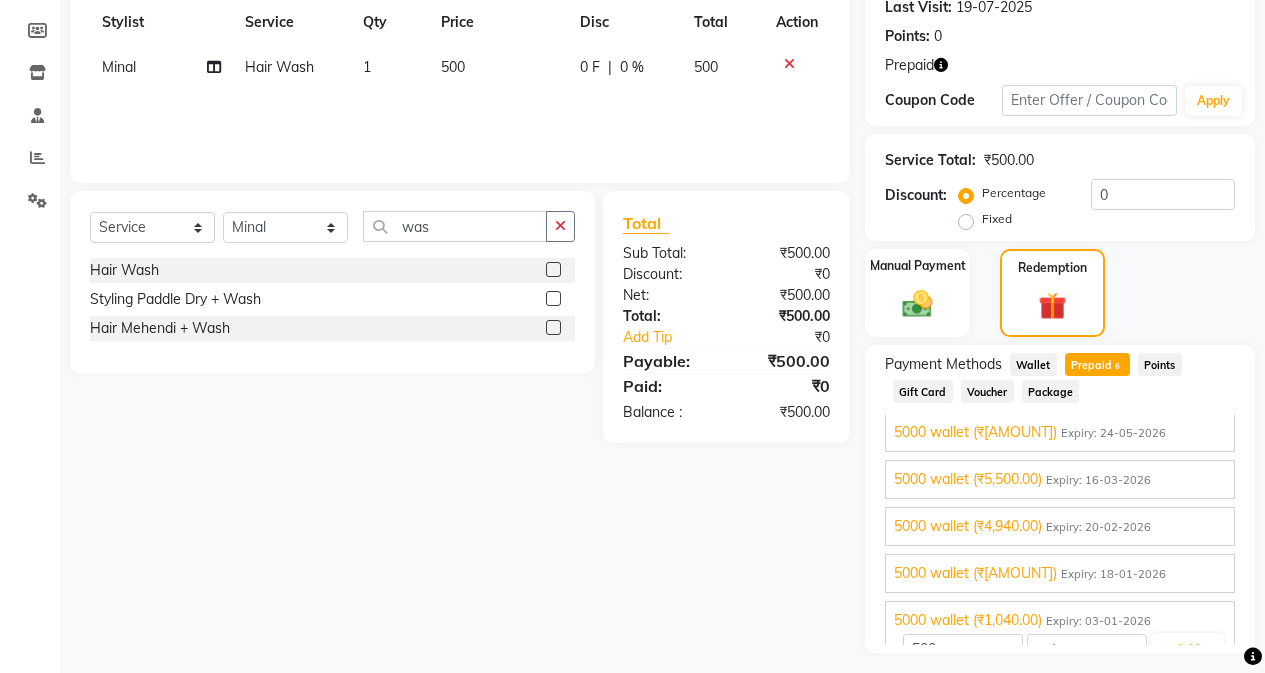 scroll, scrollTop: 89, scrollLeft: 0, axis: vertical 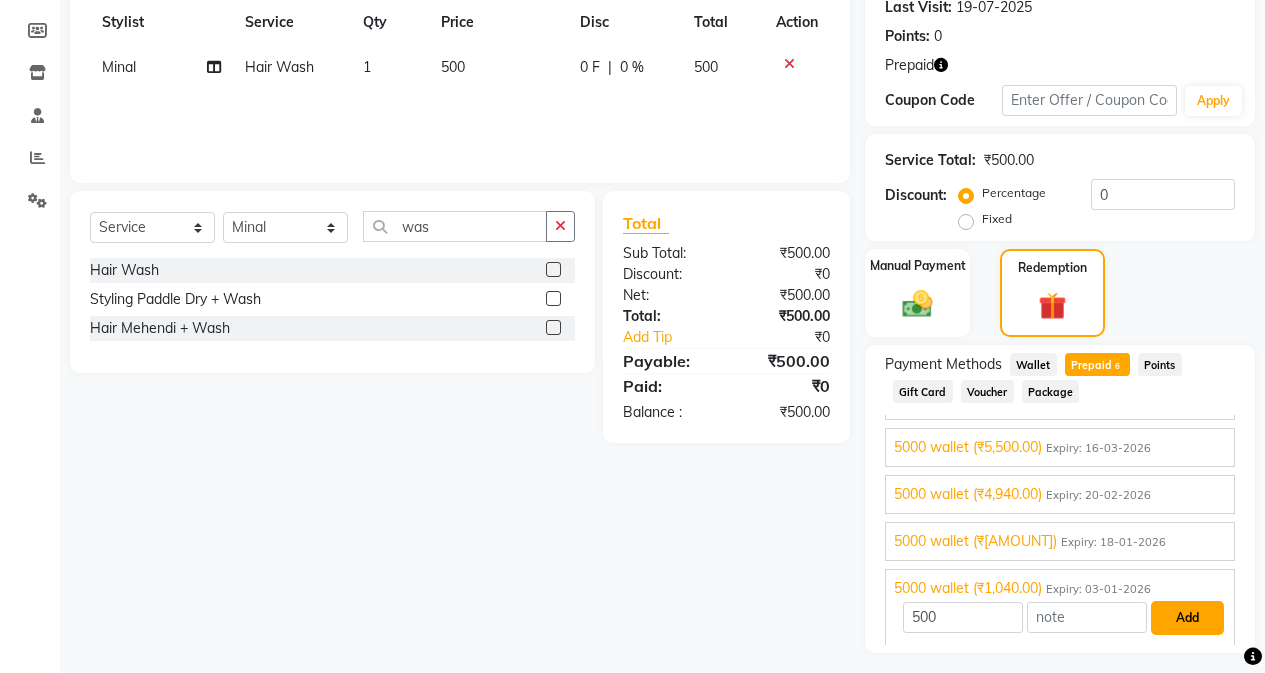 click on "Add" at bounding box center (1187, 618) 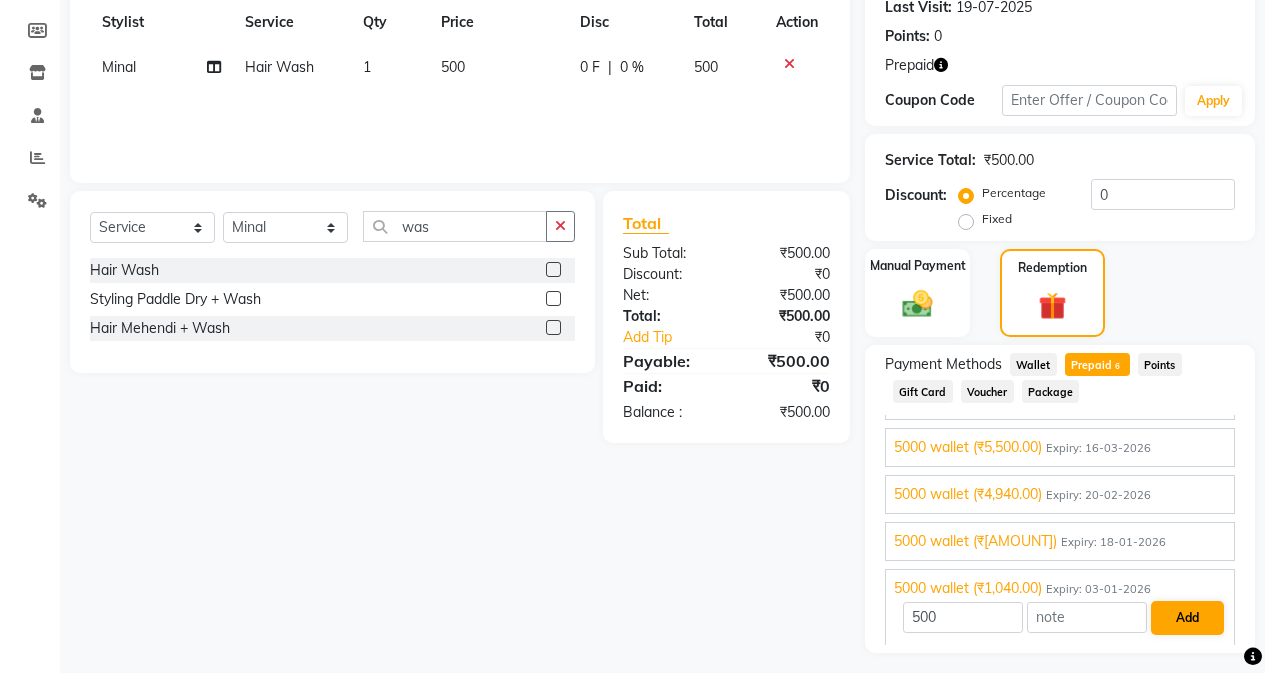 scroll, scrollTop: 261, scrollLeft: 0, axis: vertical 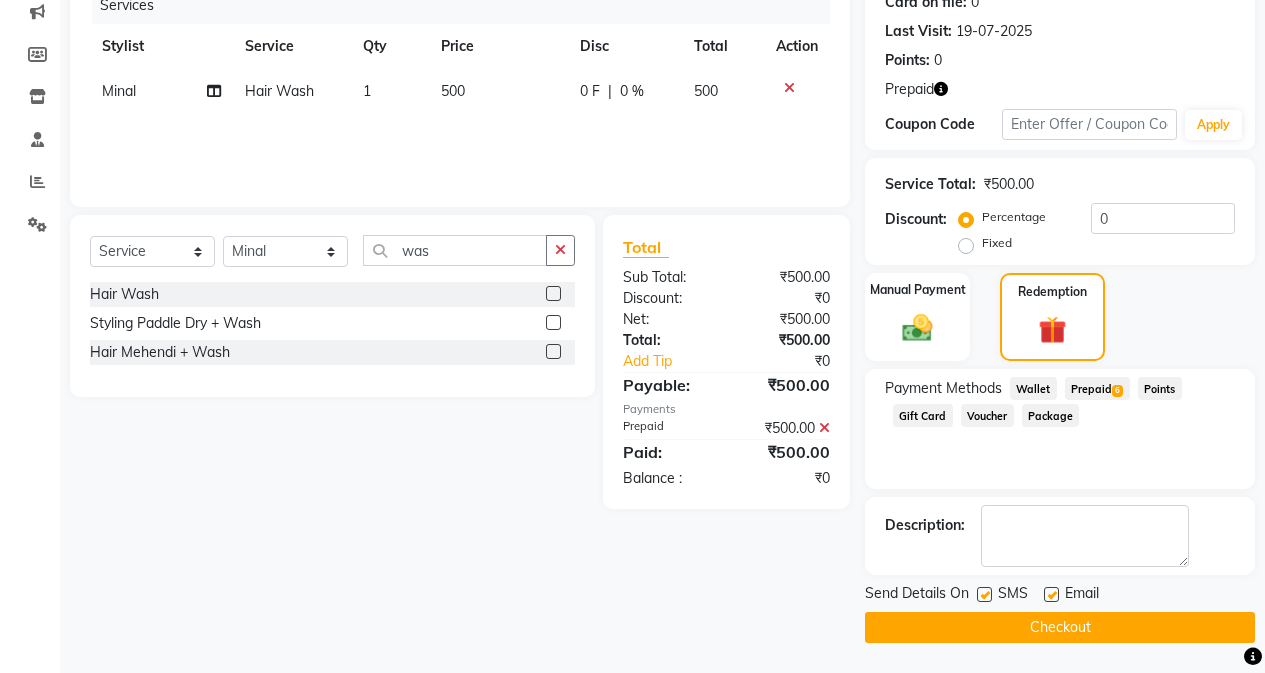 click on "Checkout" 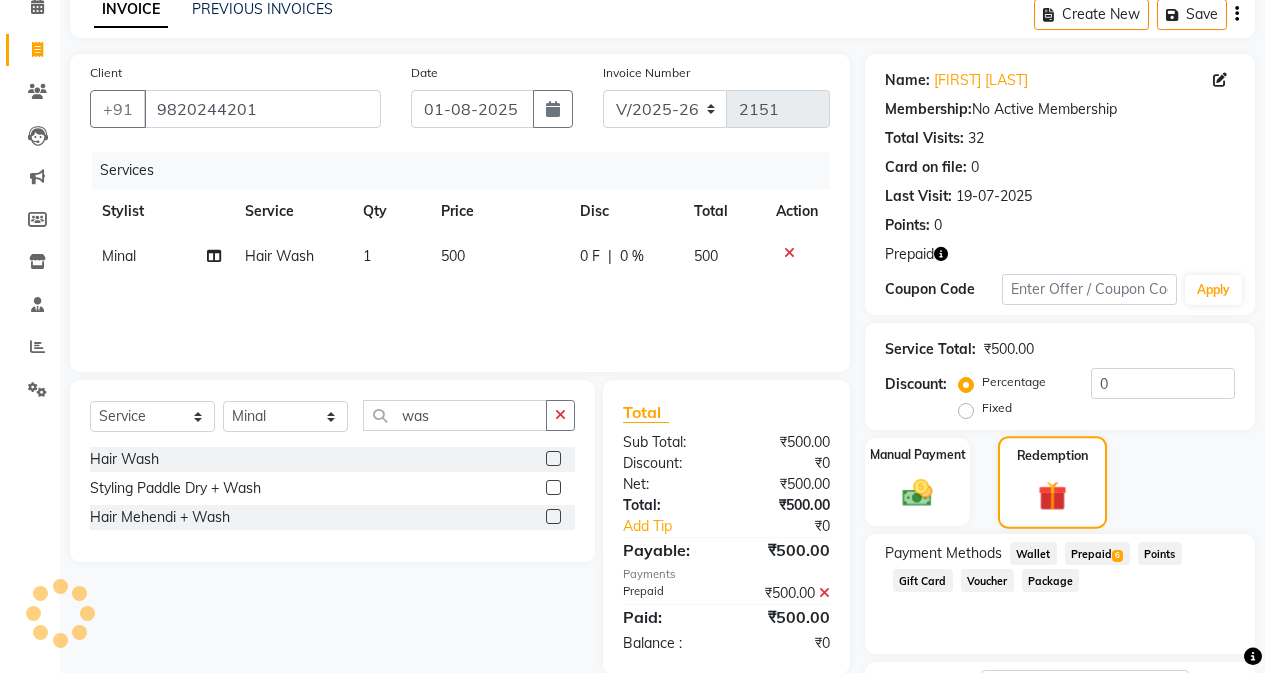 scroll, scrollTop: 0, scrollLeft: 0, axis: both 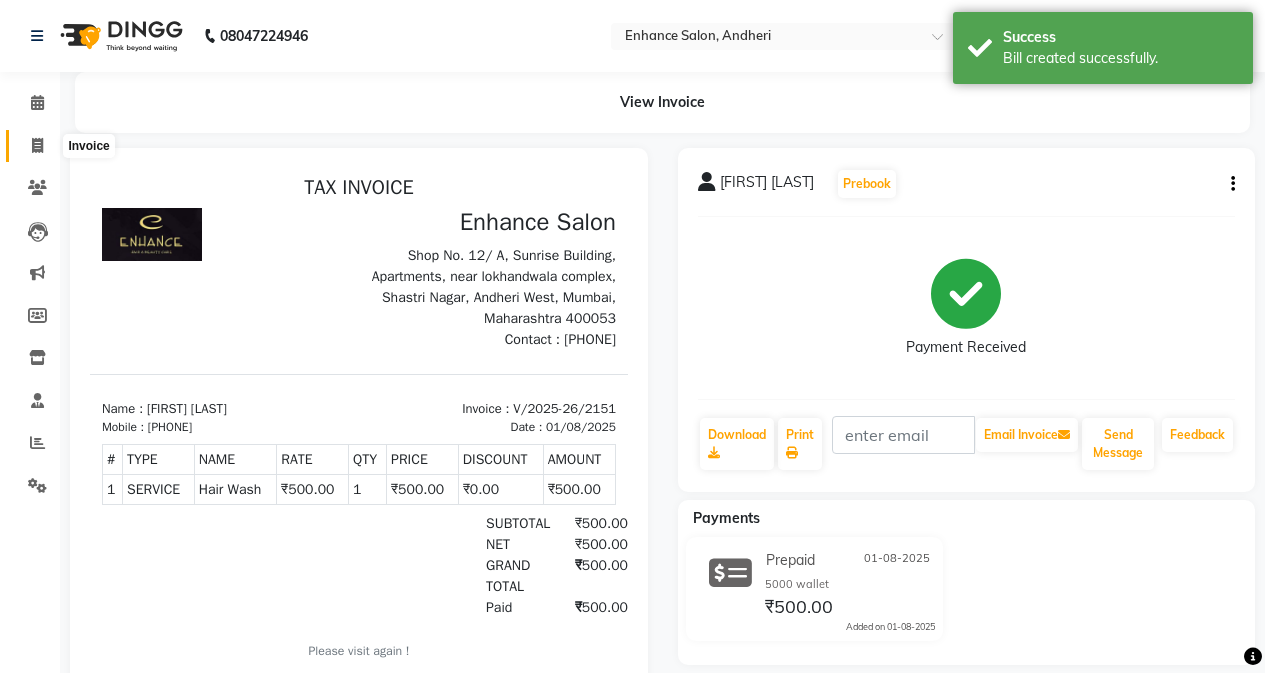 click 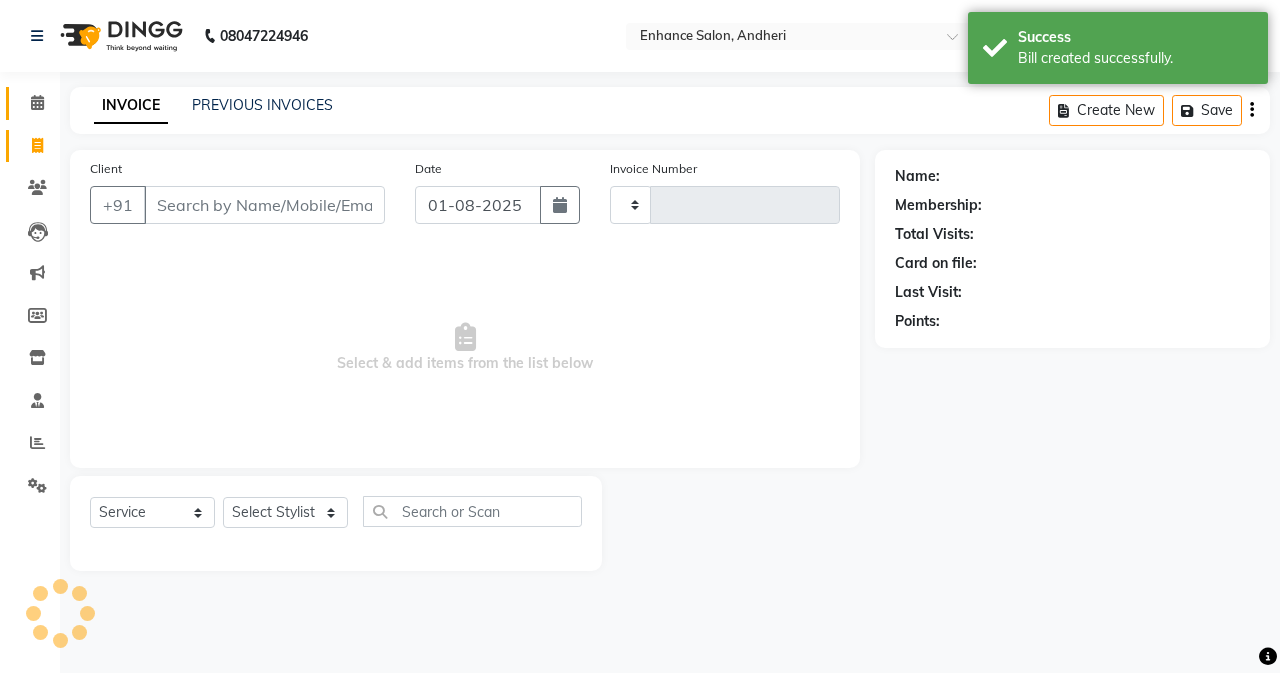 type on "2152" 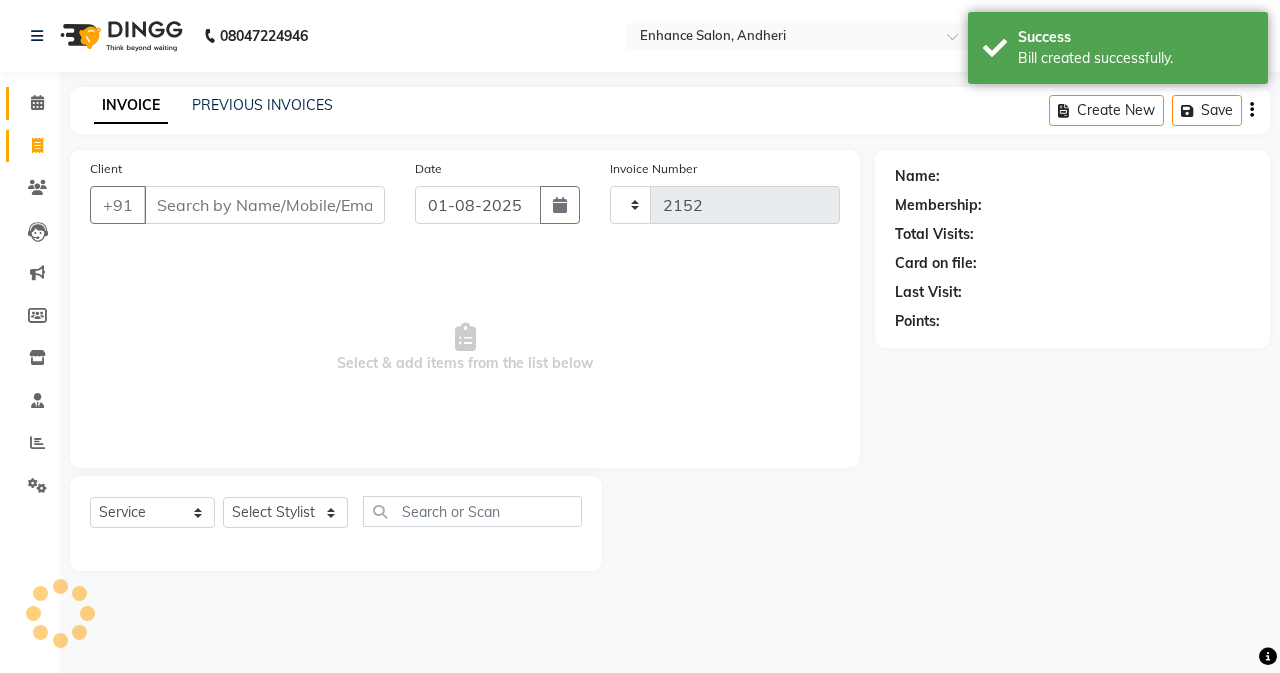 select on "7236" 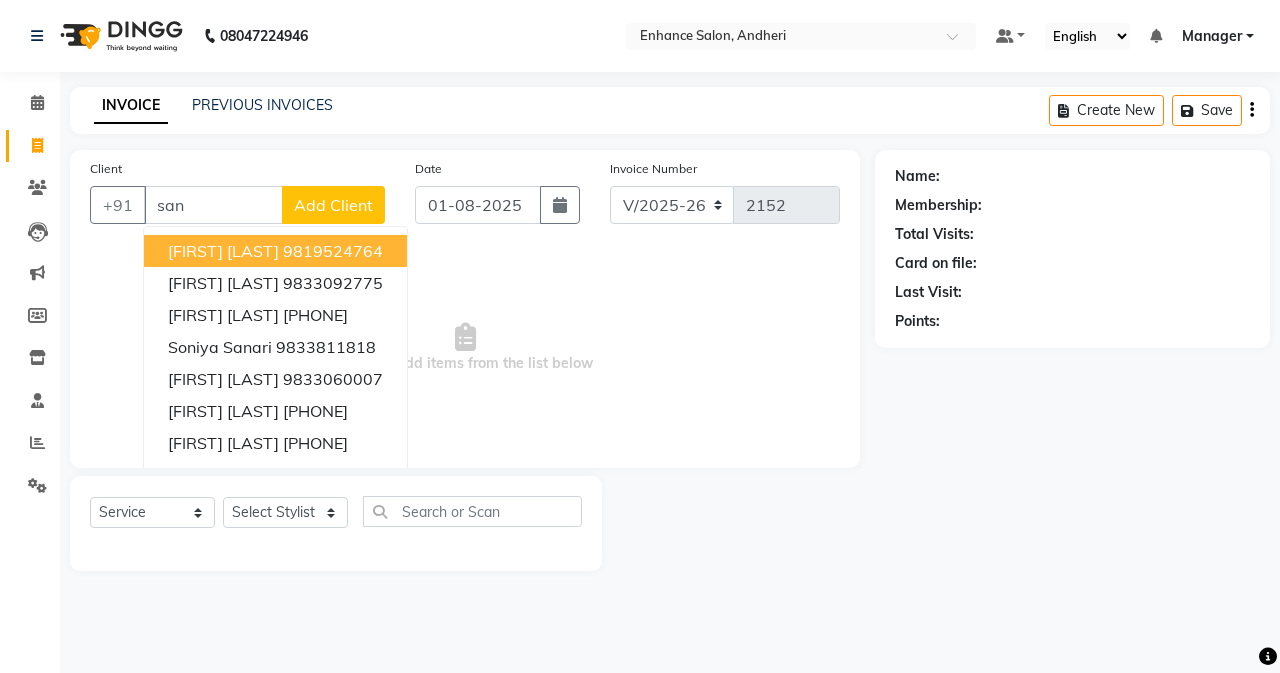 click on "Client +91 [FIRST] [LAST]  9819524764 [FIRST] [LAST]  9833092775 [FIRST] [LAST]  9769696282 [FIRST] [LAST]  9833811818 [FIRST] [LAST]  9833060007 [FIRST] [LAST]  9833056716 [FIRST] [LAST]  9819191875 [FIRST] [LAST]  9930019740 [FIRST] [LAST]  9920316716 [FIRST] [LAST]  9920611468 [FIRST] [LAST]  Add Client" 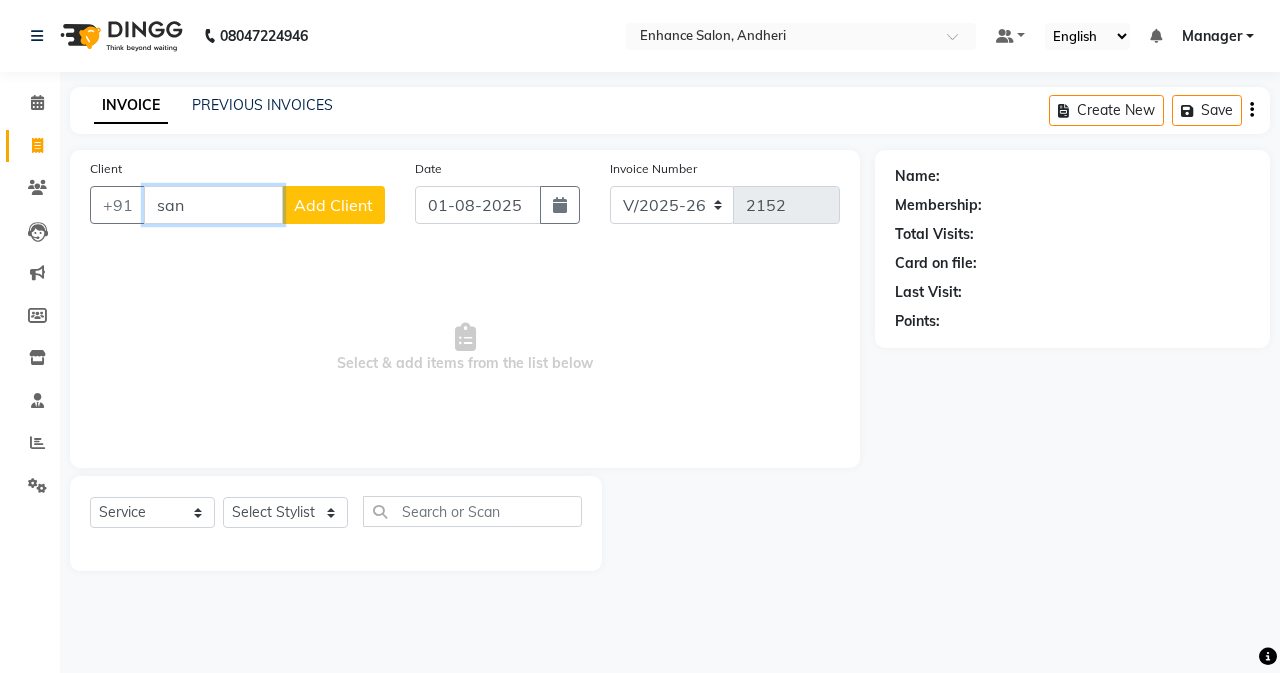 click on "san" at bounding box center [213, 205] 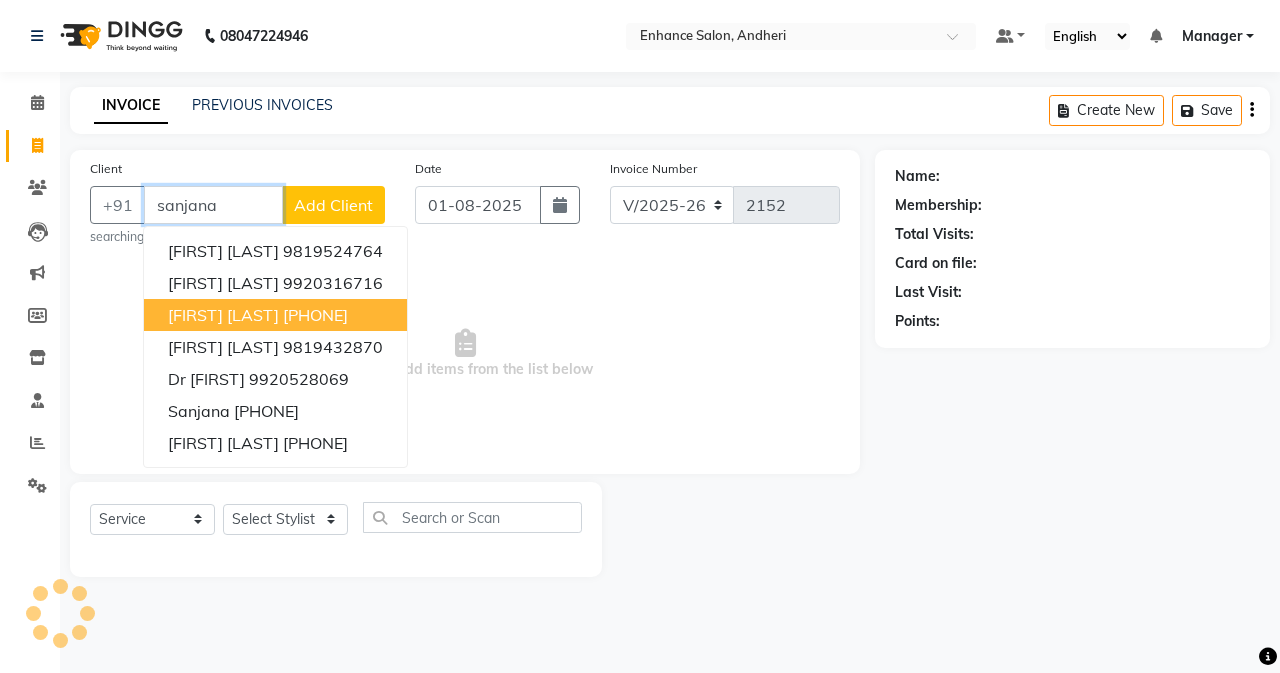 click on "[FIRST] [LAST]" at bounding box center [223, 315] 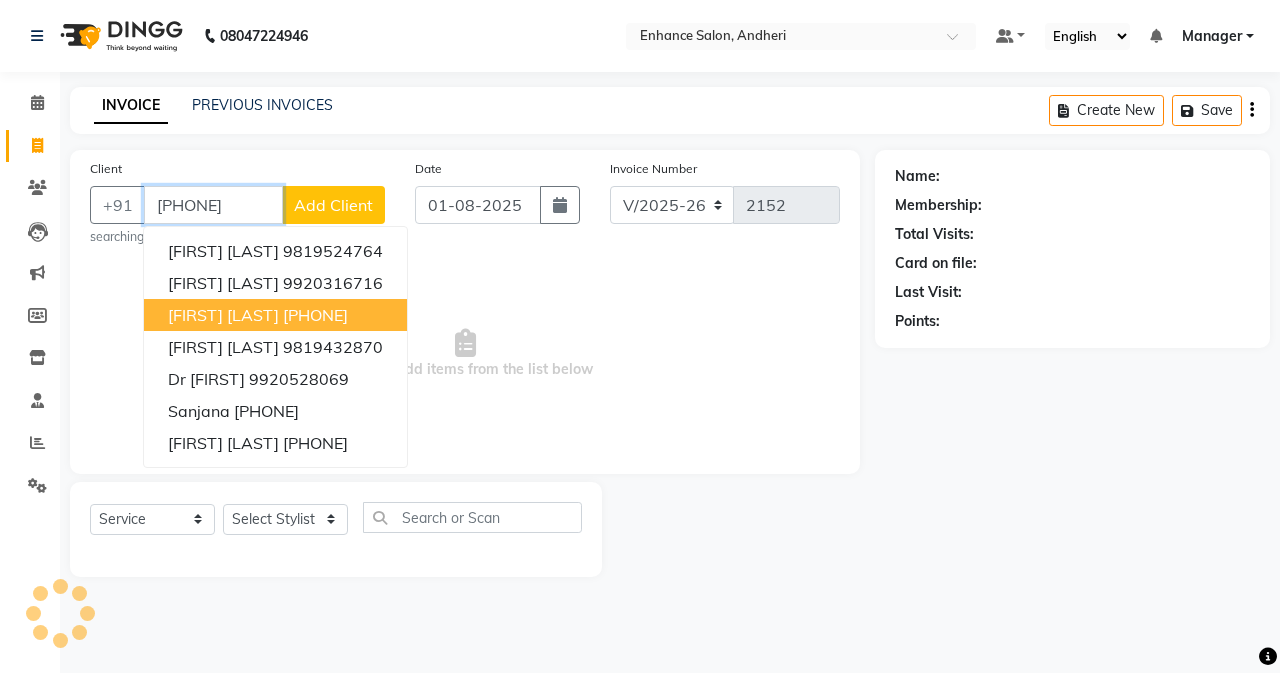 type on "[PHONE]" 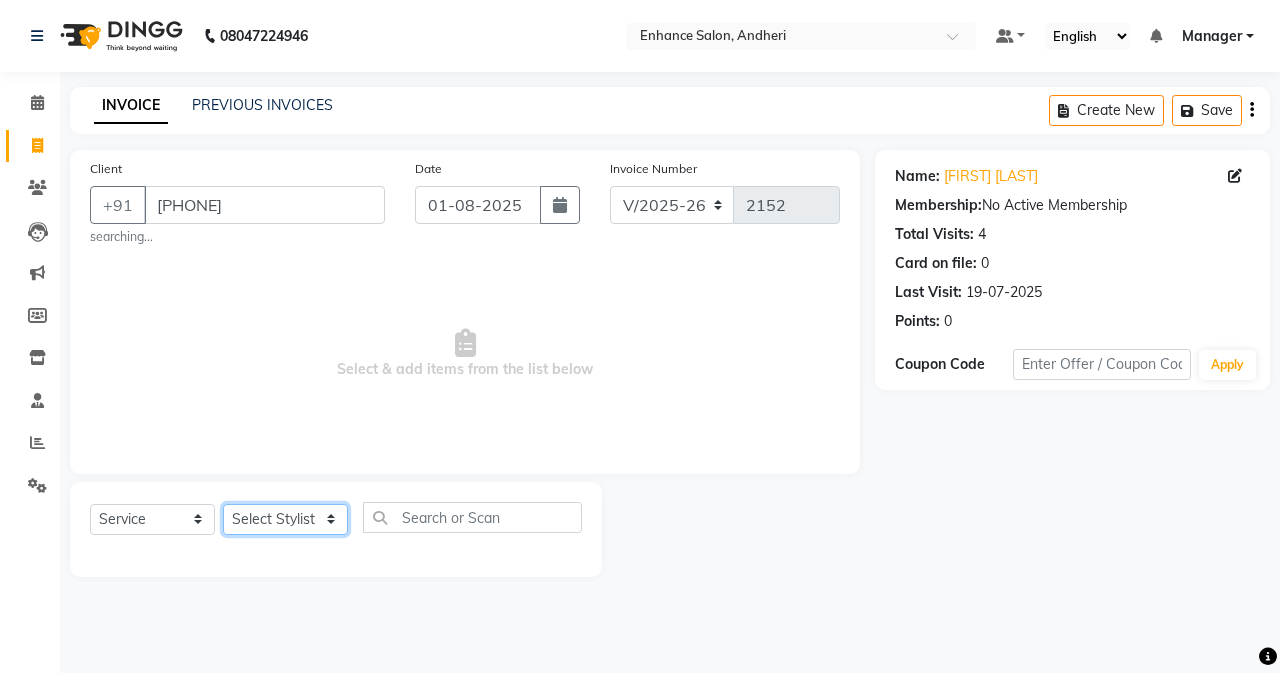 click on "Select Stylist Admin Arifa  ESHA CHAUHAN FARIDA SHAIKH Manager MEENA MISALKAR Minal NAMYA SALIAN POONAM KATEL RACHNA SAWANT Ranu nails REEMA MANGELA SHAMINA SHAIKH SHEFALI SHETTY TABU SHAIKH" 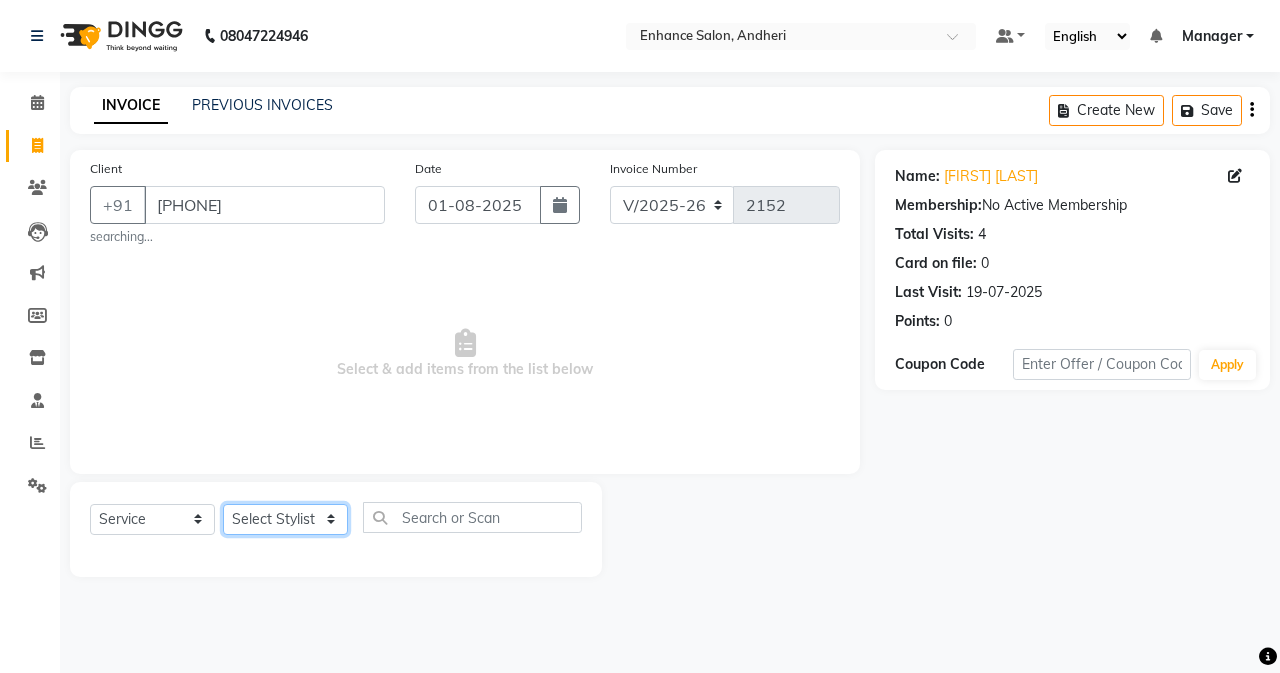 select on "61730" 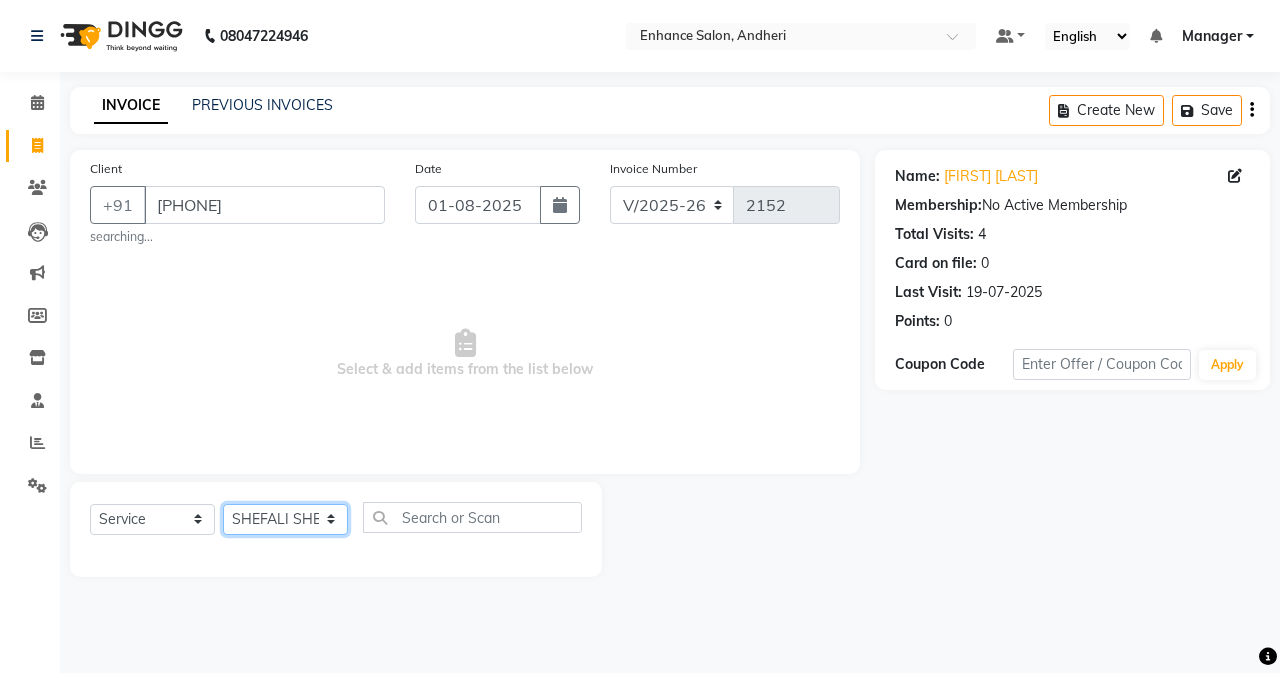 click on "Select Stylist Admin Arifa  ESHA CHAUHAN FARIDA SHAIKH Manager MEENA MISALKAR Minal NAMYA SALIAN POONAM KATEL RACHNA SAWANT Ranu nails REEMA MANGELA SHAMINA SHAIKH SHEFALI SHETTY TABU SHAIKH" 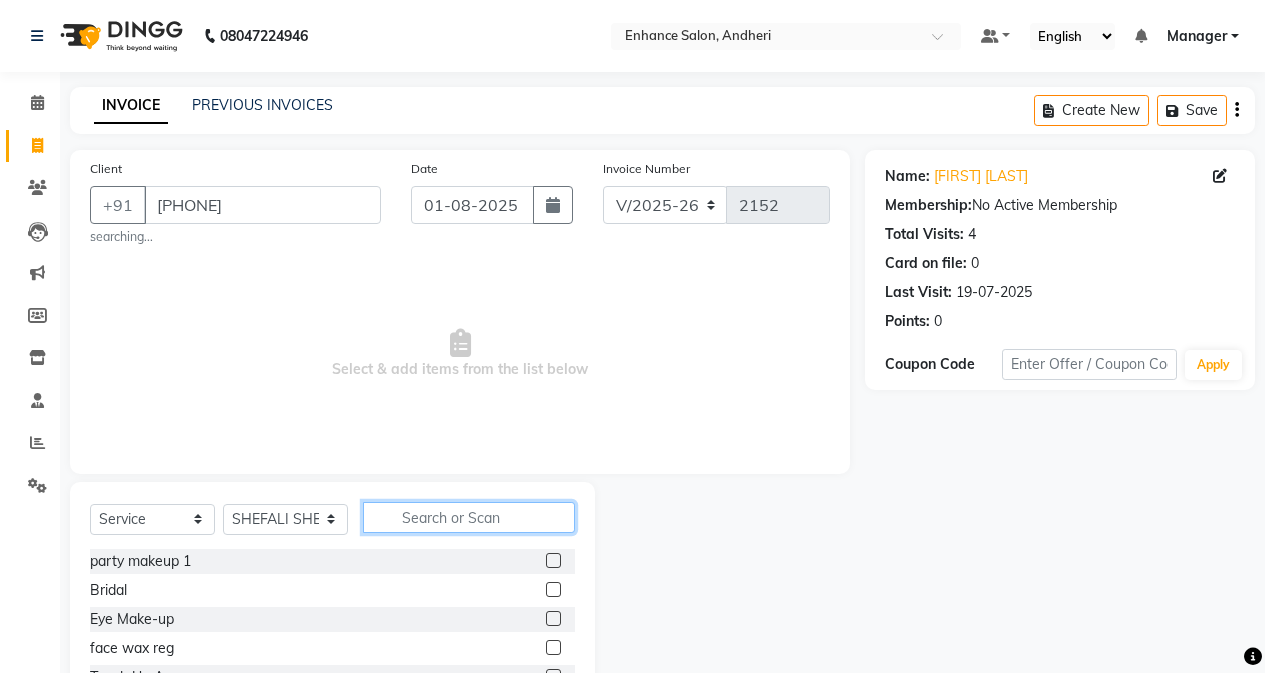 click 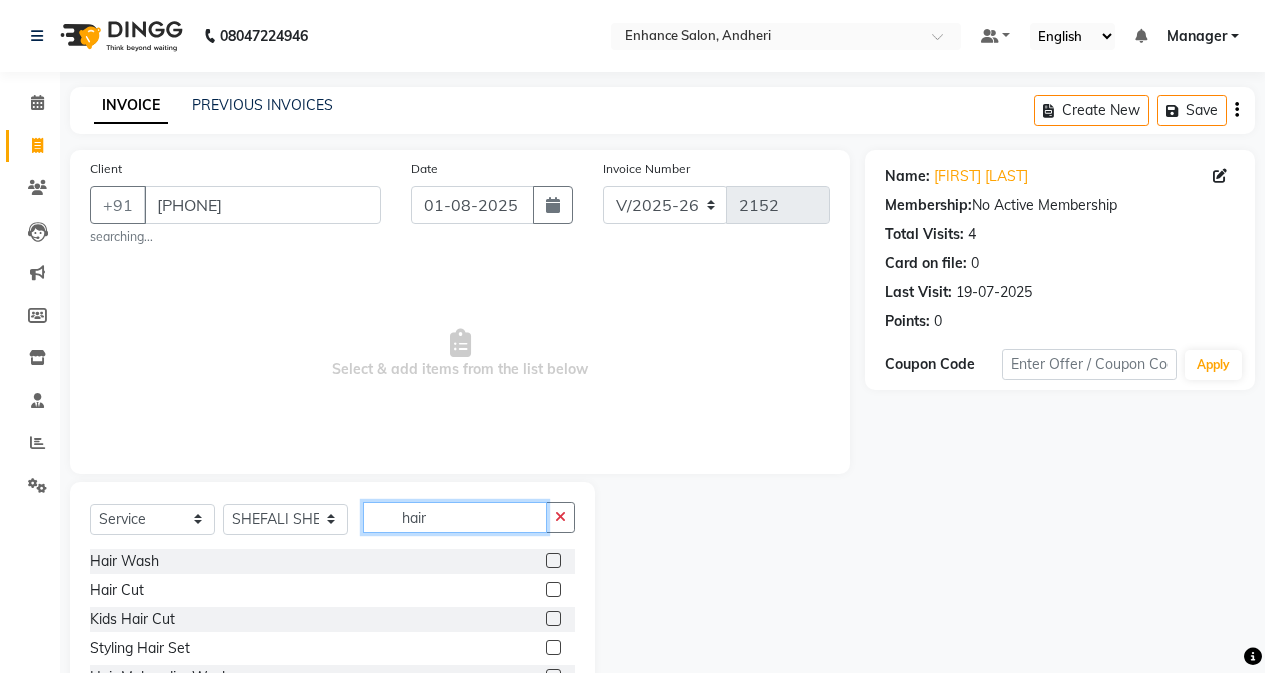type on "hair" 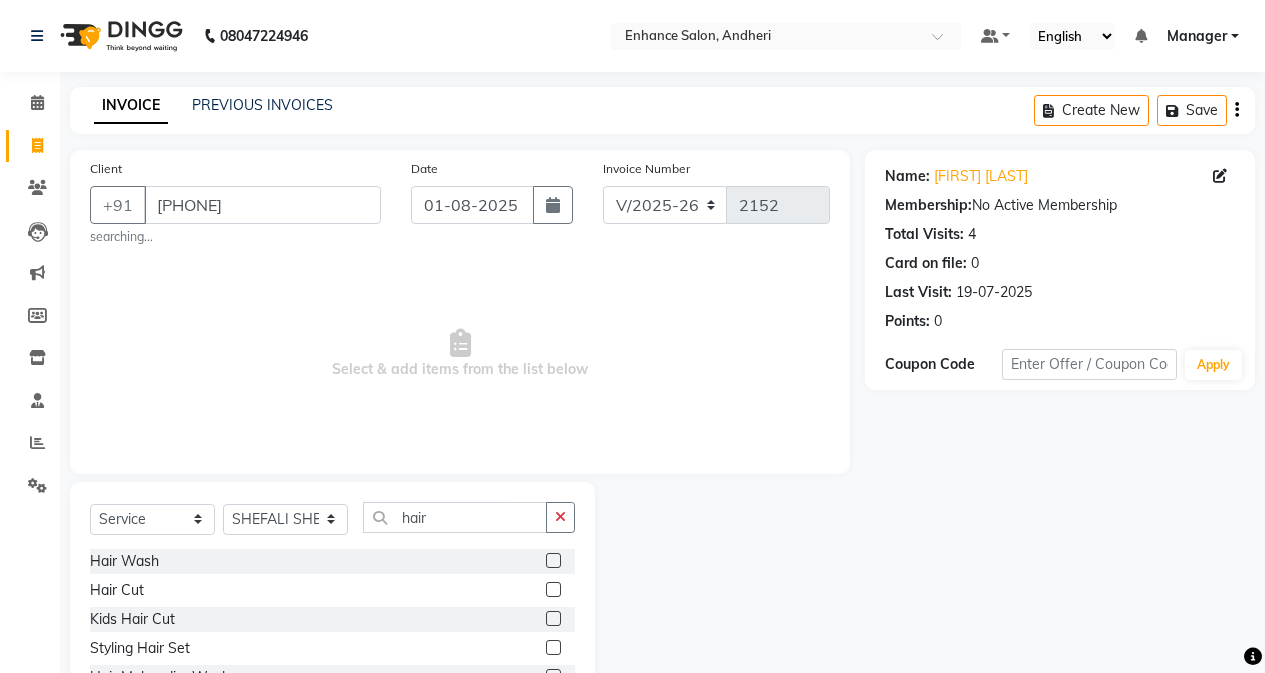 drag, startPoint x: 553, startPoint y: 591, endPoint x: 572, endPoint y: 593, distance: 19.104973 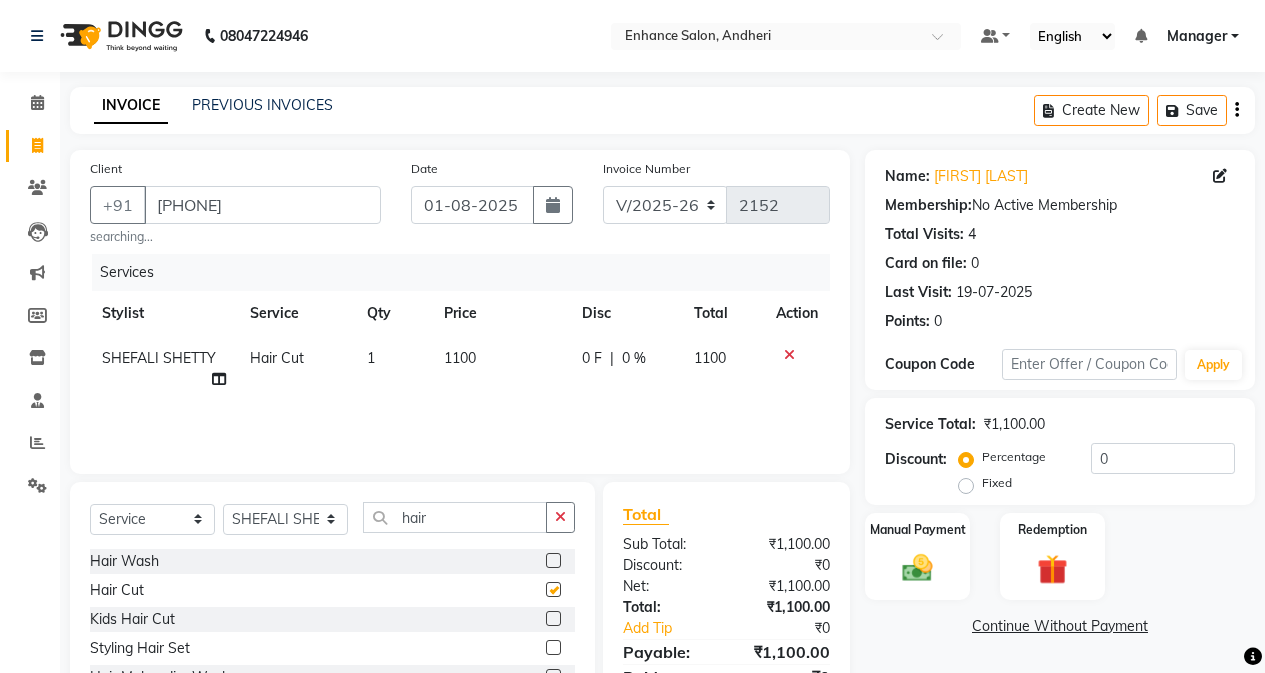 checkbox on "false" 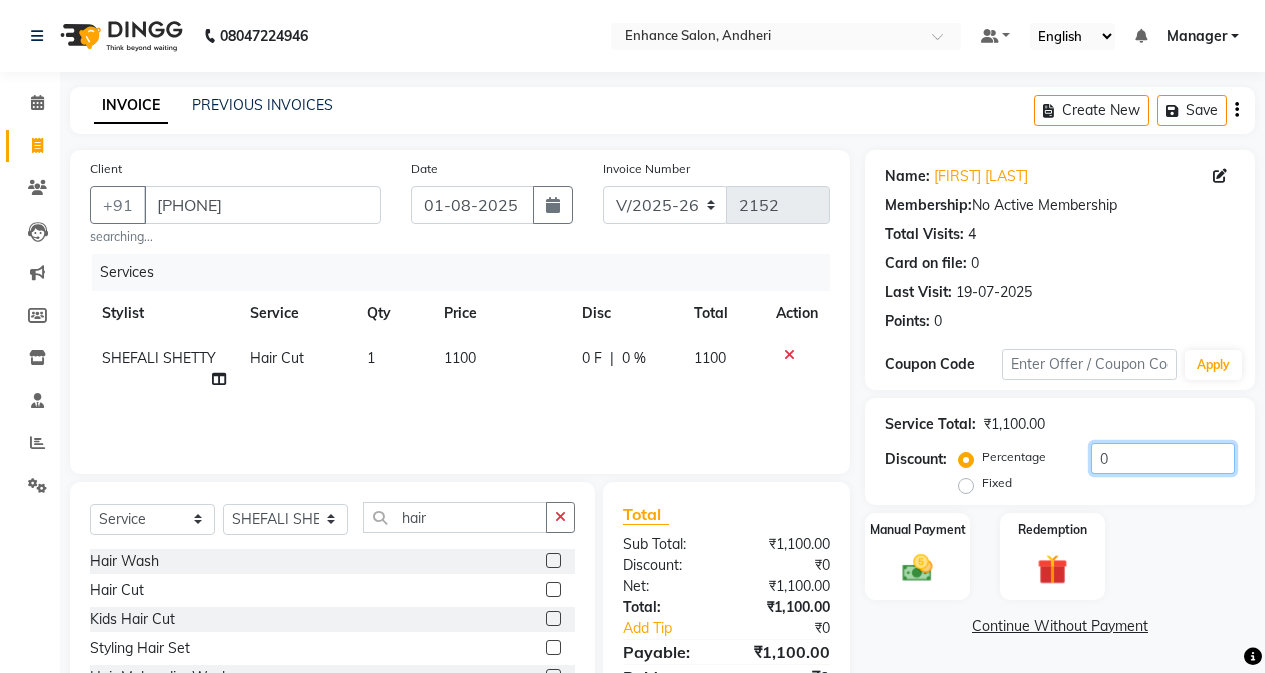 click on "0" 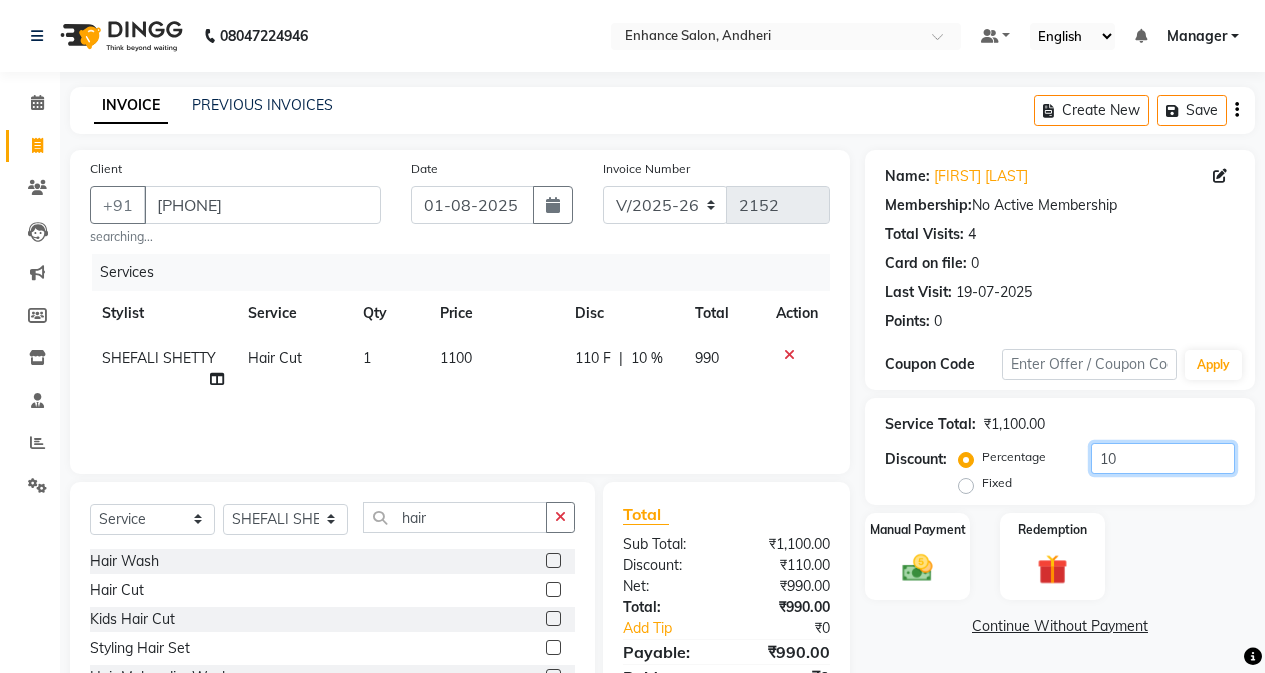 type on "10" 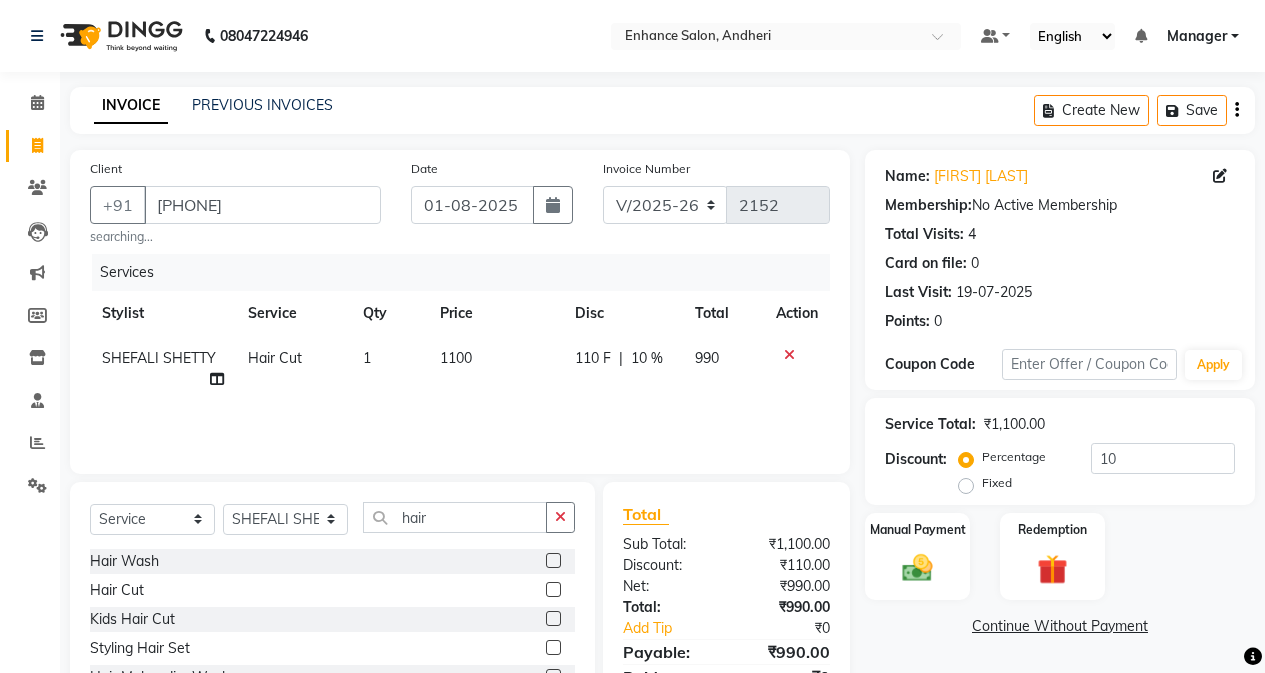click on "Manual Payment Redemption" 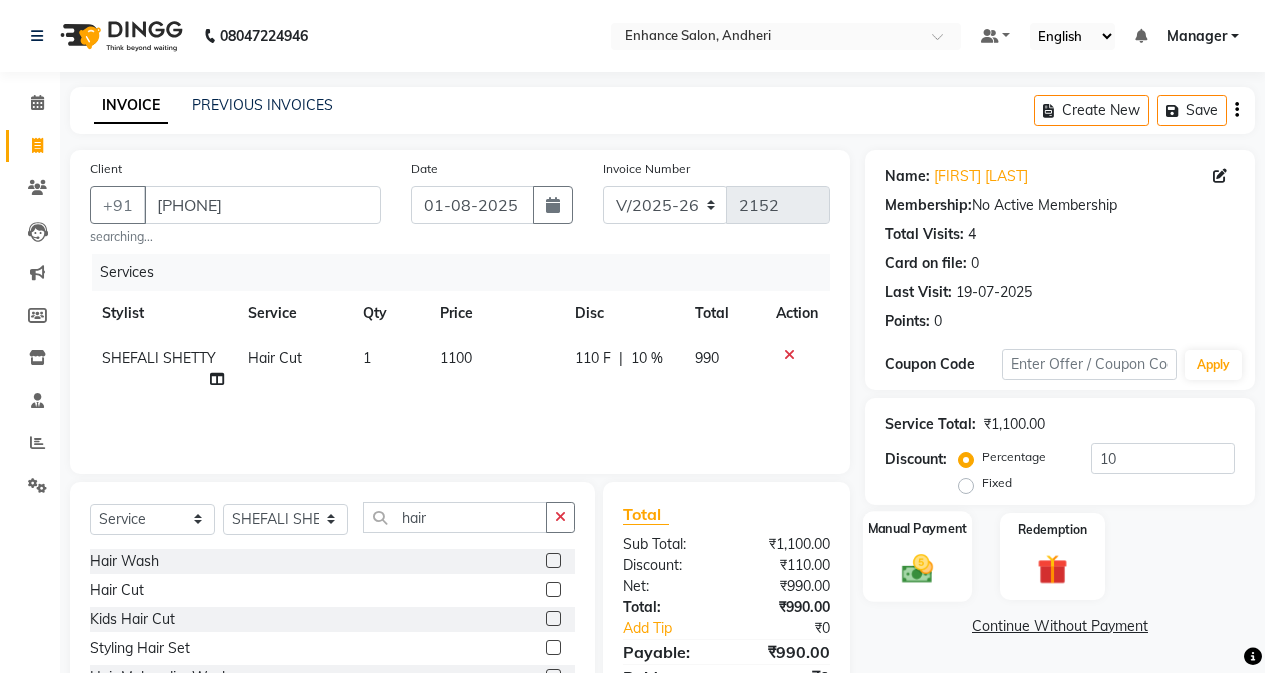 click on "Manual Payment" 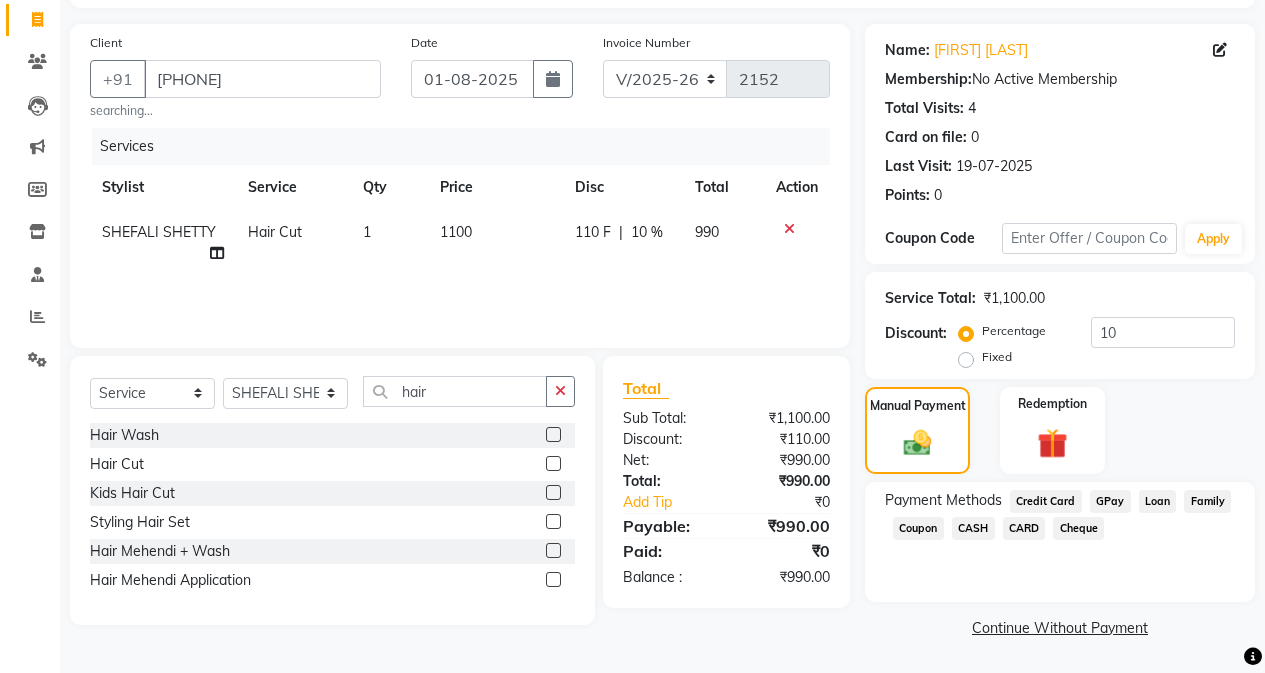 click on "CASH" 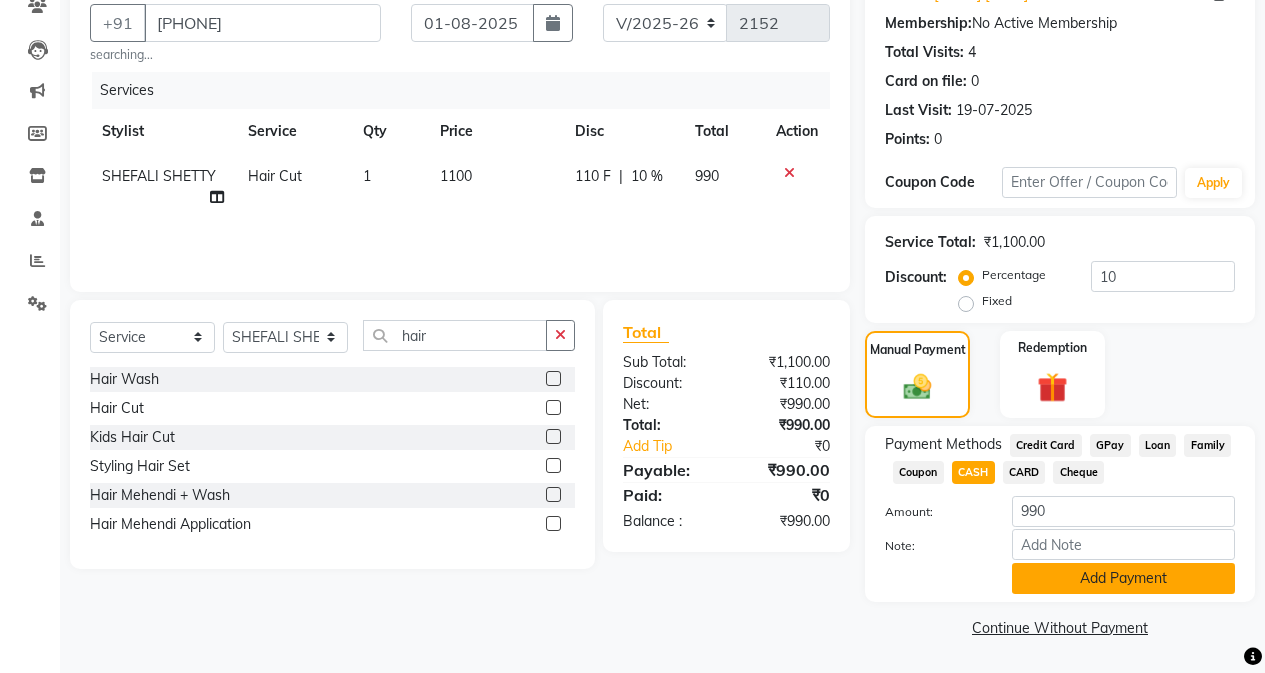 click on "Add Payment" 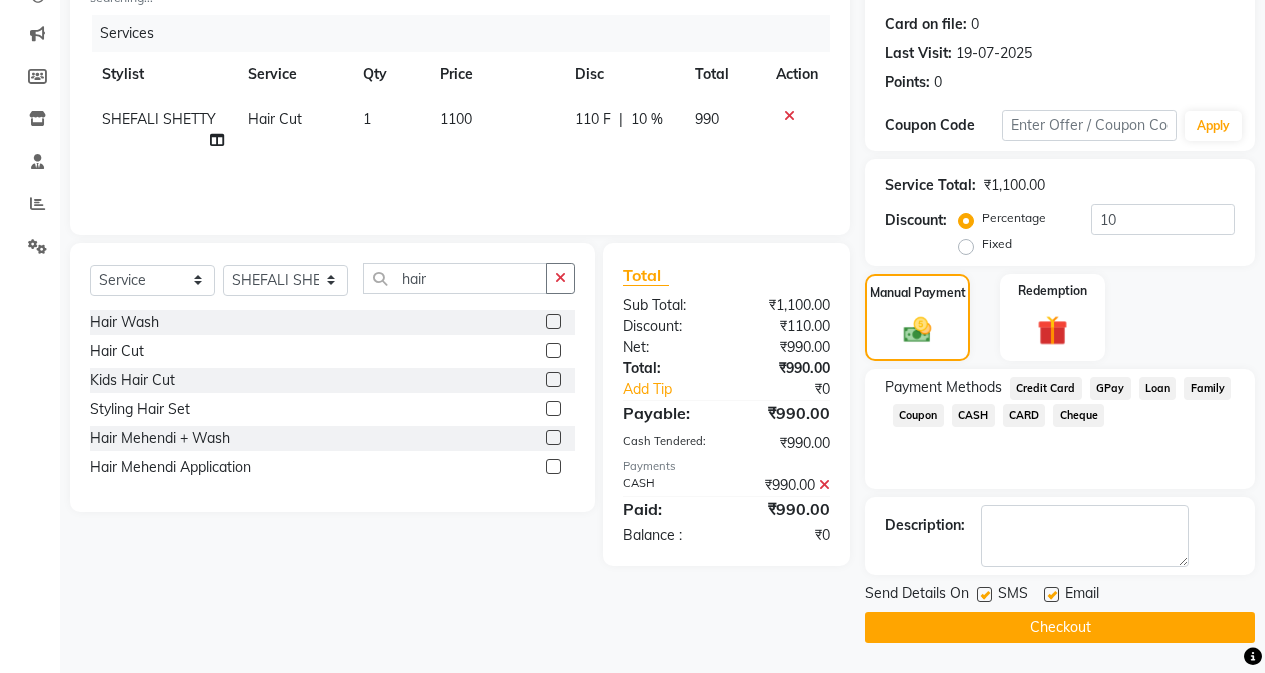 click on "Checkout" 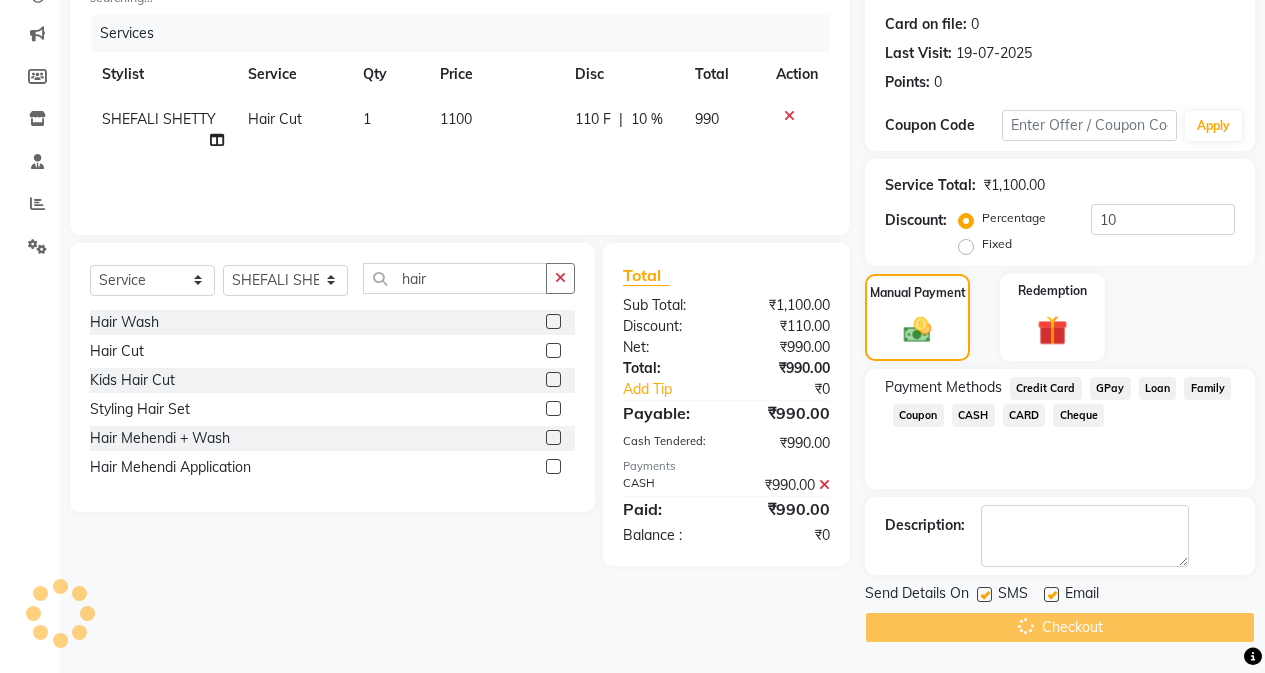 scroll, scrollTop: 14, scrollLeft: 0, axis: vertical 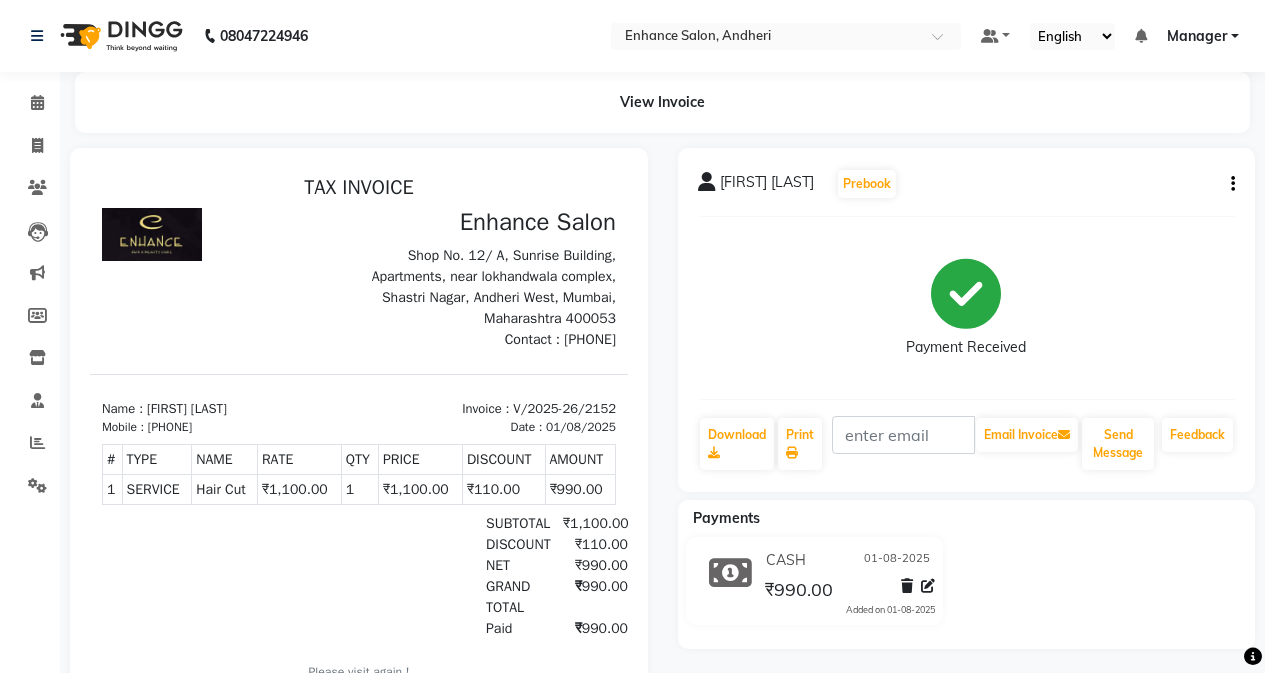 drag, startPoint x: 984, startPoint y: 596, endPoint x: 1046, endPoint y: 656, distance: 86.27862 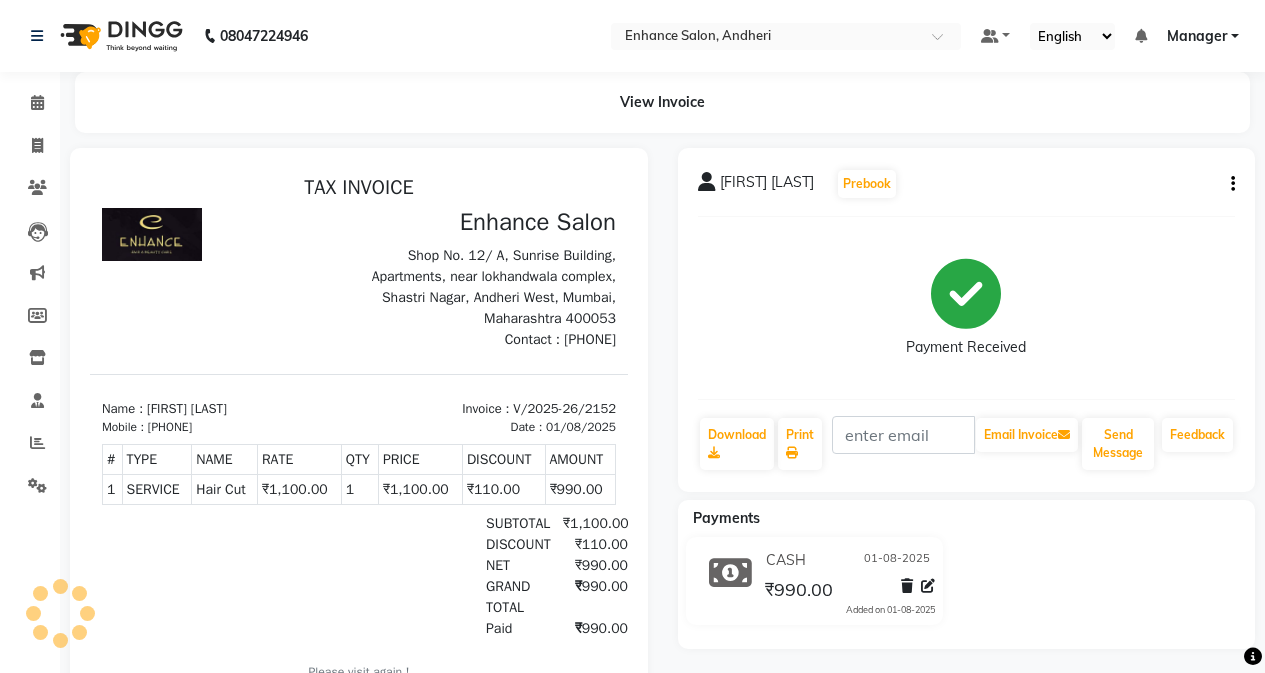 click on "CASH [DATE] ₹[AMOUNT]  Added on [DATE]" 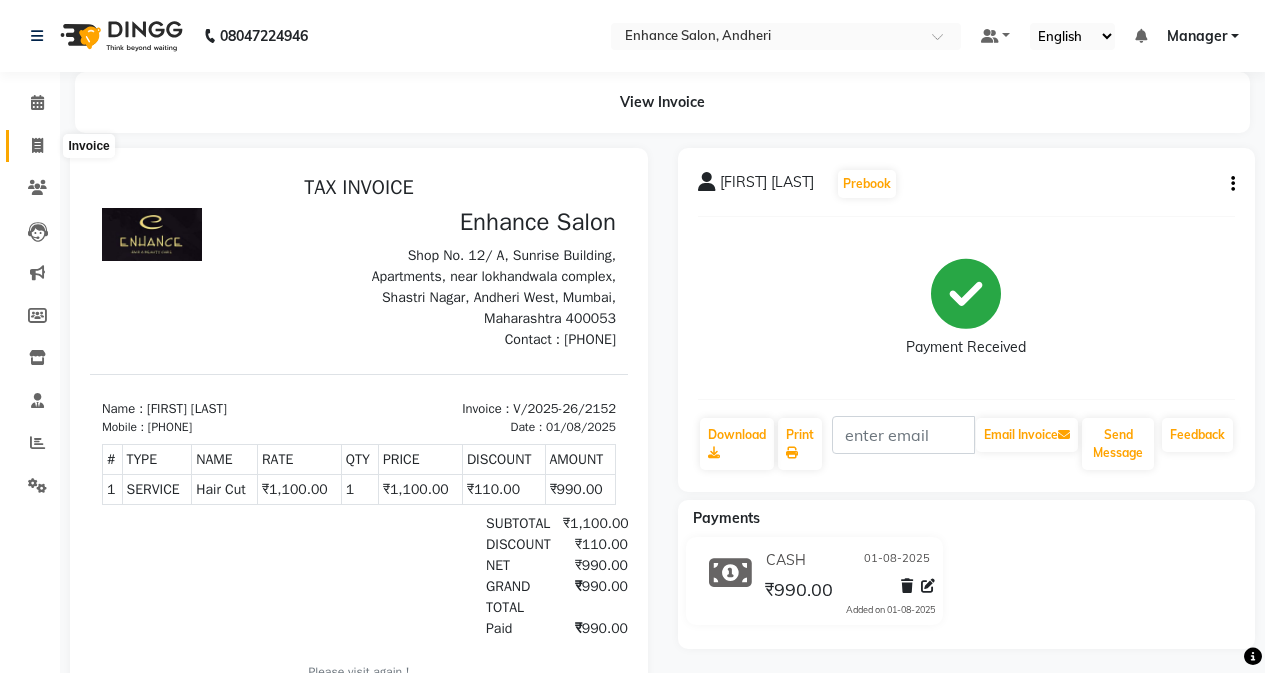 click 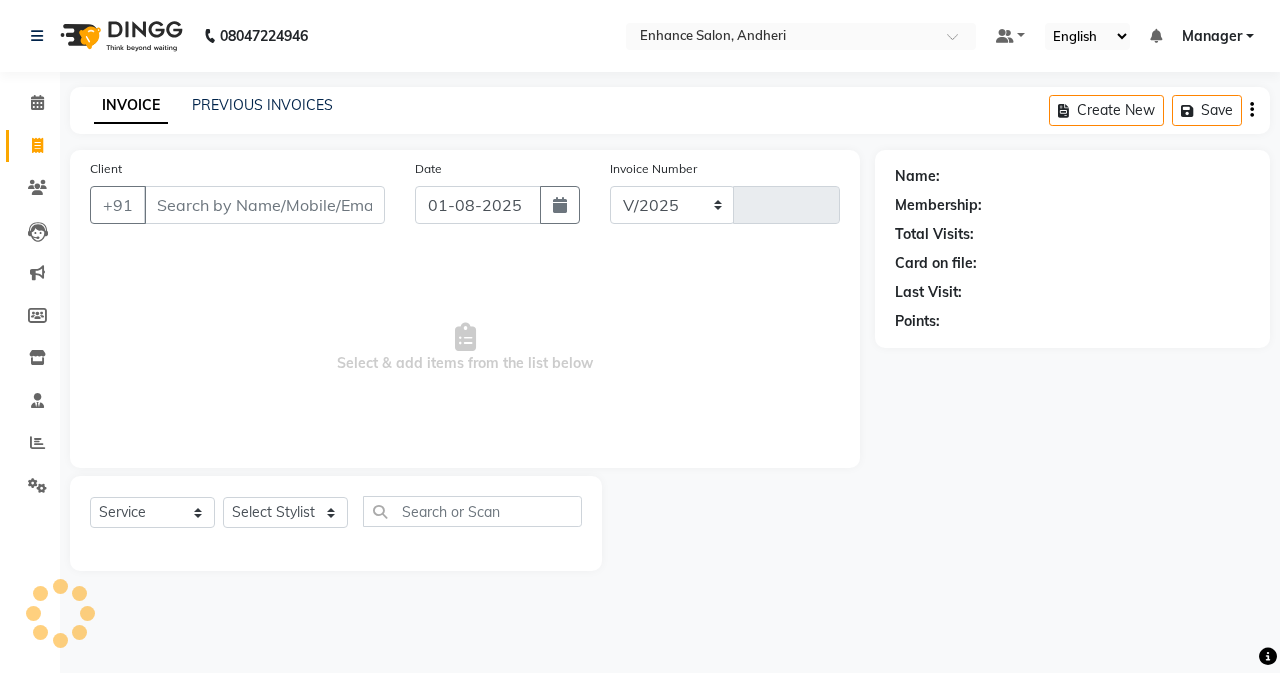 select on "7236" 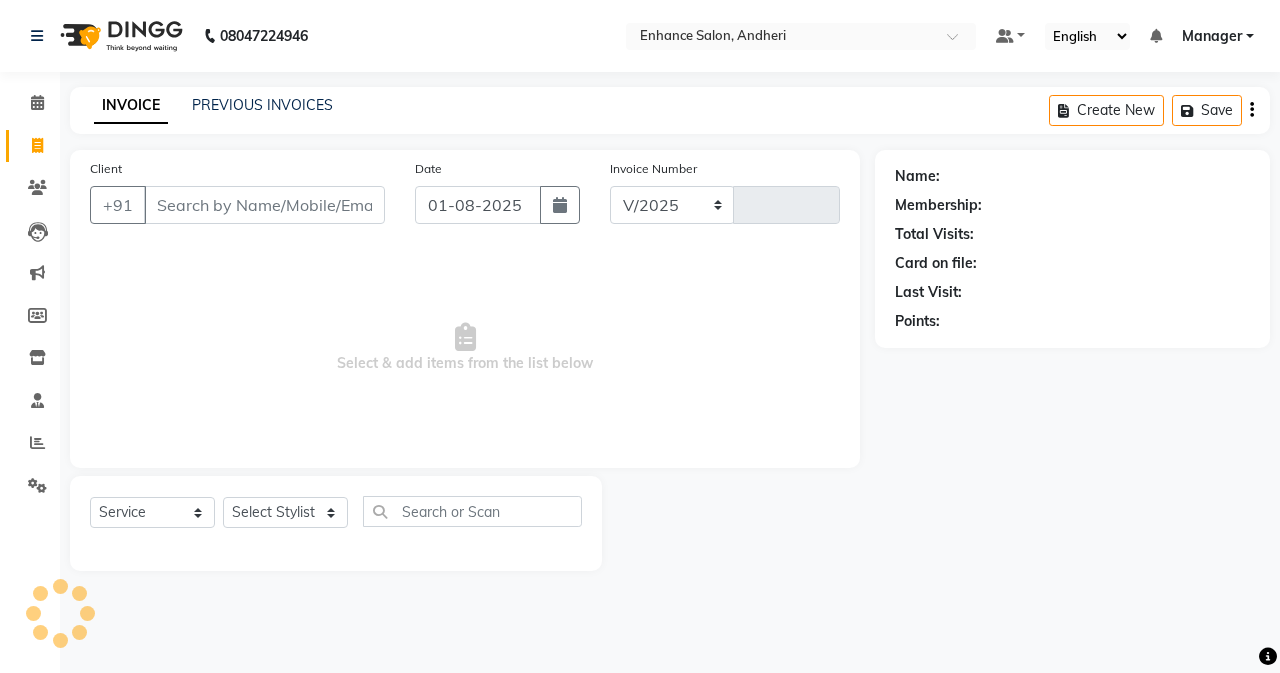 type on "2153" 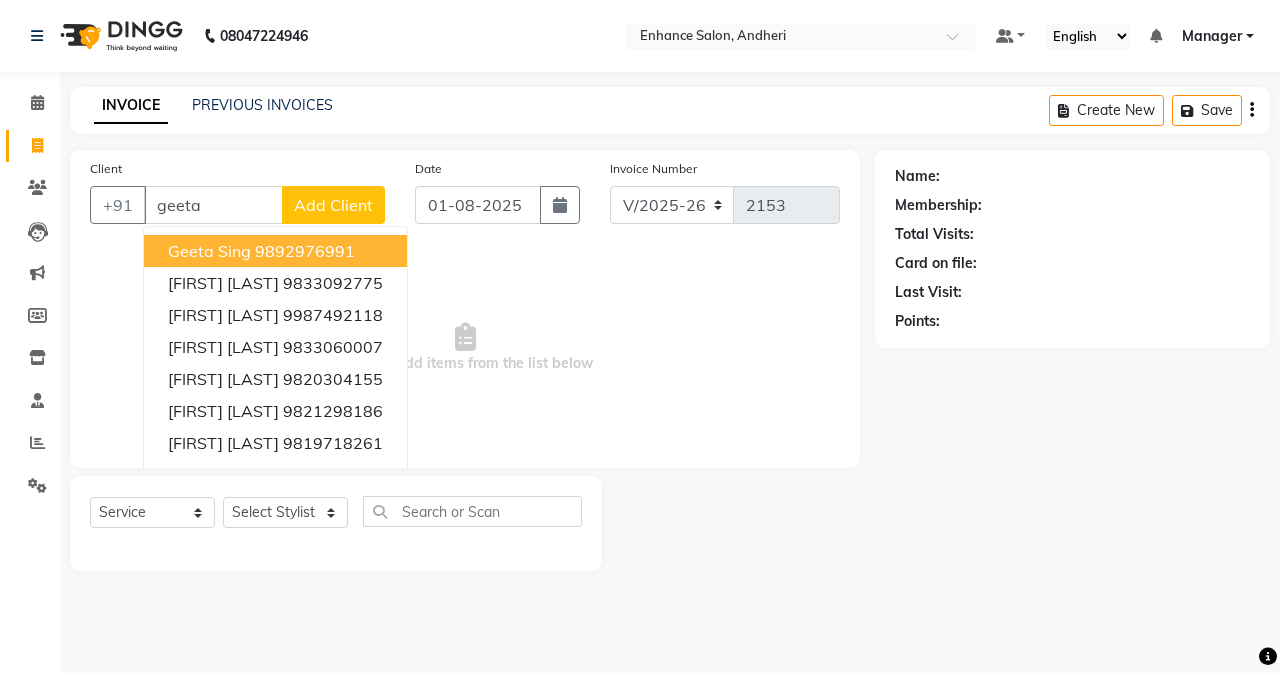 click on "9892976991" at bounding box center [305, 251] 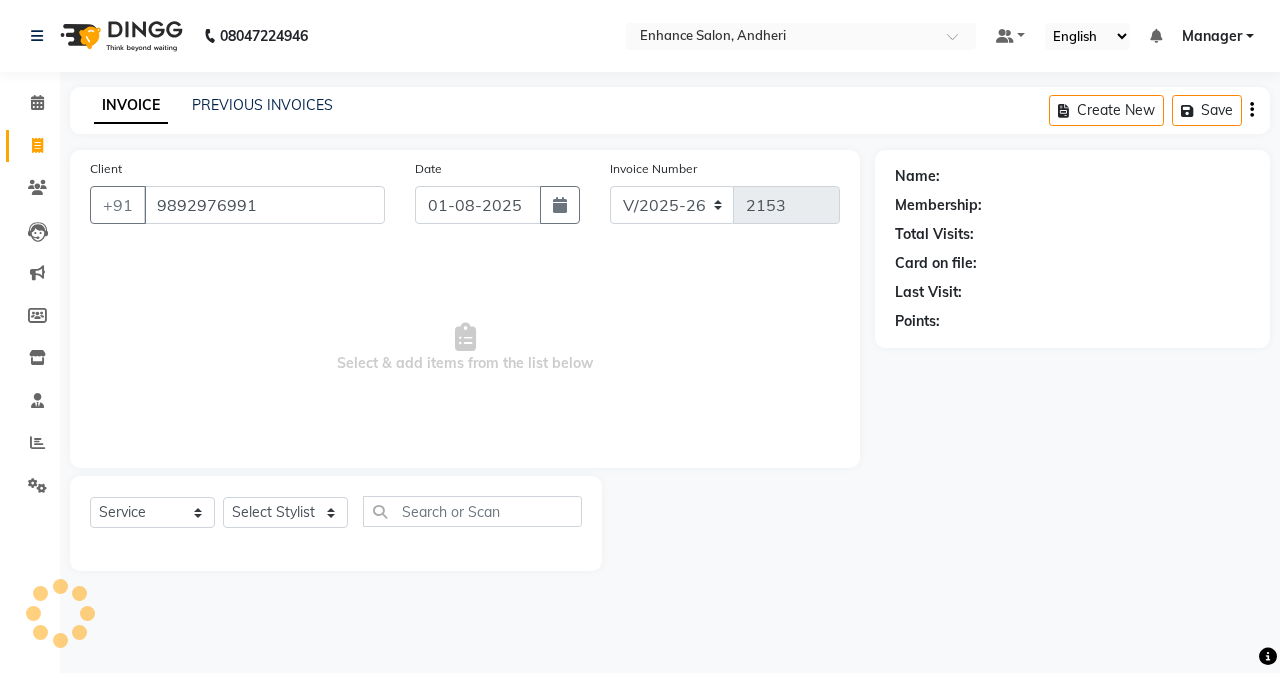 type on "9892976991" 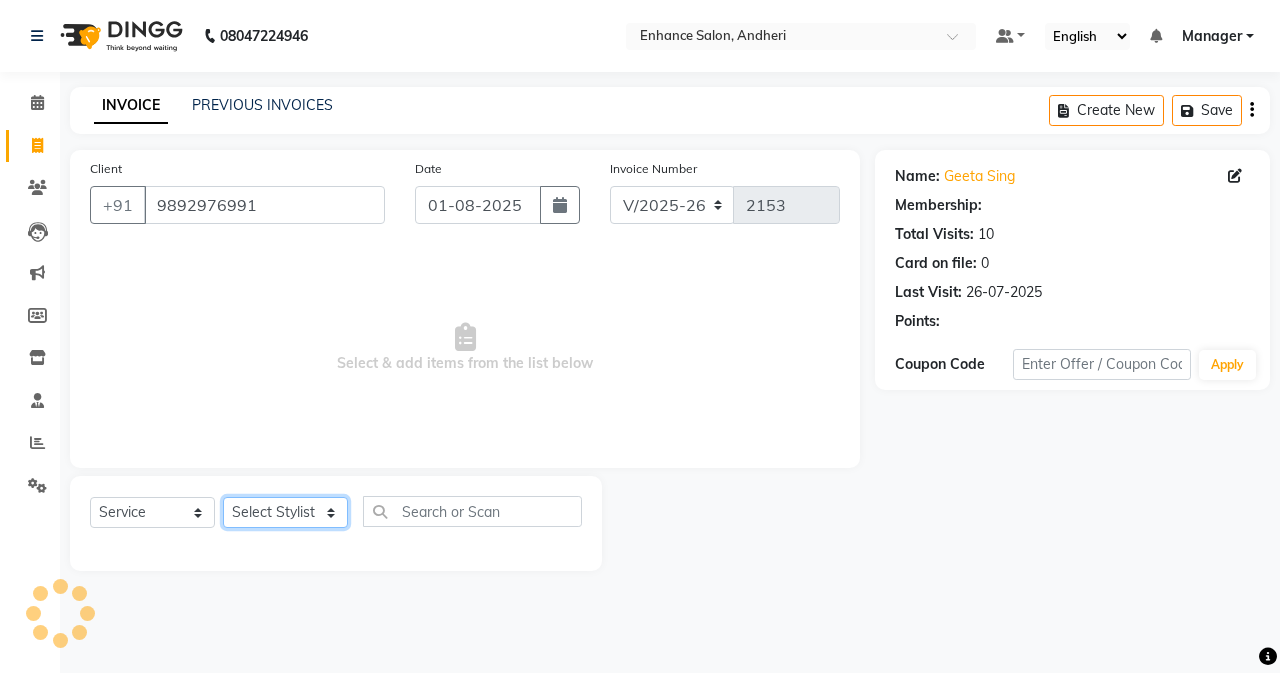 click on "Select Stylist Admin Arifa  ESHA CHAUHAN FARIDA SHAIKH Manager MEENA MISALKAR Minal NAMYA SALIAN POONAM KATEL RACHNA SAWANT Ranu nails REEMA MANGELA SHAMINA SHAIKH SHEFALI SHETTY TABU SHAIKH" 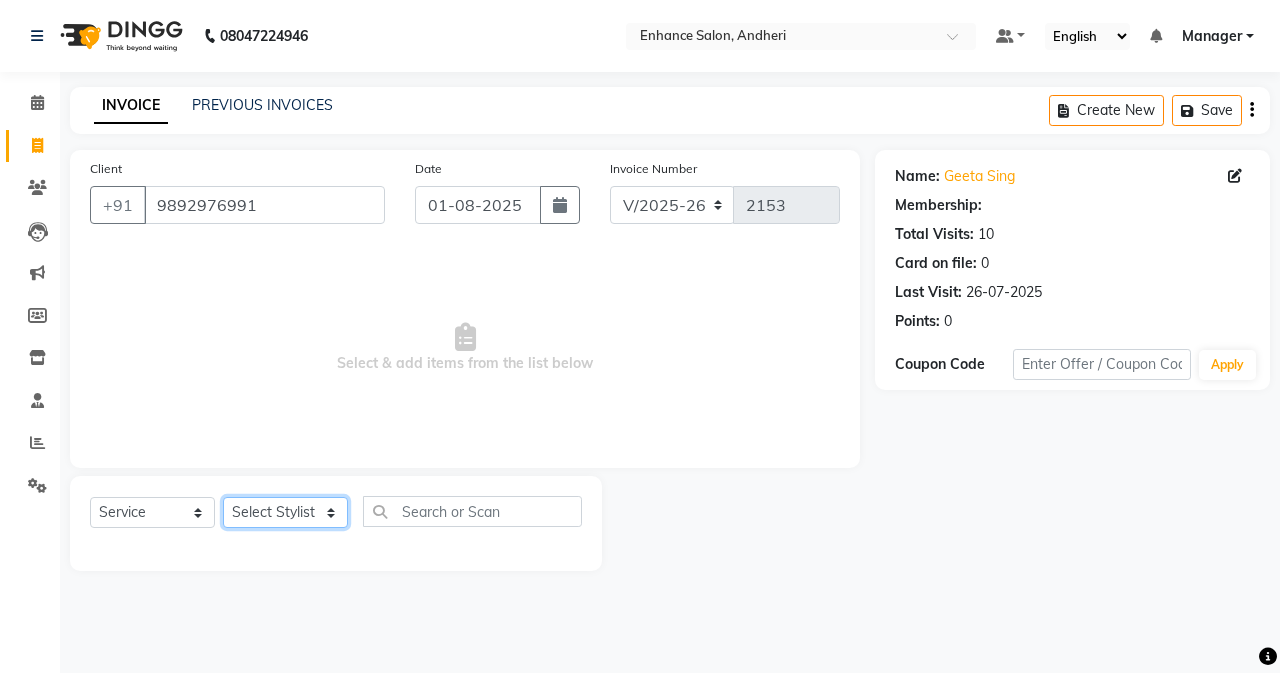 select on "61735" 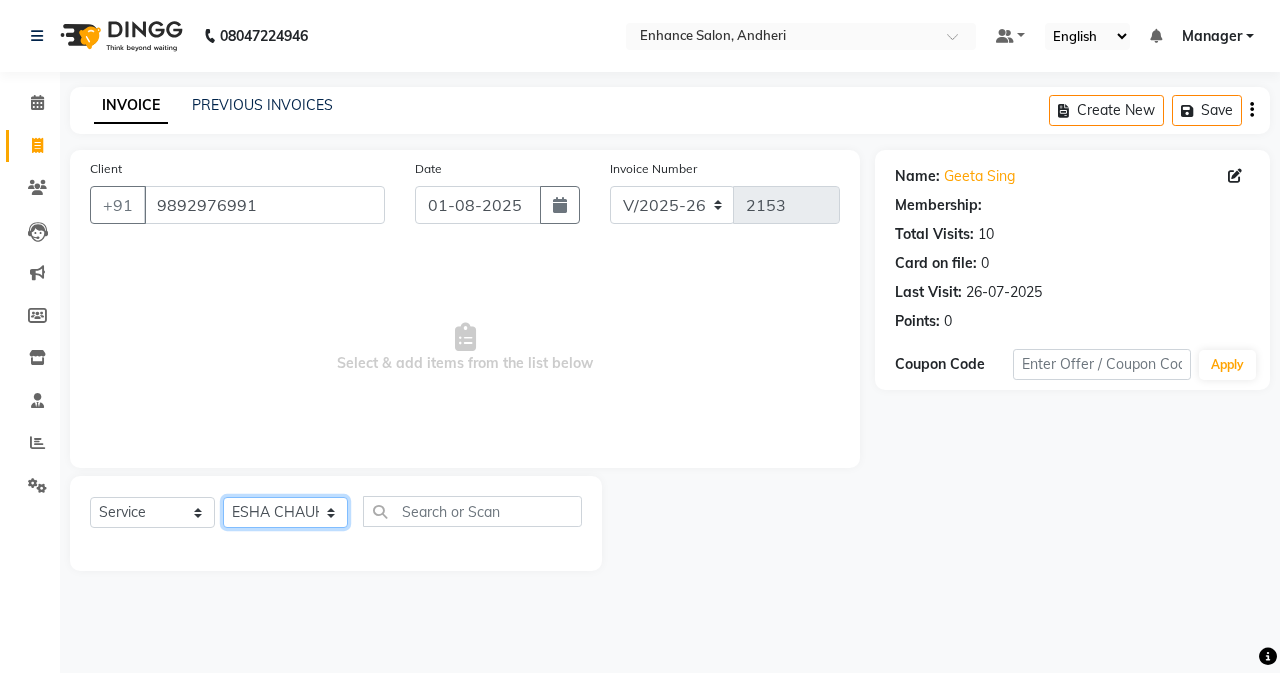 click on "Select Stylist Admin Arifa  ESHA CHAUHAN FARIDA SHAIKH Manager MEENA MISALKAR Minal NAMYA SALIAN POONAM KATEL RACHNA SAWANT Ranu nails REEMA MANGELA SHAMINA SHAIKH SHEFALI SHETTY TABU SHAIKH" 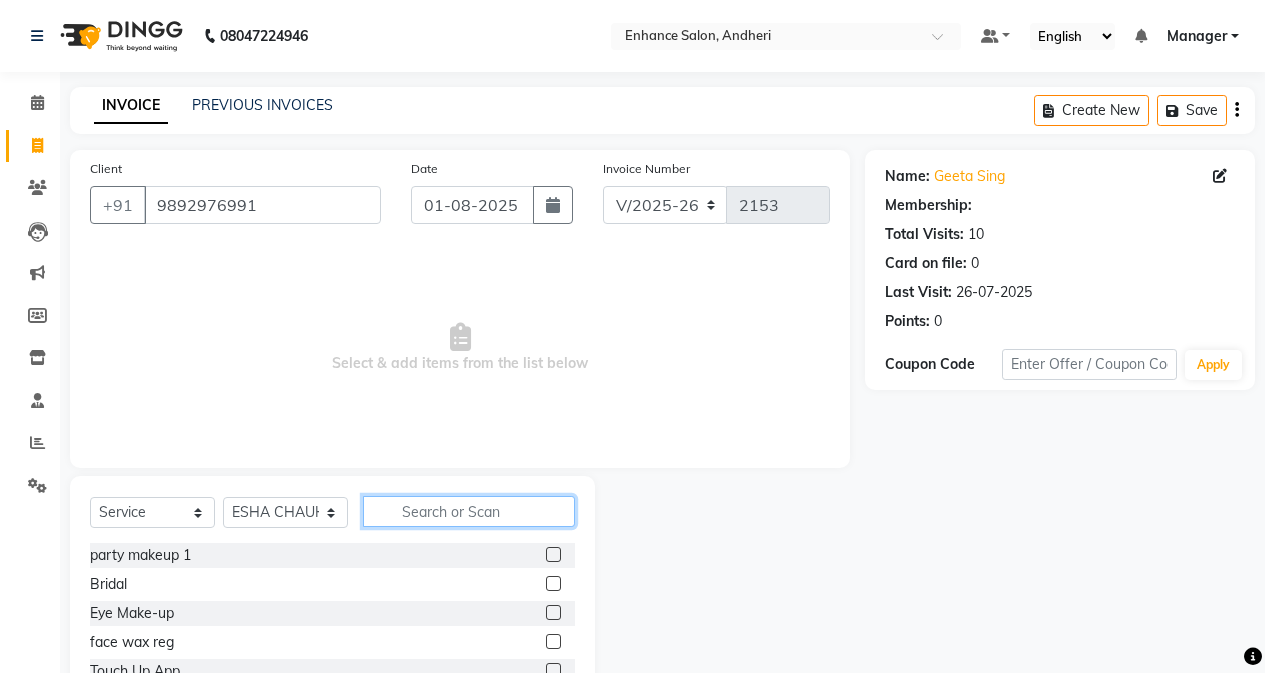 click 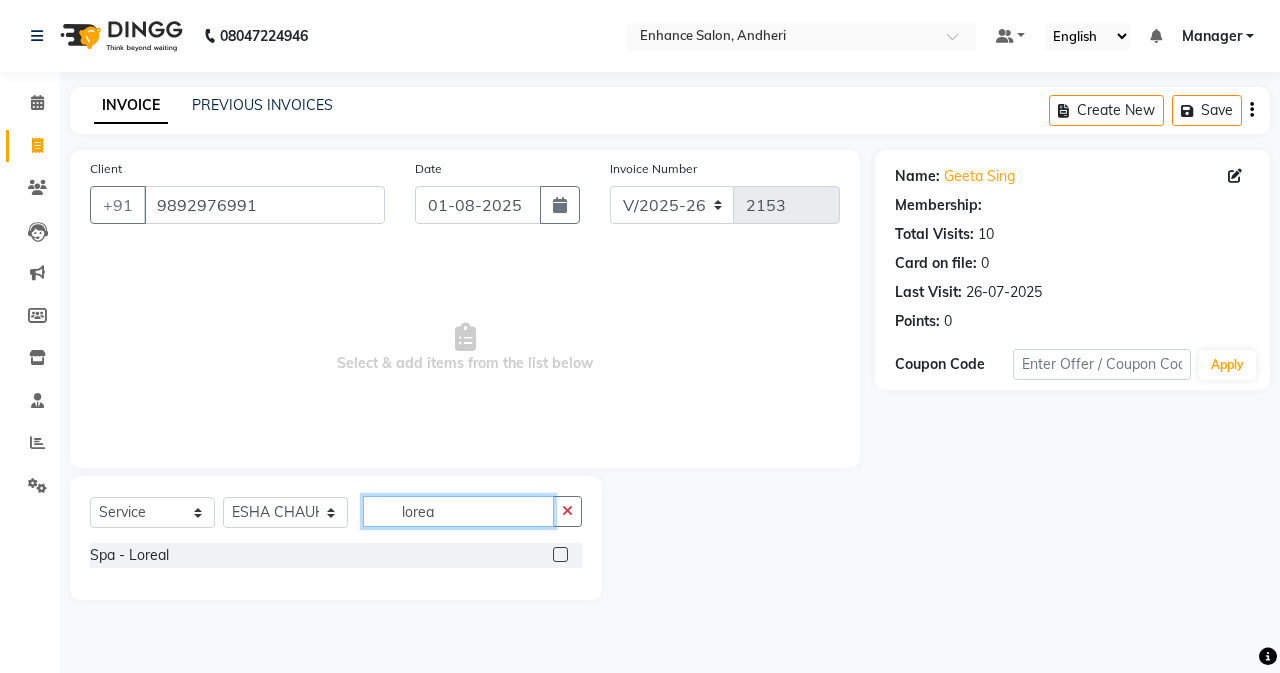 type on "lorea" 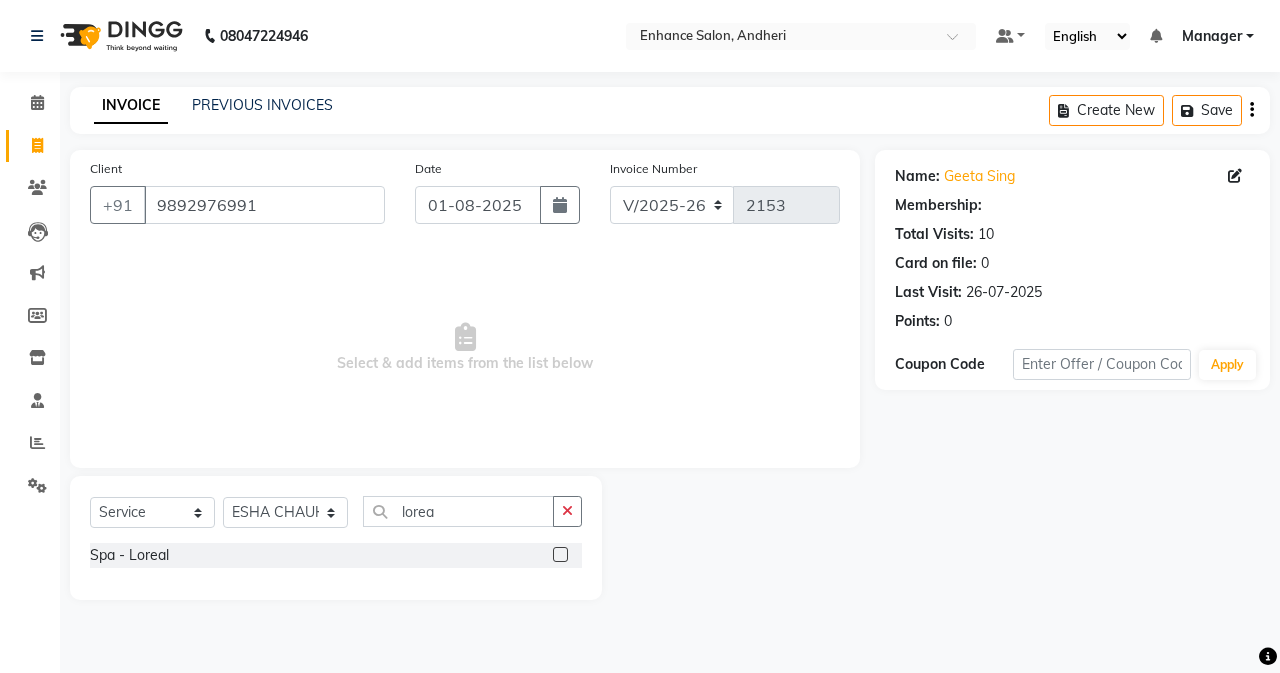 click 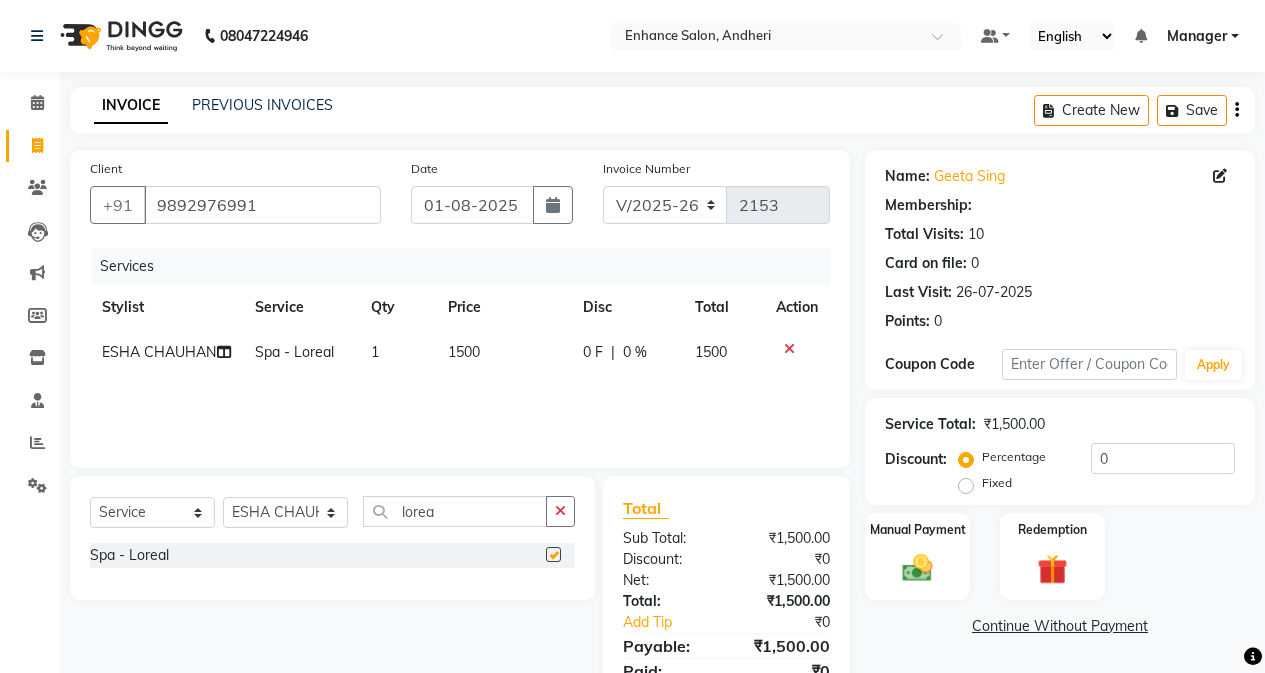 checkbox on "false" 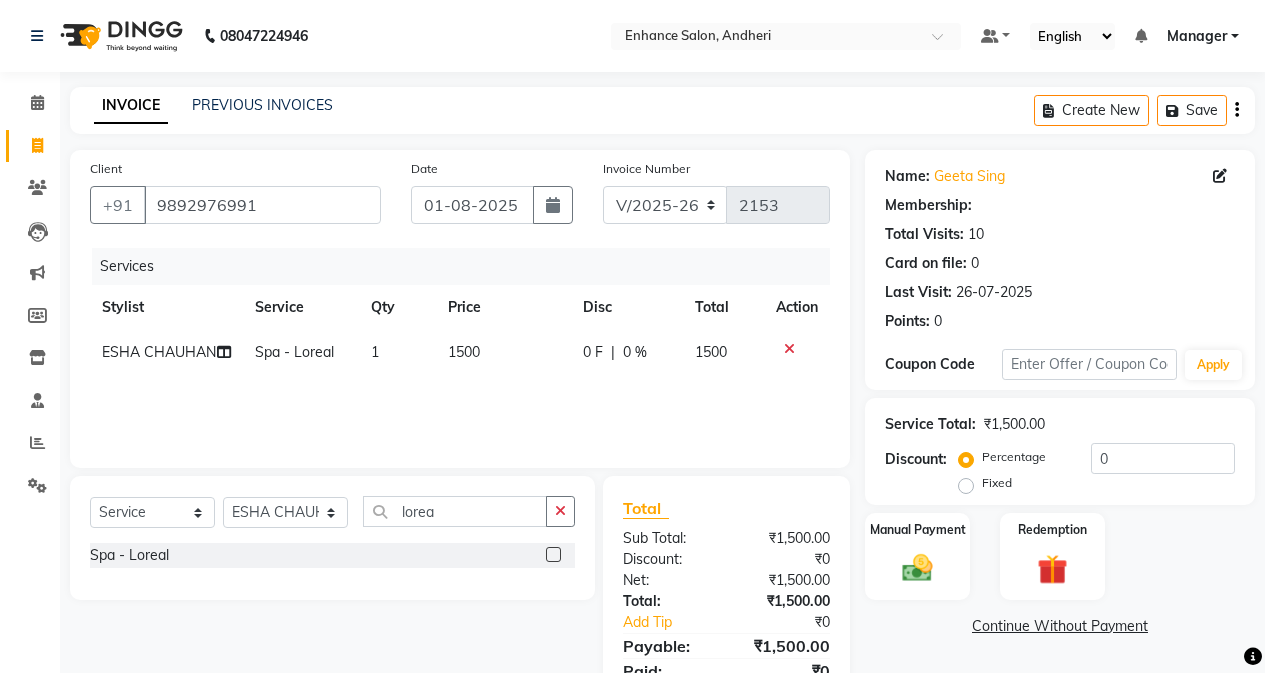 click on "1500" 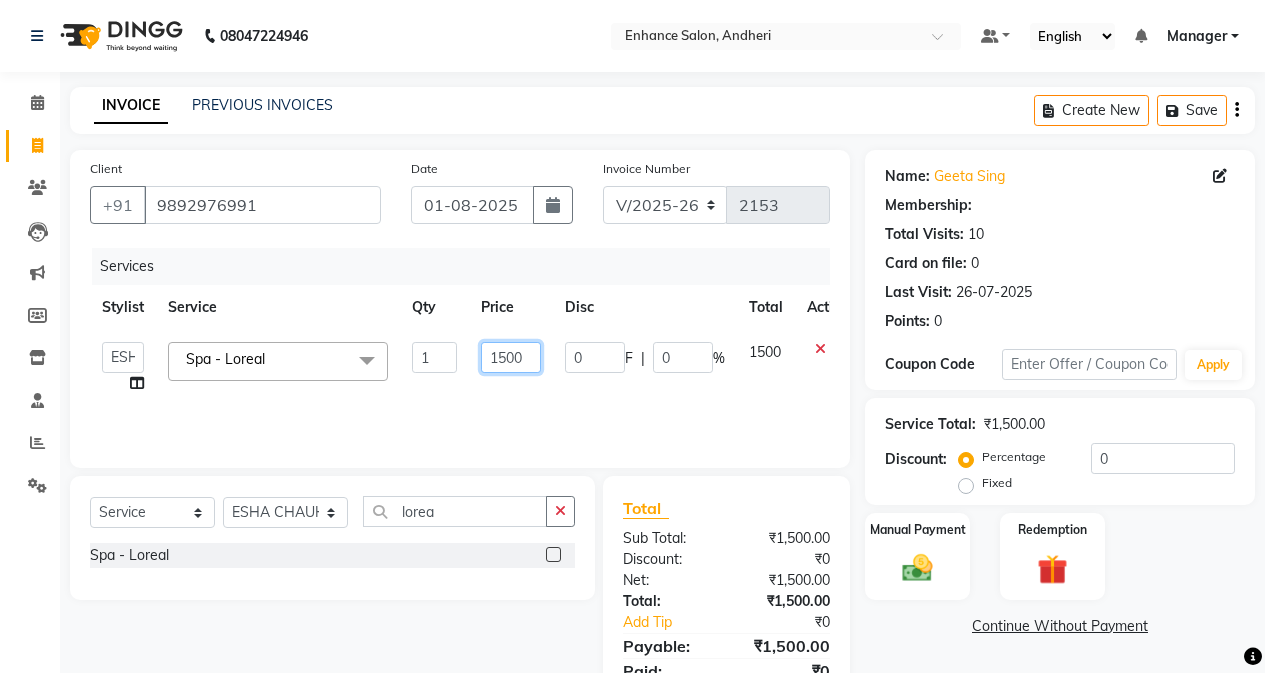 click on "1500" 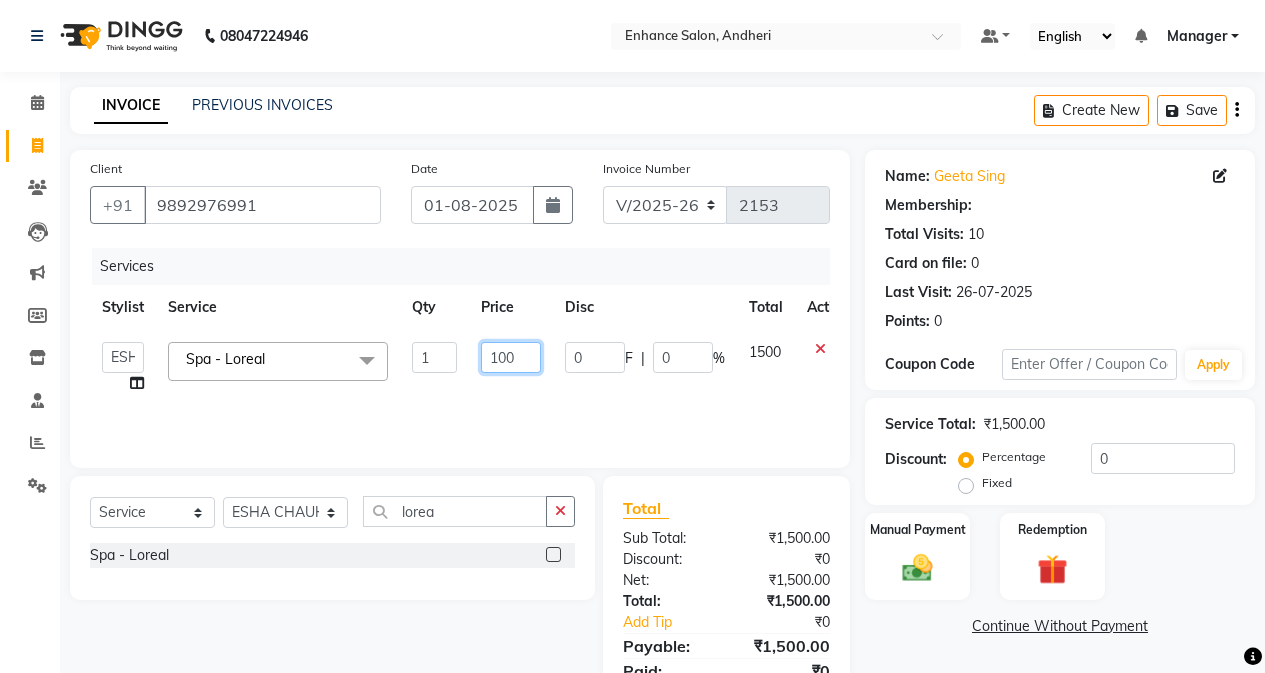 type on "1700" 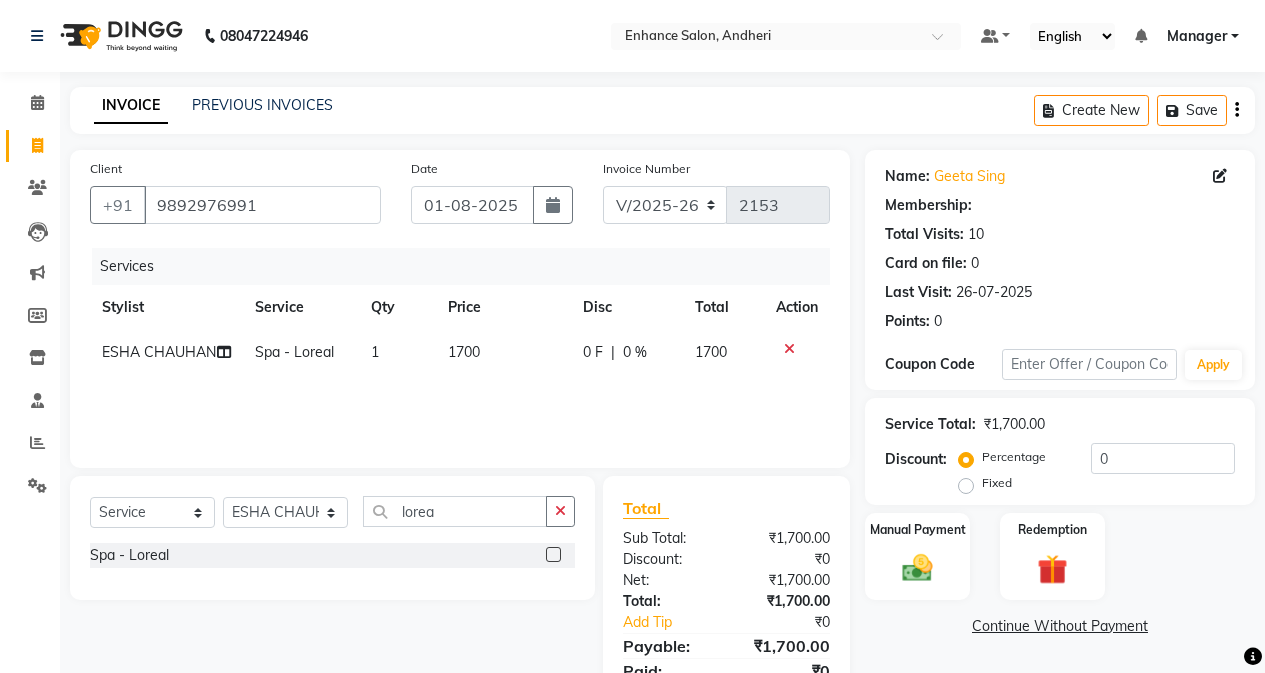 click on "Service Total:  ₹1,700.00  Discount:  Percentage   Fixed  0" 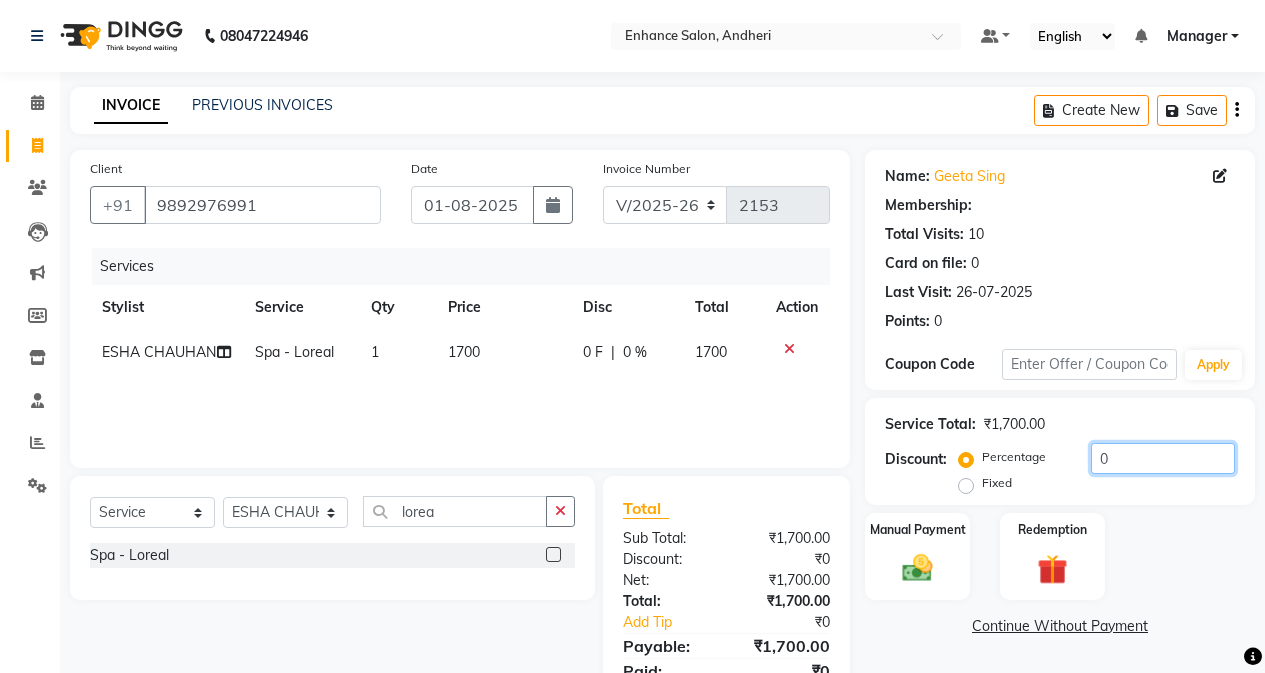 drag, startPoint x: 1093, startPoint y: 446, endPoint x: 1057, endPoint y: 395, distance: 62.425957 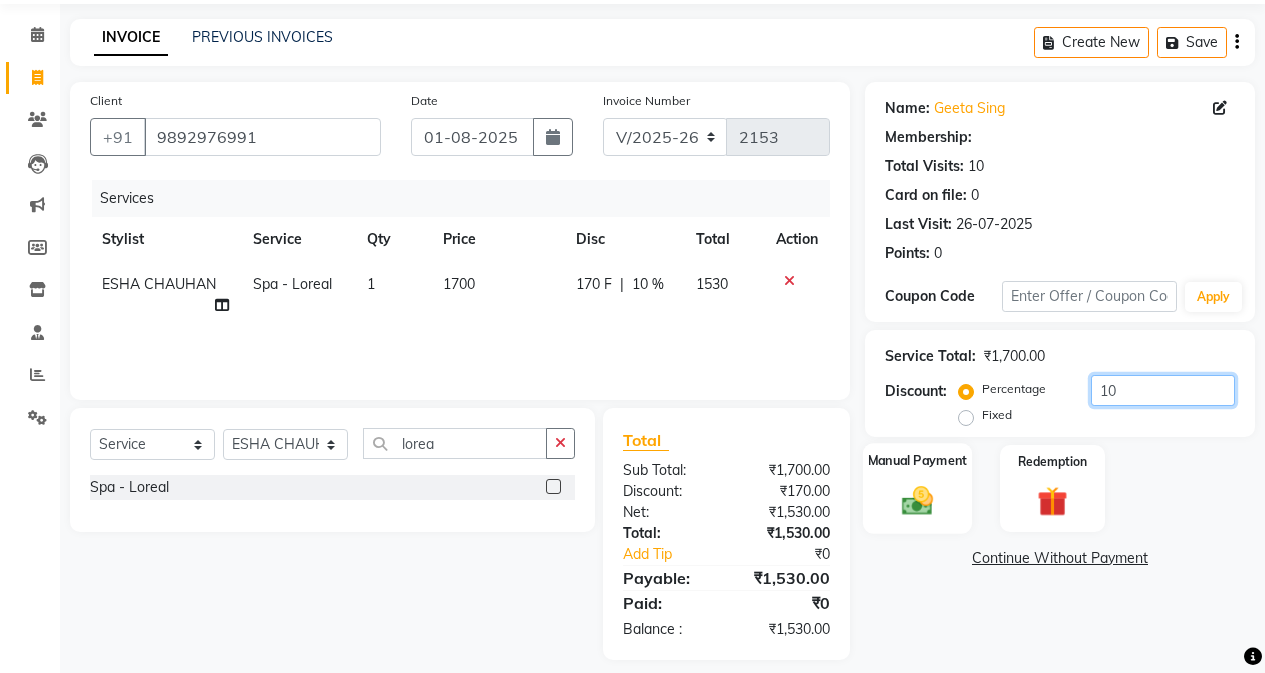 scroll, scrollTop: 85, scrollLeft: 0, axis: vertical 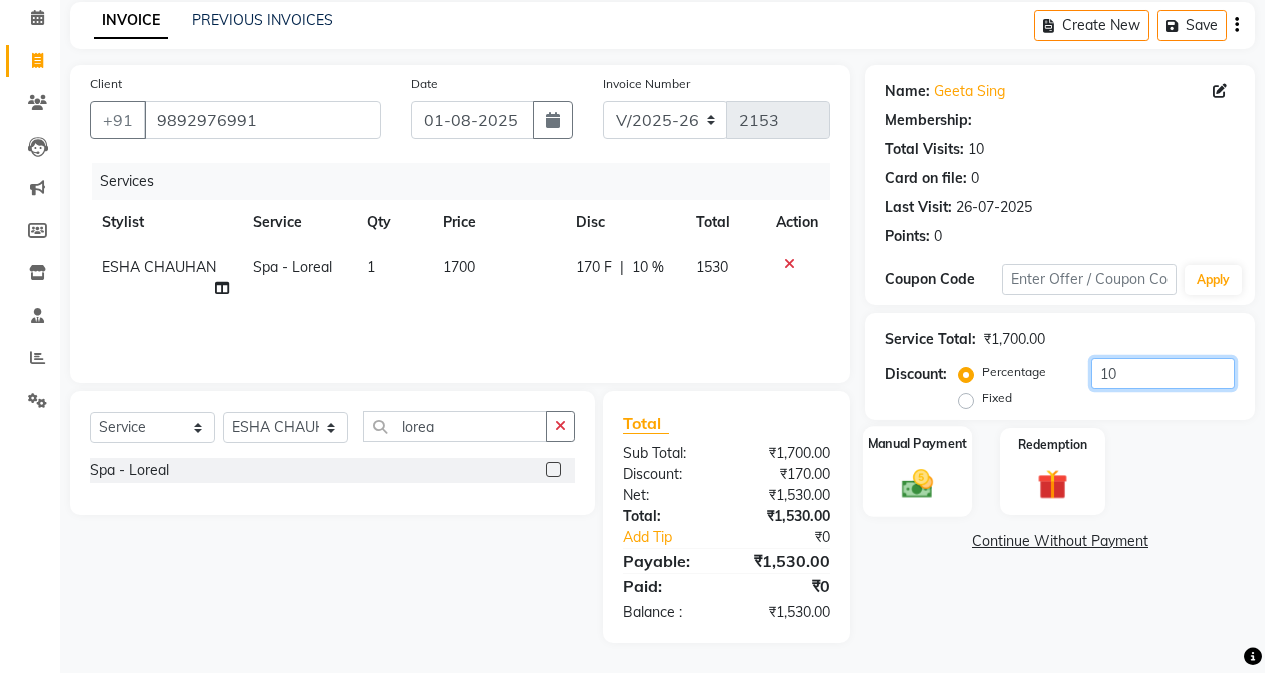type on "10" 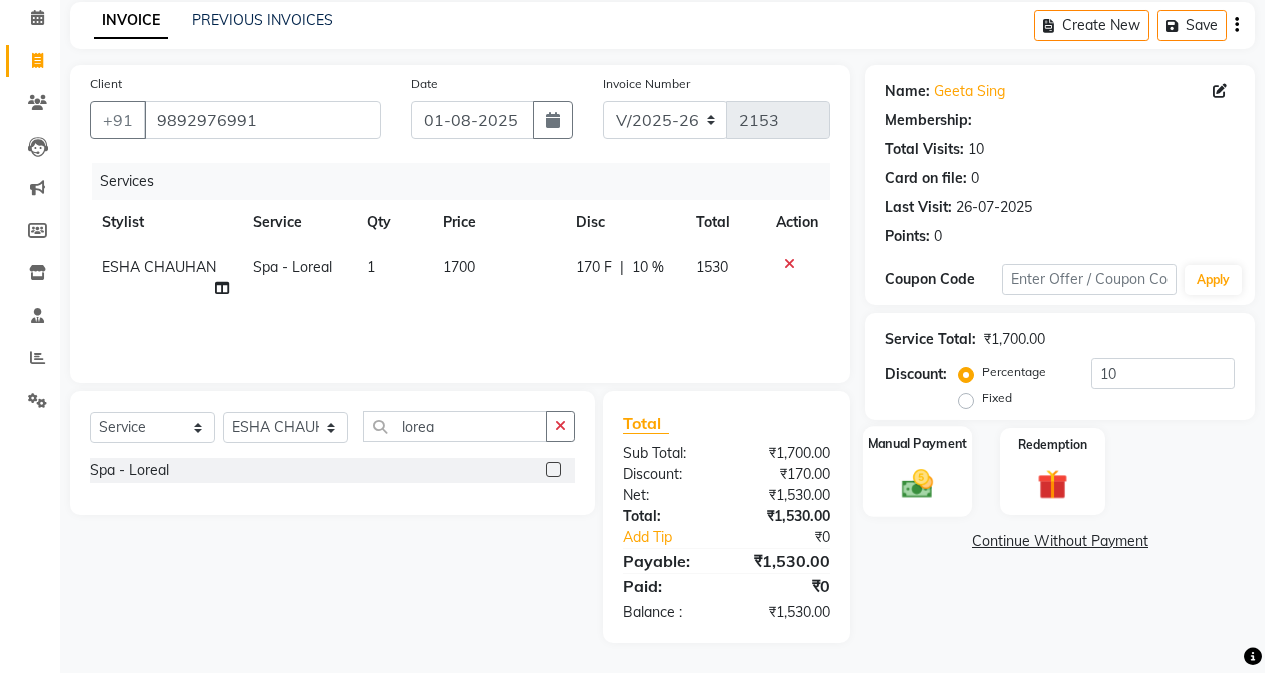 click 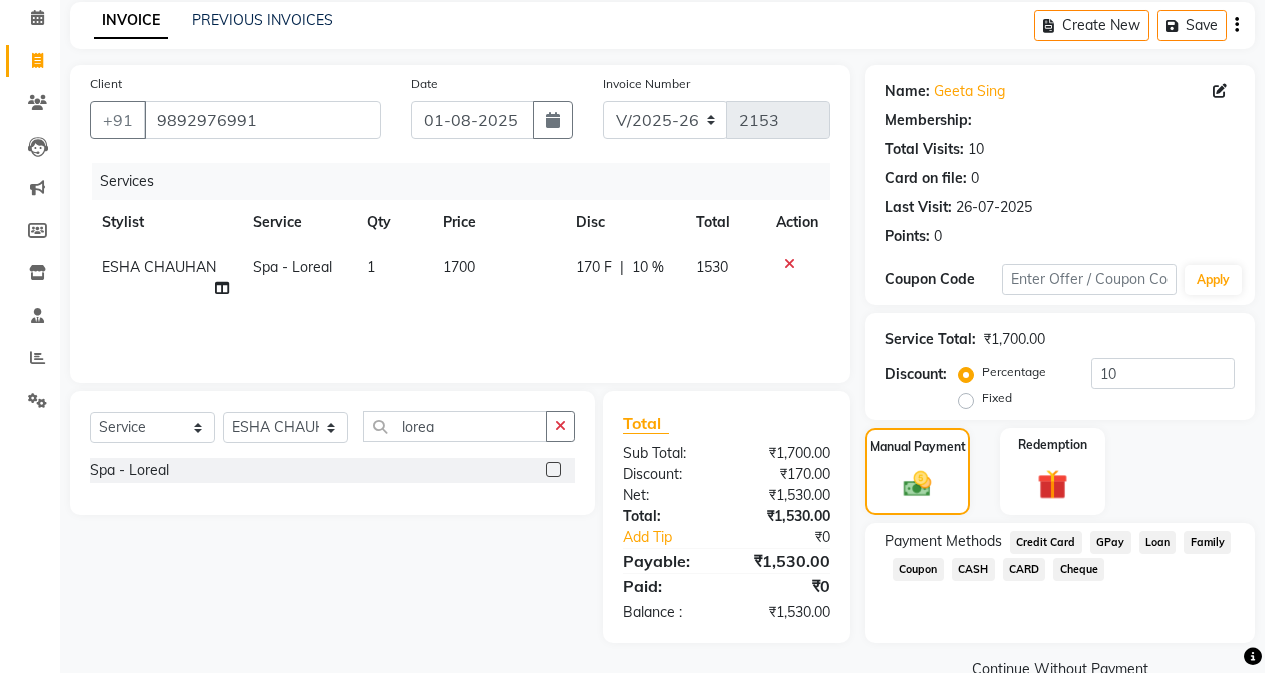 click on "GPay" 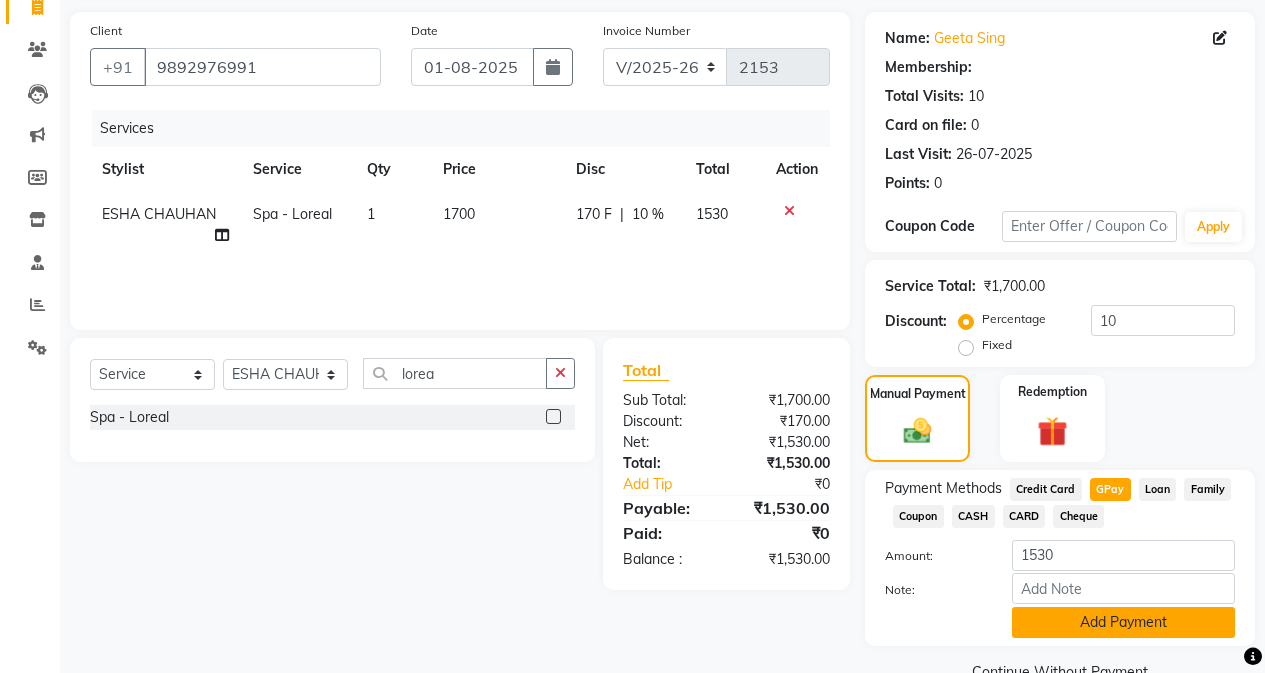 scroll, scrollTop: 182, scrollLeft: 0, axis: vertical 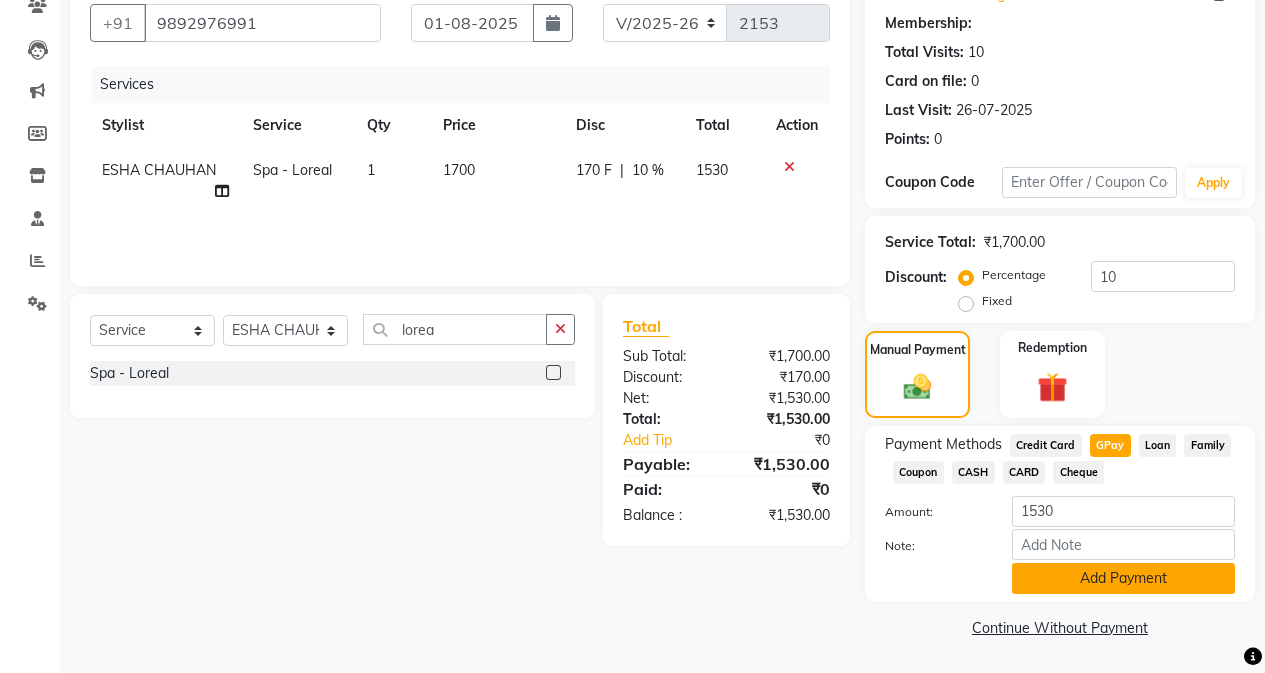 click on "Add Payment" 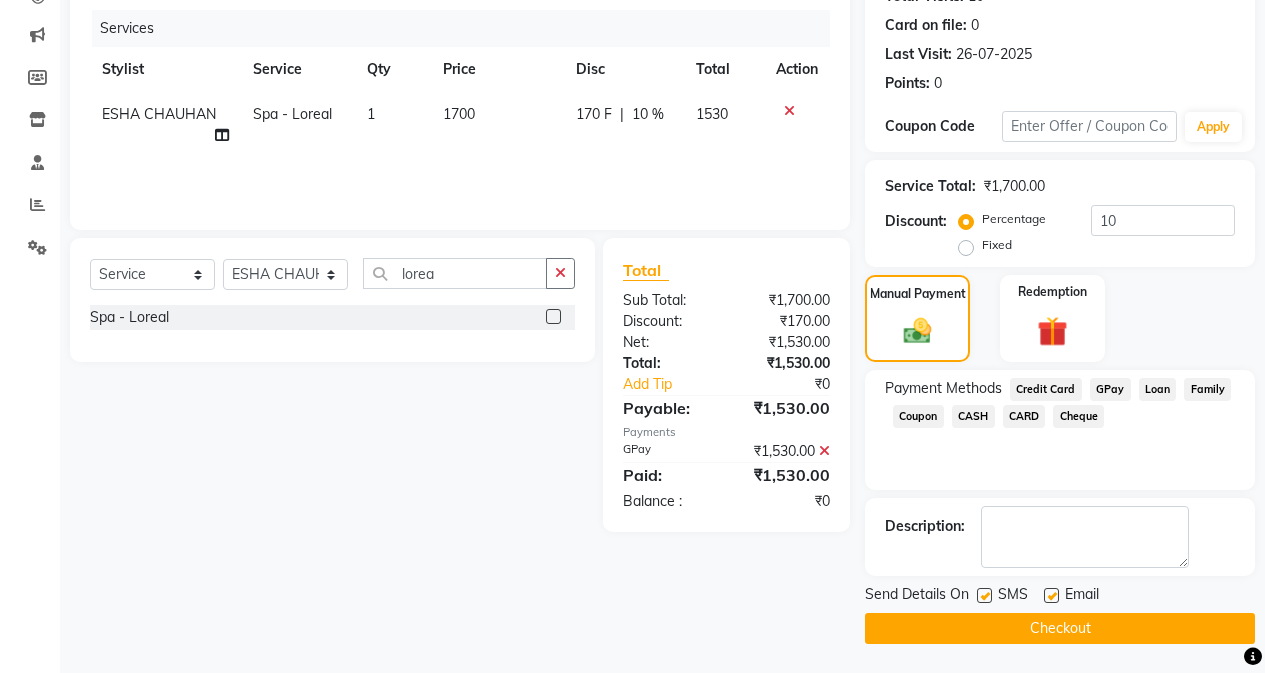 scroll, scrollTop: 239, scrollLeft: 0, axis: vertical 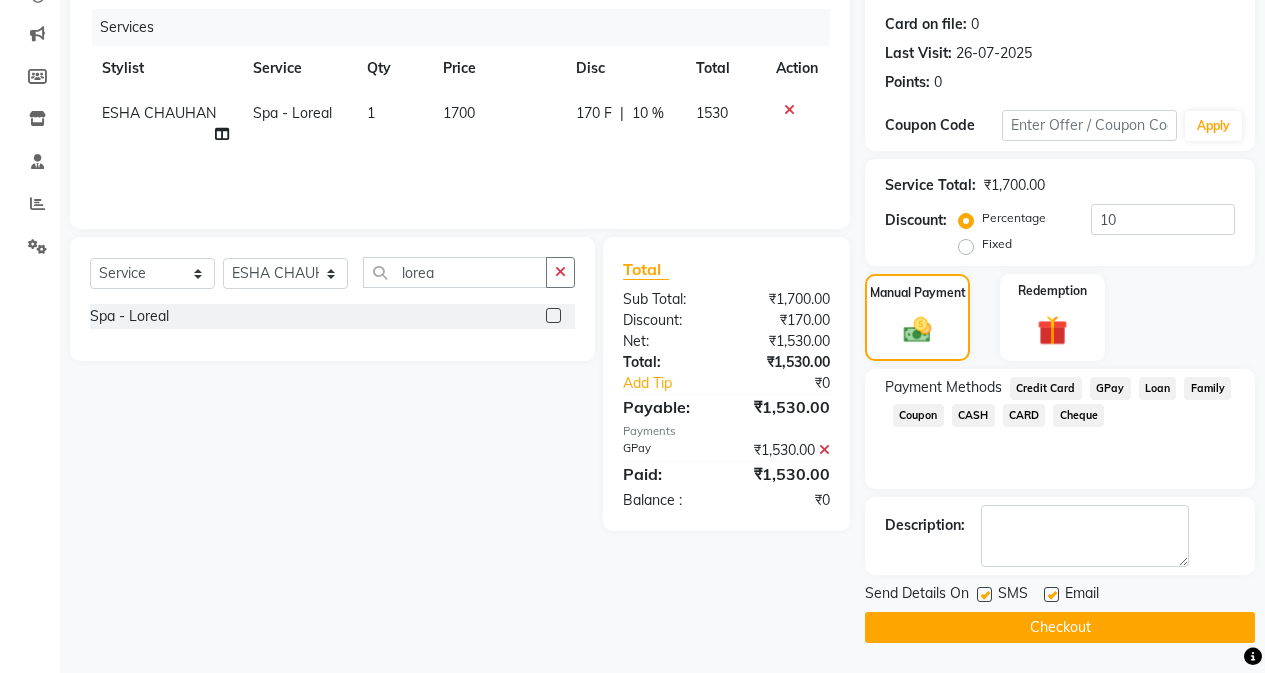 click on "Checkout" 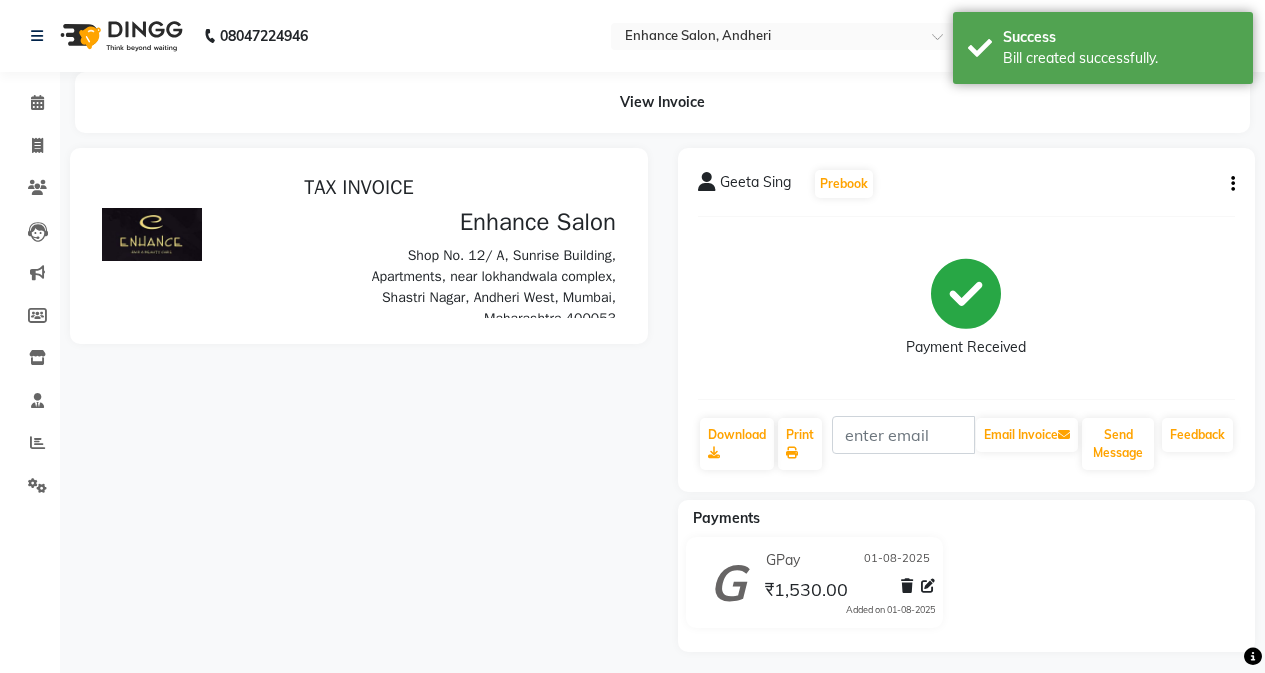 scroll, scrollTop: 0, scrollLeft: 0, axis: both 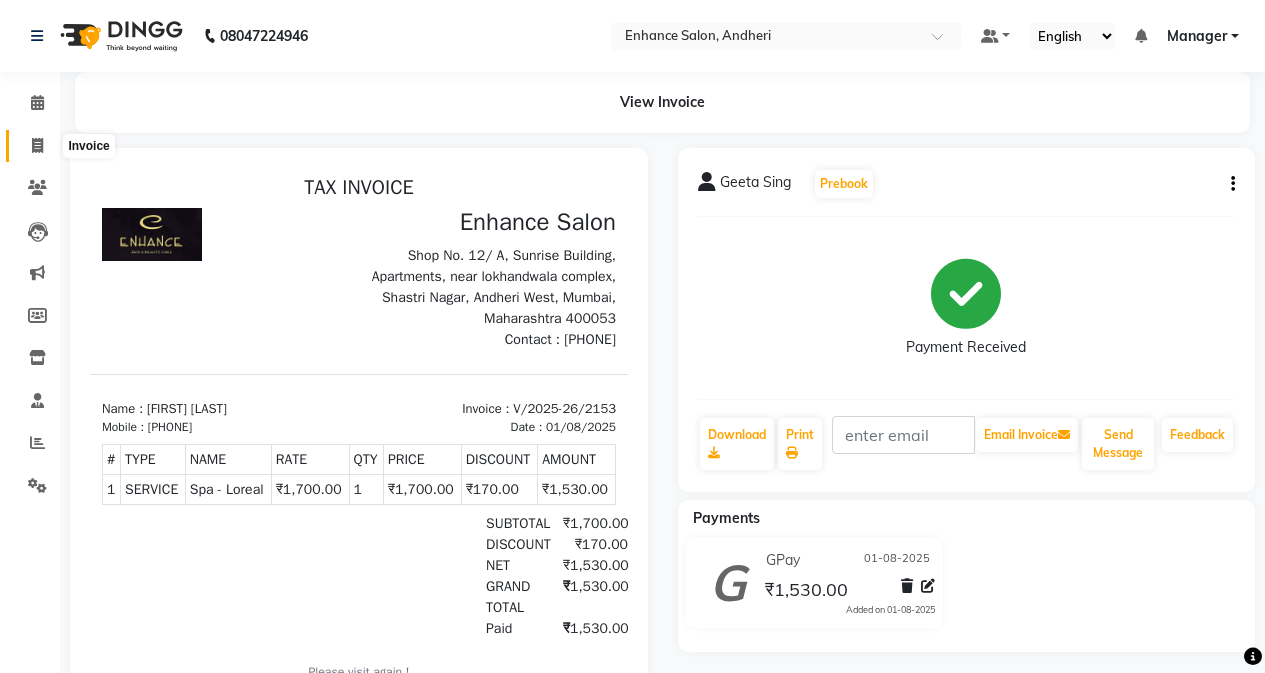 click 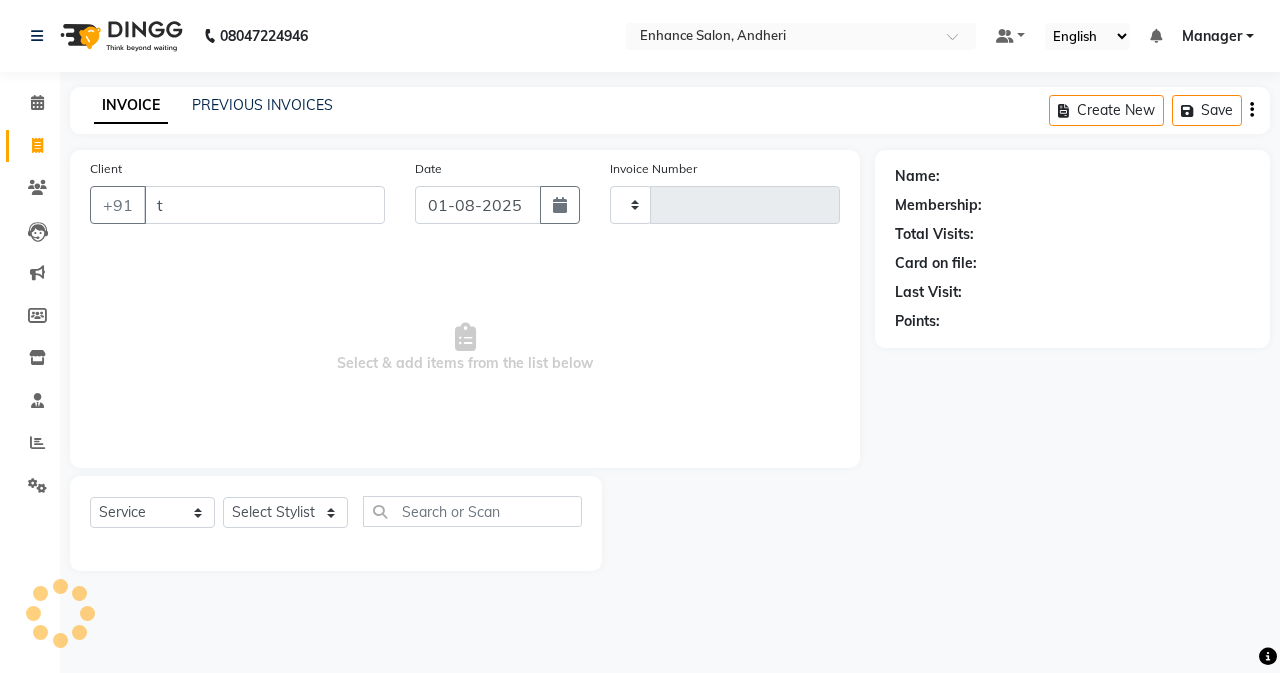 type on "ti" 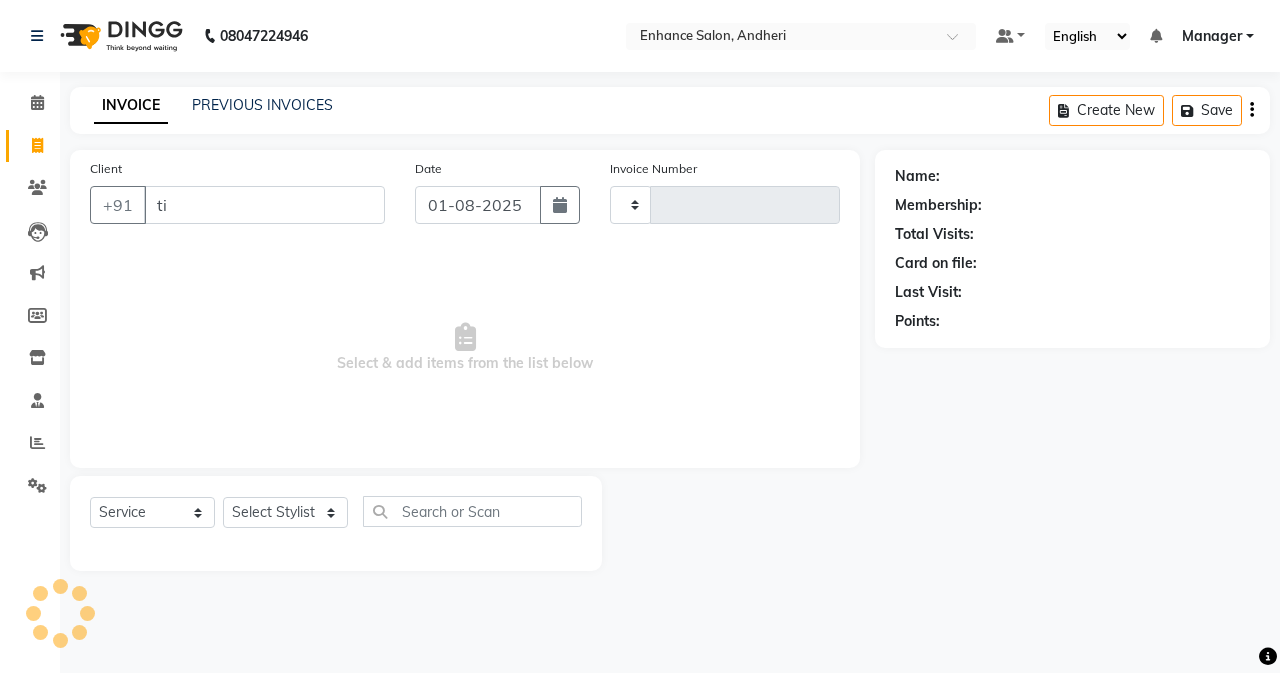 type on "2154" 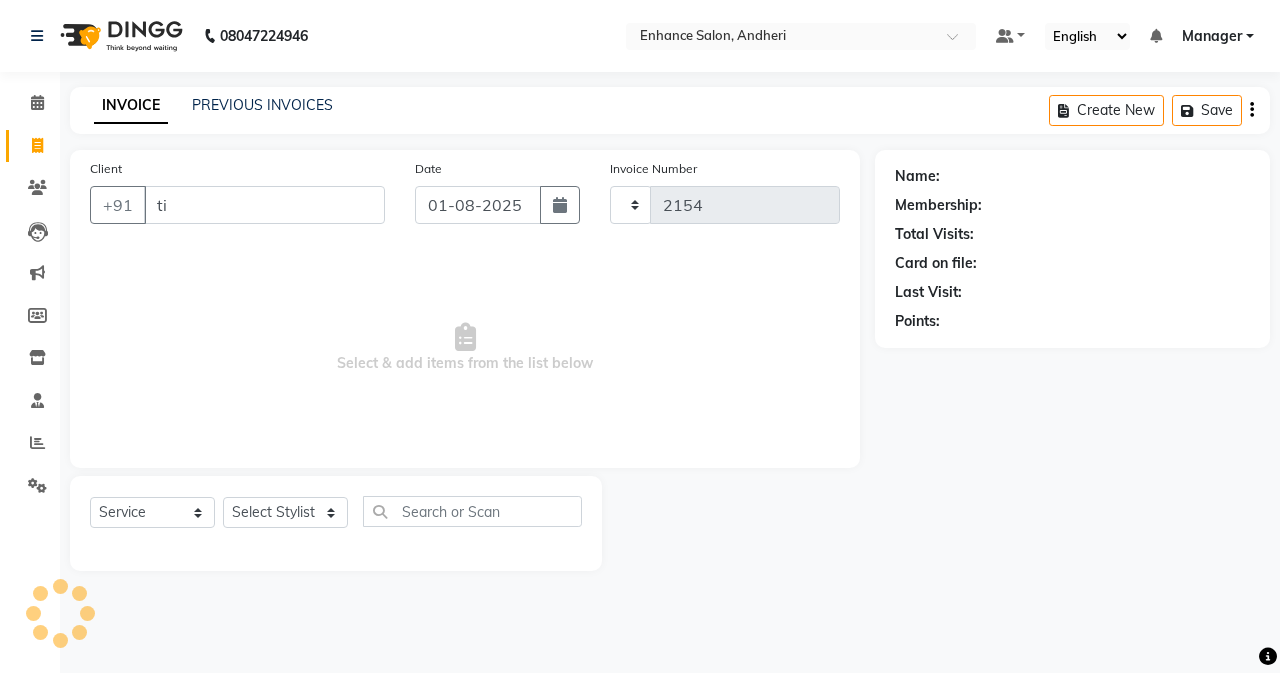 select on "7236" 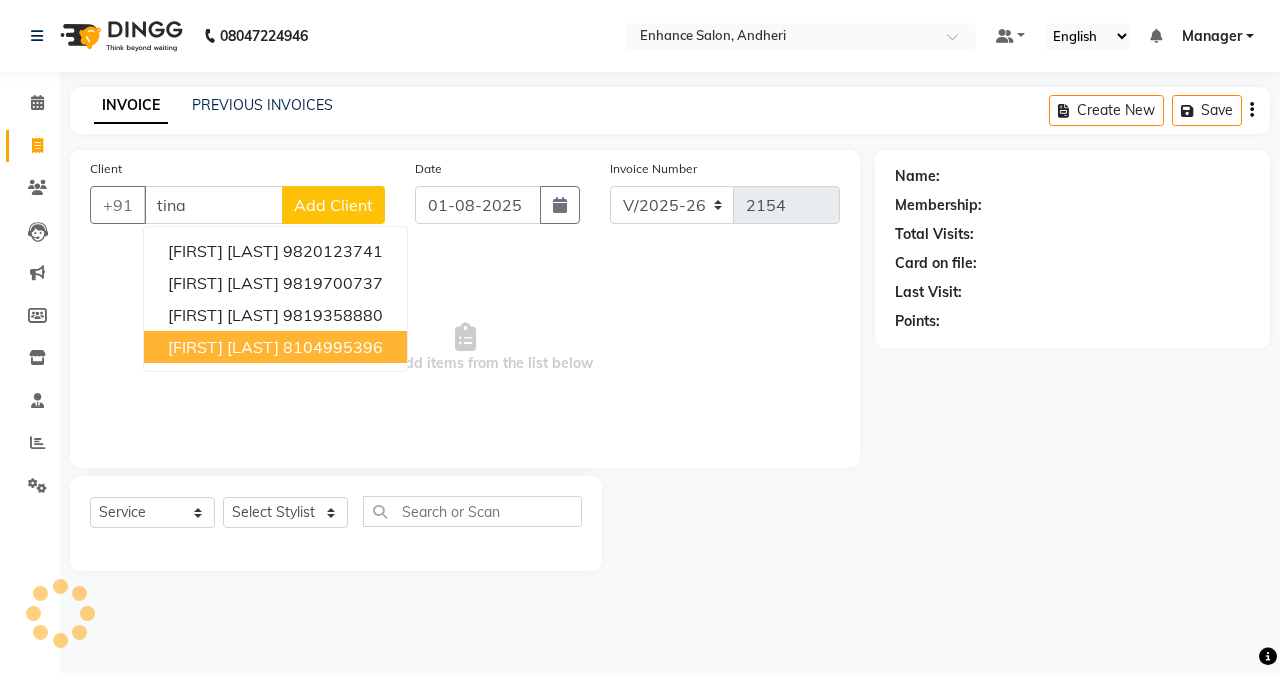 click on "[FIRST] [LAST]  8104995396" at bounding box center (275, 347) 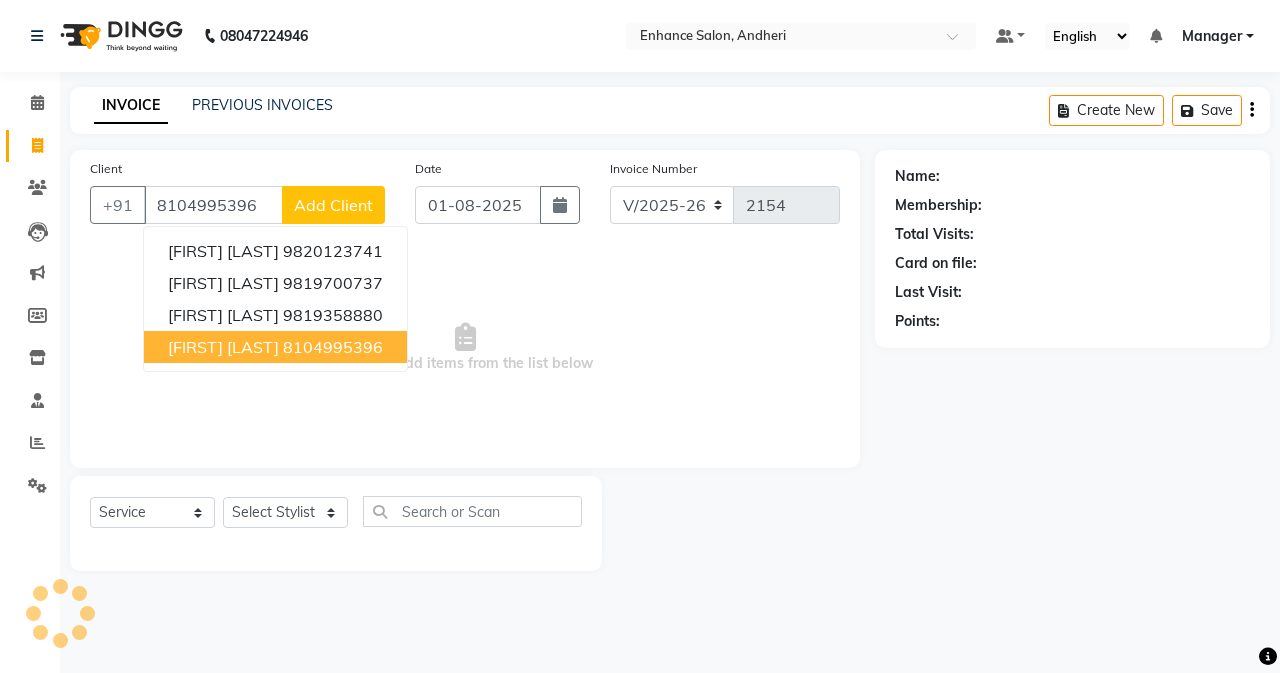 type on "8104995396" 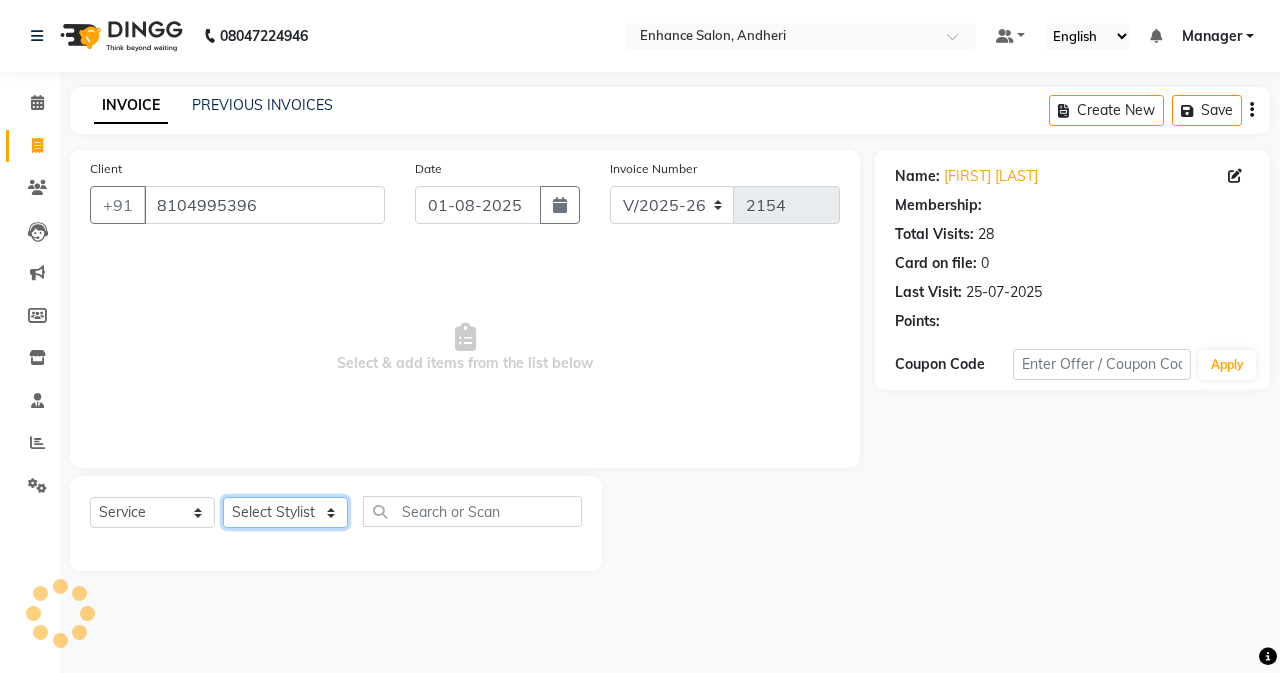 click on "Select Stylist Admin Arifa  ESHA CHAUHAN FARIDA SHAIKH Manager MEENA MISALKAR Minal NAMYA SALIAN POONAM KATEL RACHNA SAWANT Ranu nails REEMA MANGELA SHAMINA SHAIKH SHEFALI SHETTY TABU SHAIKH" 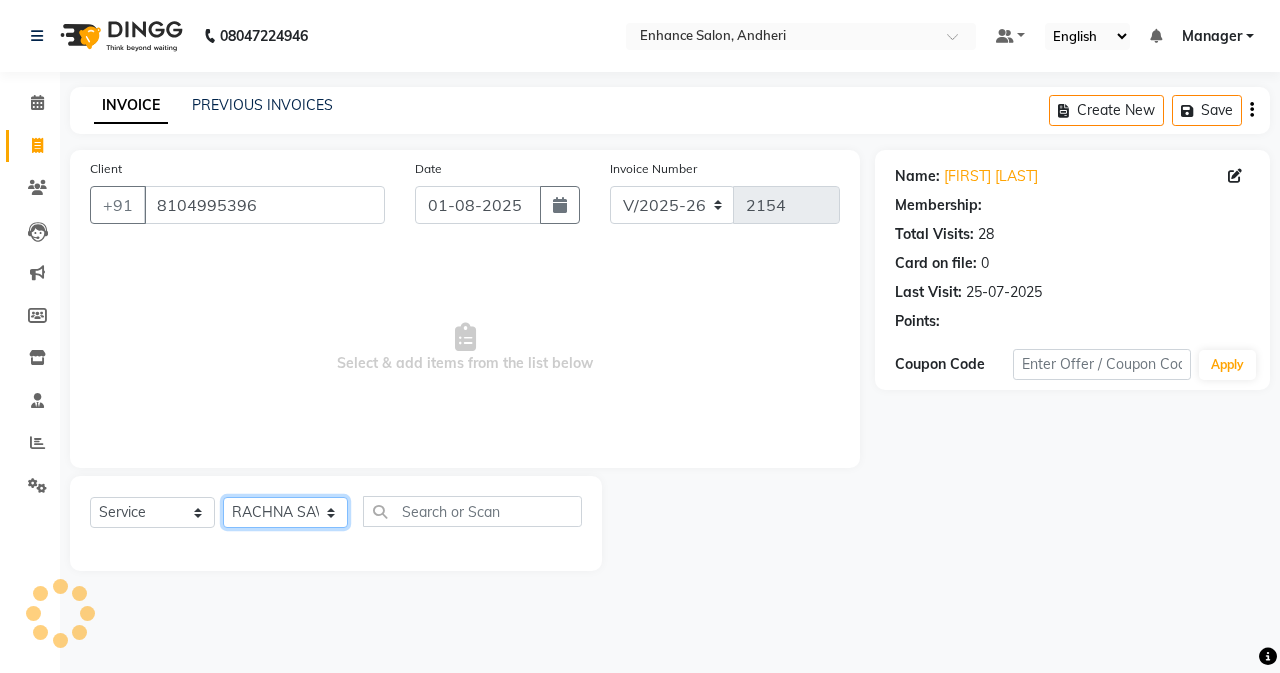 click on "Select Stylist Admin Arifa  ESHA CHAUHAN FARIDA SHAIKH Manager MEENA MISALKAR Minal NAMYA SALIAN POONAM KATEL RACHNA SAWANT Ranu nails REEMA MANGELA SHAMINA SHAIKH SHEFALI SHETTY TABU SHAIKH" 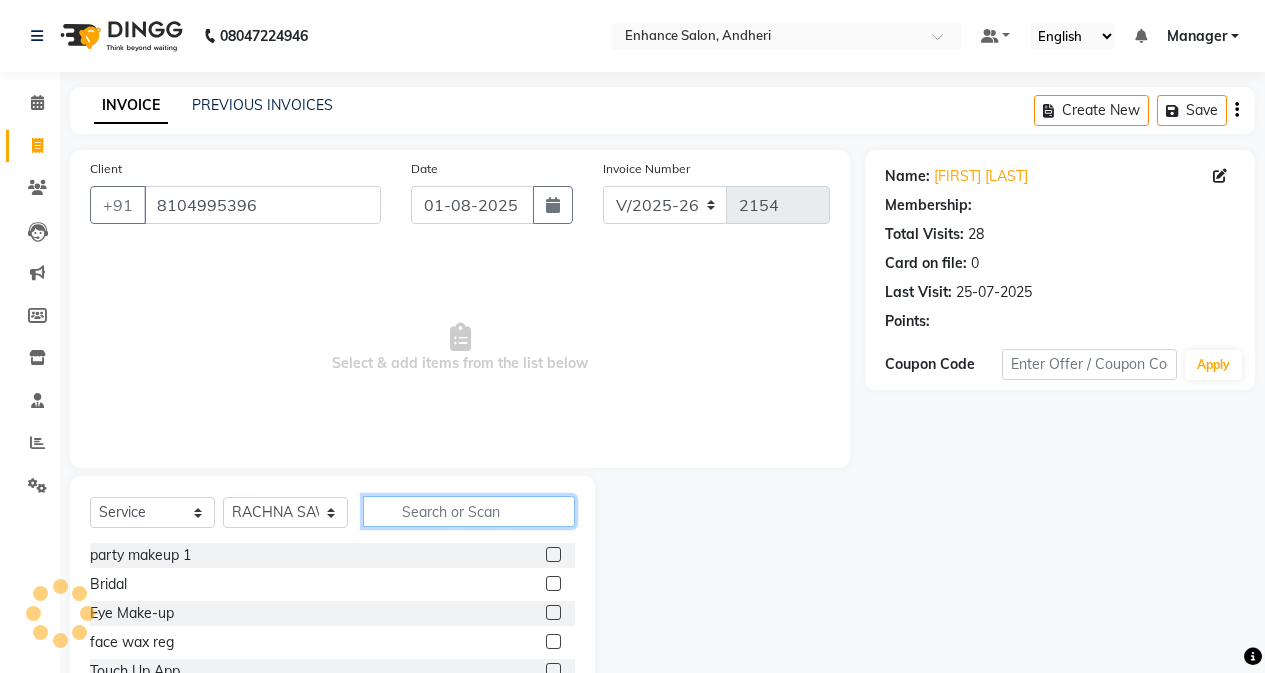 click 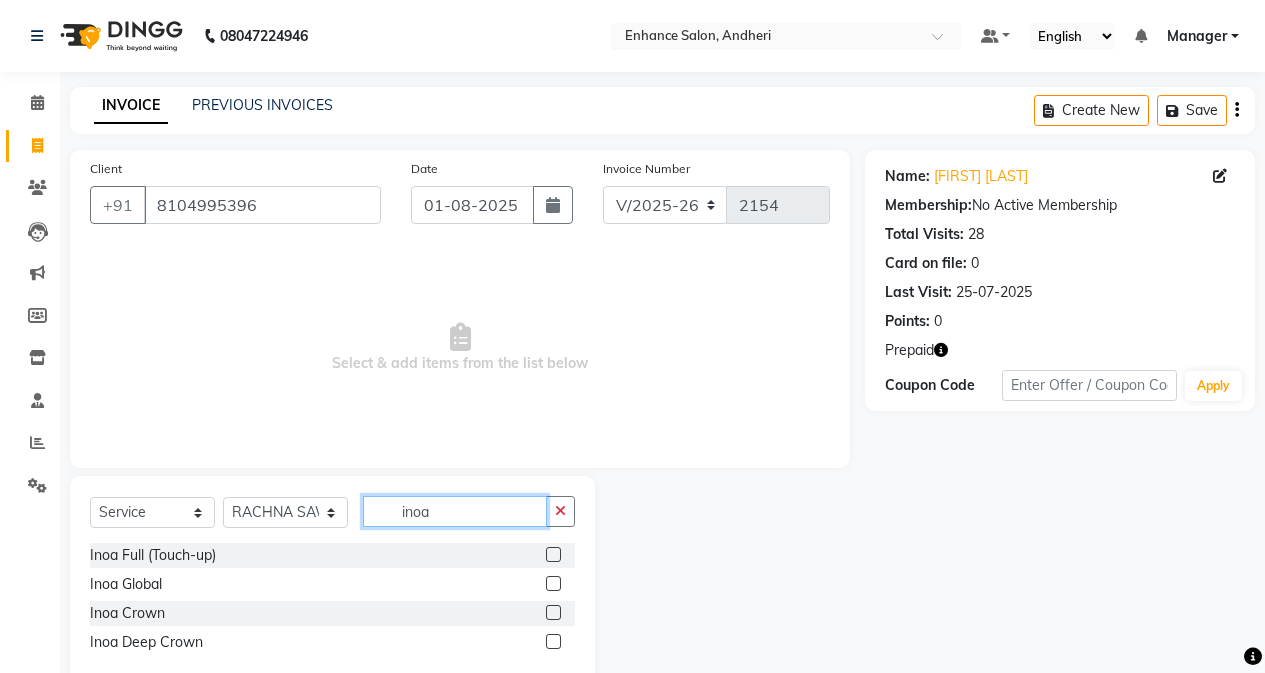 type on "inoa" 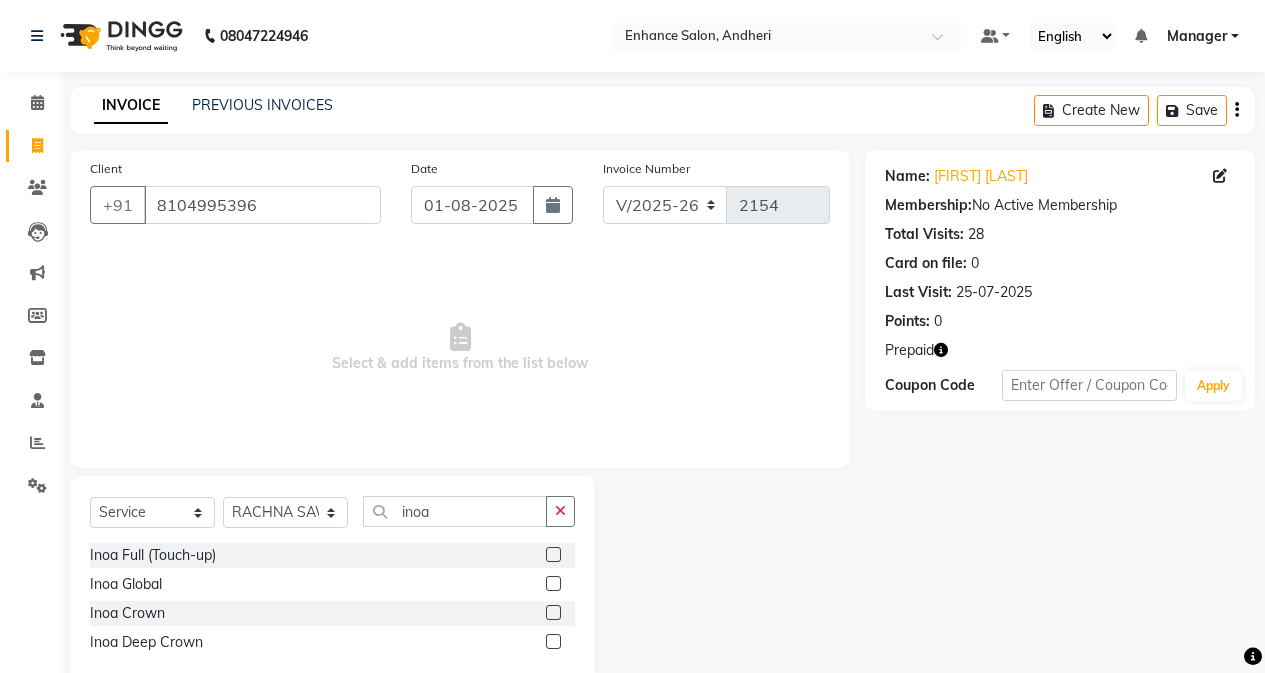 click 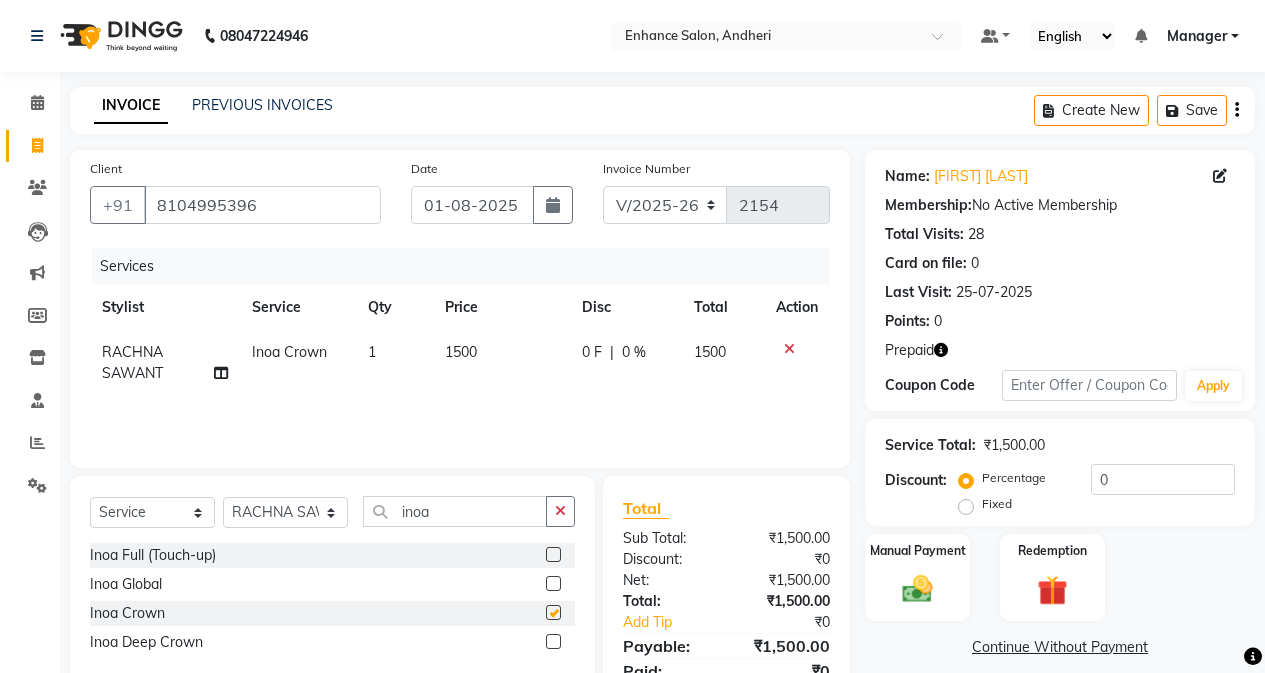 checkbox on "false" 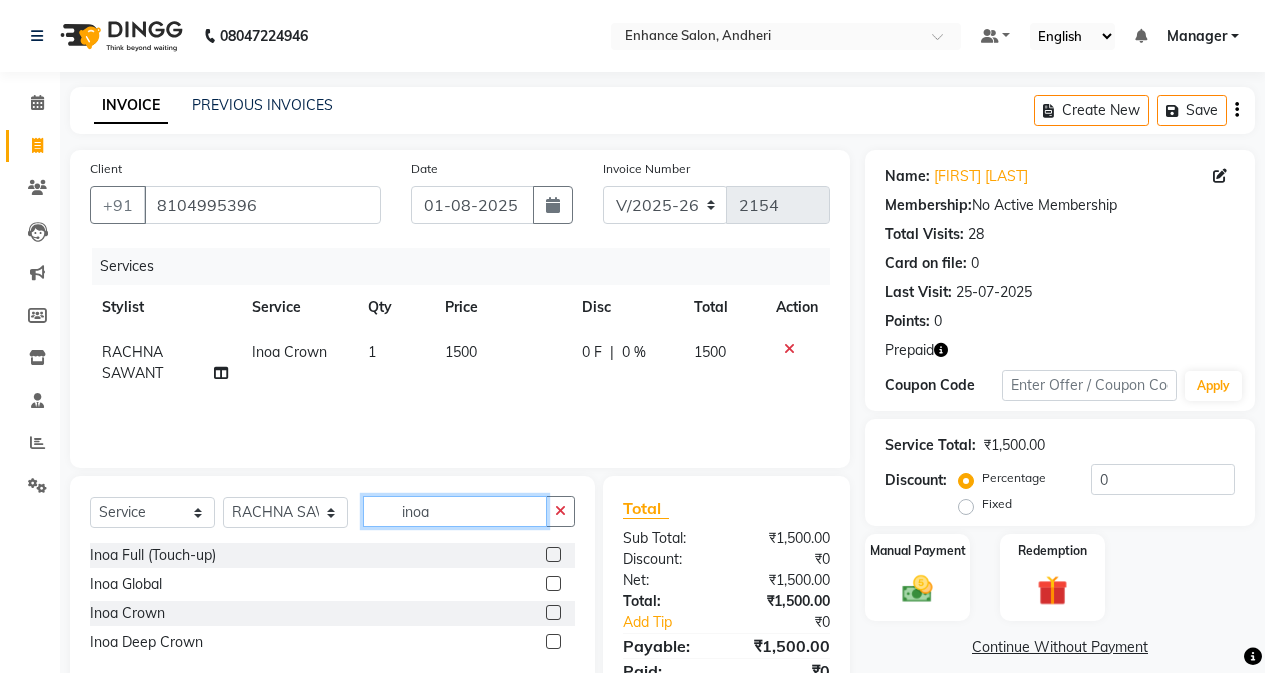 click on "inoa" 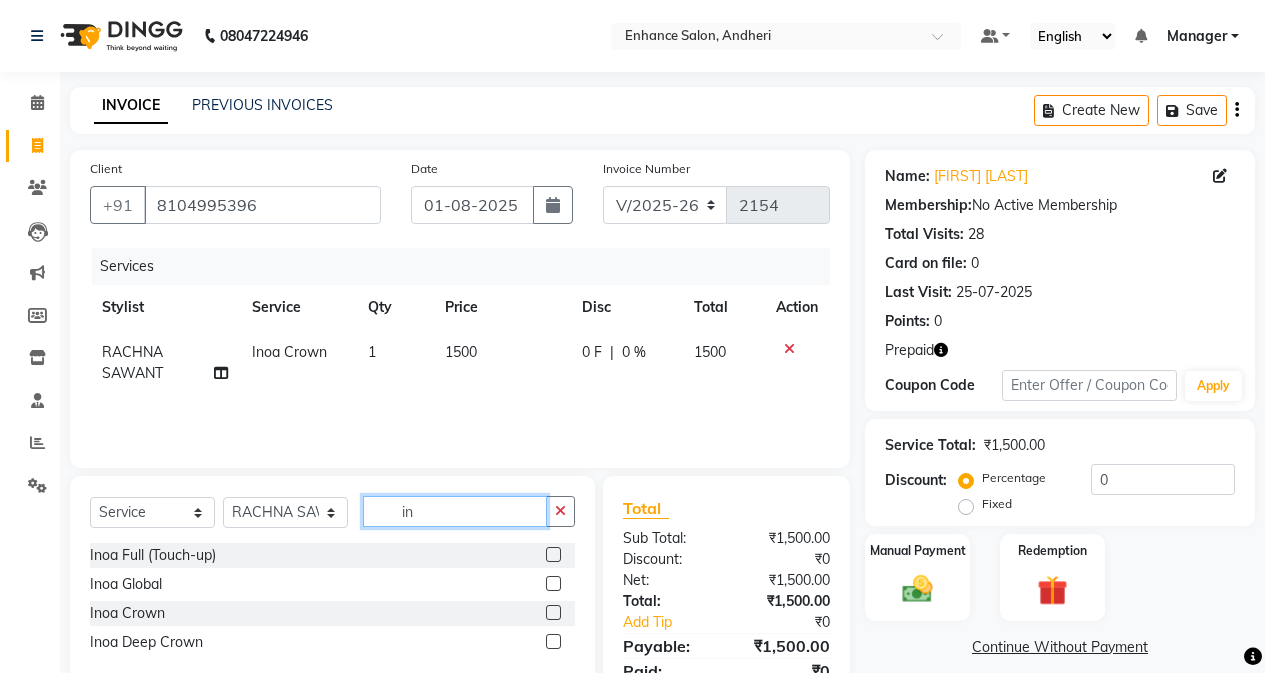type on "i" 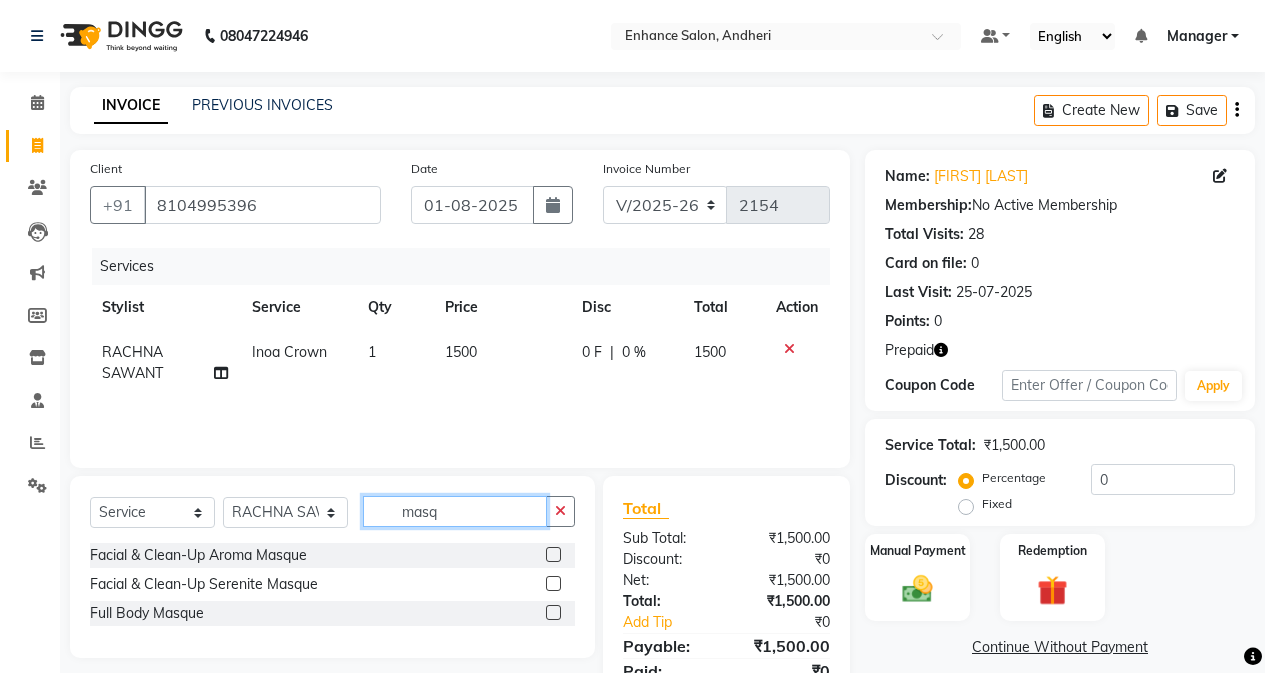 type on "masq" 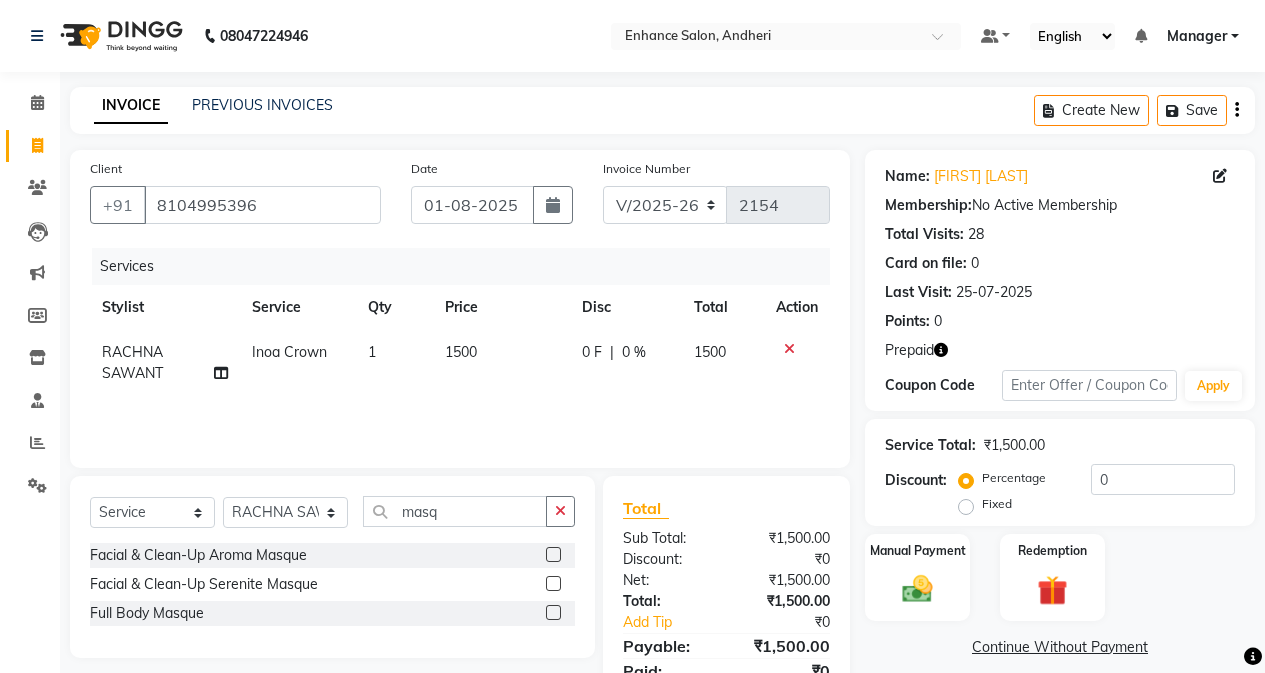 click 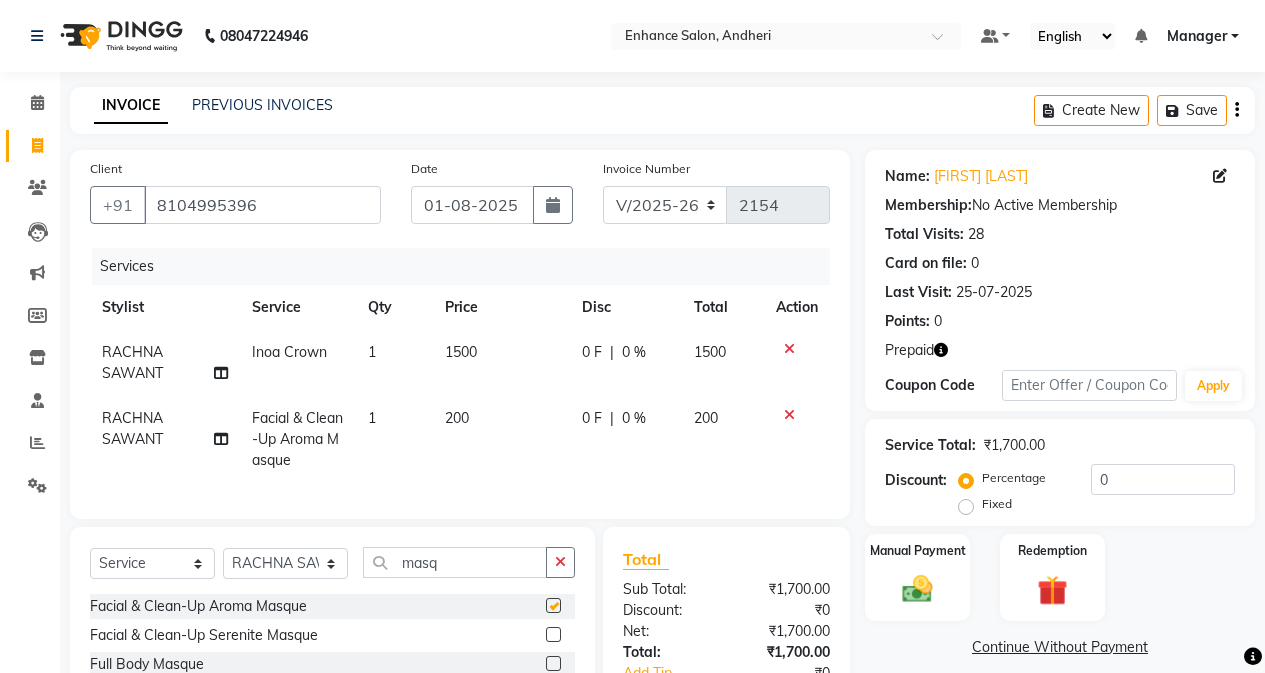 checkbox on "false" 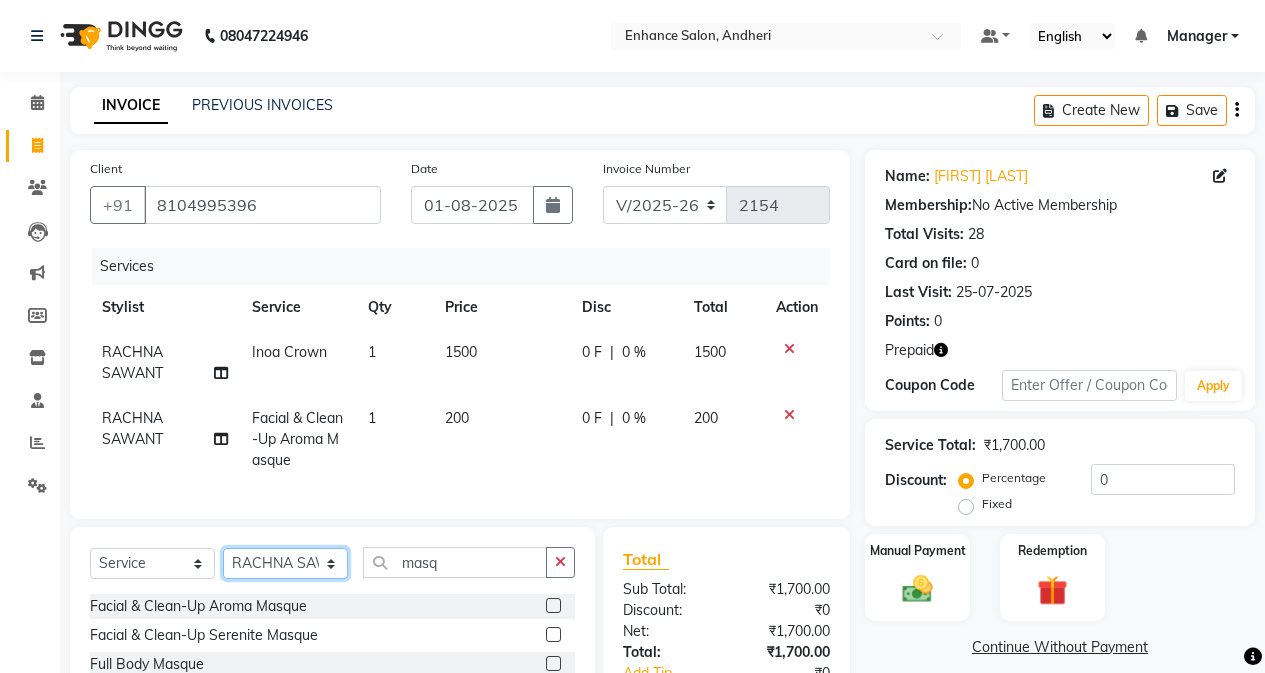 click on "Select Stylist Admin Arifa  ESHA CHAUHAN FARIDA SHAIKH Manager MEENA MISALKAR Minal NAMYA SALIAN POONAM KATEL RACHNA SAWANT Ranu nails REEMA MANGELA SHAMINA SHAIKH SHEFALI SHETTY TABU SHAIKH" 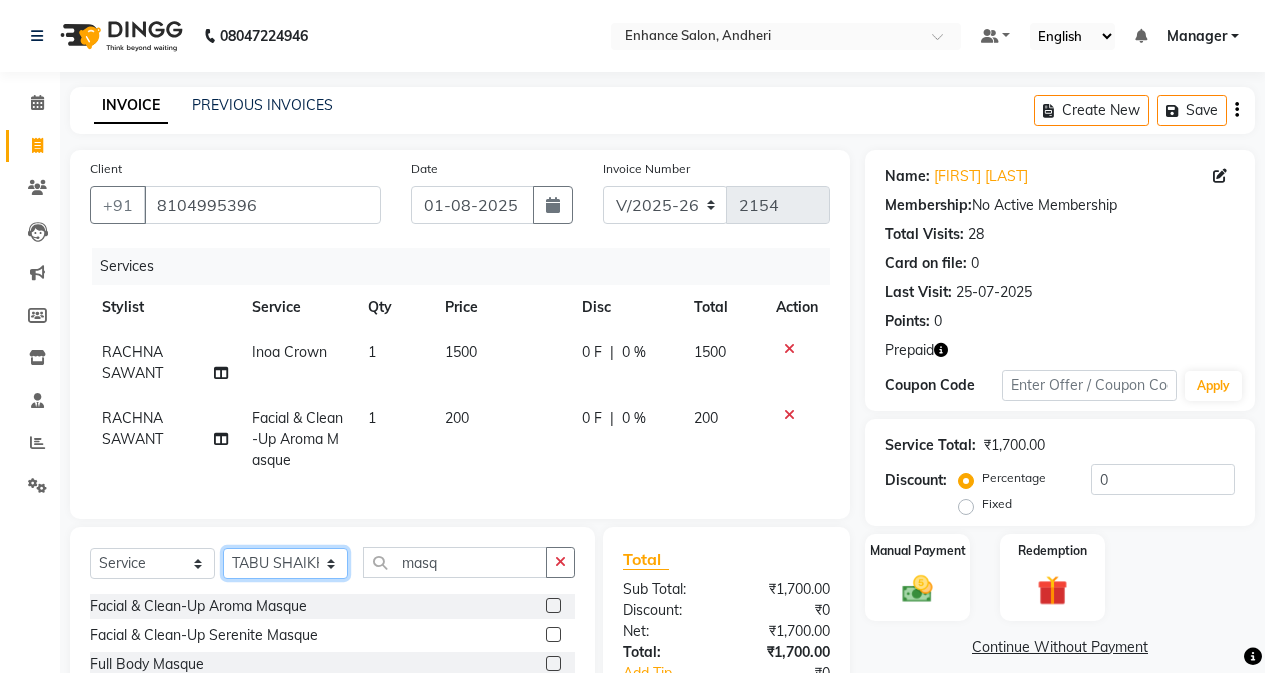 click on "Select Stylist Admin Arifa  ESHA CHAUHAN FARIDA SHAIKH Manager MEENA MISALKAR Minal NAMYA SALIAN POONAM KATEL RACHNA SAWANT Ranu nails REEMA MANGELA SHAMINA SHAIKH SHEFALI SHETTY TABU SHAIKH" 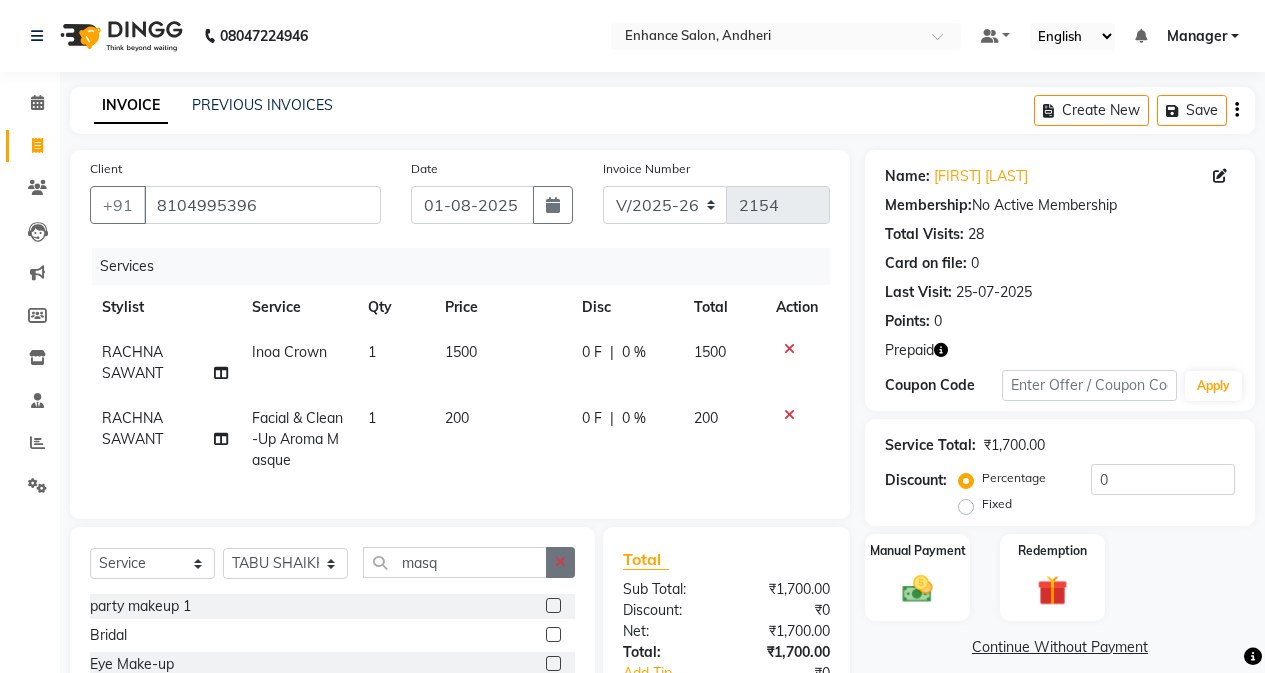 drag, startPoint x: 563, startPoint y: 570, endPoint x: 429, endPoint y: 569, distance: 134.00374 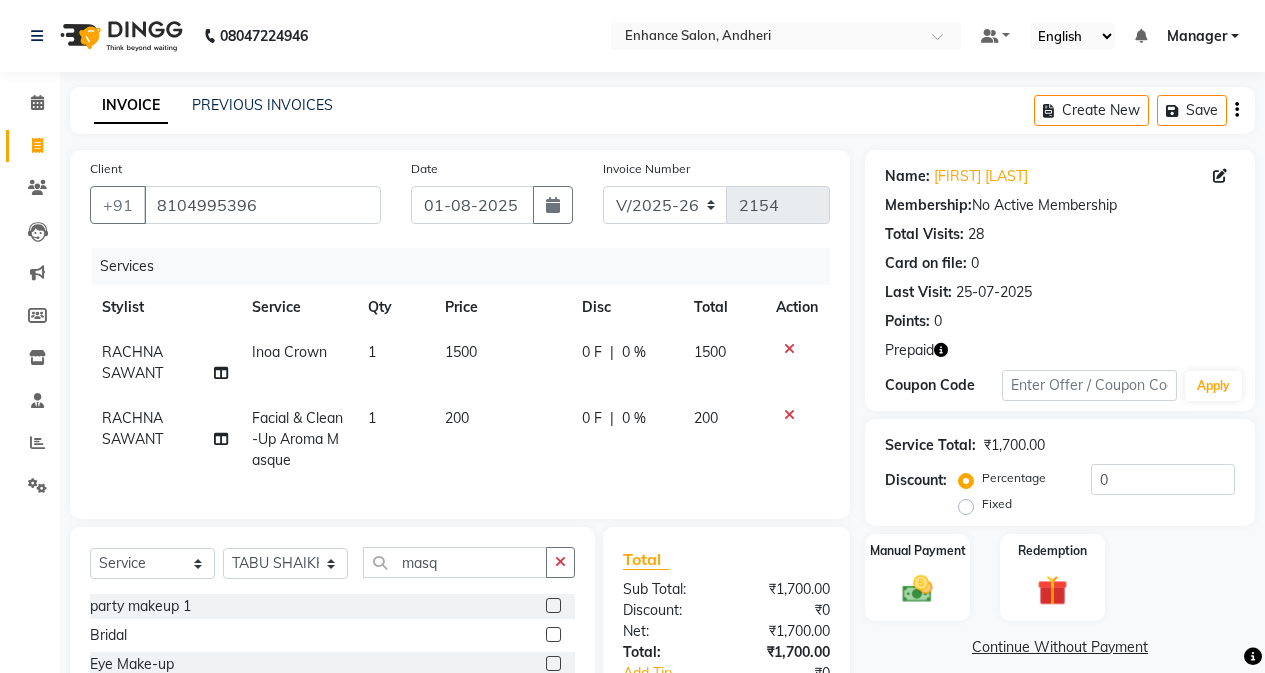 click 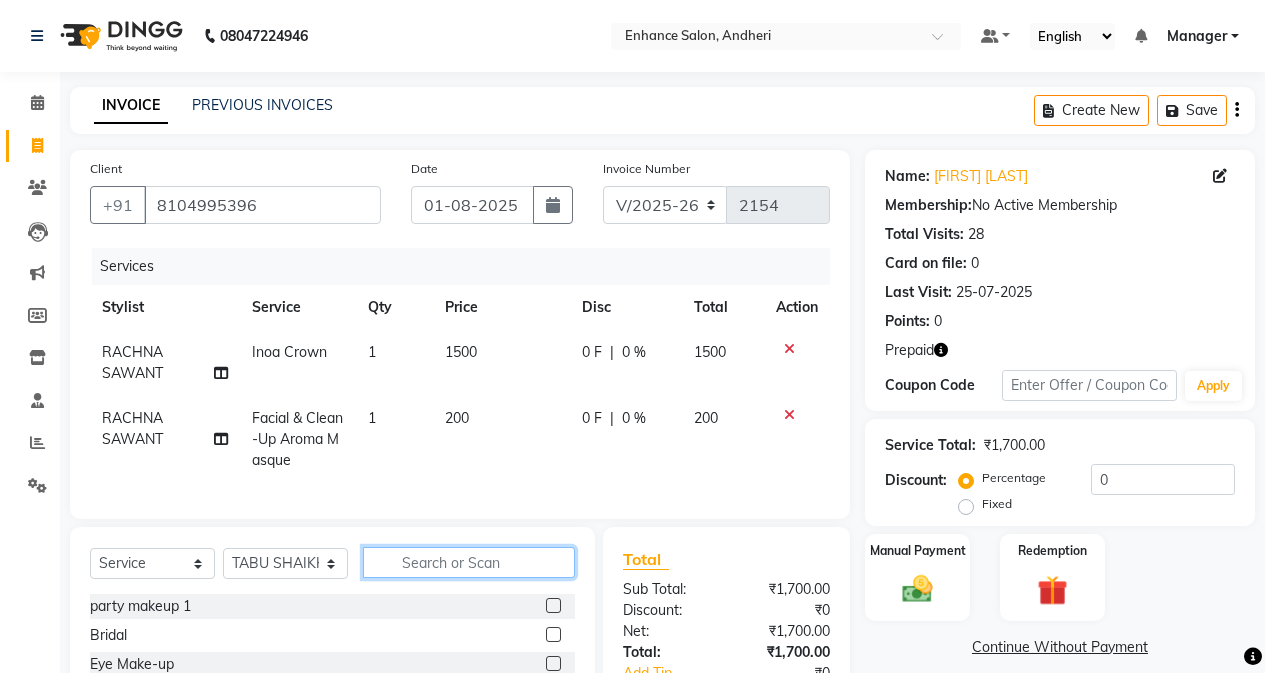 click 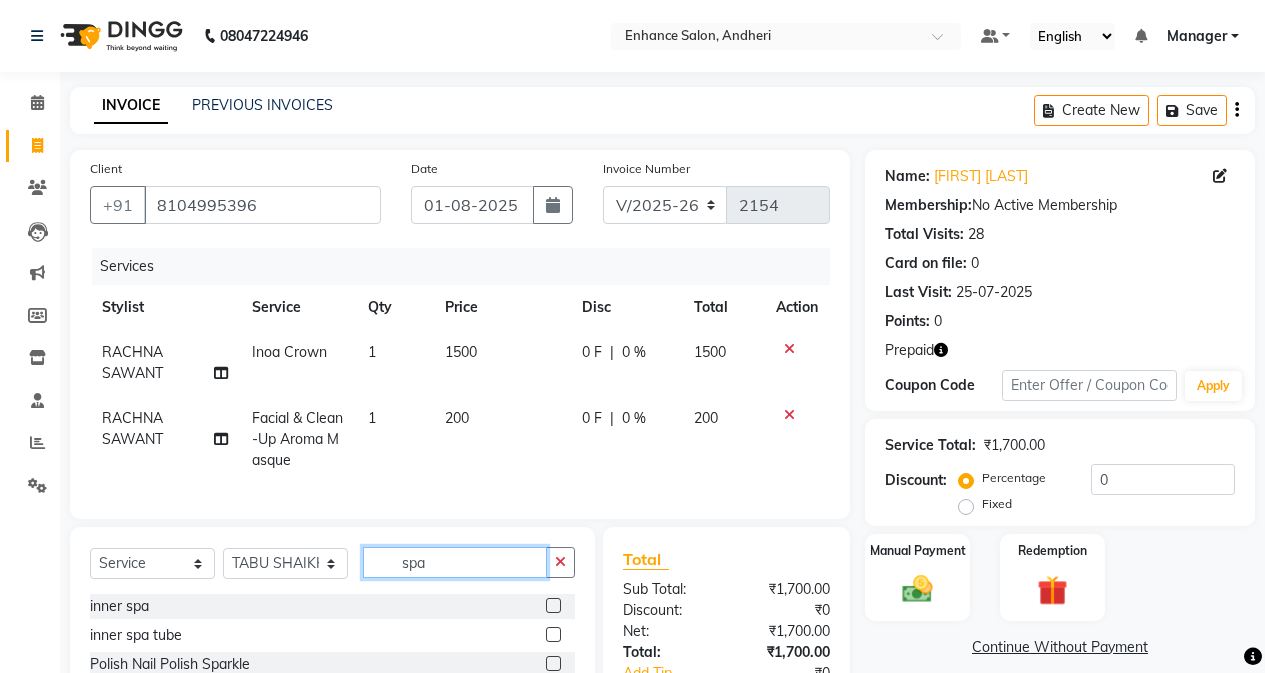 scroll, scrollTop: 194, scrollLeft: 0, axis: vertical 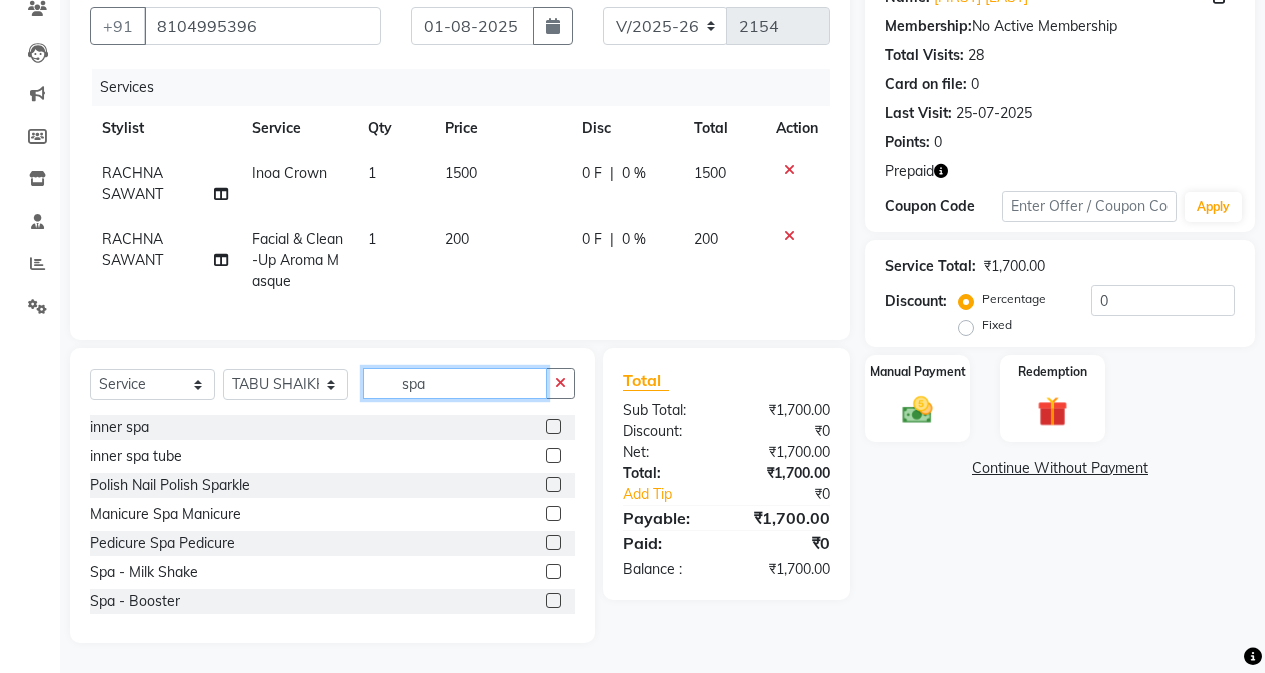 type on "spa" 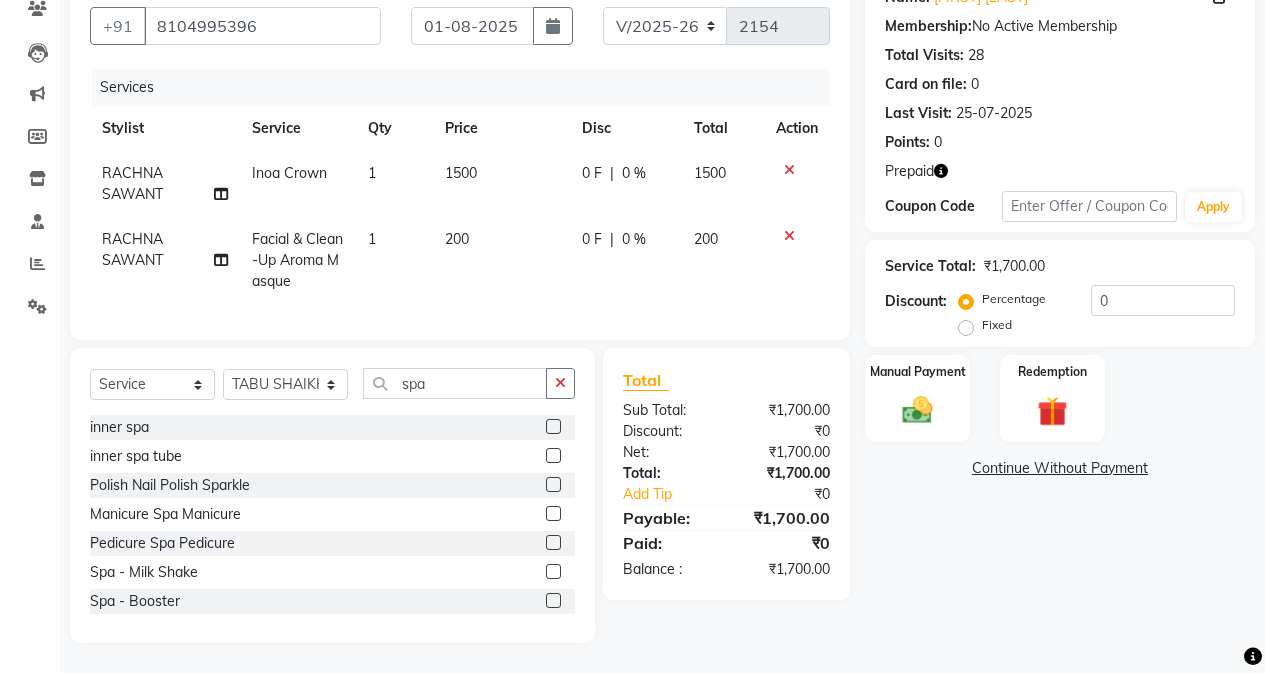 click 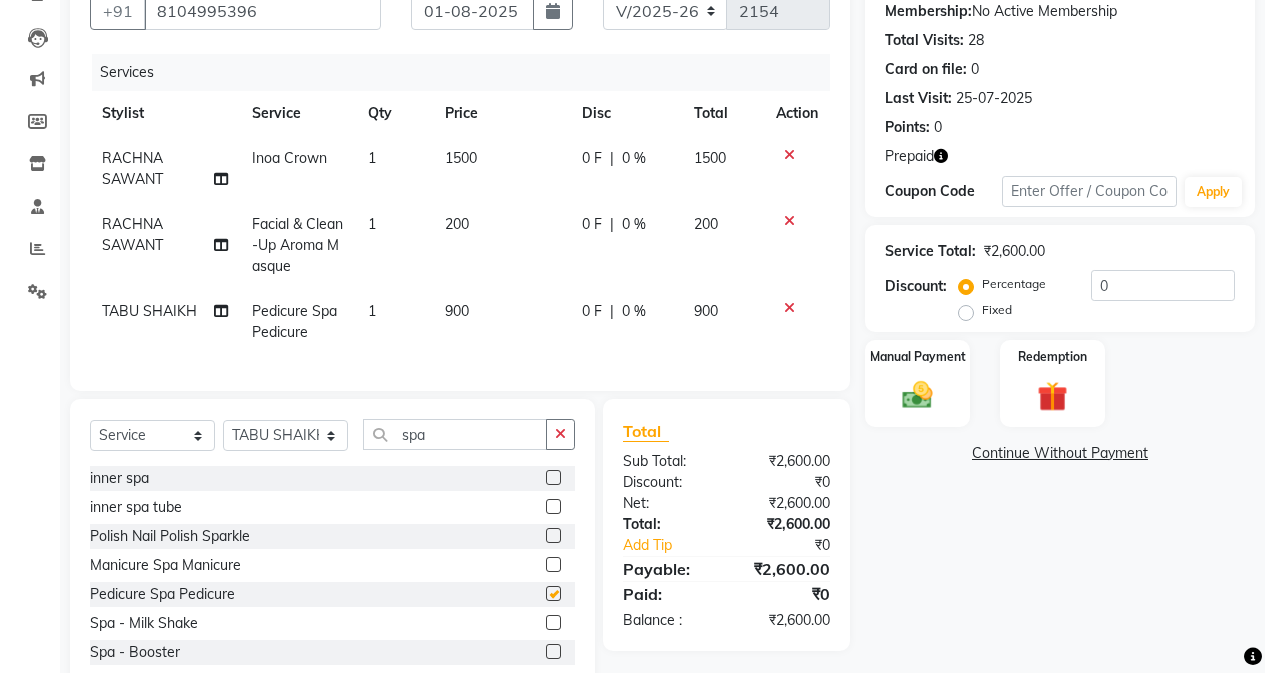 checkbox on "false" 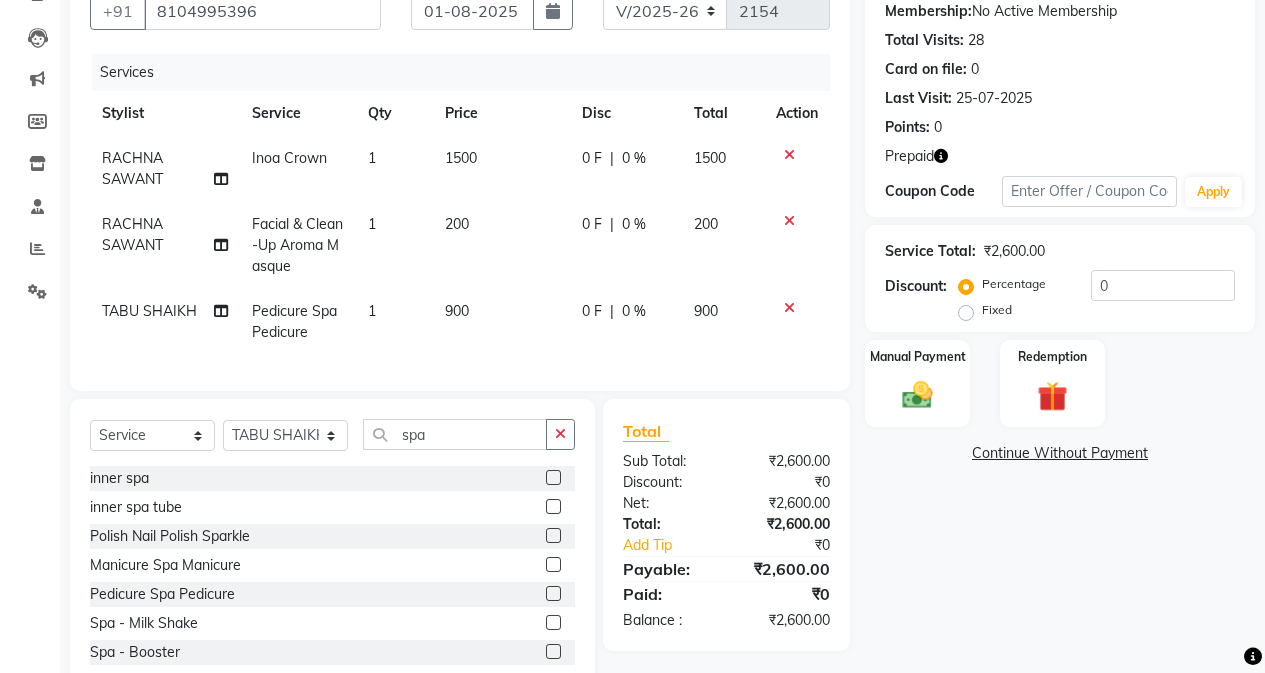 click 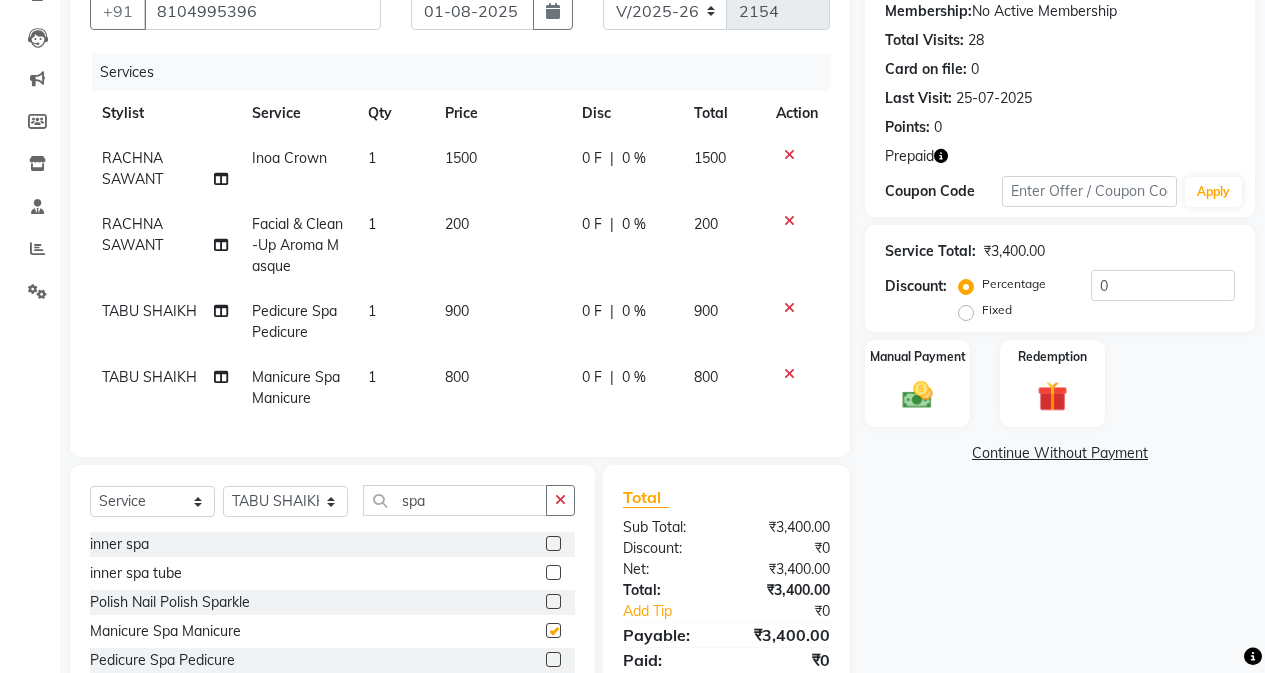 checkbox on "false" 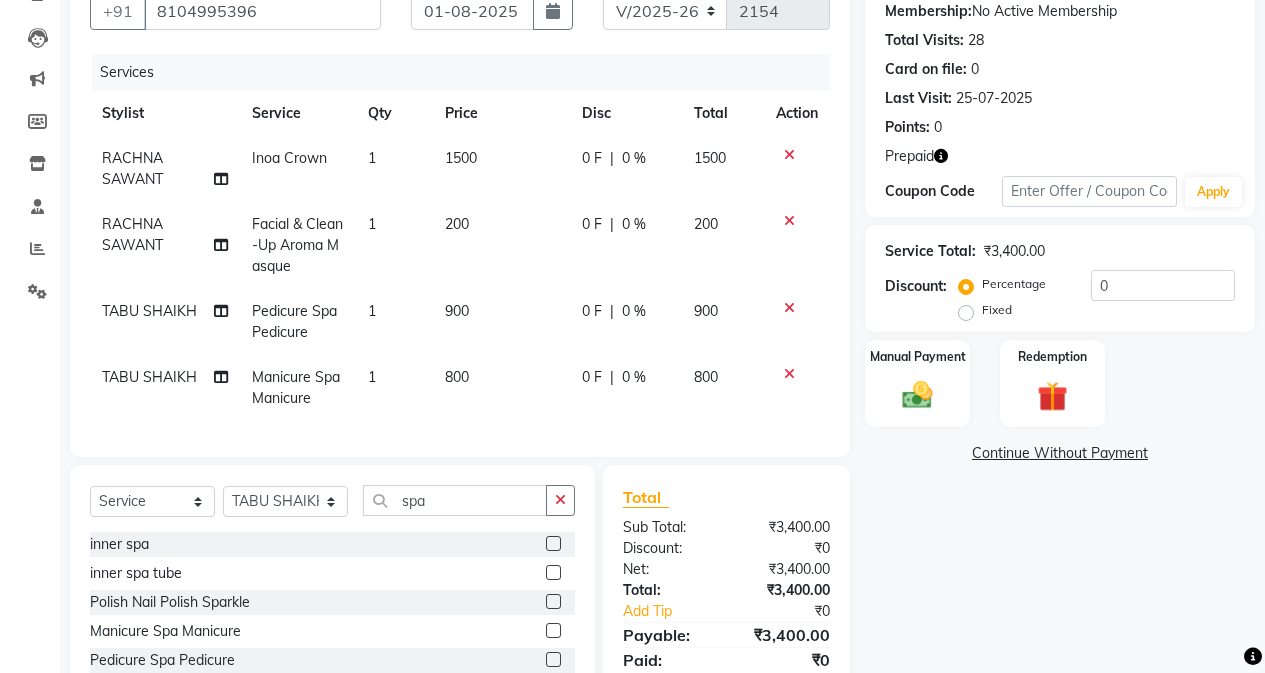 click on "TABU SHAIKH" 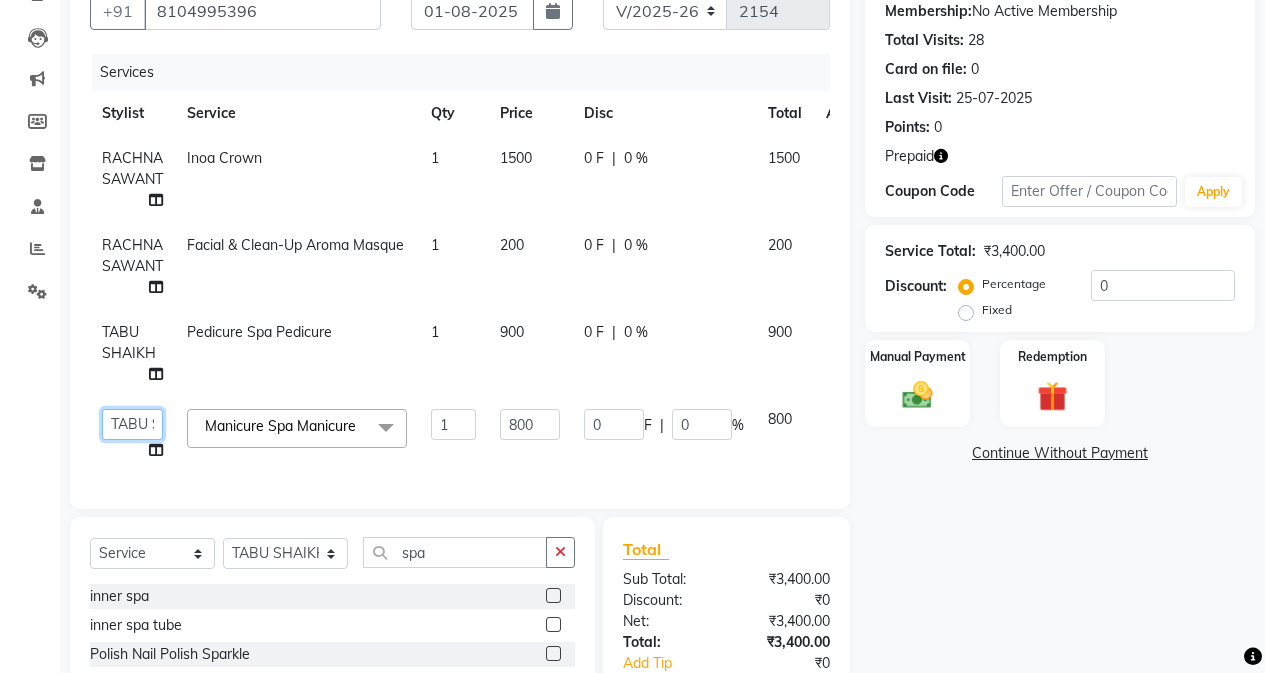 drag, startPoint x: 113, startPoint y: 423, endPoint x: 120, endPoint y: 413, distance: 12.206555 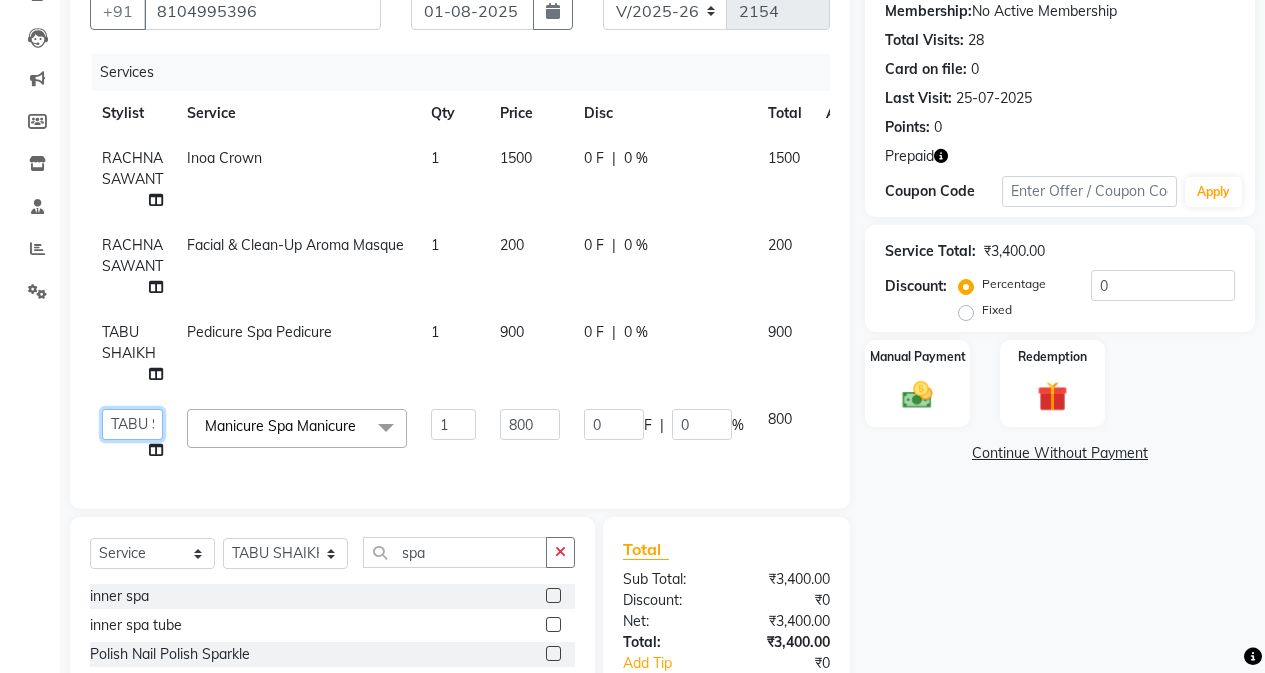 click on "Admin   Arifa    ESHA CHAUHAN   FARIDA SHAIKH   Manager   MEENA MISALKAR   Minal   NAMYA SALIAN   POONAM KATEL   RACHNA SAWANT   Ranu nails   REEMA MANGELA   SHAMINA SHAIKH   SHEFALI SHETTY   TABU SHAIKH" 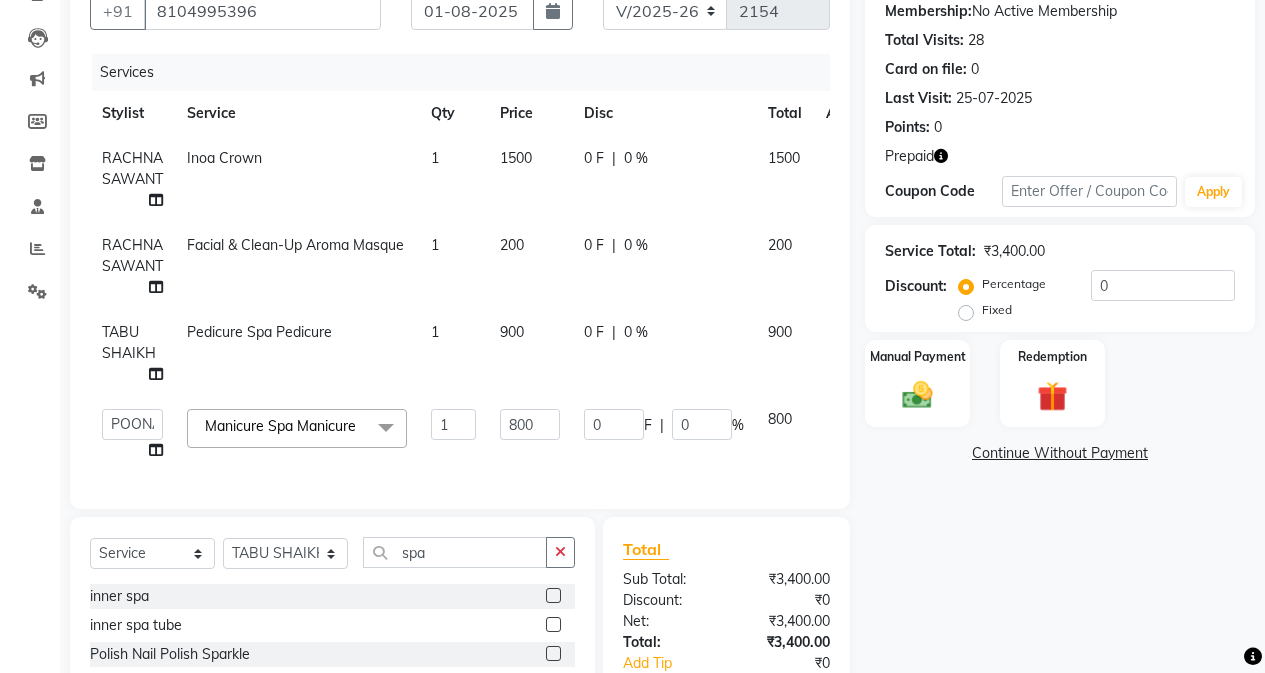 select on "61733" 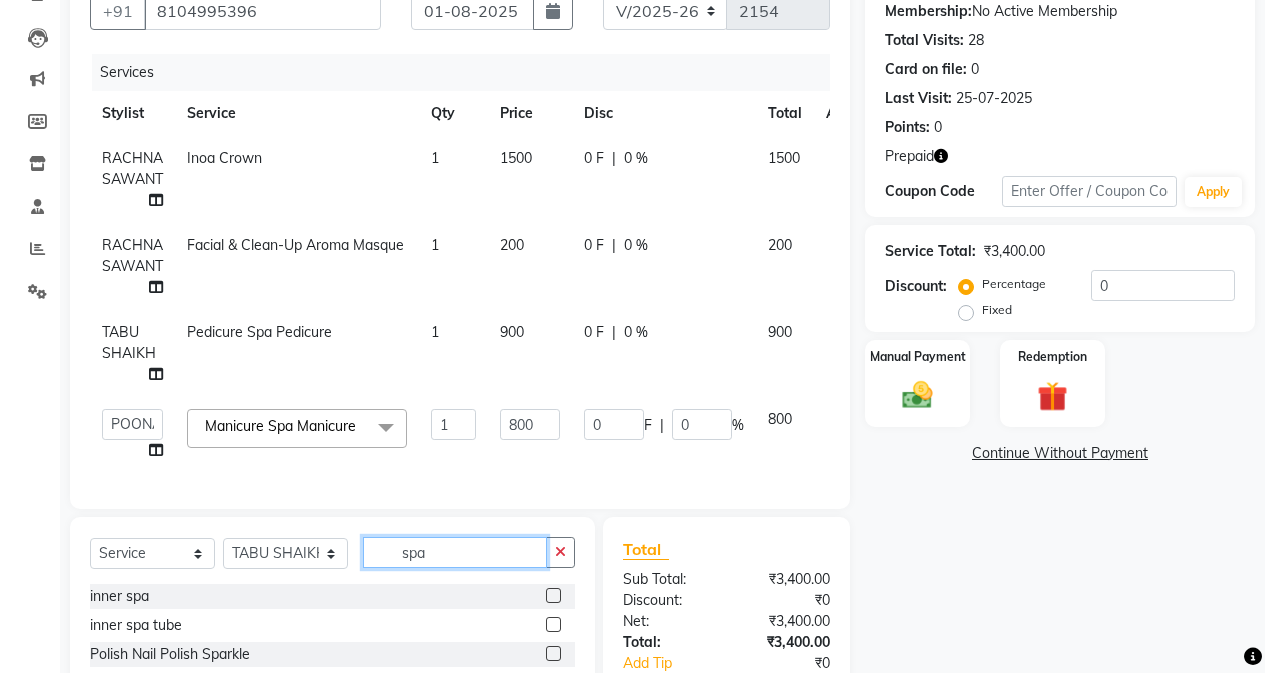 click on "spa" 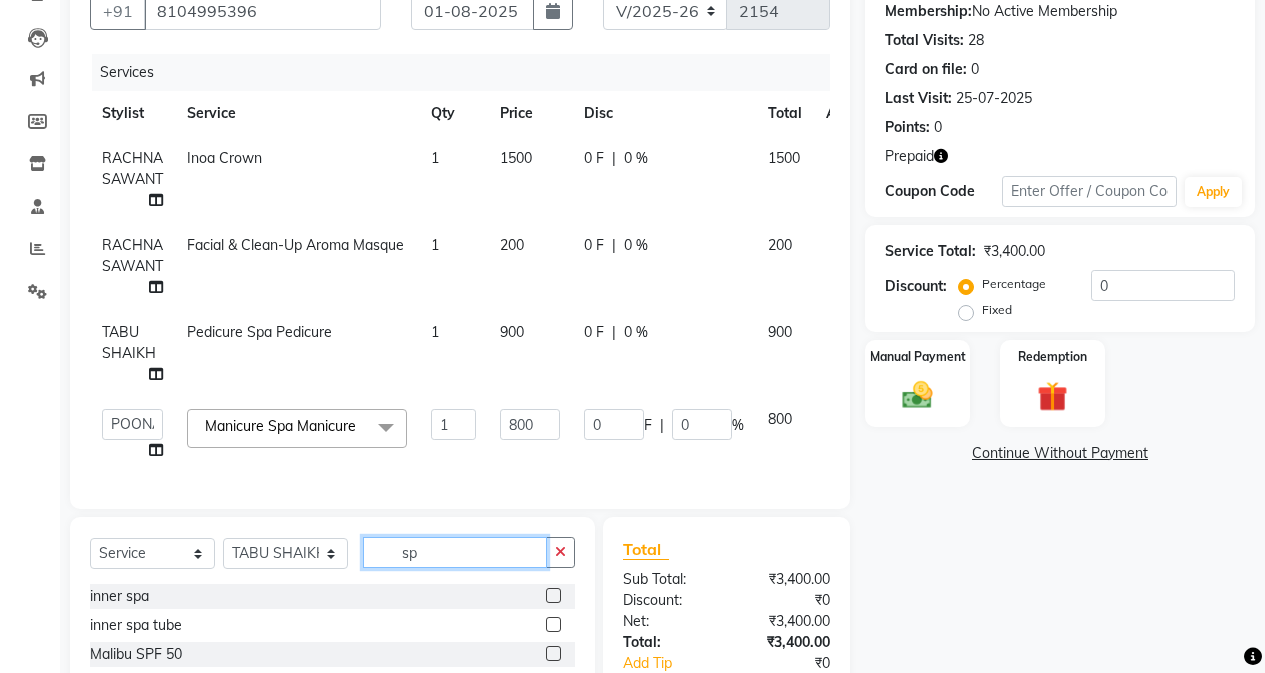 type on "s" 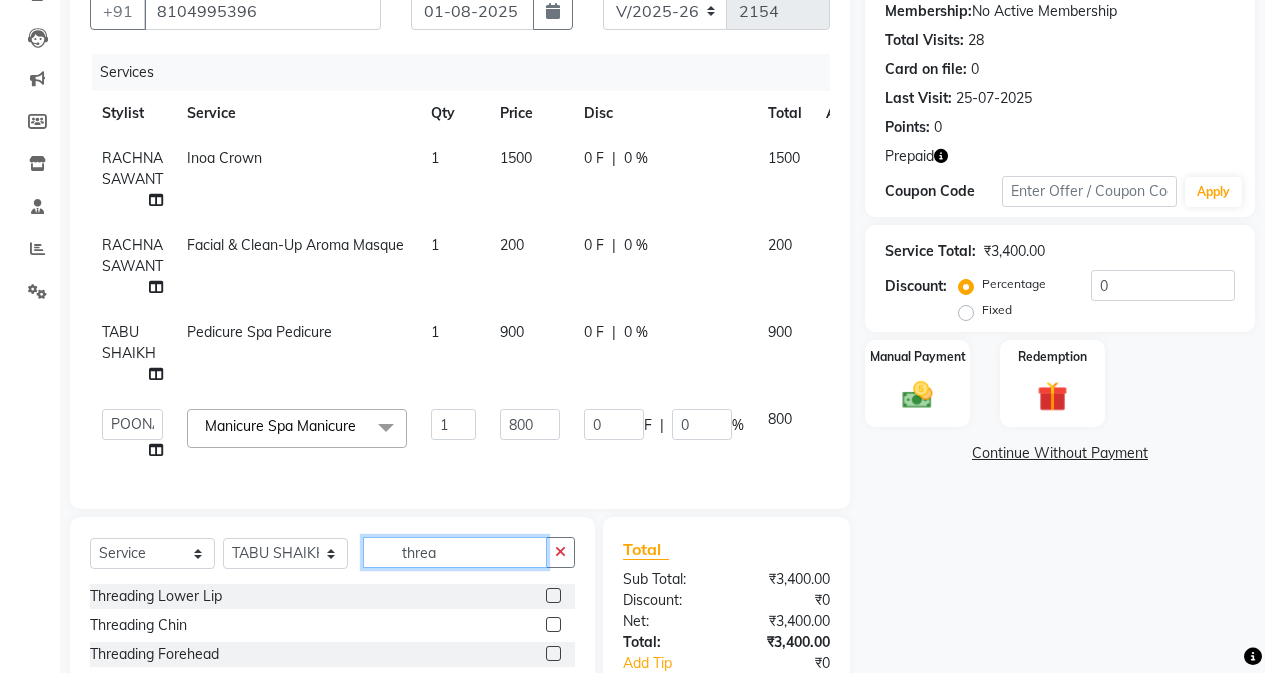 scroll, scrollTop: 378, scrollLeft: 0, axis: vertical 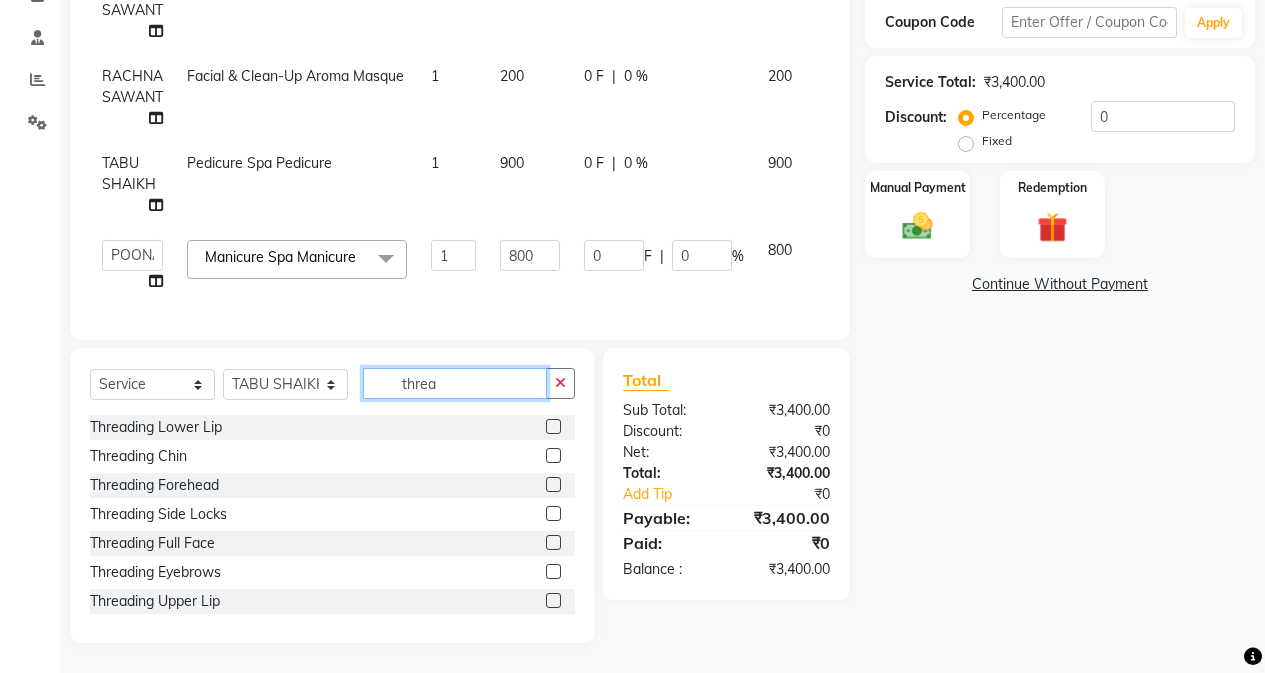 type on "threa" 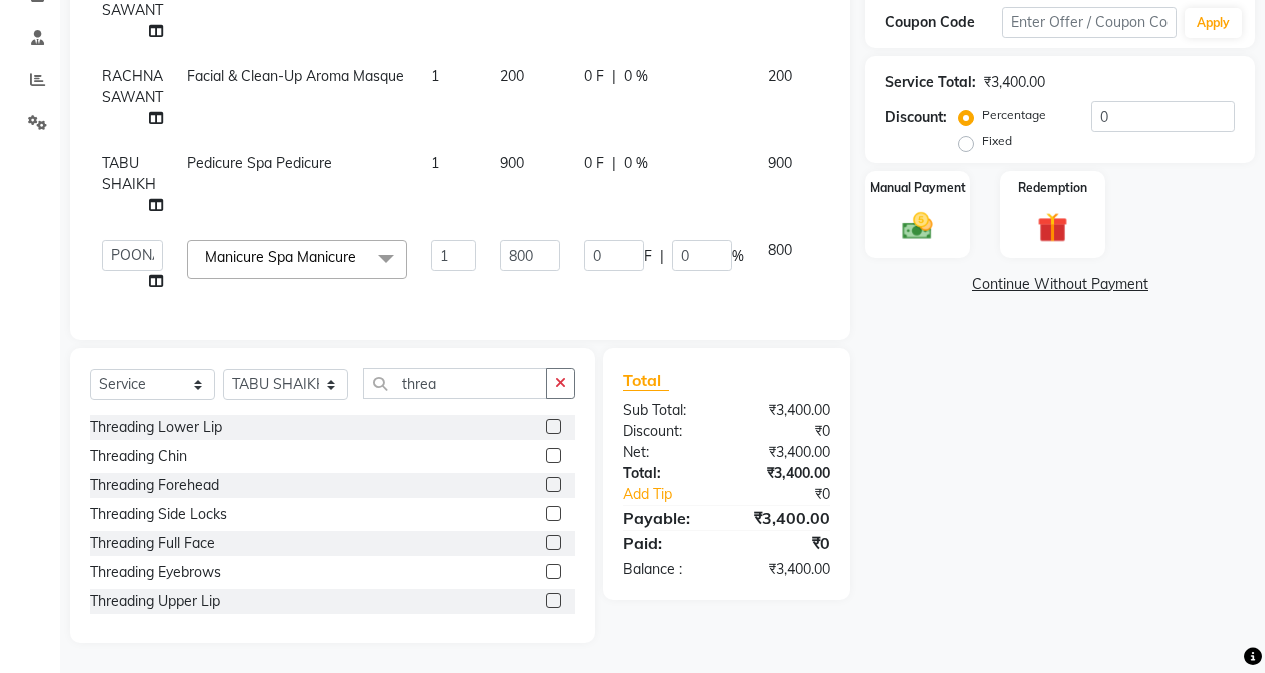 click 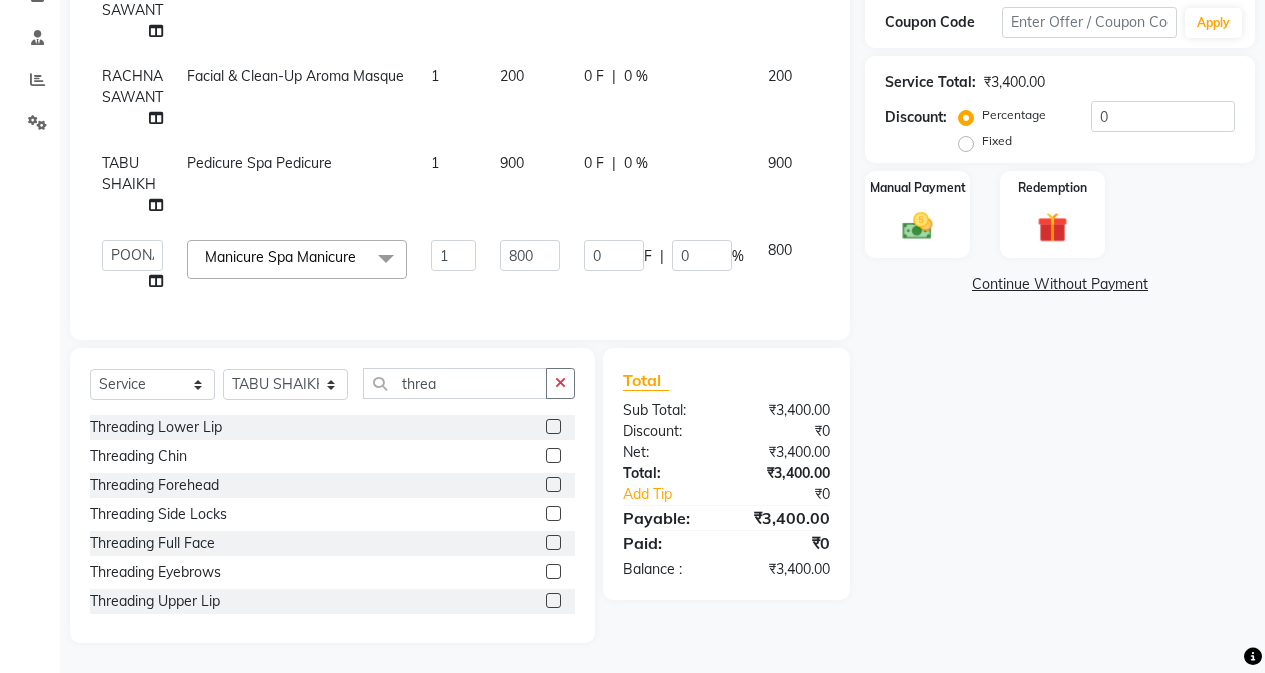 click at bounding box center [552, 543] 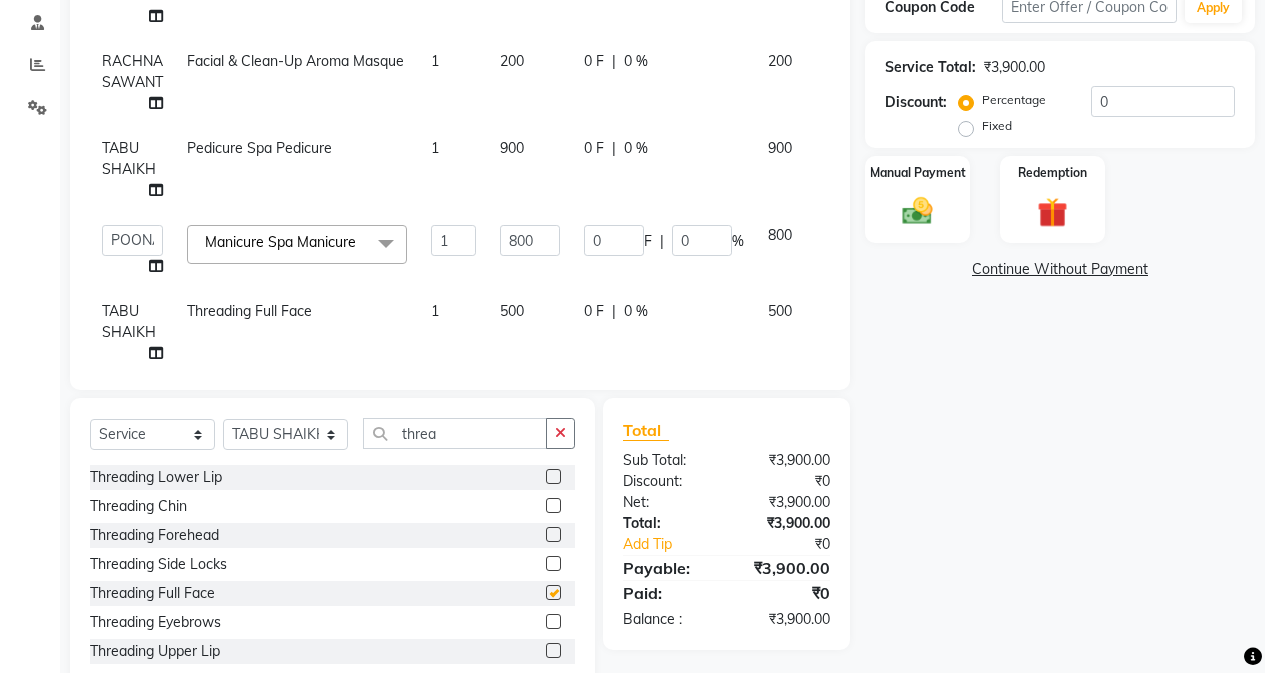 scroll, scrollTop: 428, scrollLeft: 0, axis: vertical 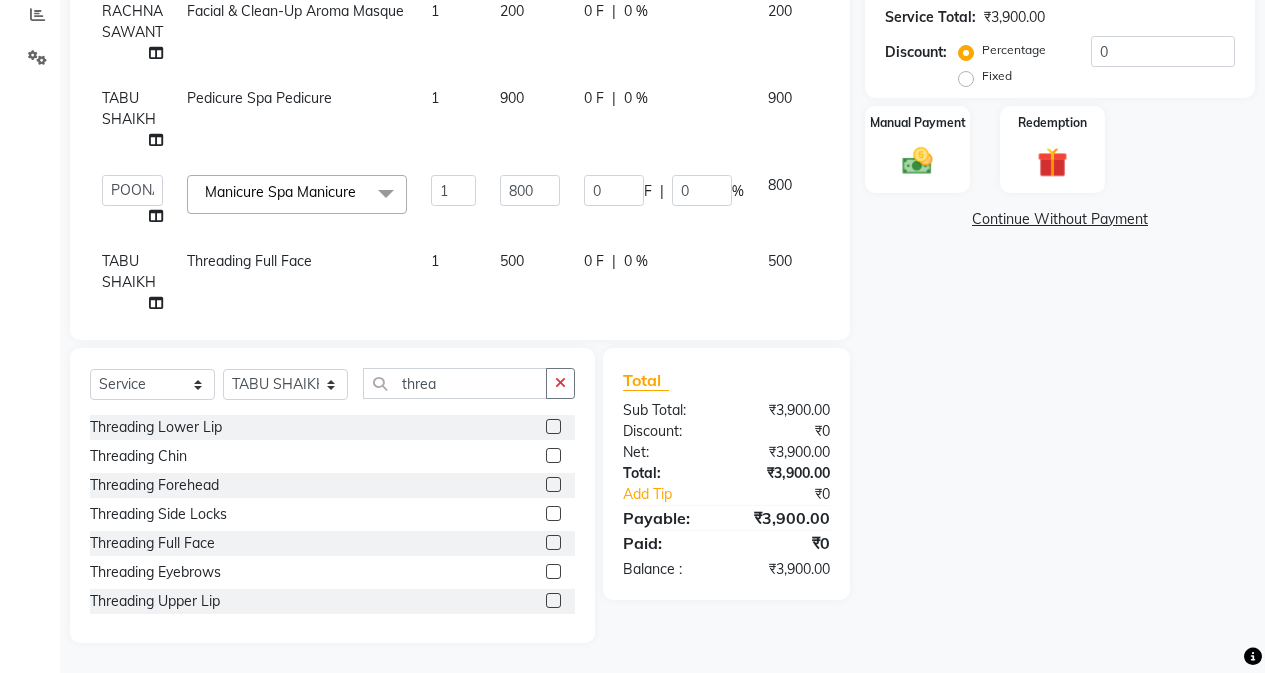 checkbox on "false" 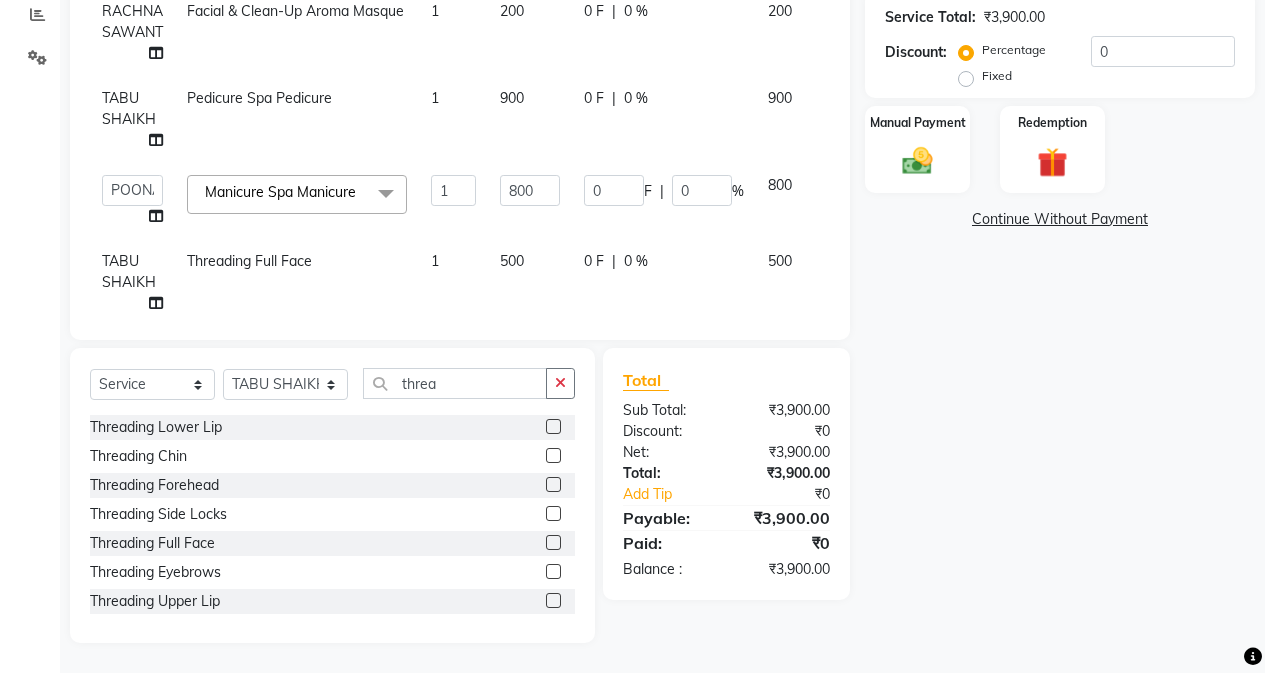 click on "500" 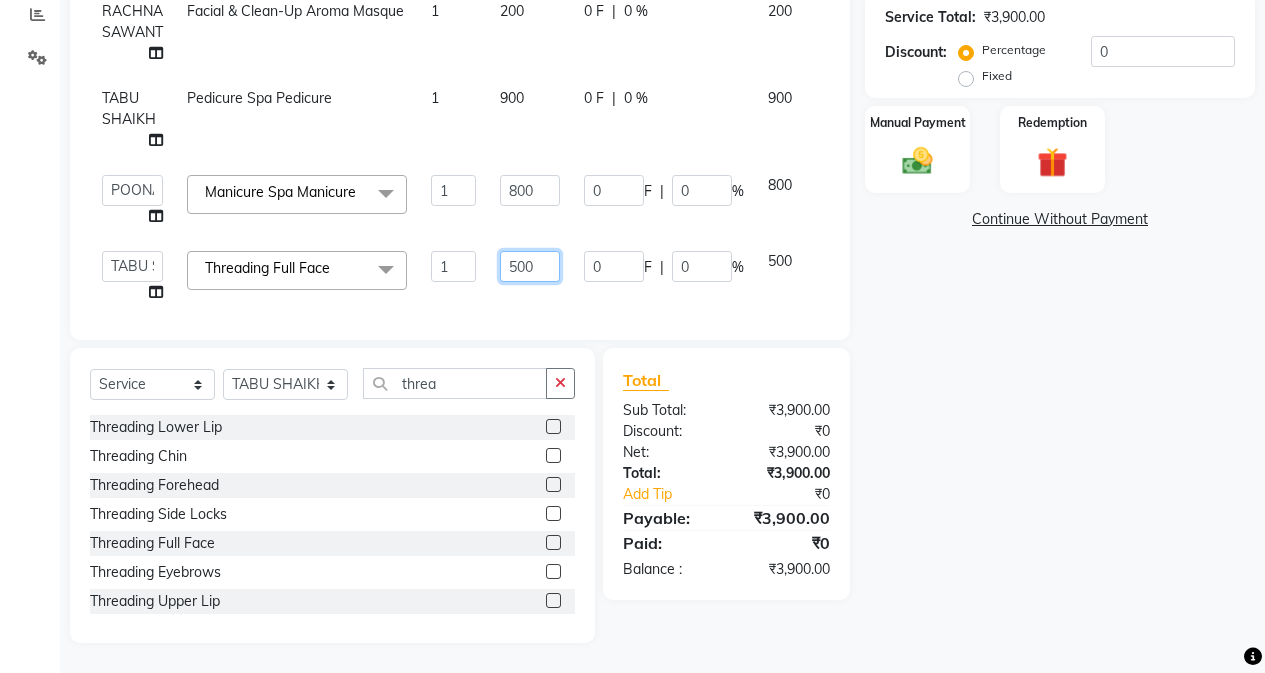 click on "500" 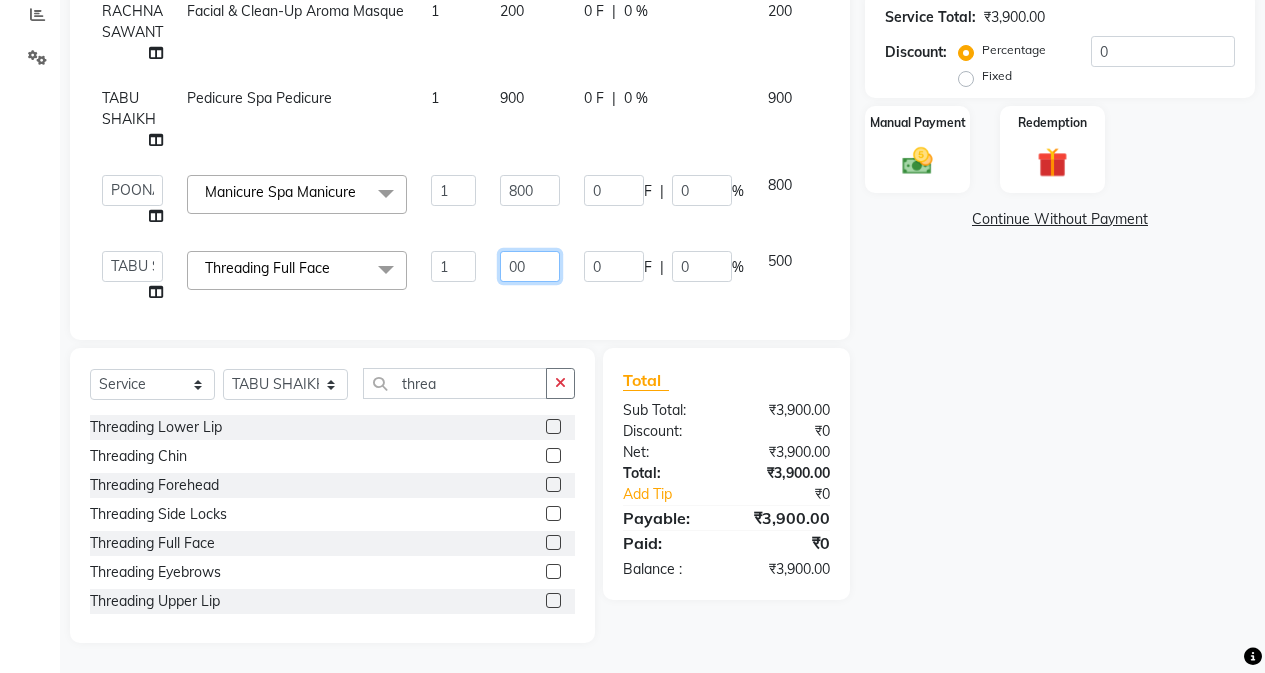 type on "200" 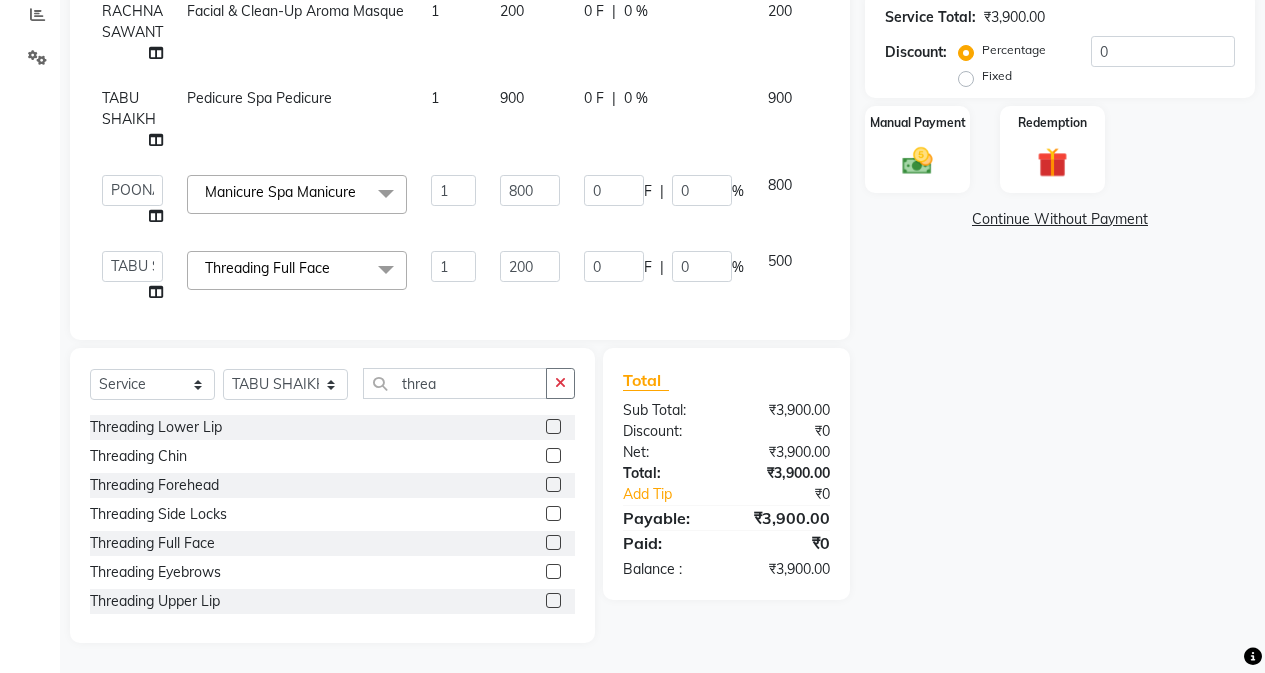 click on "Name: [FIRST] [LAST] Membership:  No Active Membership  Total Visits:  28 Card on file:  0 Last Visit:   25-07-2025 Points:   0  Prepaid Coupon Code Apply Service Total:  ₹3,900.00  Discount:  Percentage   Fixed  0 Manual Payment Redemption  Continue Without Payment" 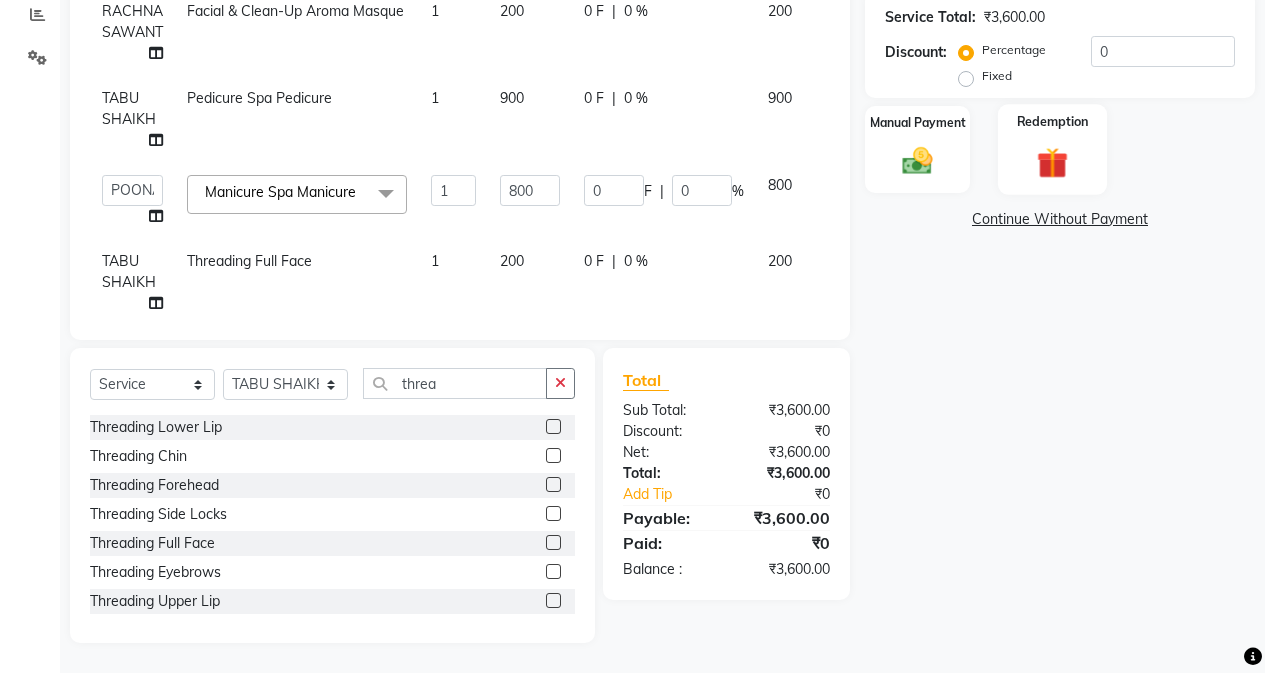 click on "Redemption" 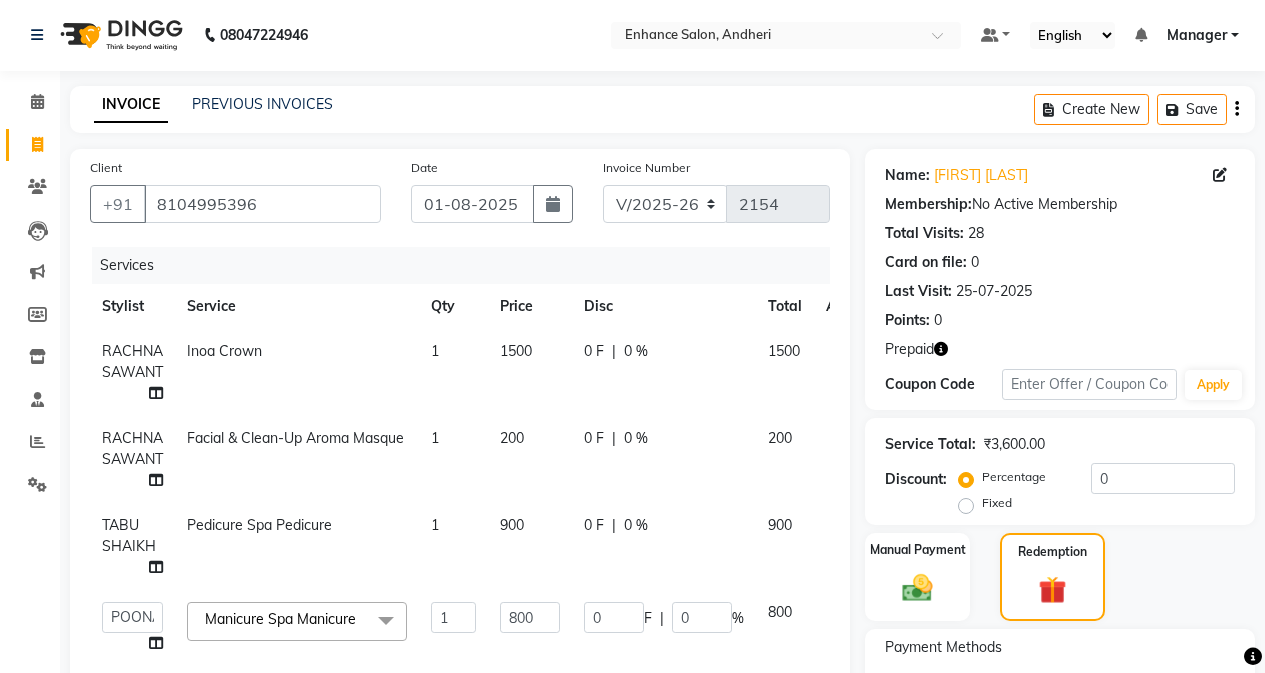 scroll, scrollTop: 0, scrollLeft: 0, axis: both 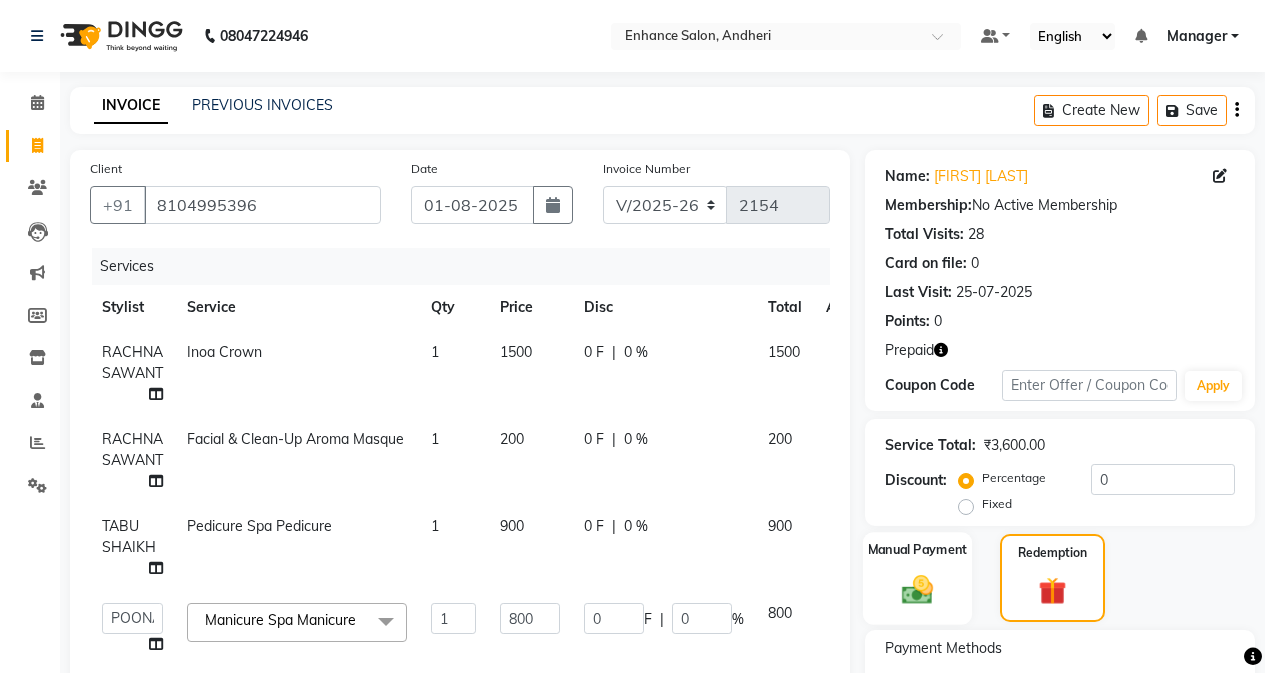 click on "Manual Payment" 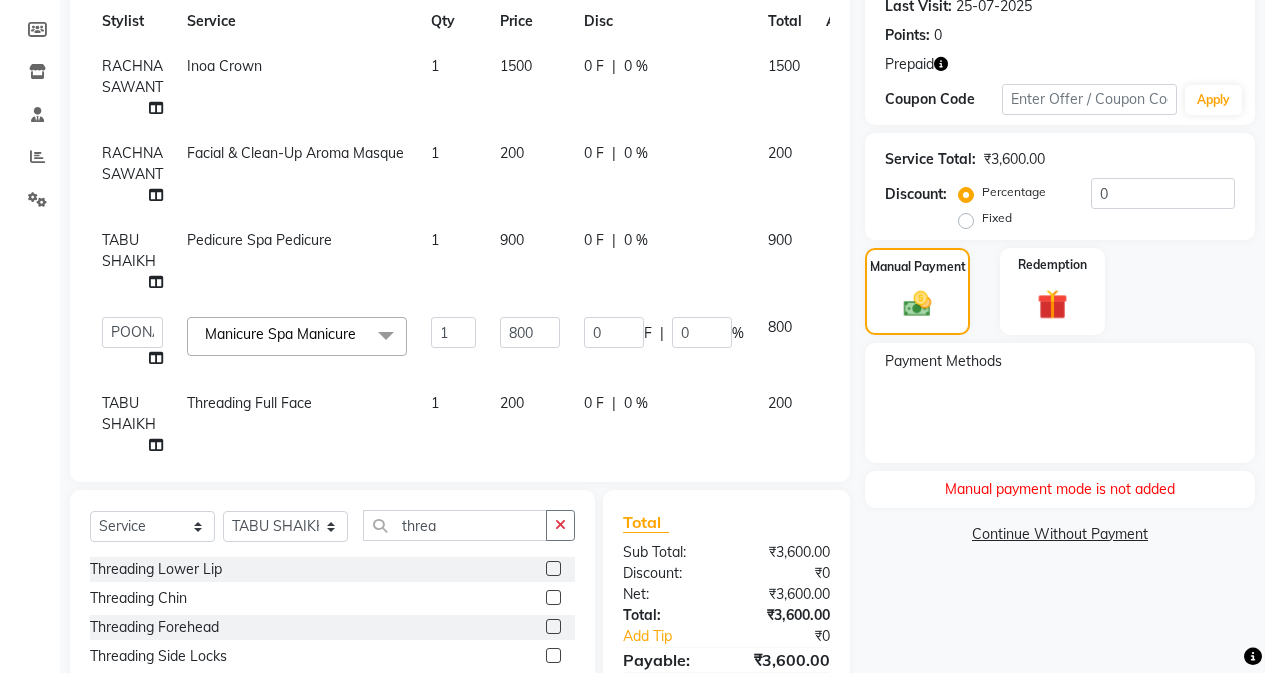 scroll, scrollTop: 300, scrollLeft: 0, axis: vertical 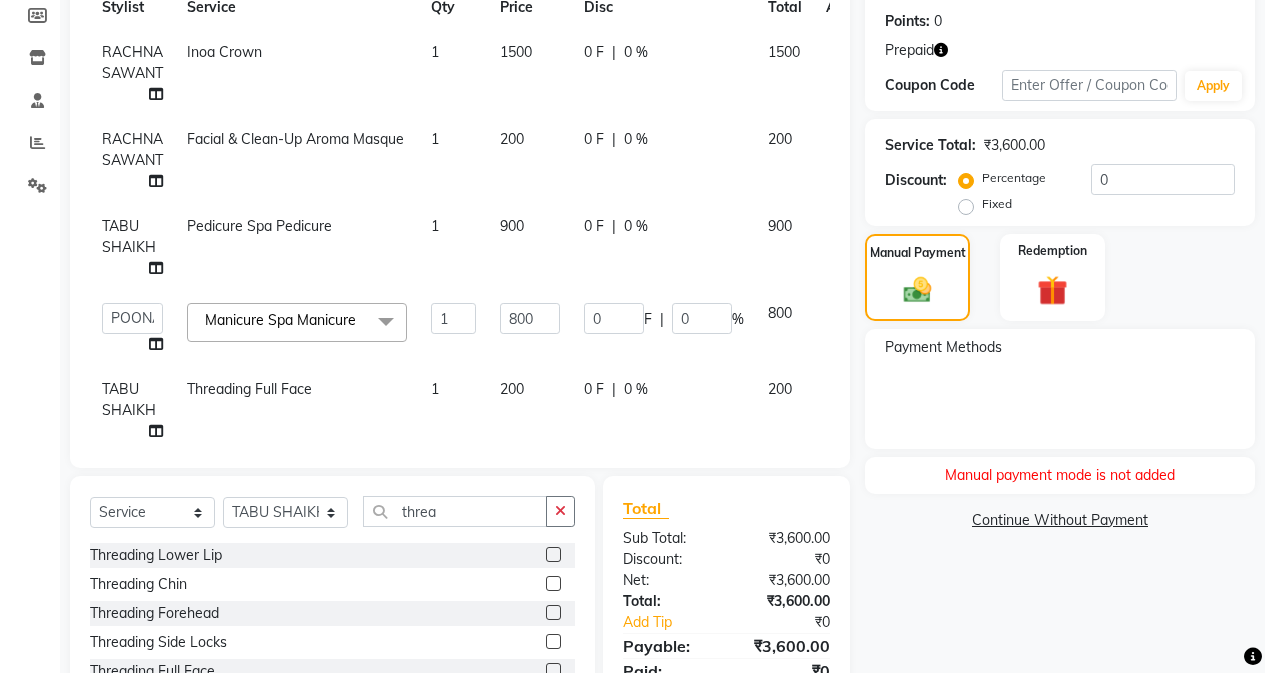 click on "Manual payment mode is not added" 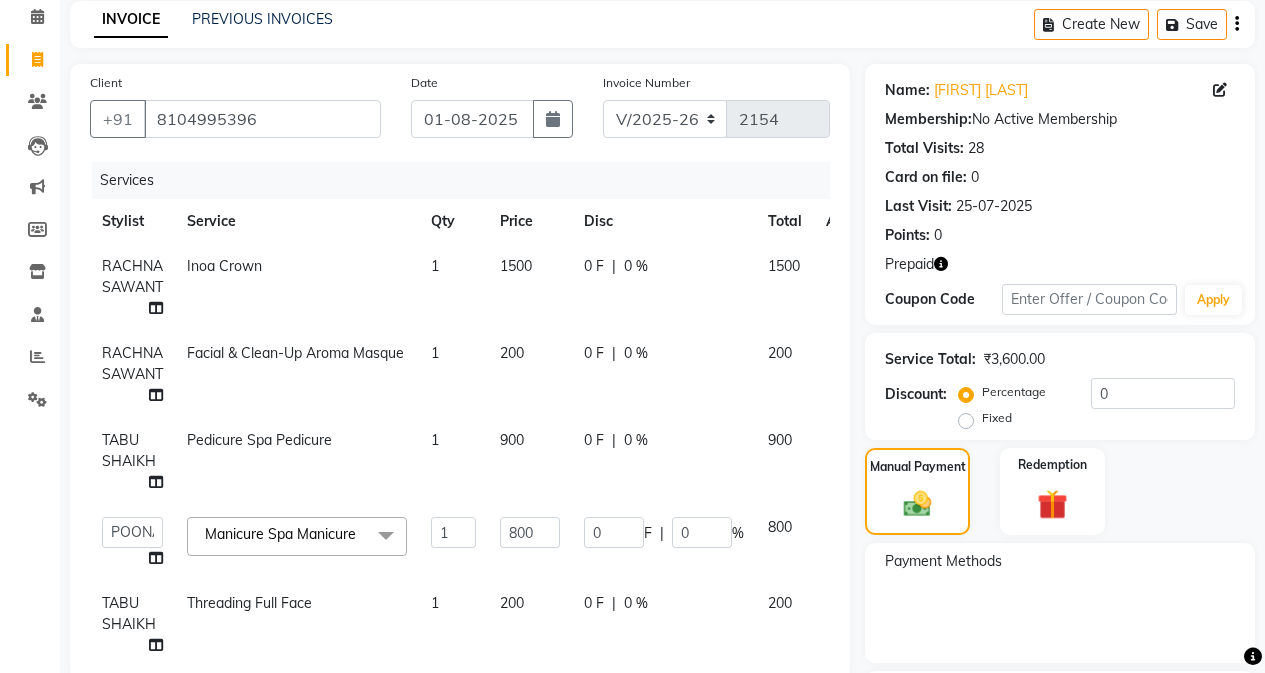scroll, scrollTop: 0, scrollLeft: 0, axis: both 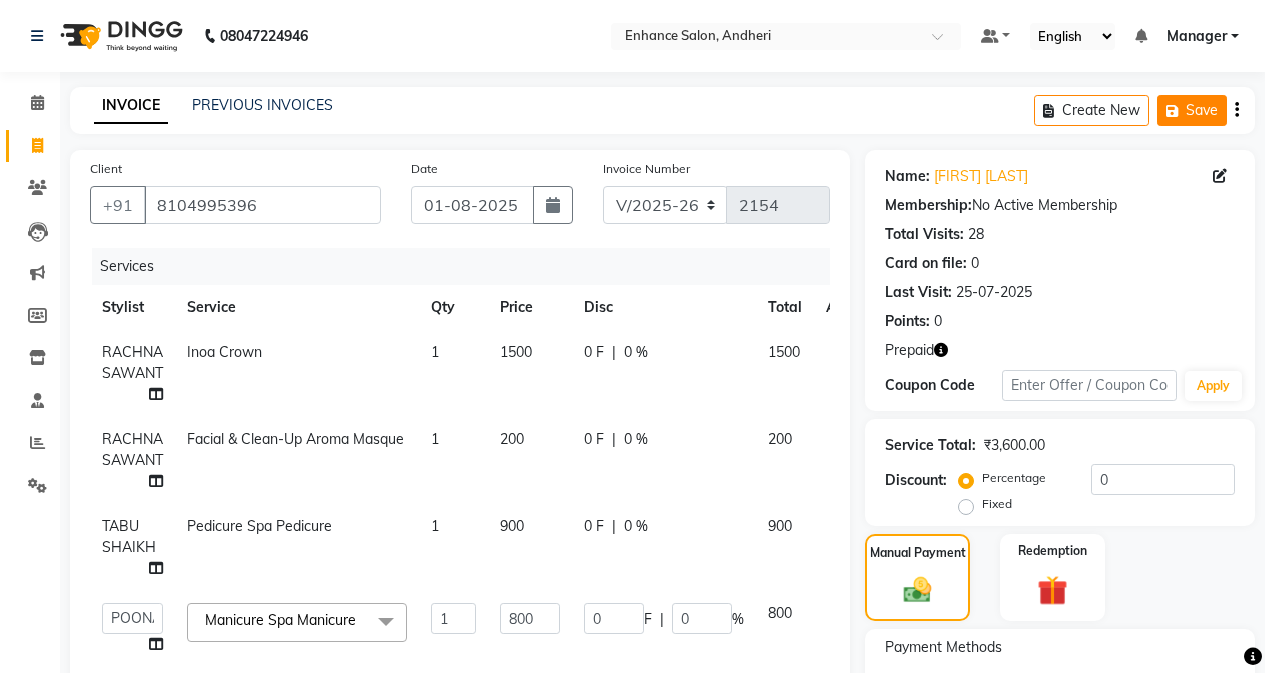 click 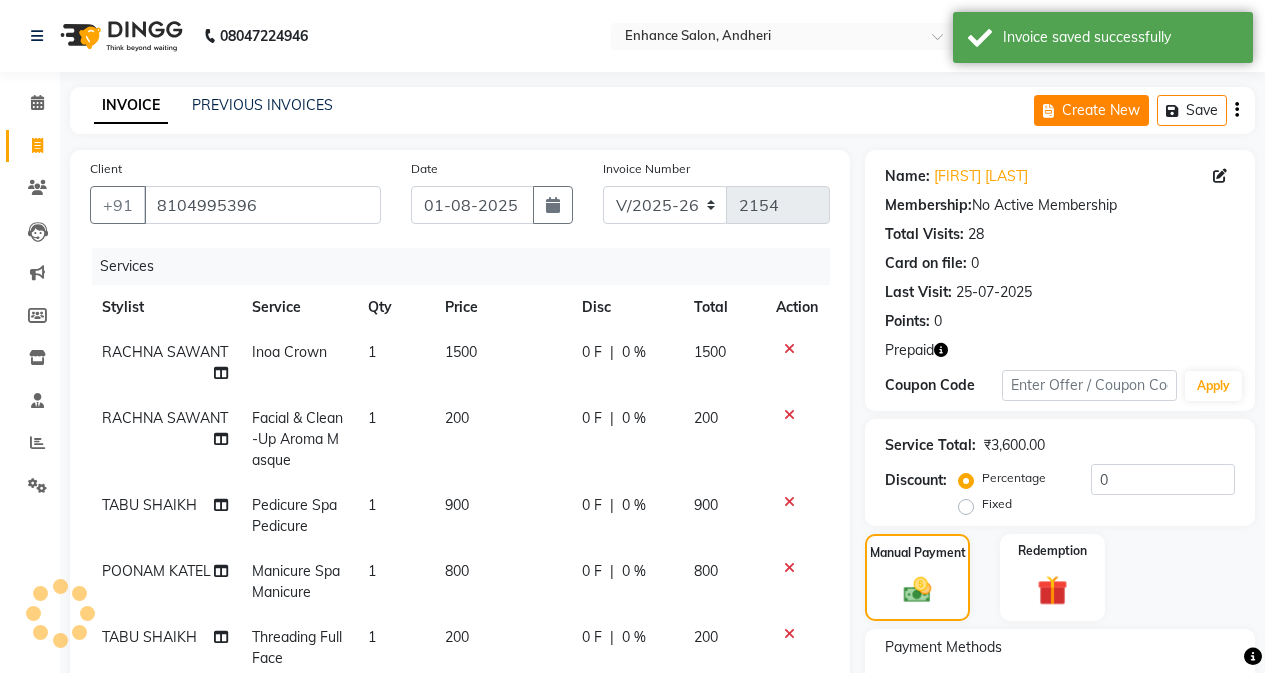 click 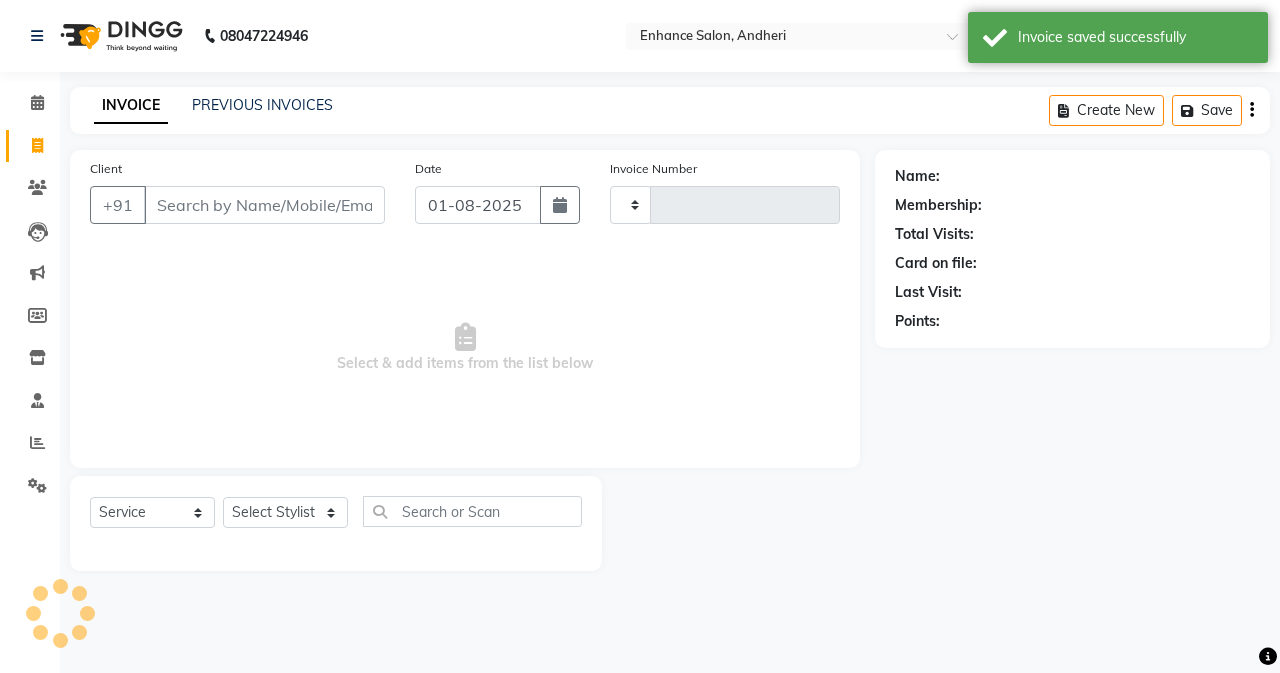 type on "2154" 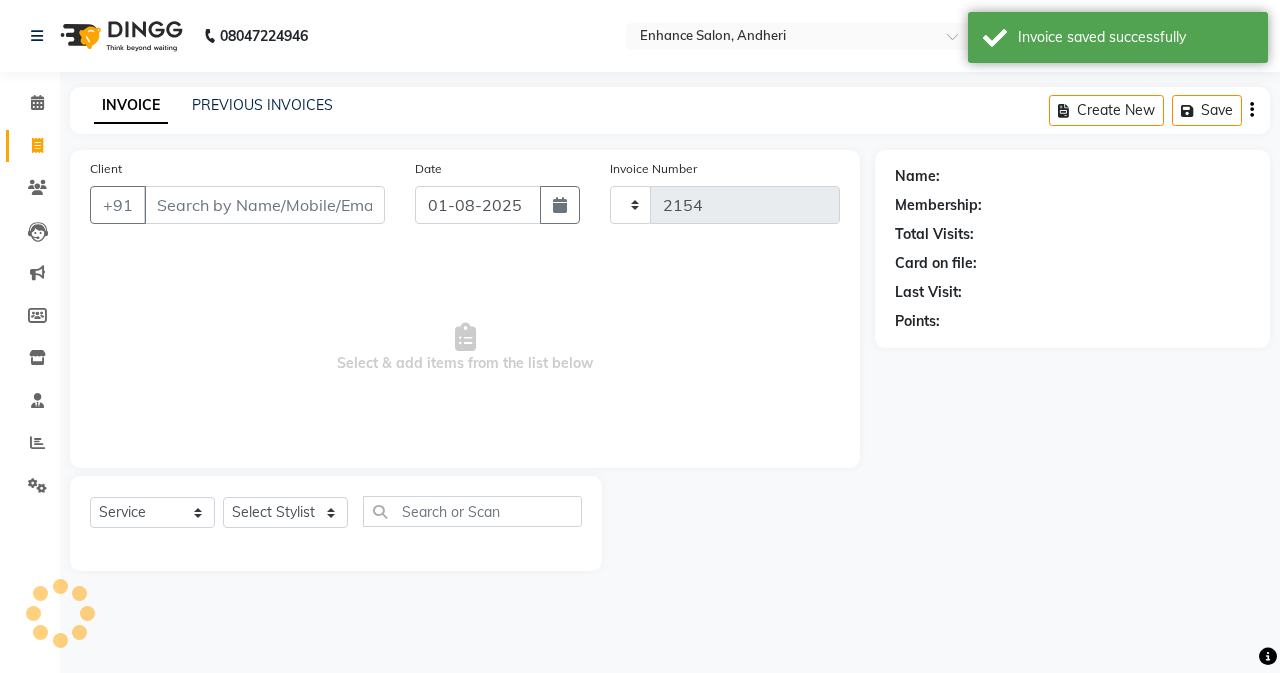 select on "7236" 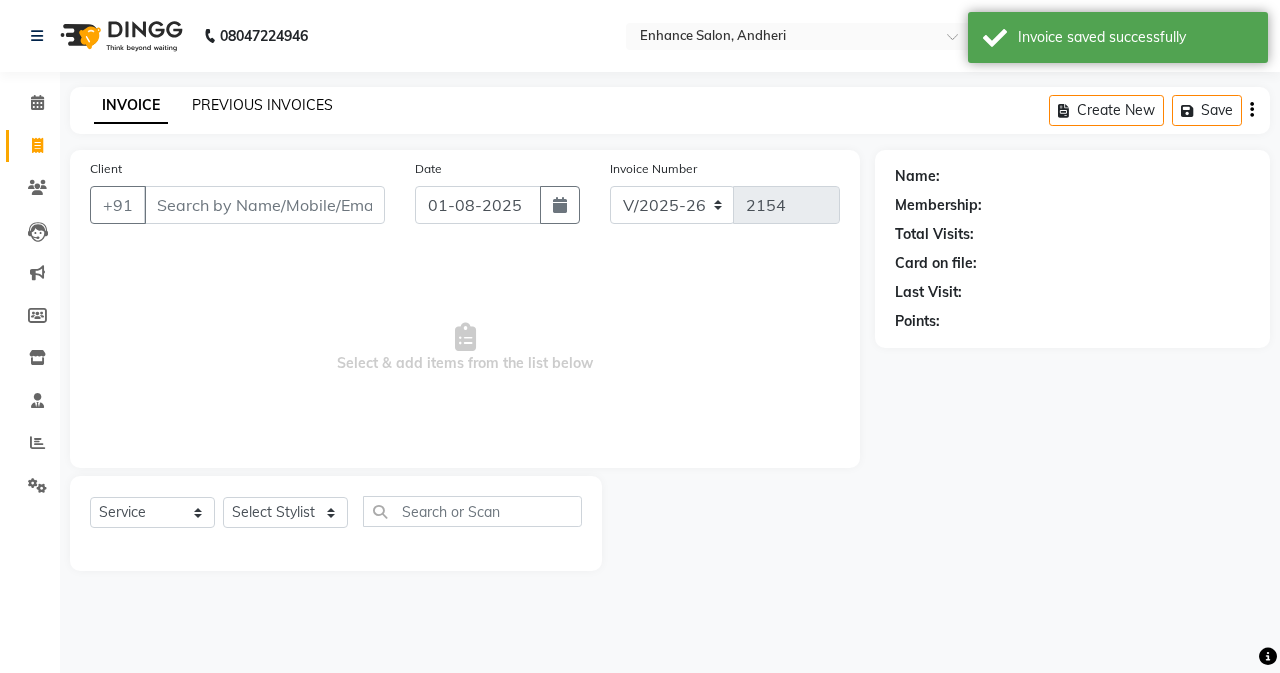 click on "PREVIOUS INVOICES" 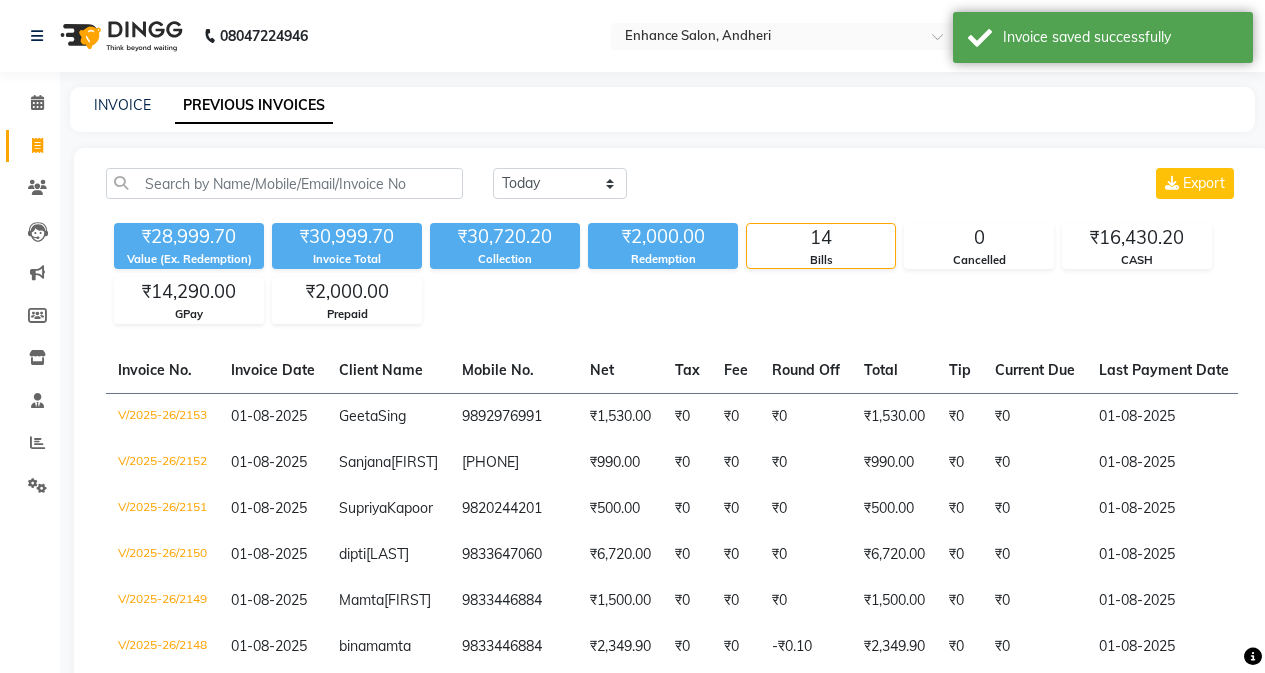 click on "INVOICE PREVIOUS INVOICES" 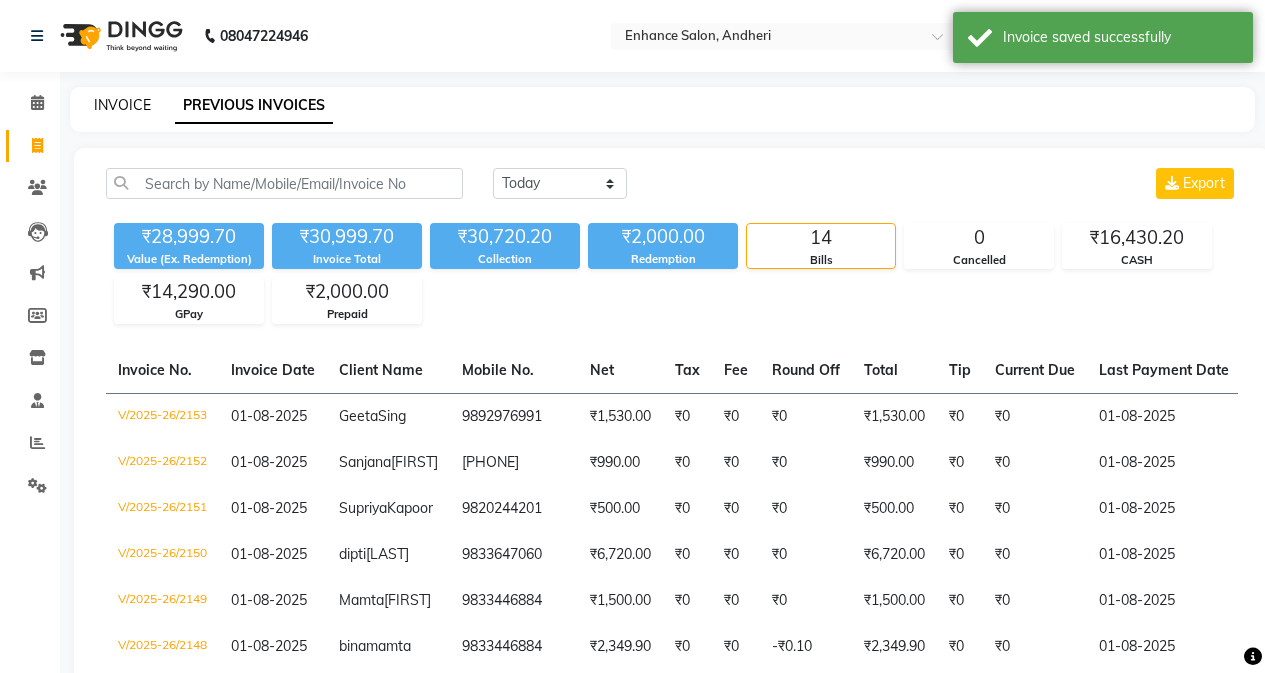 click on "INVOICE" 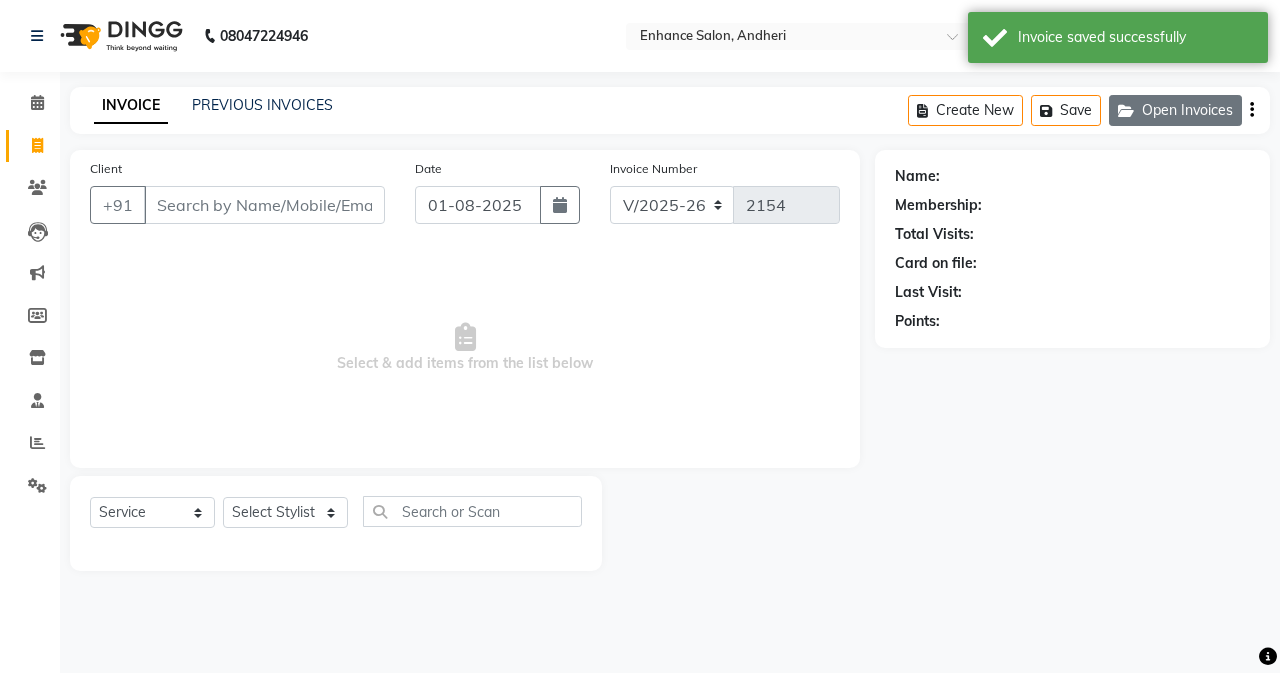 click on "Open Invoices" 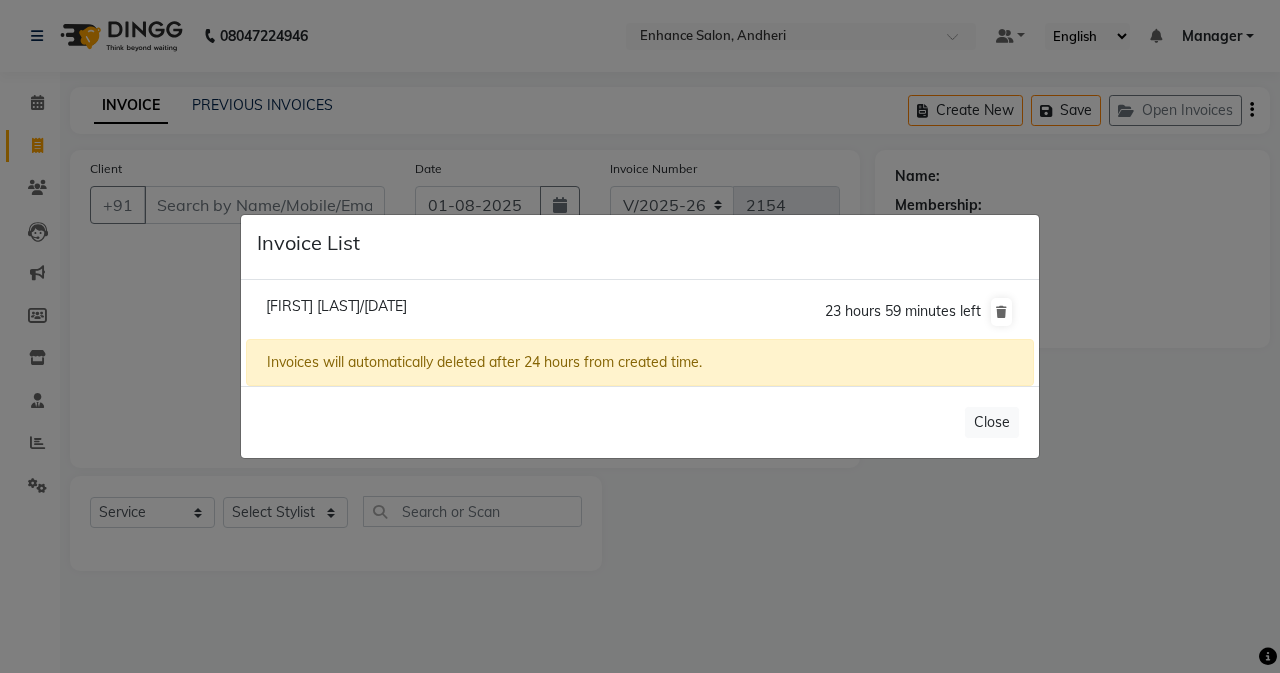 click on "[FIRST] [LAST]/[DATE]" 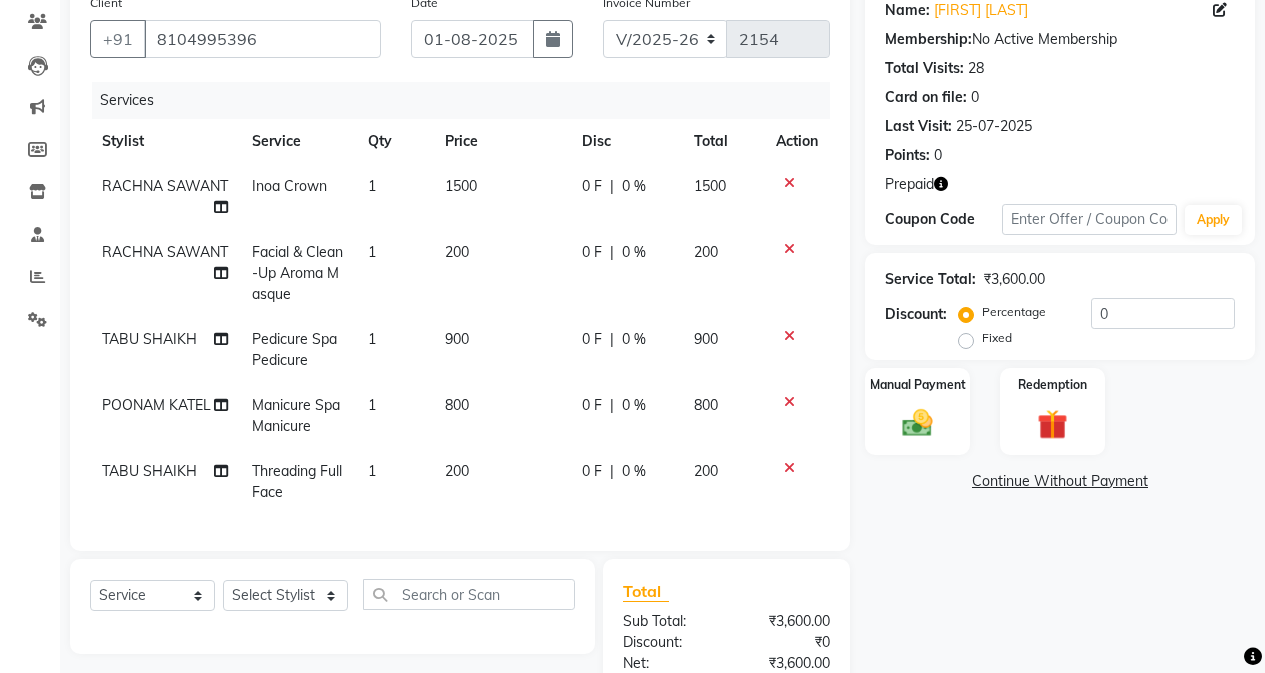 scroll, scrollTop: 349, scrollLeft: 0, axis: vertical 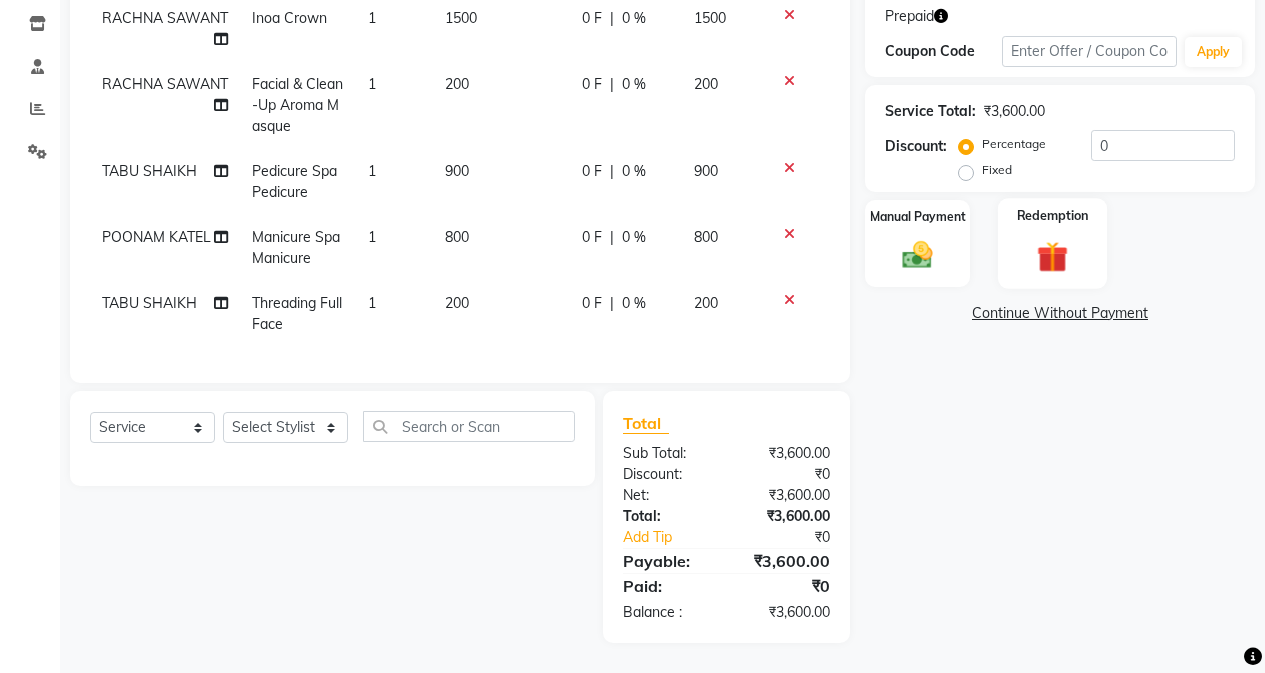 click 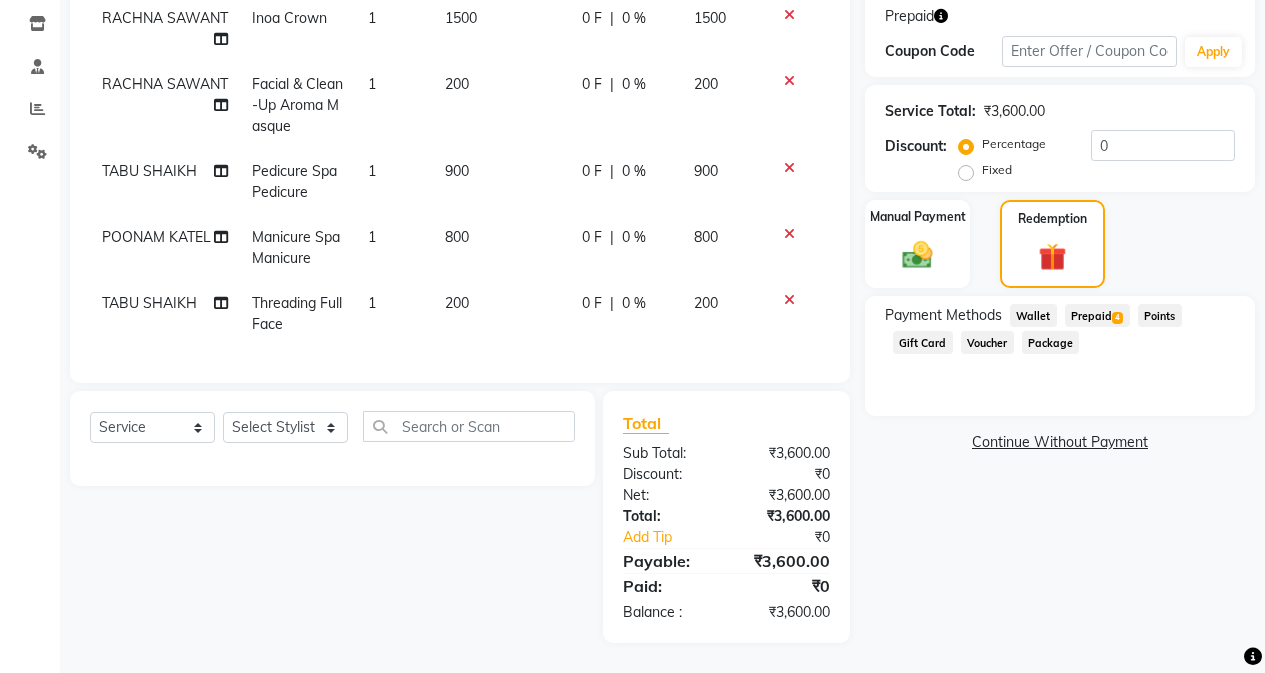 click on "Prepaid  4" 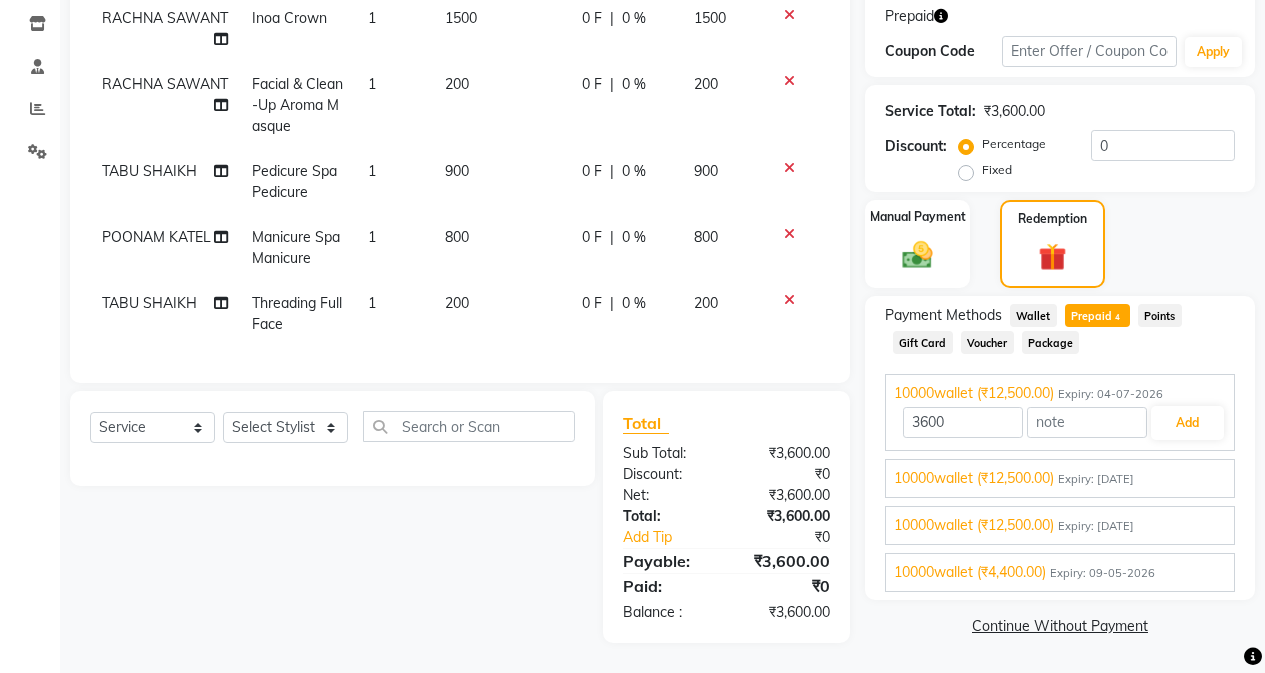 click on "10000wallet (₹[AMOUNT]) Expiry: [DATE] [AMOUNT] Add" at bounding box center (1060, 572) 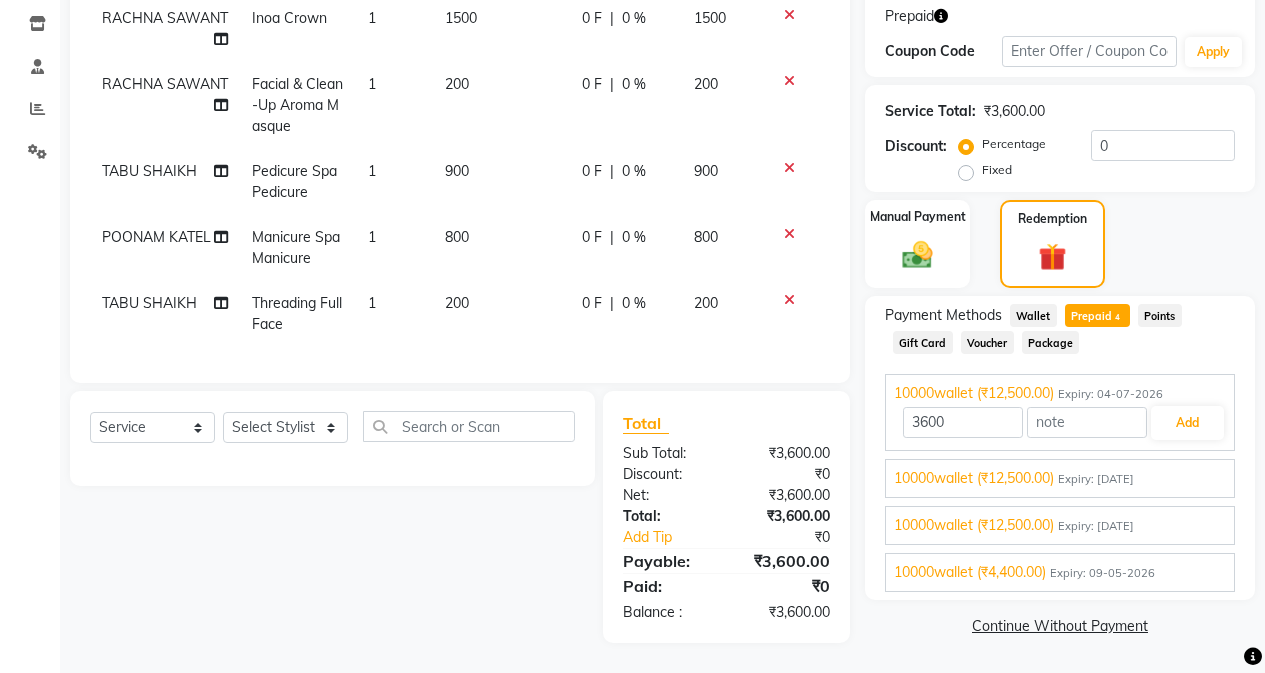 click on "10000wallet (₹4,400.00)" at bounding box center (970, 572) 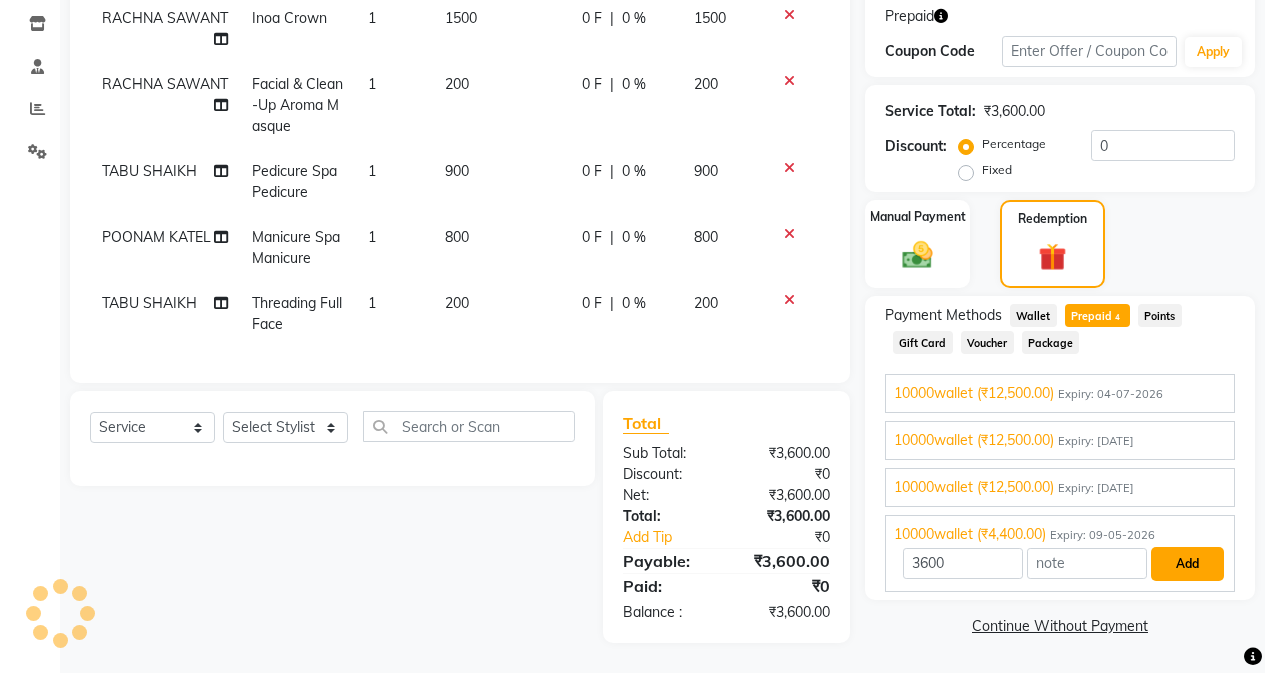 click on "Add" at bounding box center [1187, 564] 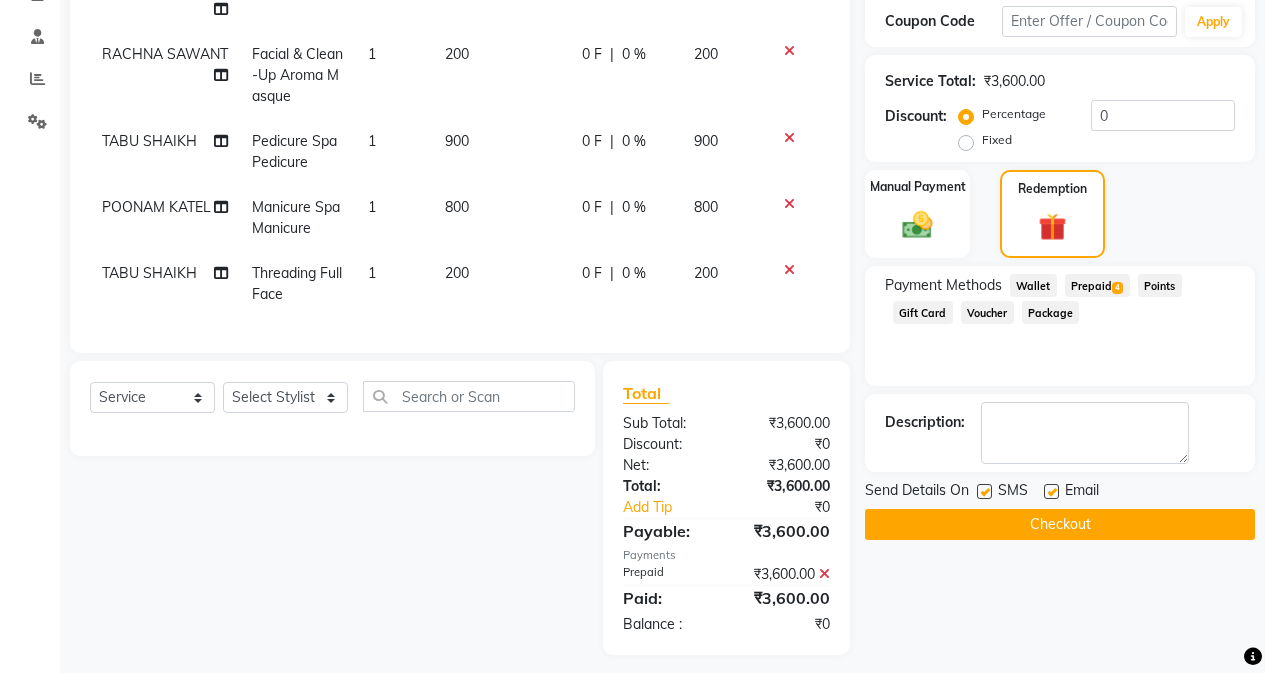 scroll, scrollTop: 391, scrollLeft: 0, axis: vertical 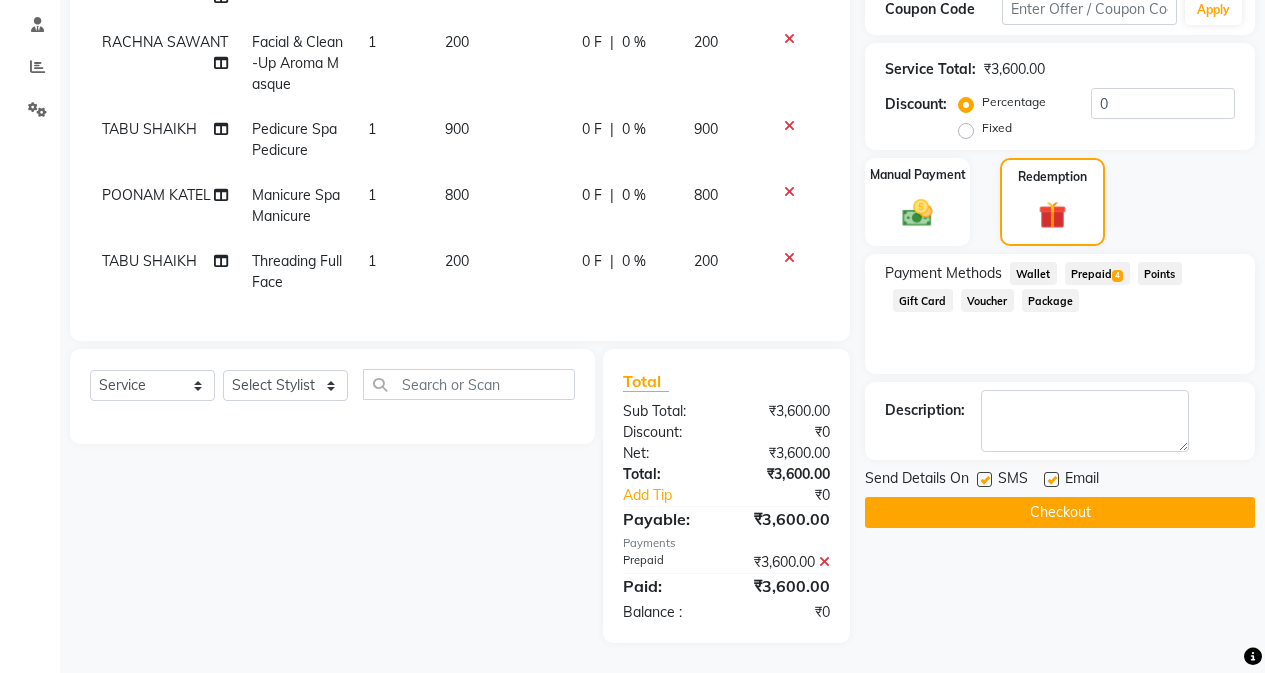 click on "Checkout" 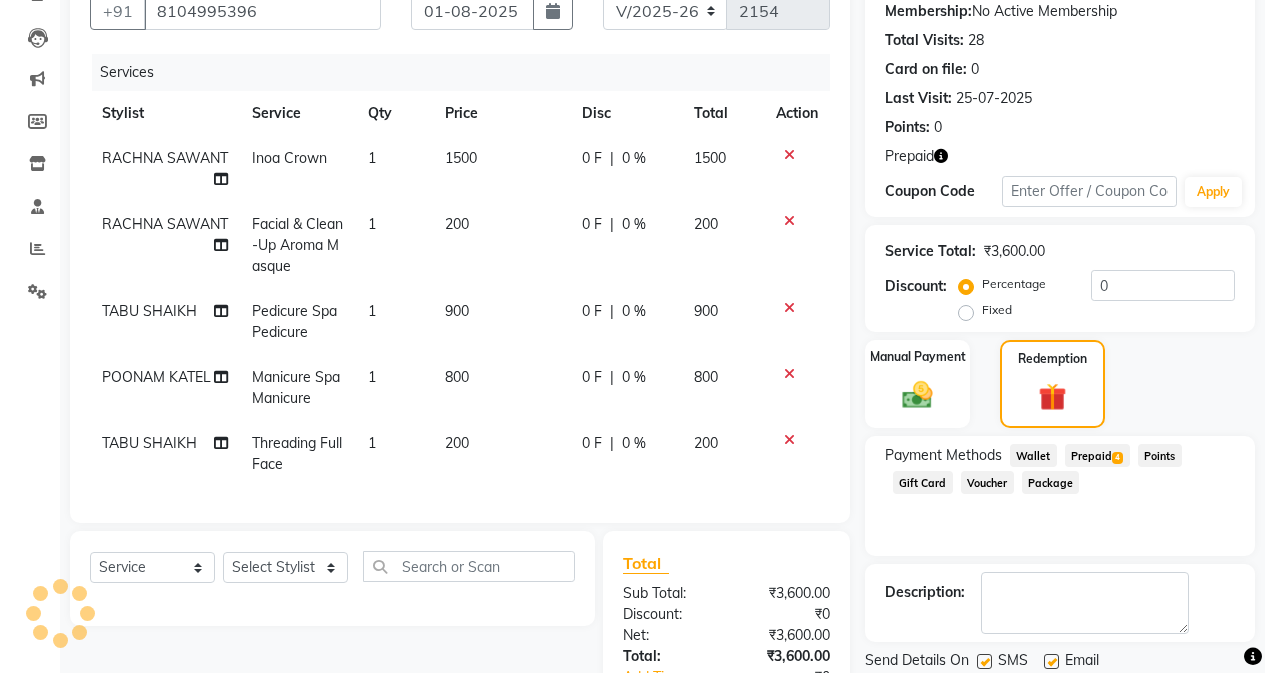 scroll, scrollTop: 0, scrollLeft: 0, axis: both 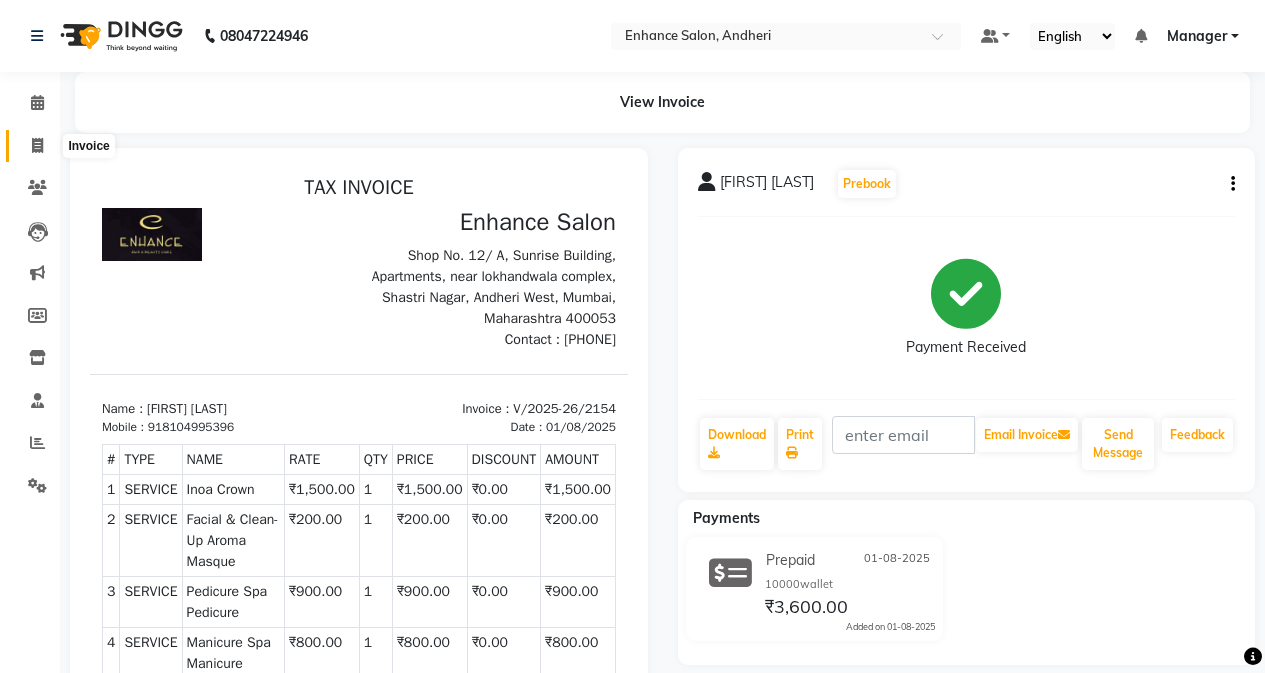 click 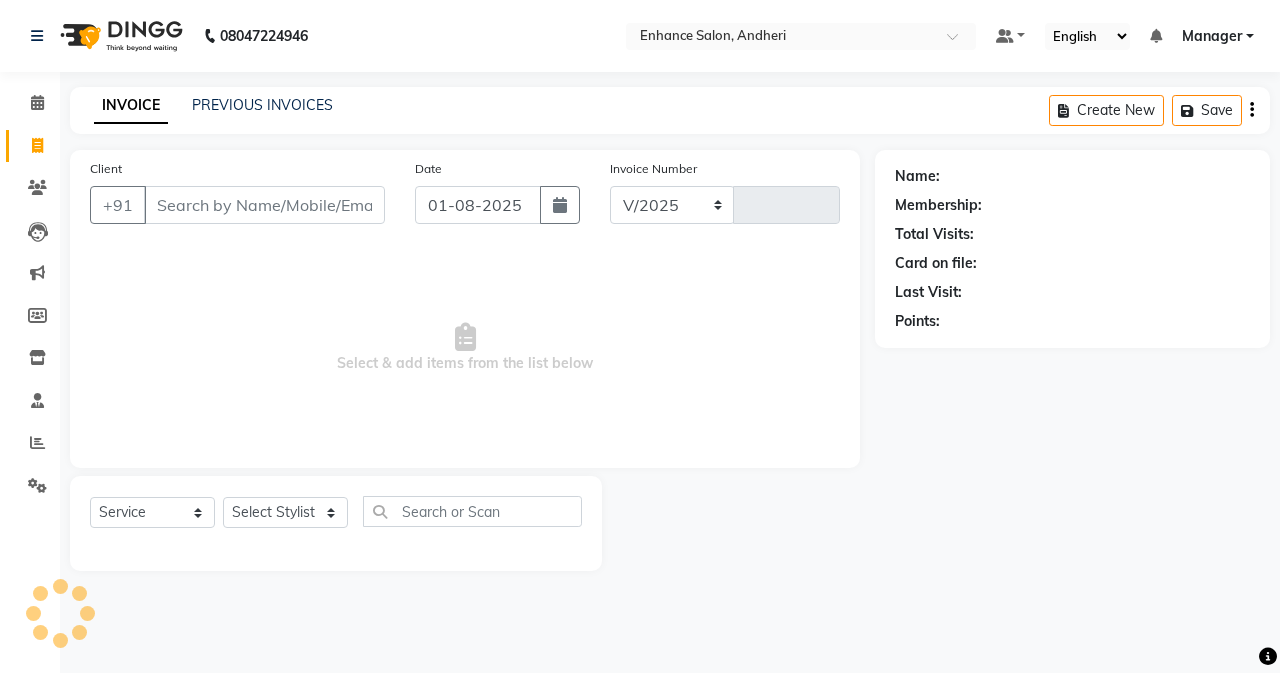 select on "7236" 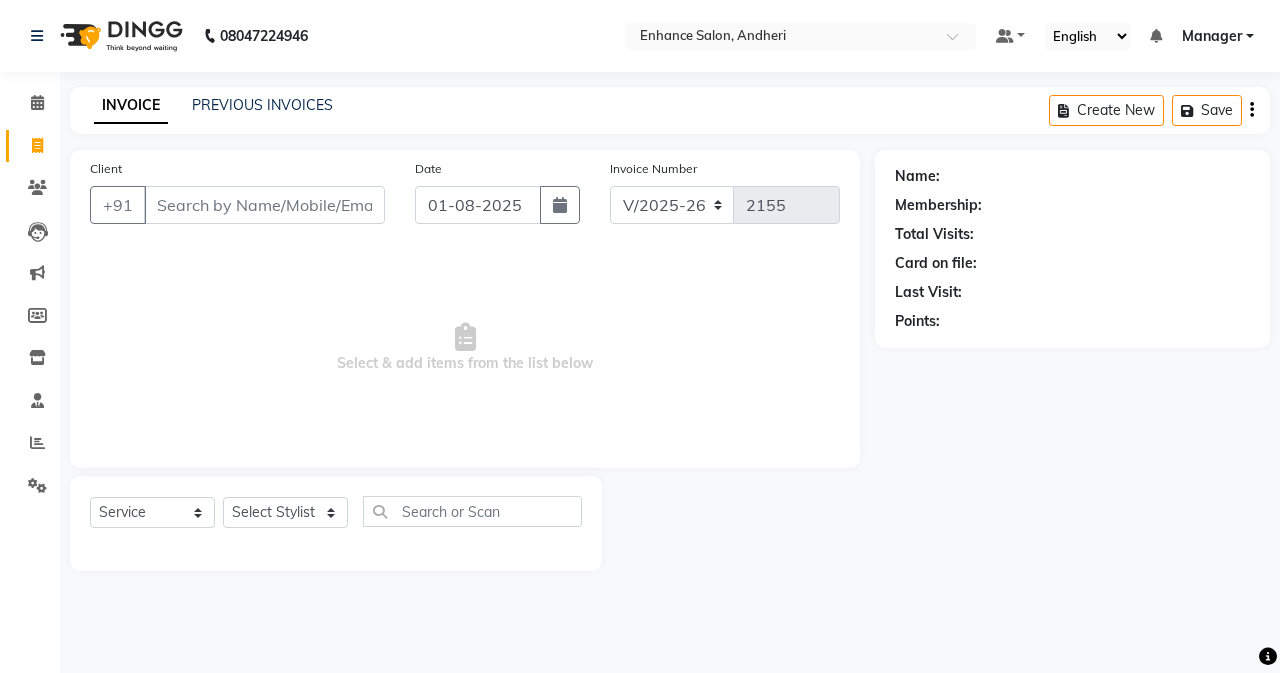 click on "Name: Membership: Total Visits: Card on file: Last Visit:  Points:" 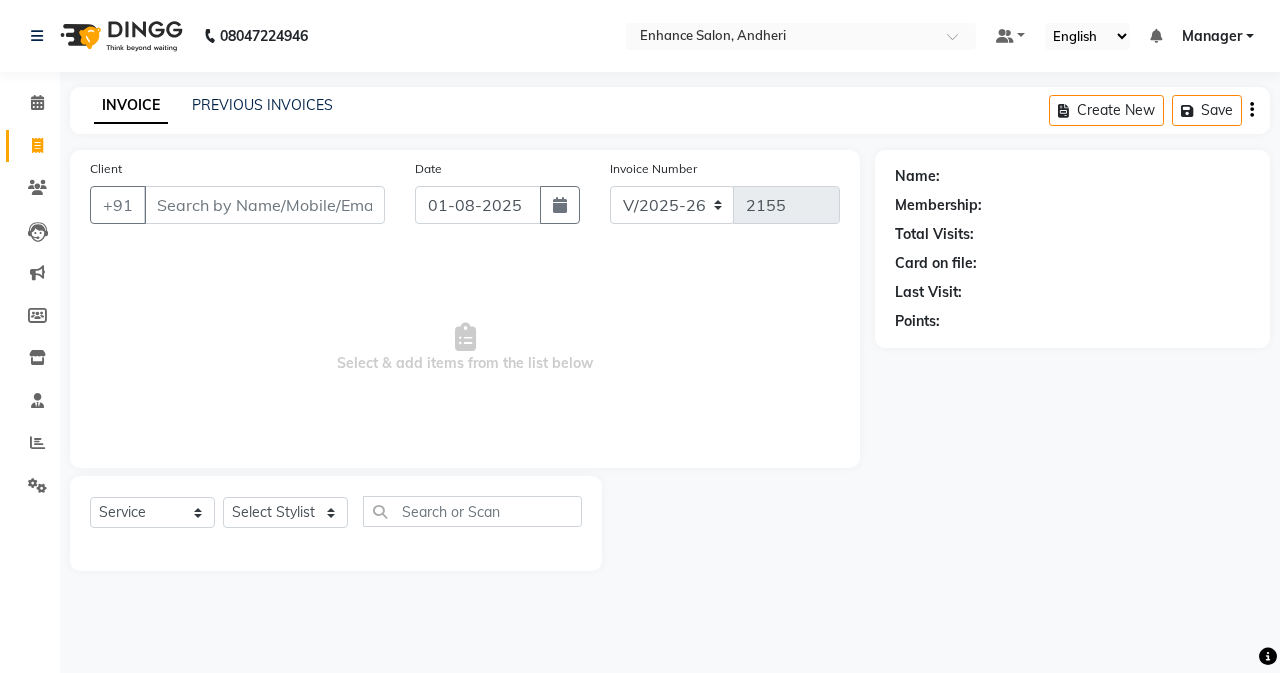 click on "Name: Membership: Total Visits: Card on file: Last Visit:  Points:" 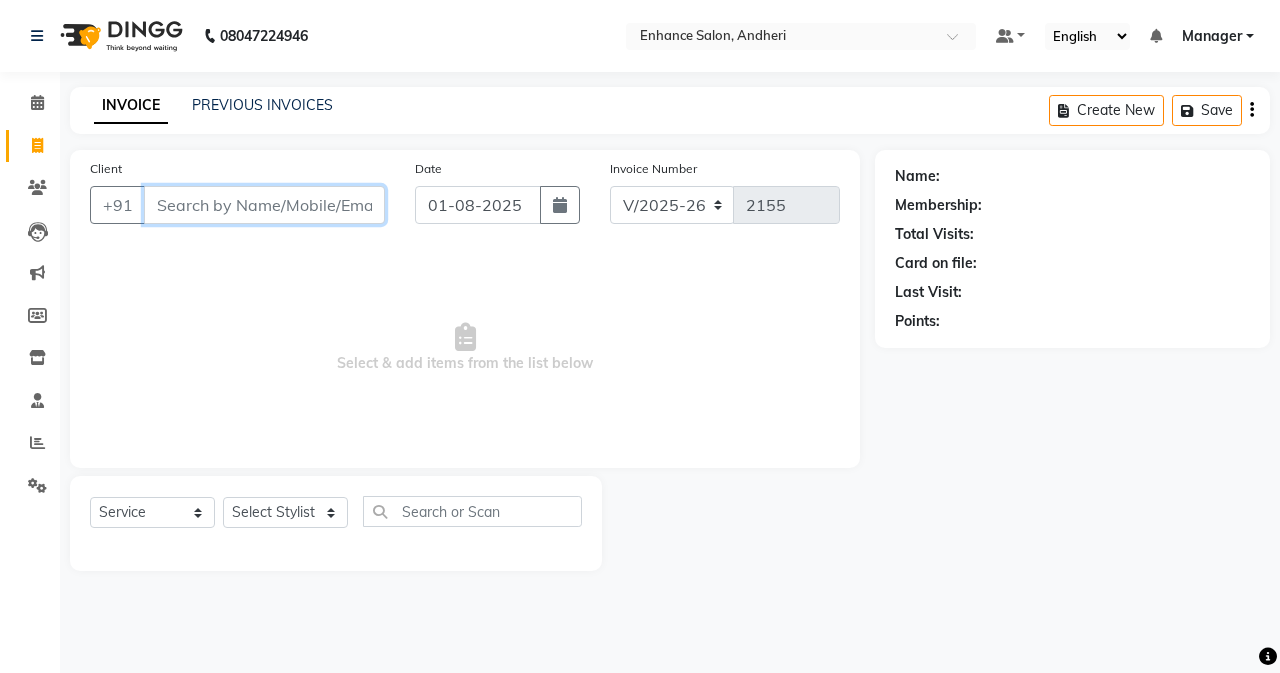 click on "Client" at bounding box center (264, 205) 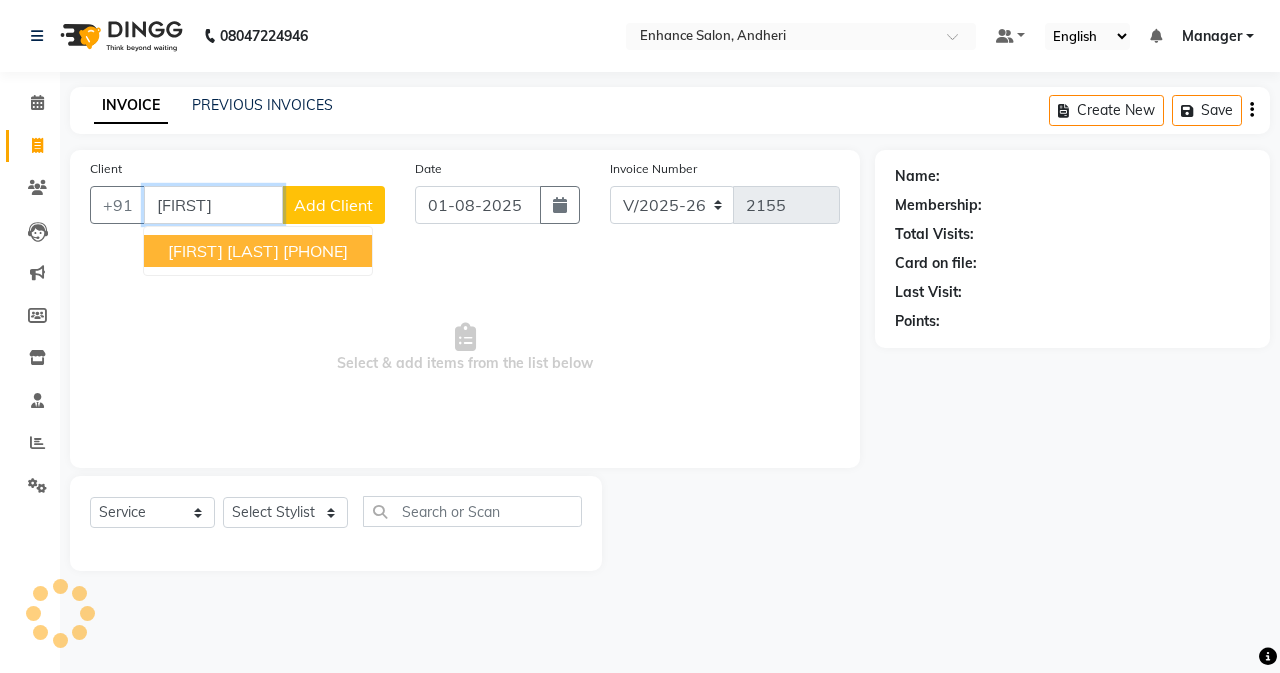 click on "[FIRST] [LAST]" at bounding box center (223, 251) 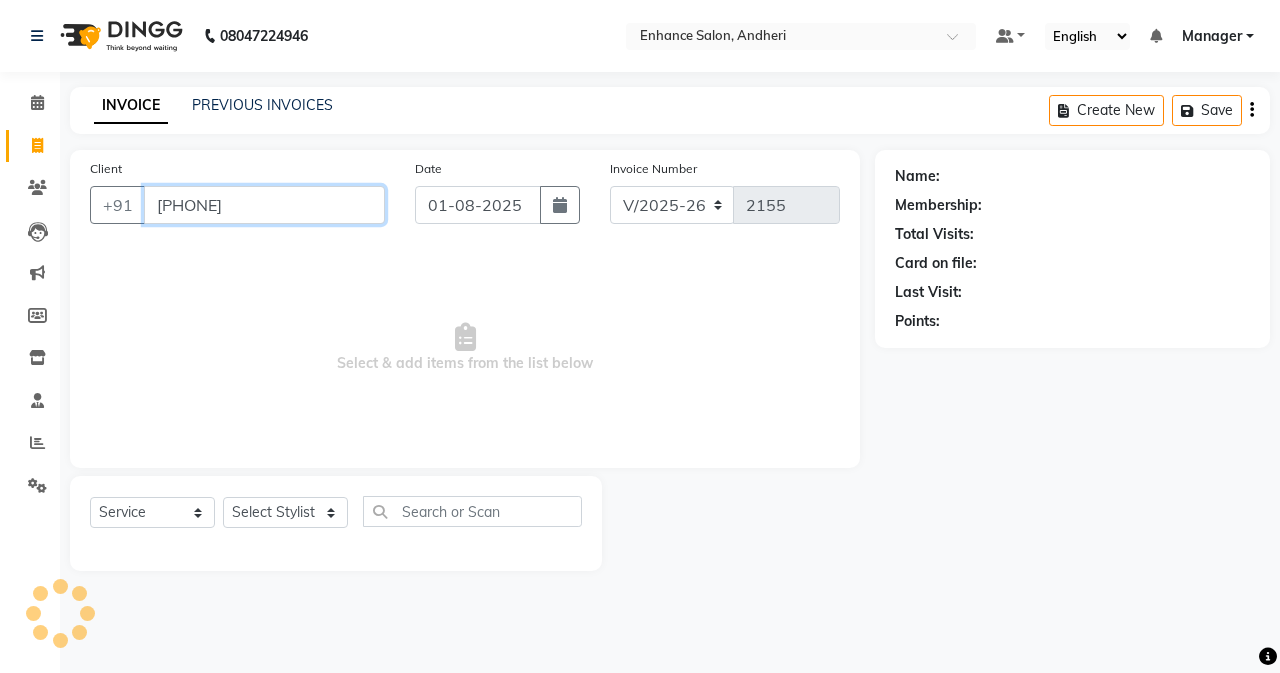 type on "[PHONE]" 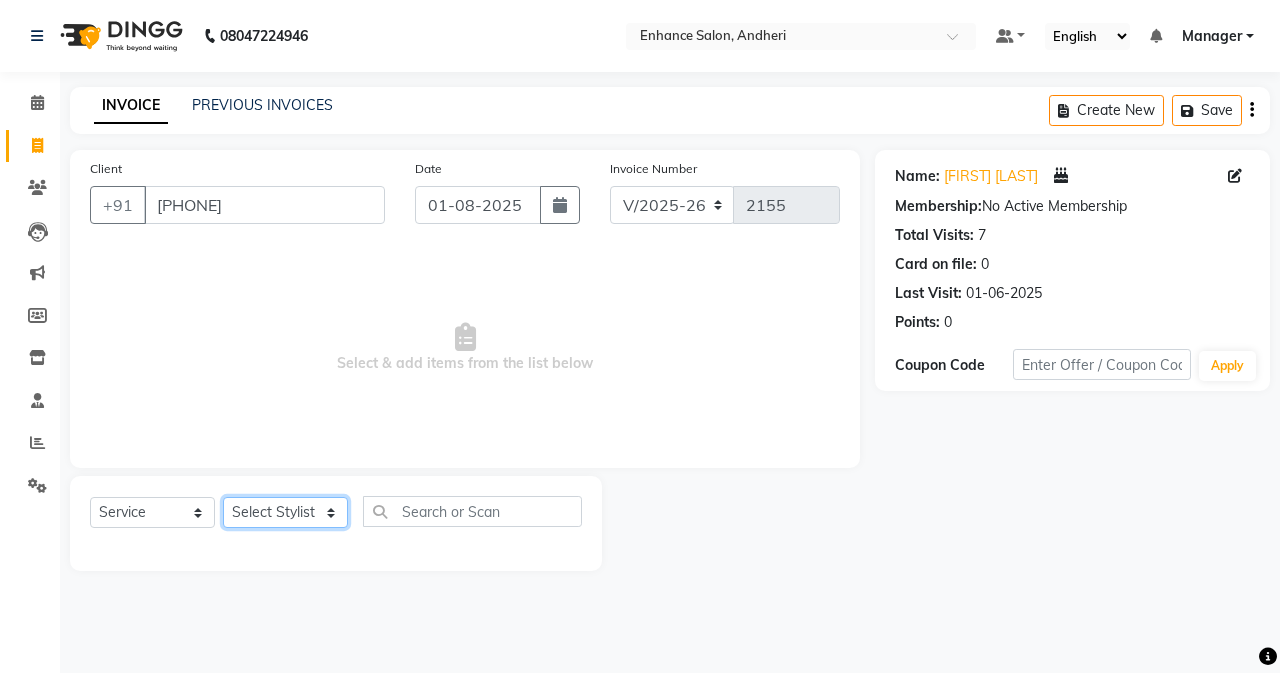 click on "Select Stylist Admin Arifa  ESHA CHAUHAN FARIDA SHAIKH Manager MEENA MISALKAR Minal NAMYA SALIAN POONAM KATEL RACHNA SAWANT Ranu nails REEMA MANGELA SHAMINA SHAIKH SHEFALI SHETTY TABU SHAIKH" 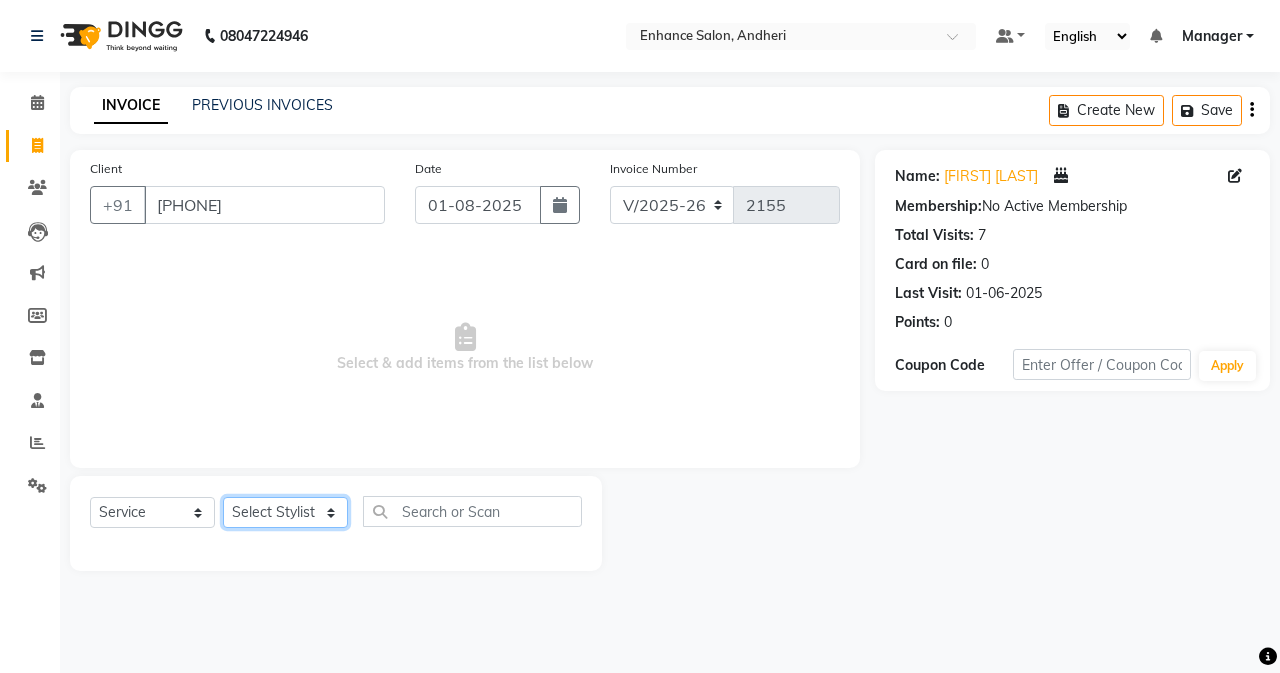 select on "61732" 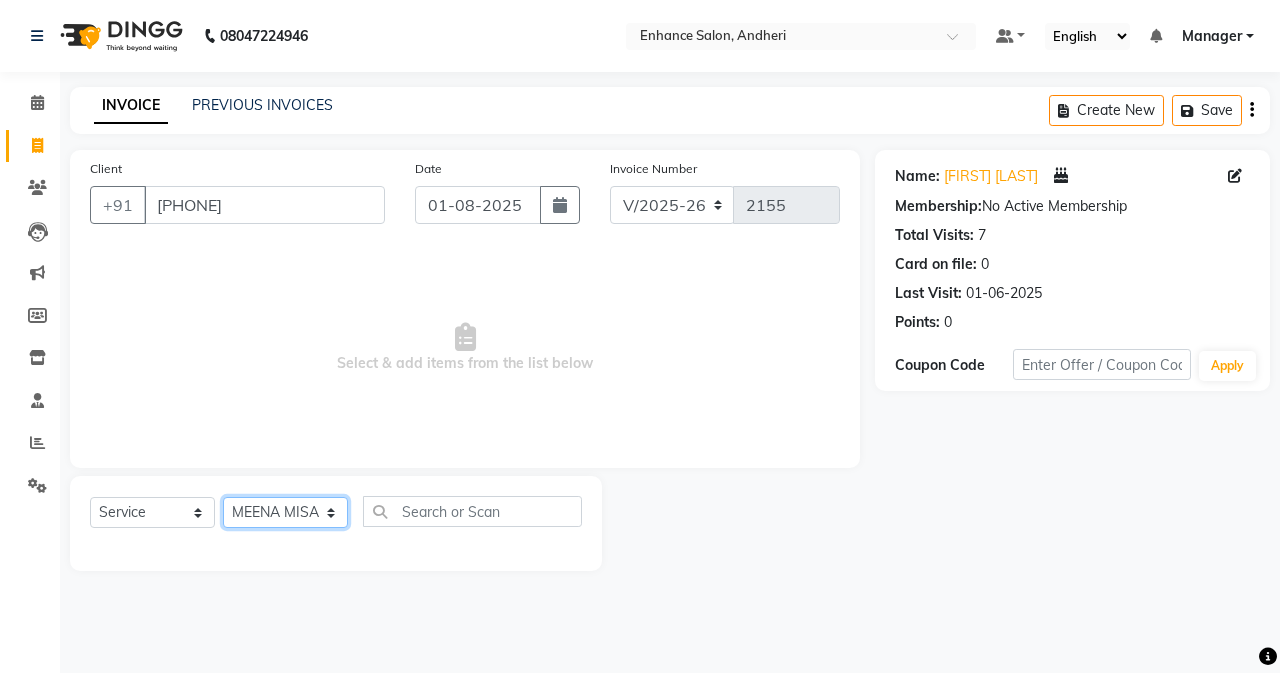 click on "Select Stylist Admin Arifa  ESHA CHAUHAN FARIDA SHAIKH Manager MEENA MISALKAR Minal NAMYA SALIAN POONAM KATEL RACHNA SAWANT Ranu nails REEMA MANGELA SHAMINA SHAIKH SHEFALI SHETTY TABU SHAIKH" 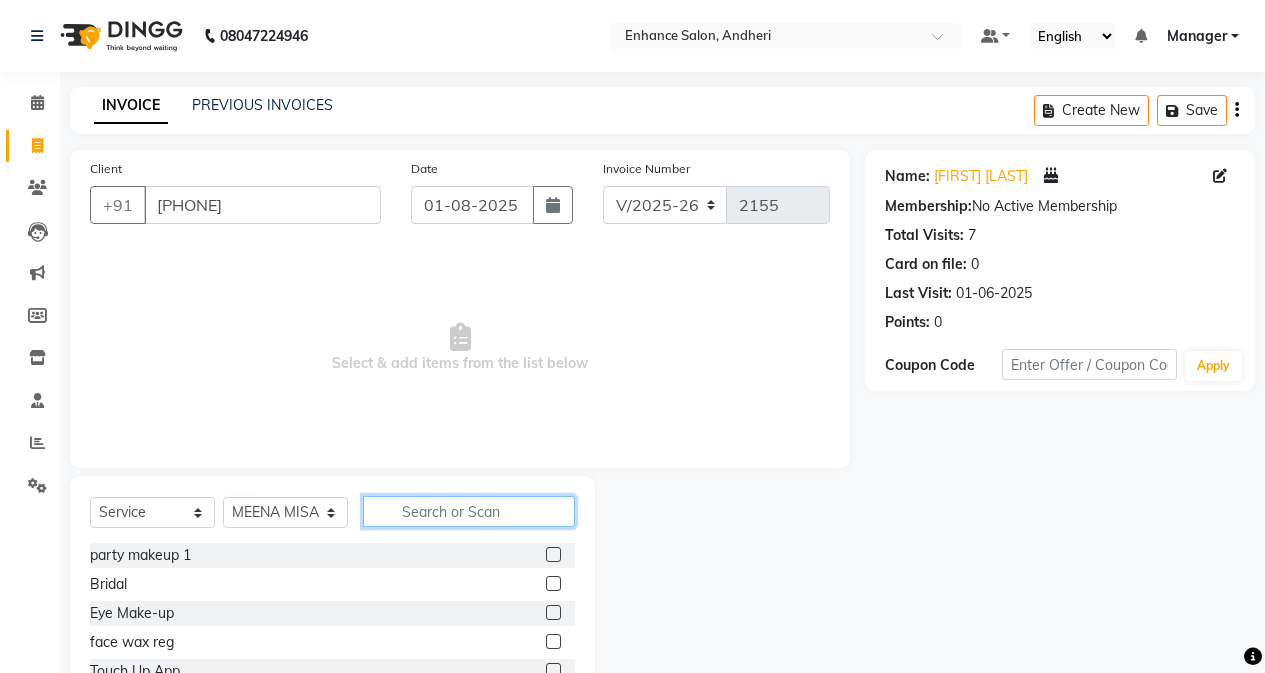 click 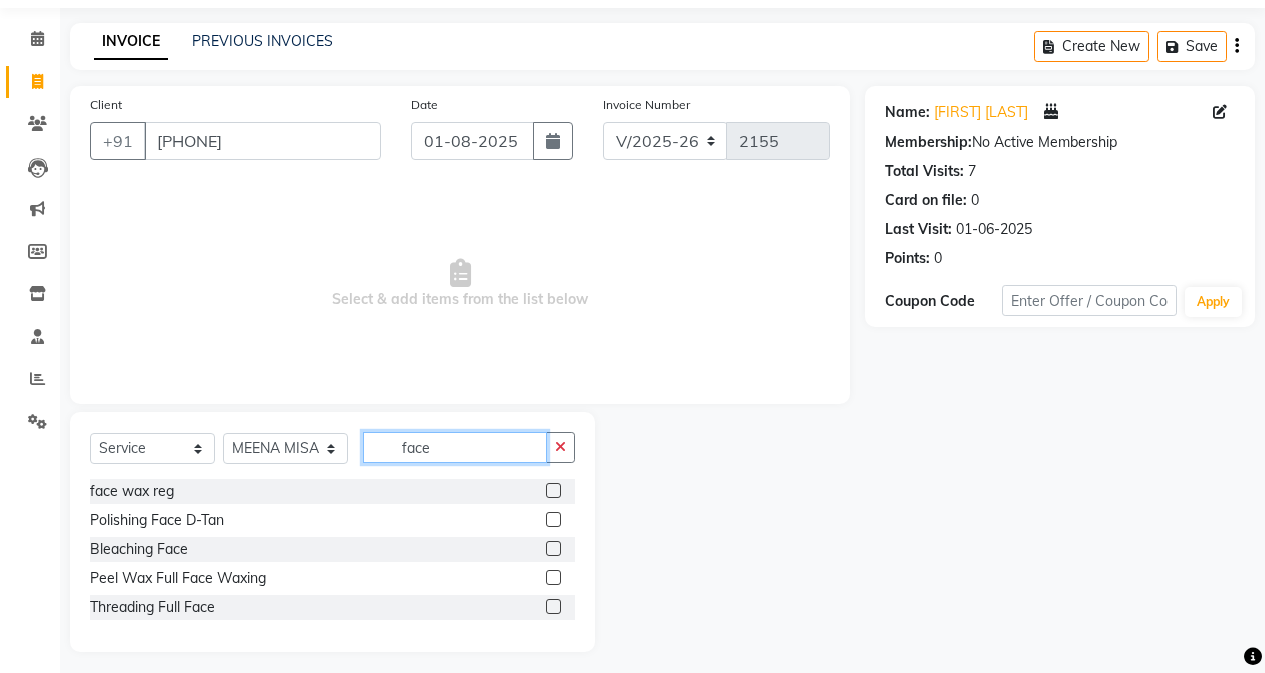 scroll, scrollTop: 73, scrollLeft: 0, axis: vertical 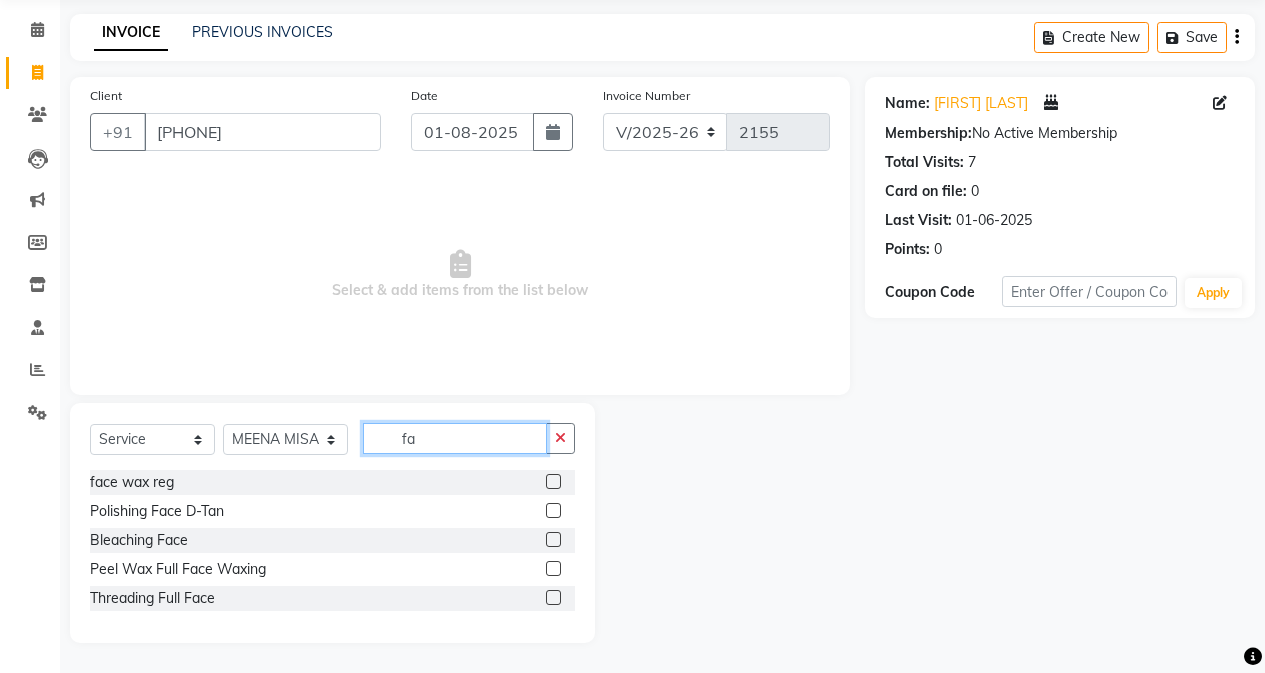 type on "f" 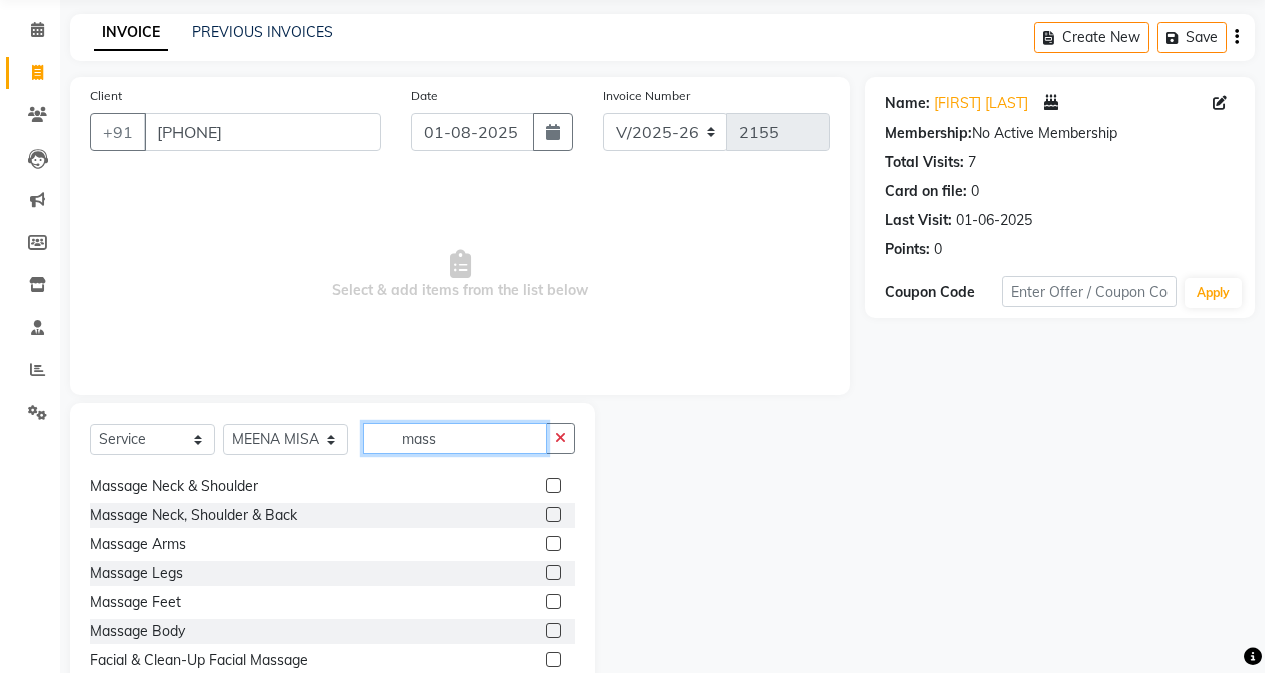 scroll, scrollTop: 32, scrollLeft: 0, axis: vertical 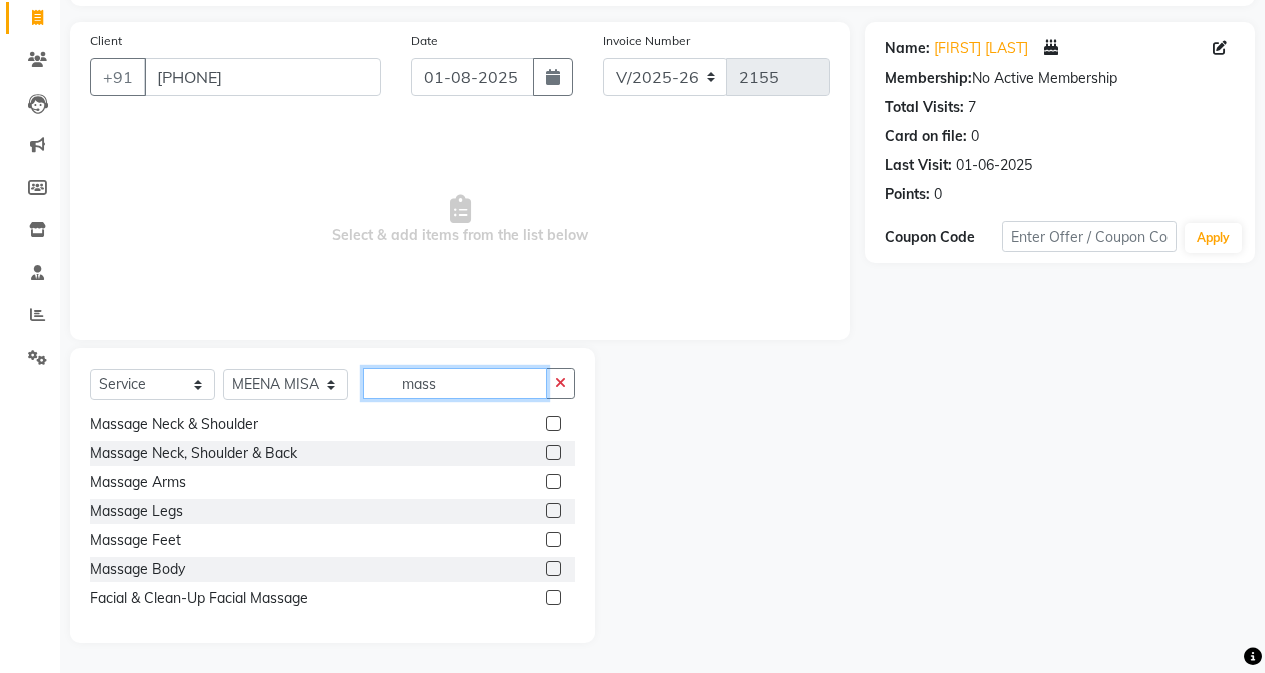 type on "mass" 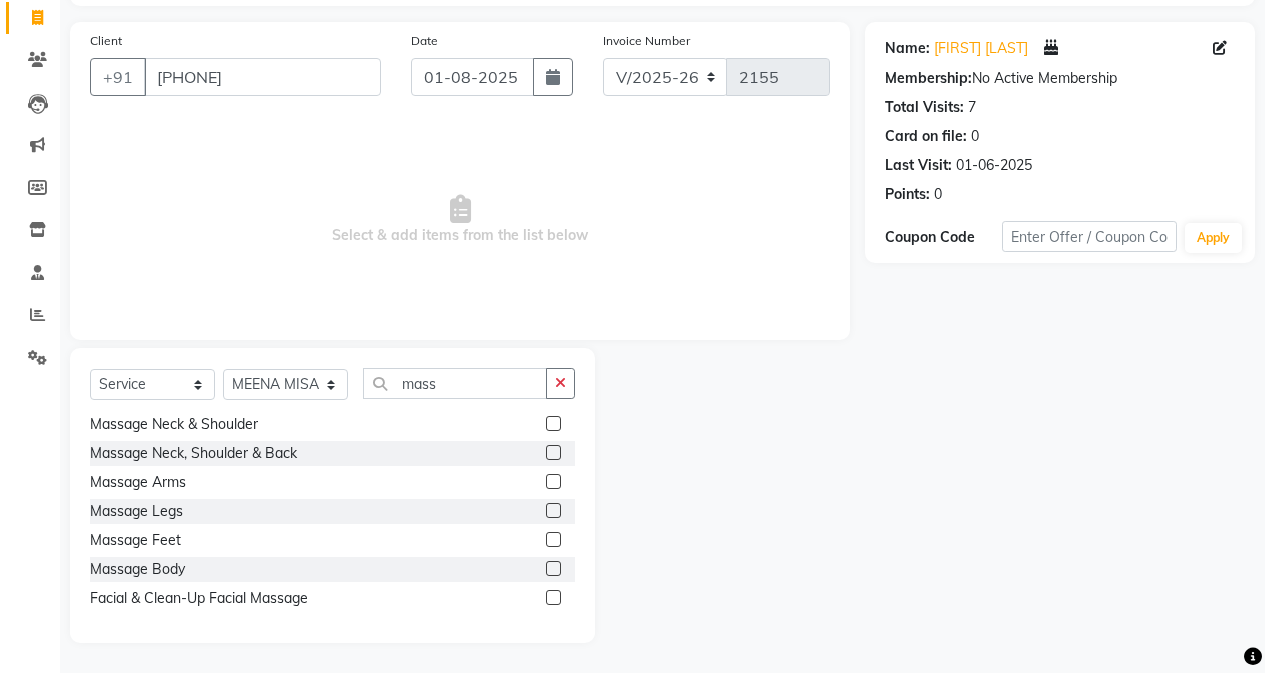drag, startPoint x: 535, startPoint y: 593, endPoint x: 534, endPoint y: 583, distance: 10.049875 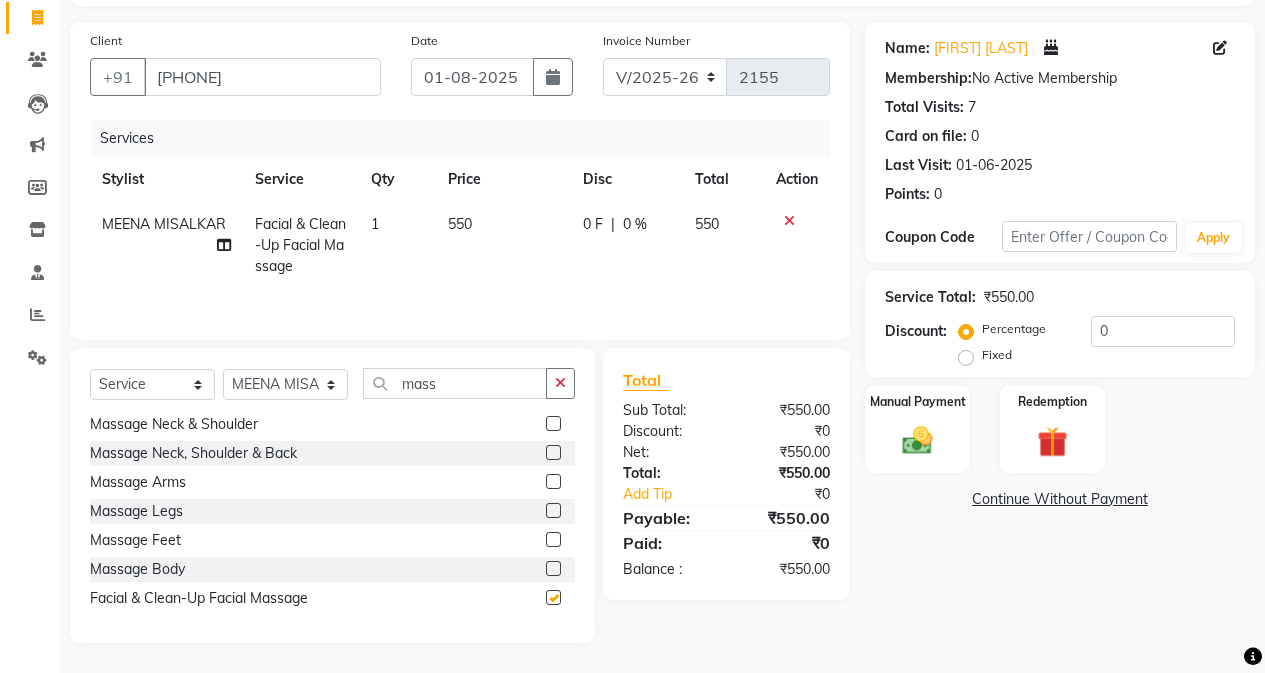 checkbox on "false" 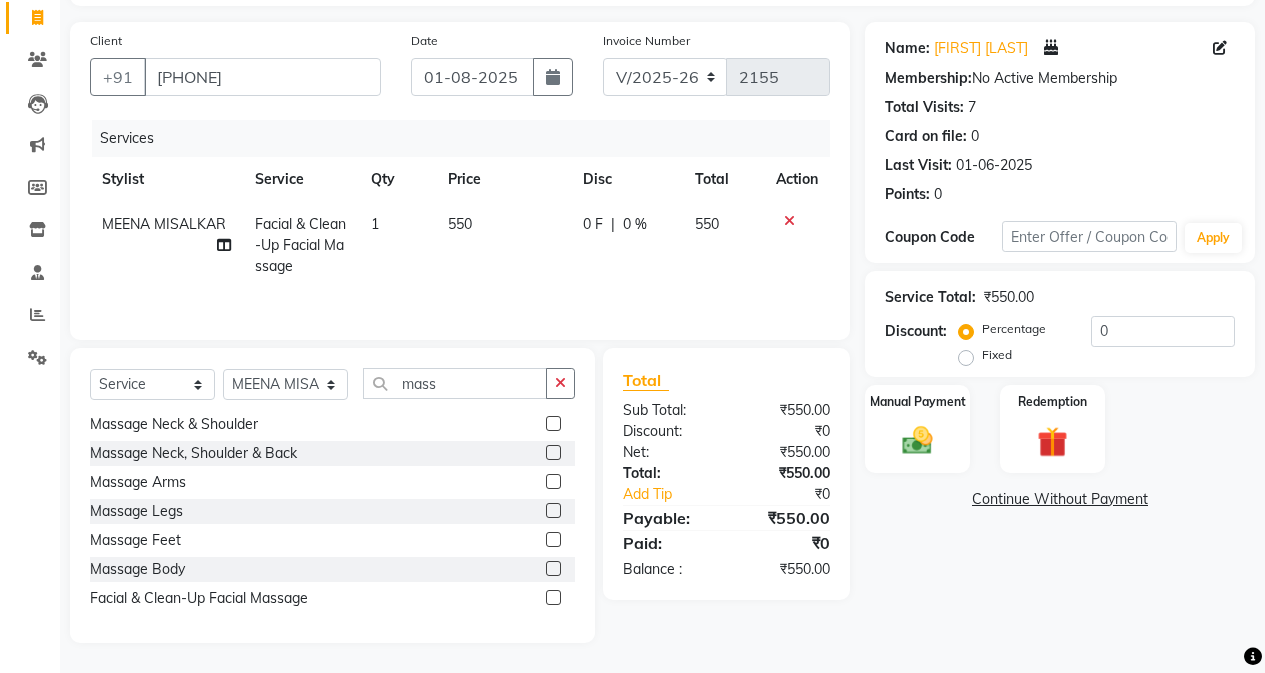 click on "550" 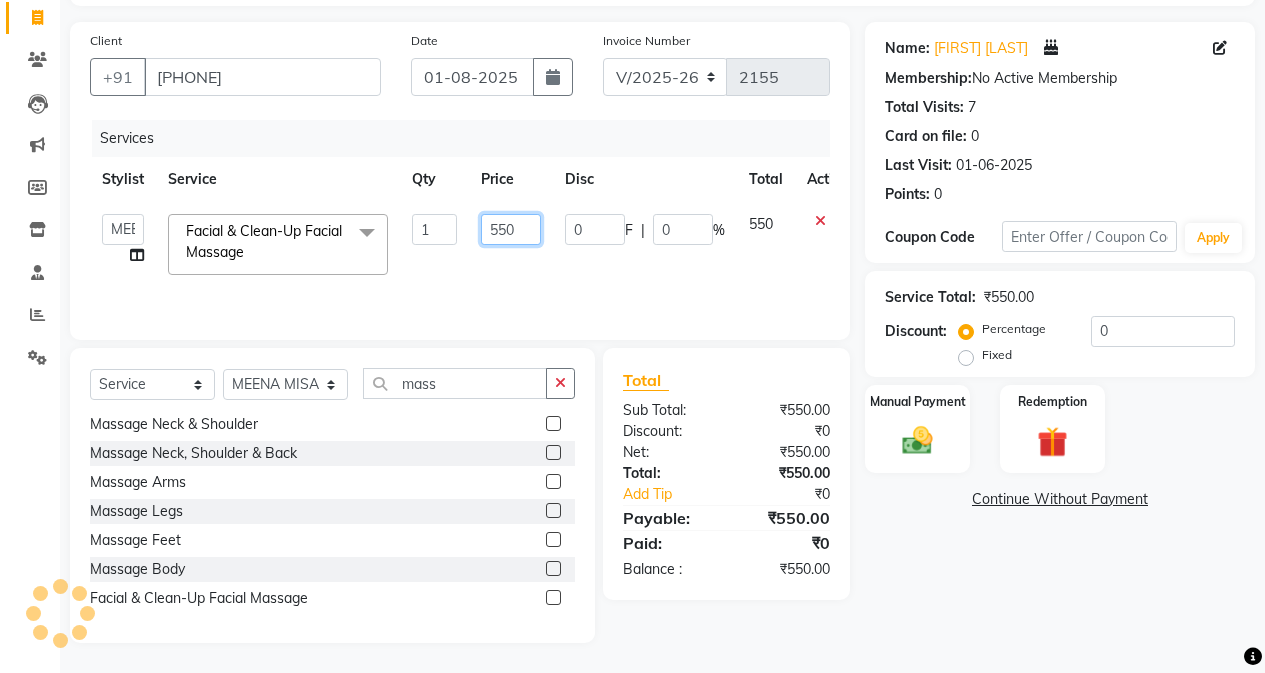click on "550" 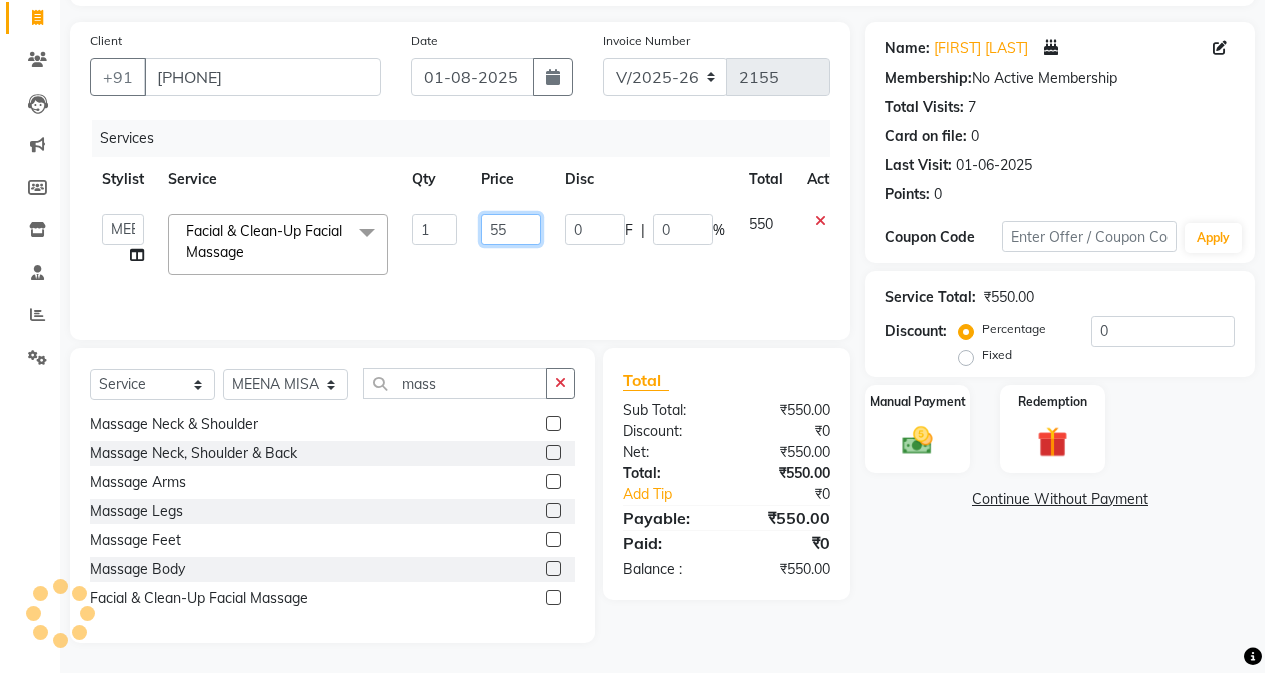 type on "5" 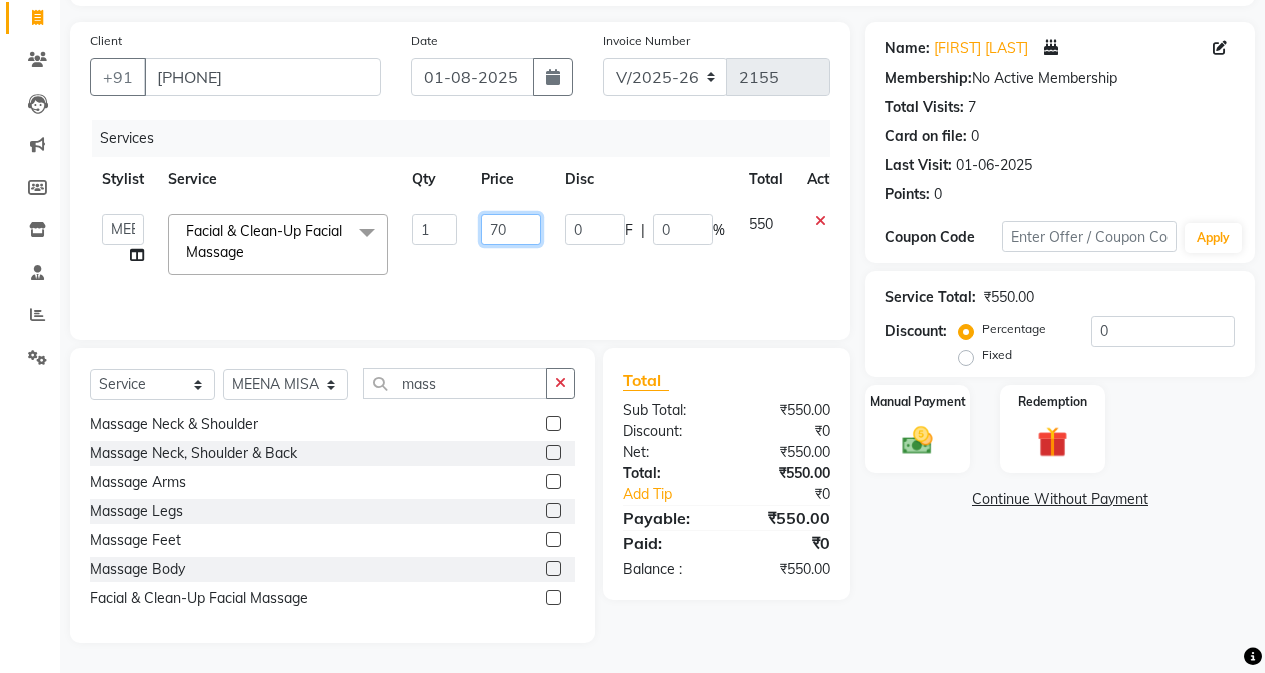 type on "700" 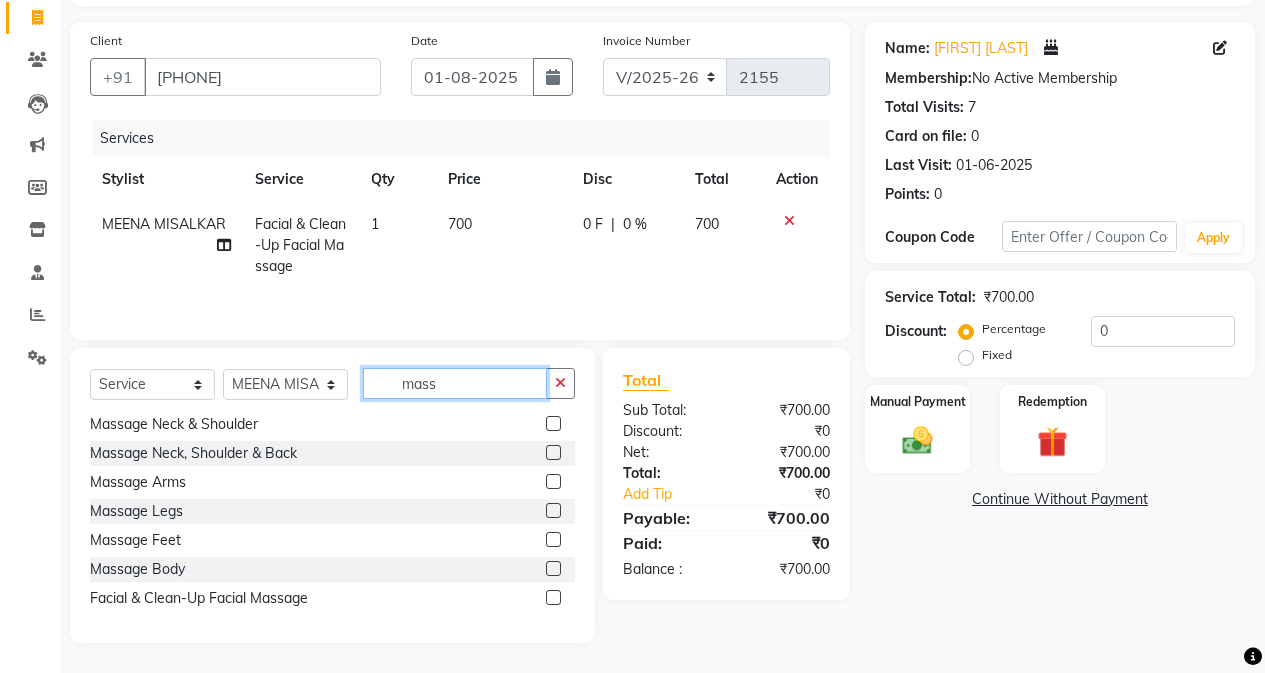 click on "mass" 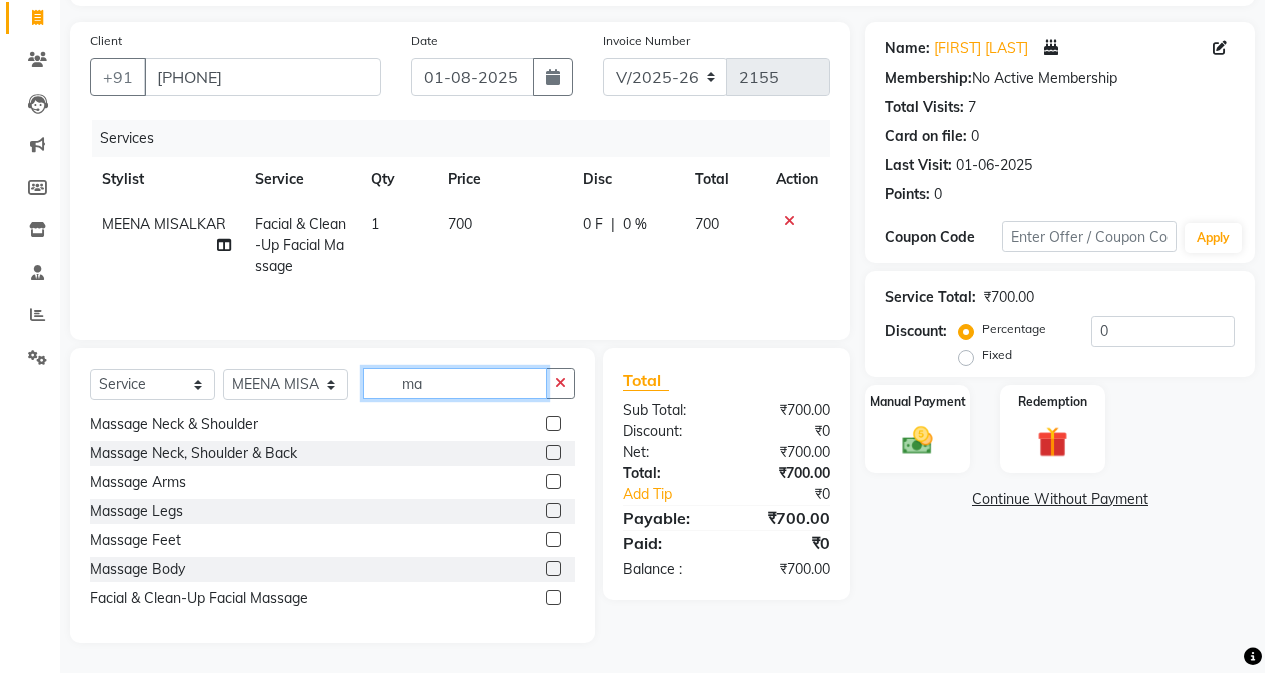 type on "m" 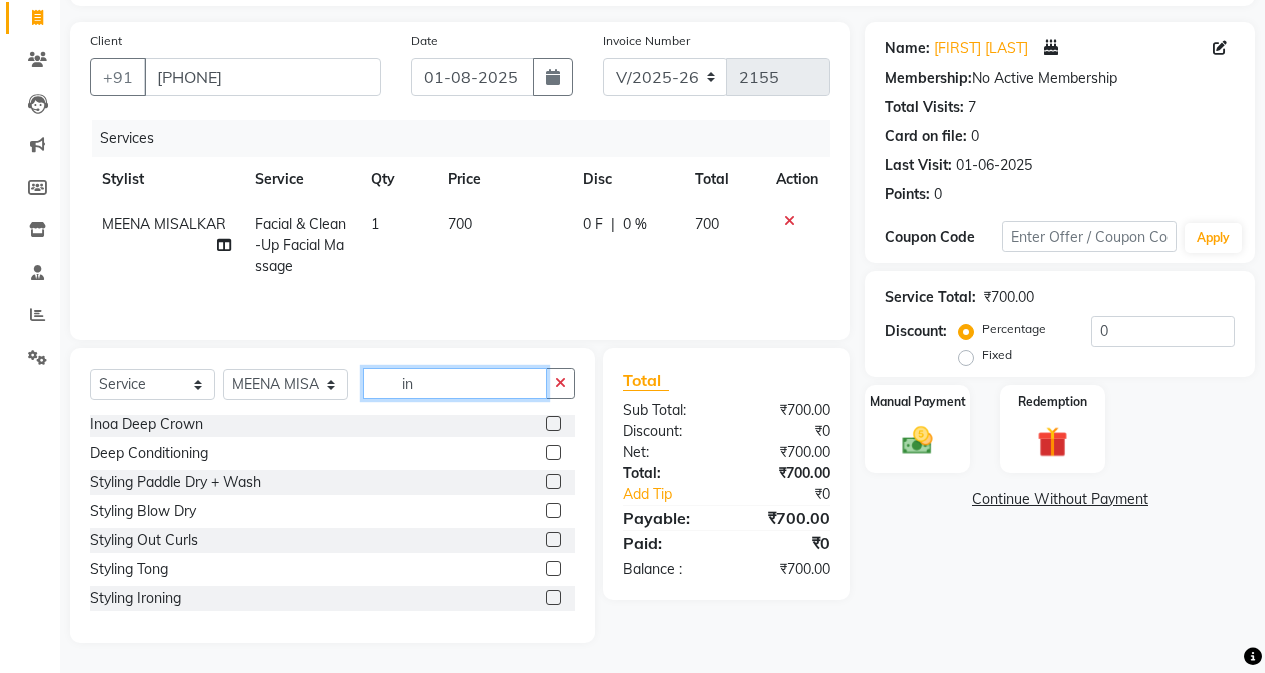 scroll, scrollTop: 0, scrollLeft: 0, axis: both 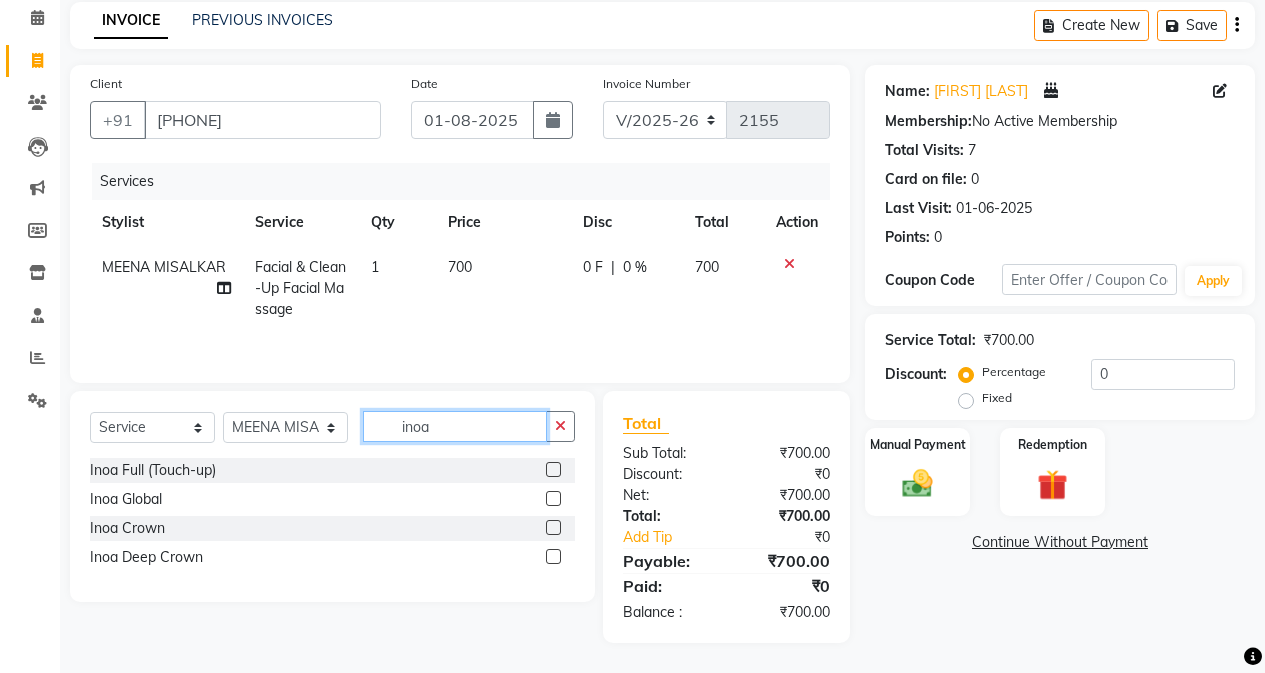 type on "inoa" 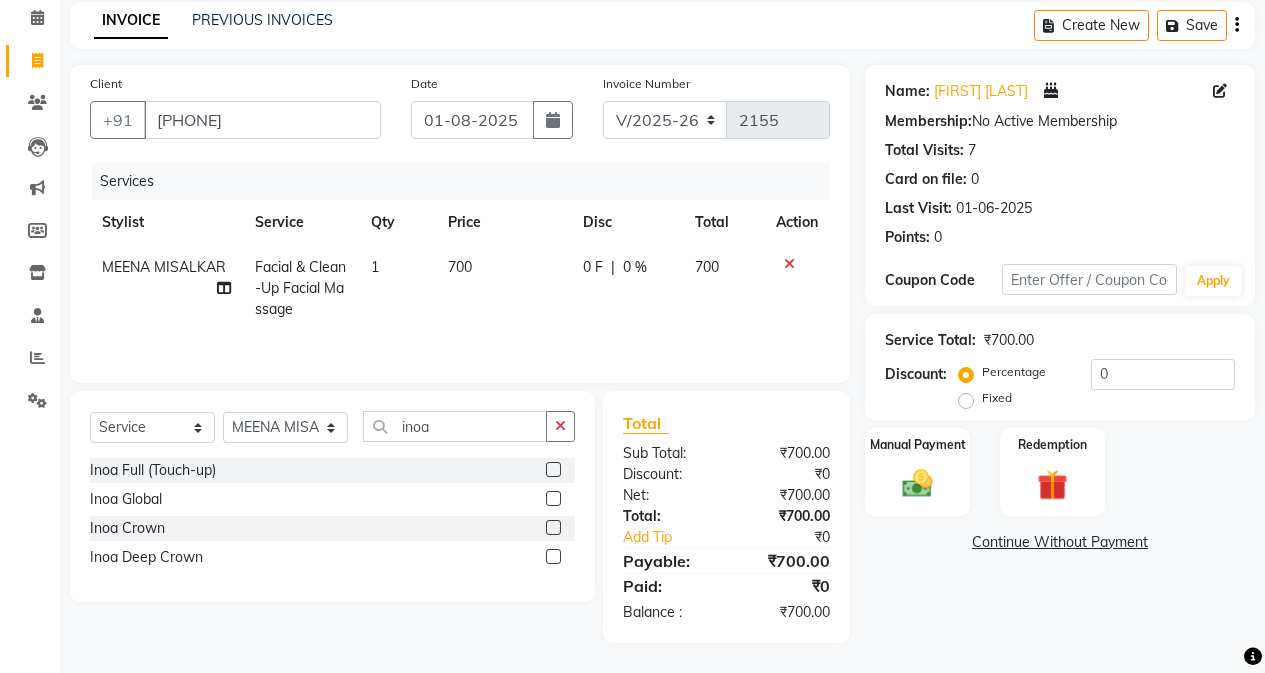 click 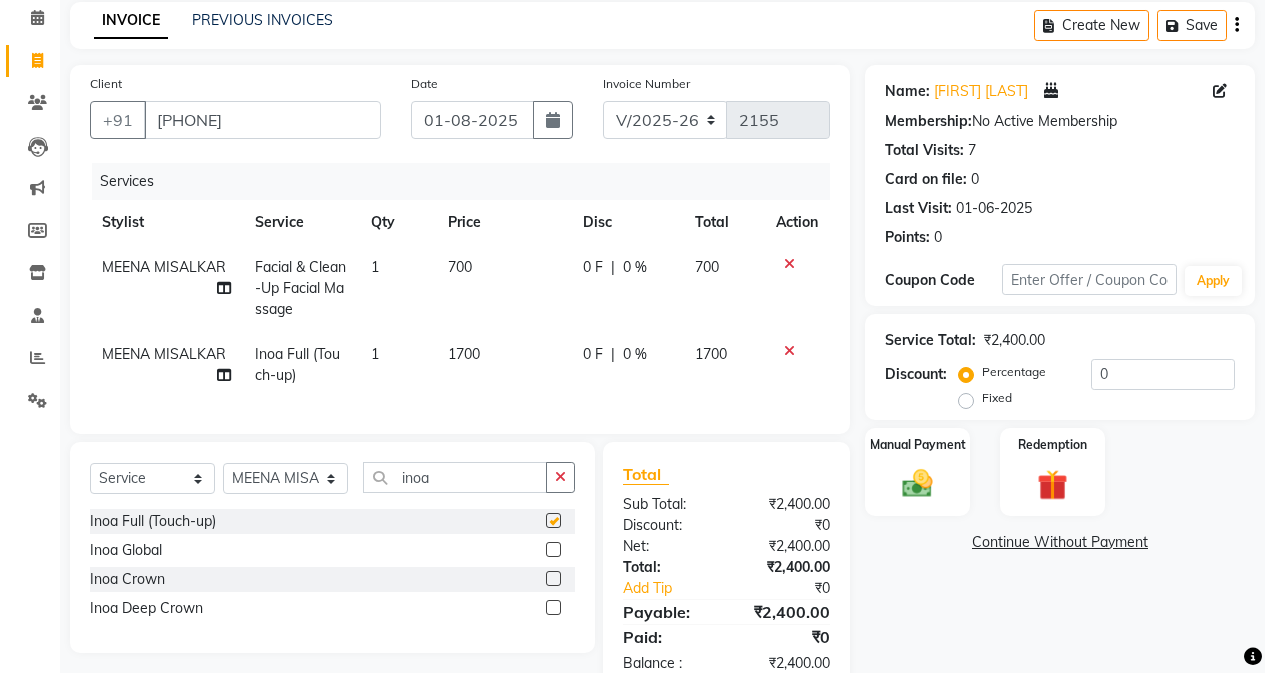 checkbox on "false" 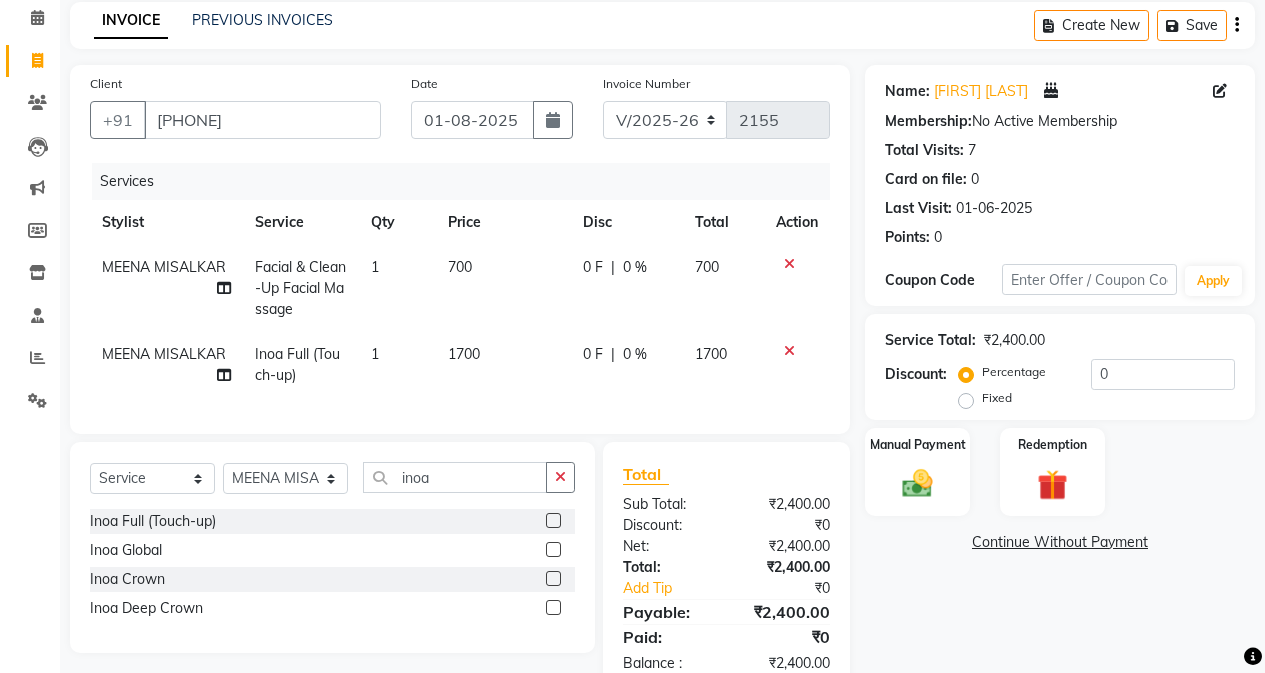 click on "Select  Service  Product  Membership  Package Voucher Prepaid Gift Card  Select Stylist Admin Arifa  ESHA CHAUHAN FARIDA SHAIKH Manager MEENA MISALKAR Minal NAMYA SALIAN POONAM KATEL RACHNA SAWANT Ranu nails REEMA MANGELA SHAMINA SHAIKH SHEFALI SHETTY TABU SHAIKH inoa Inoa Full (Touch-up)  Inoa Global  Inoa Crown  Inoa Deep Crown" 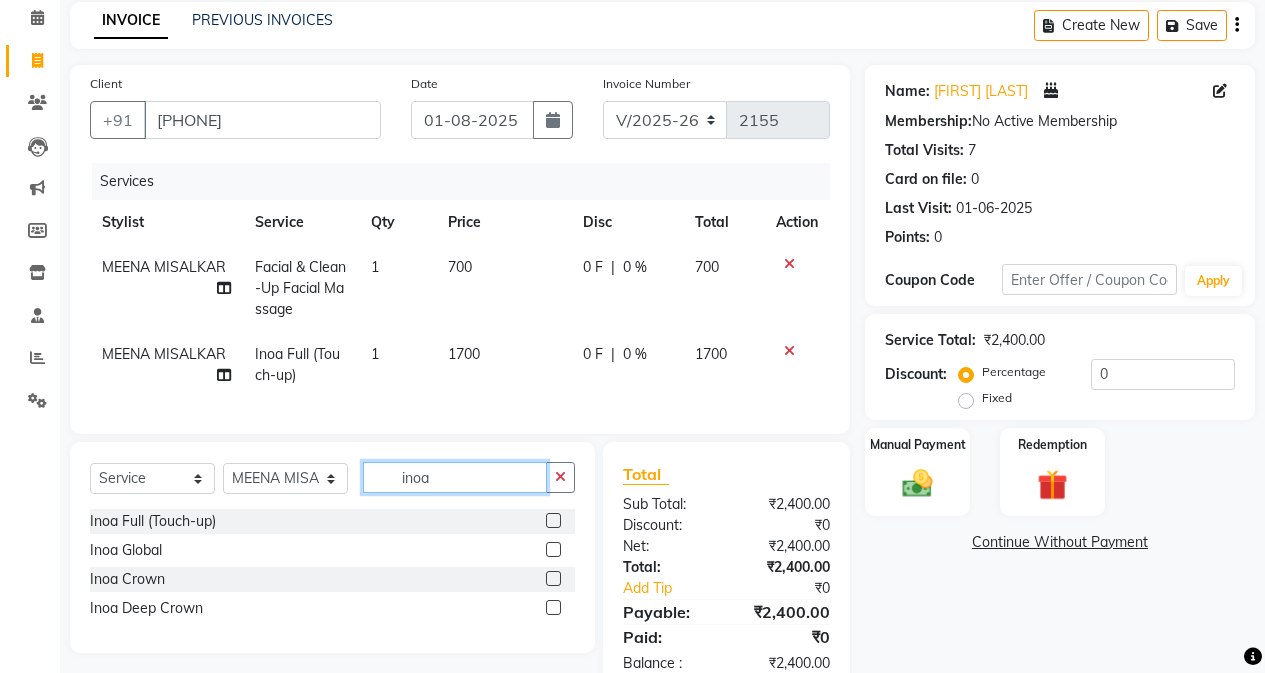 click on "inoa" 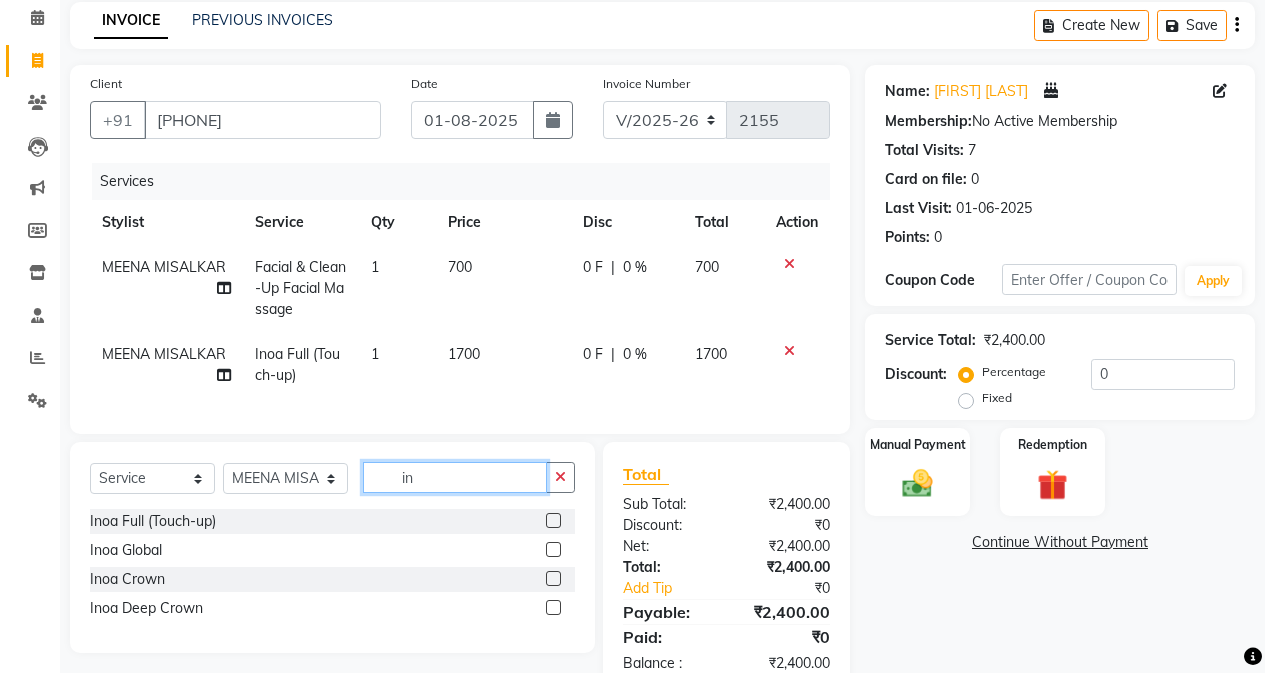 type on "i" 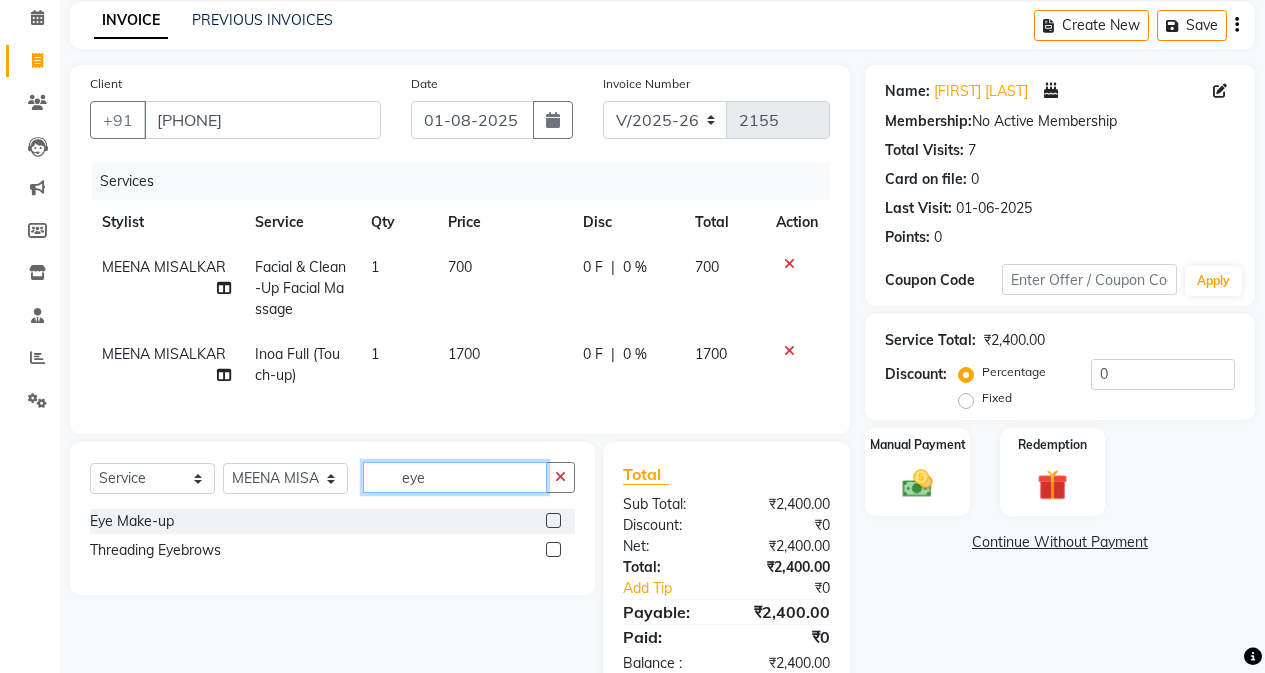 type on "eye" 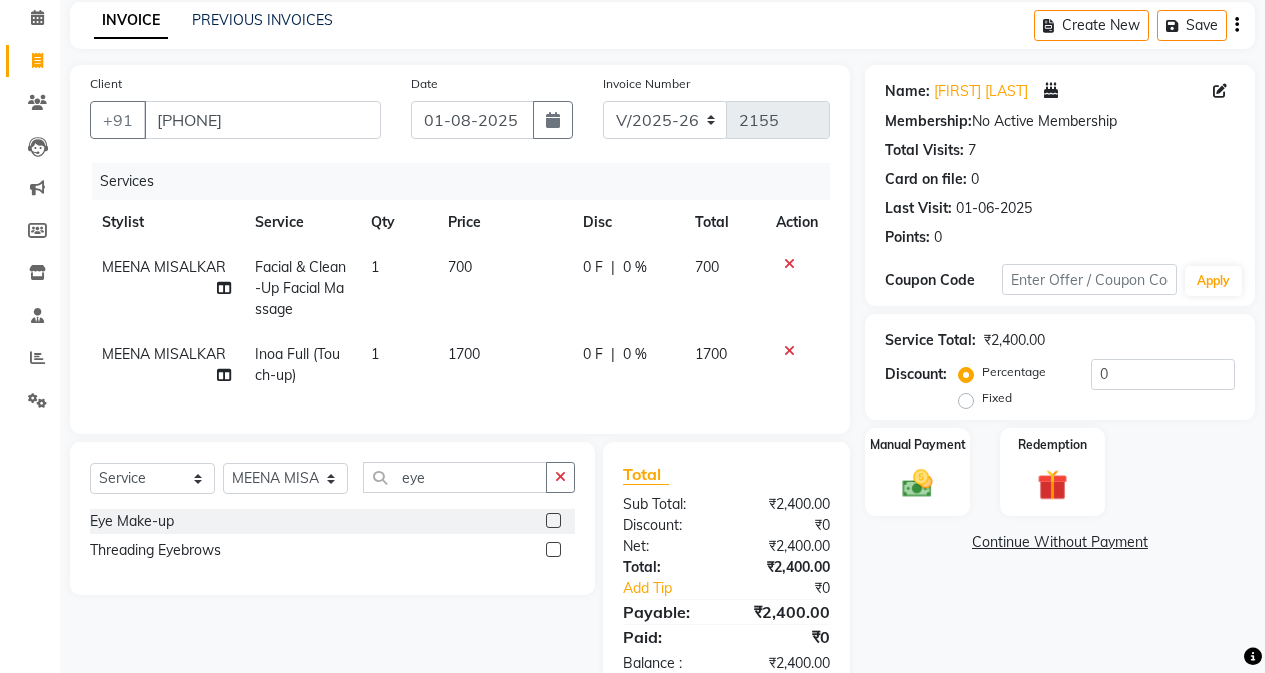 click 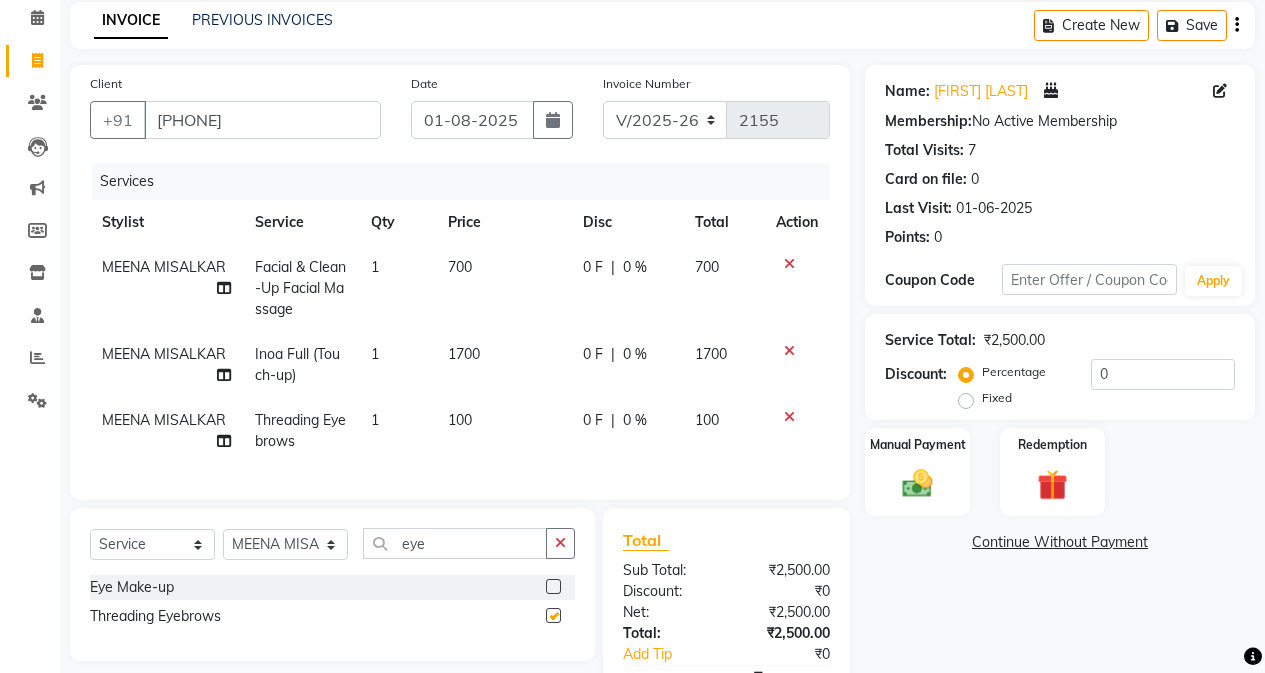 checkbox on "false" 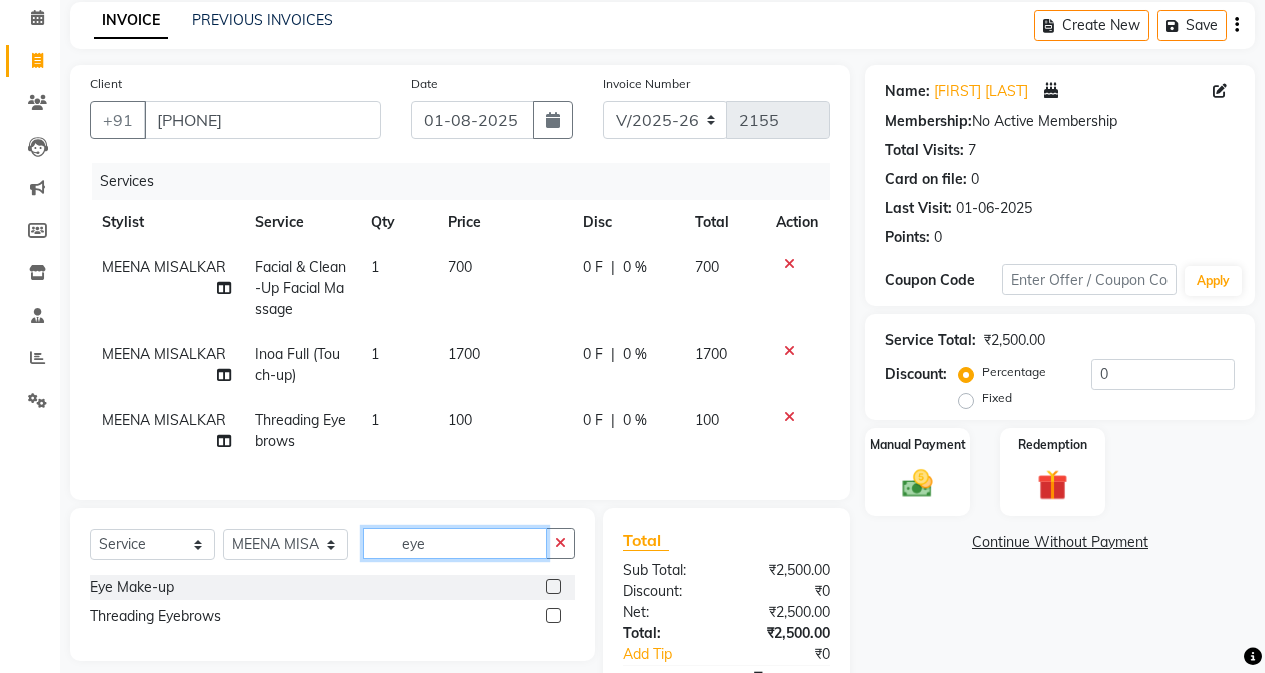click on "eye" 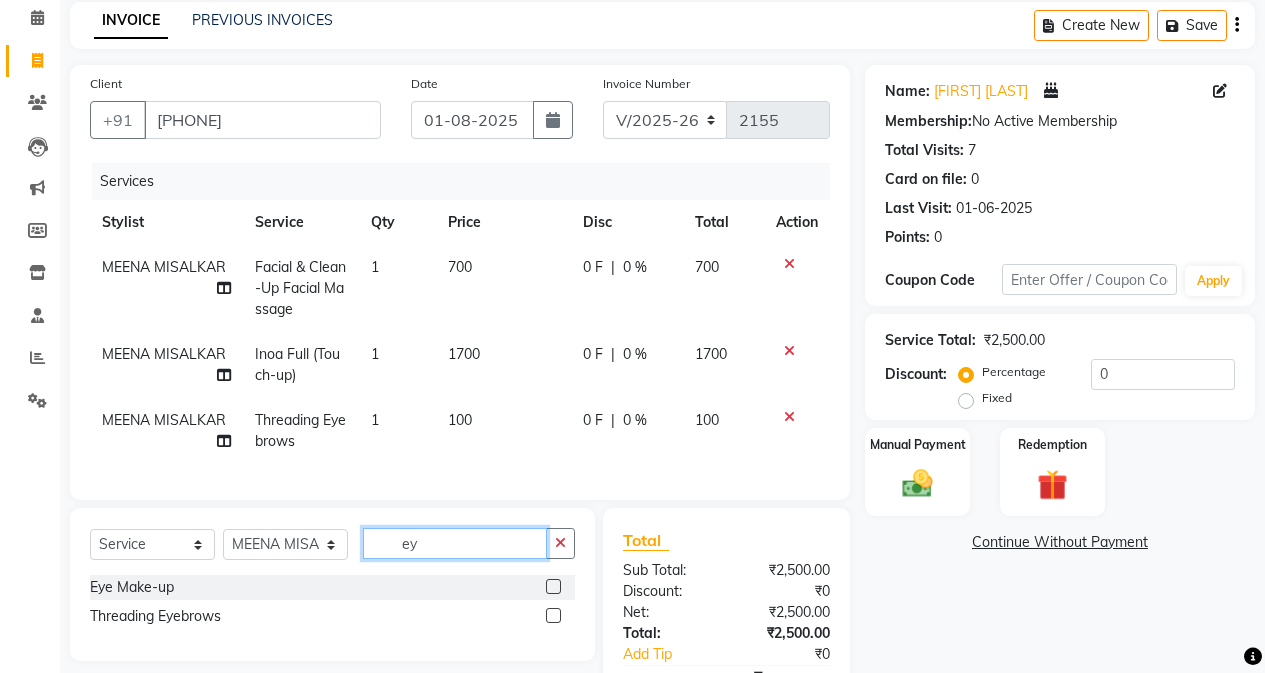 type on "e" 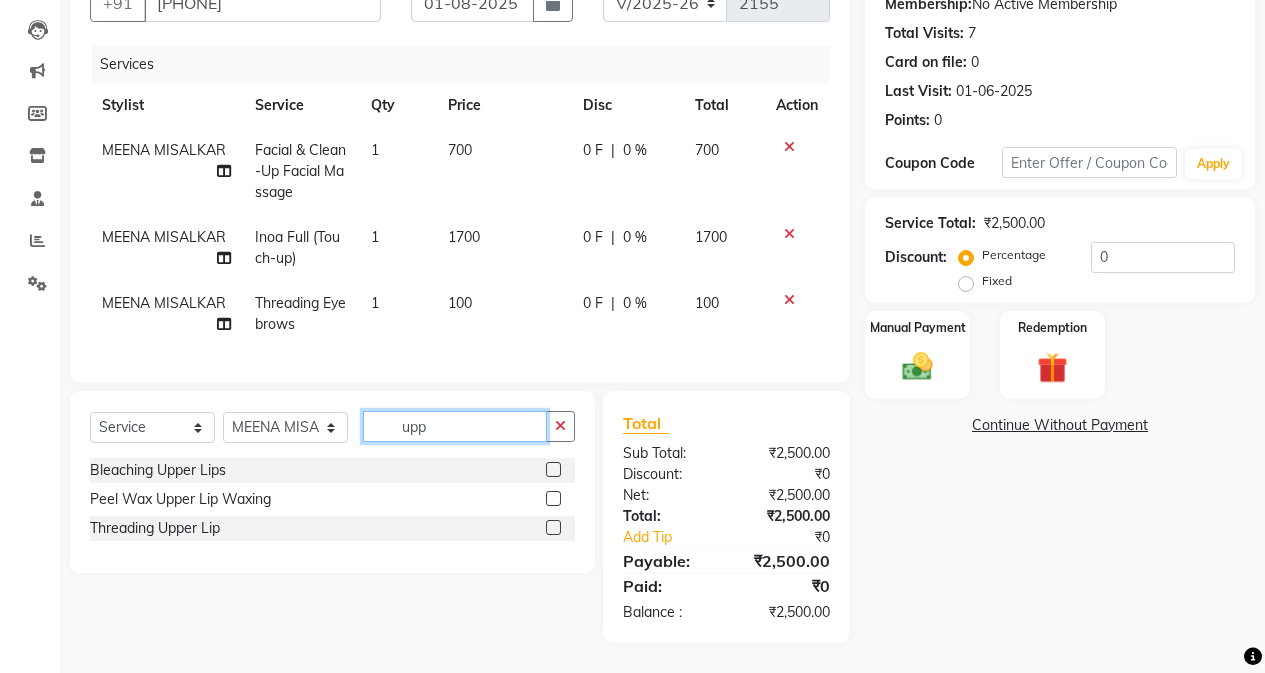 scroll, scrollTop: 217, scrollLeft: 0, axis: vertical 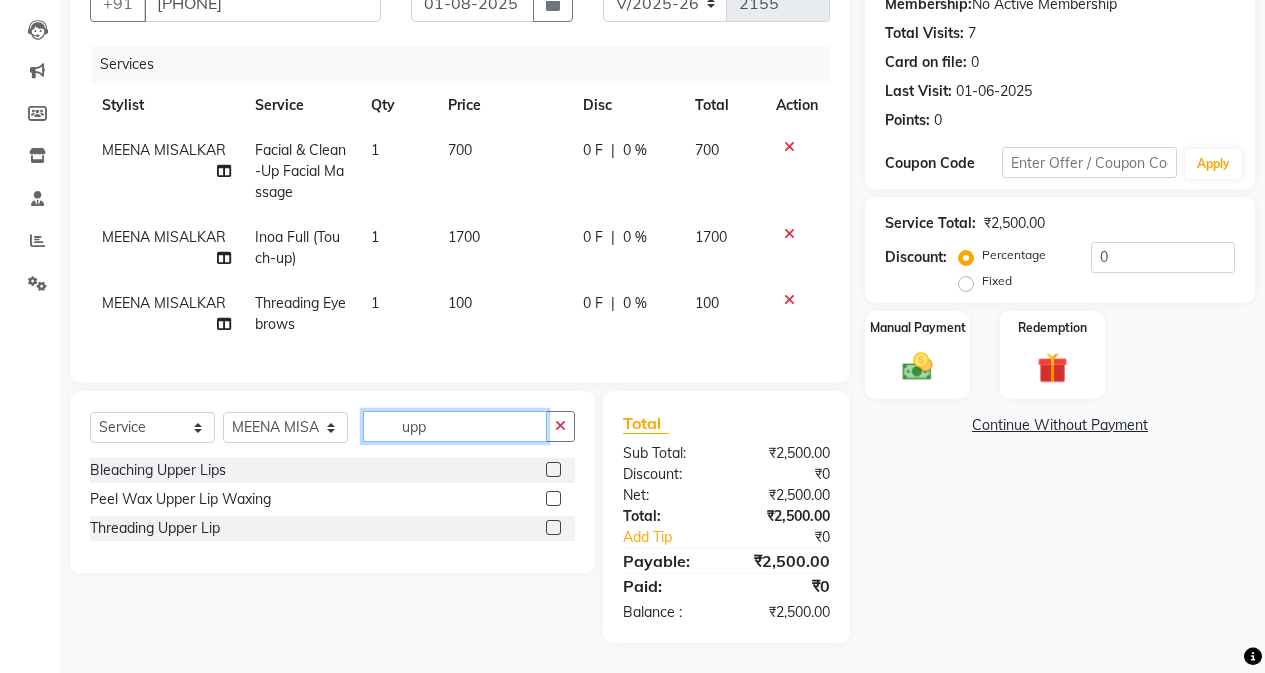 type on "upp" 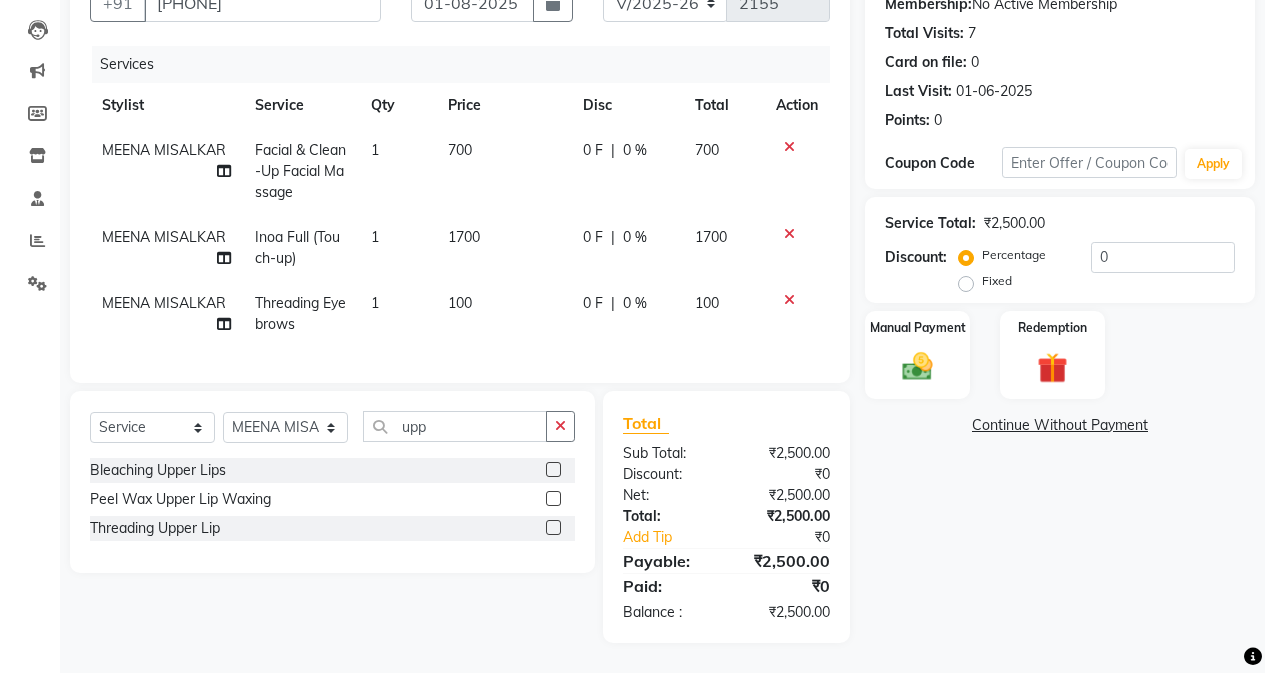 click 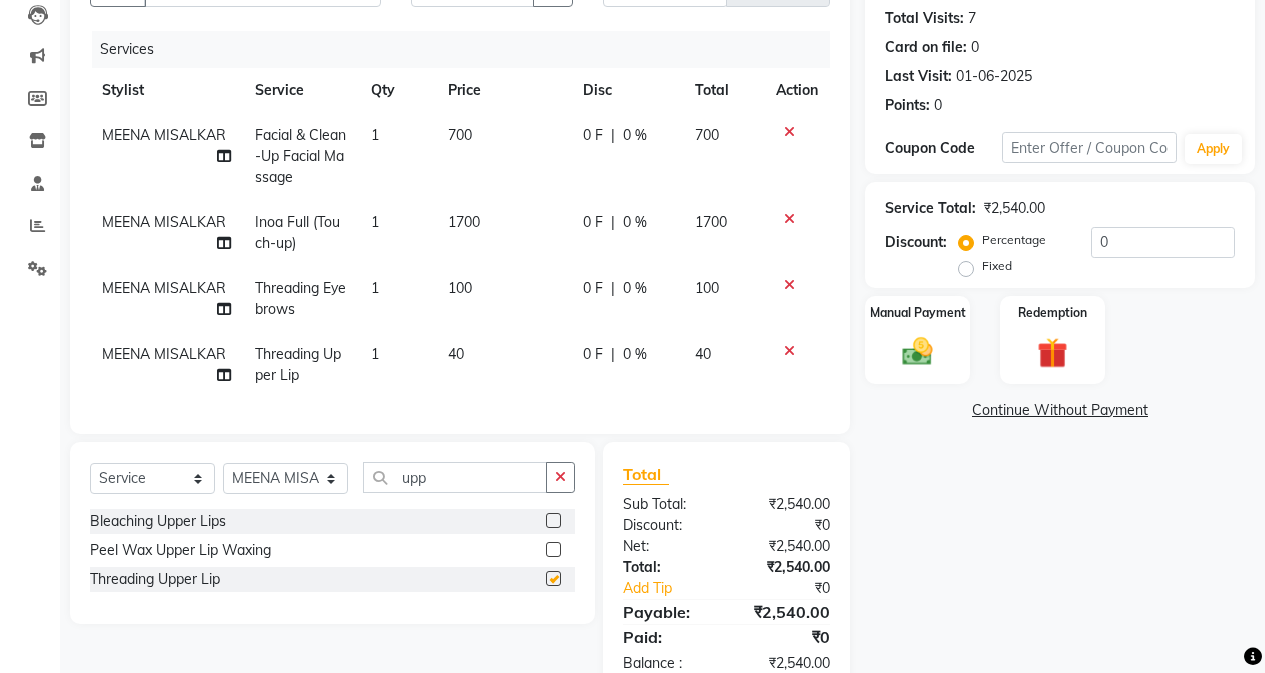 checkbox on "false" 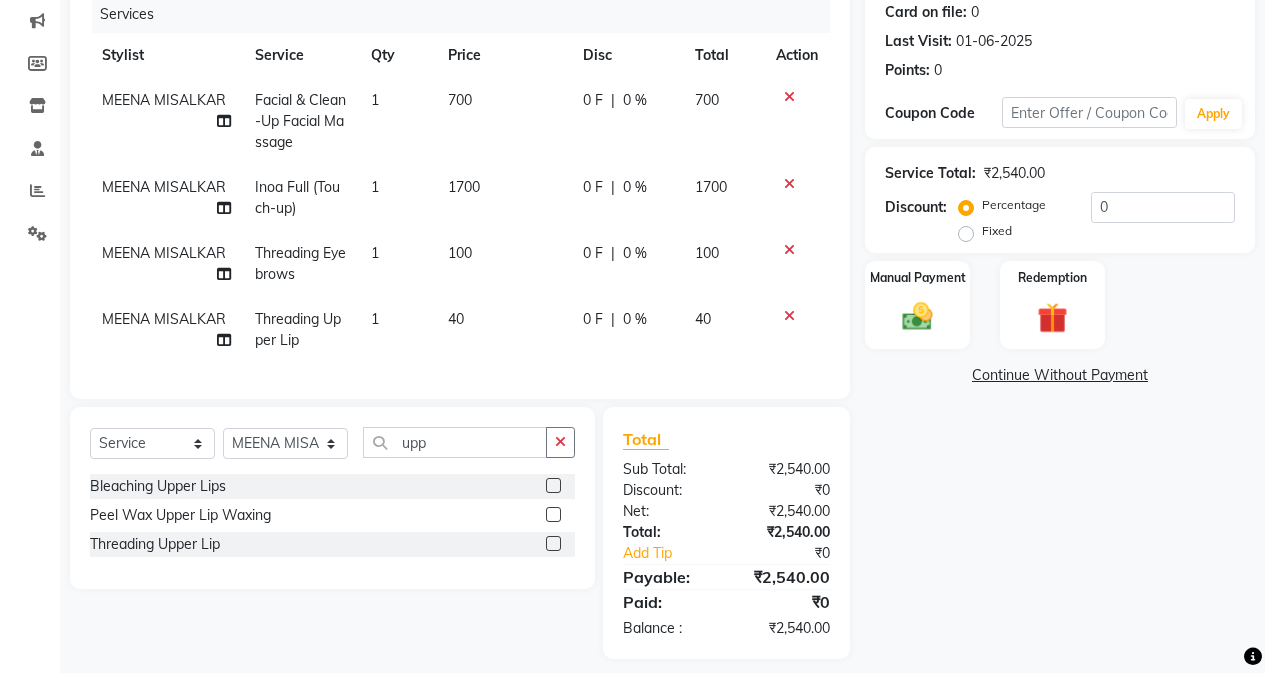 scroll, scrollTop: 283, scrollLeft: 0, axis: vertical 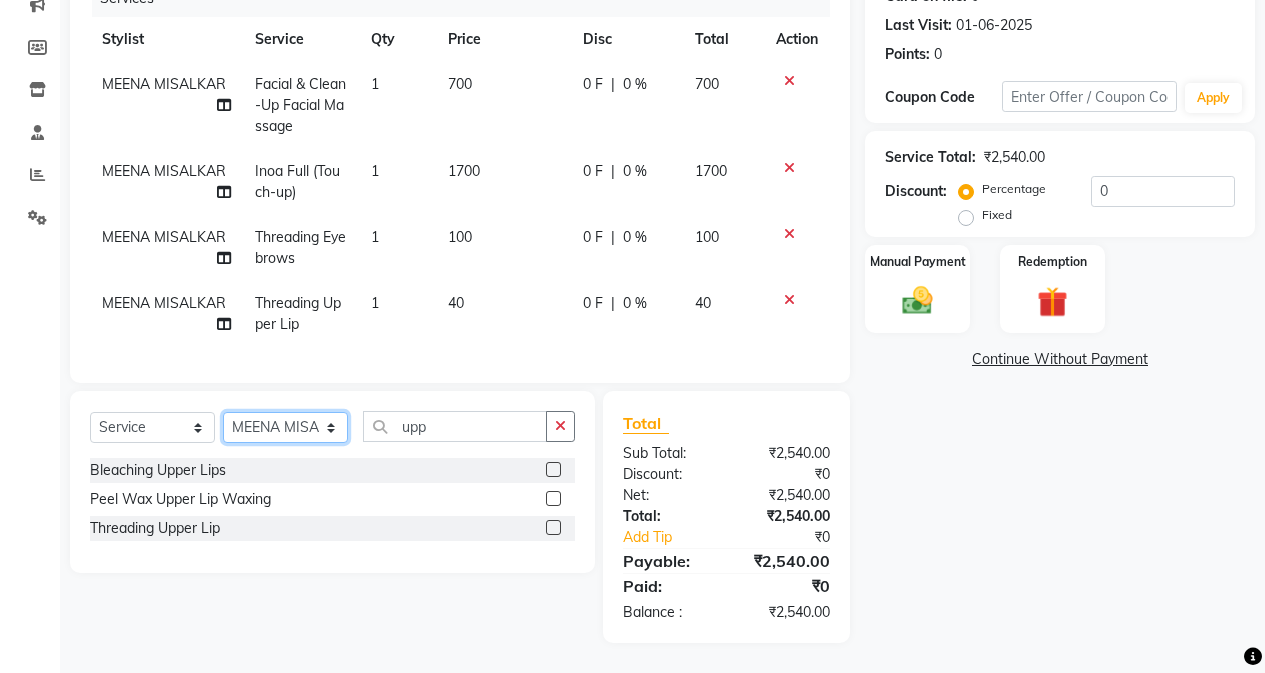 click on "Select Stylist Admin Arifa  ESHA CHAUHAN FARIDA SHAIKH Manager MEENA MISALKAR Minal NAMYA SALIAN POONAM KATEL RACHNA SAWANT Ranu nails REEMA MANGELA SHAMINA SHAIKH SHEFALI SHETTY TABU SHAIKH" 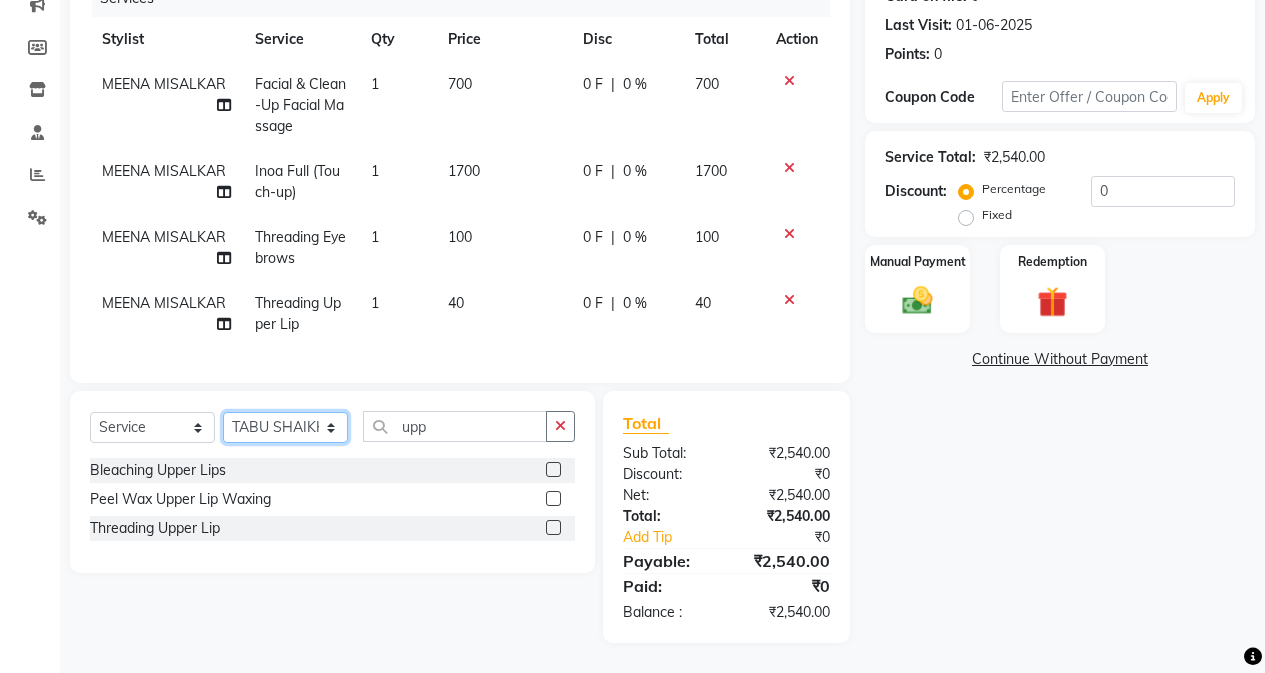 click on "Select Stylist Admin Arifa  ESHA CHAUHAN FARIDA SHAIKH Manager MEENA MISALKAR Minal NAMYA SALIAN POONAM KATEL RACHNA SAWANT Ranu nails REEMA MANGELA SHAMINA SHAIKH SHEFALI SHETTY TABU SHAIKH" 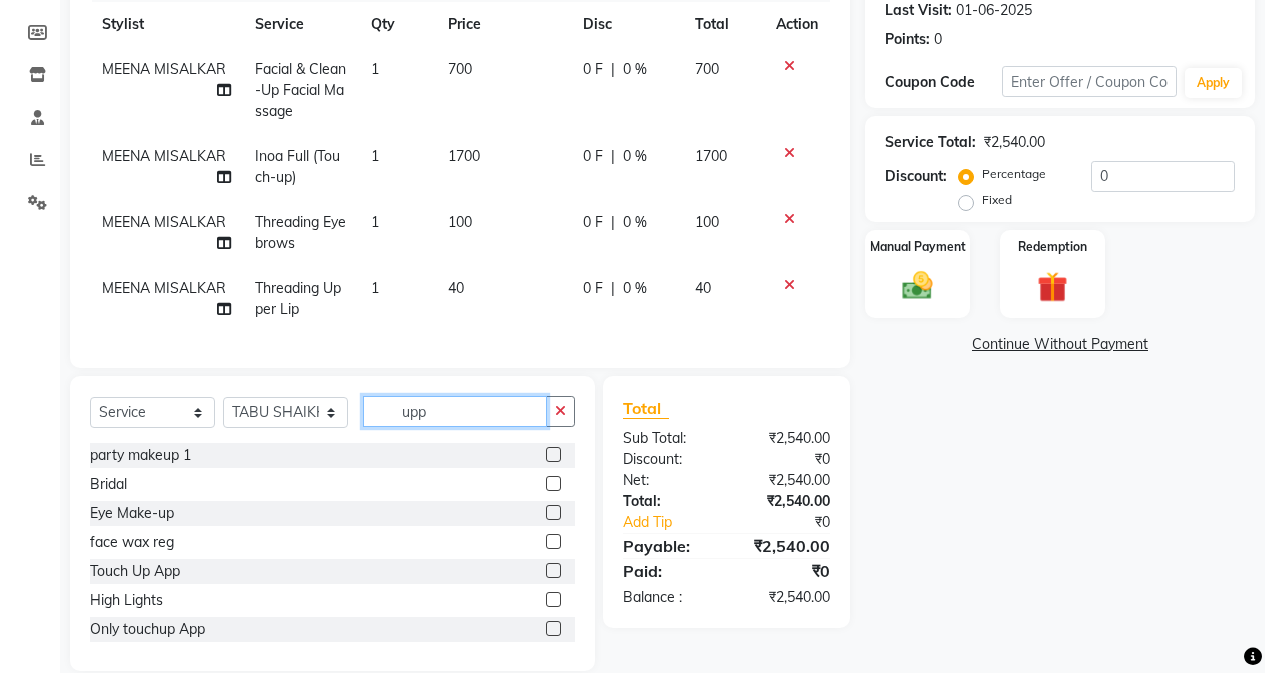 click on "upp" 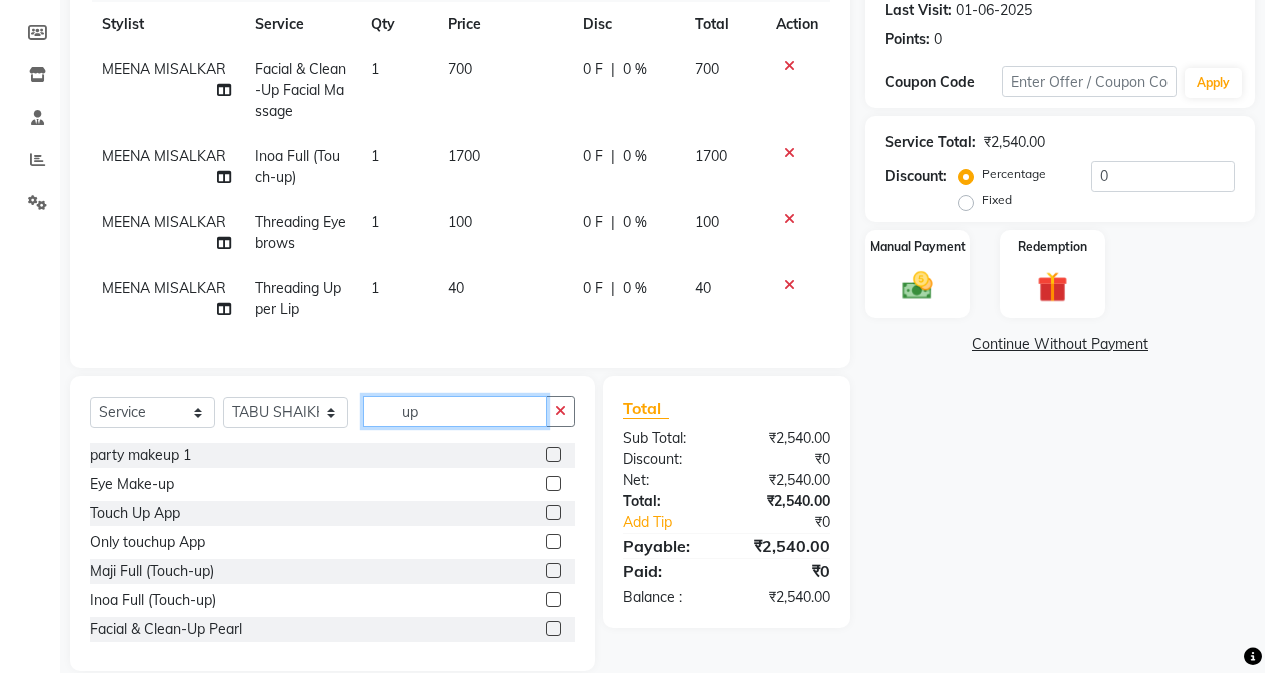 type on "u" 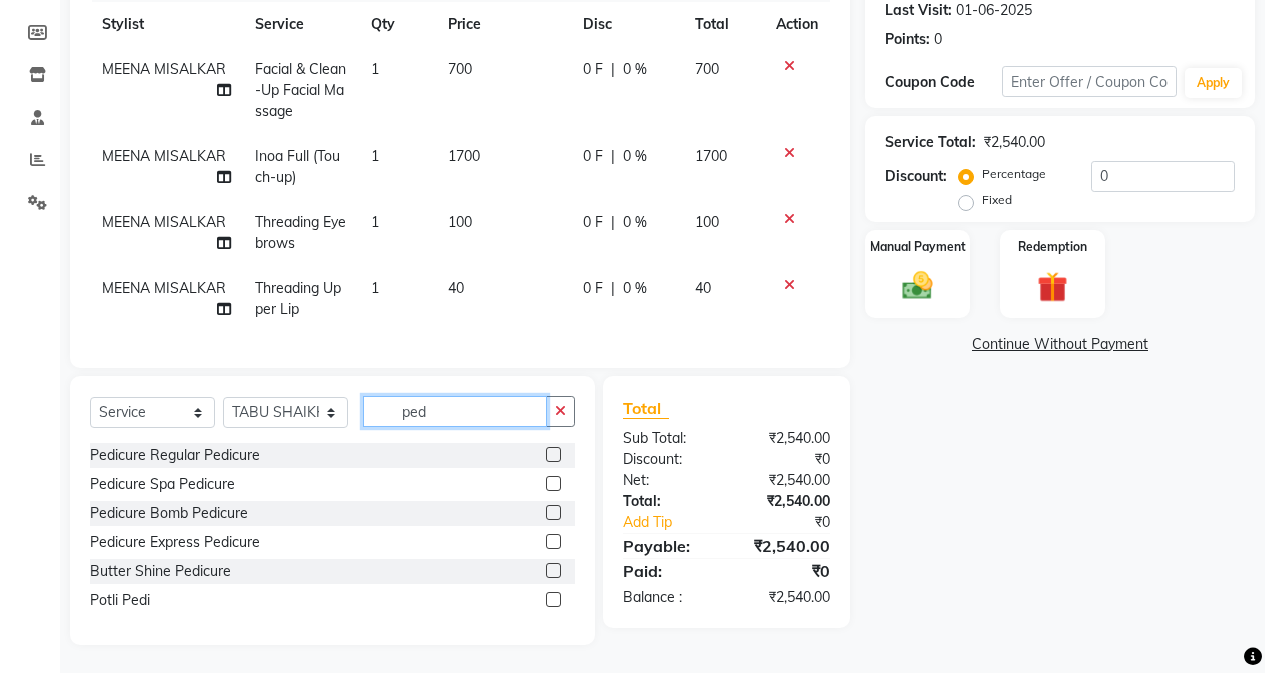 type on "ped" 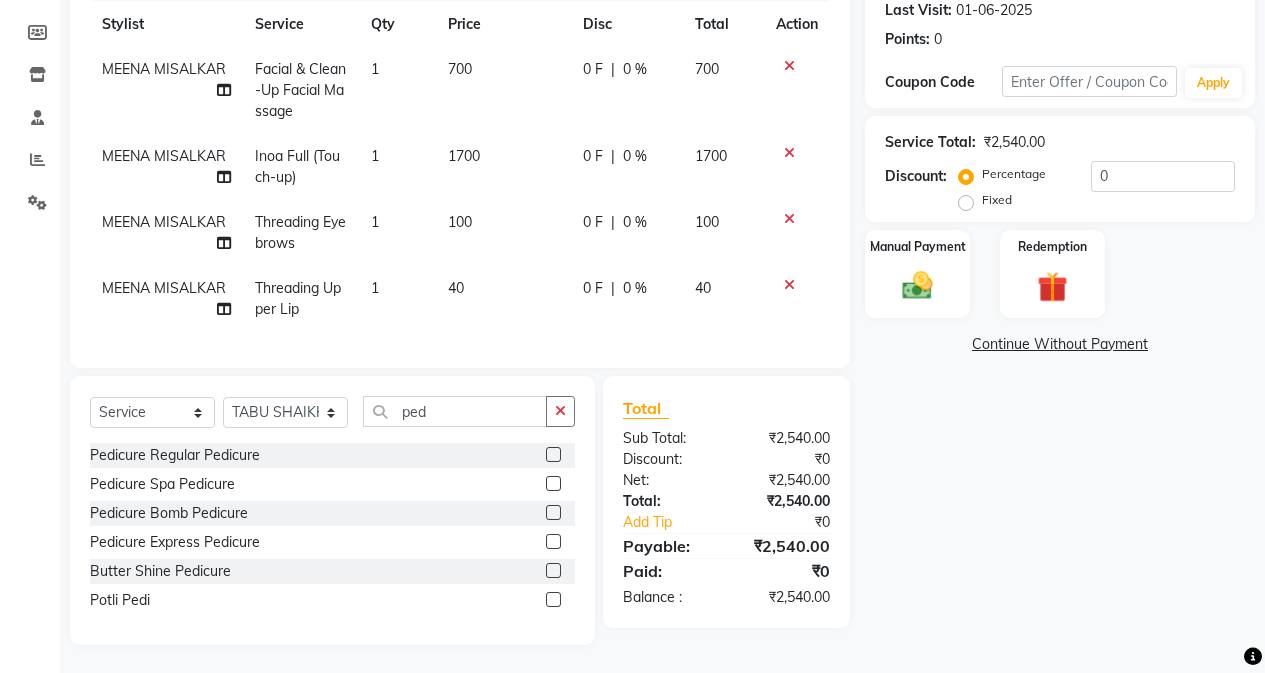 click 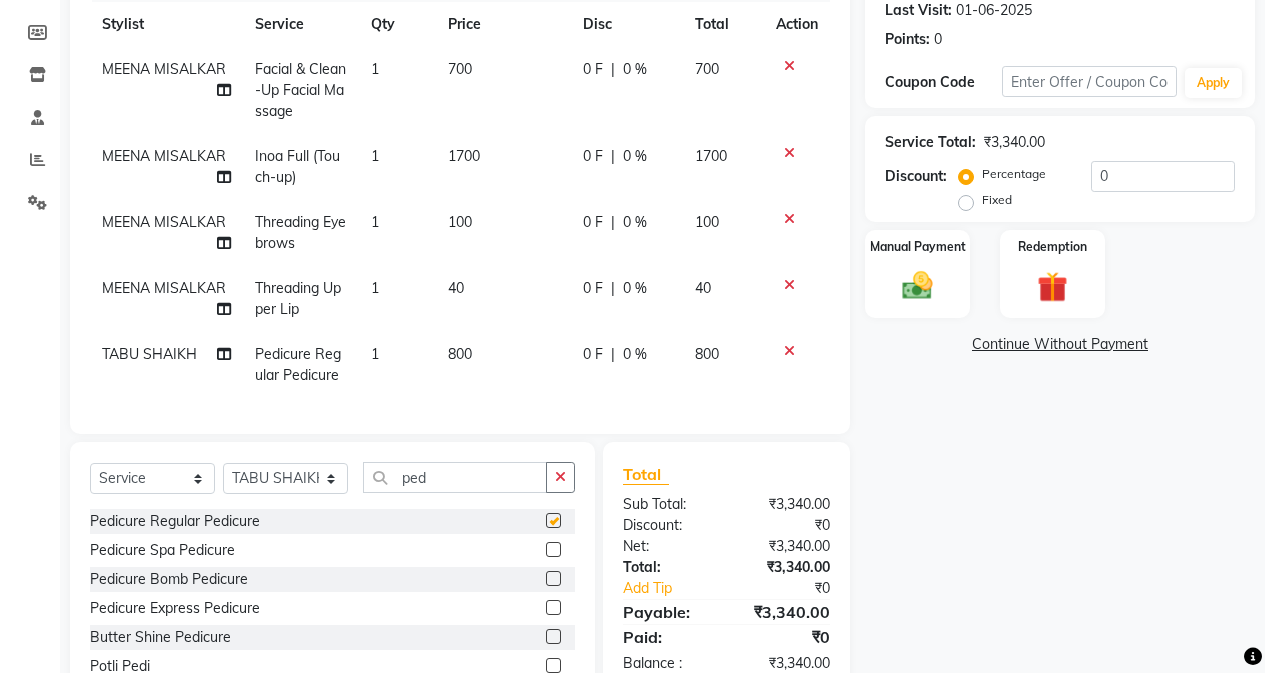 checkbox on "false" 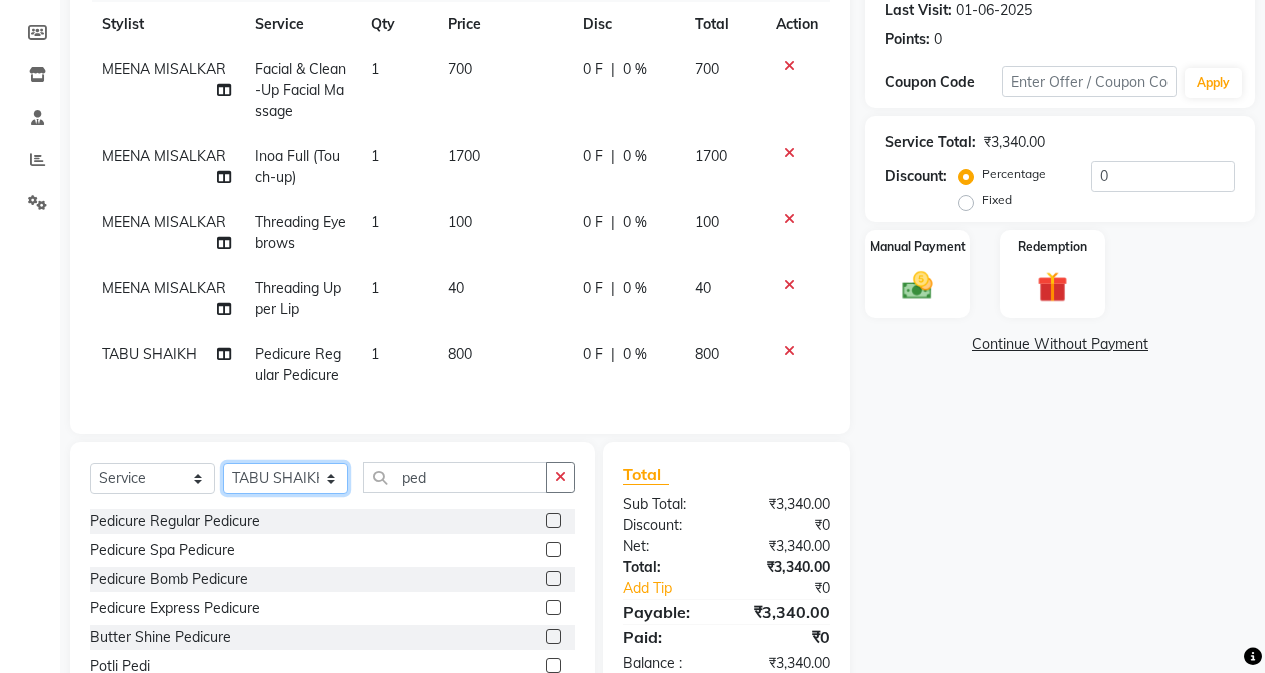 click on "Select Stylist Admin Arifa  ESHA CHAUHAN FARIDA SHAIKH Manager MEENA MISALKAR Minal NAMYA SALIAN POONAM KATEL RACHNA SAWANT Ranu nails REEMA MANGELA SHAMINA SHAIKH SHEFALI SHETTY TABU SHAIKH" 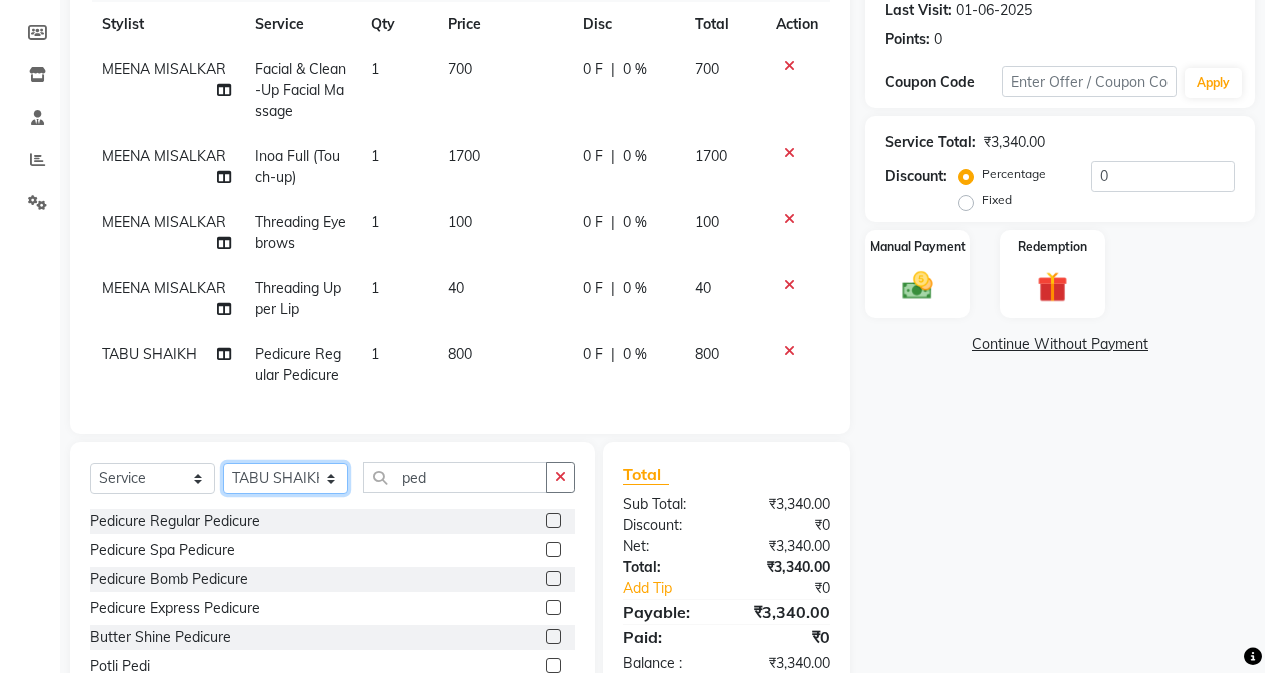 select on "61732" 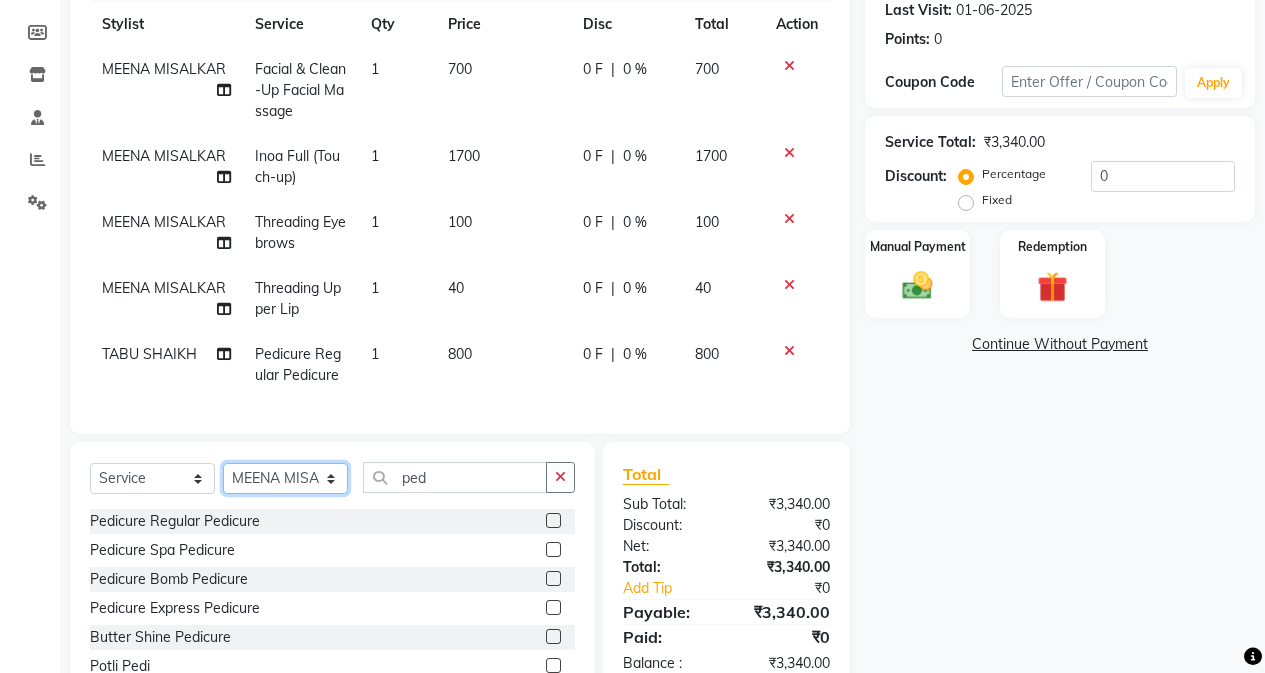 click on "Select Stylist Admin Arifa  ESHA CHAUHAN FARIDA SHAIKH Manager MEENA MISALKAR Minal NAMYA SALIAN POONAM KATEL RACHNA SAWANT Ranu nails REEMA MANGELA SHAMINA SHAIKH SHEFALI SHETTY TABU SHAIKH" 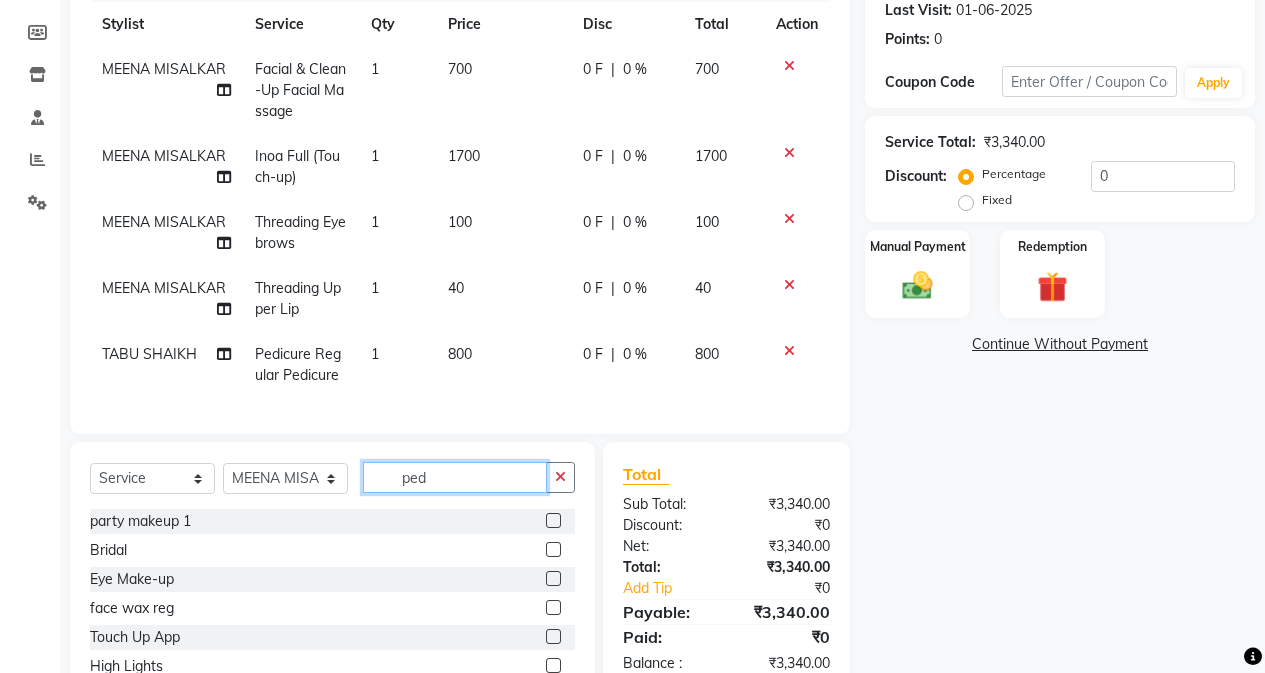 click on "ped" 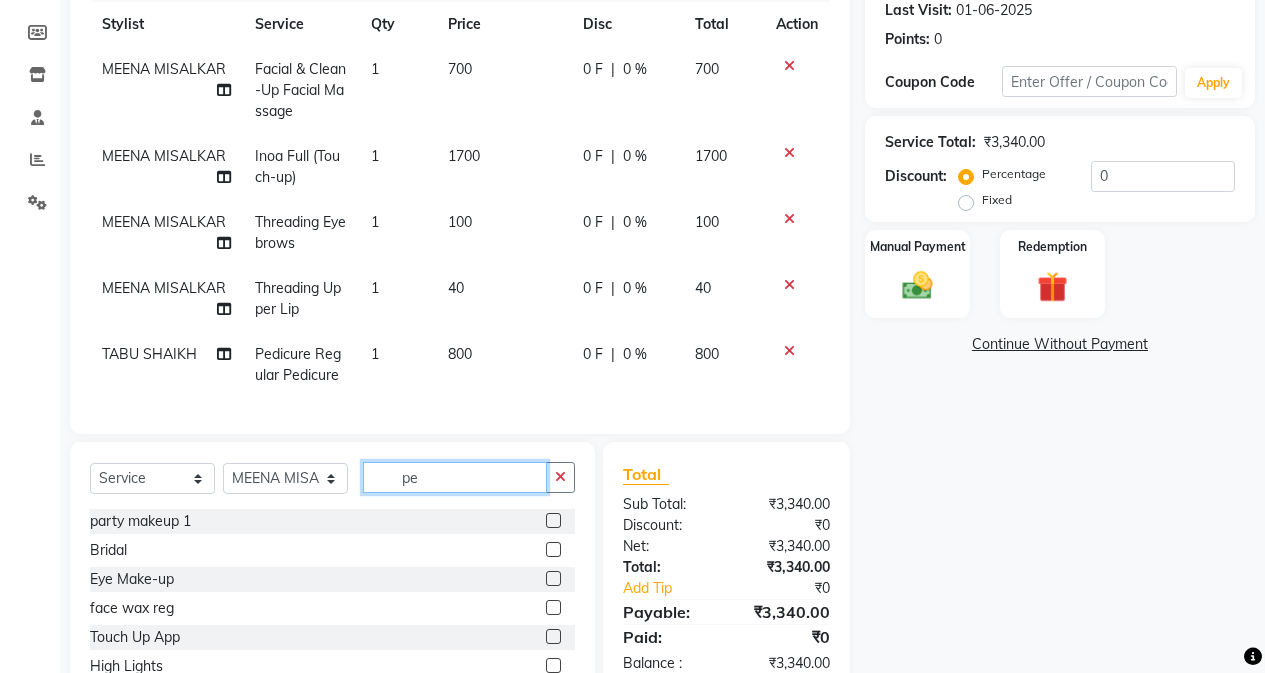 type on "p" 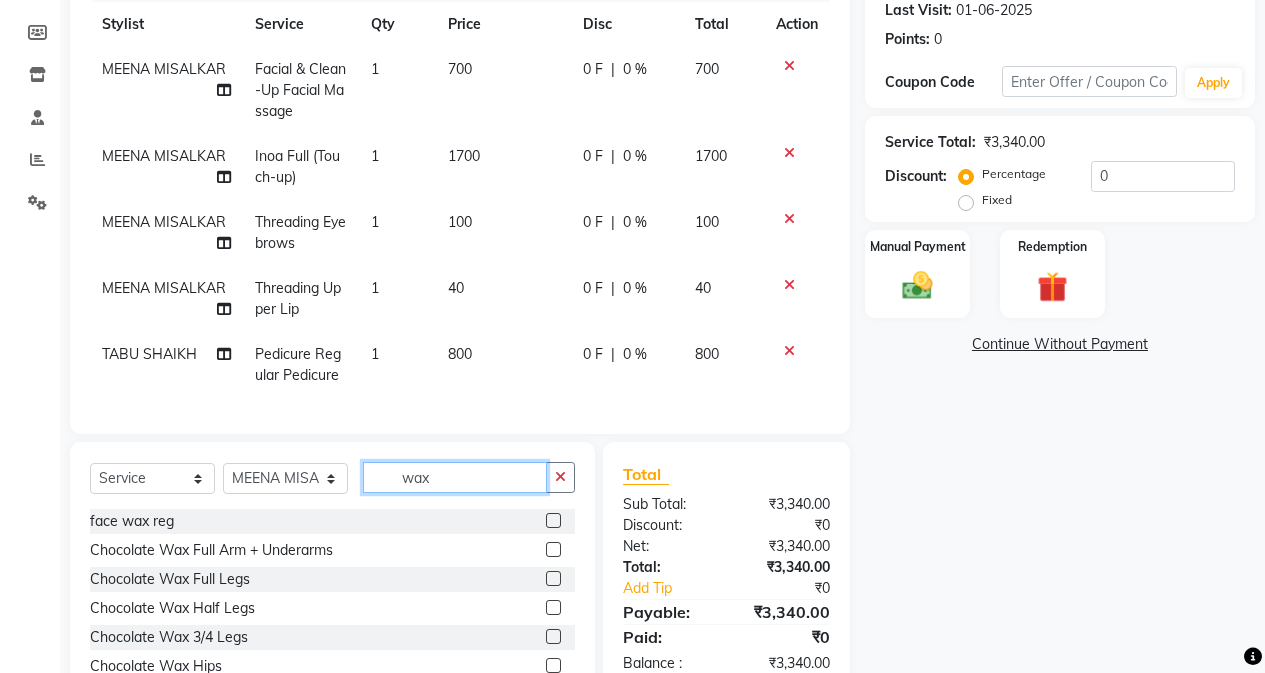 scroll, scrollTop: 392, scrollLeft: 0, axis: vertical 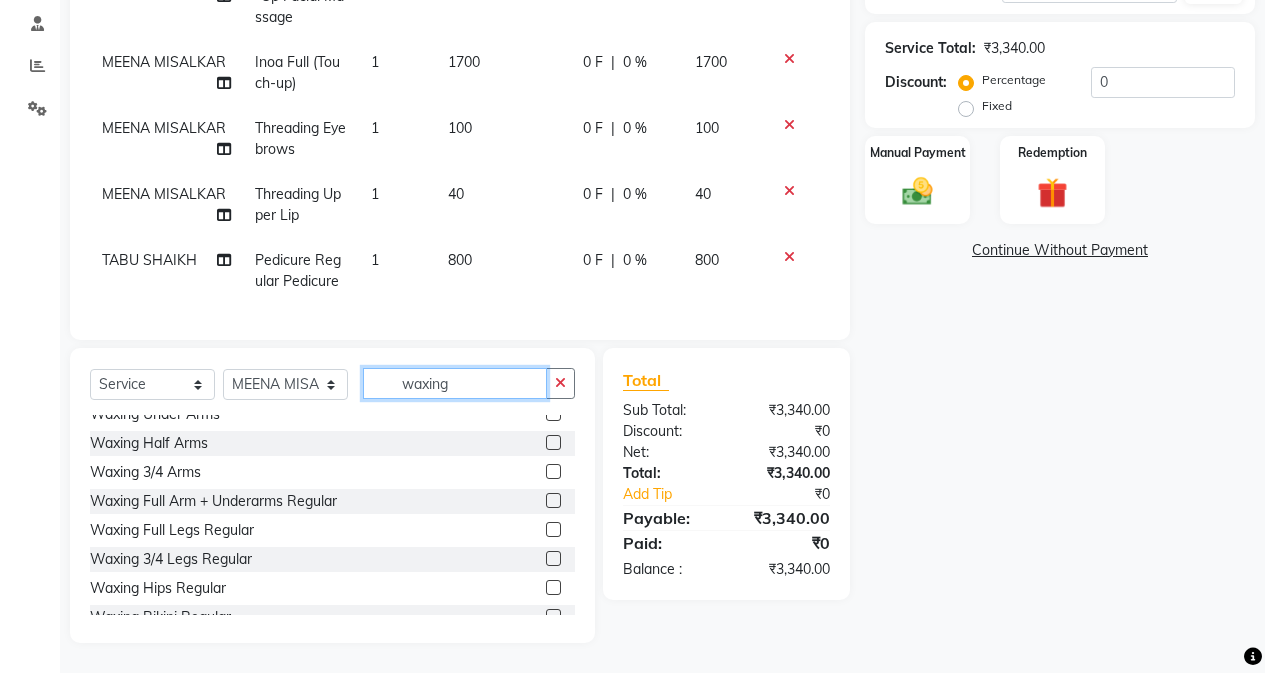 type on "waxing" 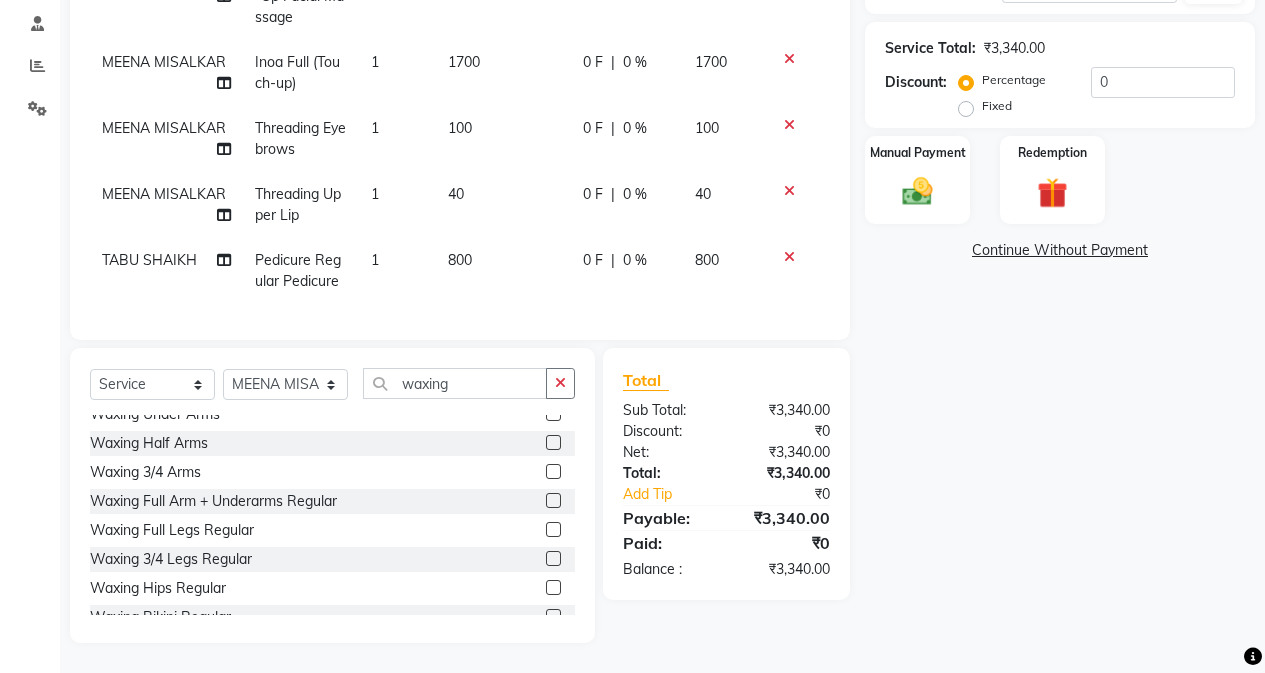 click 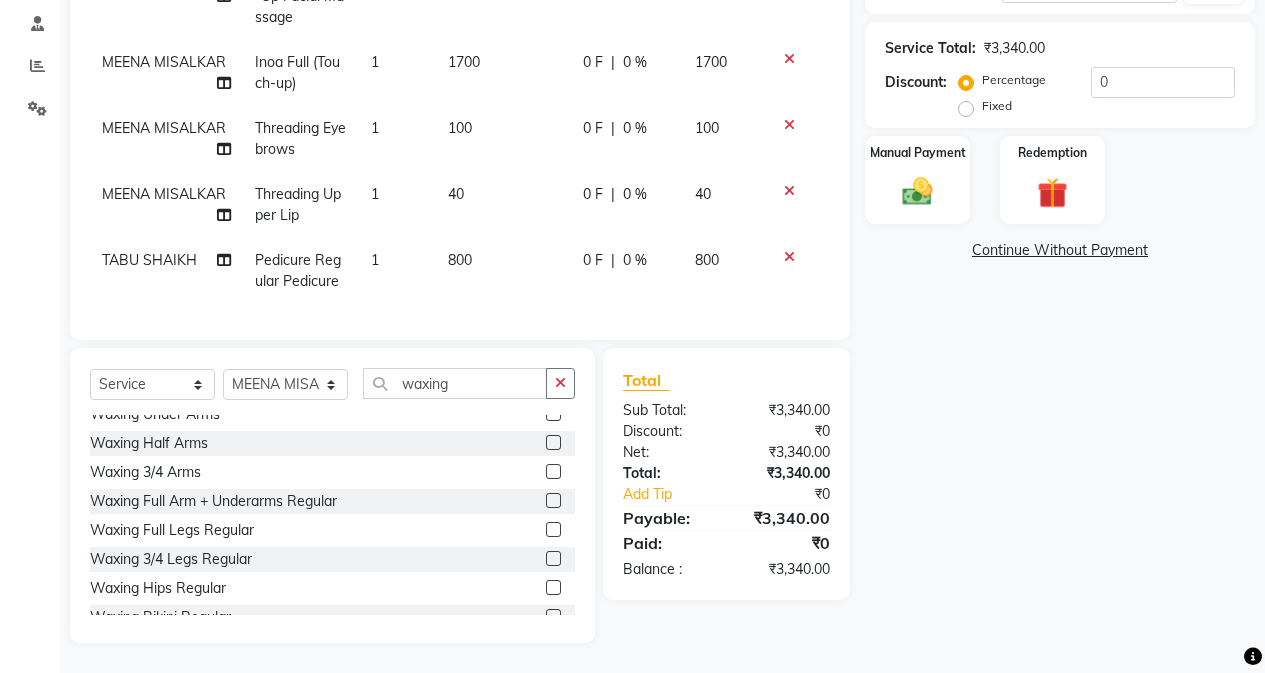 click at bounding box center [552, 472] 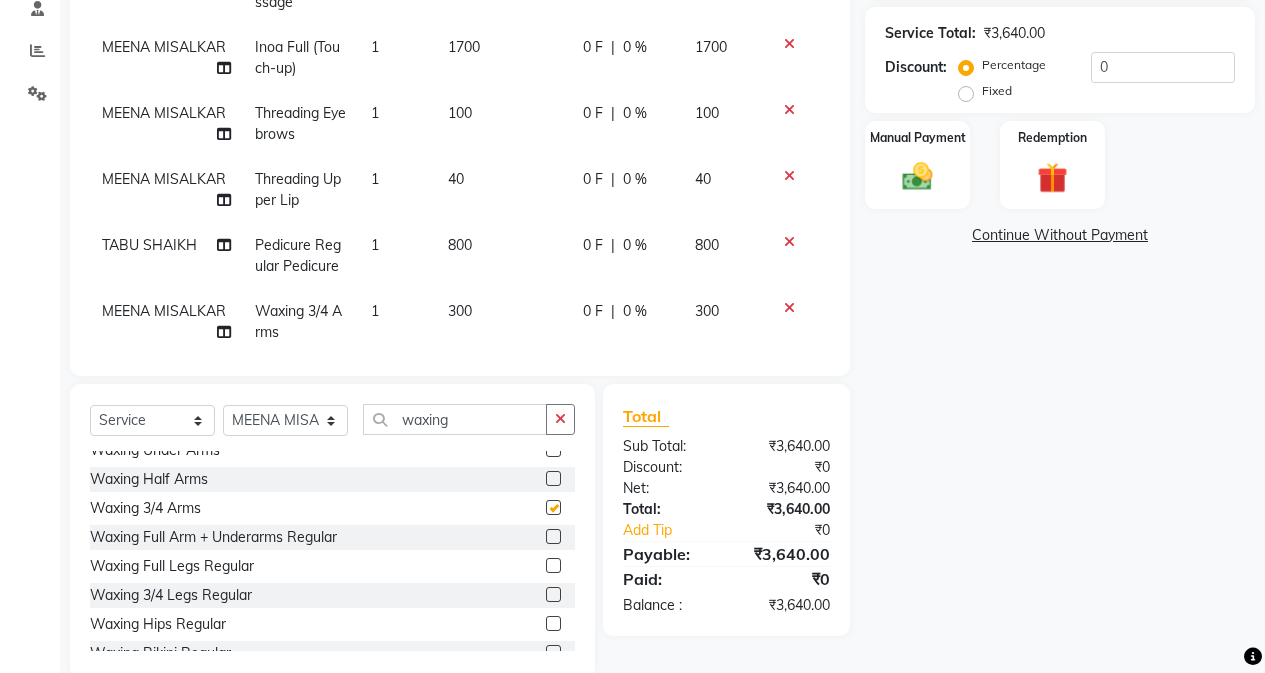 checkbox on "false" 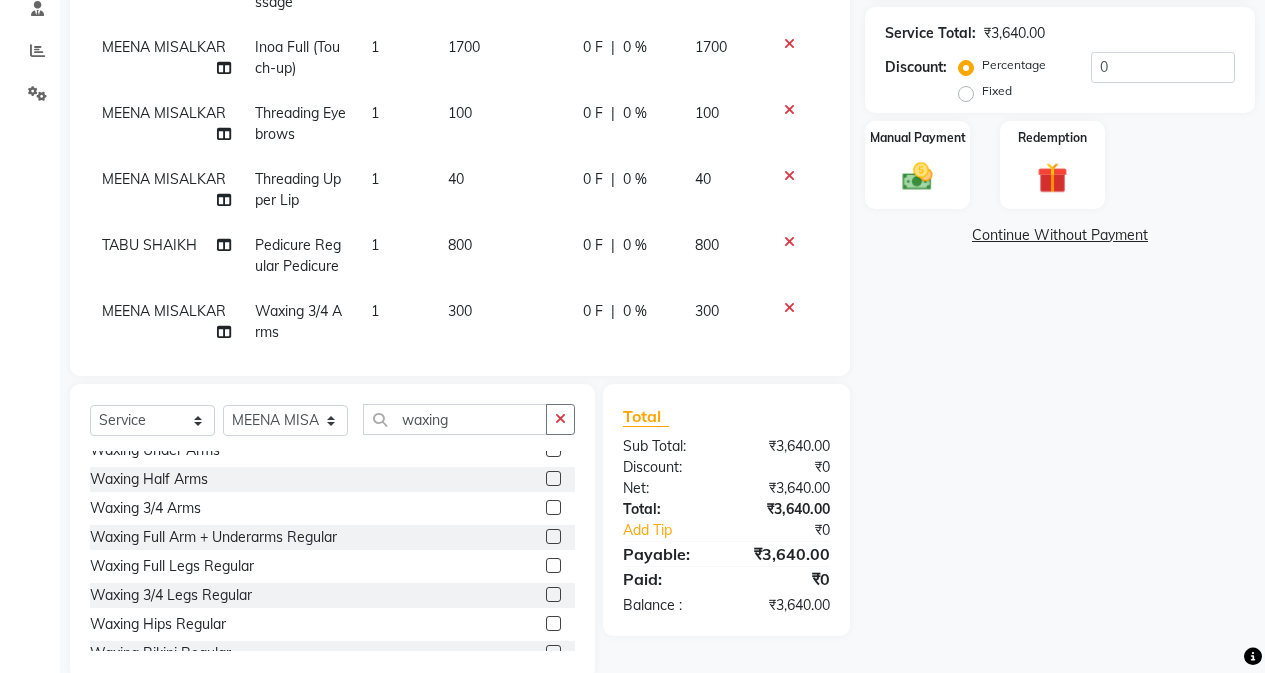 scroll, scrollTop: 30, scrollLeft: 0, axis: vertical 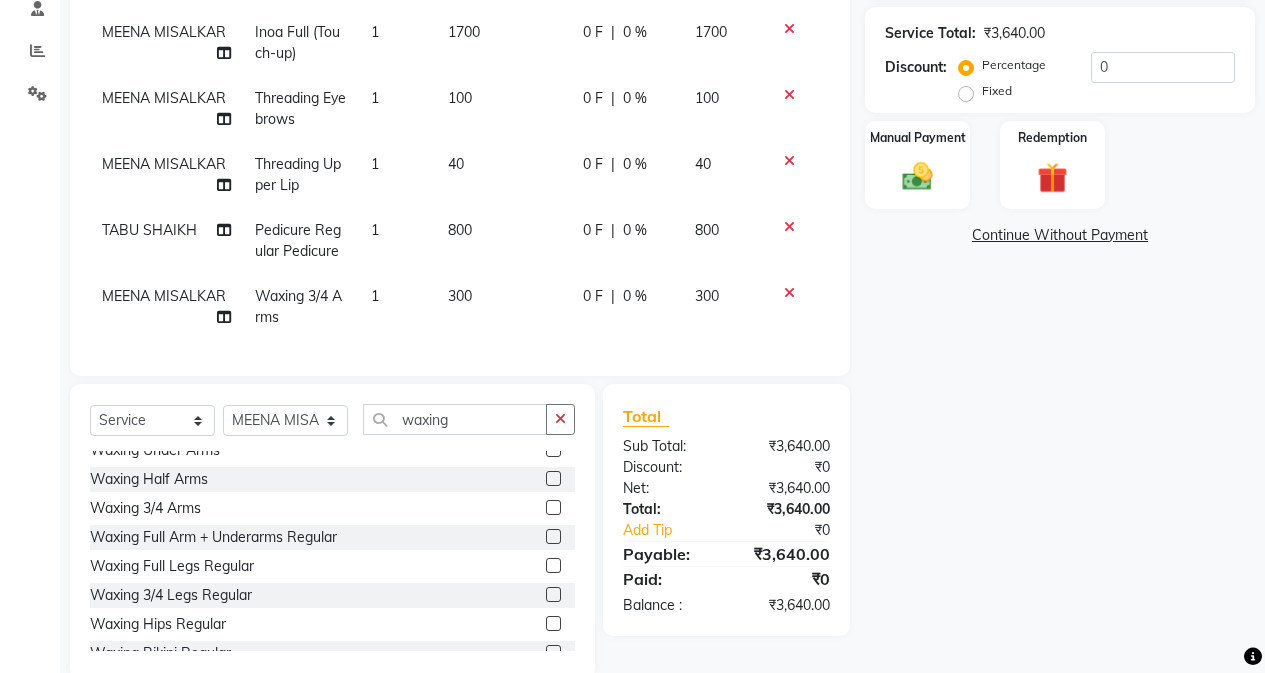 click on "300" 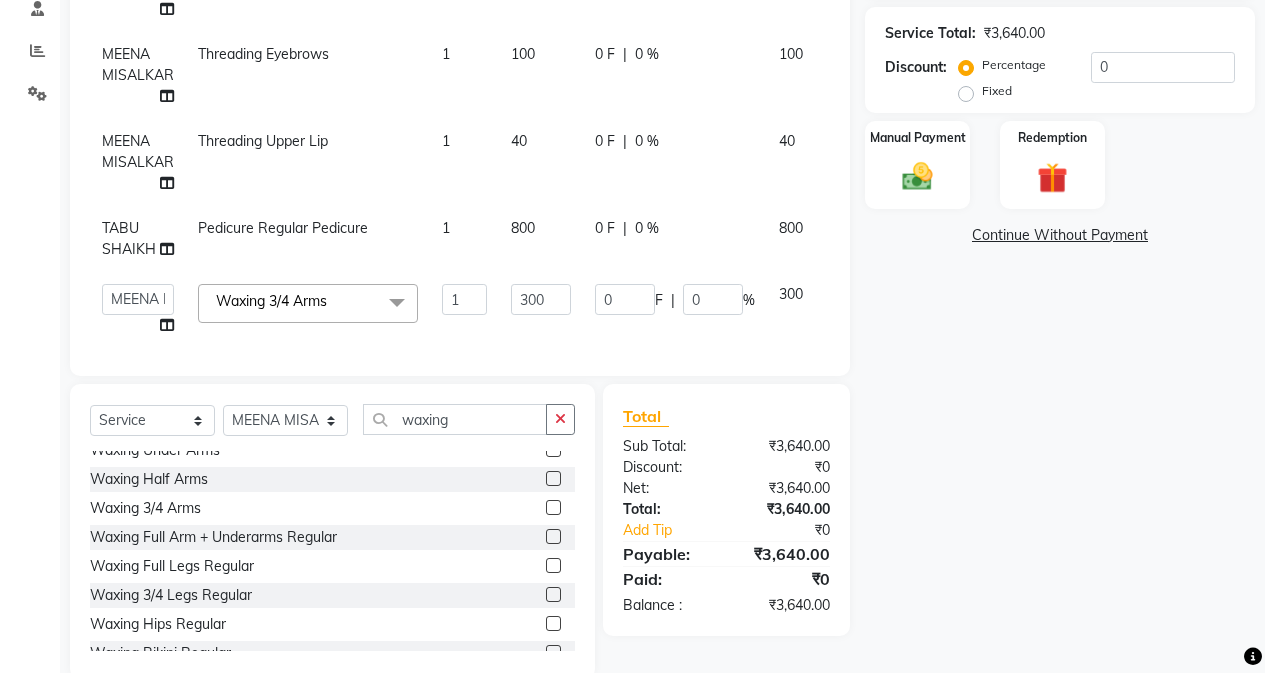 scroll, scrollTop: 103, scrollLeft: 0, axis: vertical 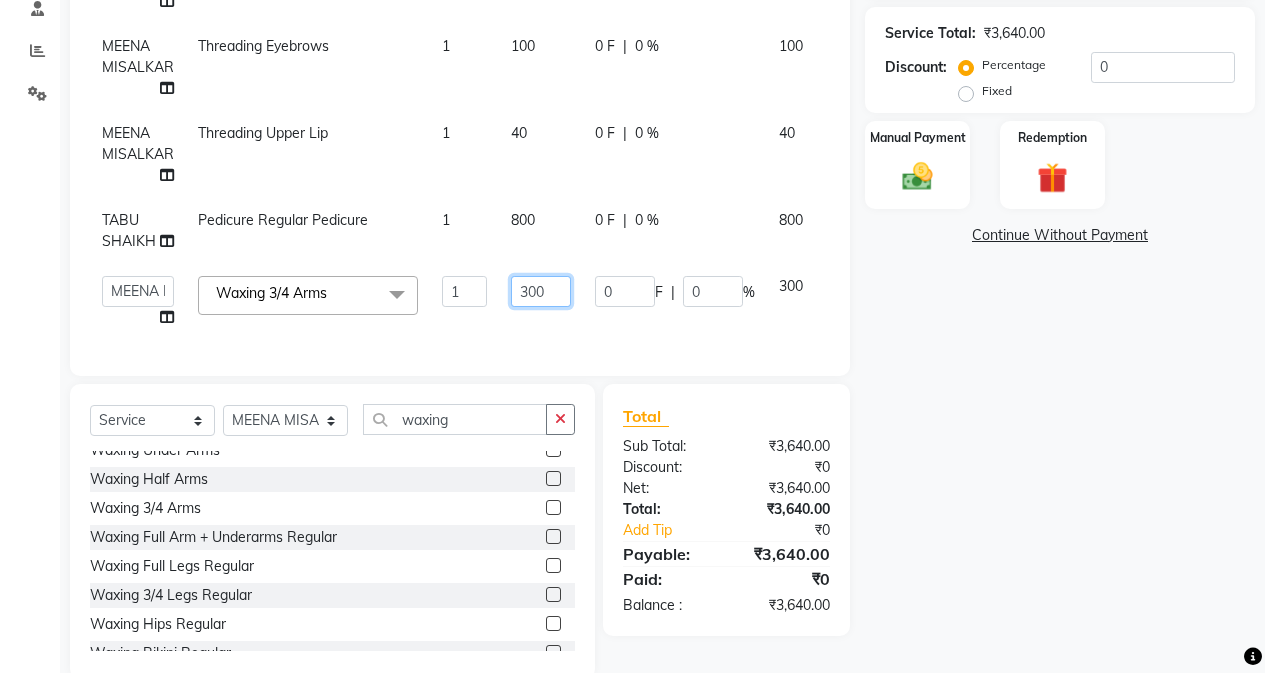 click on "300" 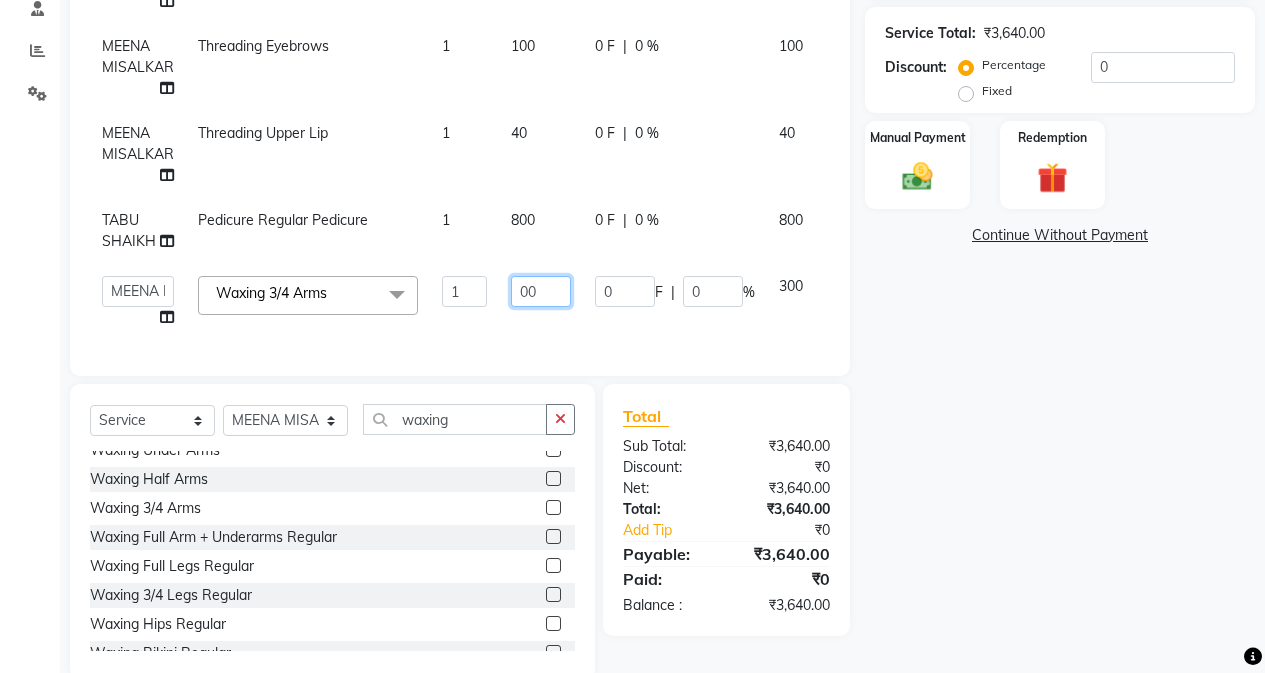 type on "400" 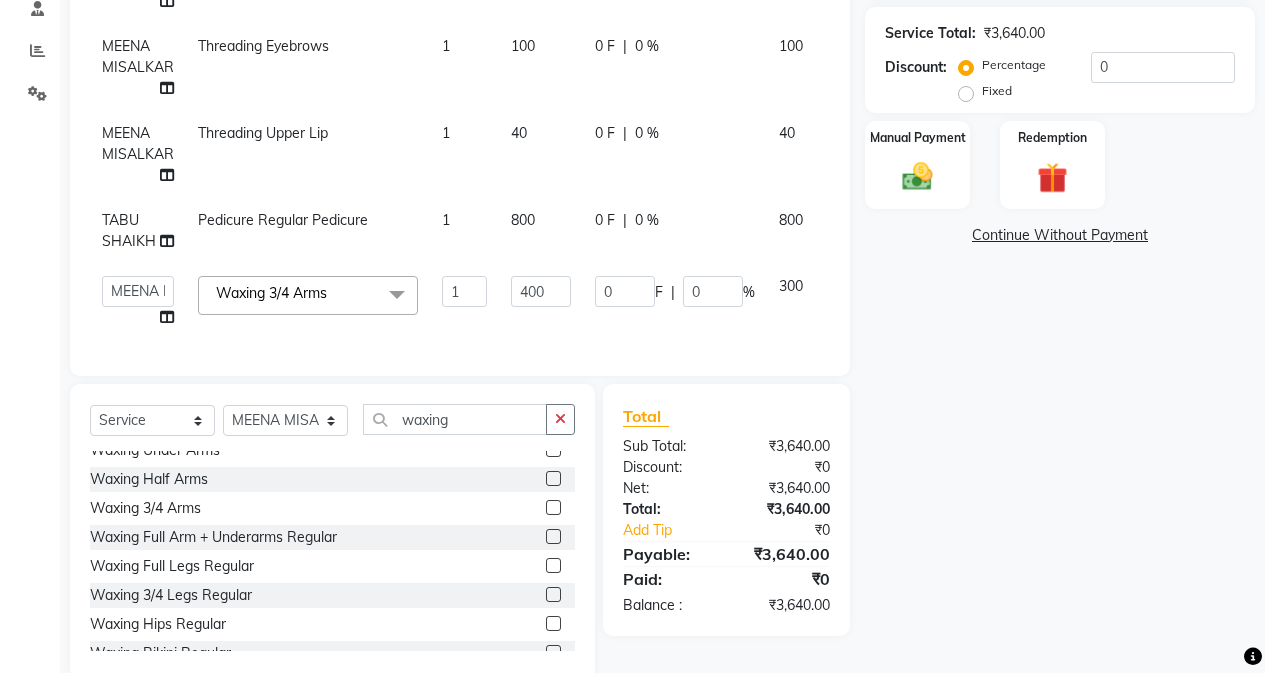click on "Name: [FIRST] [LAST]  🎂 Today is August 1 and it's [FIRST]'s Birthday!  Membership:  No Active Membership  Total Visits:  7 Card on file:  0 Last Visit:   01-06-2025 Points:   0  Coupon Code Apply Service Total:  ₹3,640.00  Discount:  Percentage   Fixed  0 Manual Payment Redemption" 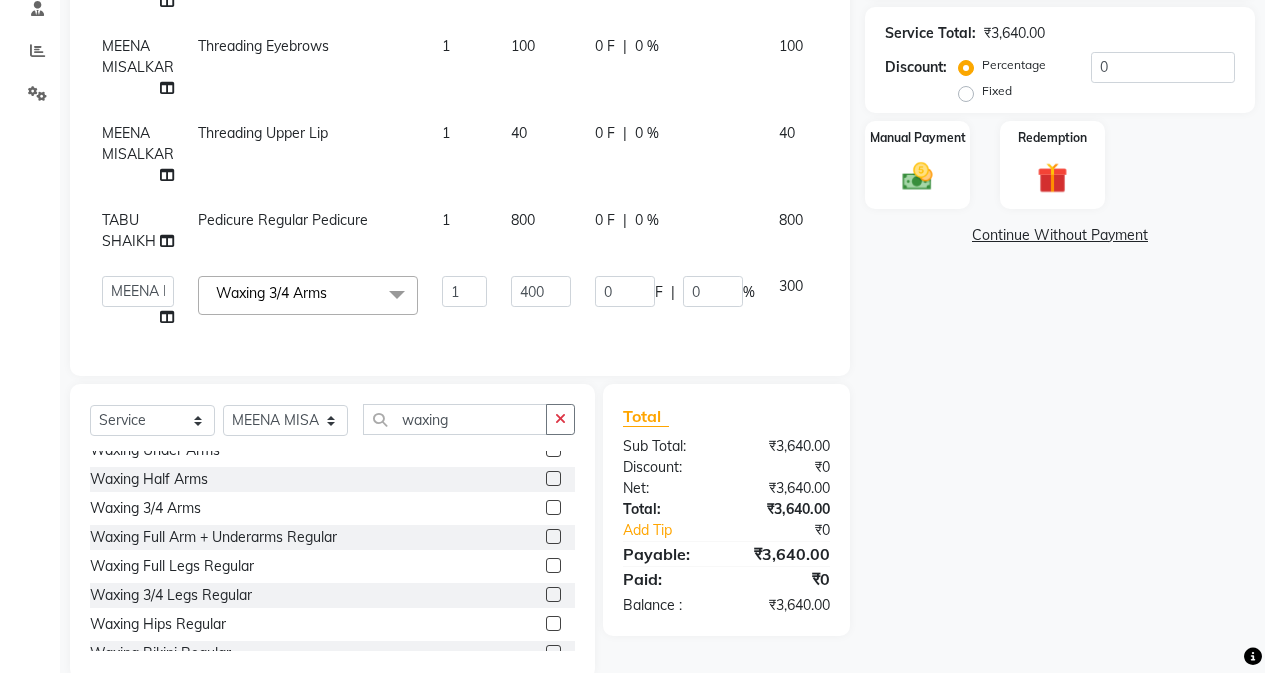 scroll, scrollTop: 30, scrollLeft: 0, axis: vertical 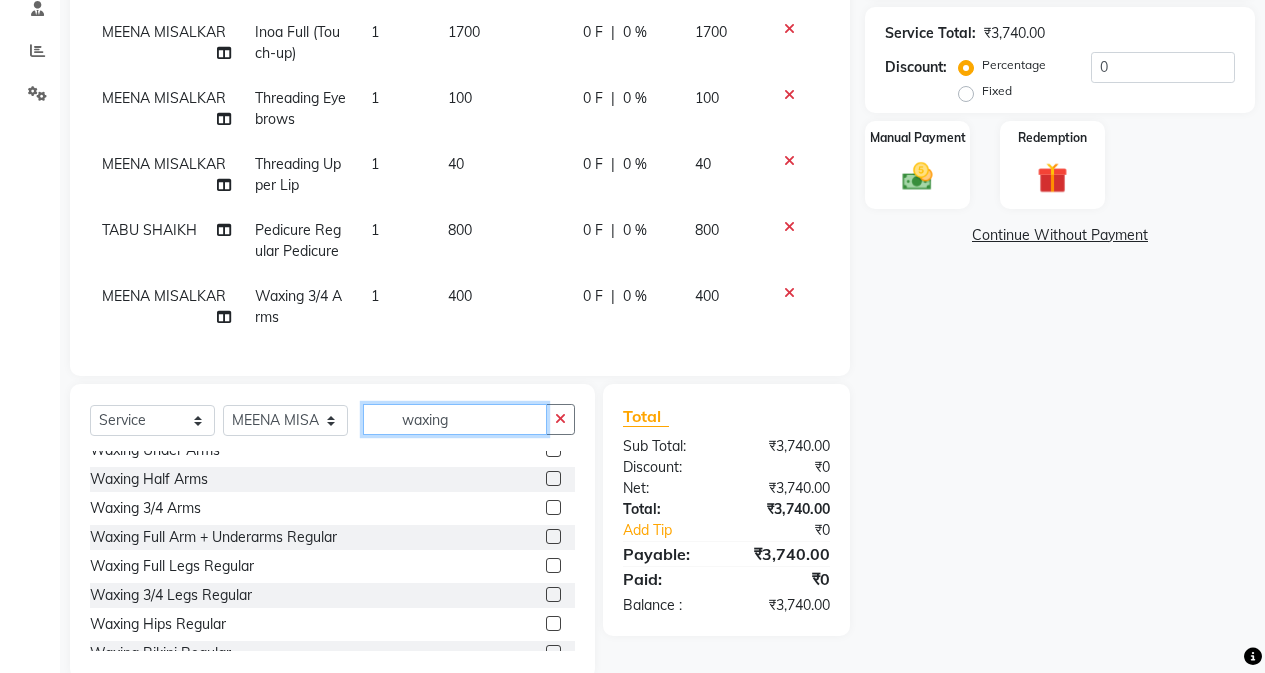 click on "waxing" 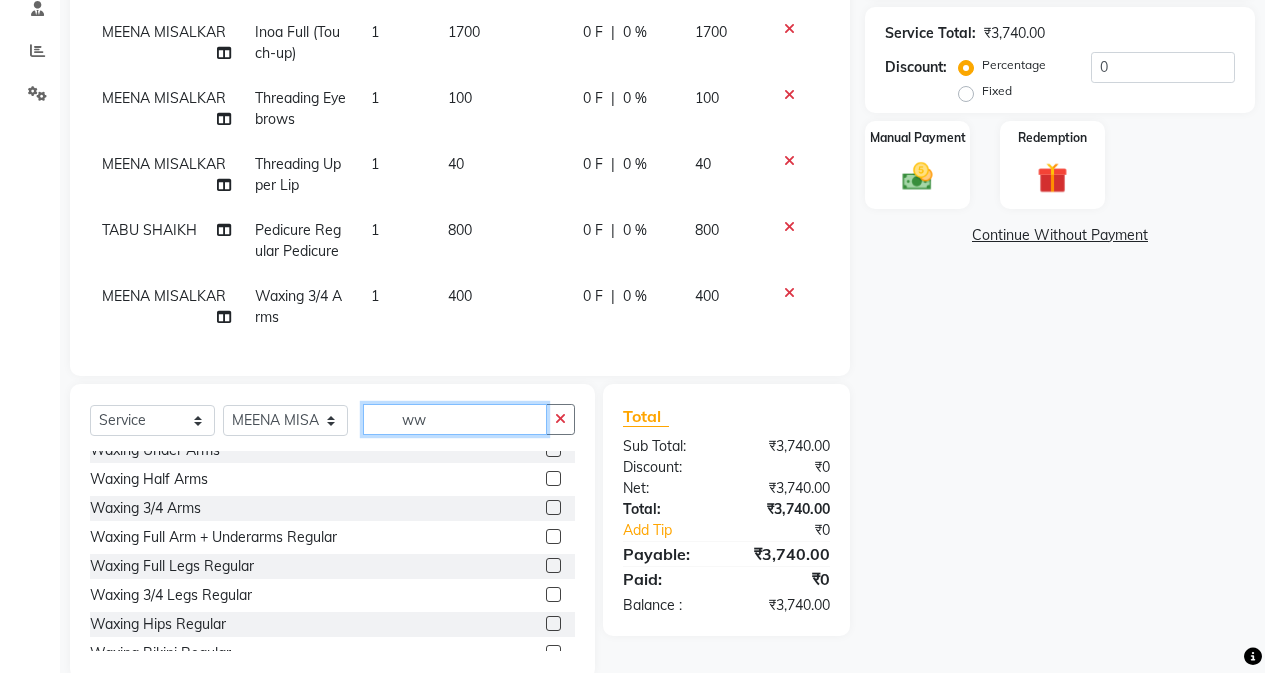 scroll, scrollTop: 0, scrollLeft: 0, axis: both 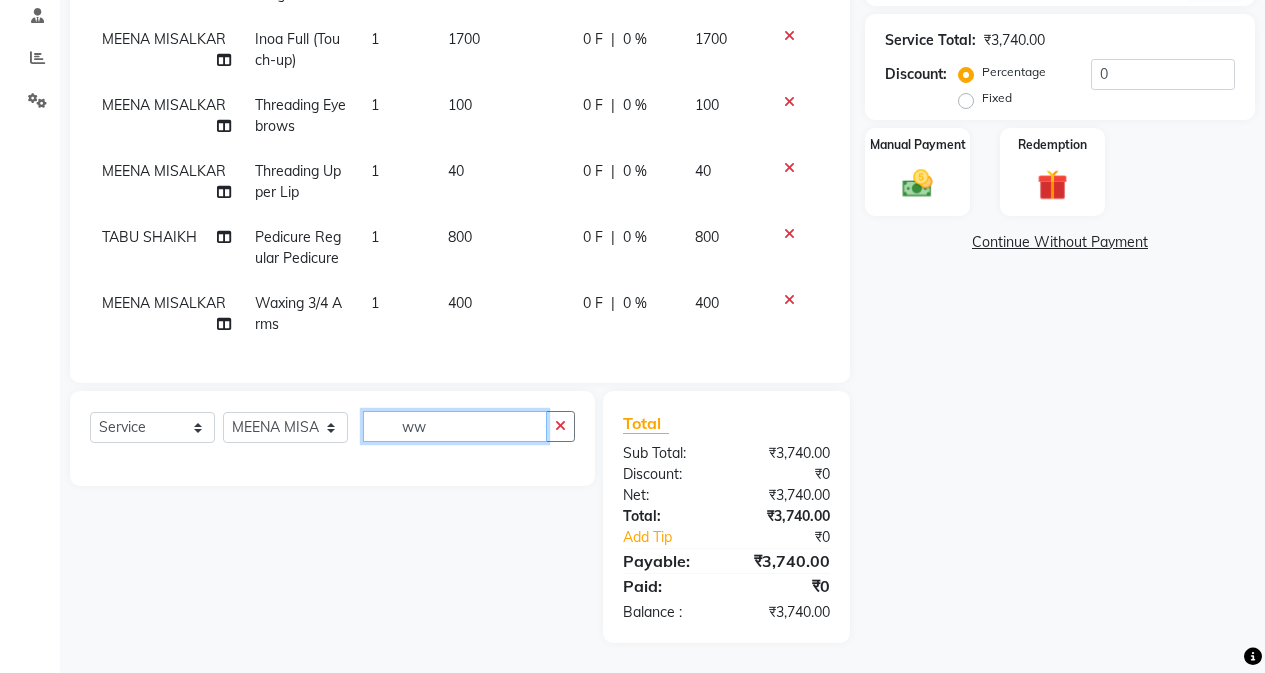 type on "w" 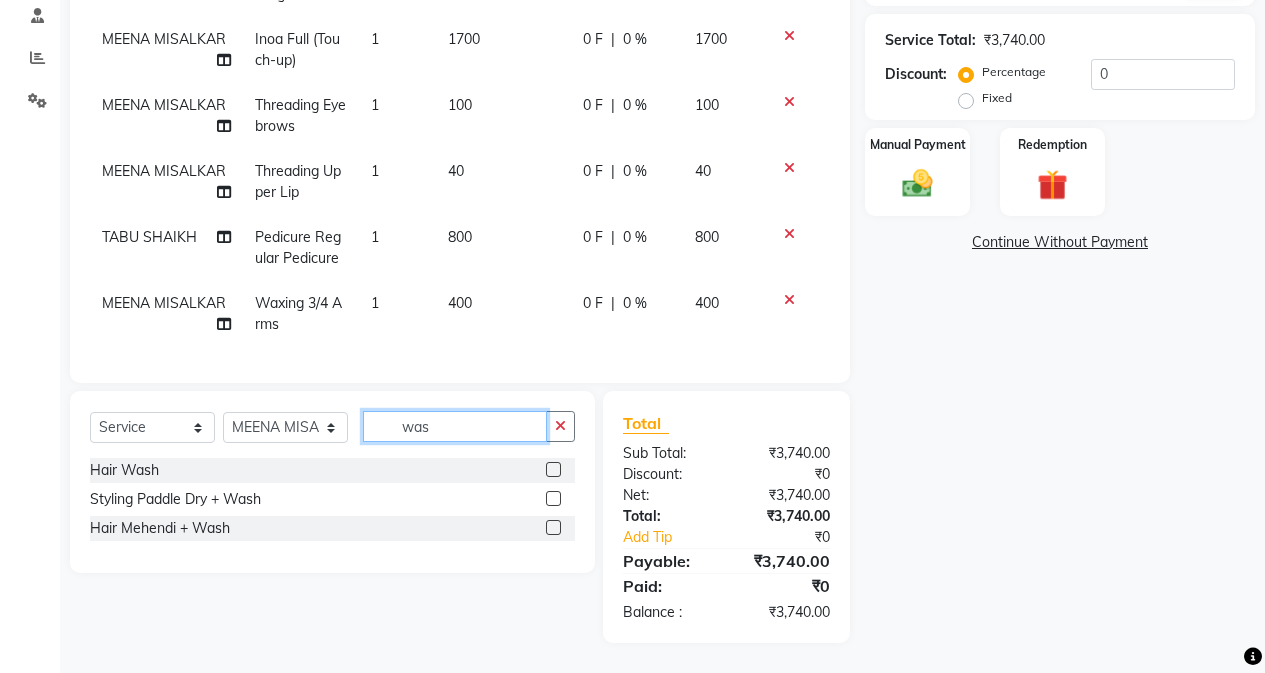 scroll, scrollTop: 385, scrollLeft: 0, axis: vertical 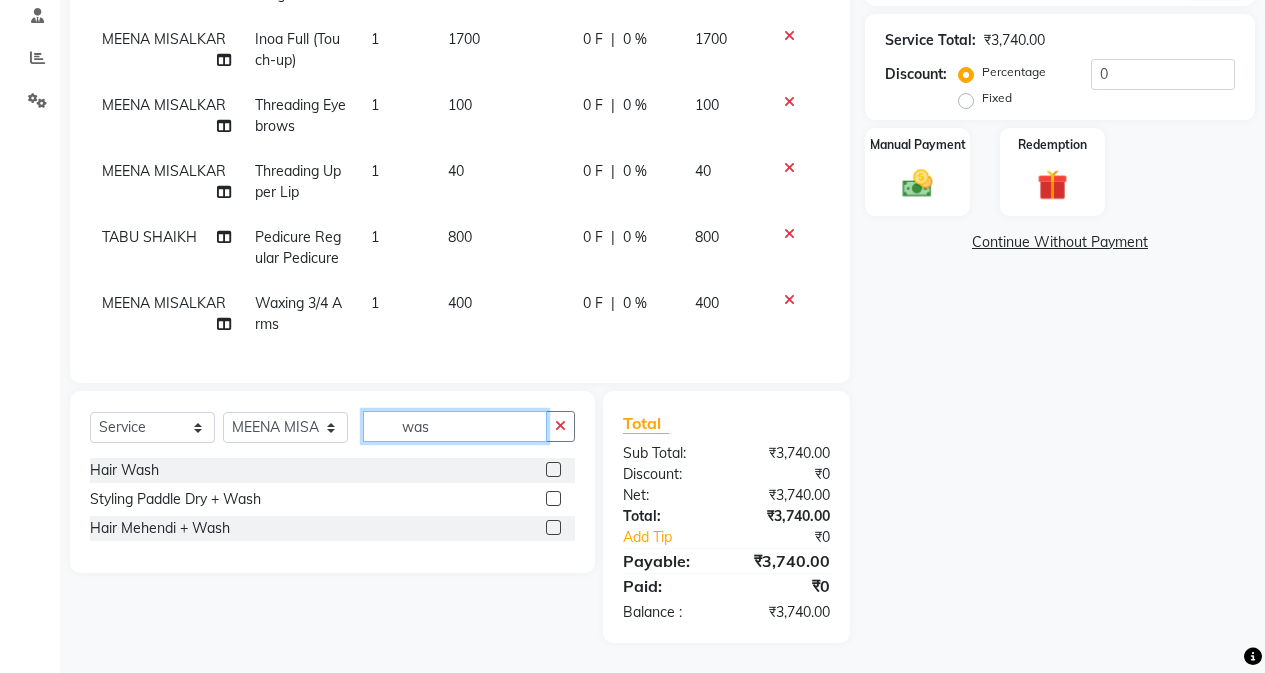 type on "was" 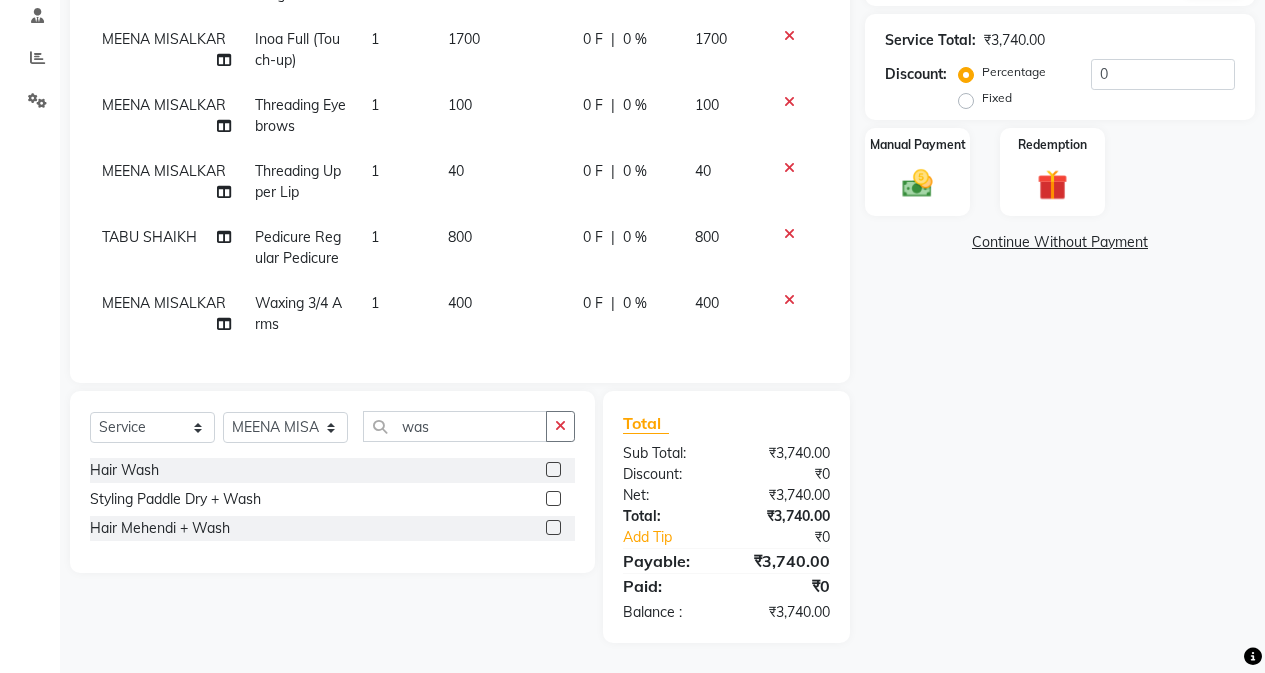 click 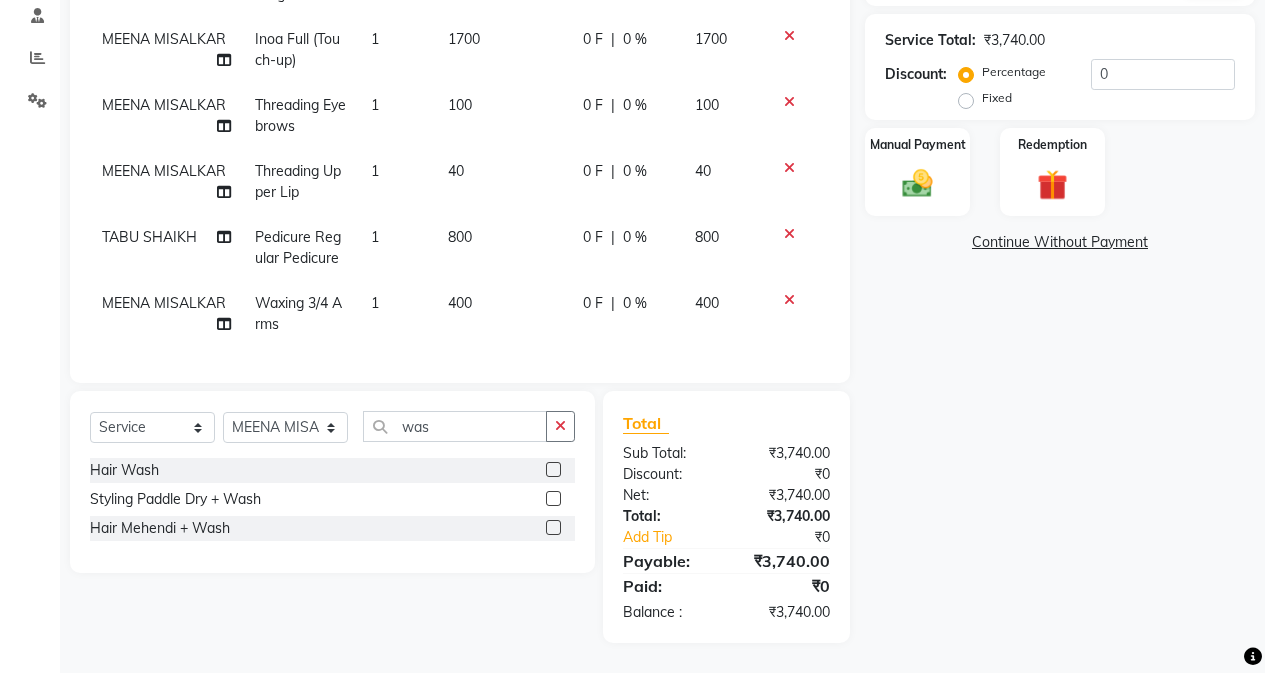 click at bounding box center (552, 470) 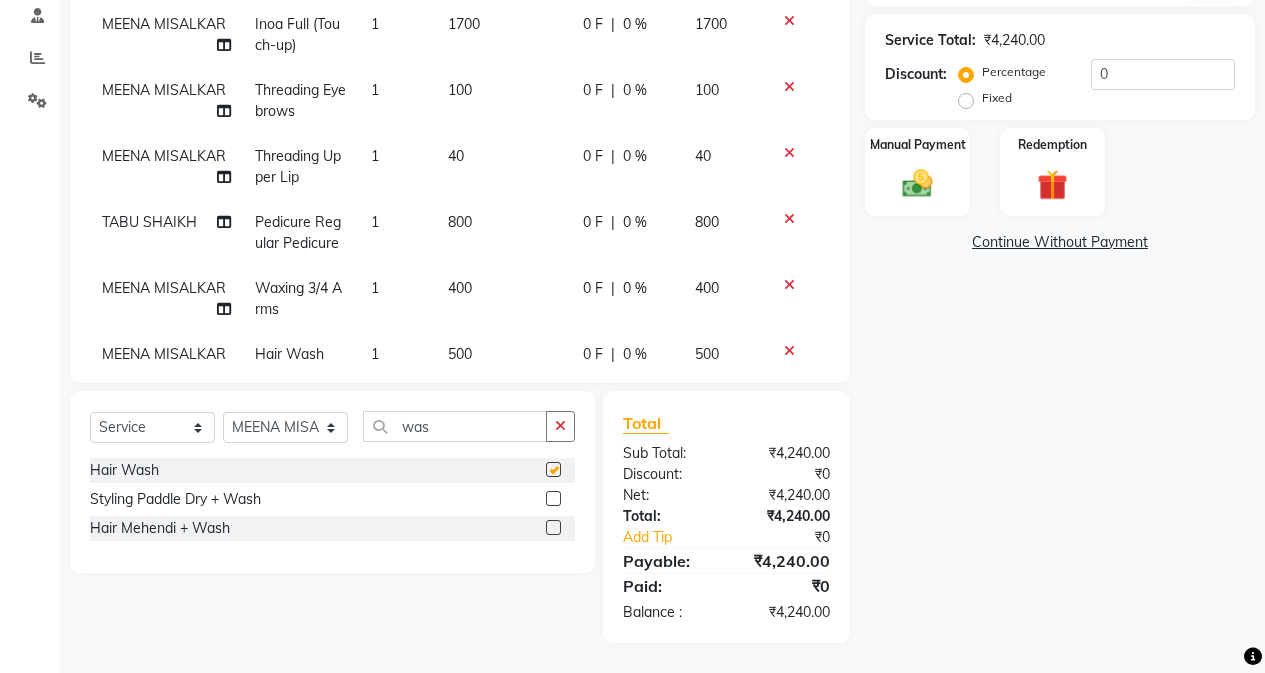 scroll, scrollTop: 96, scrollLeft: 0, axis: vertical 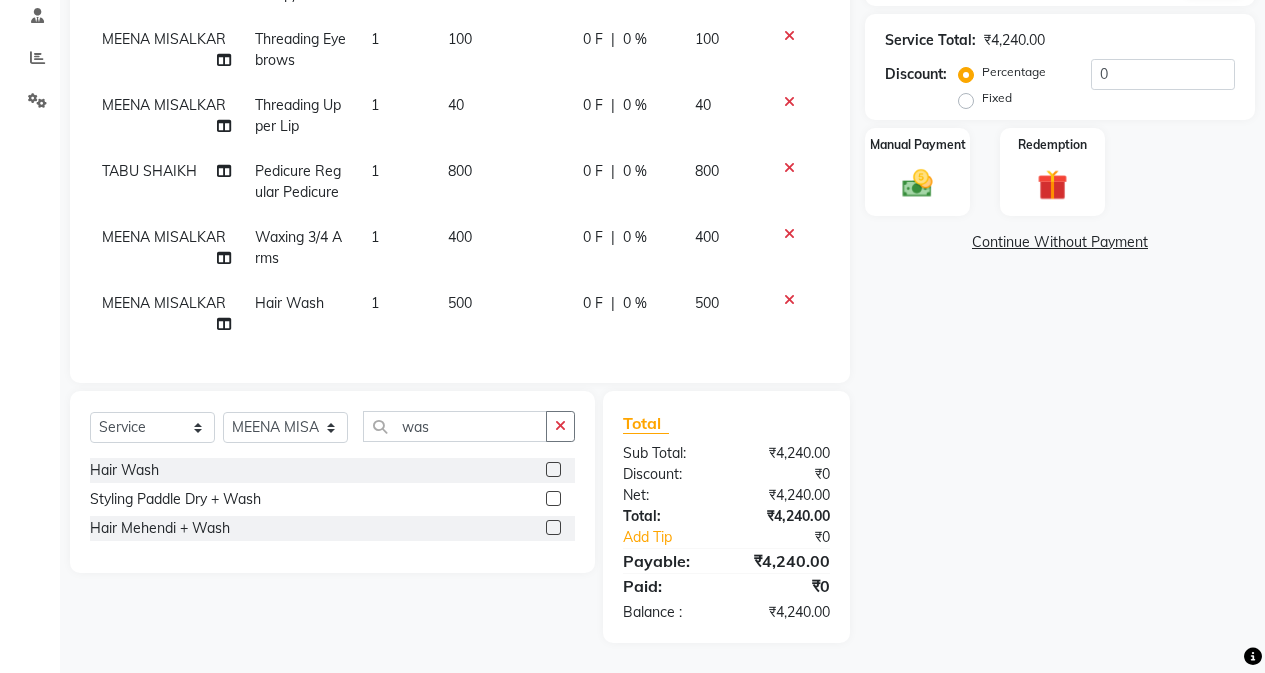 checkbox on "false" 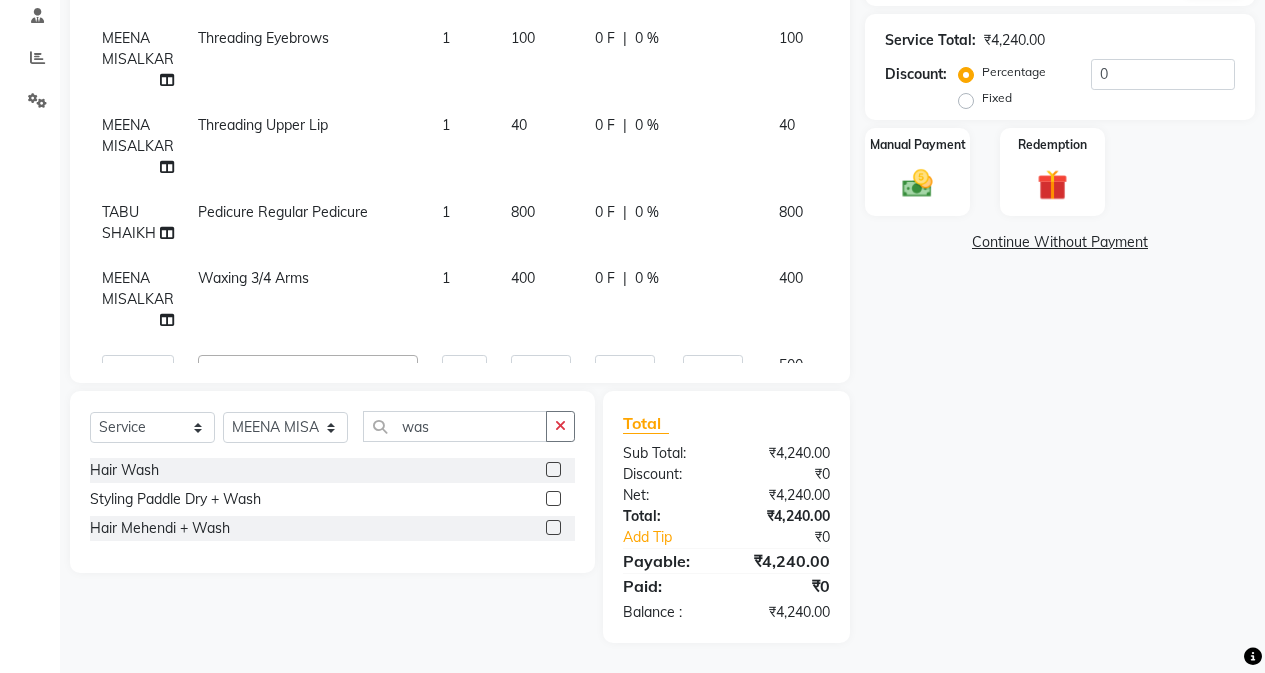 scroll, scrollTop: 190, scrollLeft: 0, axis: vertical 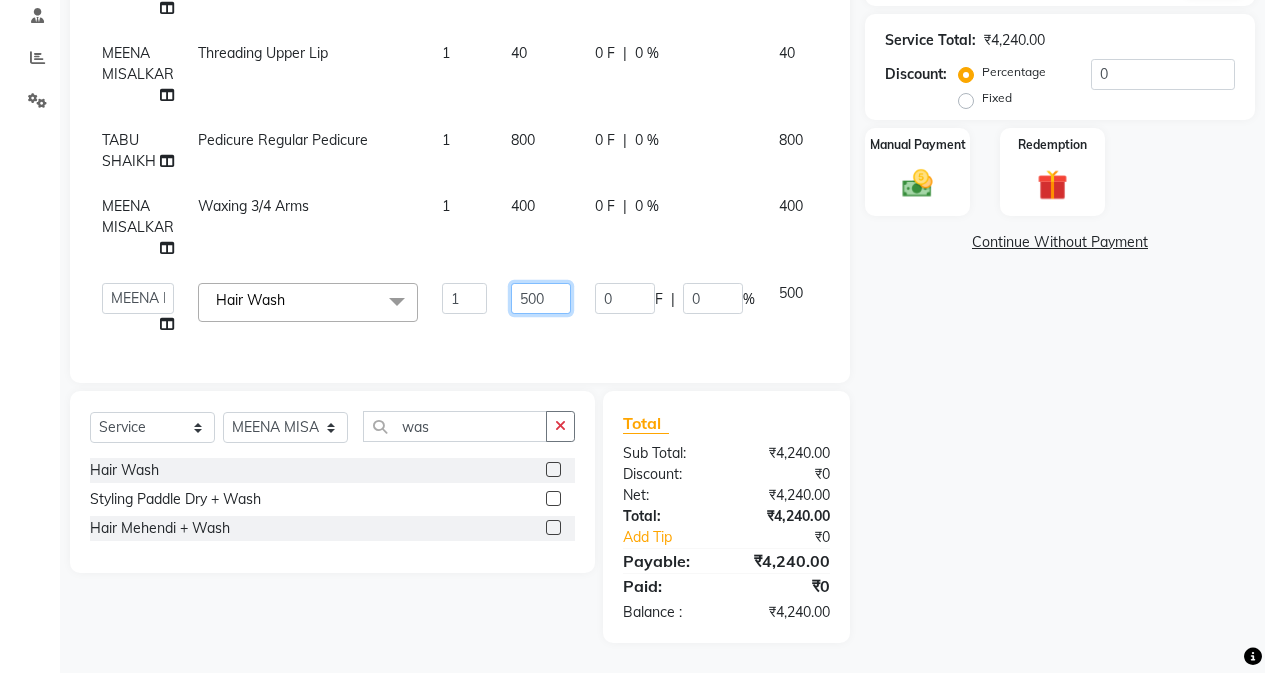 click on "500" 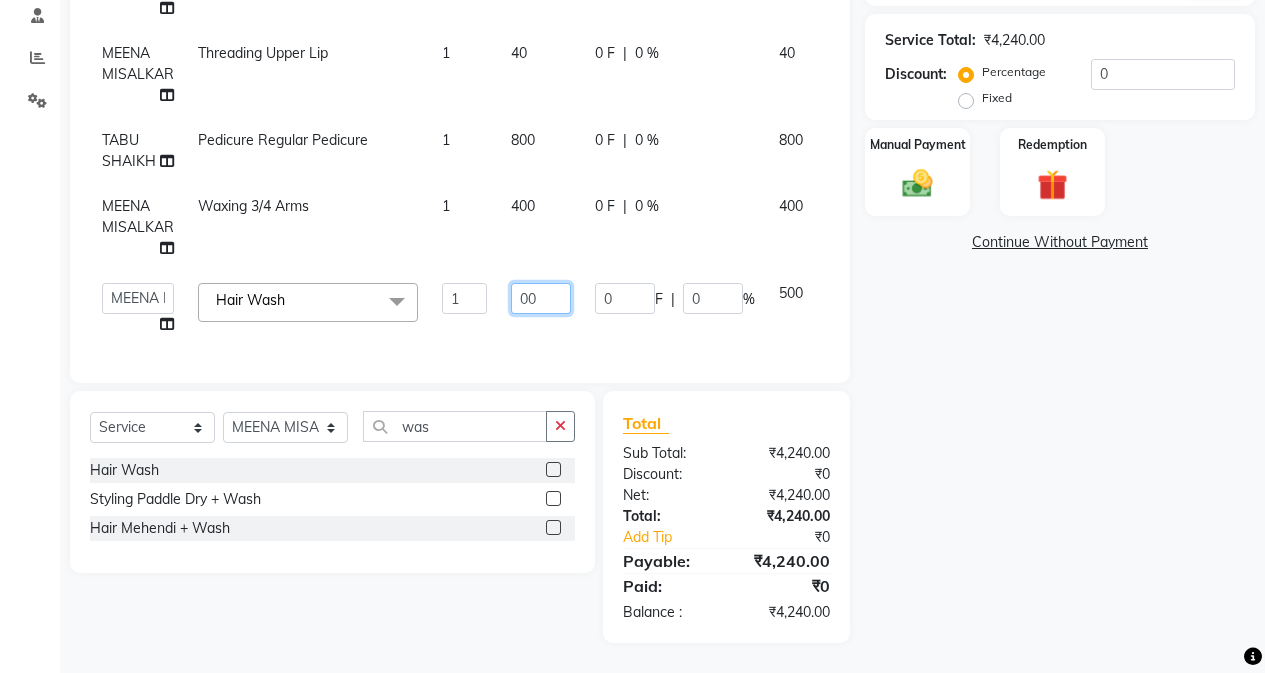 type on "300" 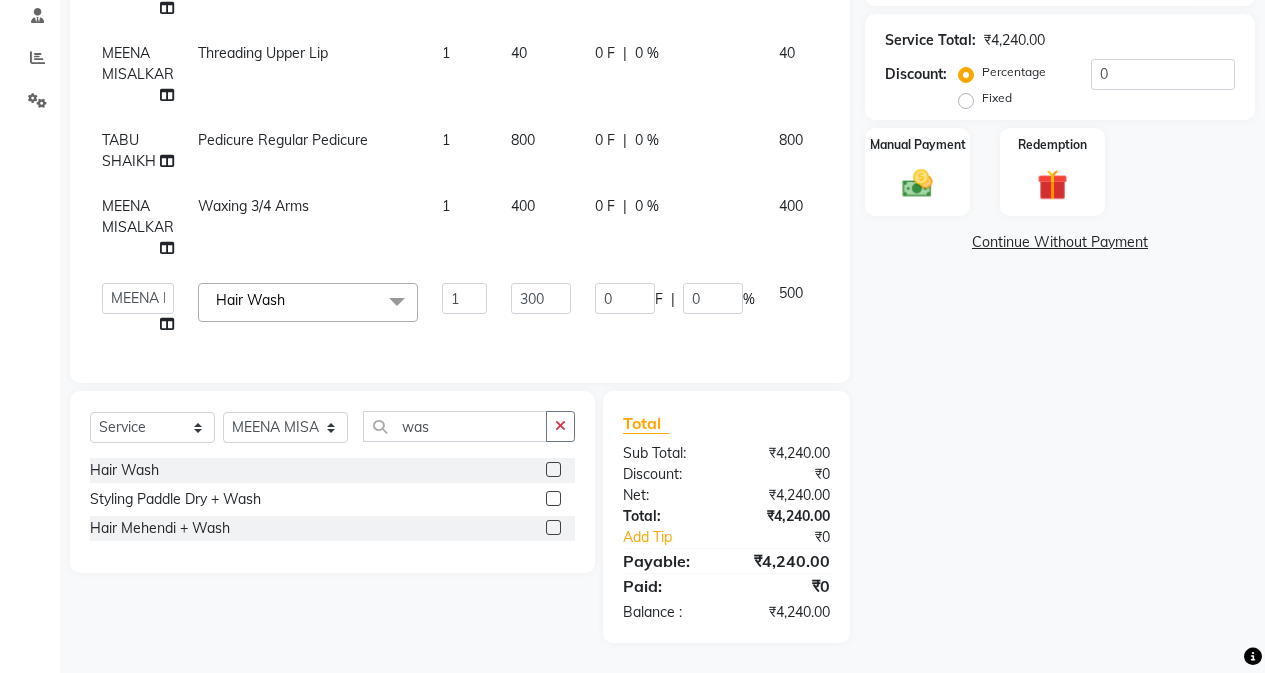 scroll, scrollTop: 96, scrollLeft: 0, axis: vertical 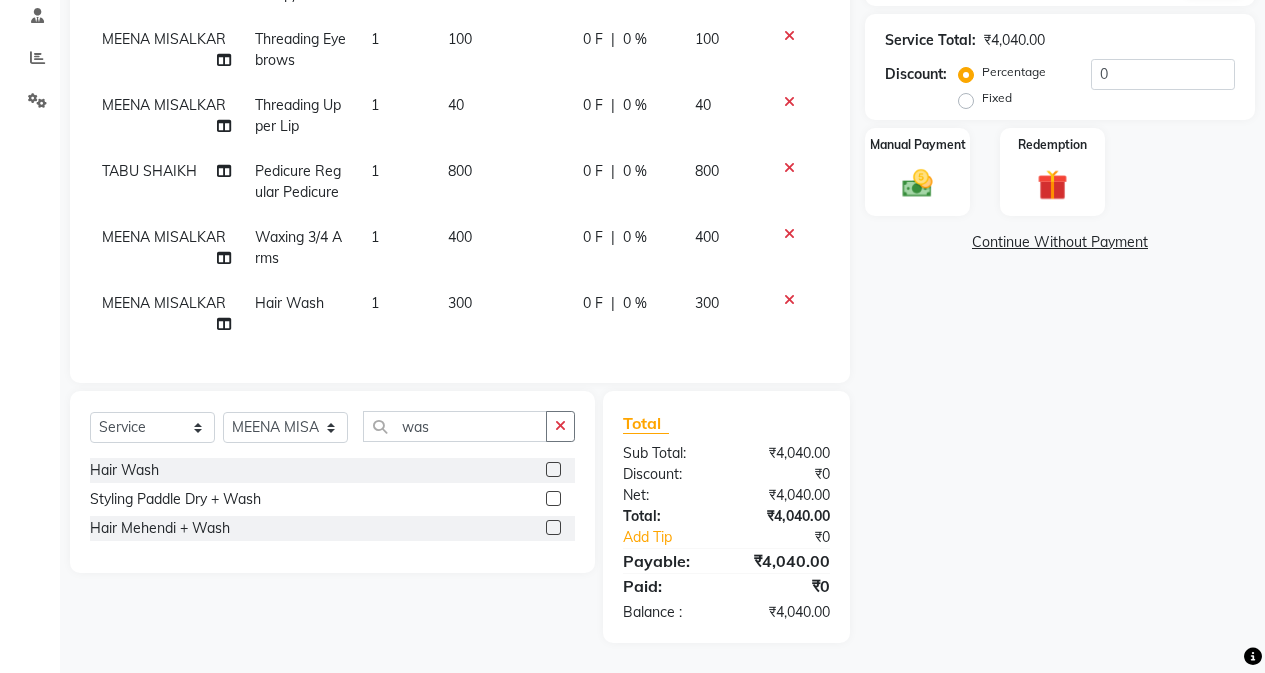 click on "Name: [FIRST] [LAST]  🎂 Today is August 1 and it's [FIRST]'s Birthday!  Membership:  No Active Membership  Total Visits:  7 Card on file:  0 Last Visit:   01-06-2025 Points:   0  Coupon Code Apply Service Total:  ₹4,040.00  Discount:  Percentage   Fixed  0 Manual Payment Redemption" 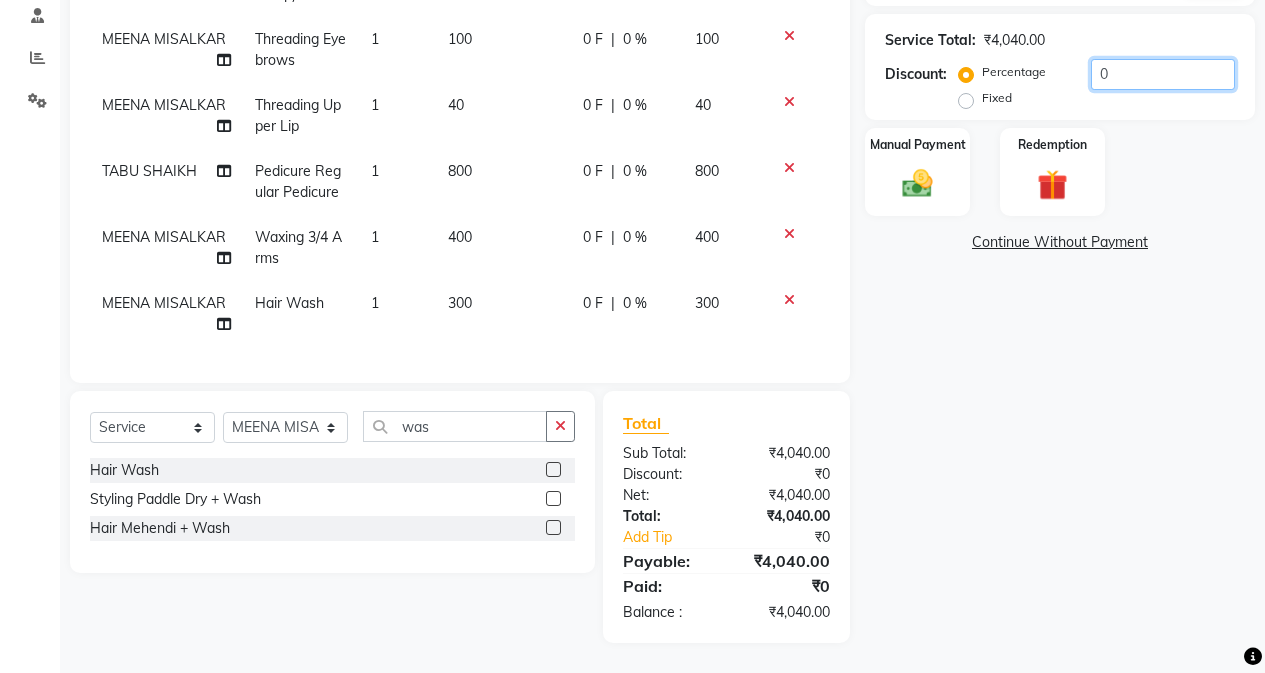 click on "0" 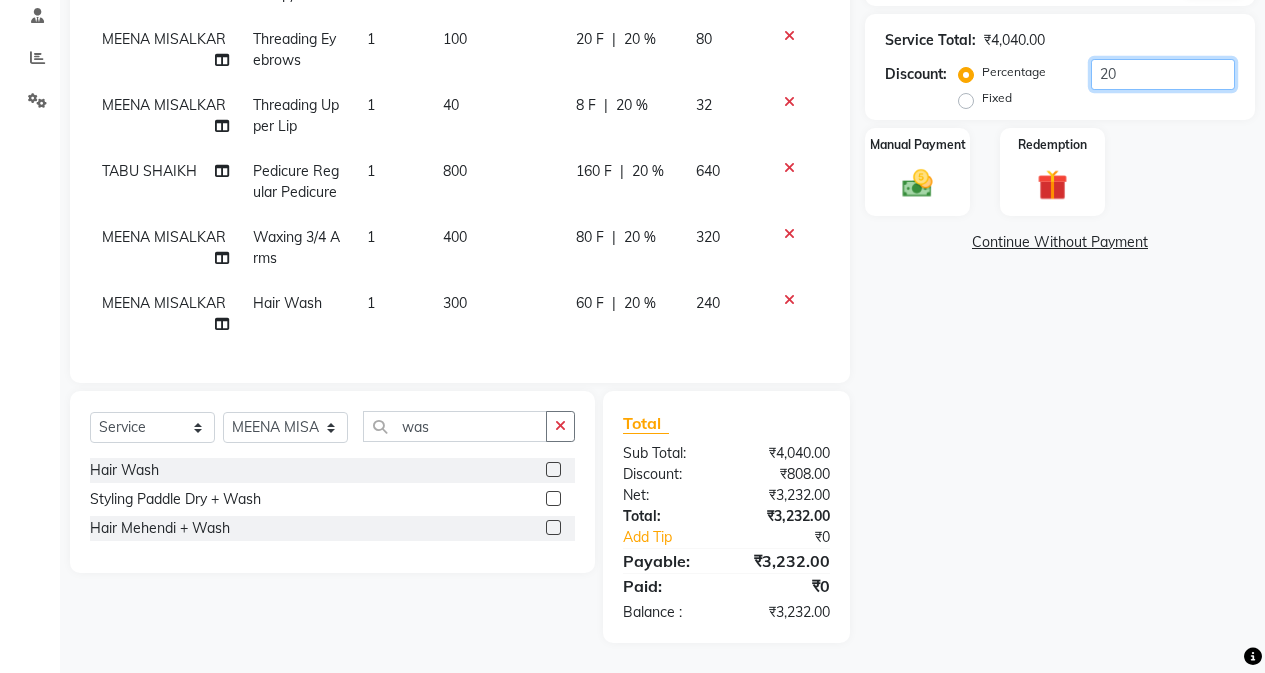 type on "20" 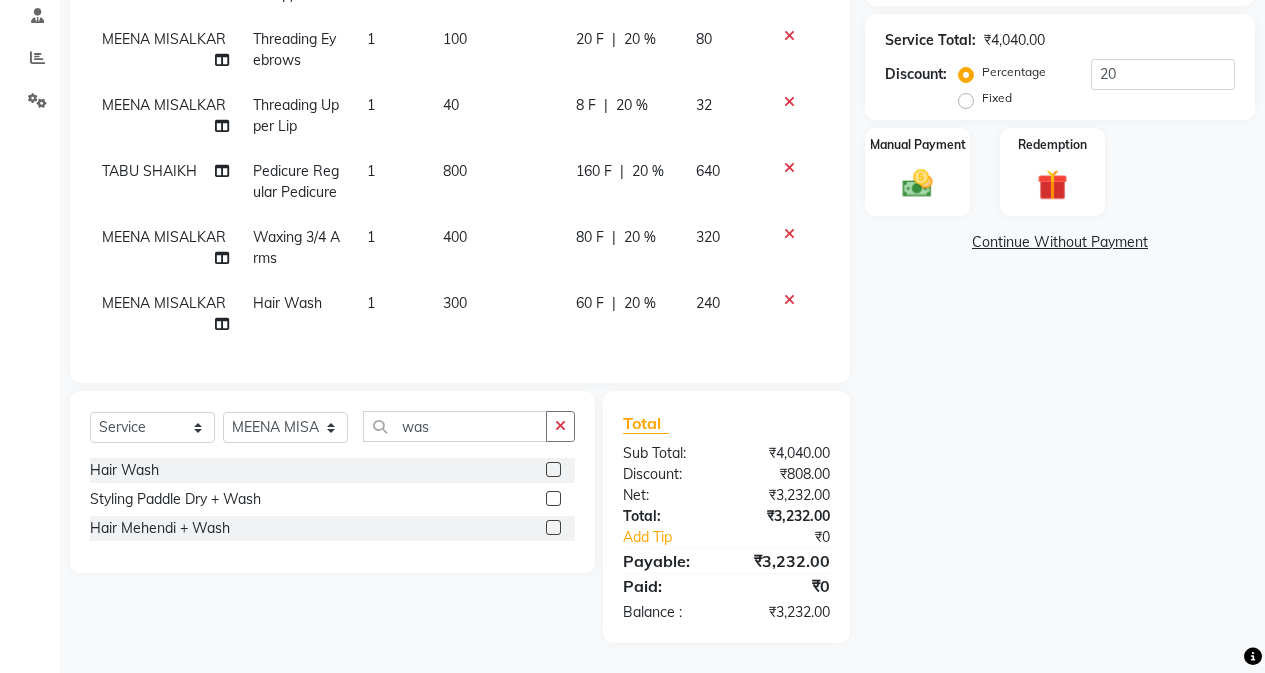 click on "Name: [FIRST] [LAST]  🎂 Today is August 1 and it's [FIRST]'s Birthday!  Membership:  No Active Membership  Total Visits:  7 Card on file:  0 Last Visit:   01-06-2025 Points:   0  Coupon Code Apply Service Total:  ₹4,040.00  Discount:  Percentage   Fixed  20 Manual Payment Redemption  Continue Without Payment" 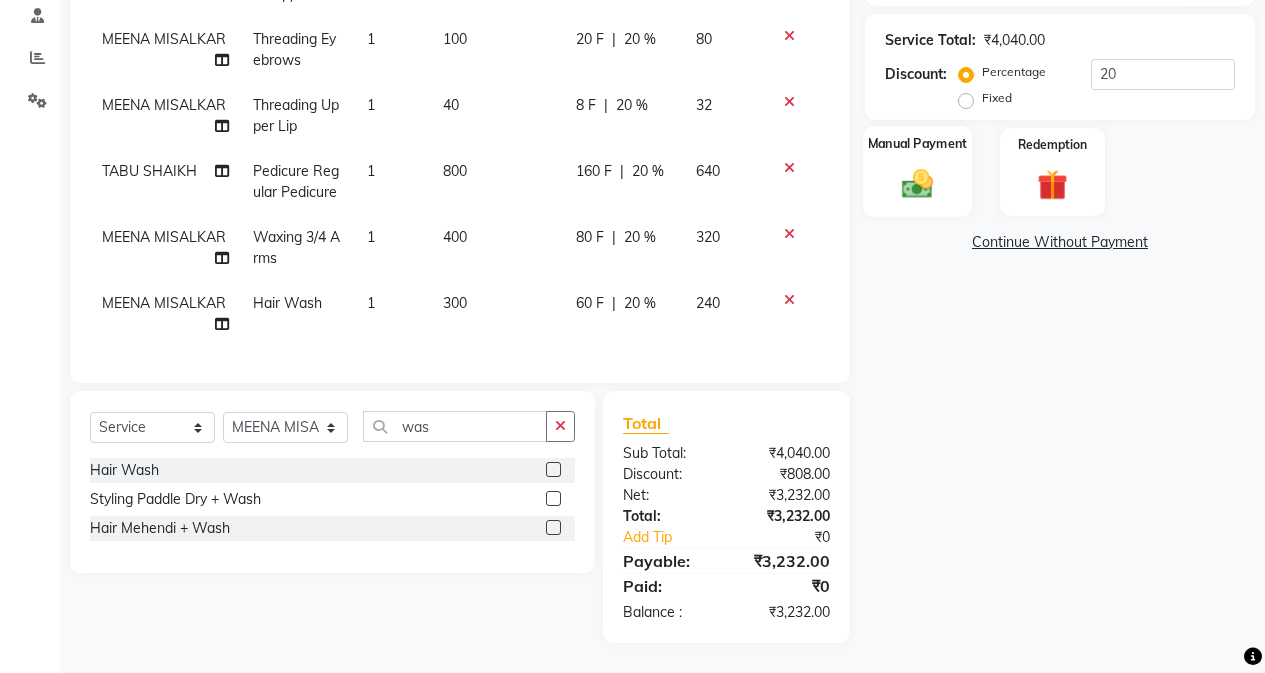 click 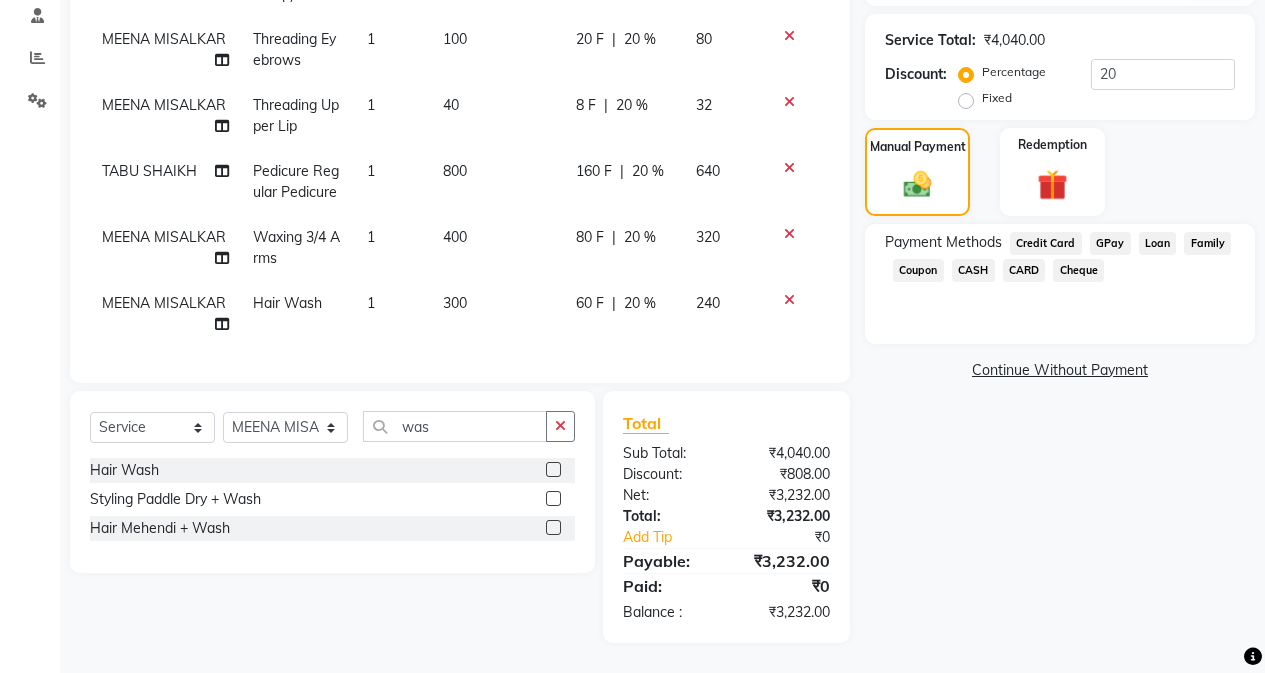 click on "CARD" 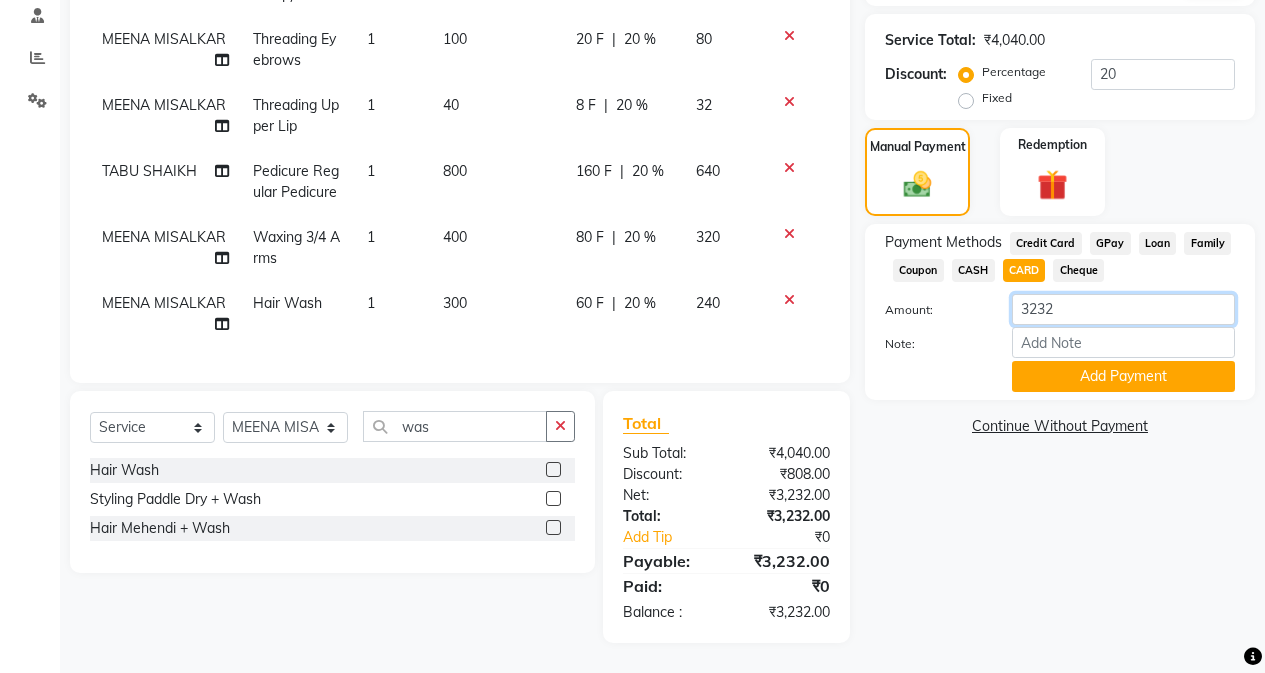 click on "3232" 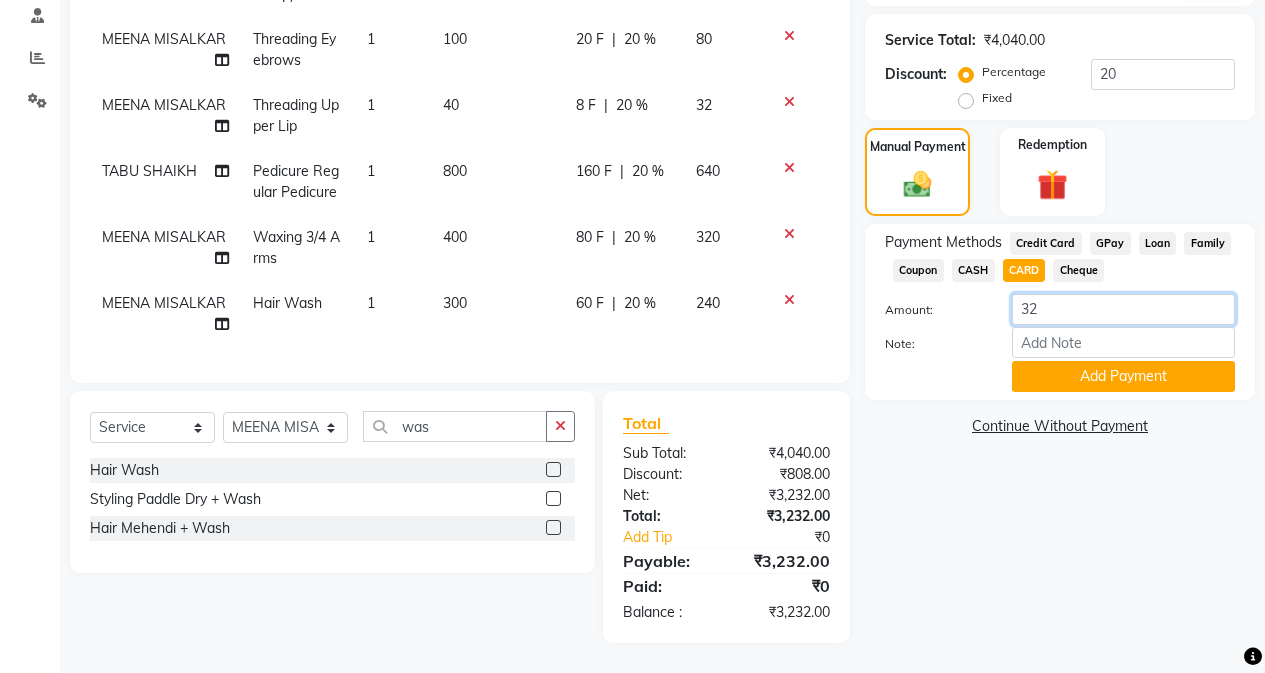 type on "3" 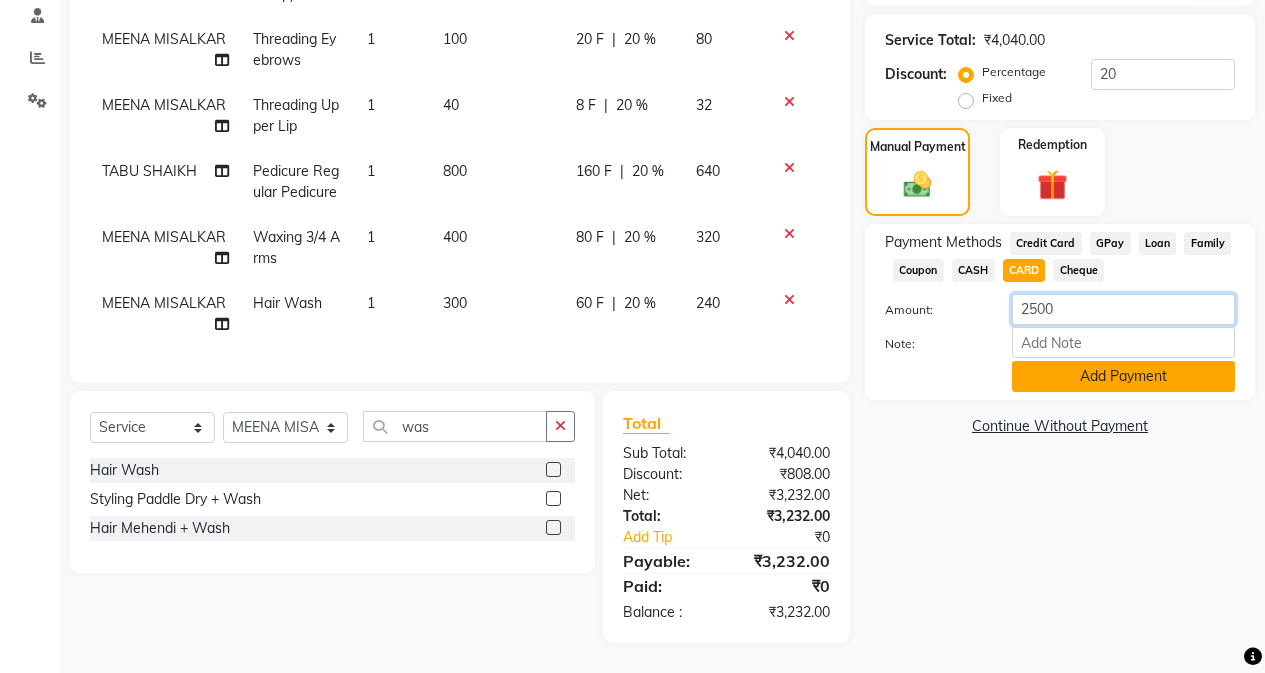 type on "2500" 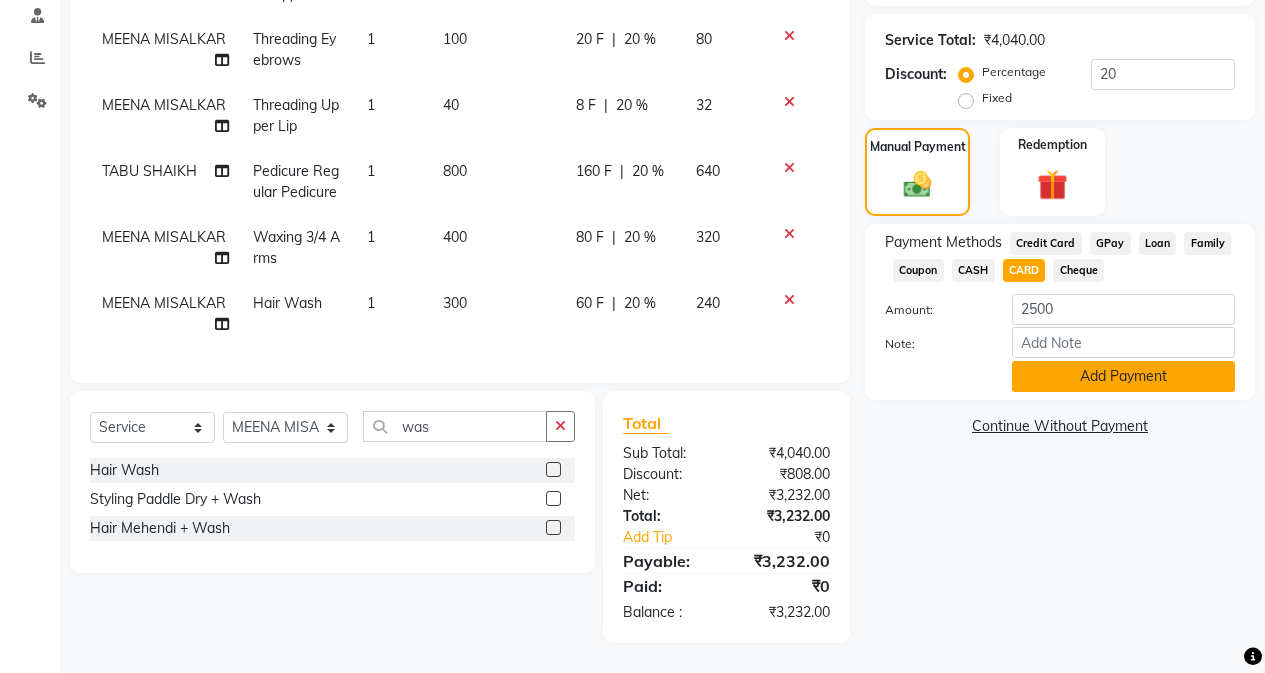 click on "Add Payment" 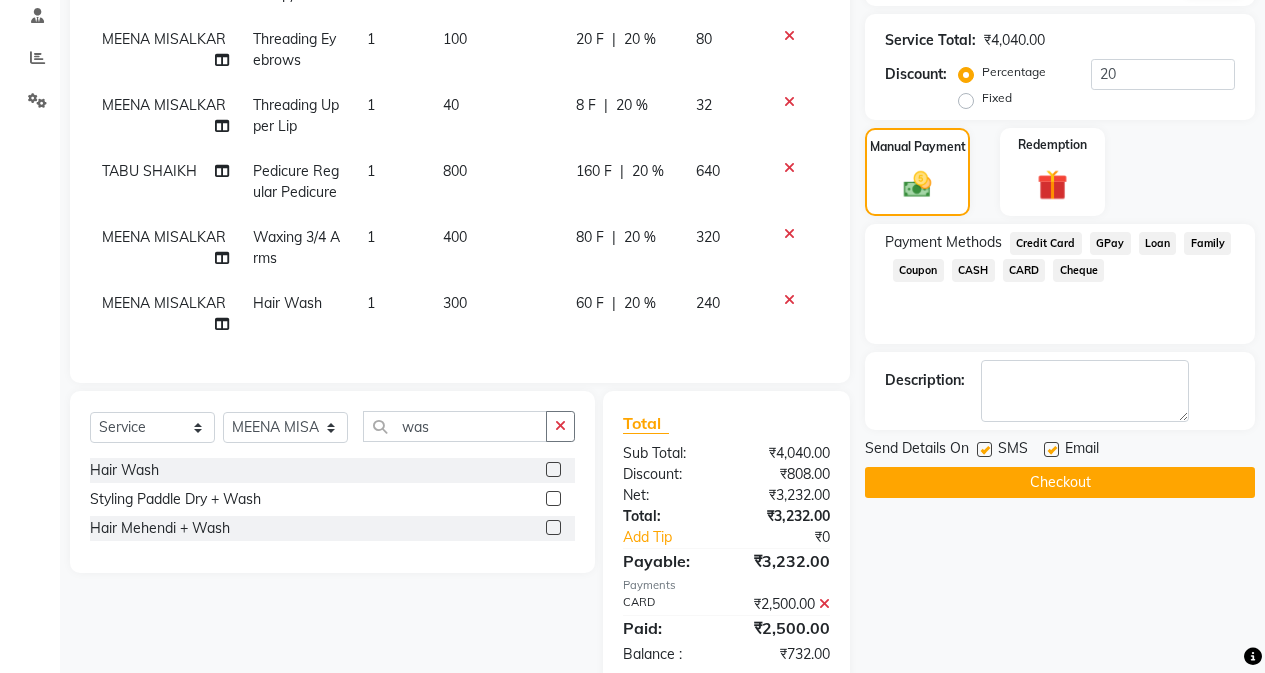 click on "CASH" 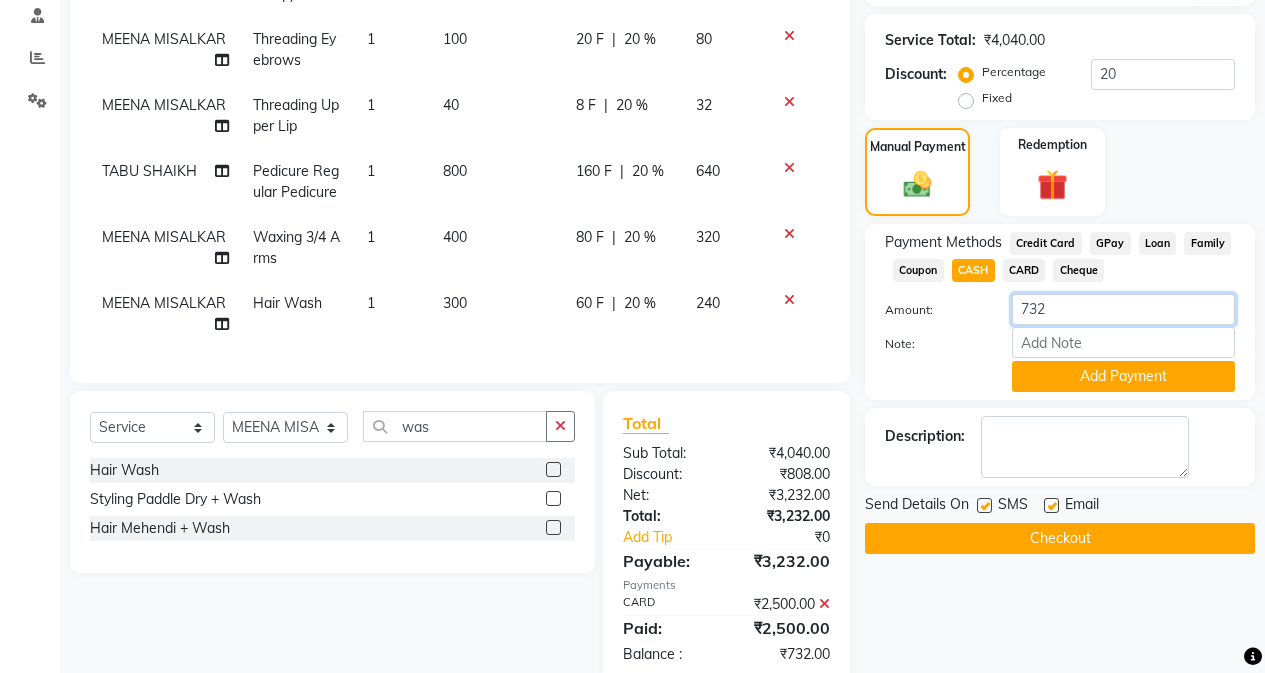click on "732" 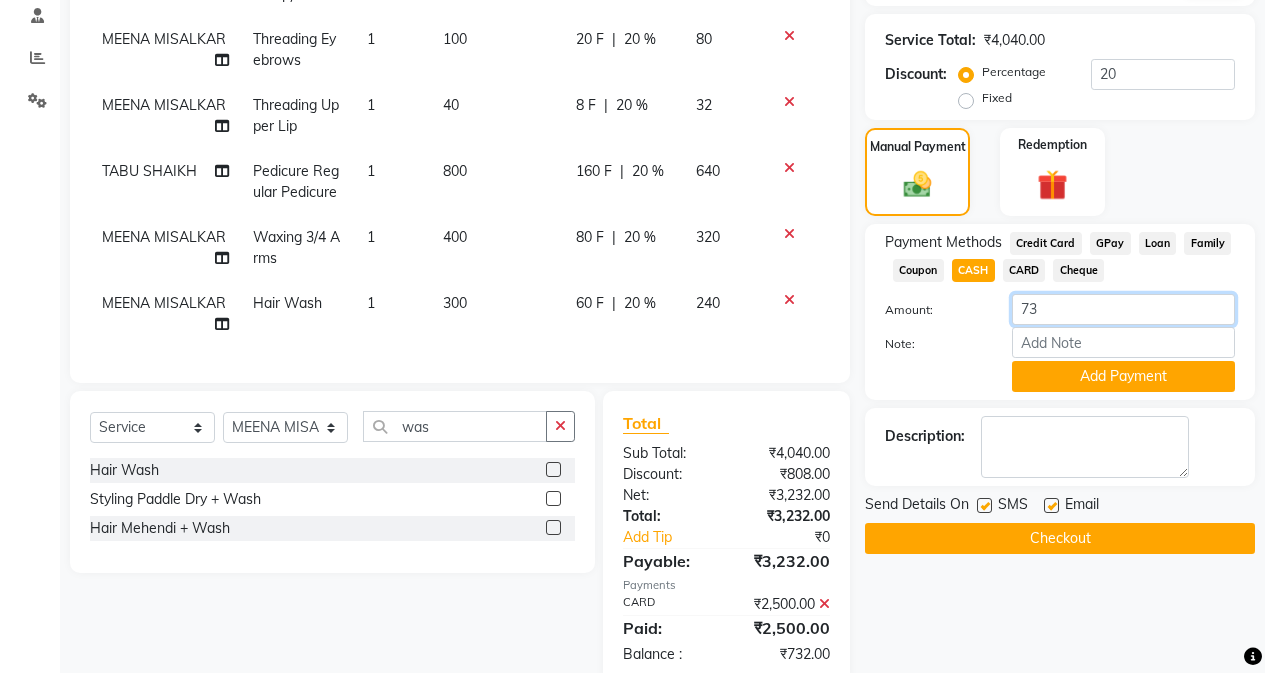 type on "7" 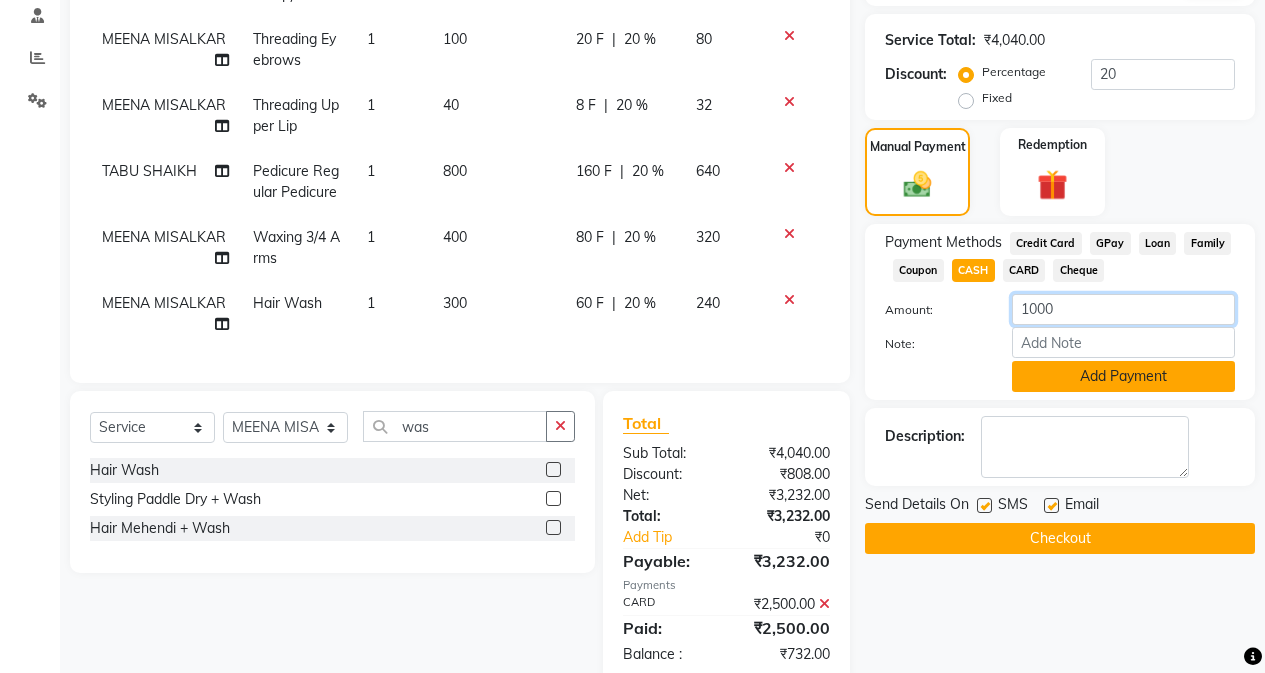 type on "1000" 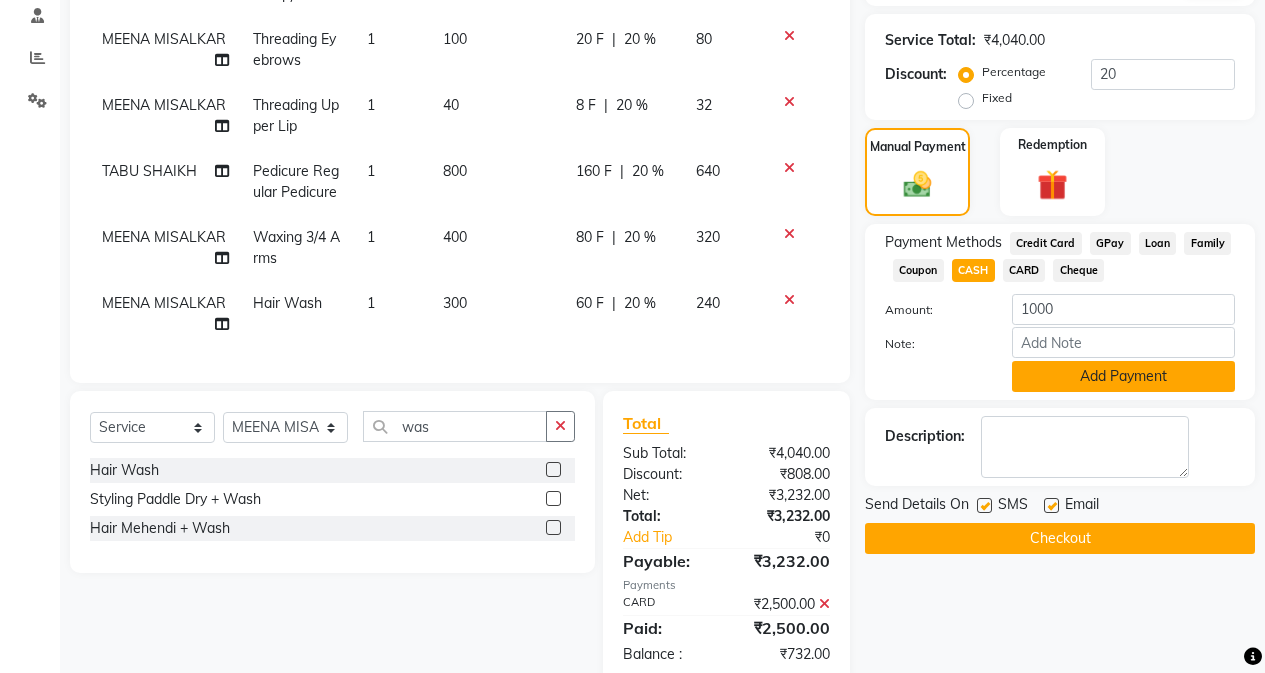 click on "Add Payment" 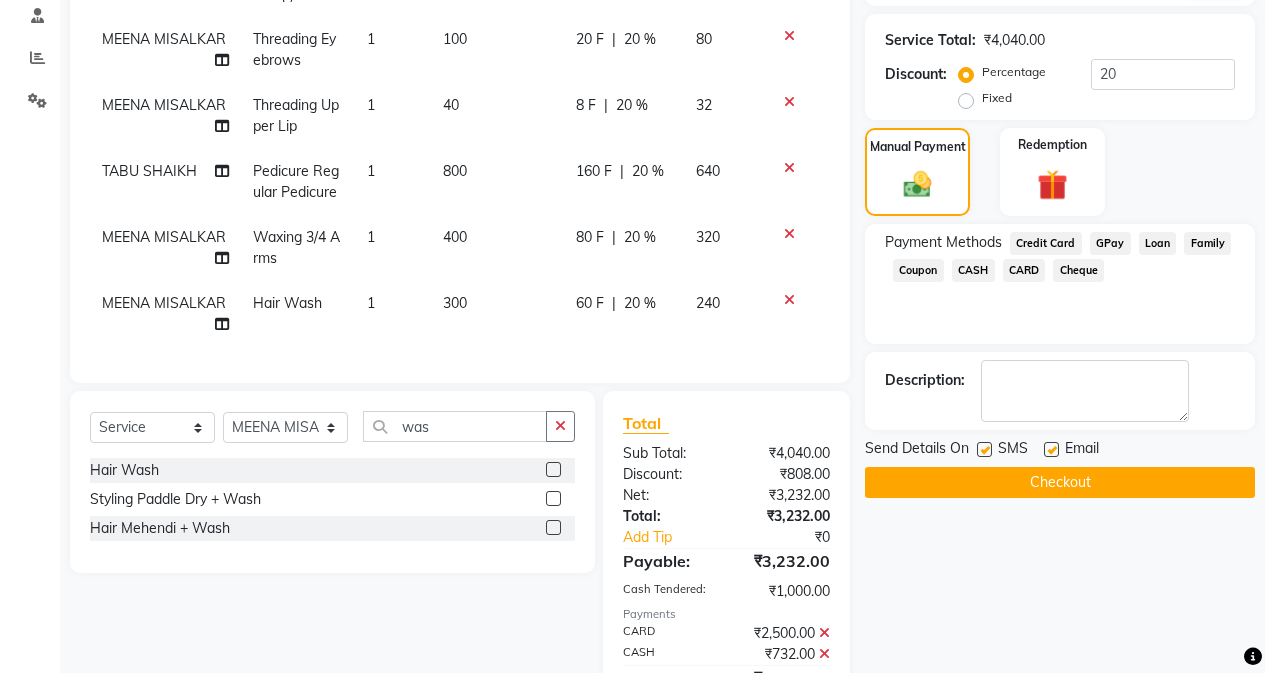 scroll, scrollTop: 485, scrollLeft: 0, axis: vertical 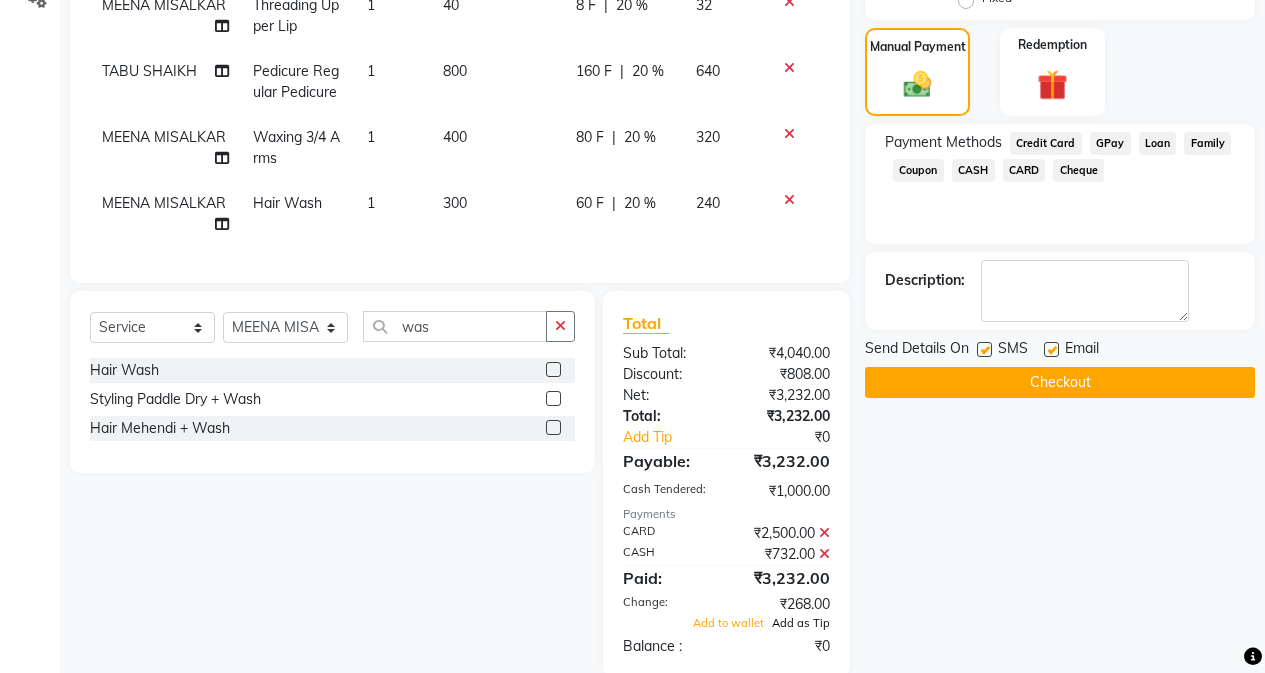 click on "Add as Tip" 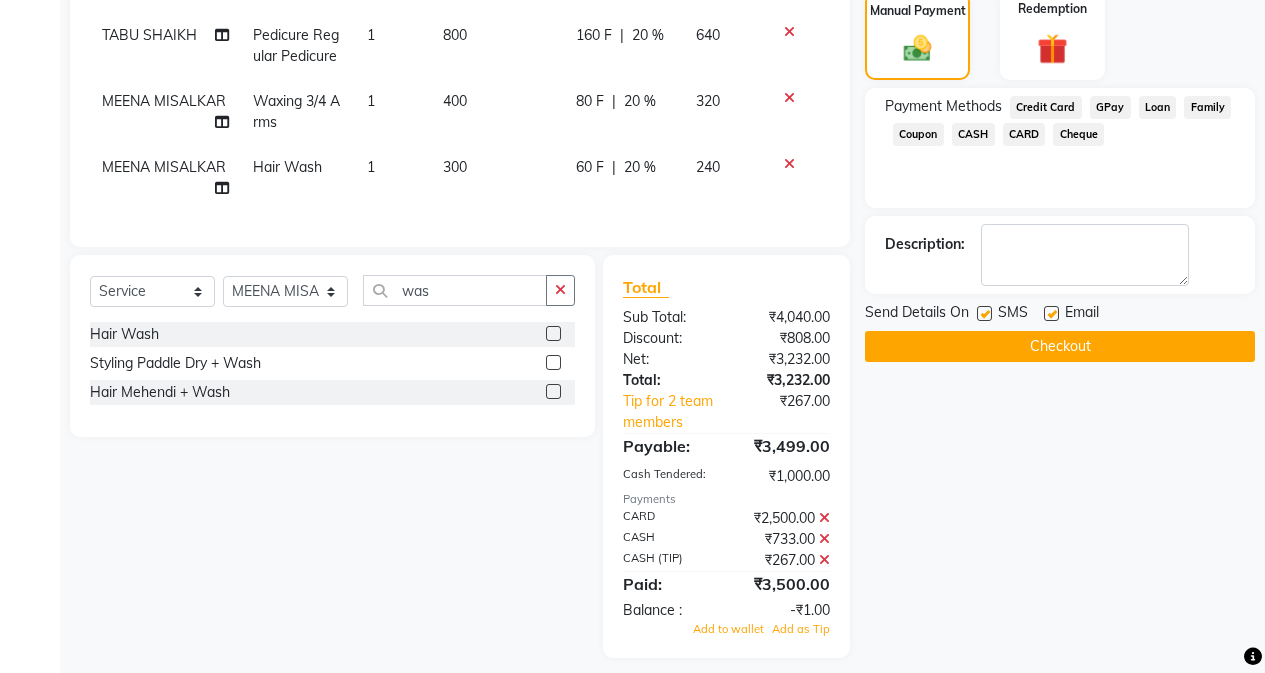 scroll, scrollTop: 536, scrollLeft: 0, axis: vertical 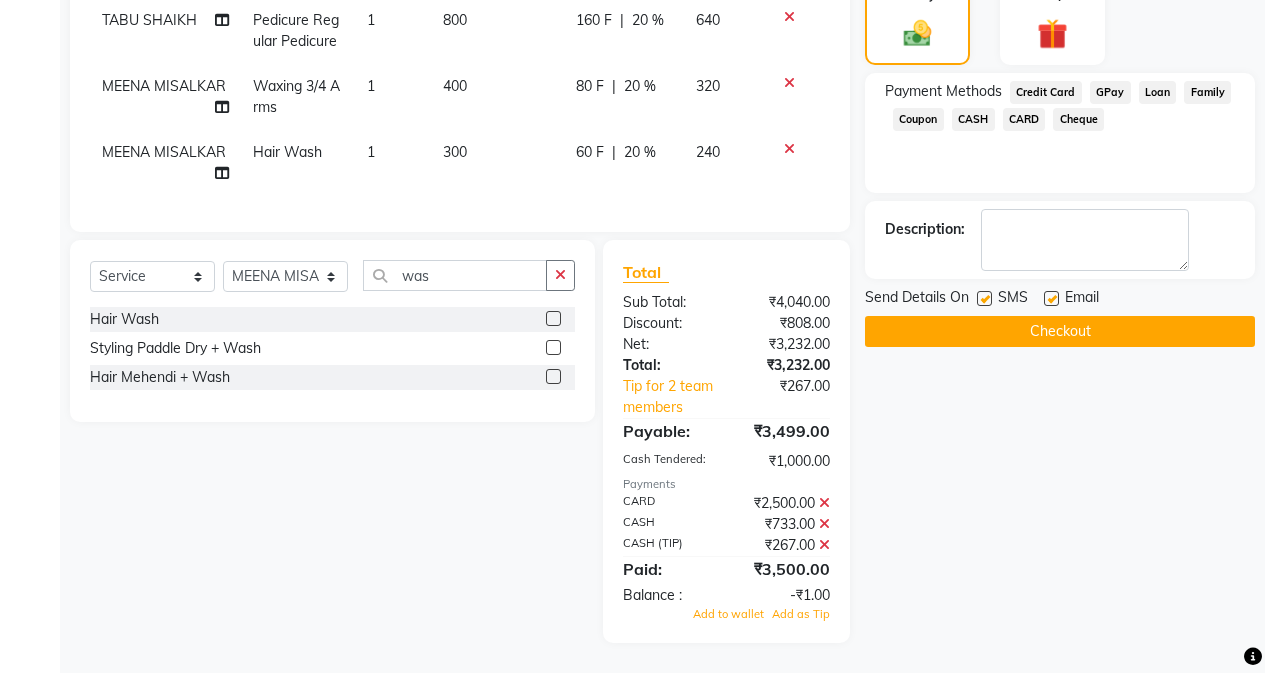 click 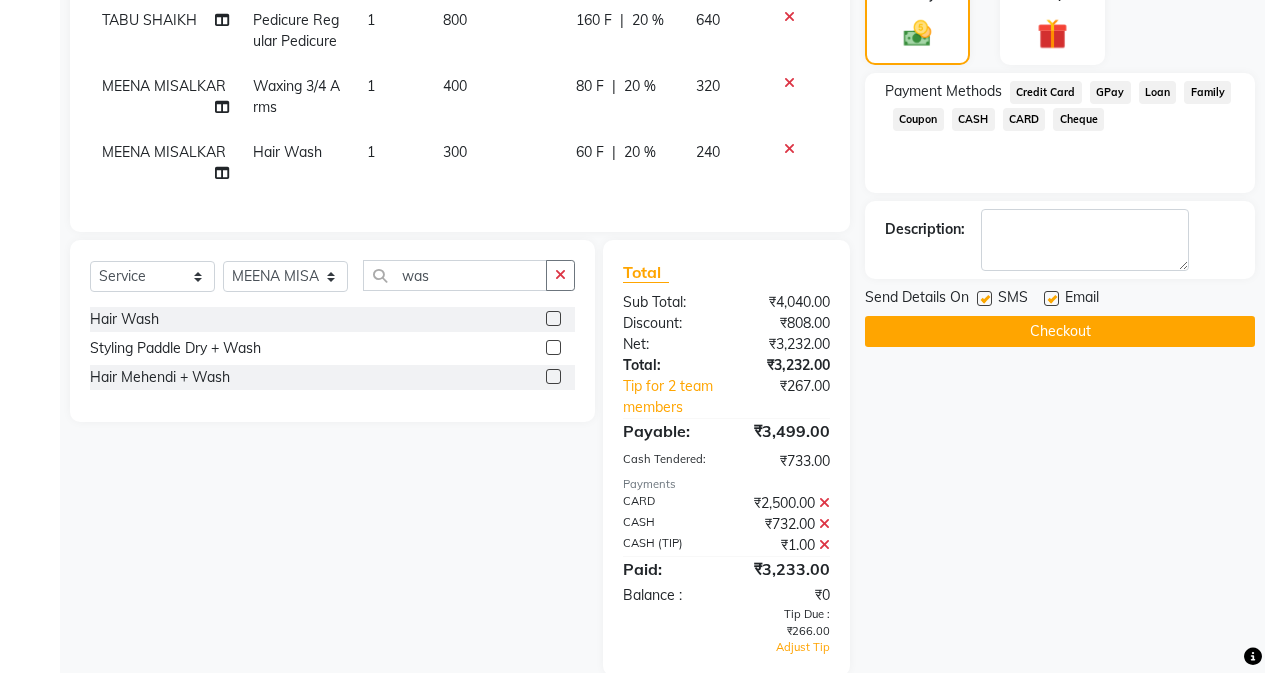 click 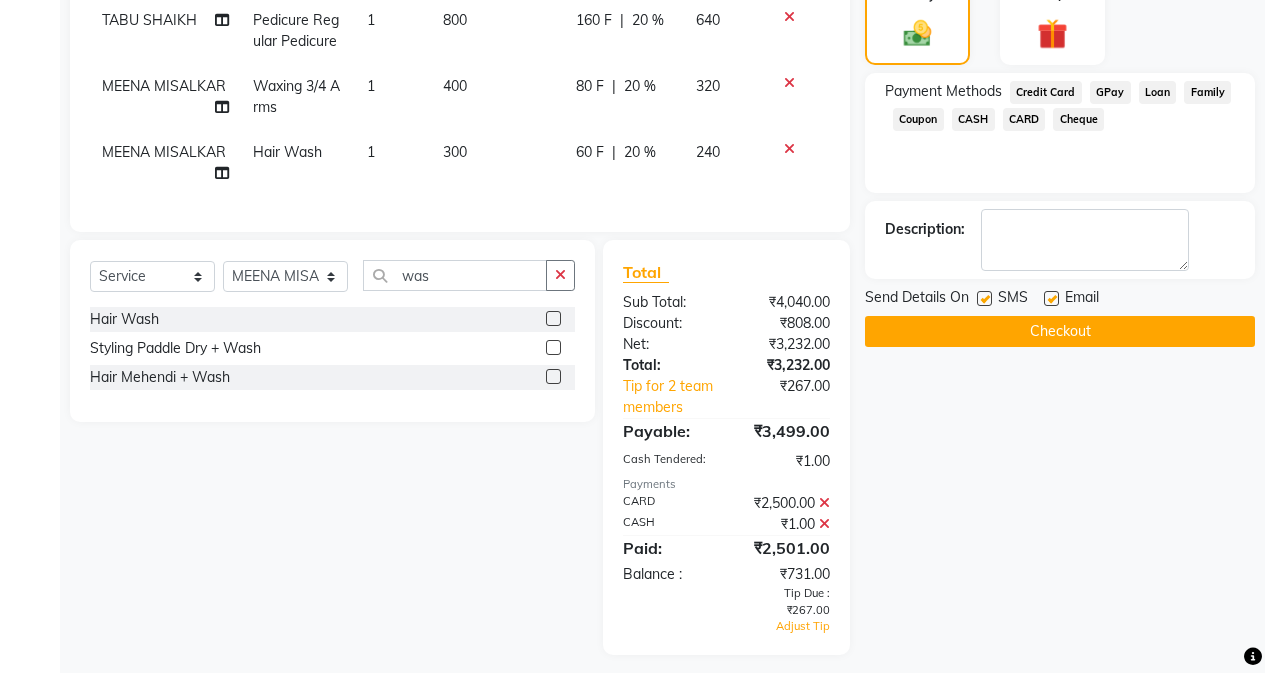 click 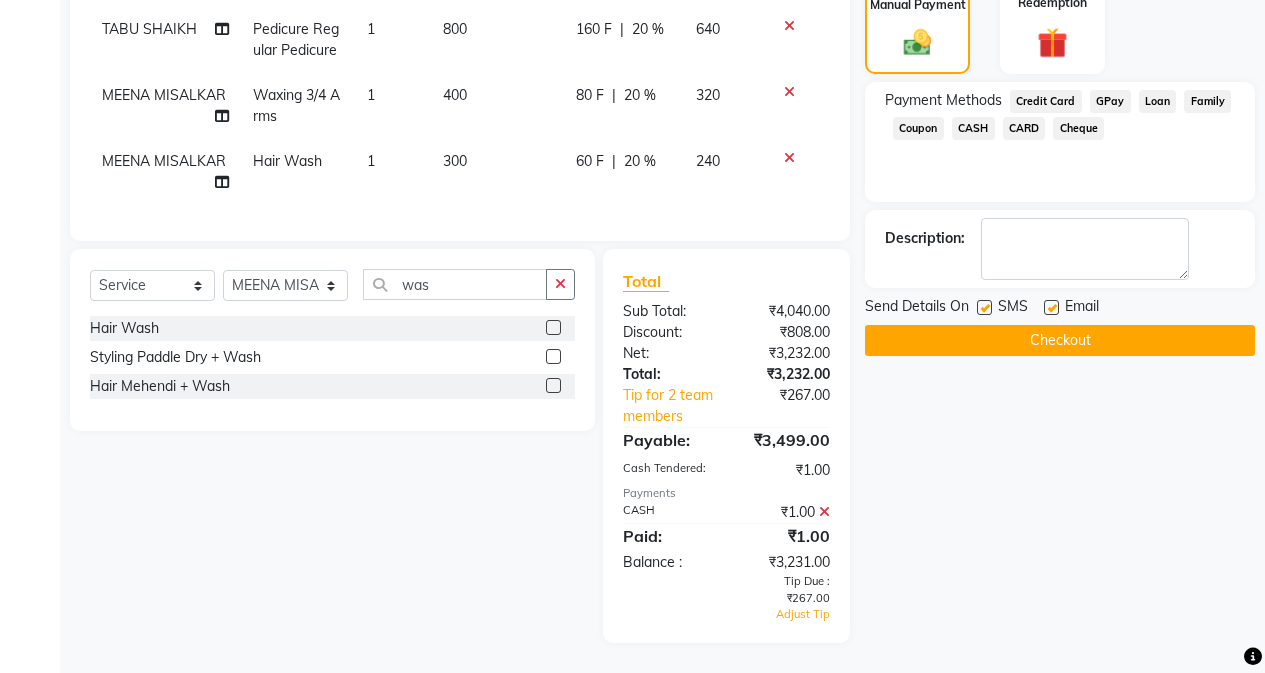 scroll, scrollTop: 527, scrollLeft: 0, axis: vertical 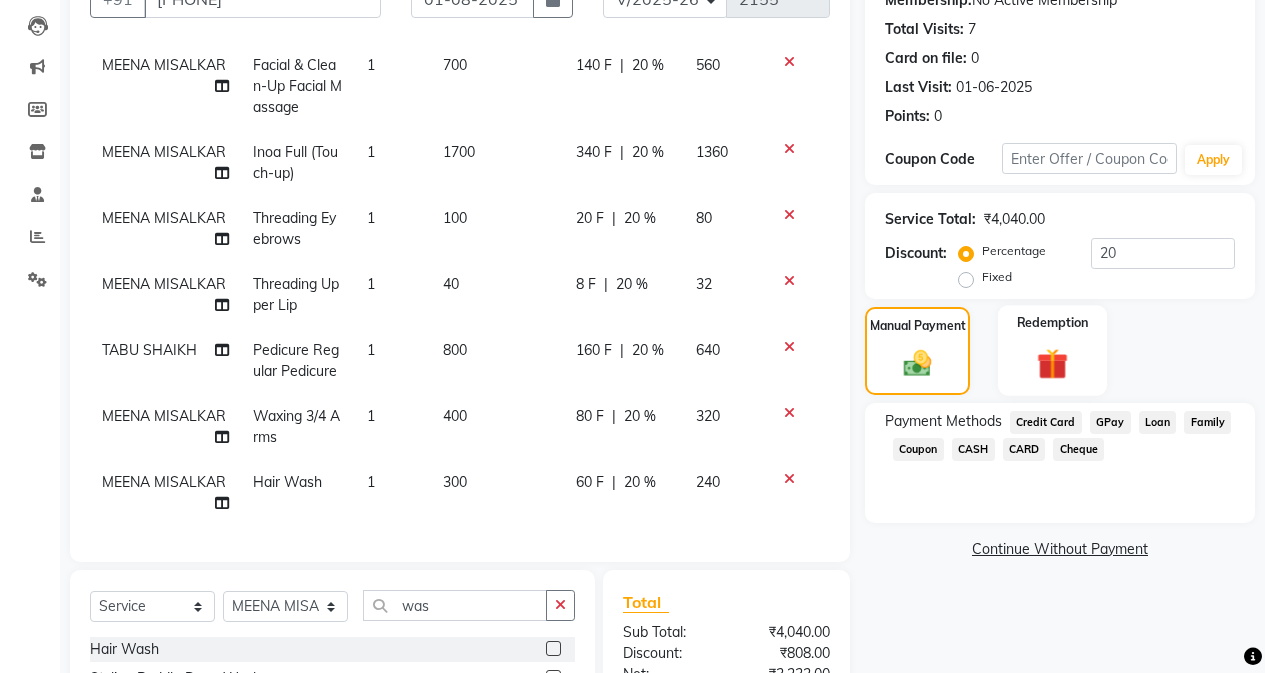 click 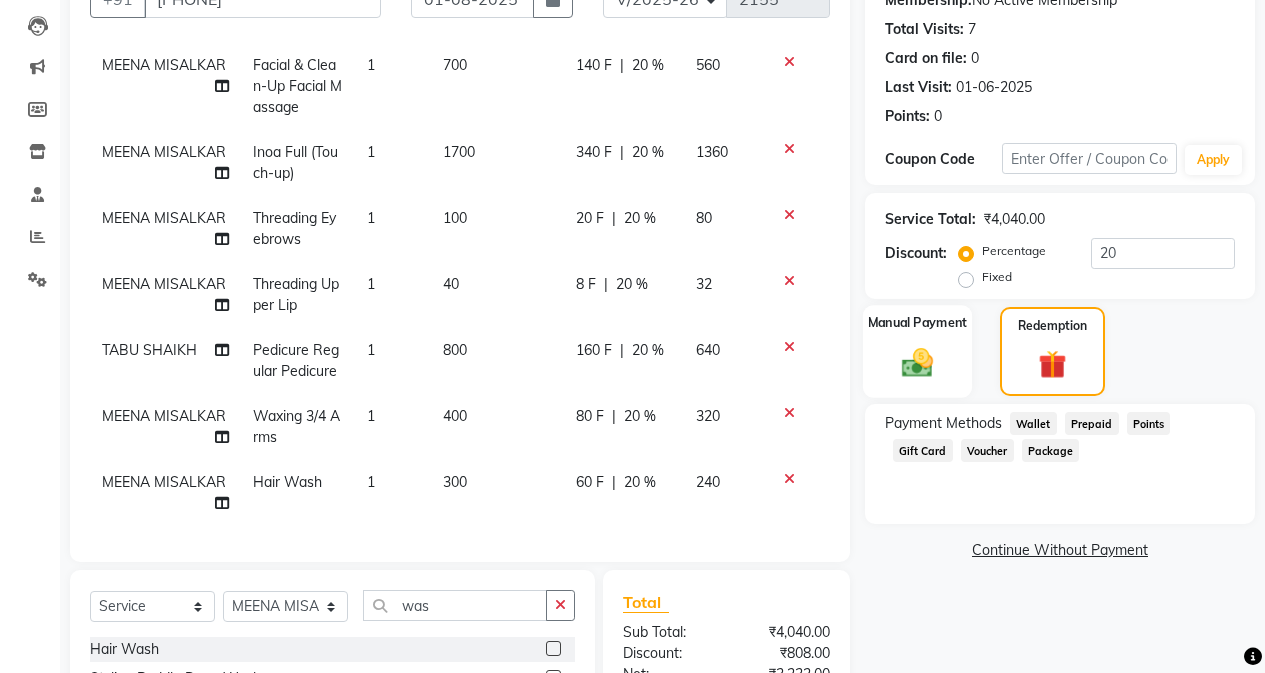 click 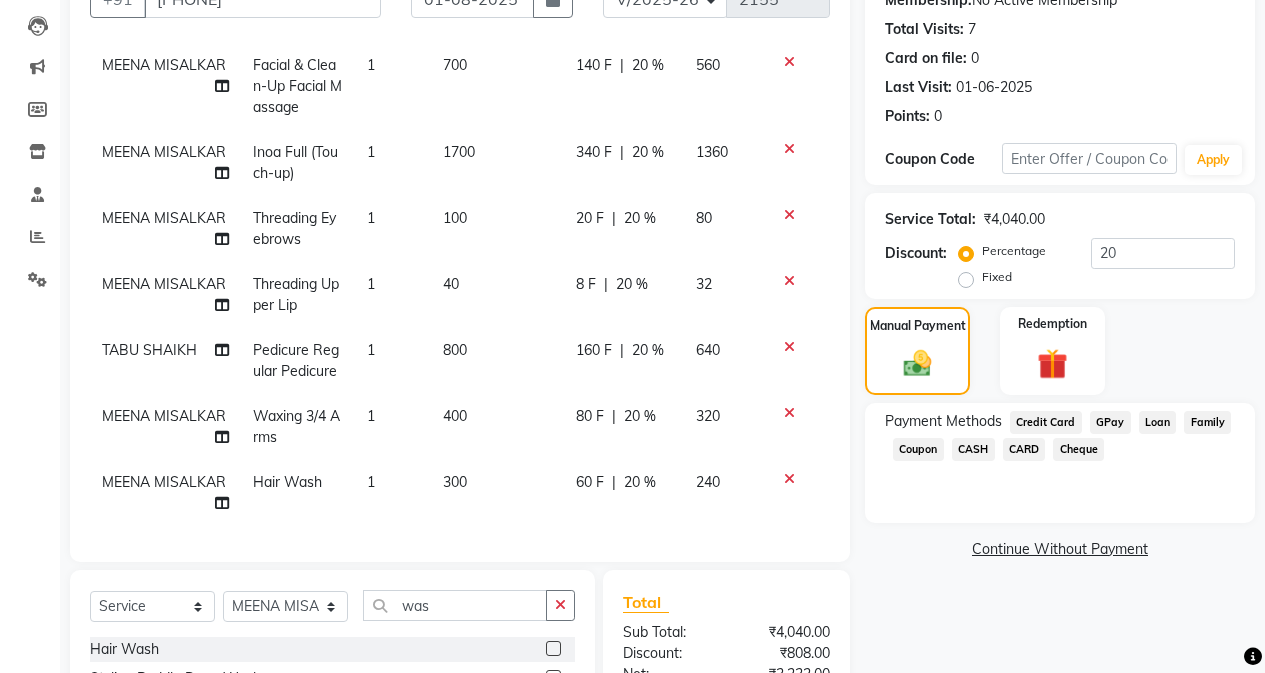 scroll, scrollTop: 406, scrollLeft: 0, axis: vertical 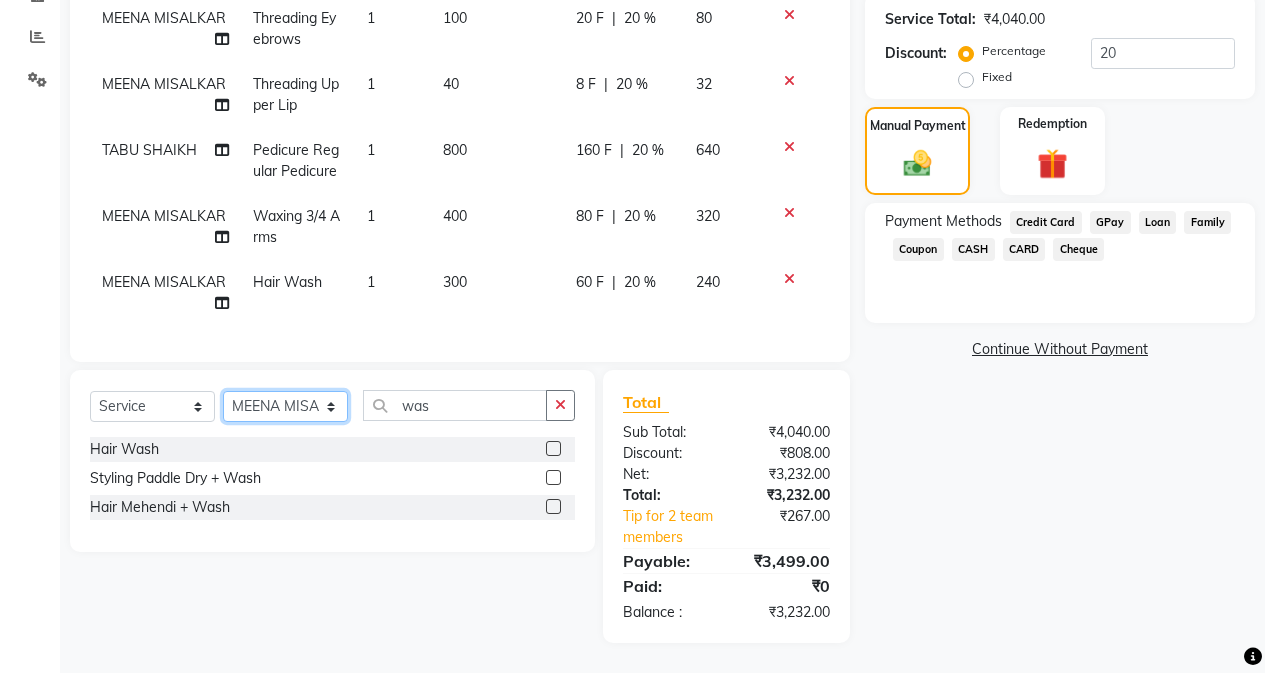 click on "Select Stylist Admin Arifa  ESHA CHAUHAN FARIDA SHAIKH Manager MEENA MISALKAR Minal NAMYA SALIAN POONAM KATEL RACHNA SAWANT Ranu nails REEMA MANGELA SHAMINA SHAIKH SHEFALI SHETTY TABU SHAIKH" 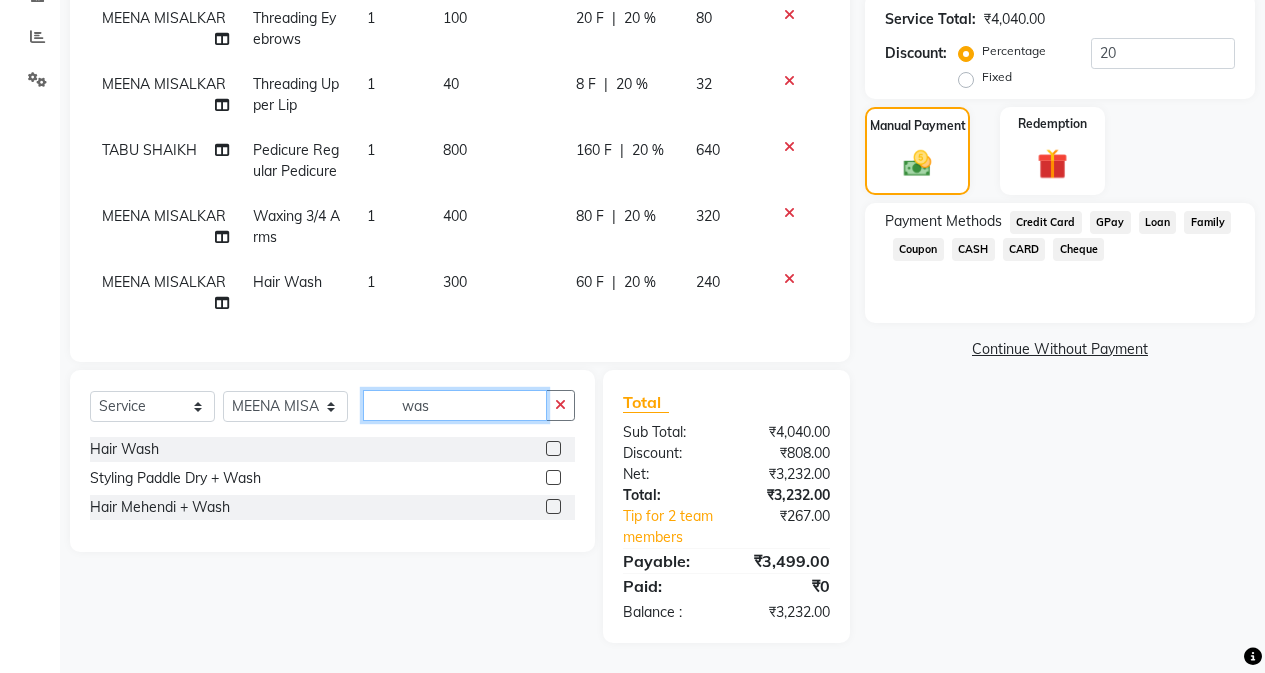 click on "was" 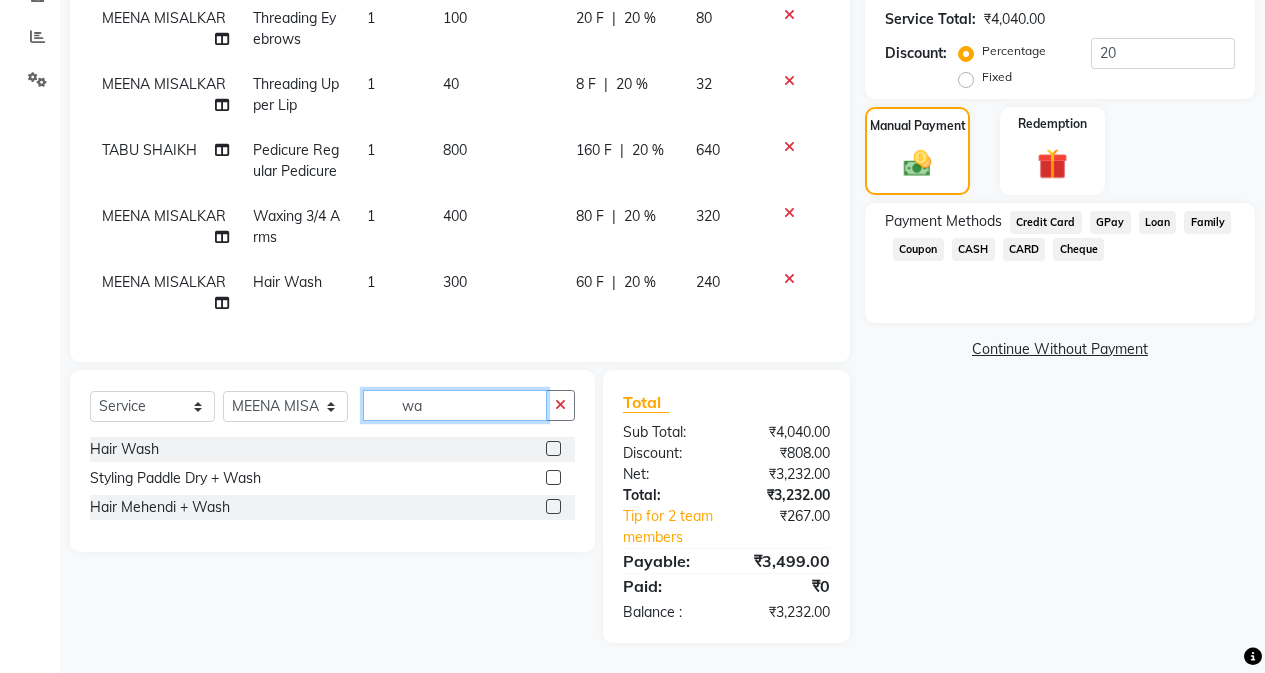 type on "w" 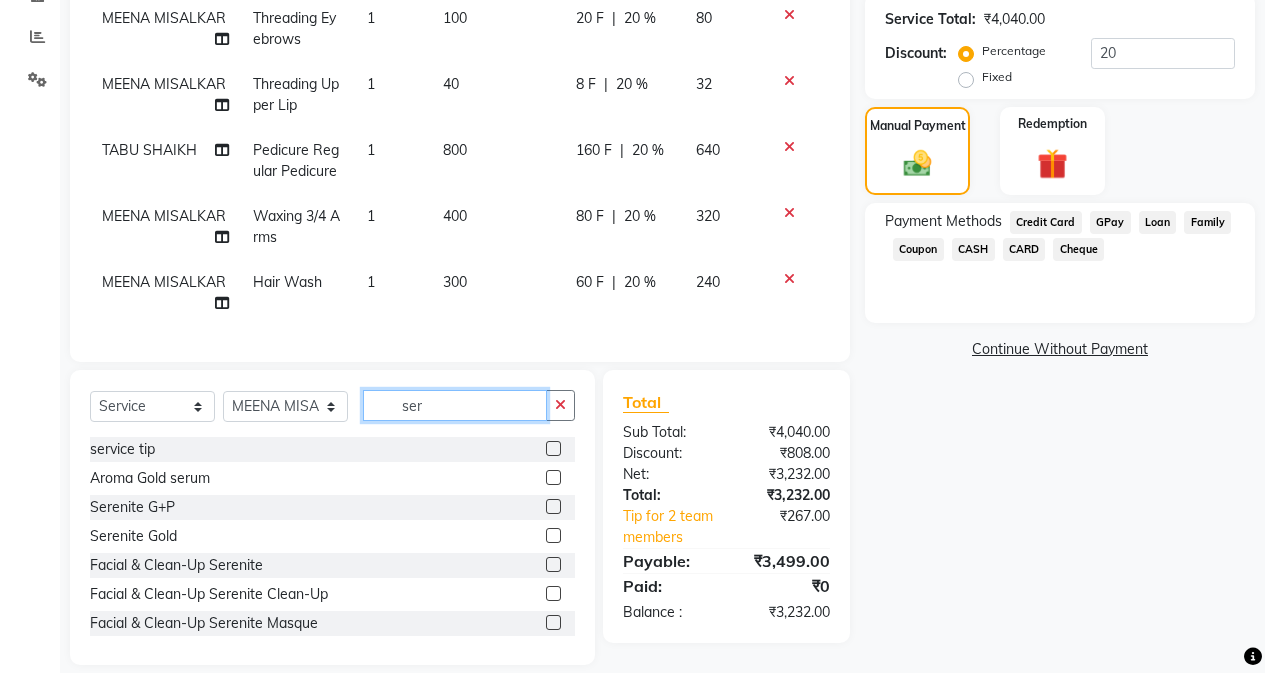 type on "ser" 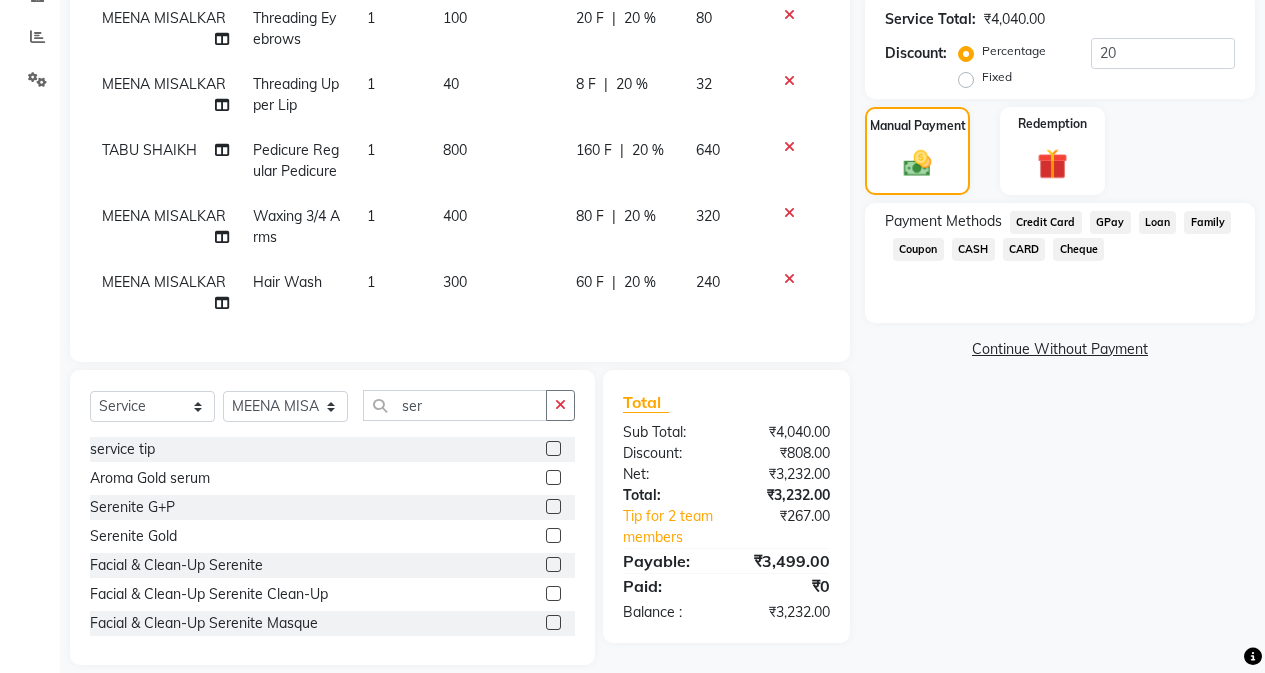 click 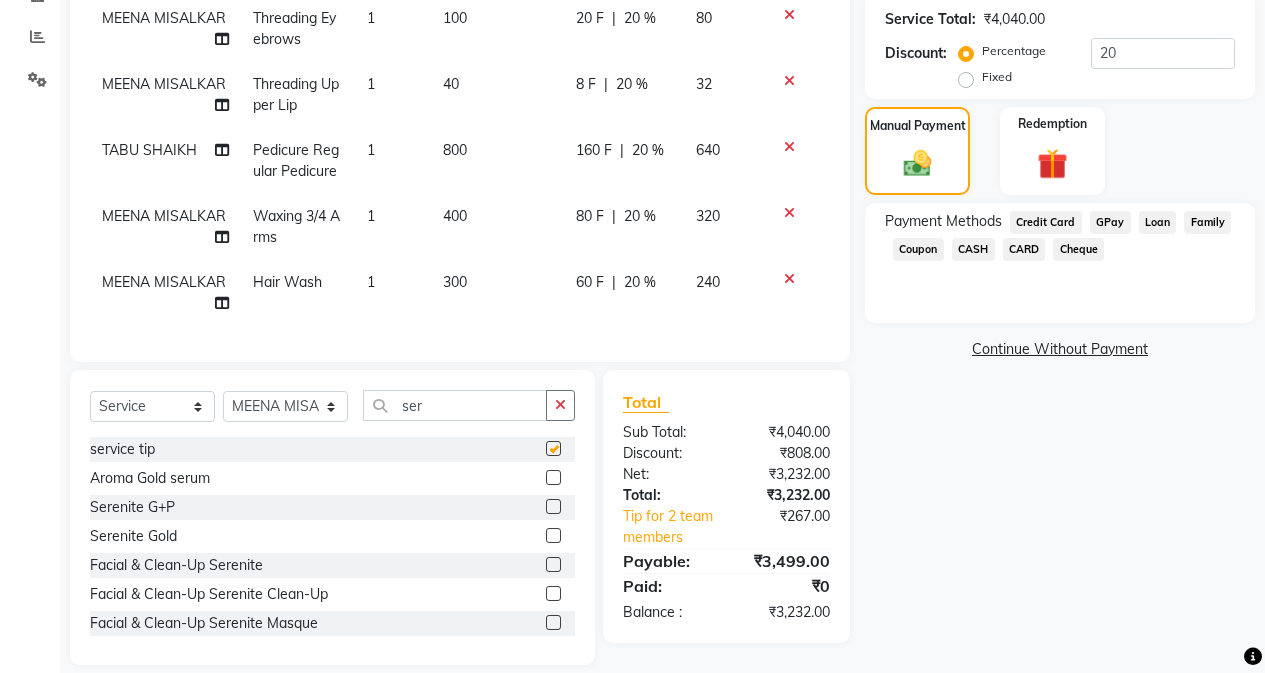 scroll, scrollTop: 162, scrollLeft: 0, axis: vertical 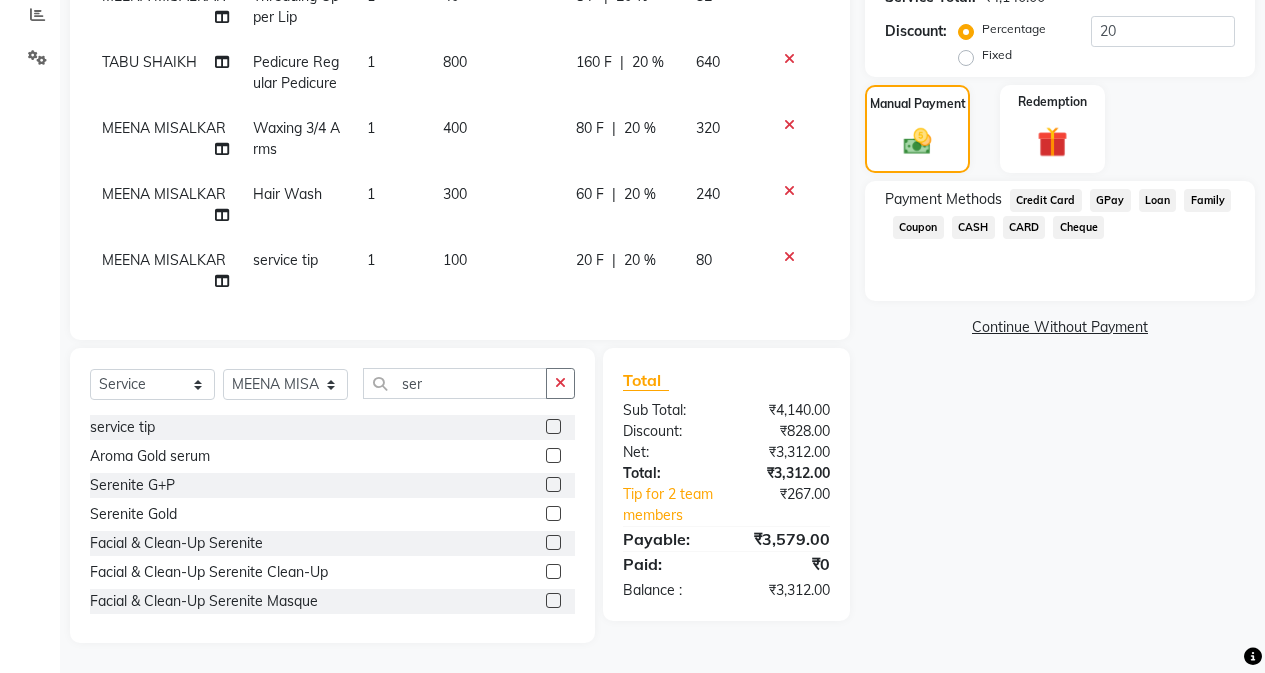 checkbox on "false" 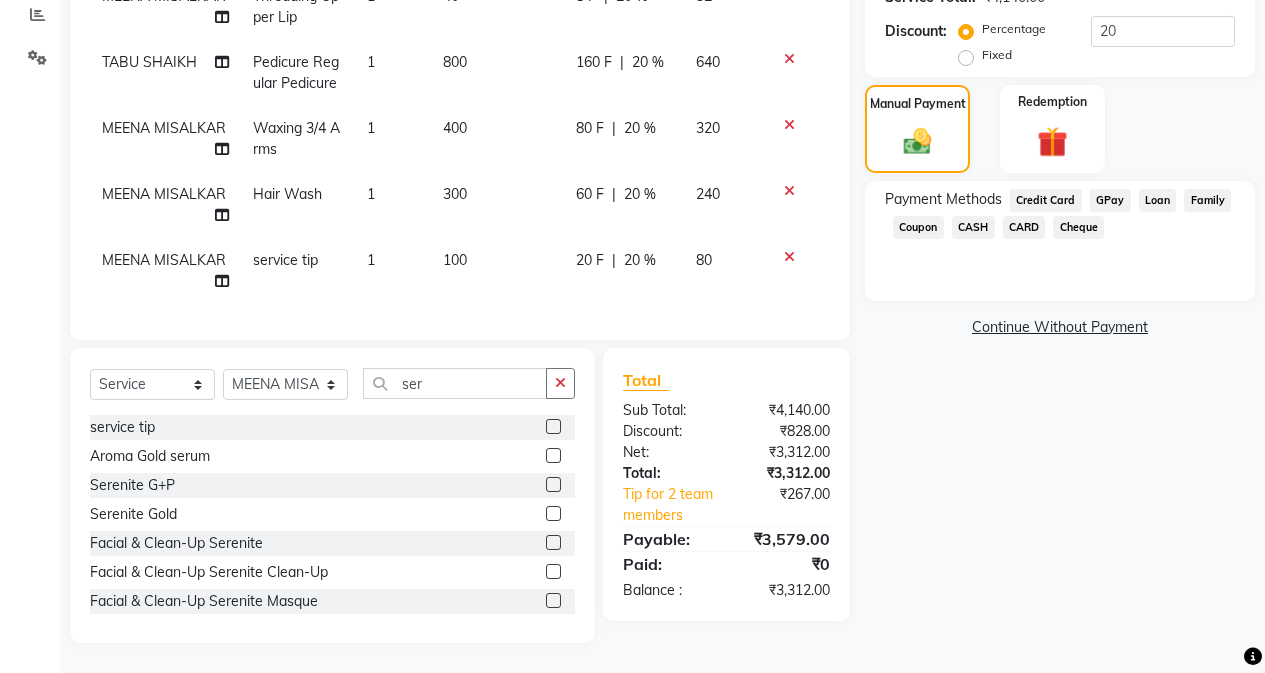 click on "100" 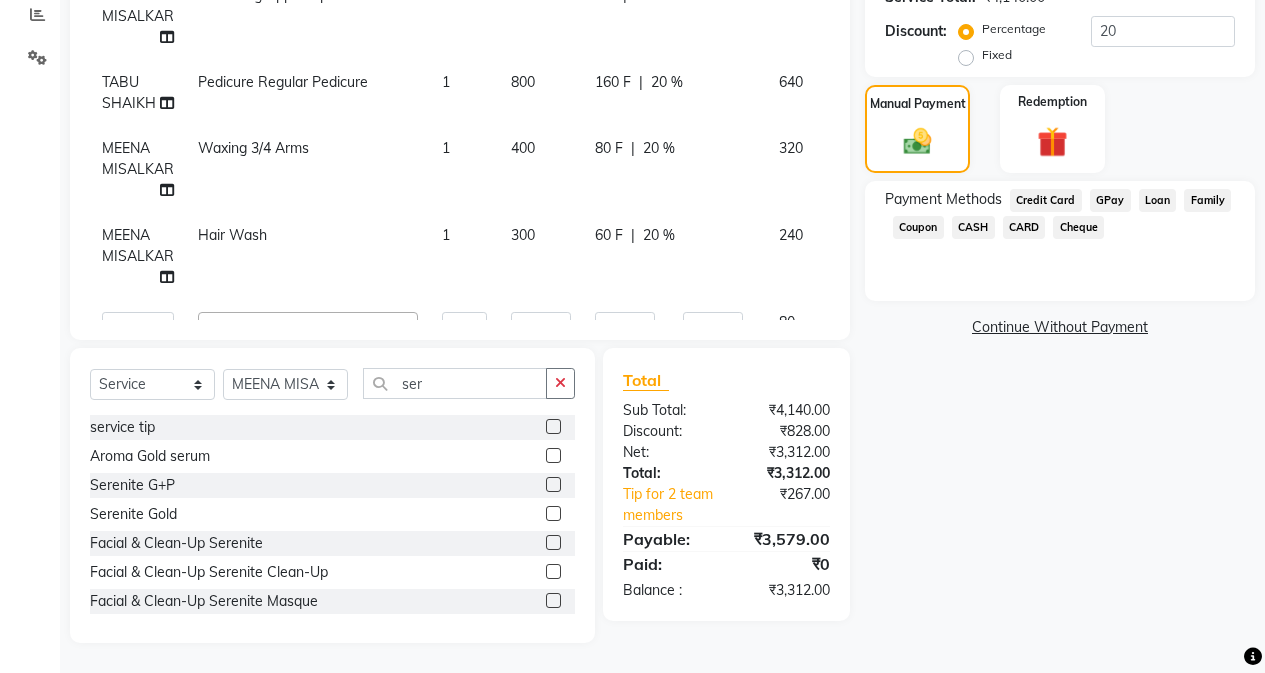 scroll, scrollTop: 277, scrollLeft: 0, axis: vertical 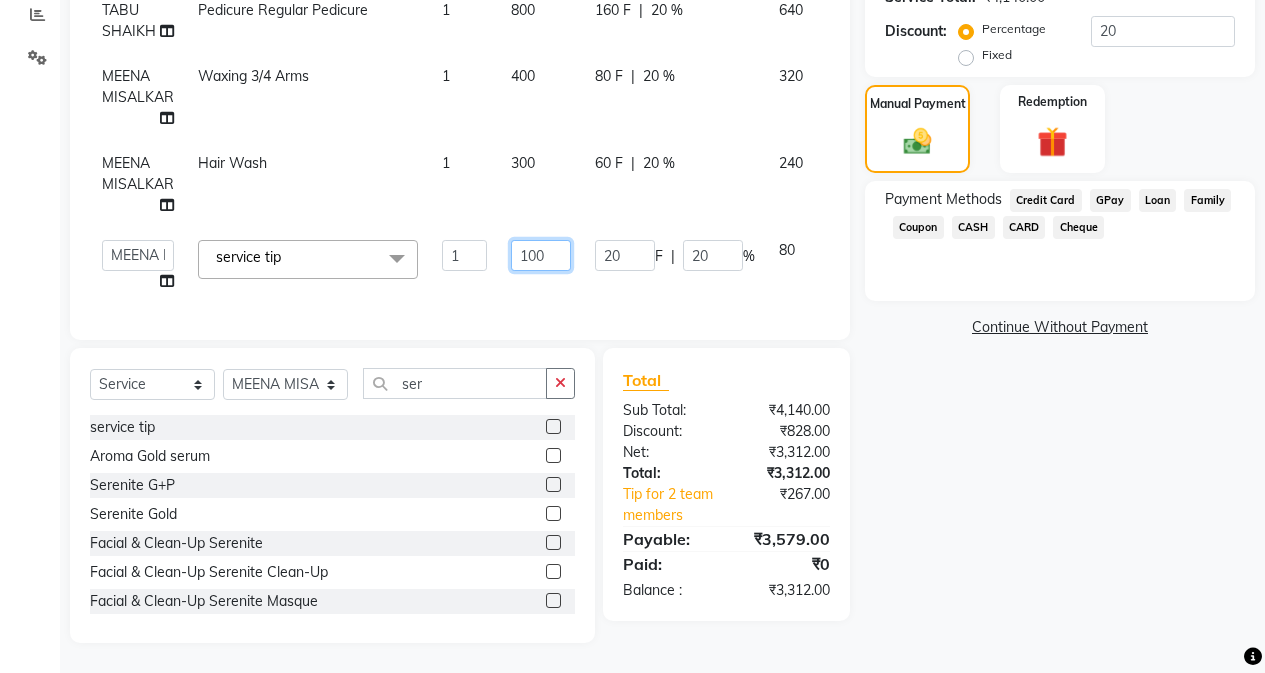 click on "100" 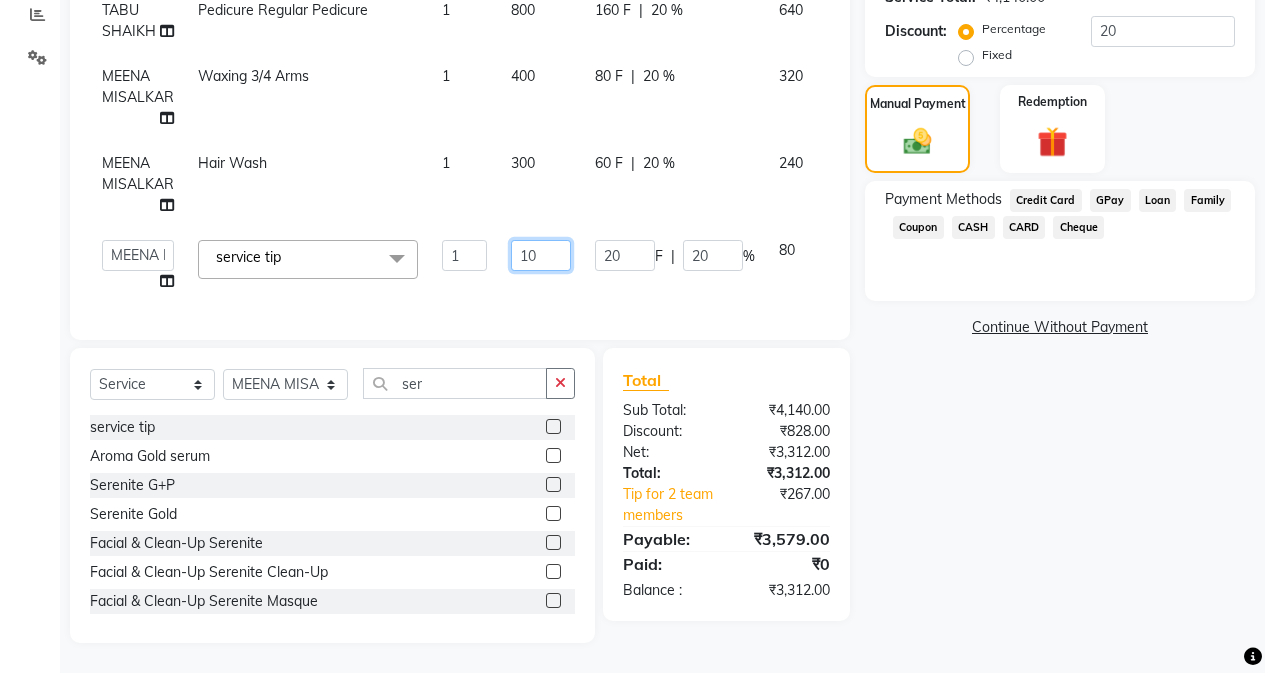 type on "1" 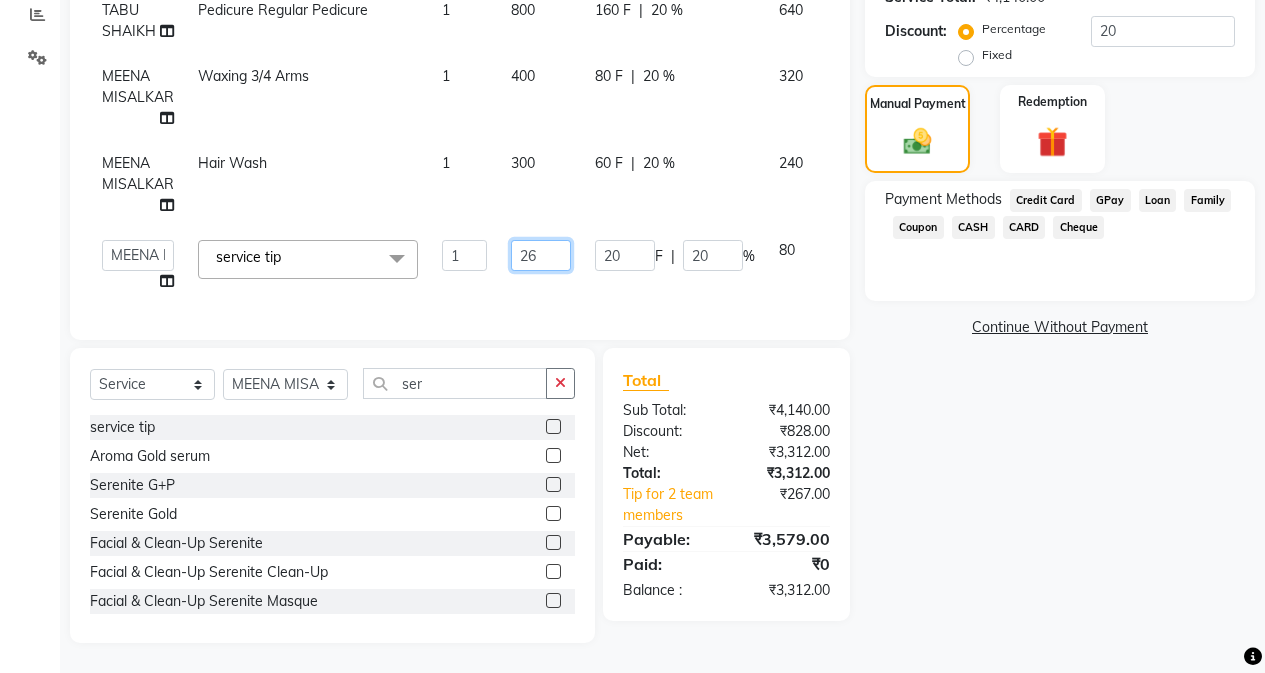 type on "268" 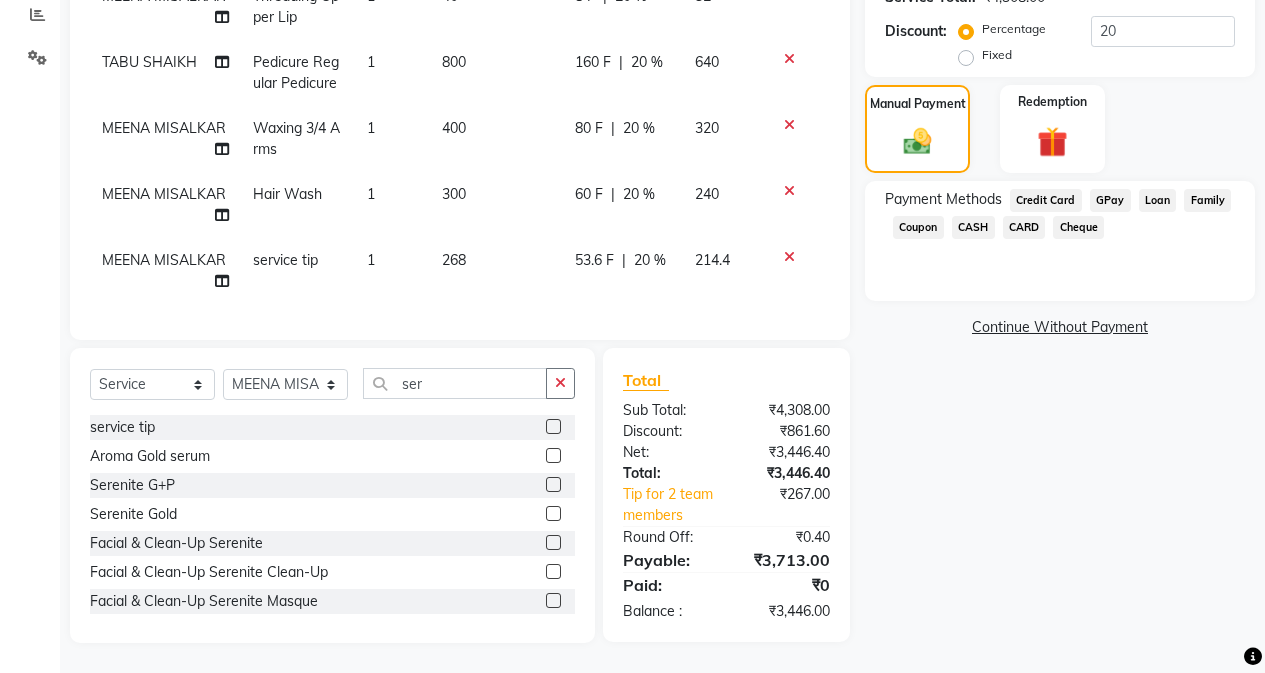 click on "214.4" 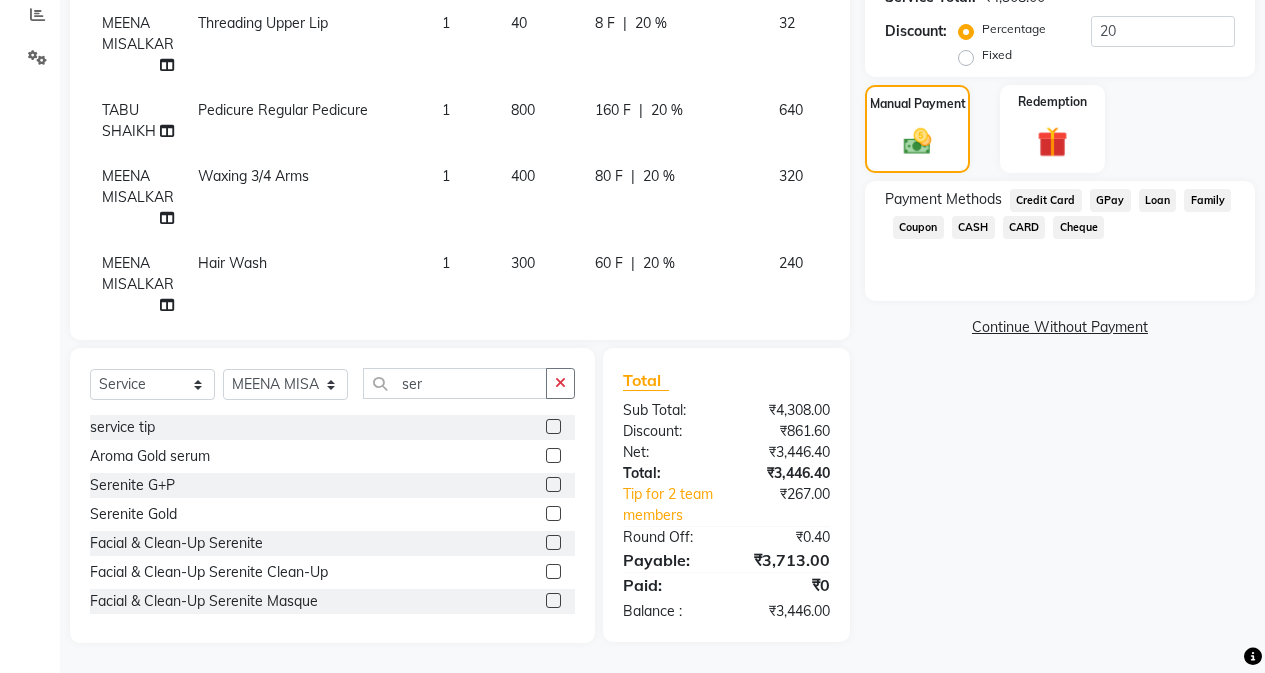scroll, scrollTop: 277, scrollLeft: 0, axis: vertical 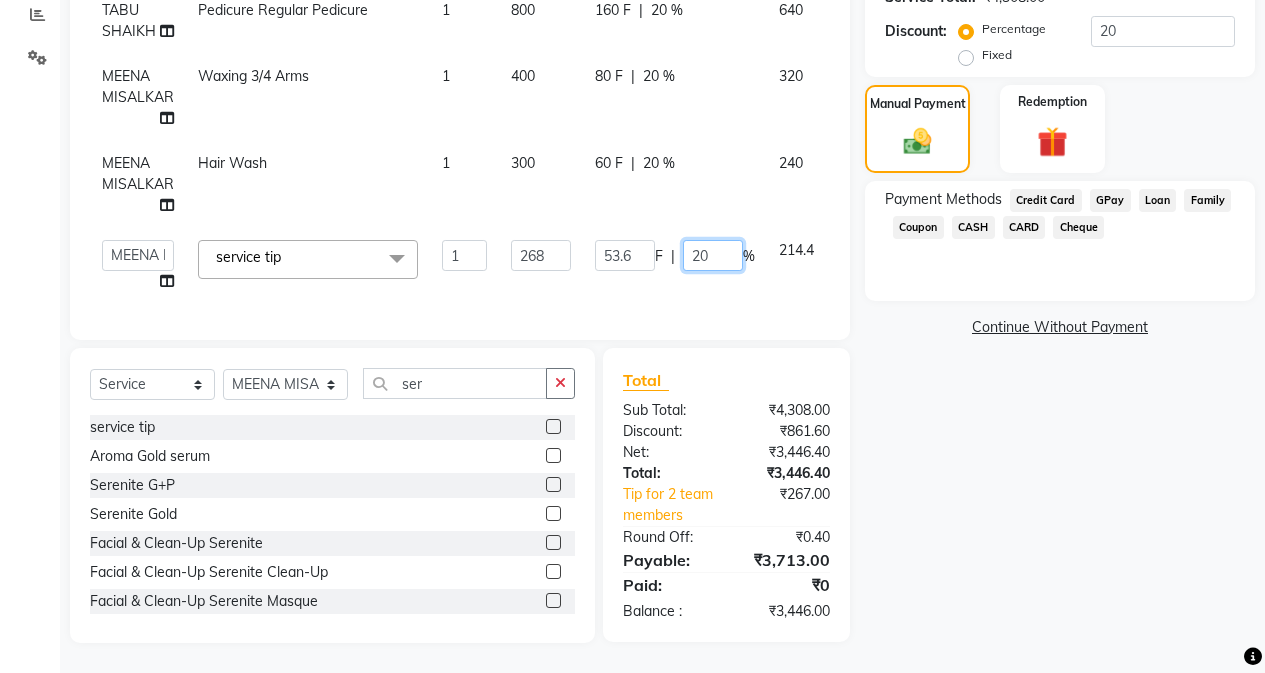 click on "20" 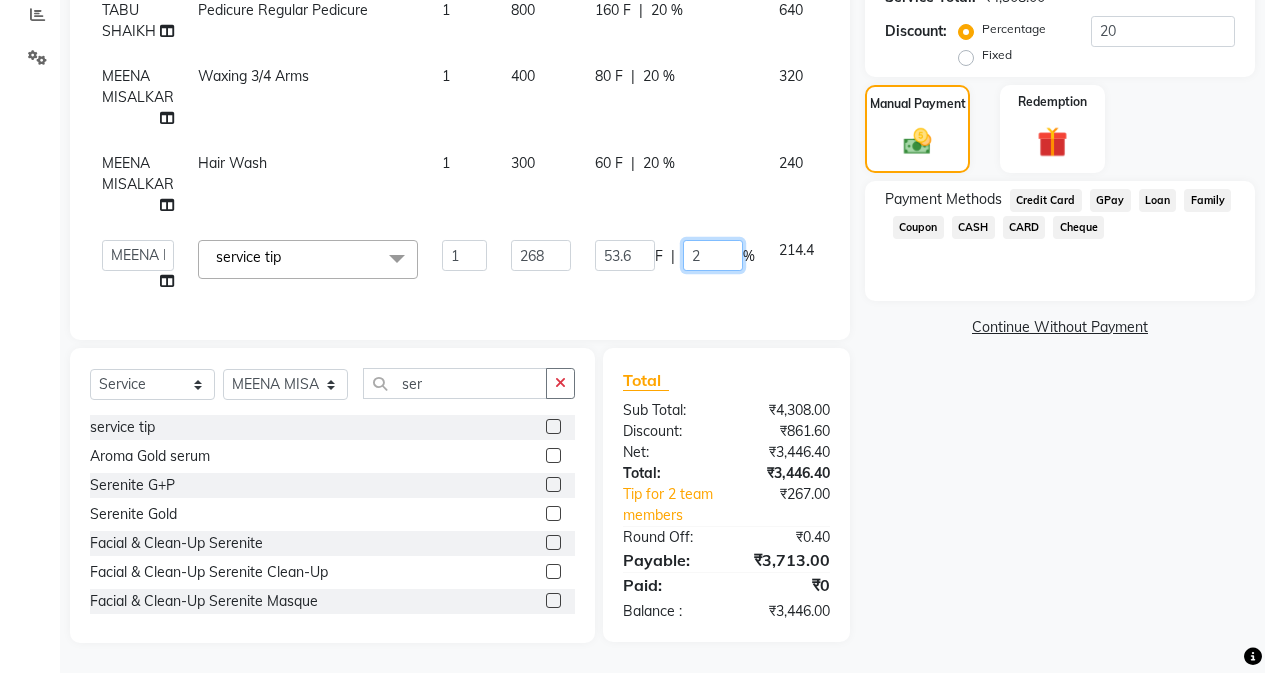 type 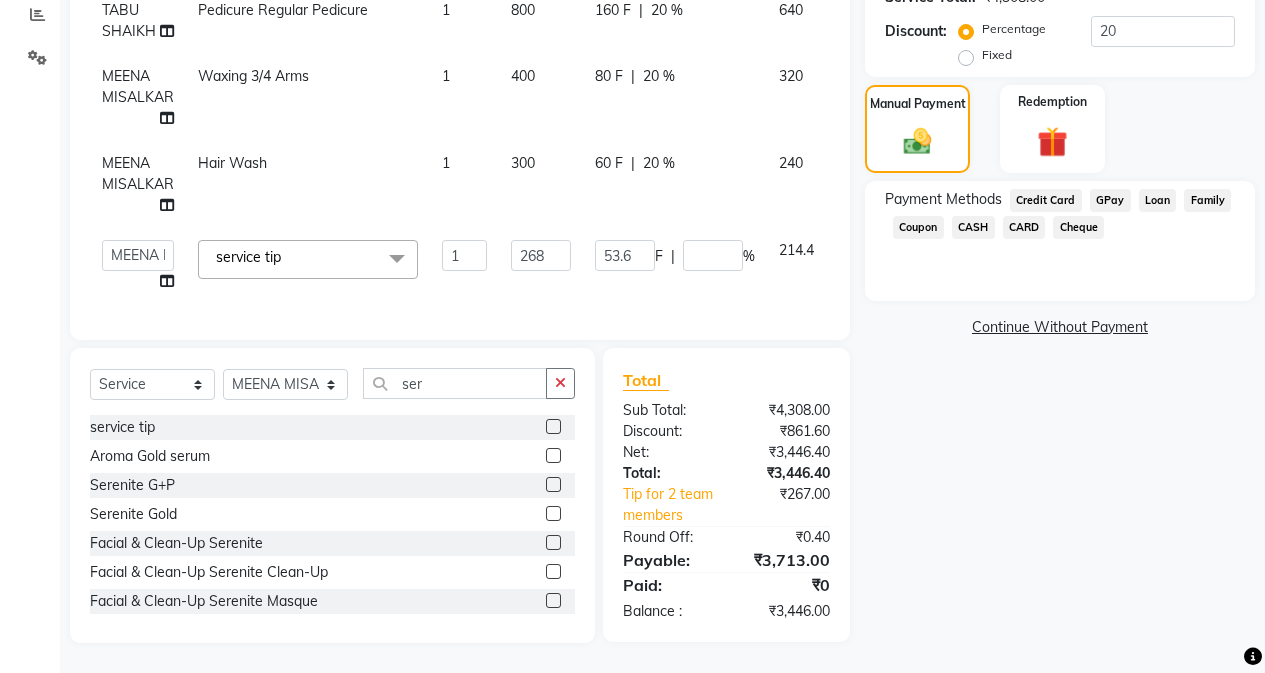 scroll, scrollTop: 162, scrollLeft: 0, axis: vertical 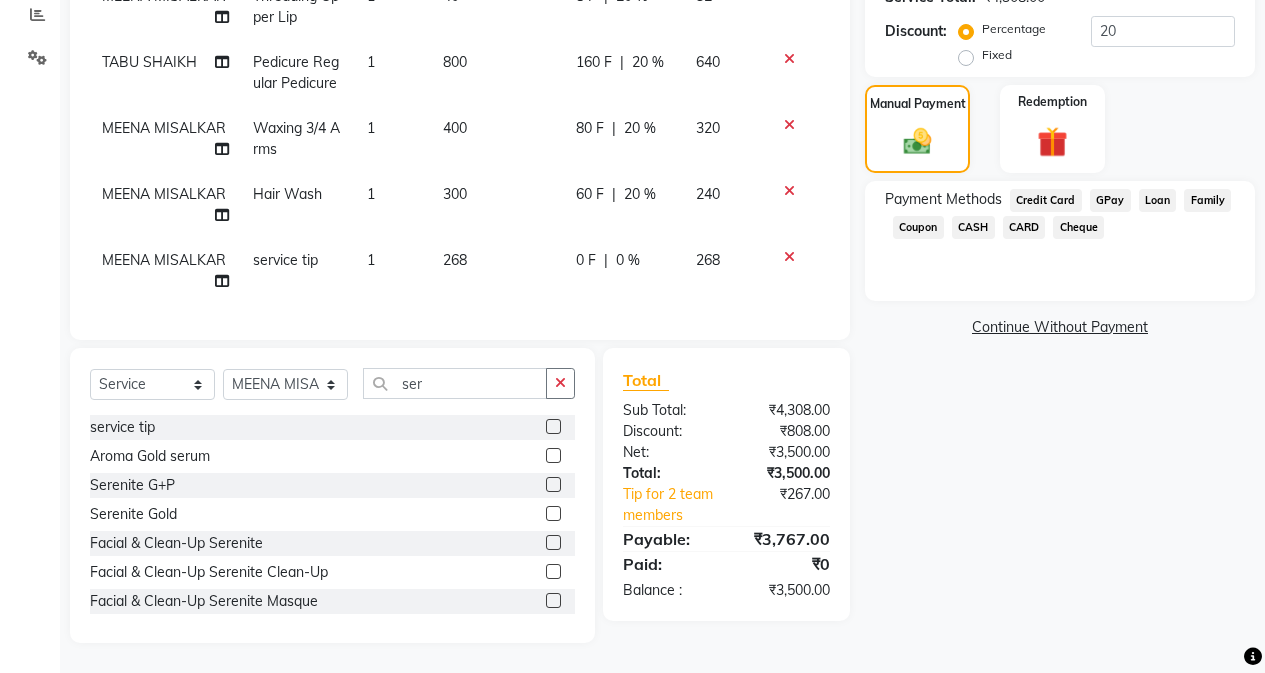 click on "Name: [FIRST] [LAST]  🎂 Today is August 1 and it's [FIRST]'s Birthday!  Membership:  No Active Membership  Total Visits:  7 Card on file:  0 Last Visit:   01-06-2025 Points:   0  Coupon Code Apply Service Total:  ₹4,308.00  Discount:  Percentage   Fixed  20 Manual Payment Redemption Payment Methods  Credit Card   GPay   Loan   Family   Coupon   CASH   CARD   Cheque" 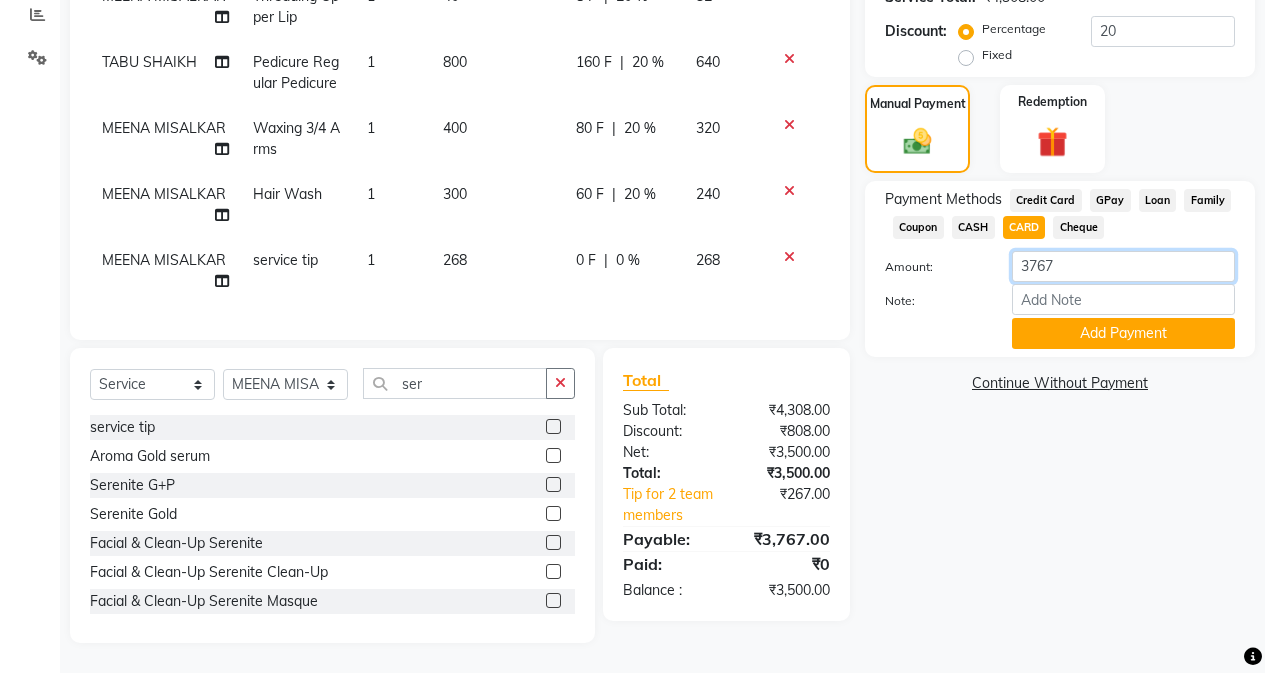 click on "3767" 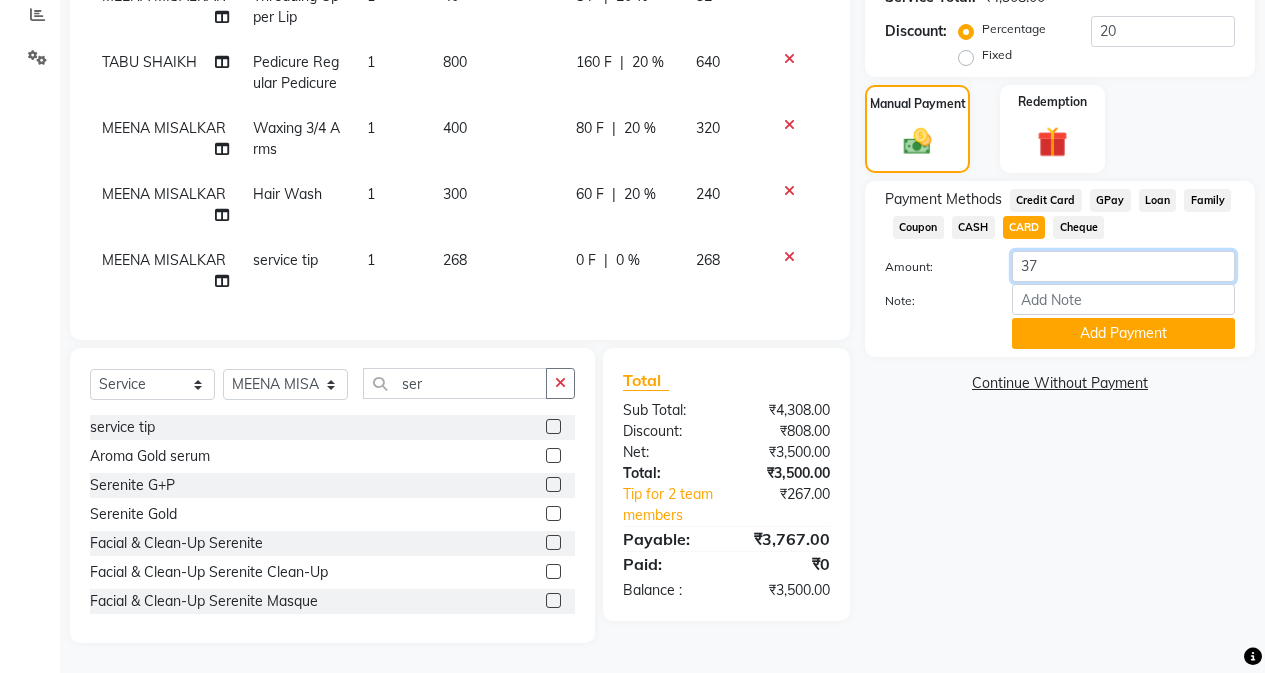 type on "3" 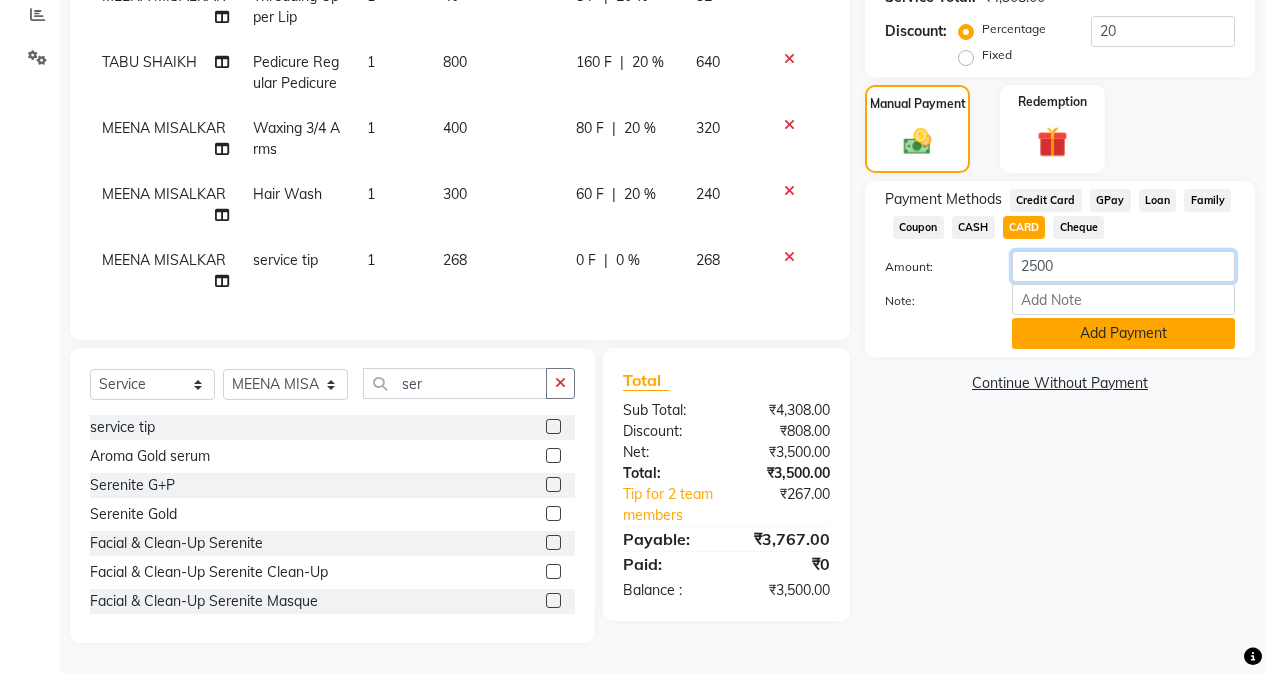 type on "2500" 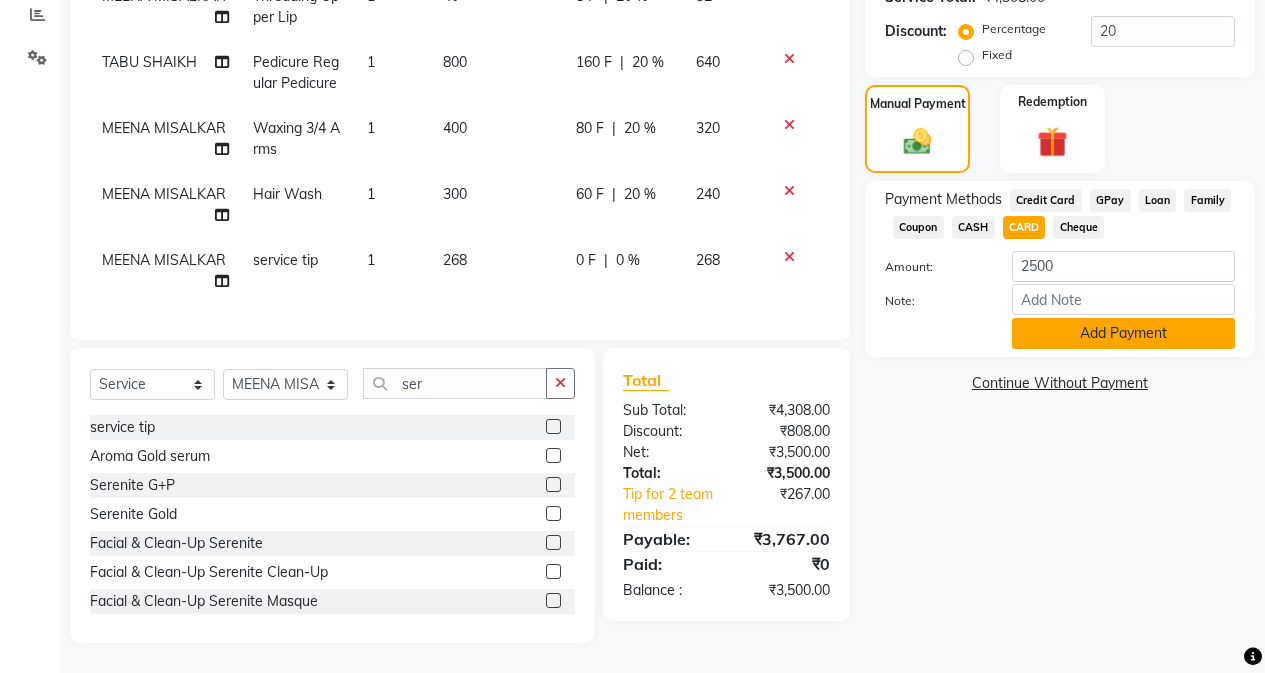 click on "Add Payment" 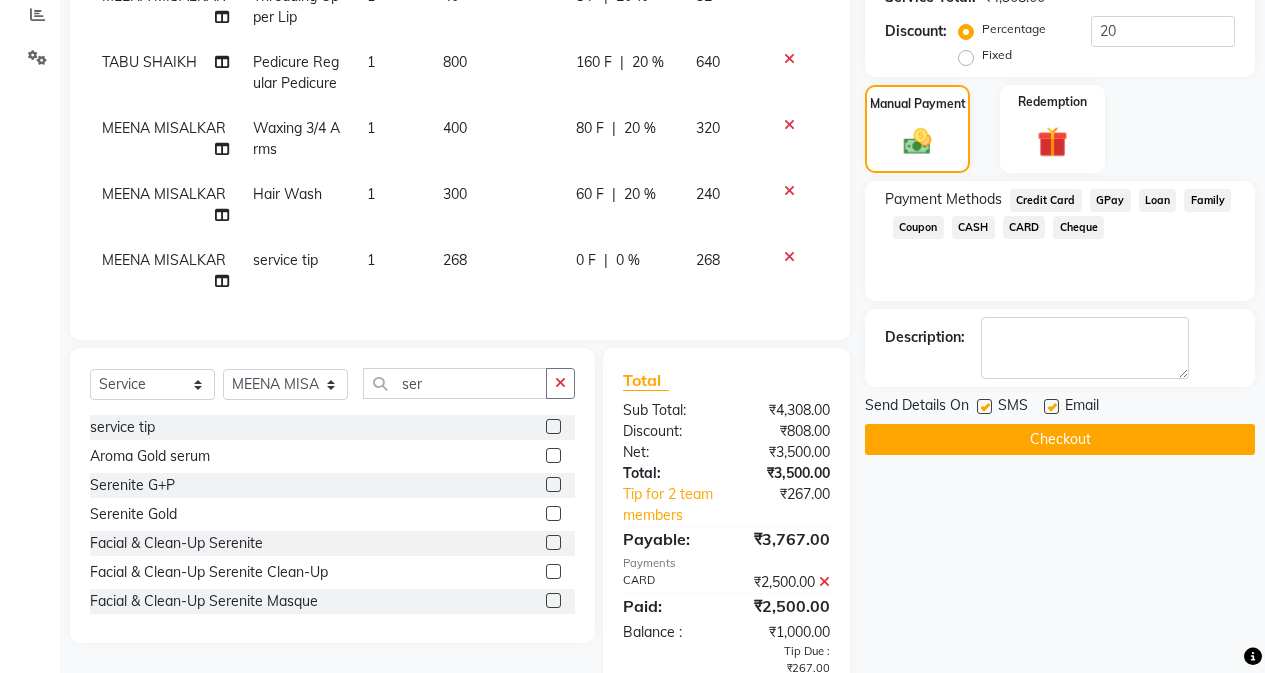 click on "CASH" 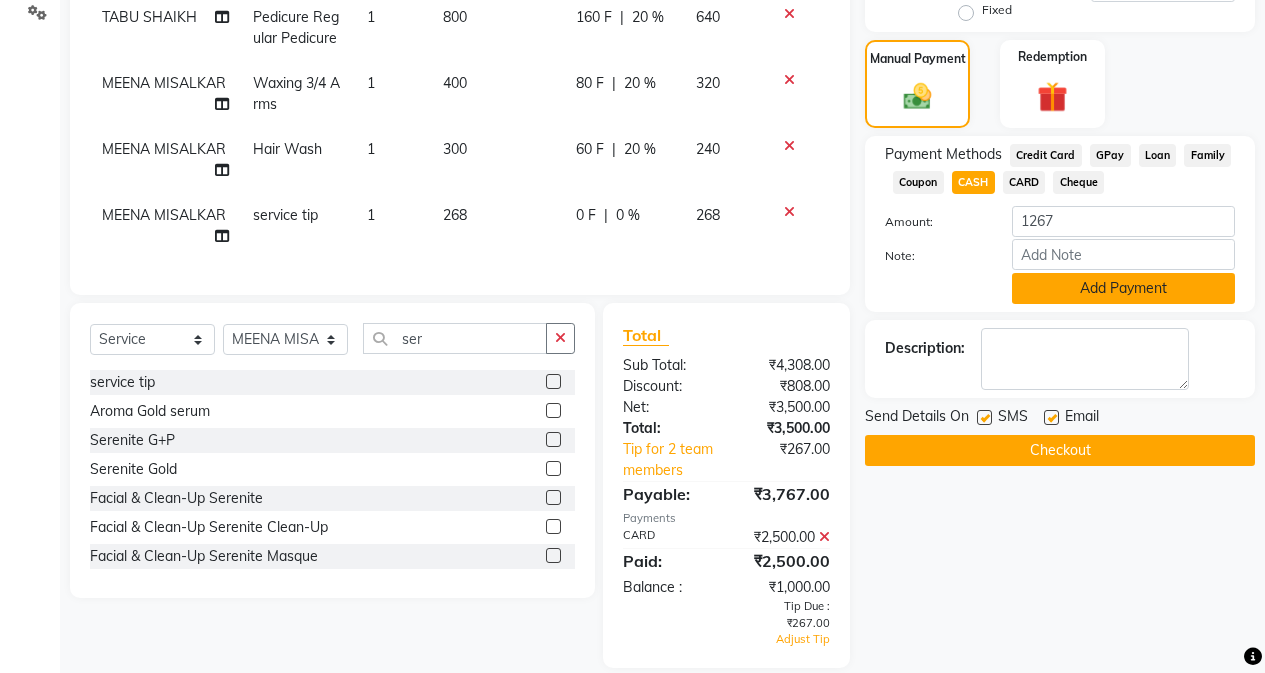 scroll, scrollTop: 498, scrollLeft: 0, axis: vertical 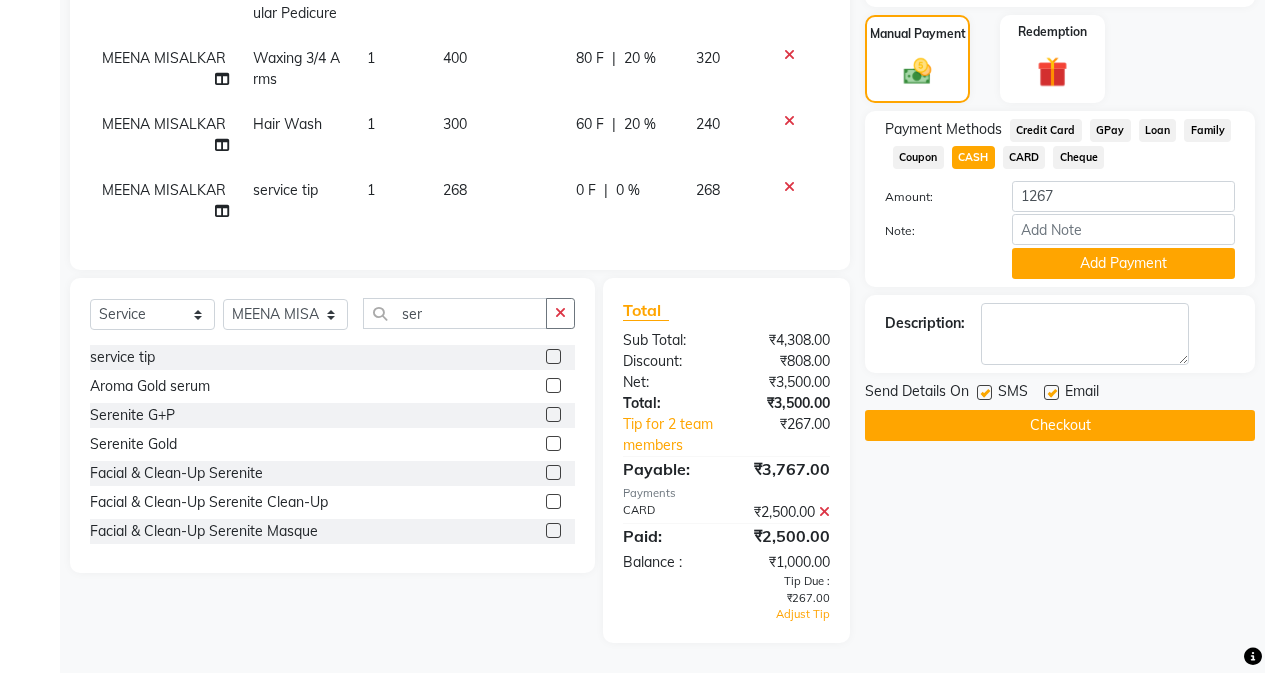click 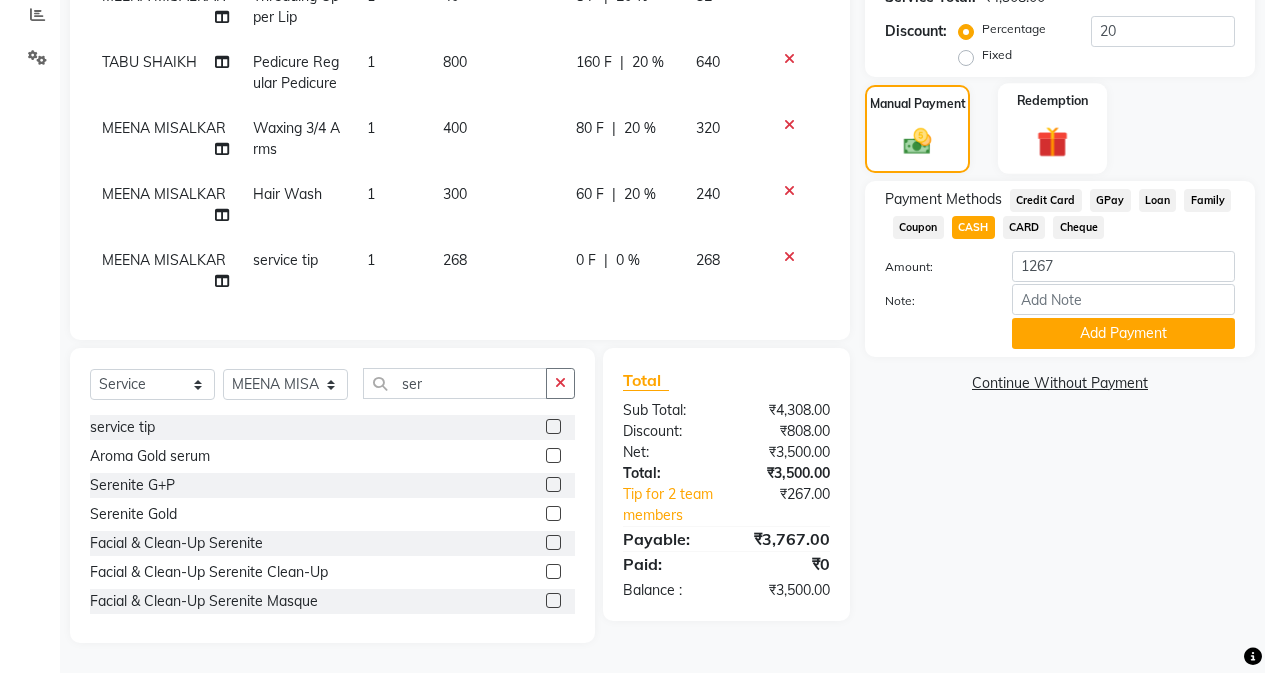 click on "Redemption" 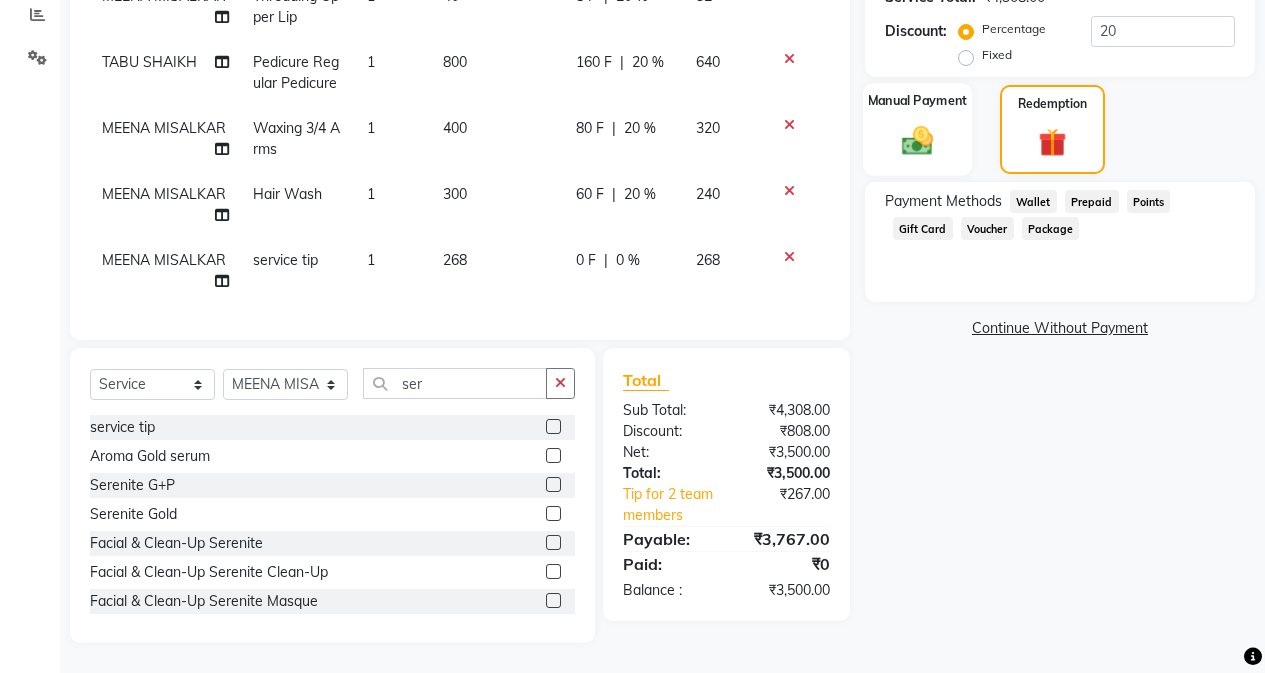 click 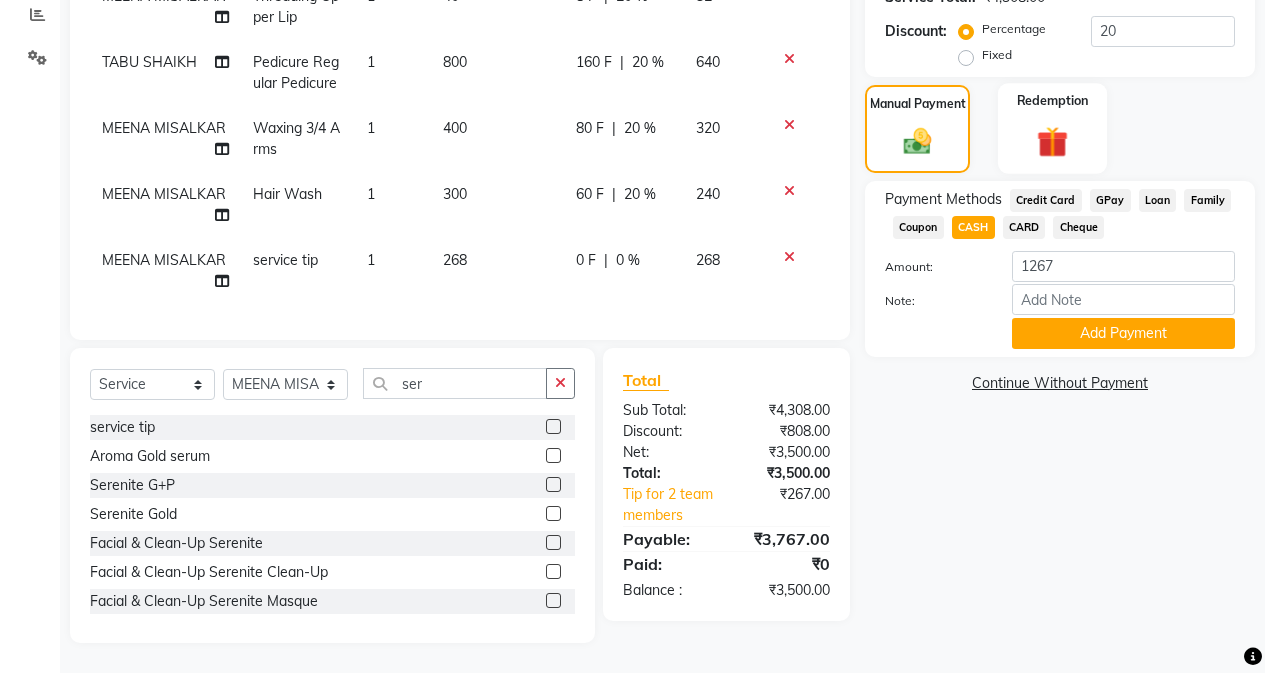 click on "Redemption" 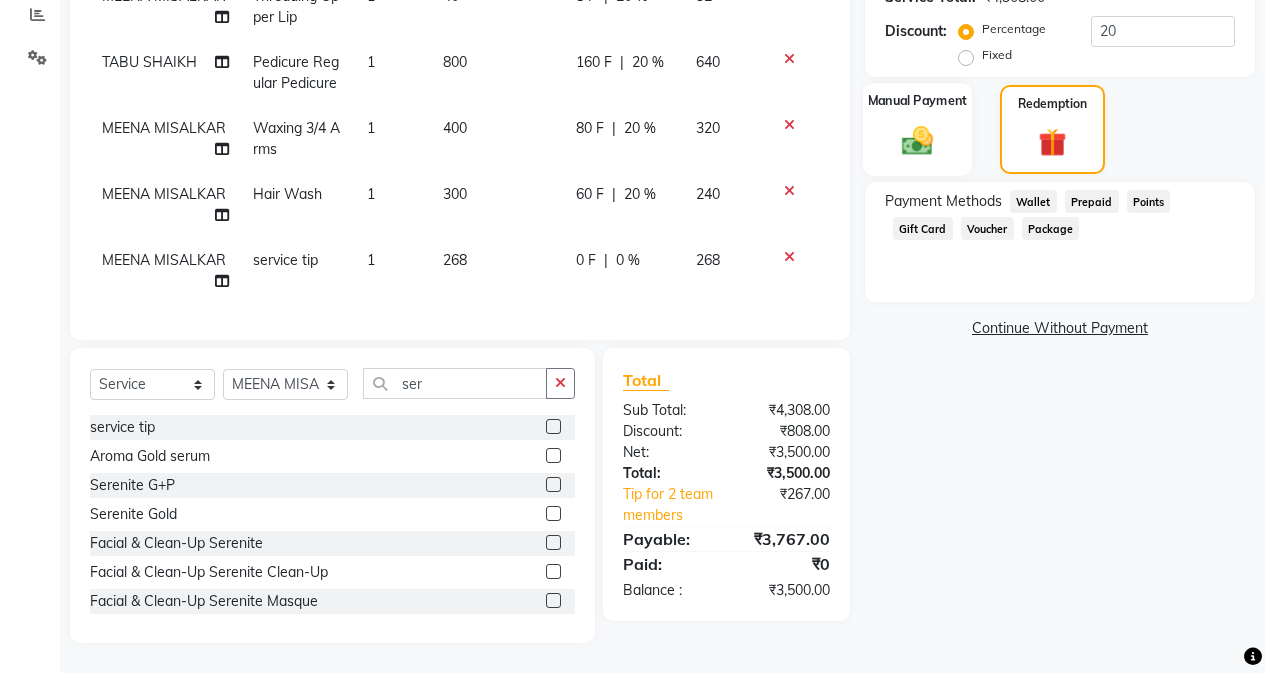 click on "Manual Payment" 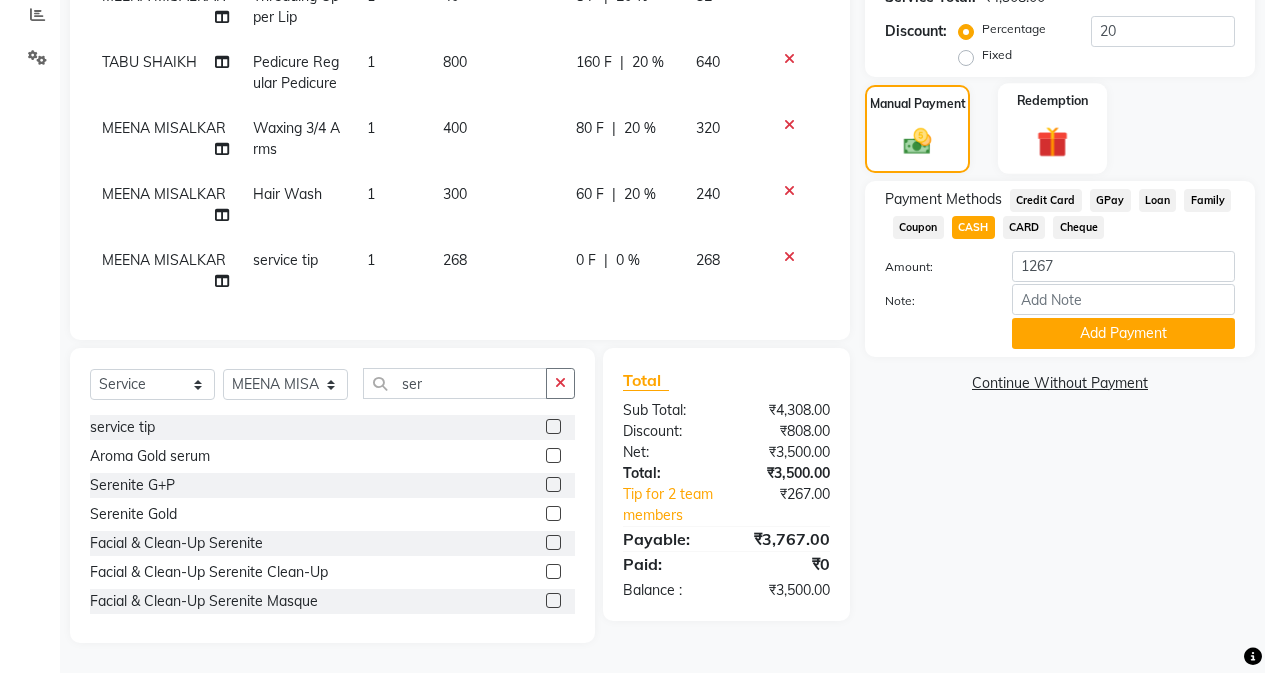 click on "Redemption" 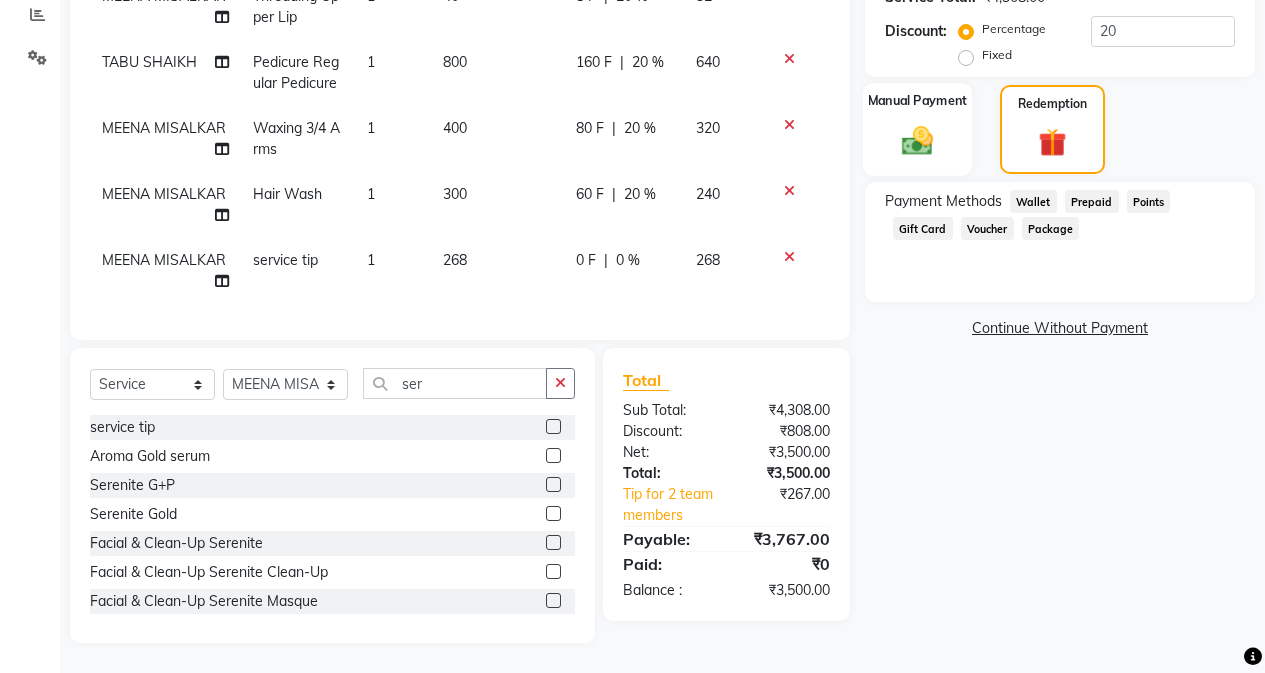 click on "Manual Payment" 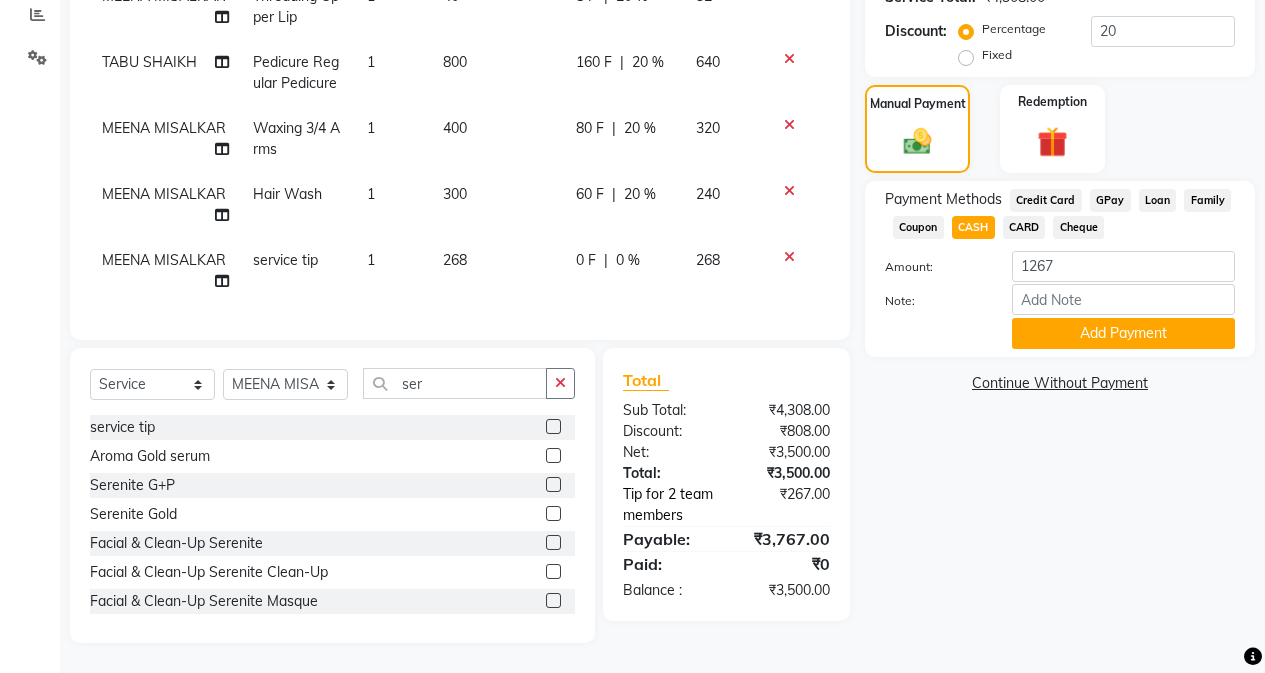 click on "Tip for 2 team members" 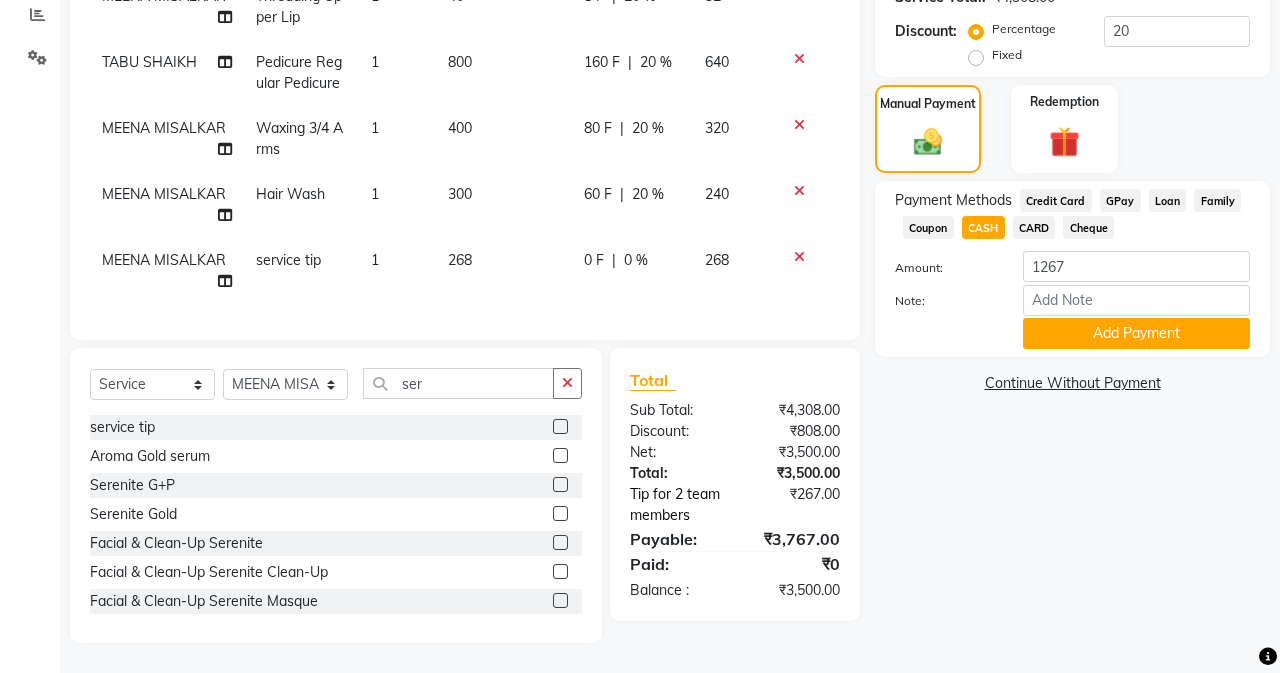 select on "61732" 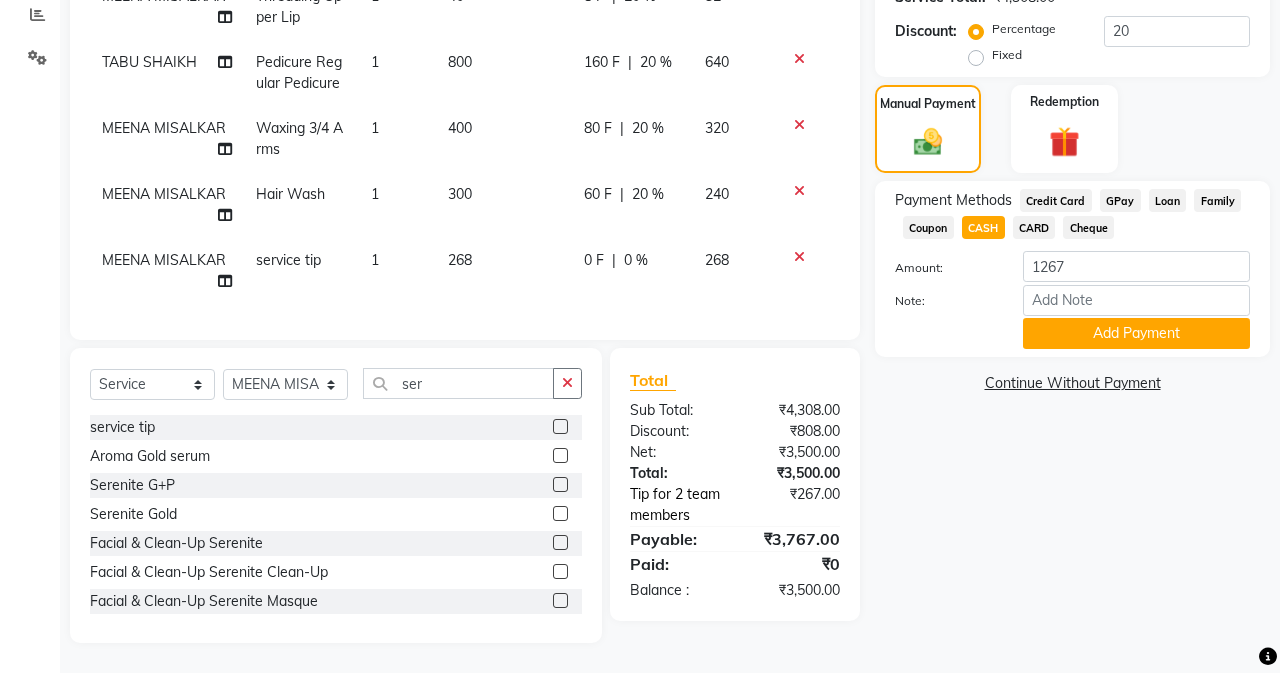 select on "61734" 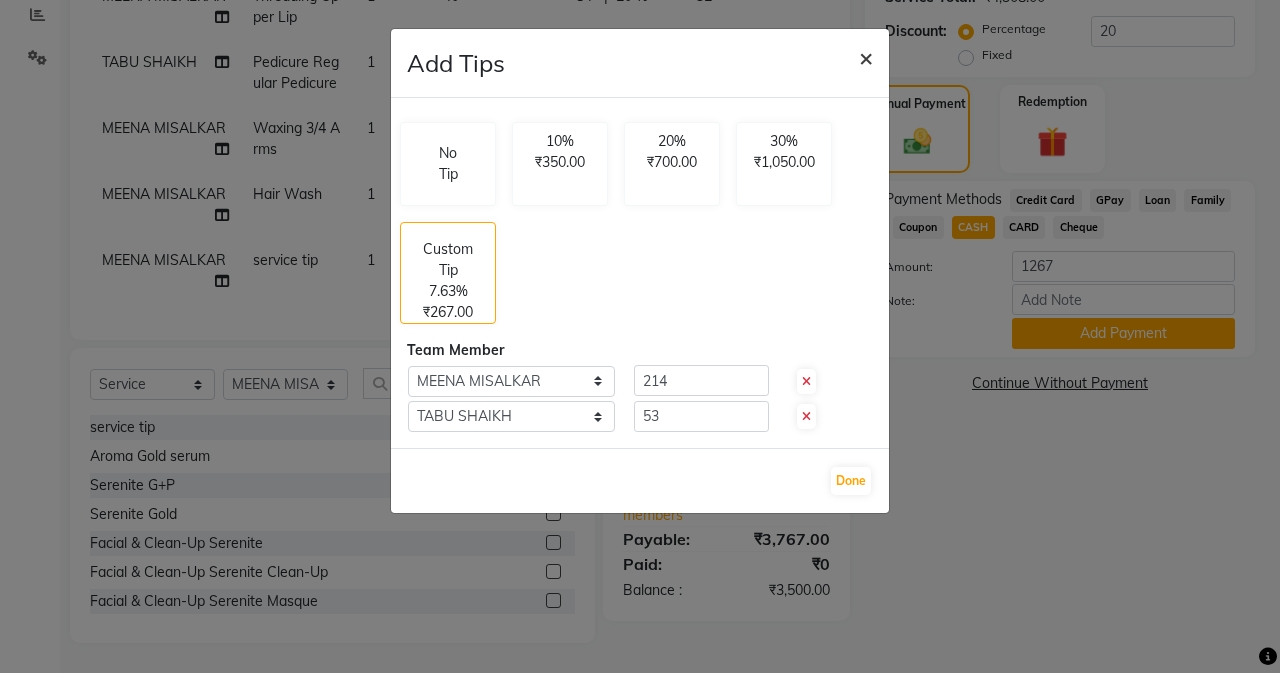 click on "×" 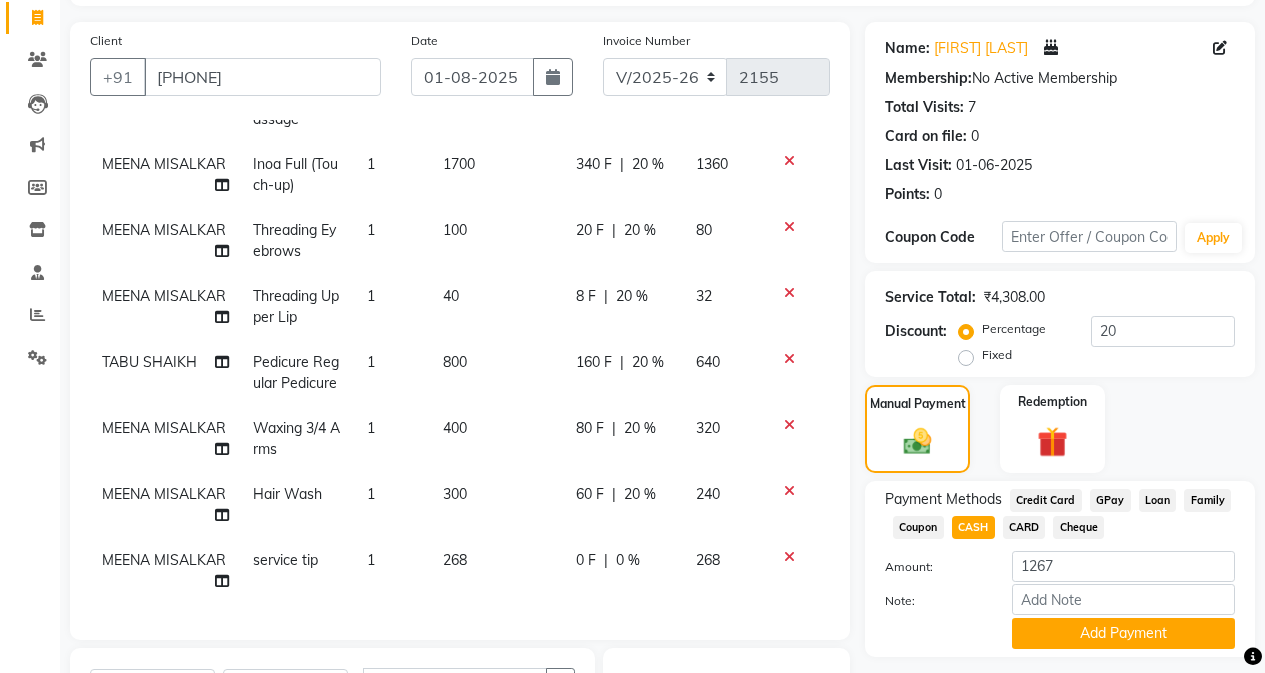 scroll, scrollTop: 428, scrollLeft: 0, axis: vertical 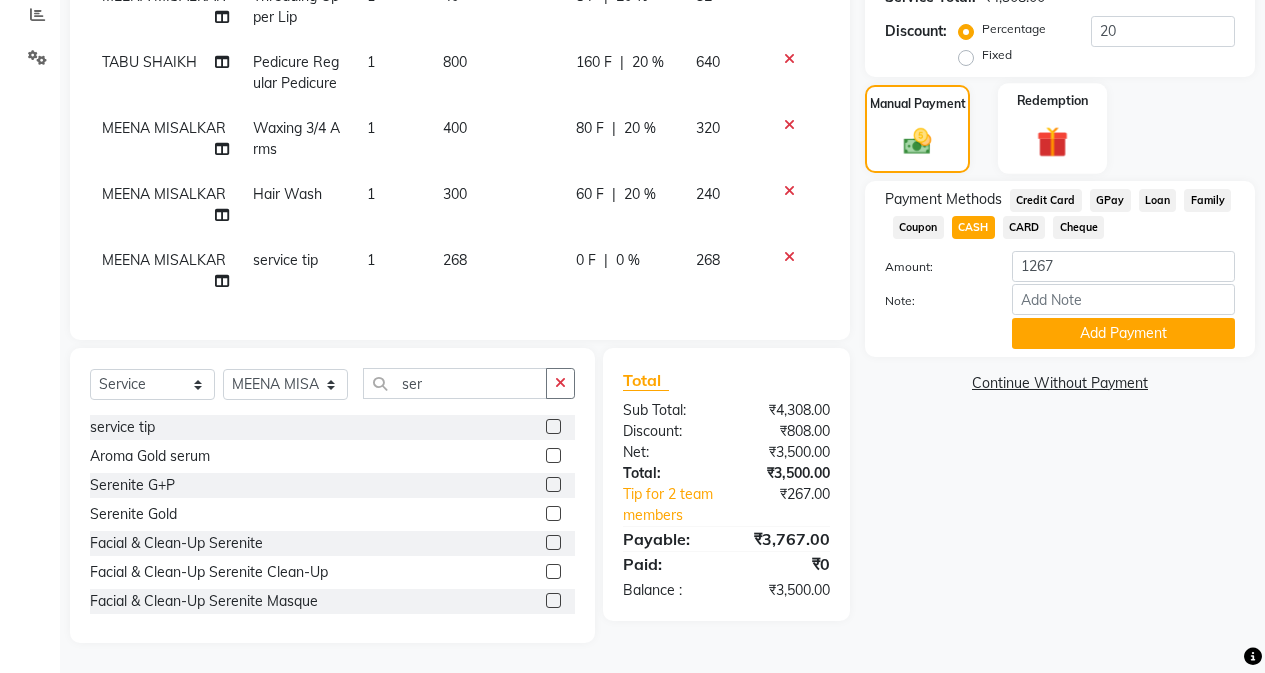 click on "Redemption" 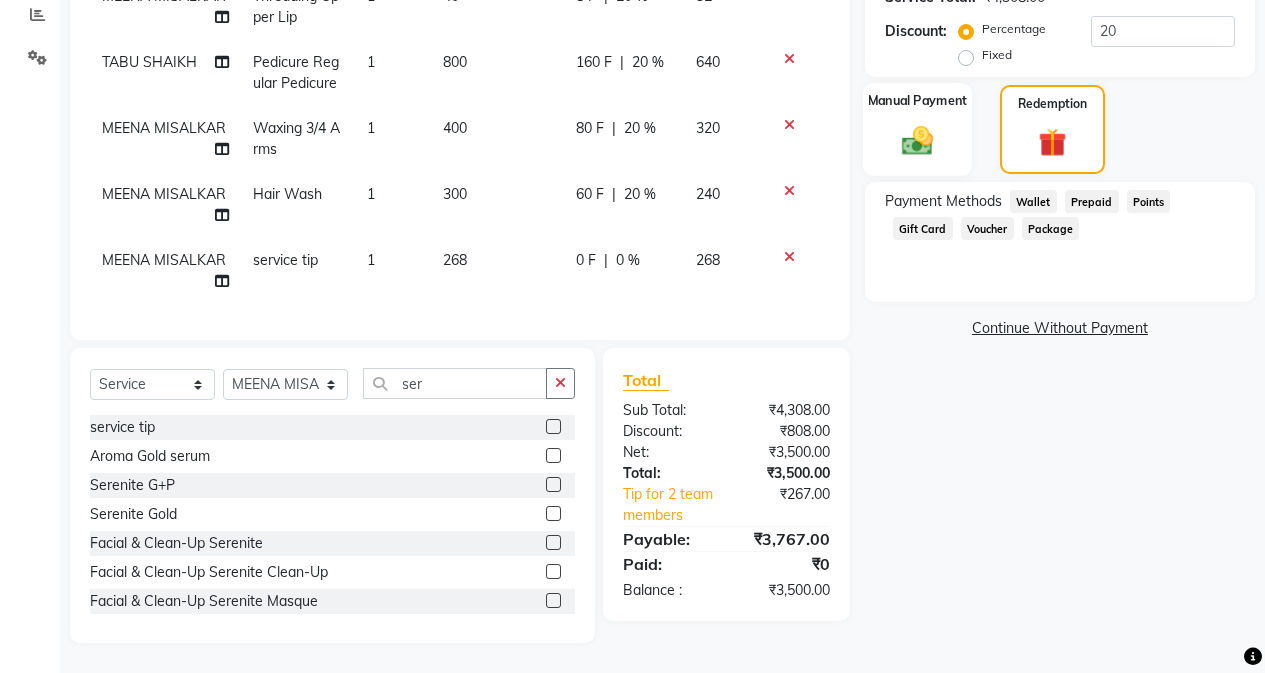 click on "Manual Payment" 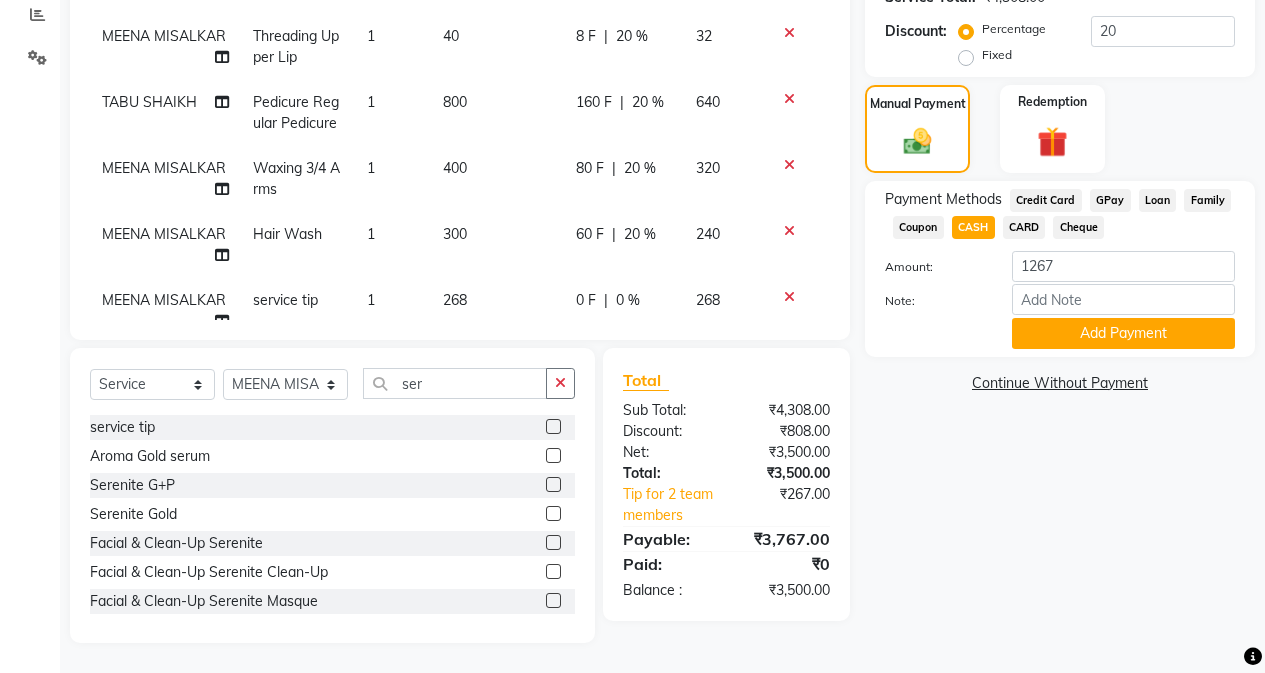 scroll, scrollTop: 62, scrollLeft: 0, axis: vertical 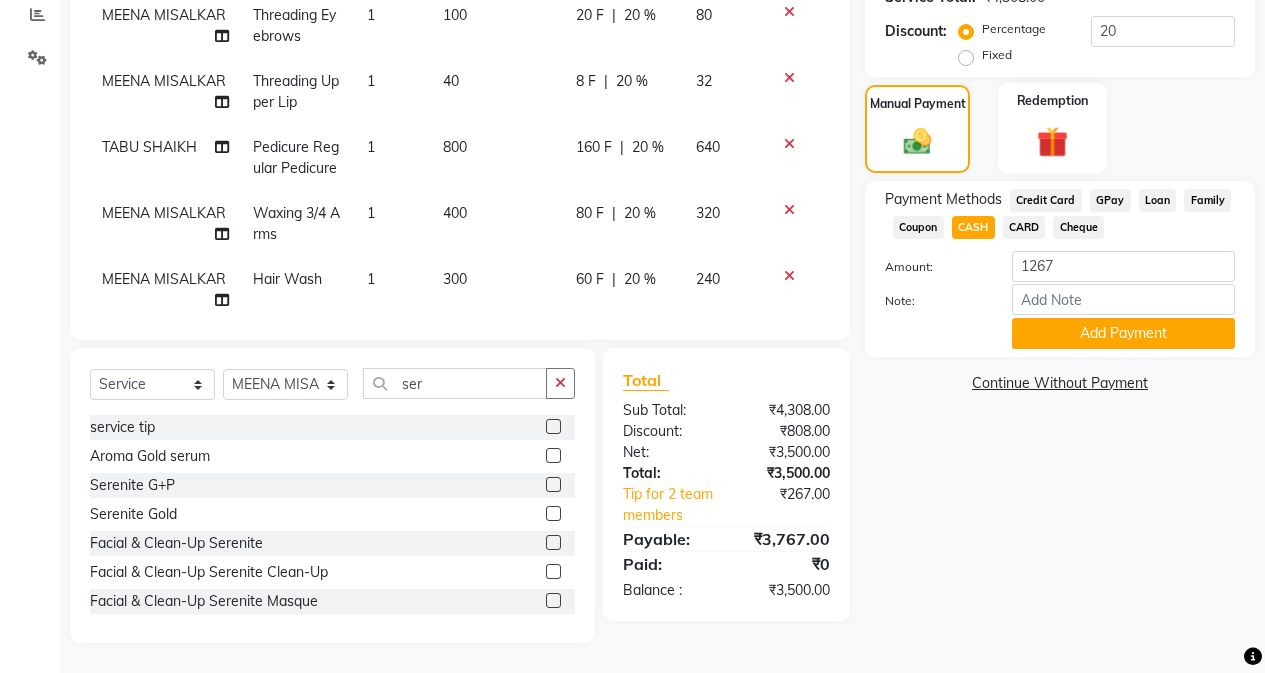 click on "Redemption" 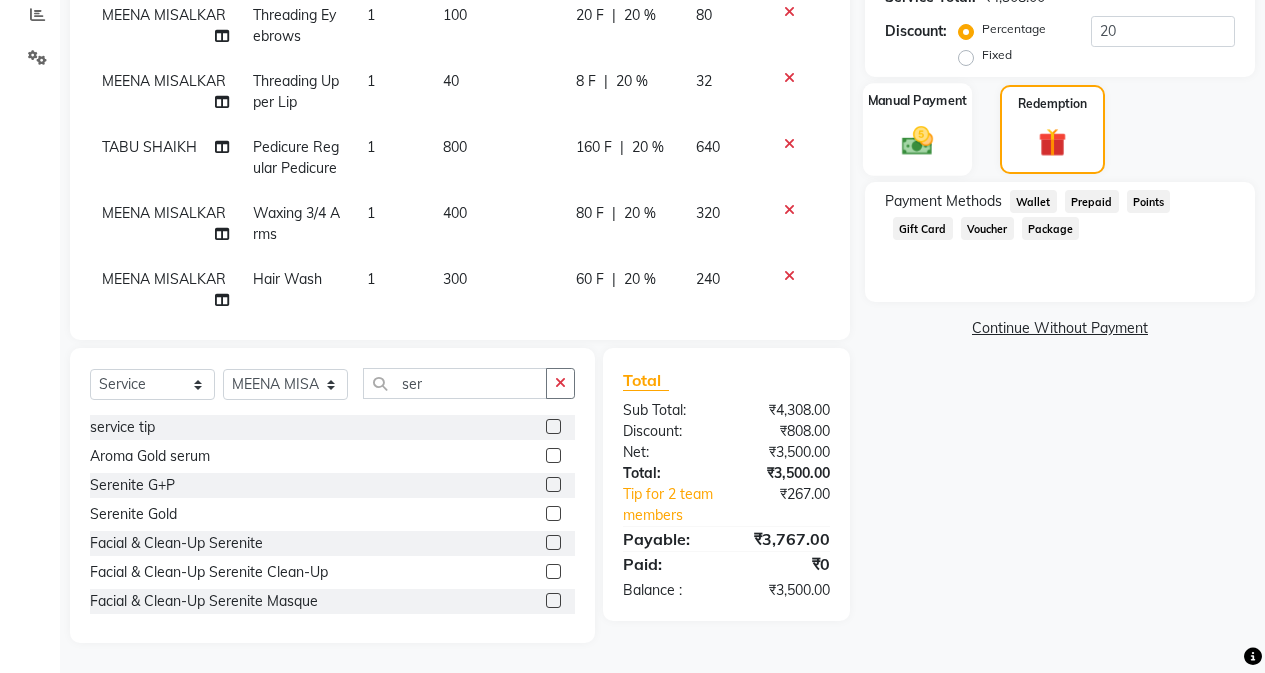 click 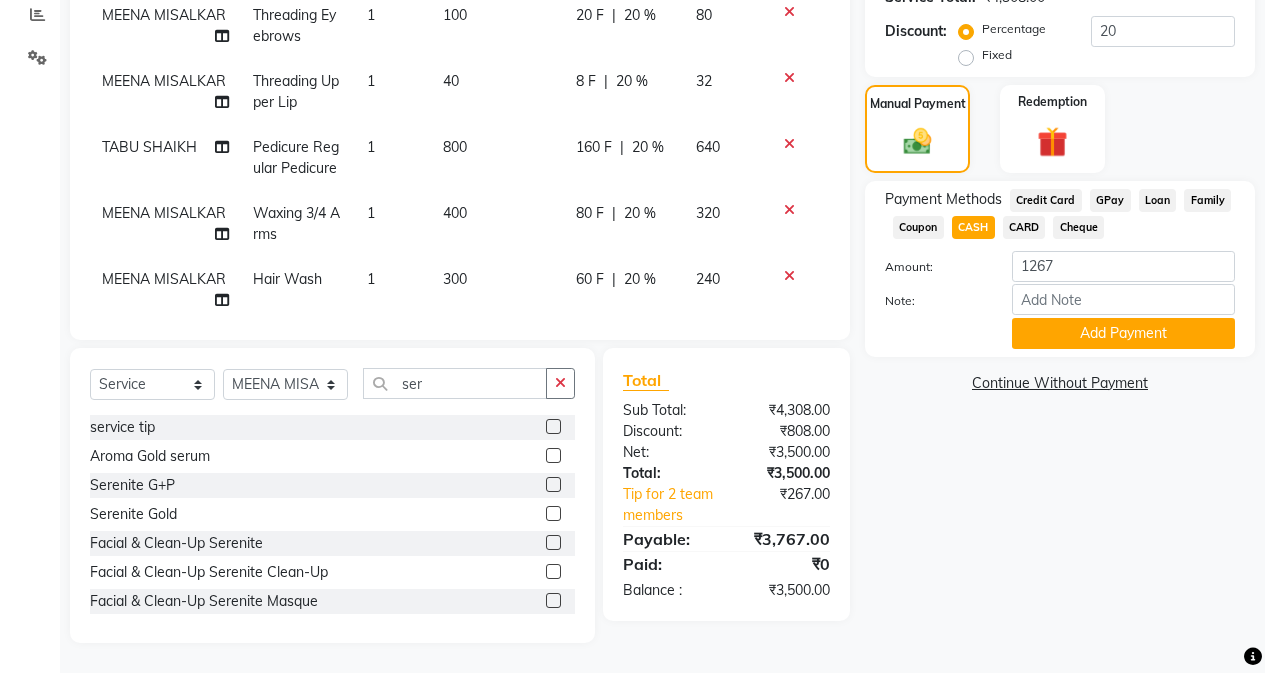 scroll, scrollTop: 328, scrollLeft: 0, axis: vertical 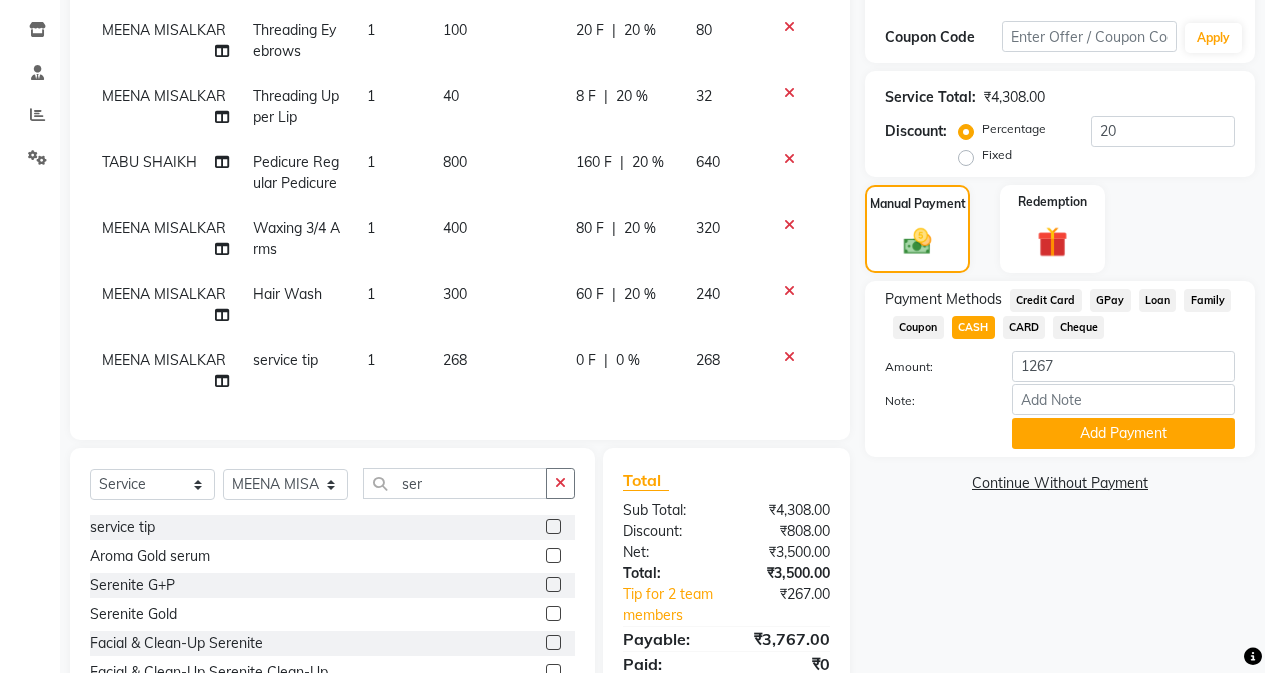 click 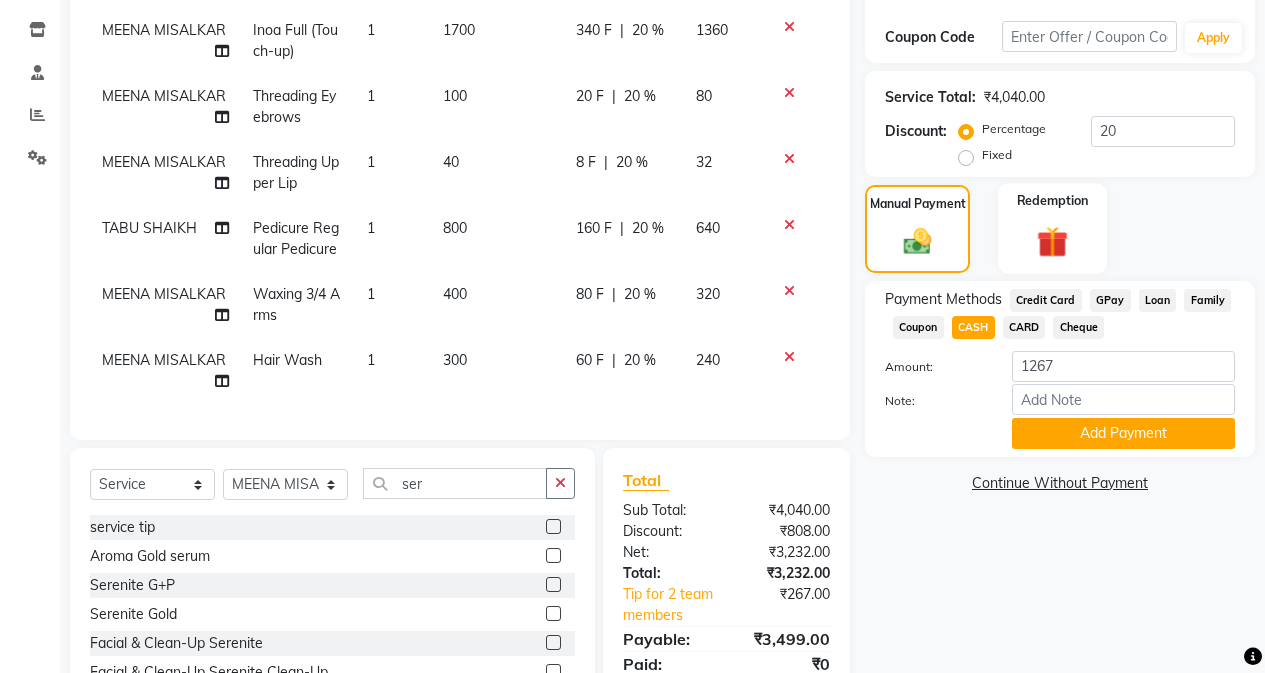 click on "Redemption" 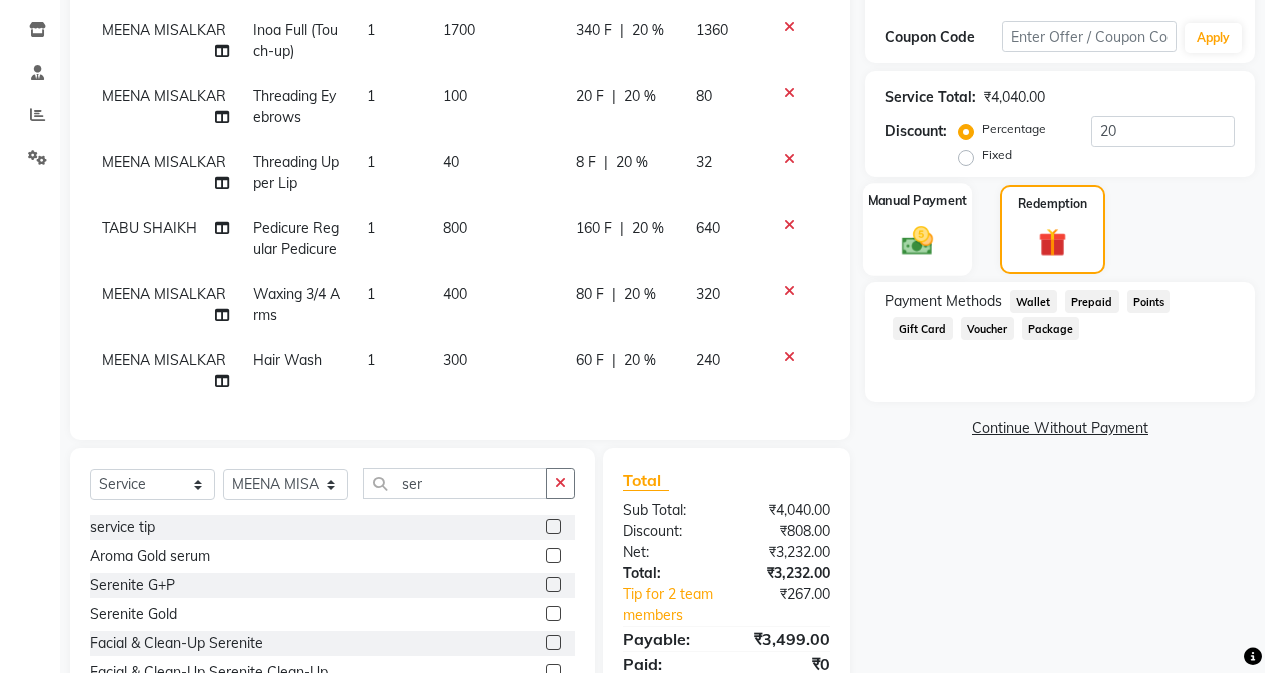 click 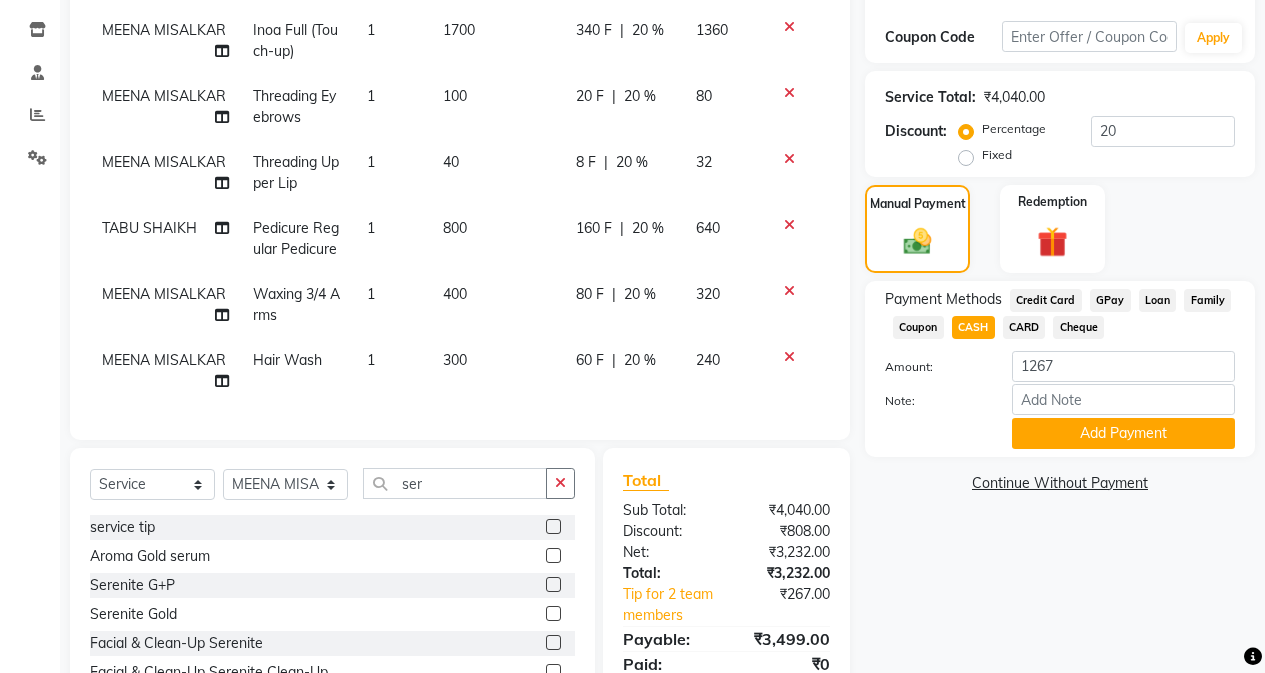 scroll, scrollTop: 428, scrollLeft: 0, axis: vertical 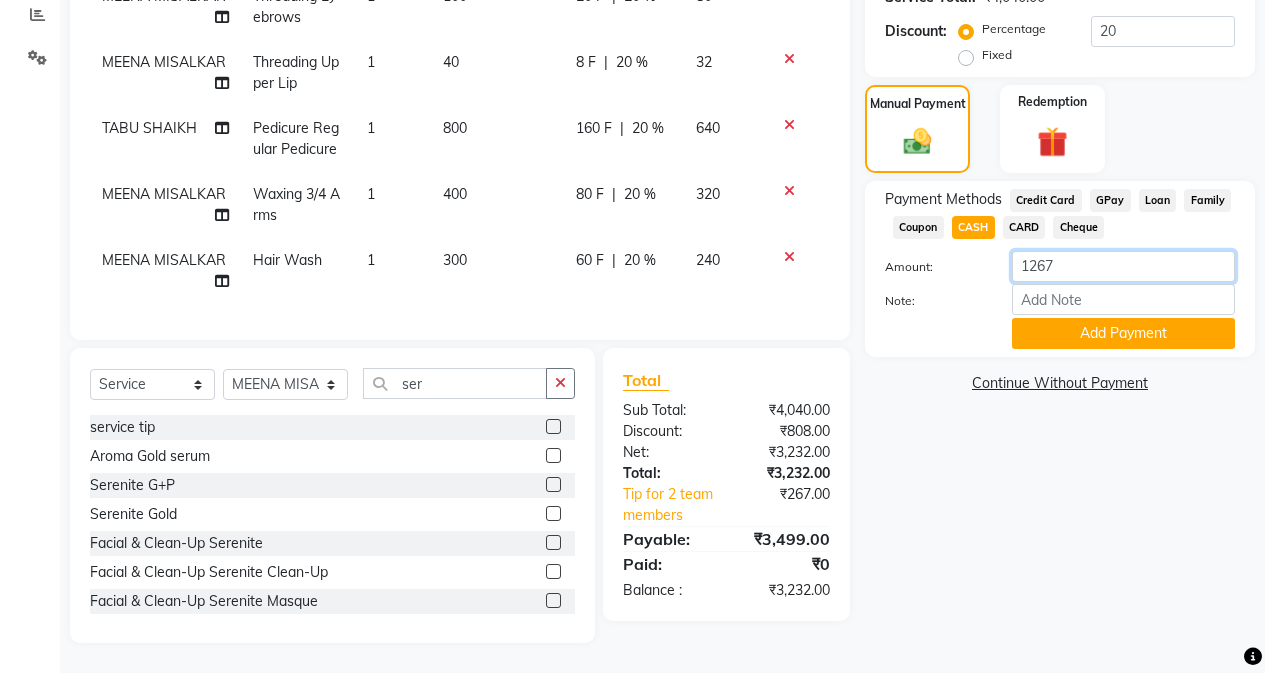 click on "1267" 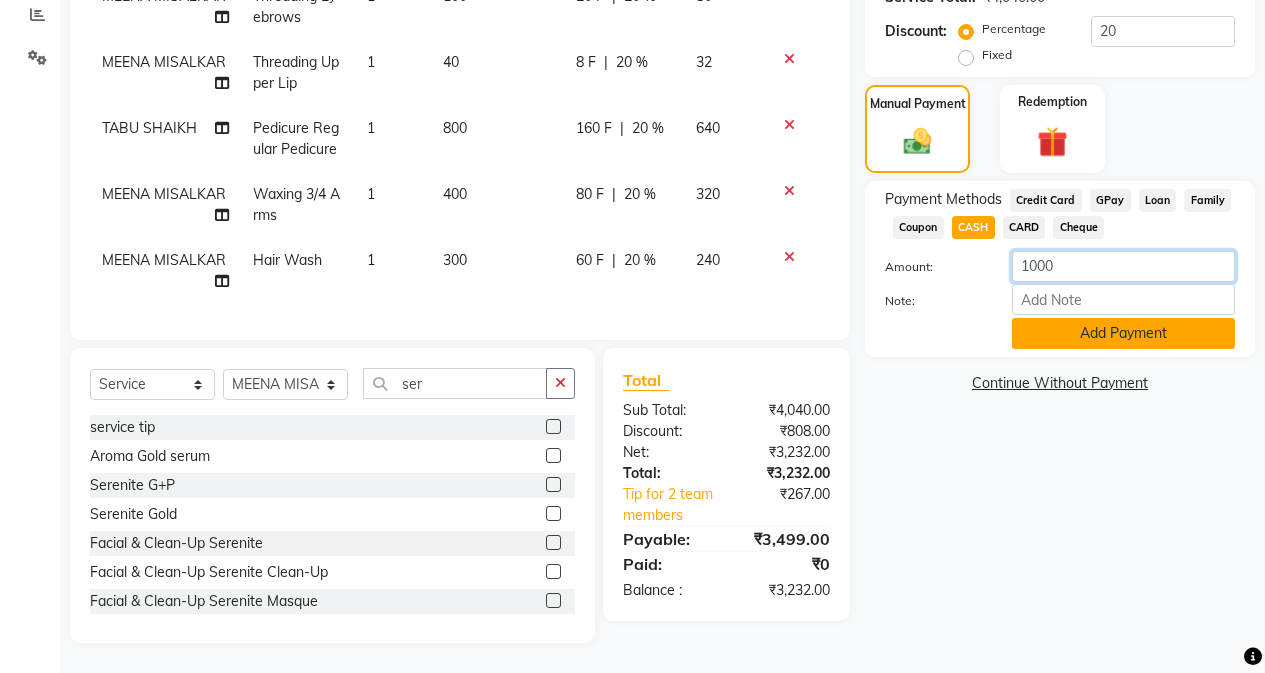 type on "1000" 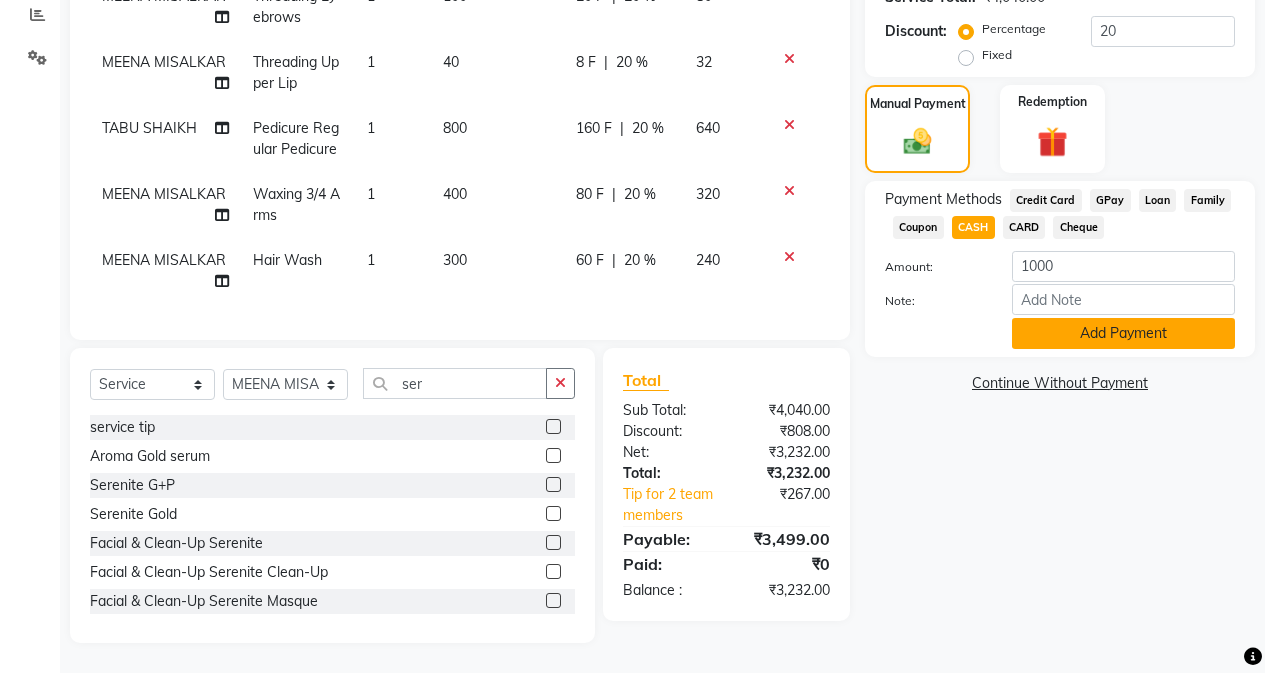 click on "Add Payment" 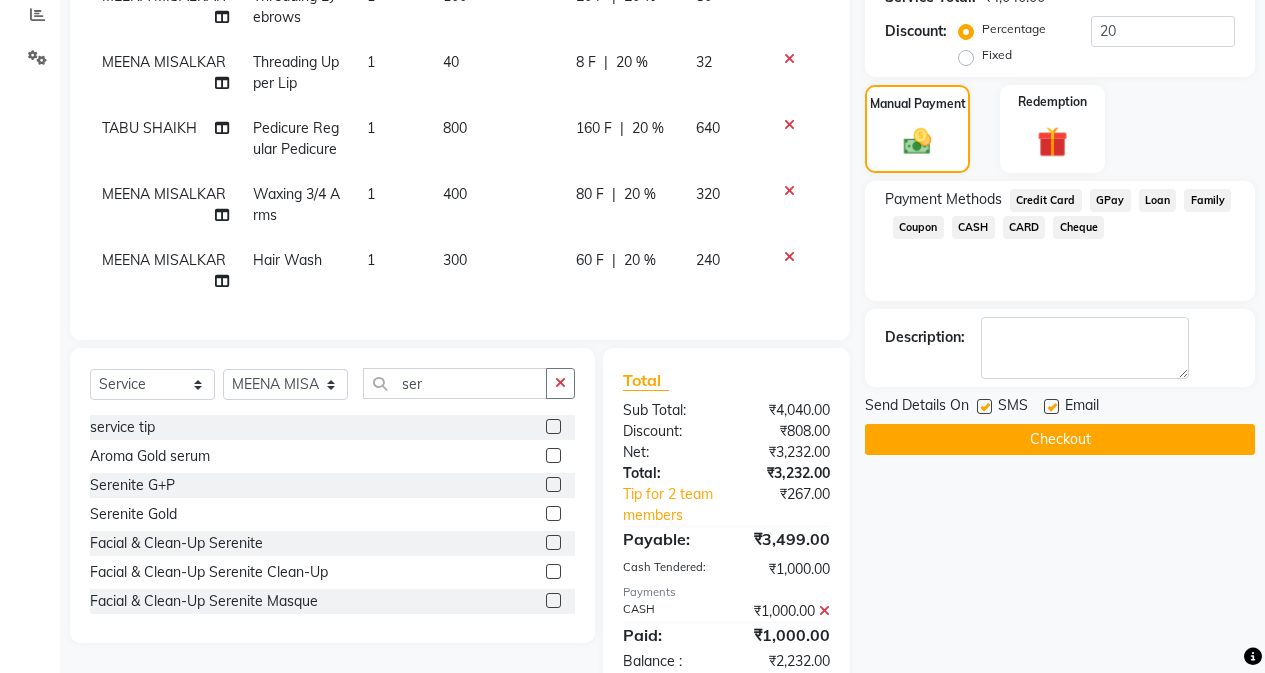 click on "CARD" 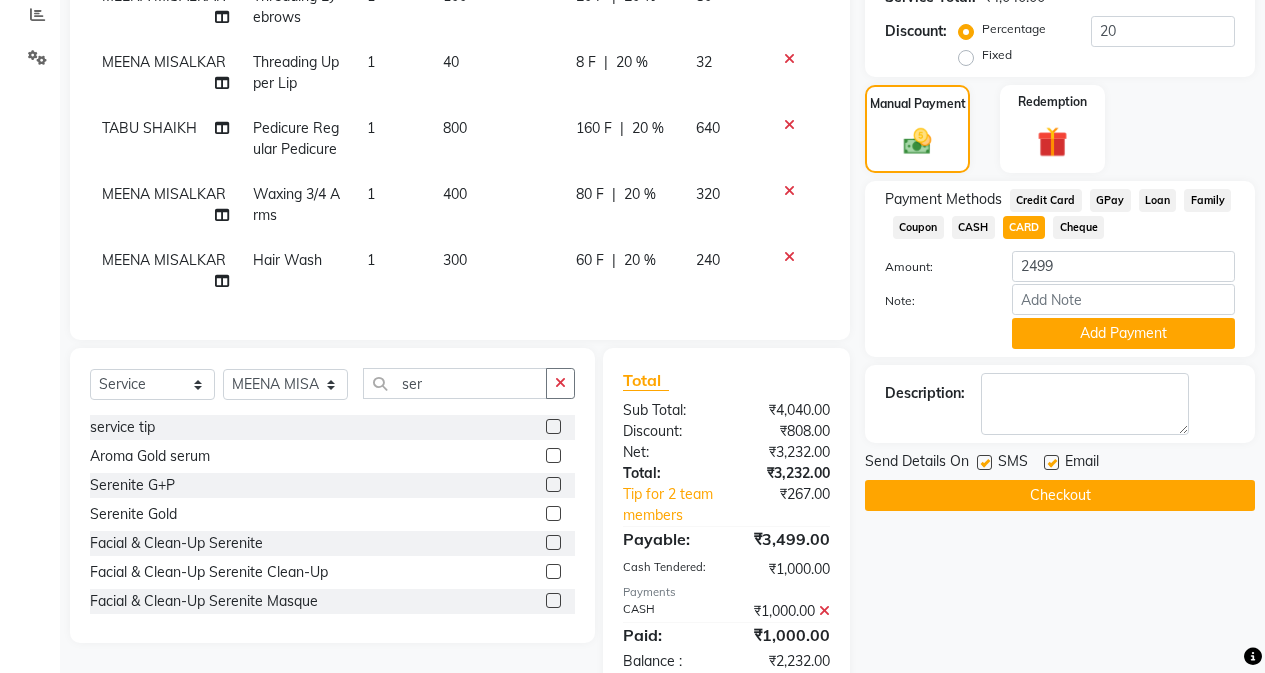 click 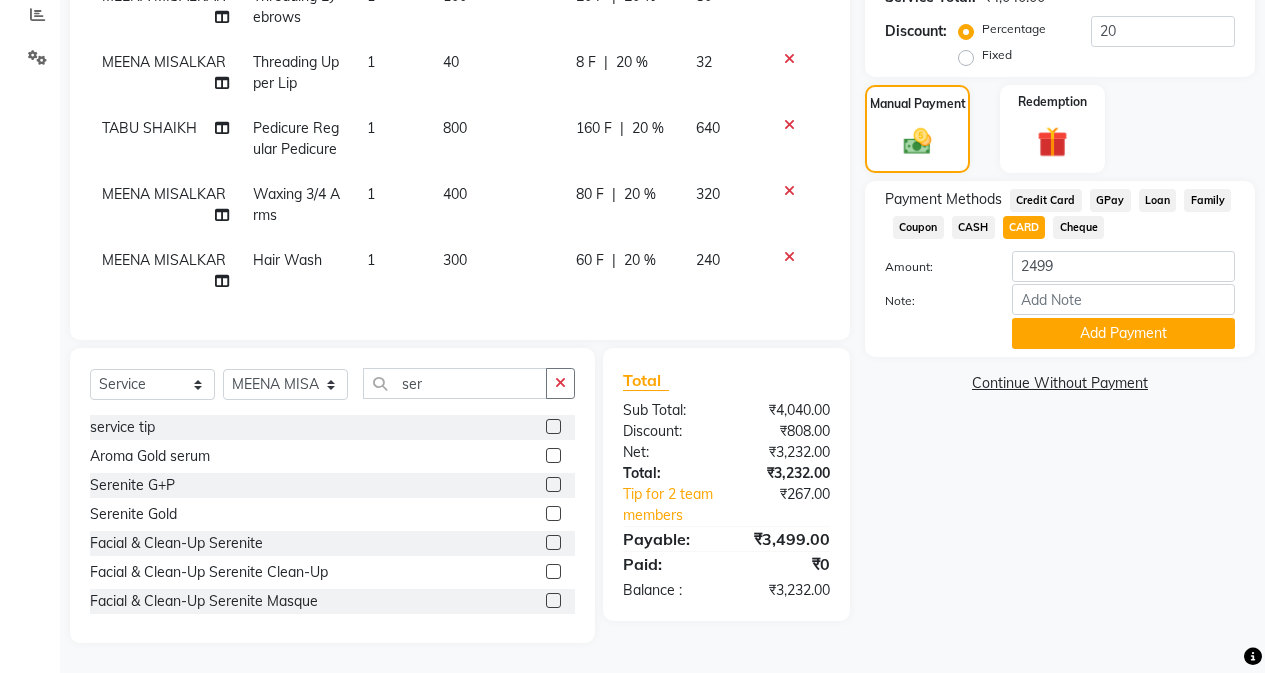 click on "Name: [FIRST] [LAST]  🎂 Today is August 1 and it's [FIRST]'s Birthday!  Membership:  No Active Membership  Total Visits:  7 Card on file:  0 Last Visit:   01-06-2025 Points:   0  Coupon Code Apply Service Total:  ₹4,040.00  Discount:  Percentage   Fixed  20 Manual Payment Redemption Payment Methods  Credit Card   GPay   Loan   Family   Coupon   CASH   CARD   Cheque  Amount: [AMOUNT] Note: Add Payment" 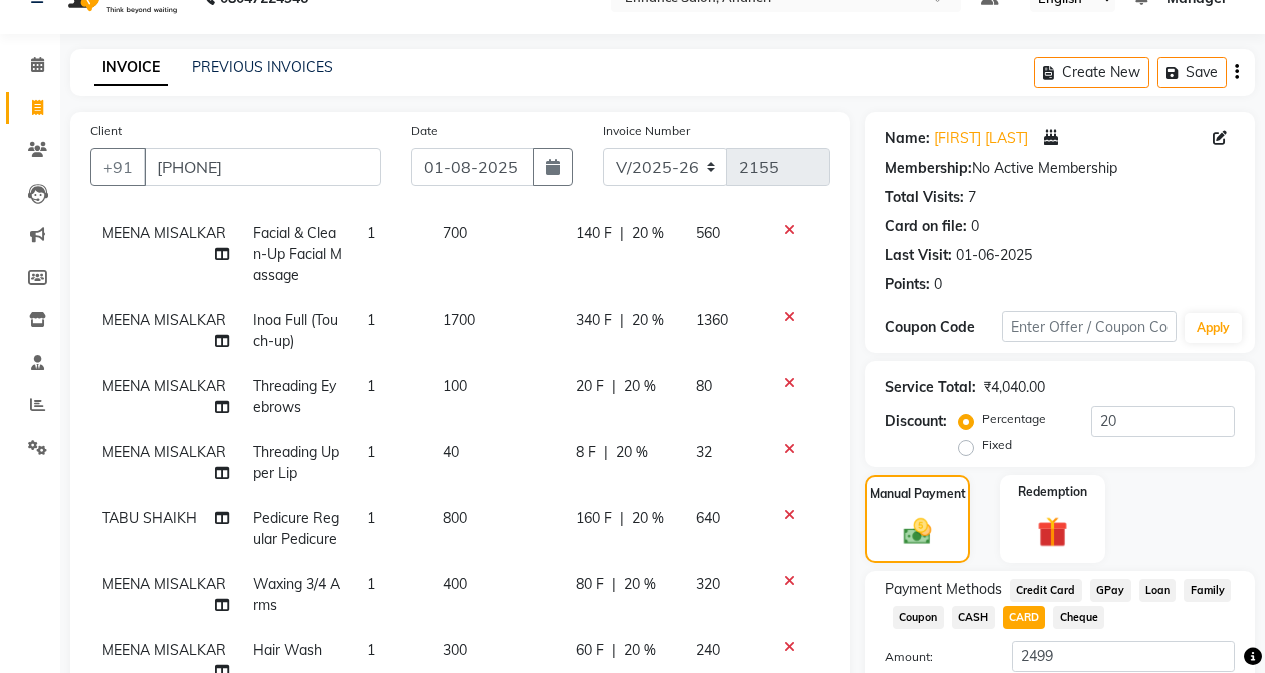 scroll, scrollTop: 28, scrollLeft: 0, axis: vertical 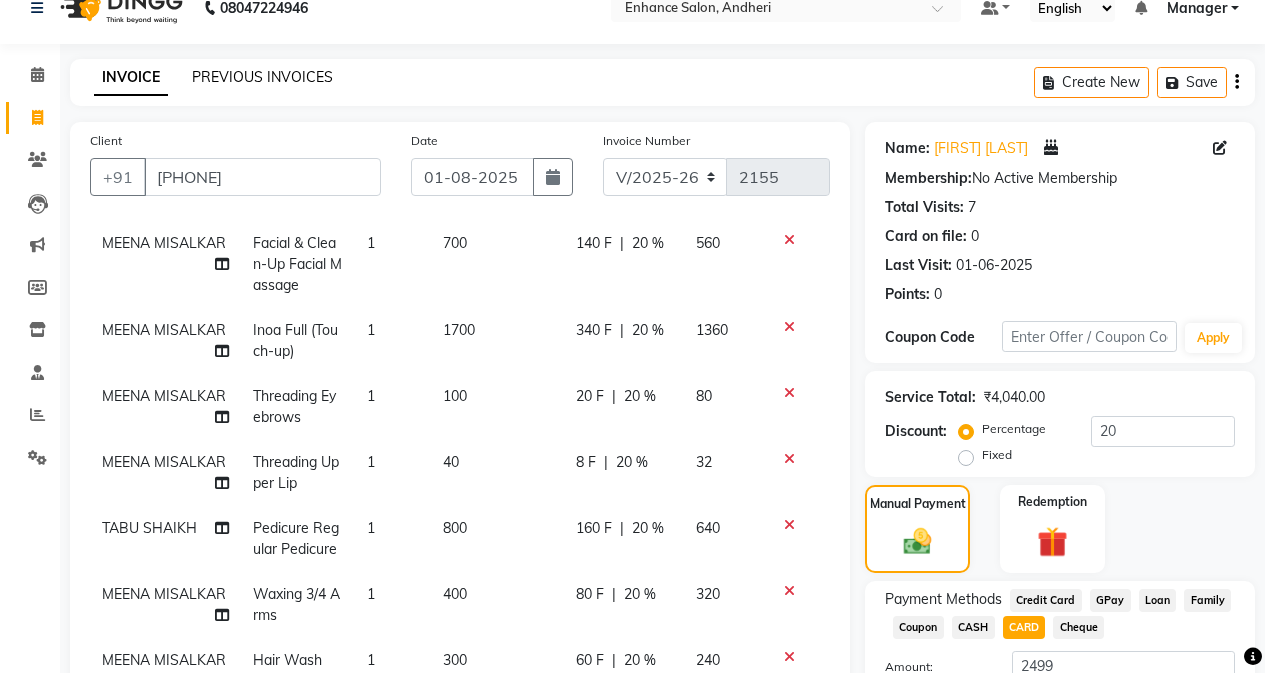click on "PREVIOUS INVOICES" 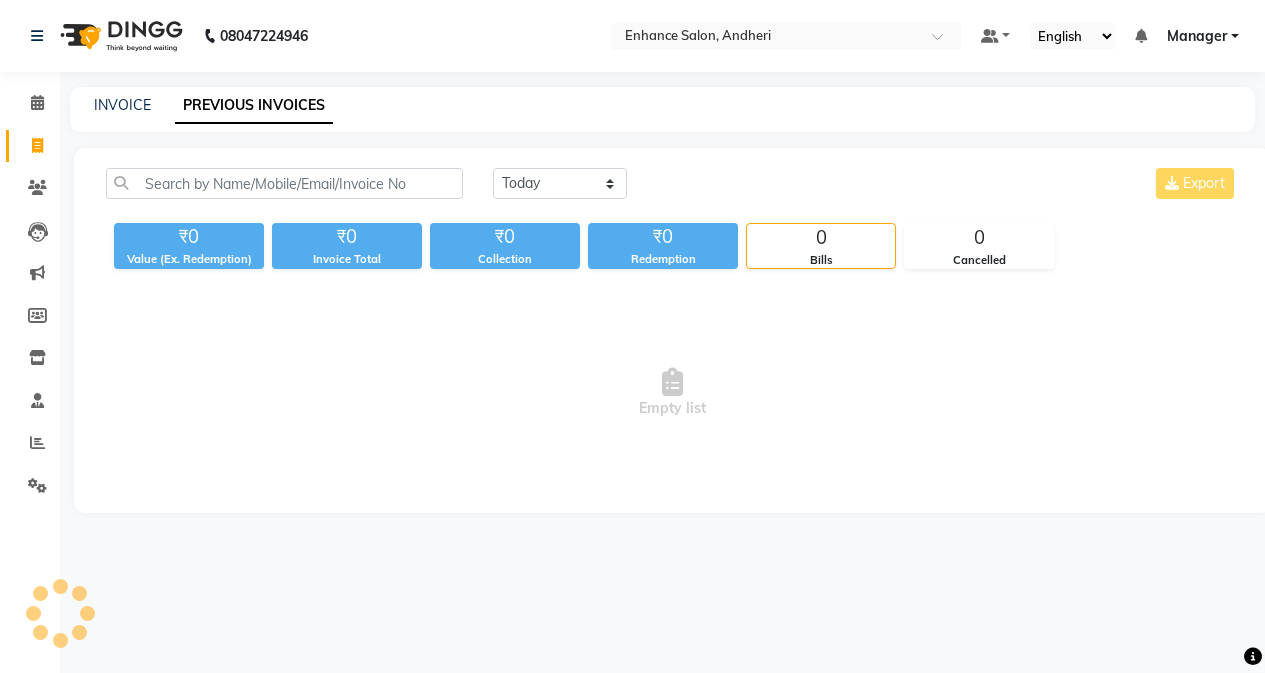 scroll, scrollTop: 0, scrollLeft: 0, axis: both 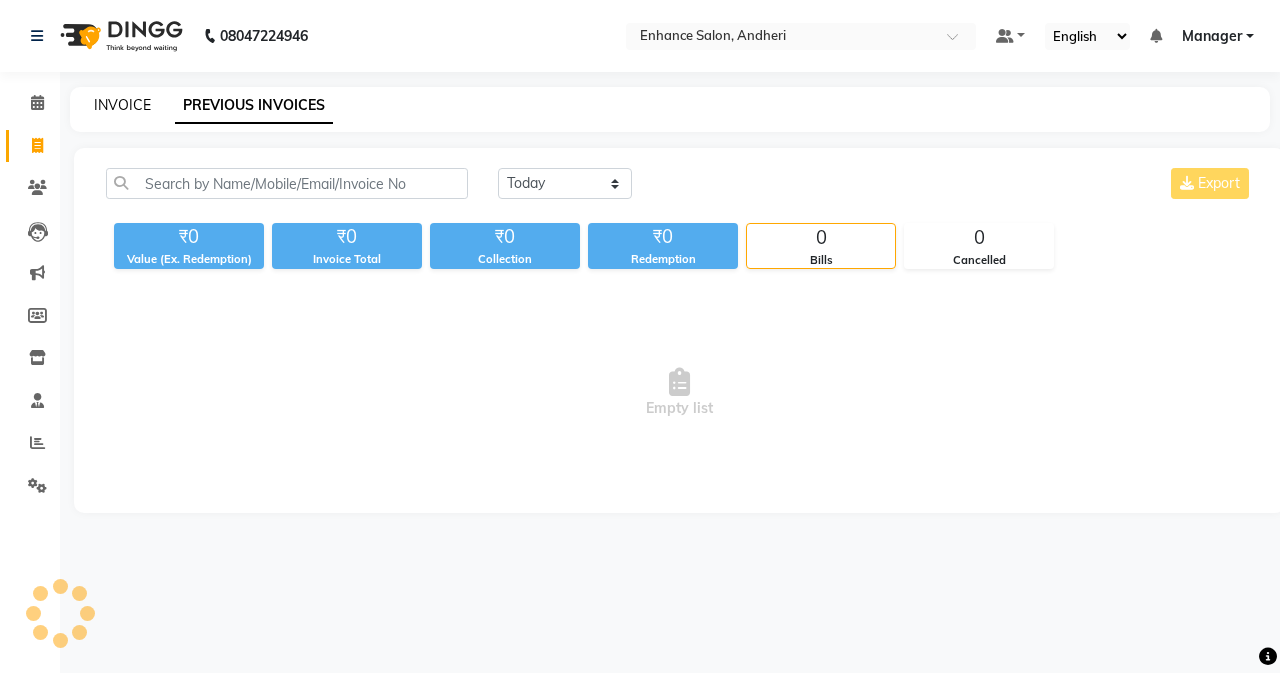click on "INVOICE" 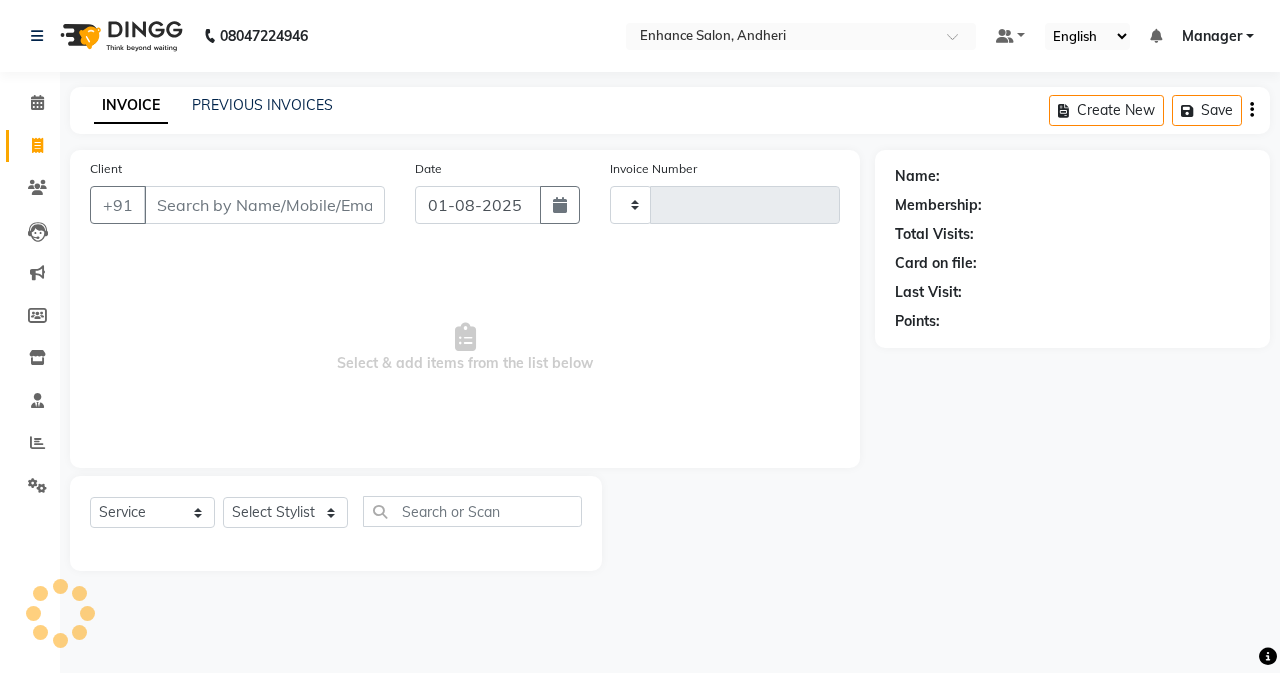 type on "2155" 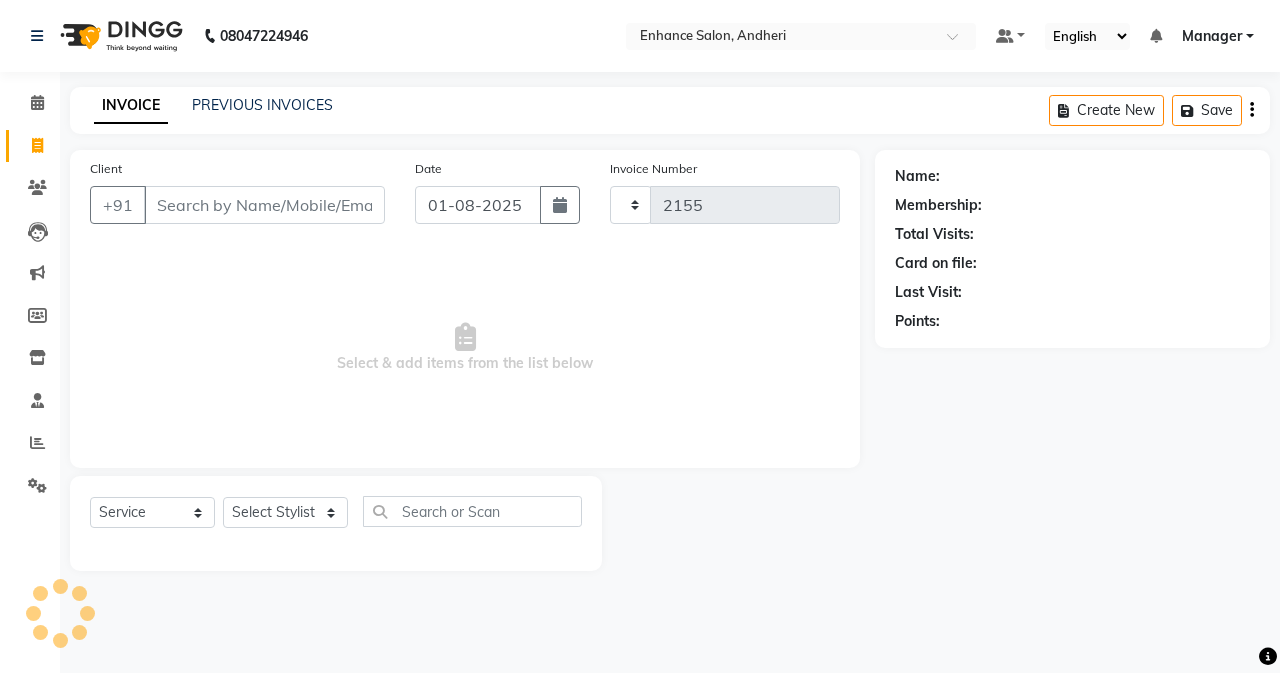 select on "7236" 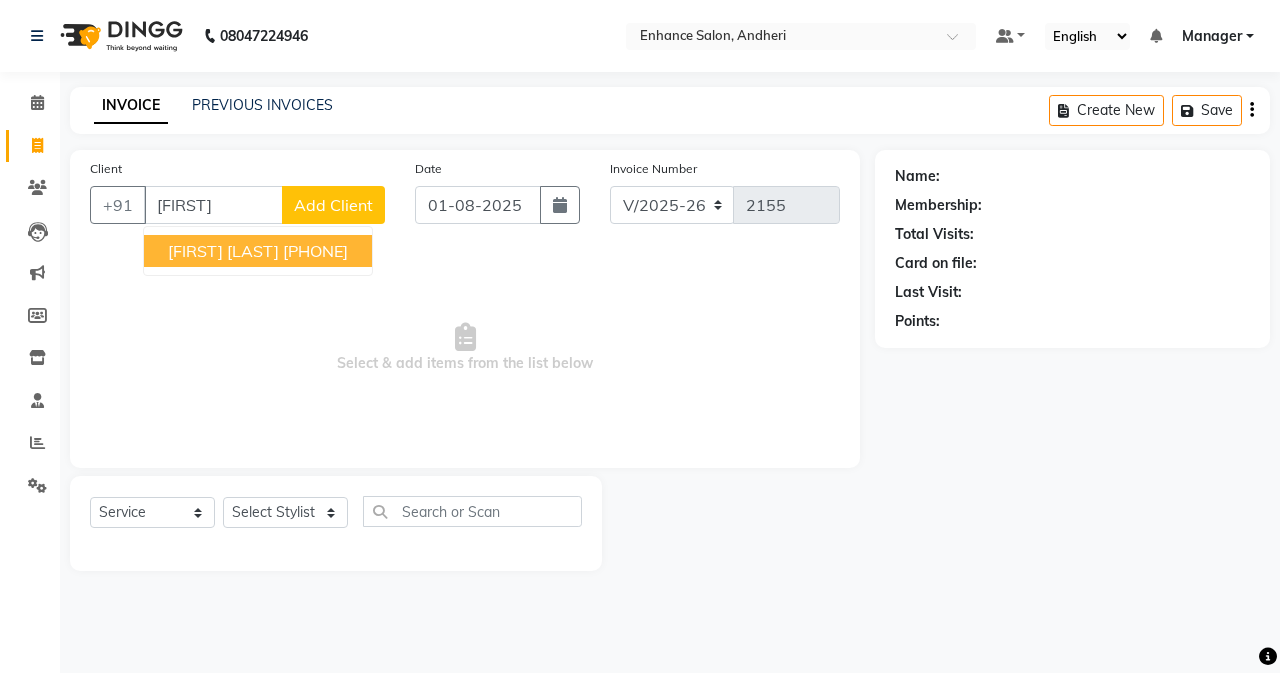 click on "[FIRST] [LAST]" at bounding box center (223, 251) 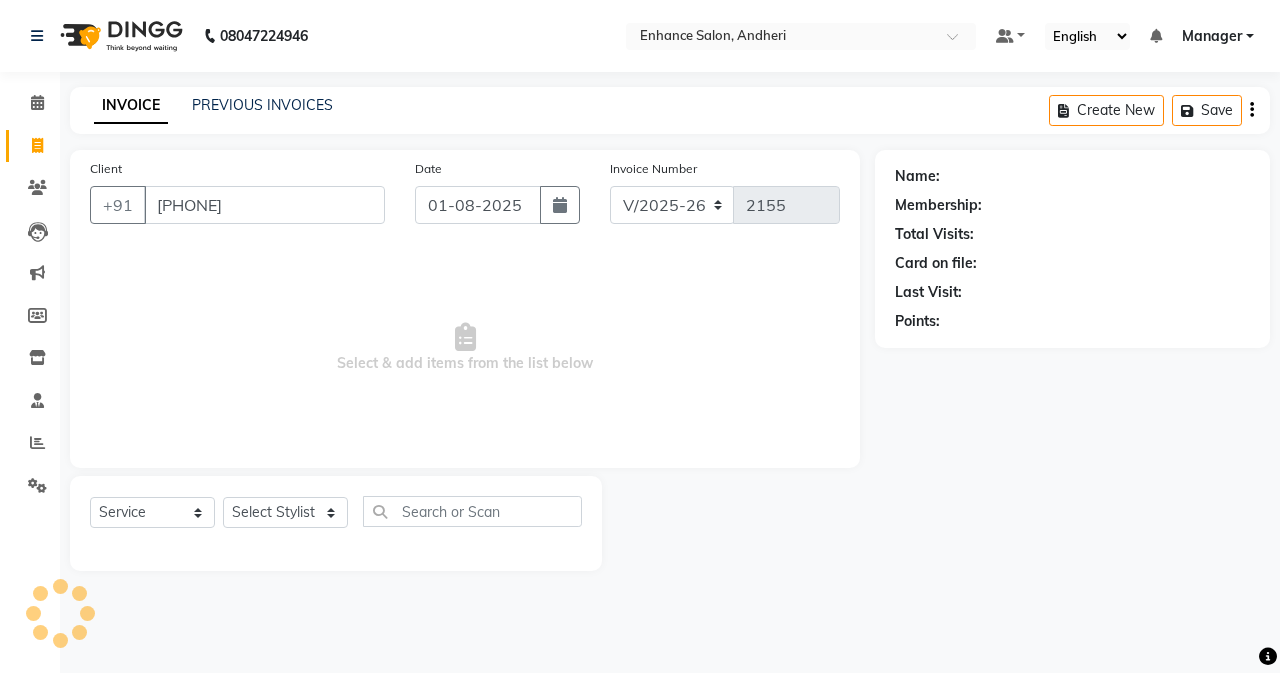 type on "[PHONE]" 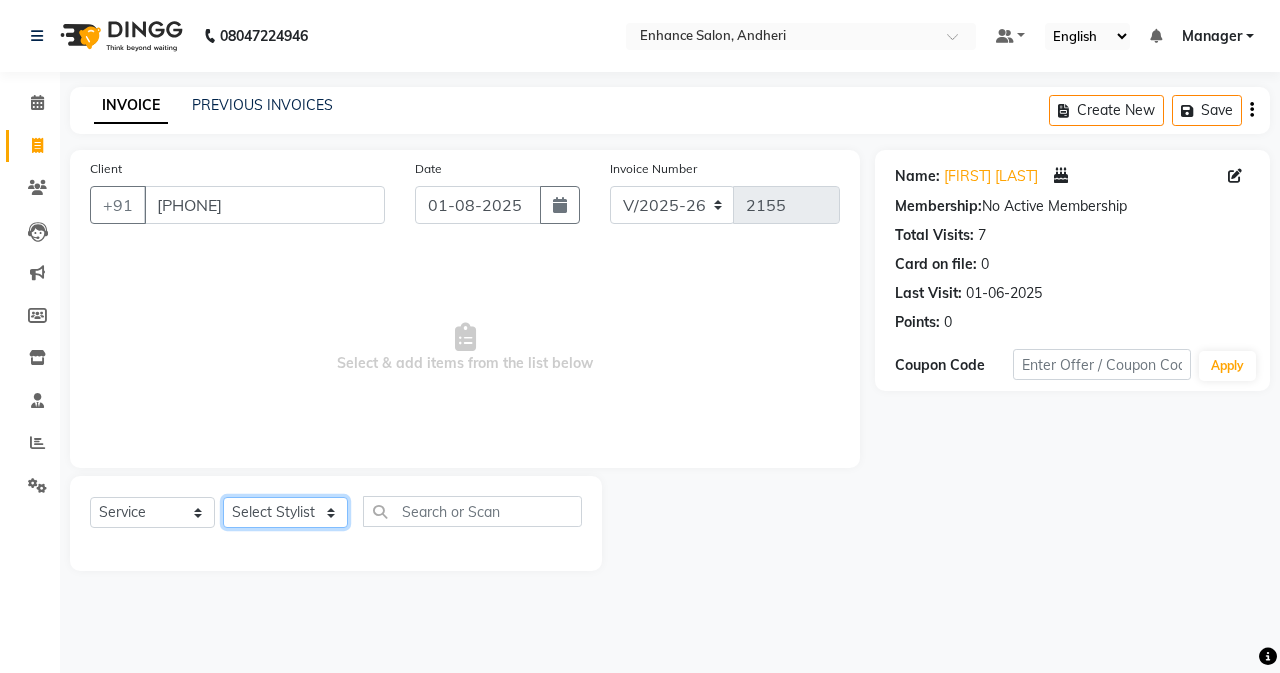 drag, startPoint x: 275, startPoint y: 504, endPoint x: 276, endPoint y: 487, distance: 17.029387 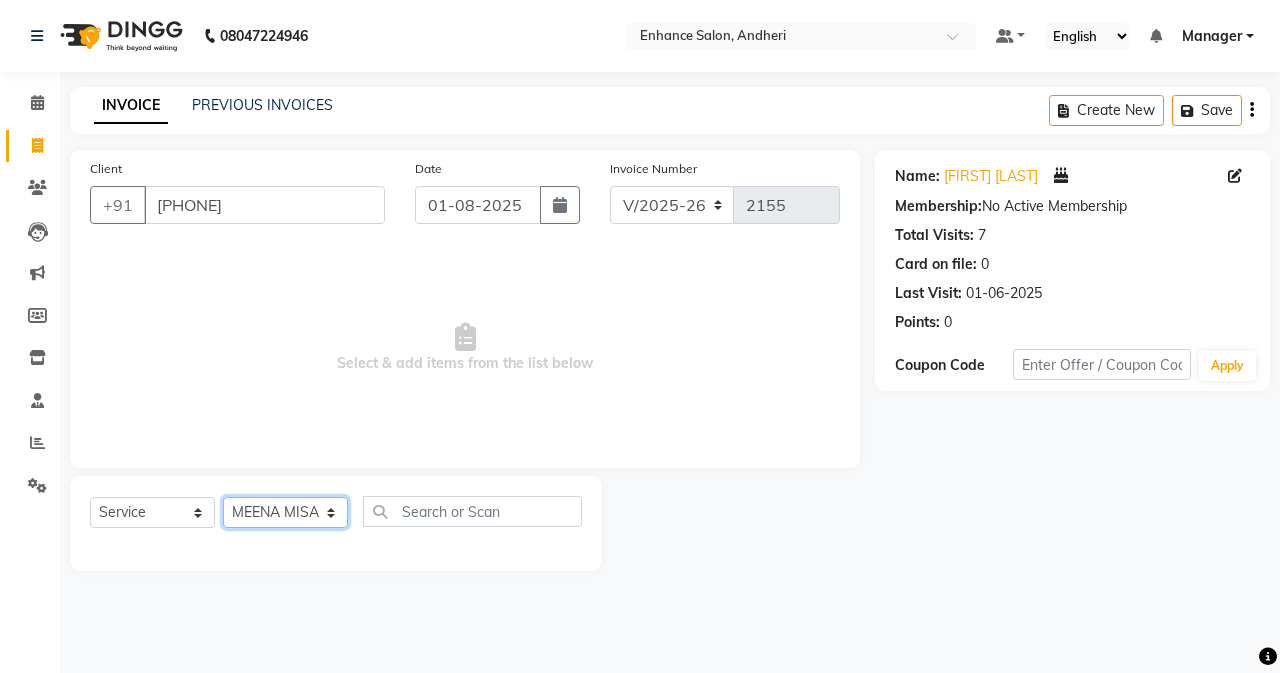 click on "Select Stylist Admin Arifa  ESHA CHAUHAN FARIDA SHAIKH Manager MEENA MISALKAR Minal NAMYA SALIAN POONAM KATEL RACHNA SAWANT Ranu nails REEMA MANGELA SHAMINA SHAIKH SHEFALI SHETTY TABU SHAIKH" 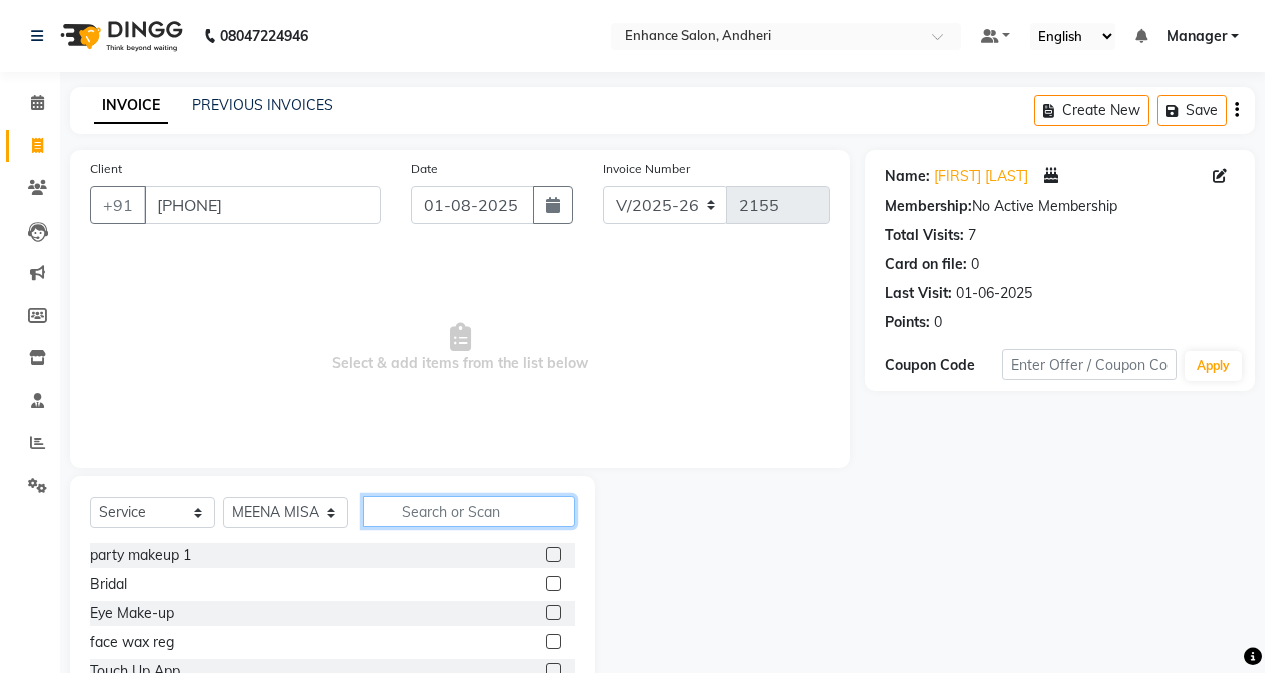 click 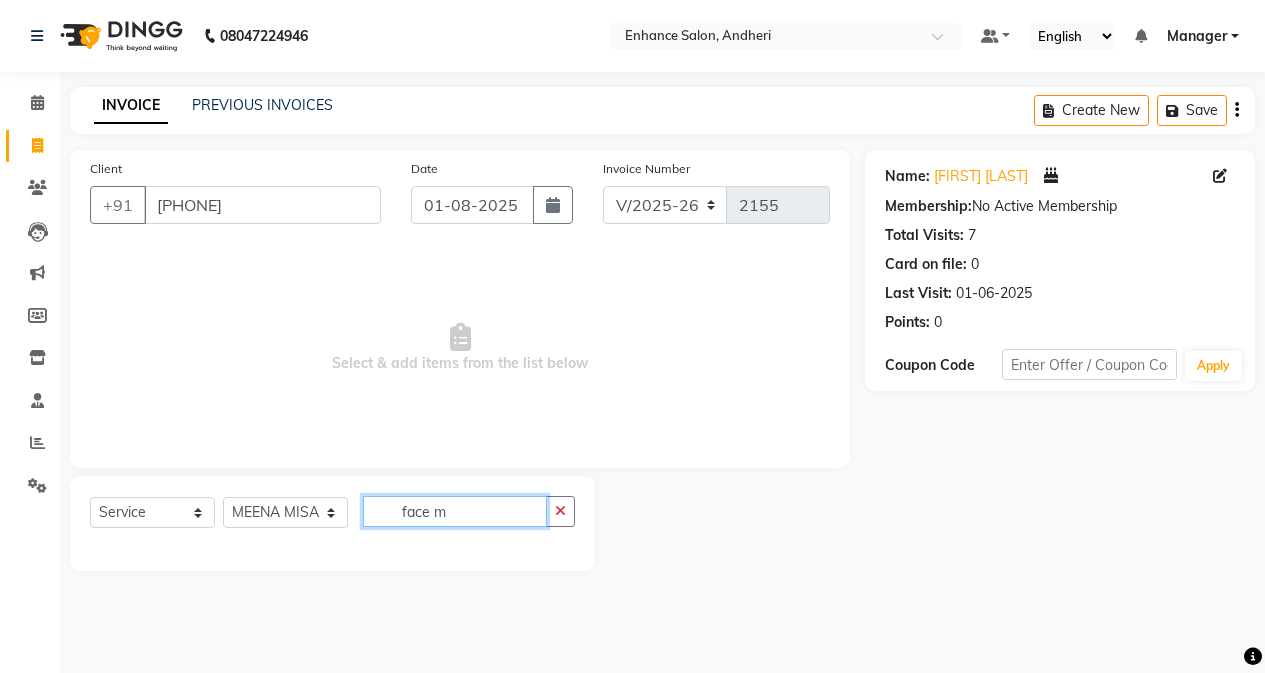 scroll, scrollTop: 0, scrollLeft: 0, axis: both 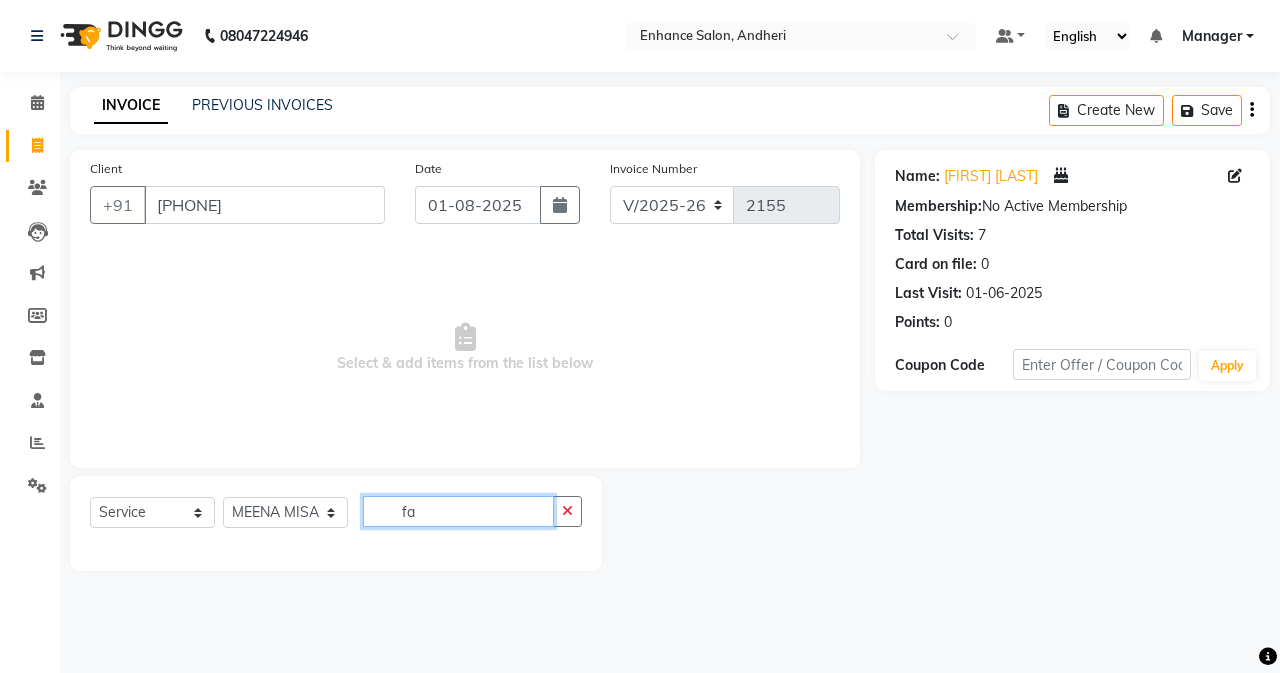 type on "f" 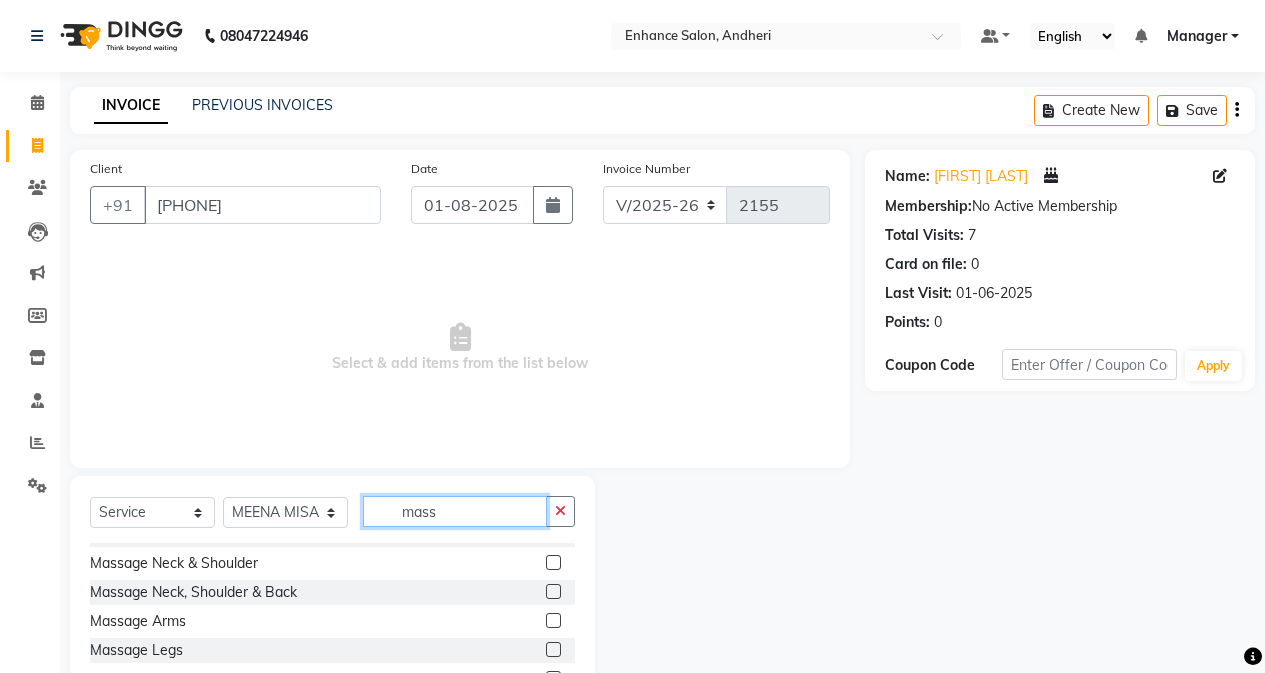 scroll, scrollTop: 32, scrollLeft: 0, axis: vertical 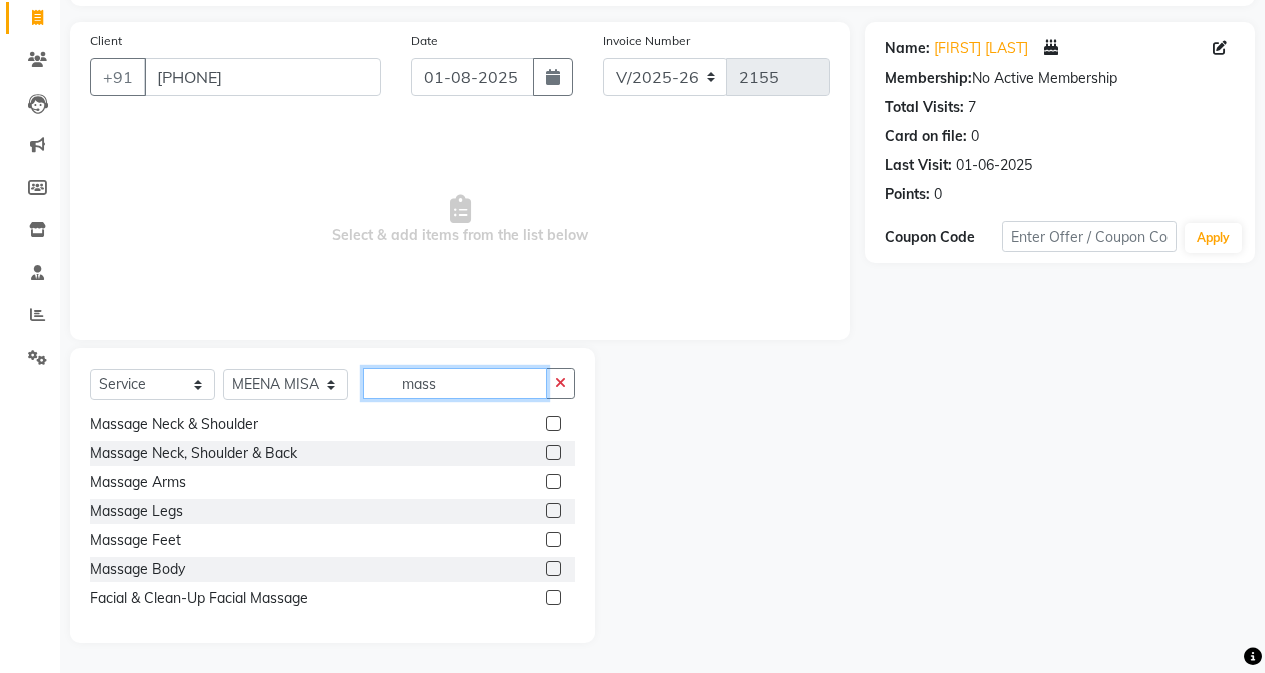 type on "mass" 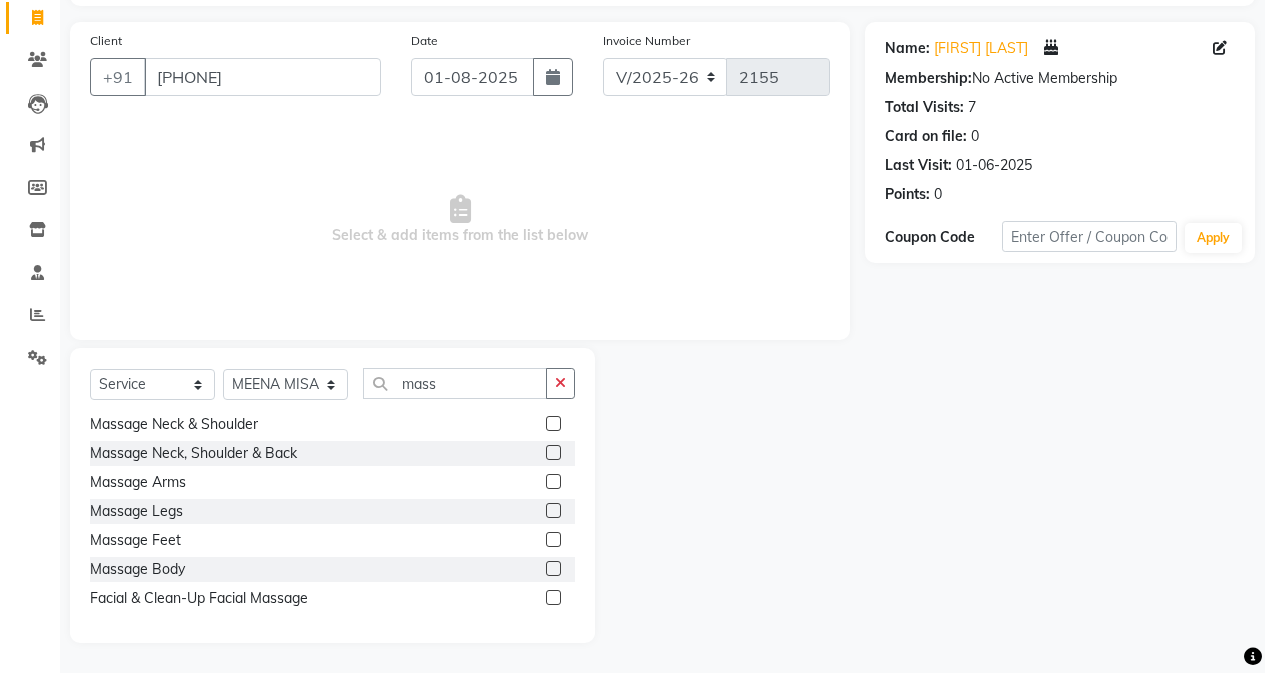 click 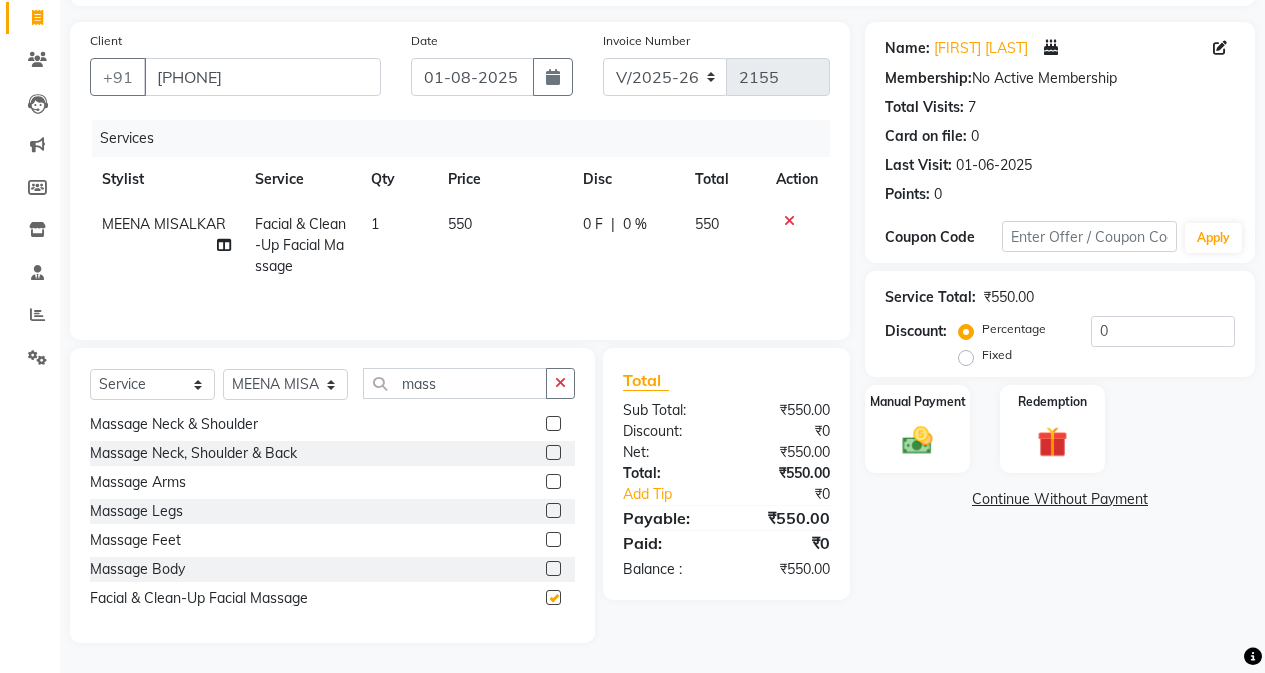checkbox on "false" 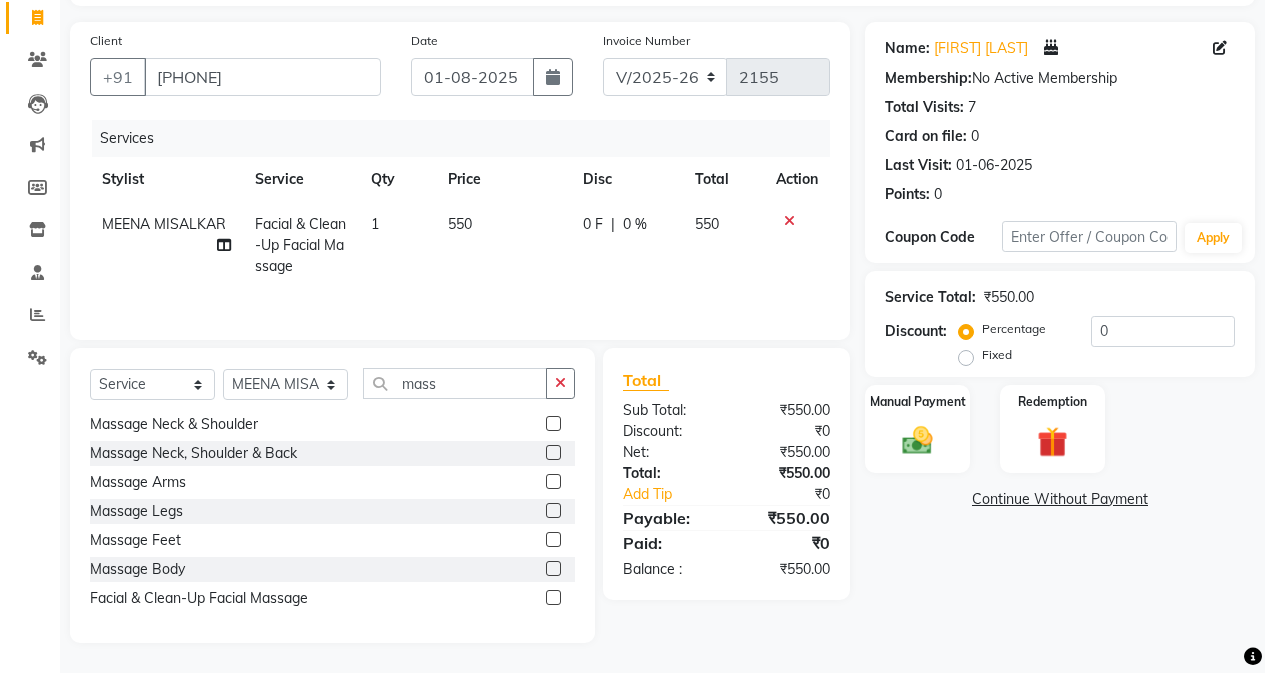 click on "550" 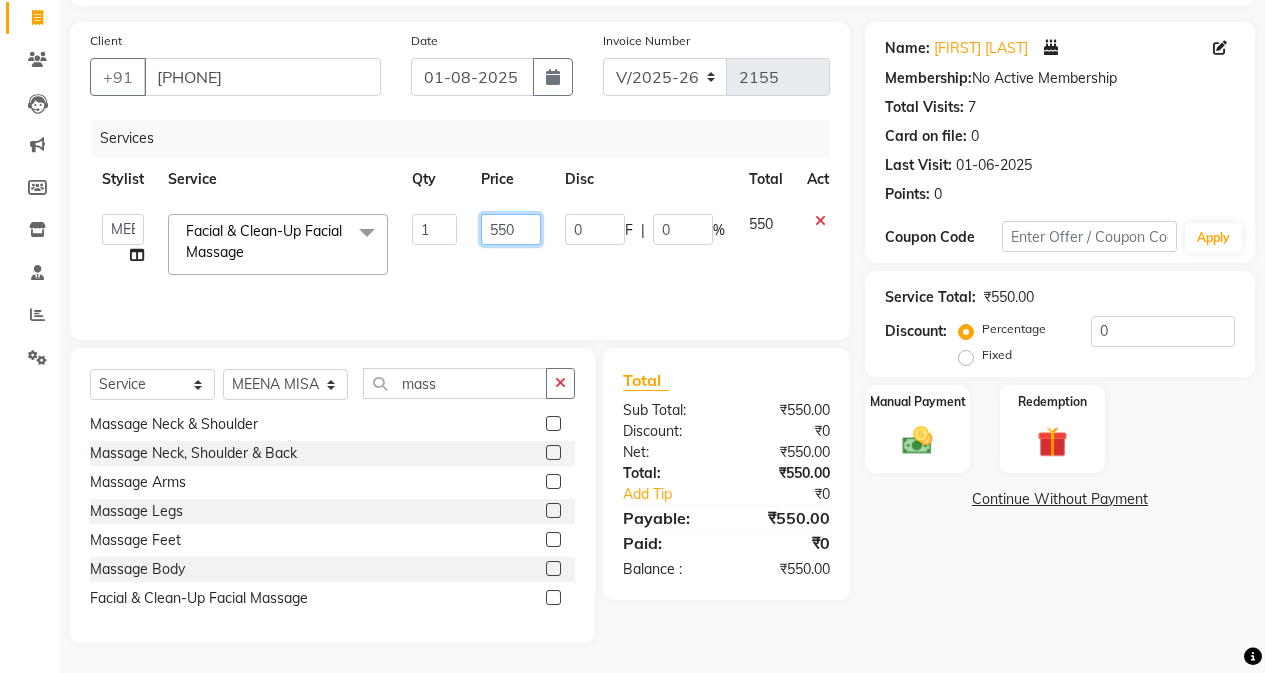 click on "550" 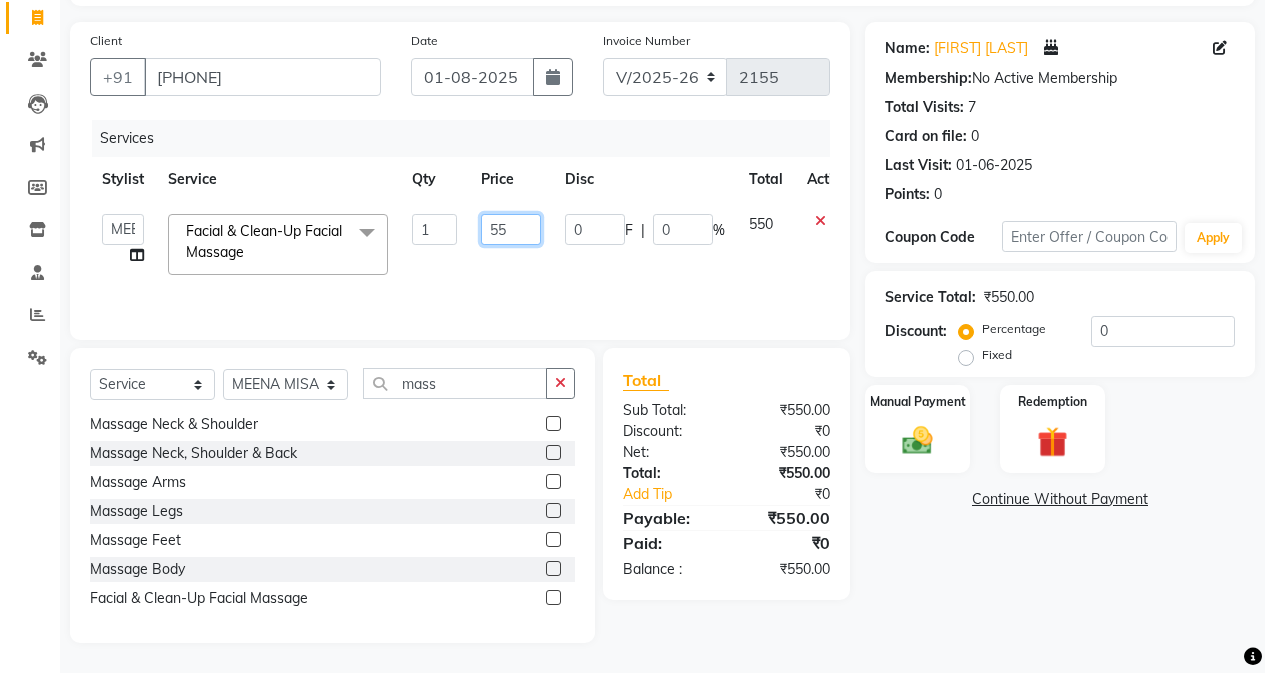 type on "5" 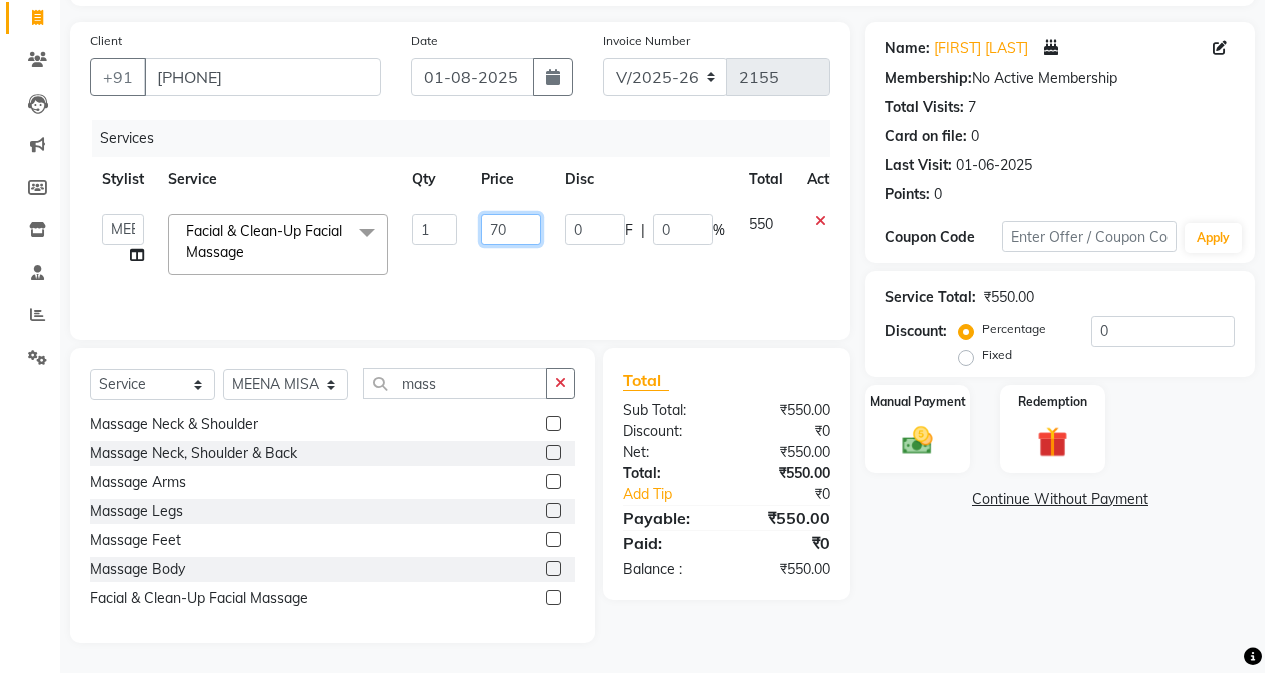 type on "700" 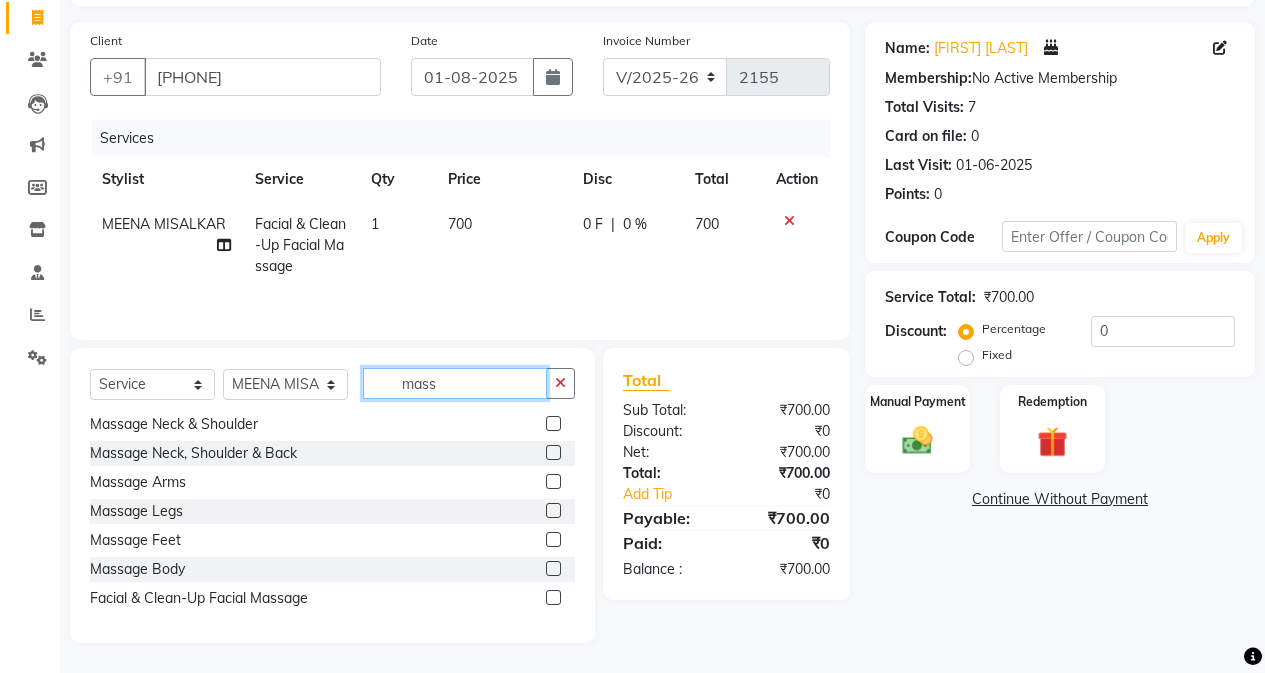 click on "mass" 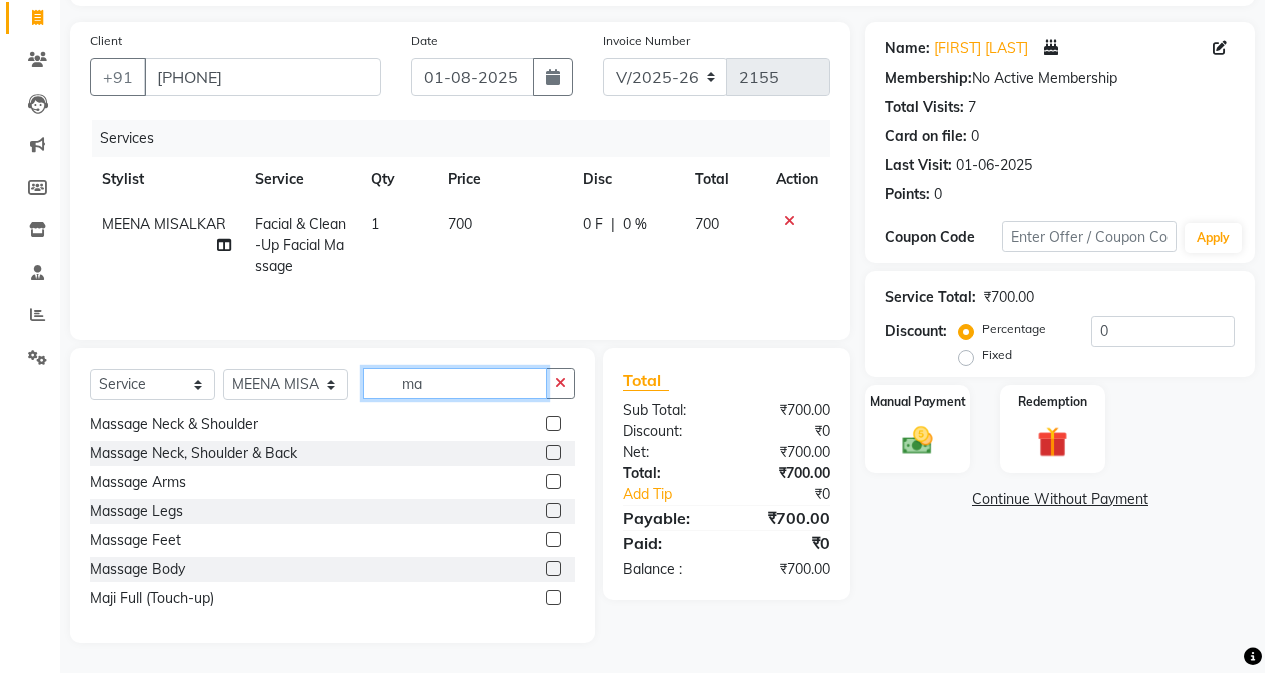type on "m" 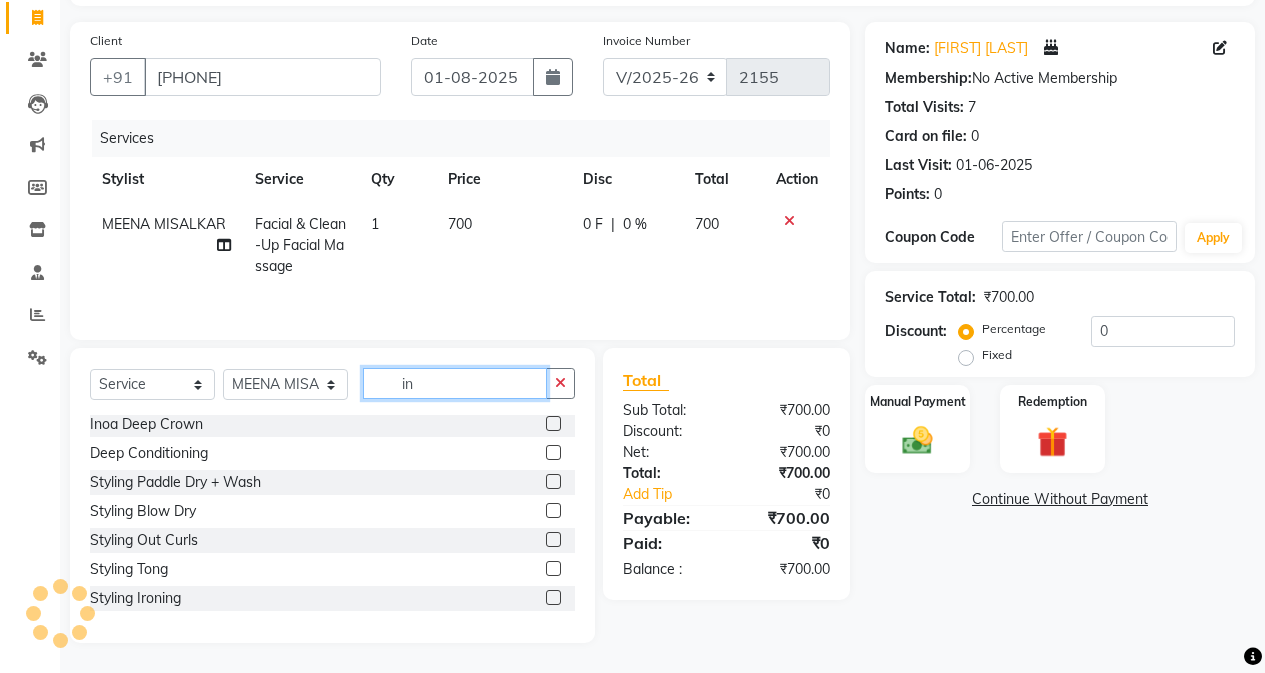 scroll, scrollTop: 0, scrollLeft: 0, axis: both 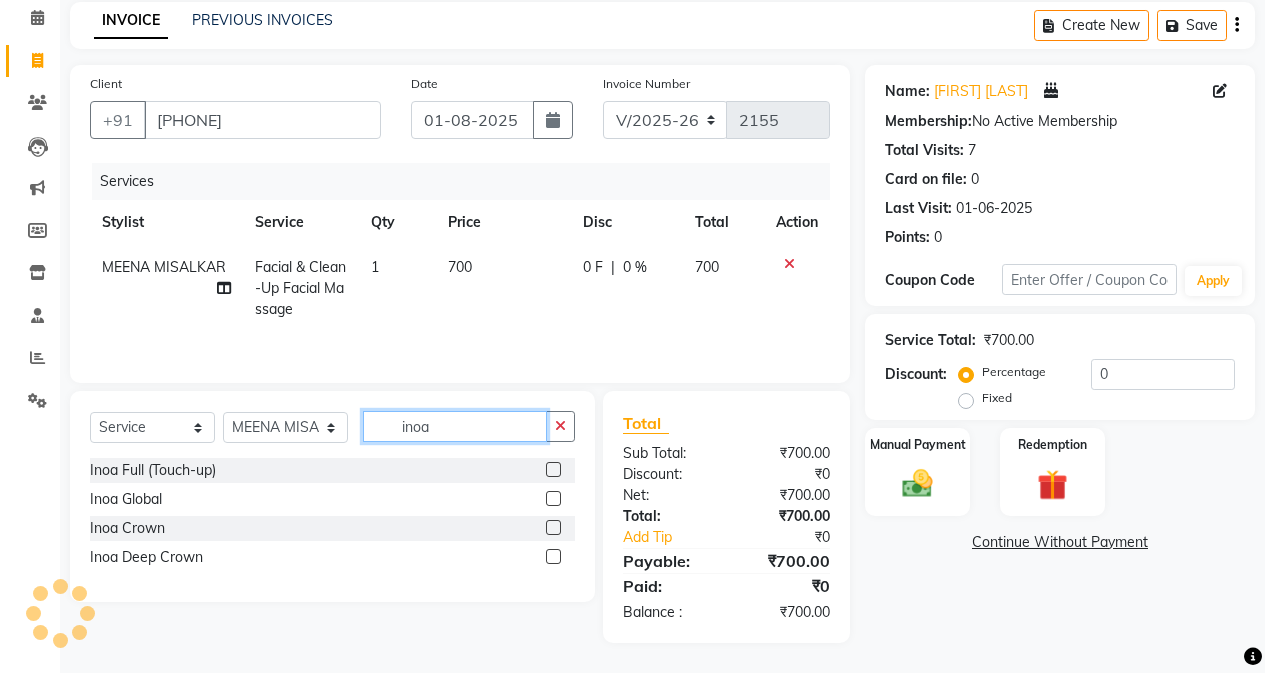 type on "inoa" 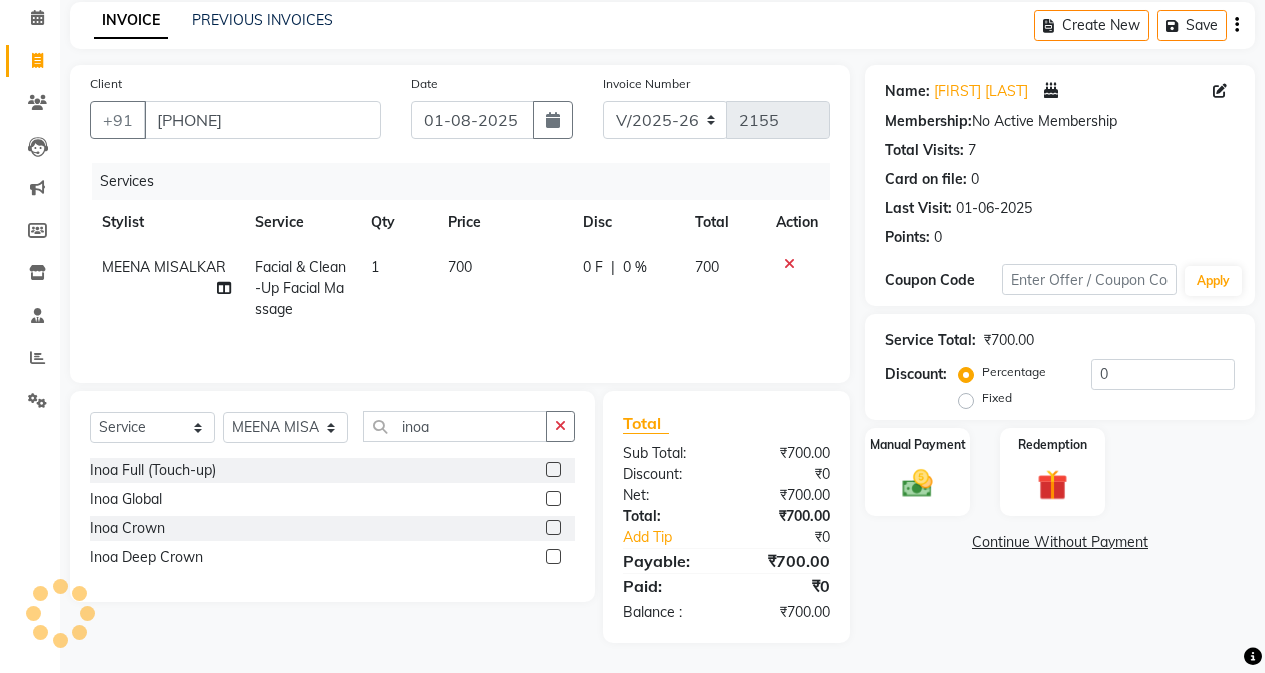 click 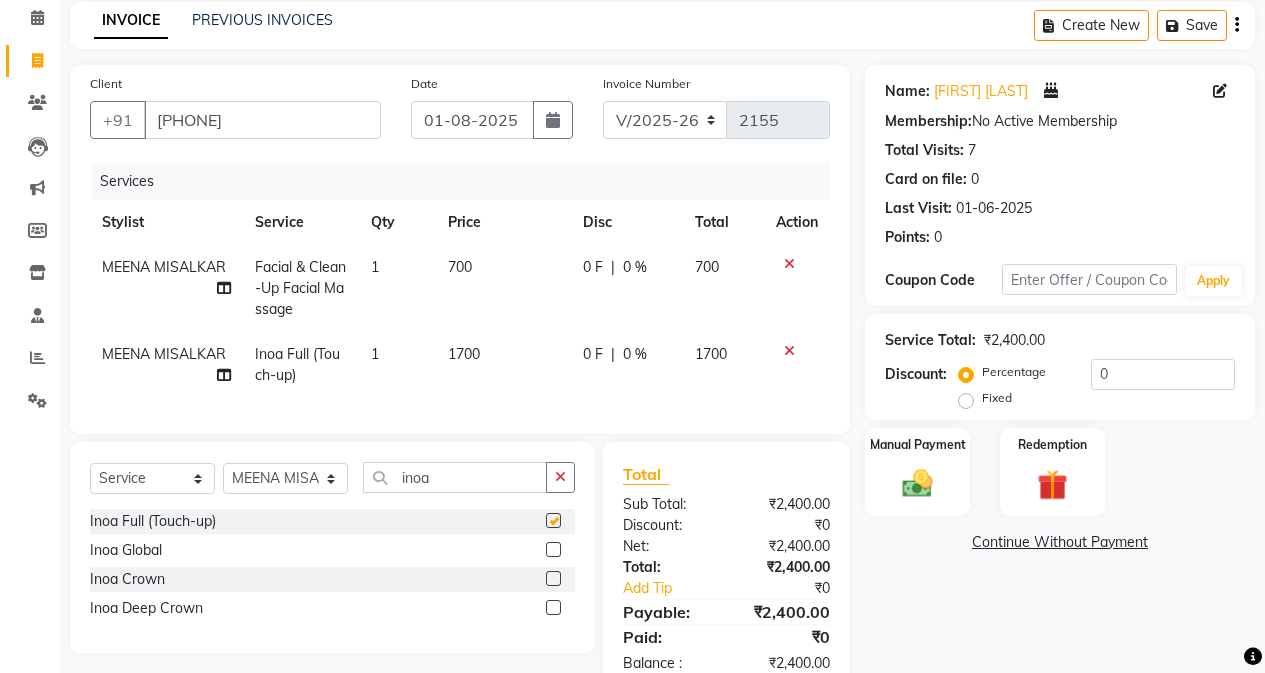 checkbox on "false" 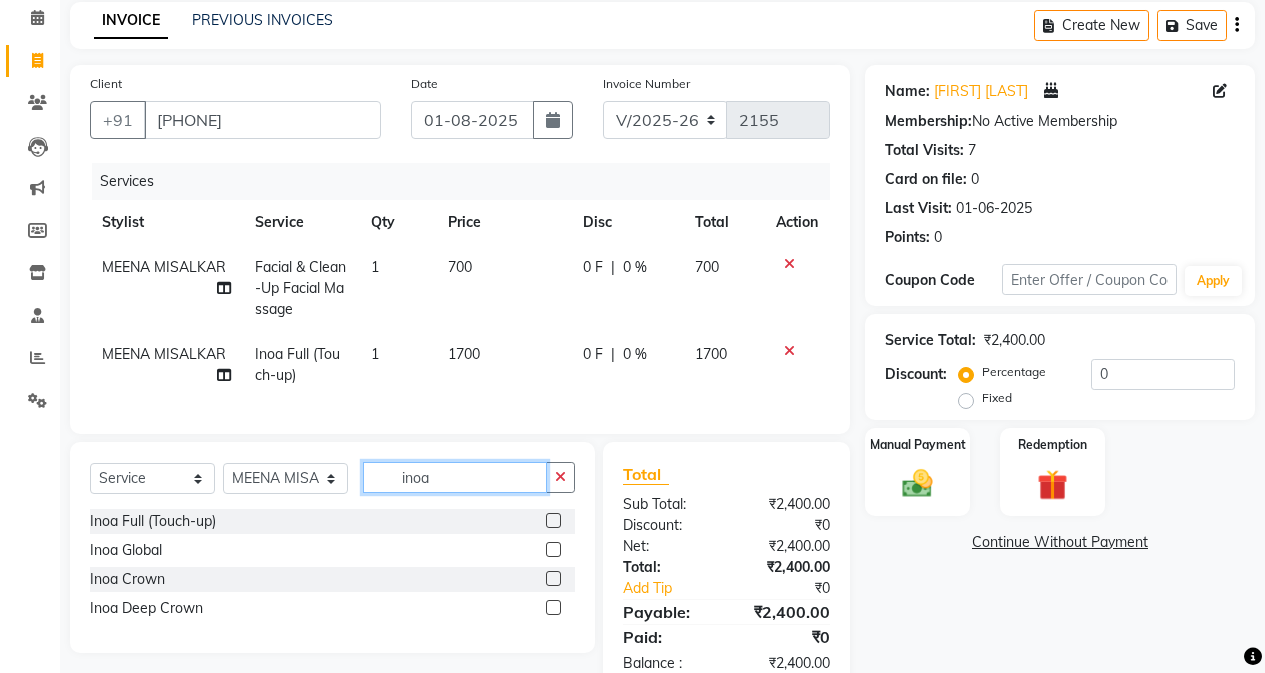 click on "inoa" 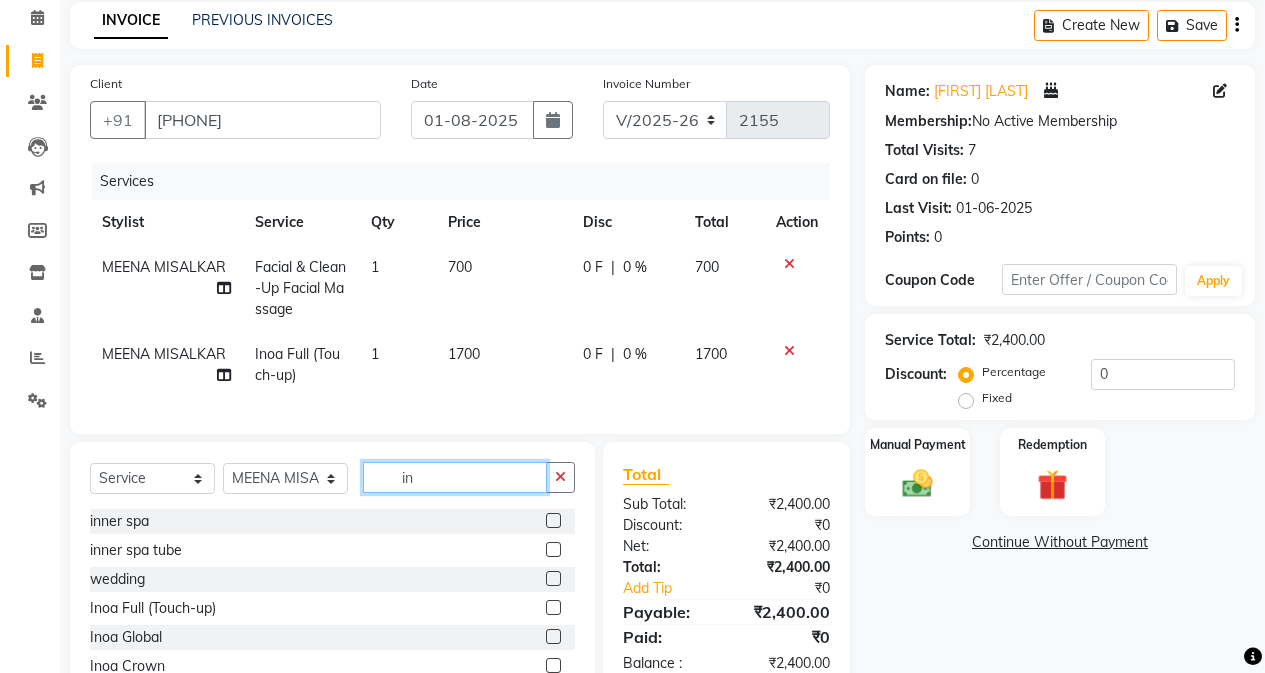 type on "i" 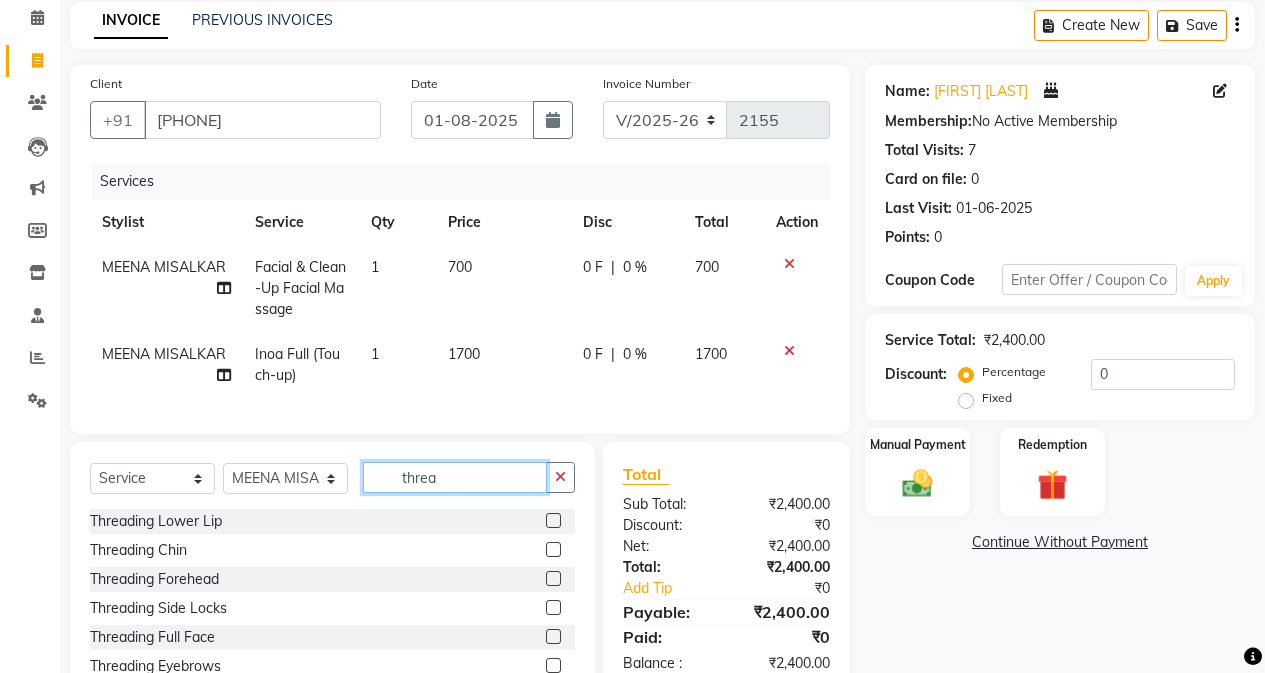 scroll, scrollTop: 194, scrollLeft: 0, axis: vertical 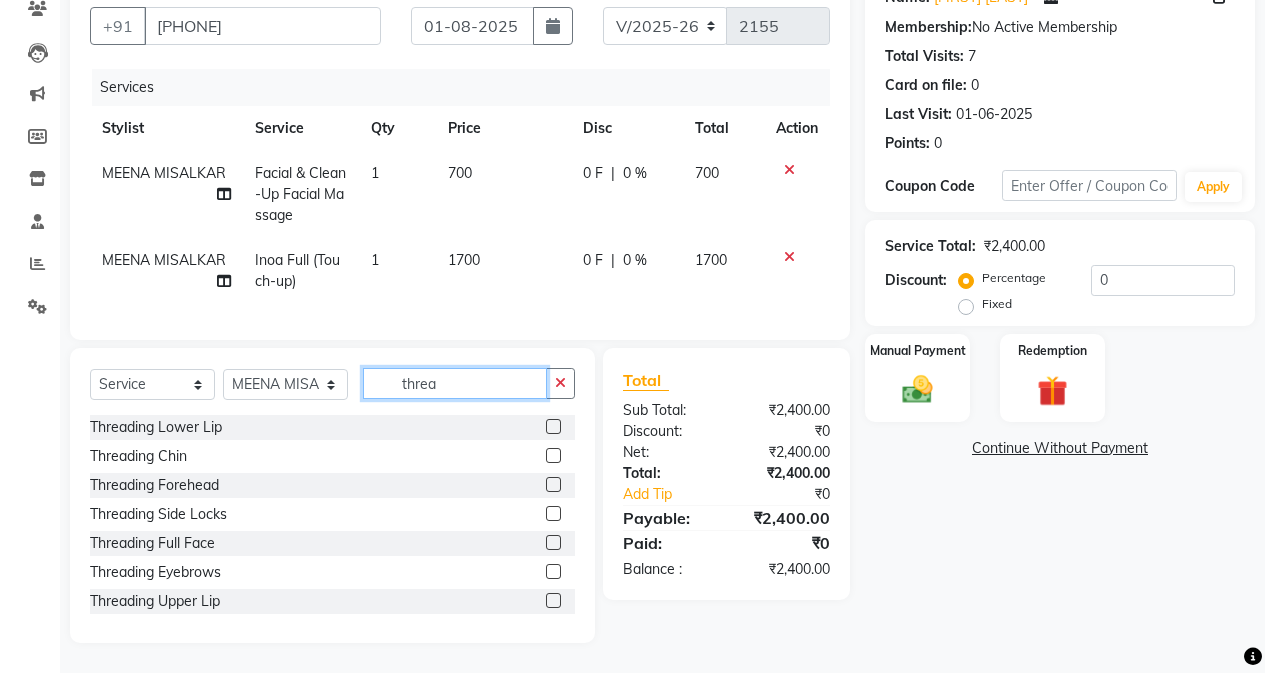 type on "threa" 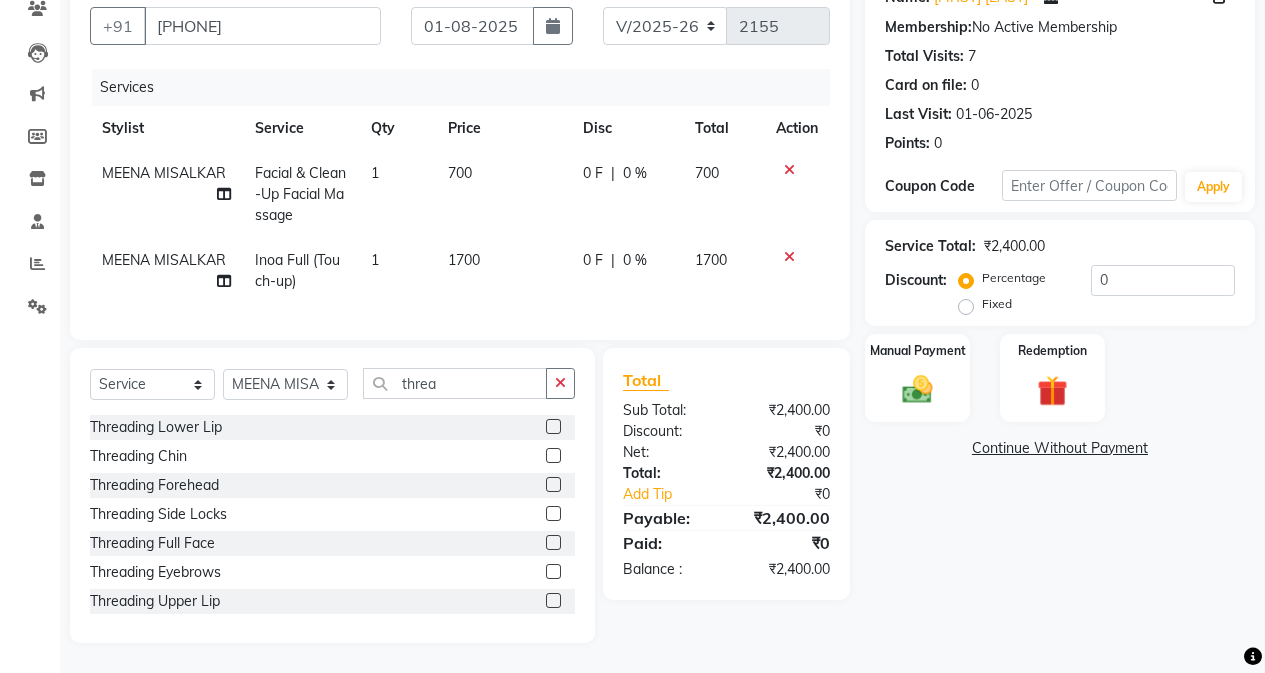 click 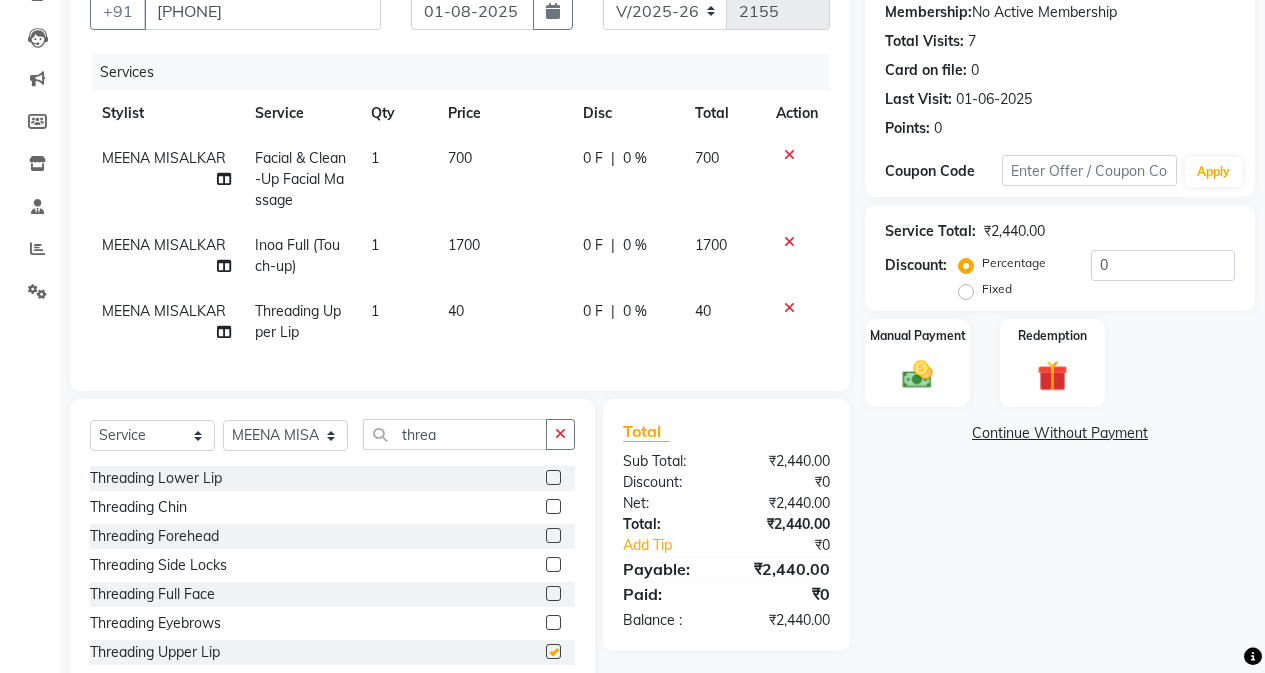 checkbox on "false" 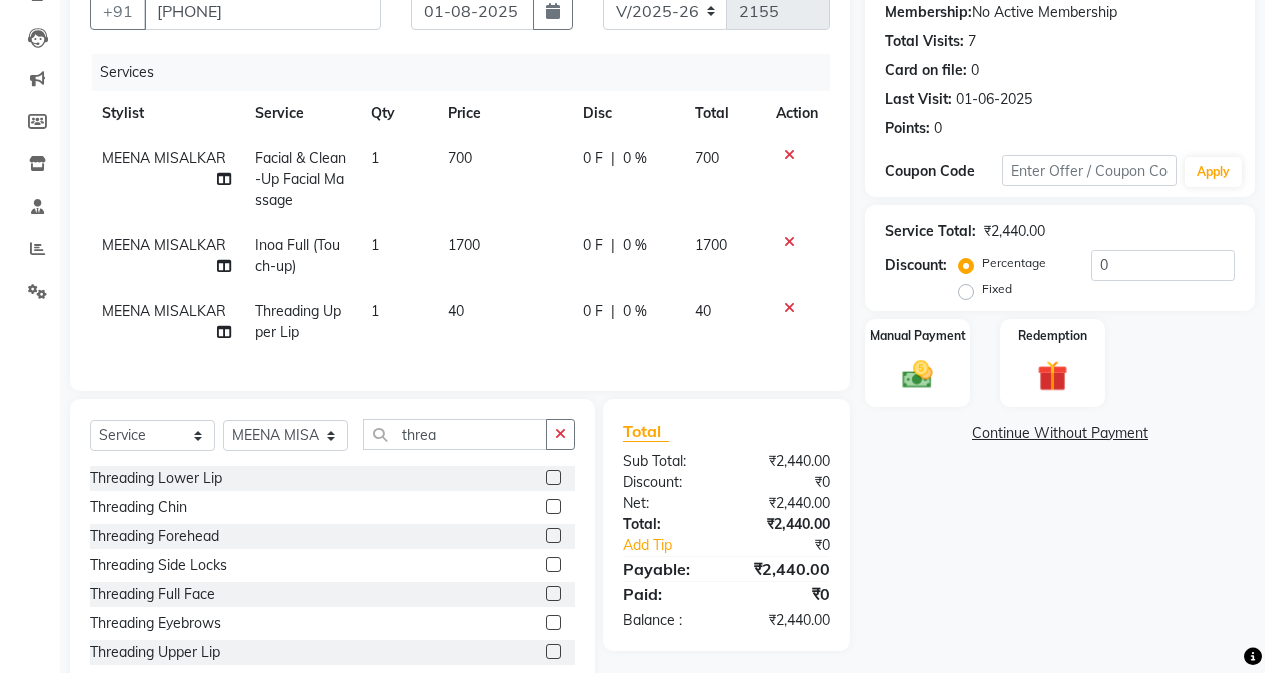 scroll, scrollTop: 3, scrollLeft: 0, axis: vertical 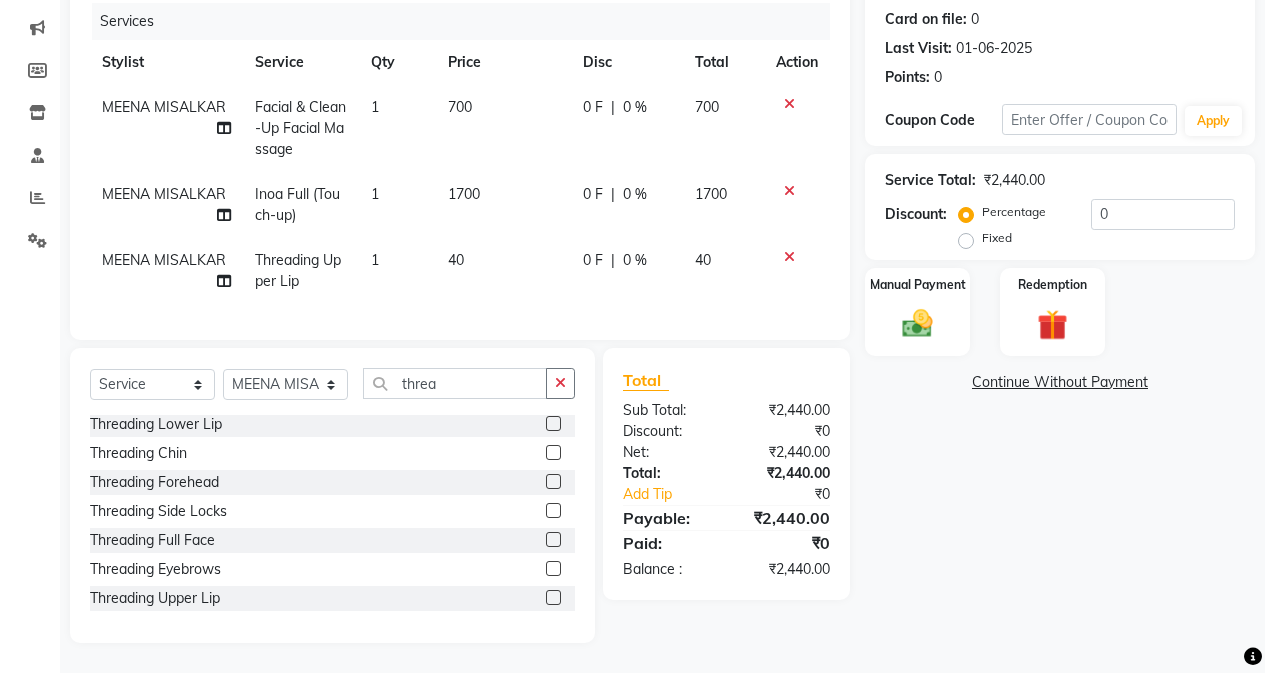 click 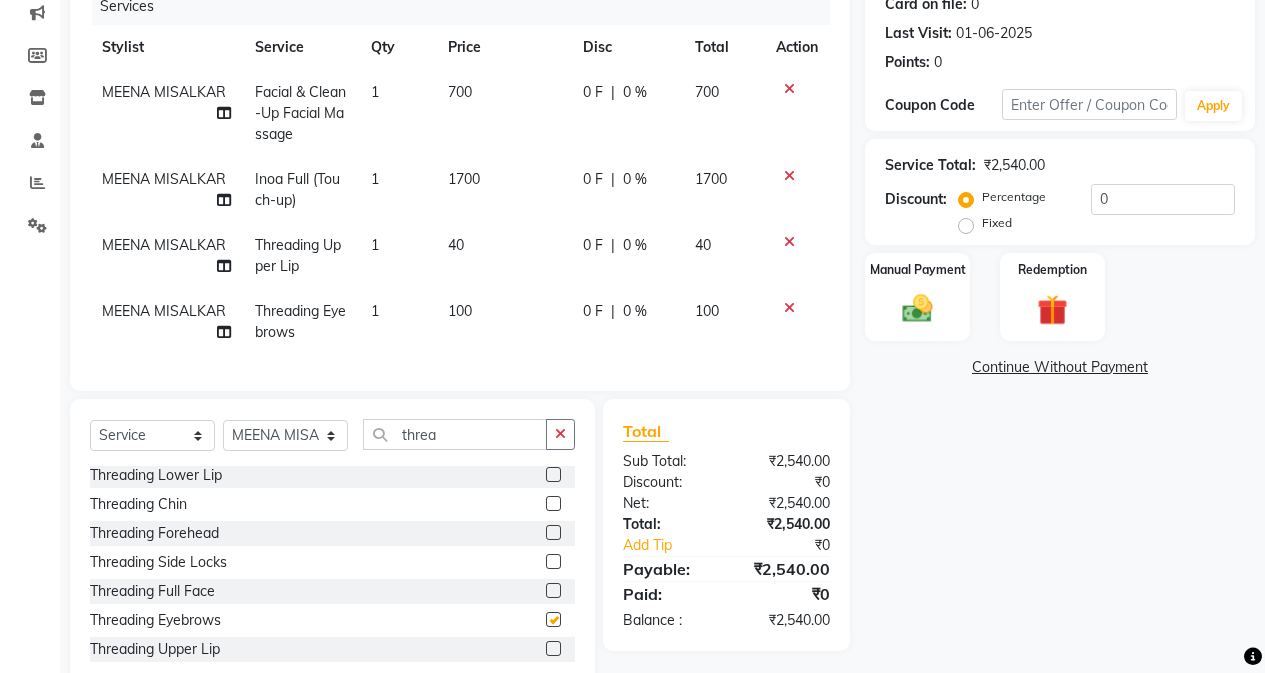 checkbox on "false" 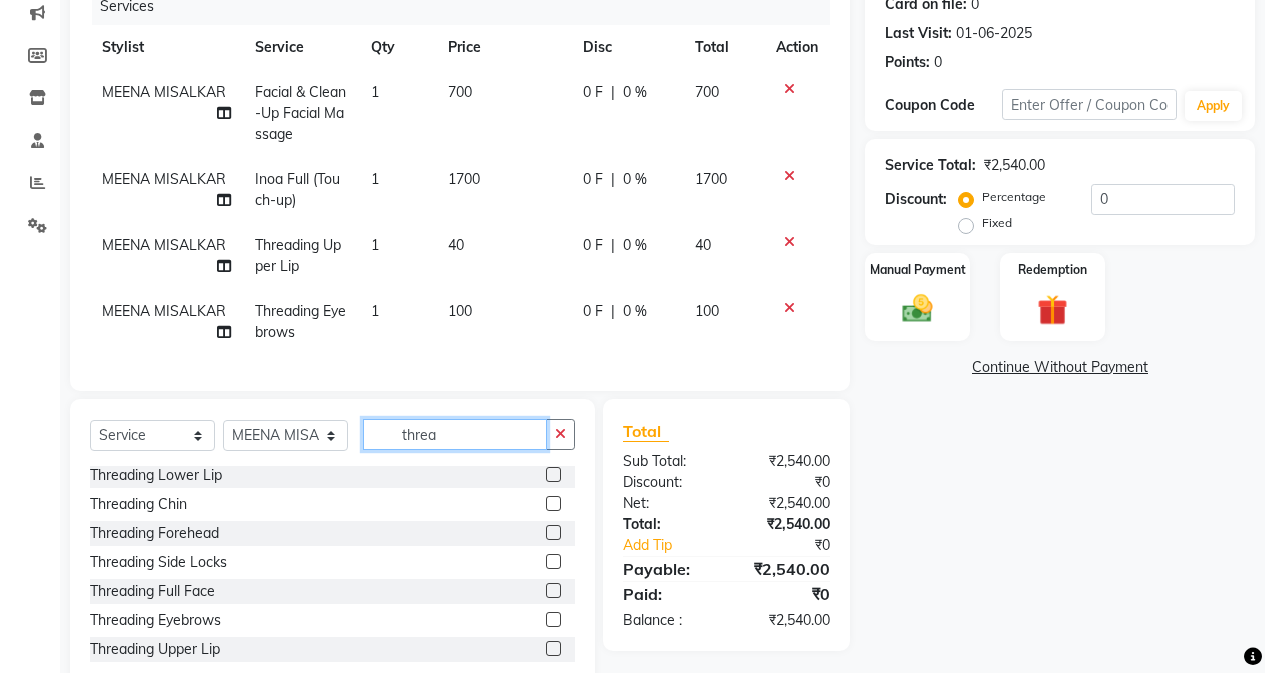 click on "threa" 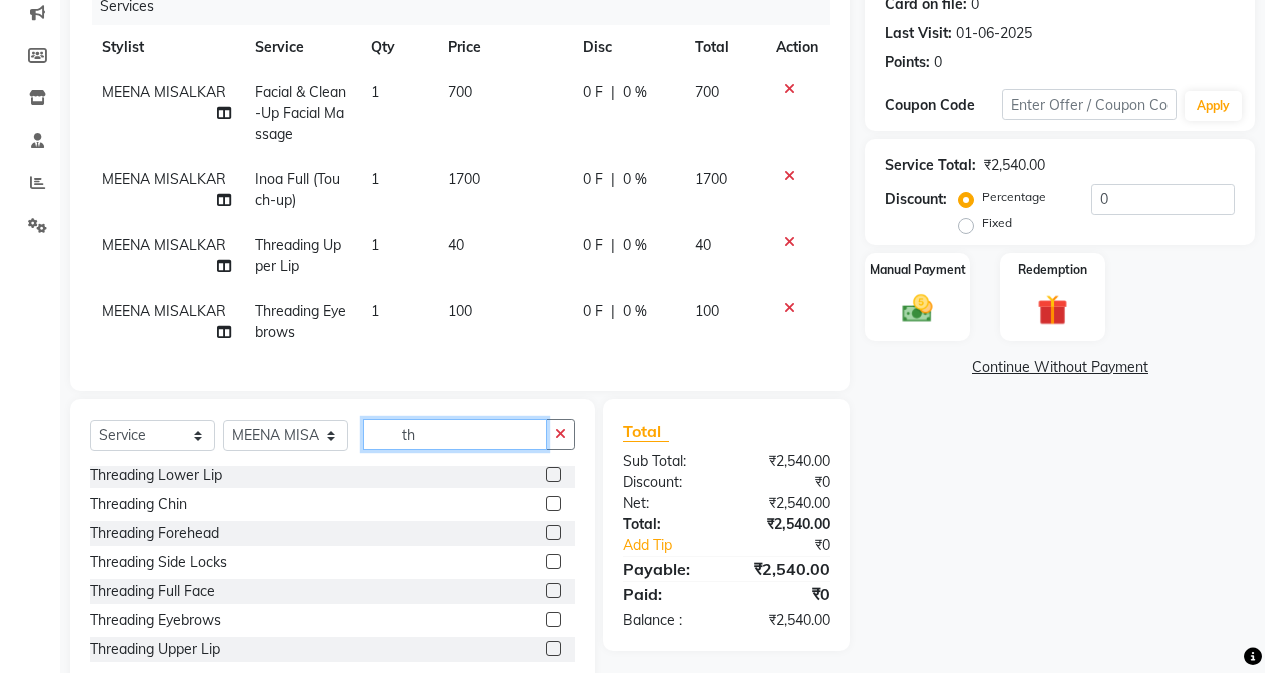 type on "t" 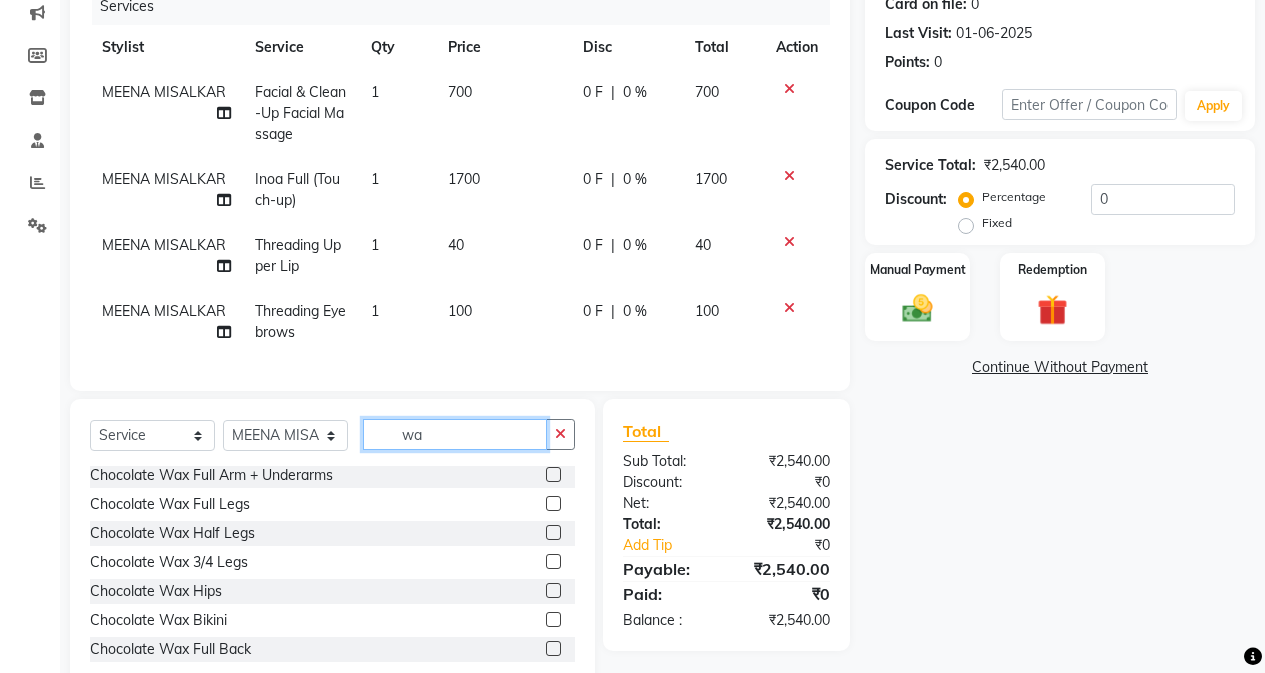 scroll, scrollTop: 0, scrollLeft: 0, axis: both 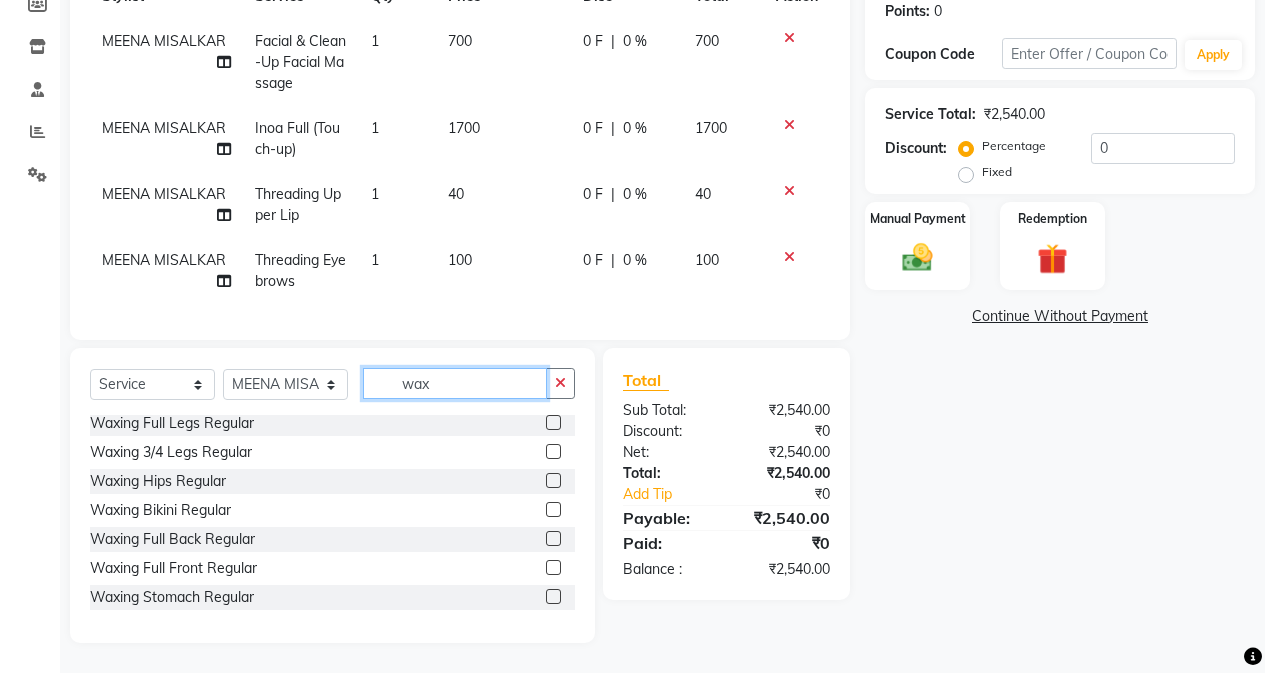 type on "wax" 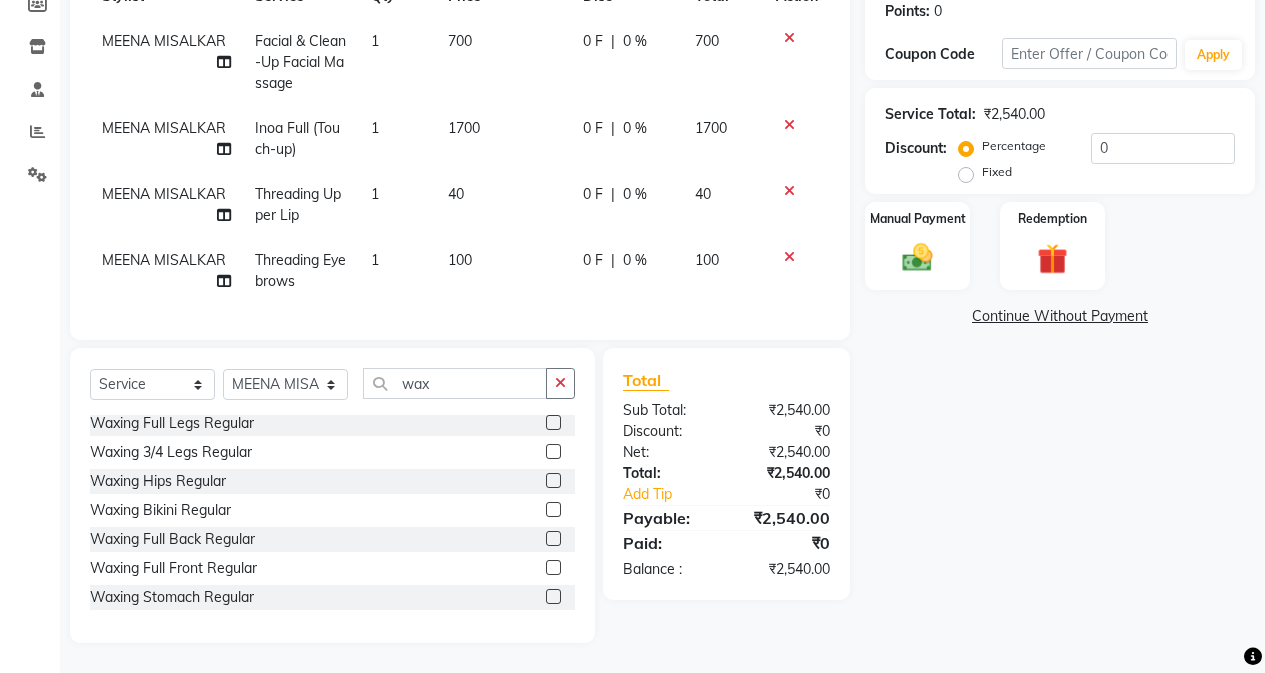 click 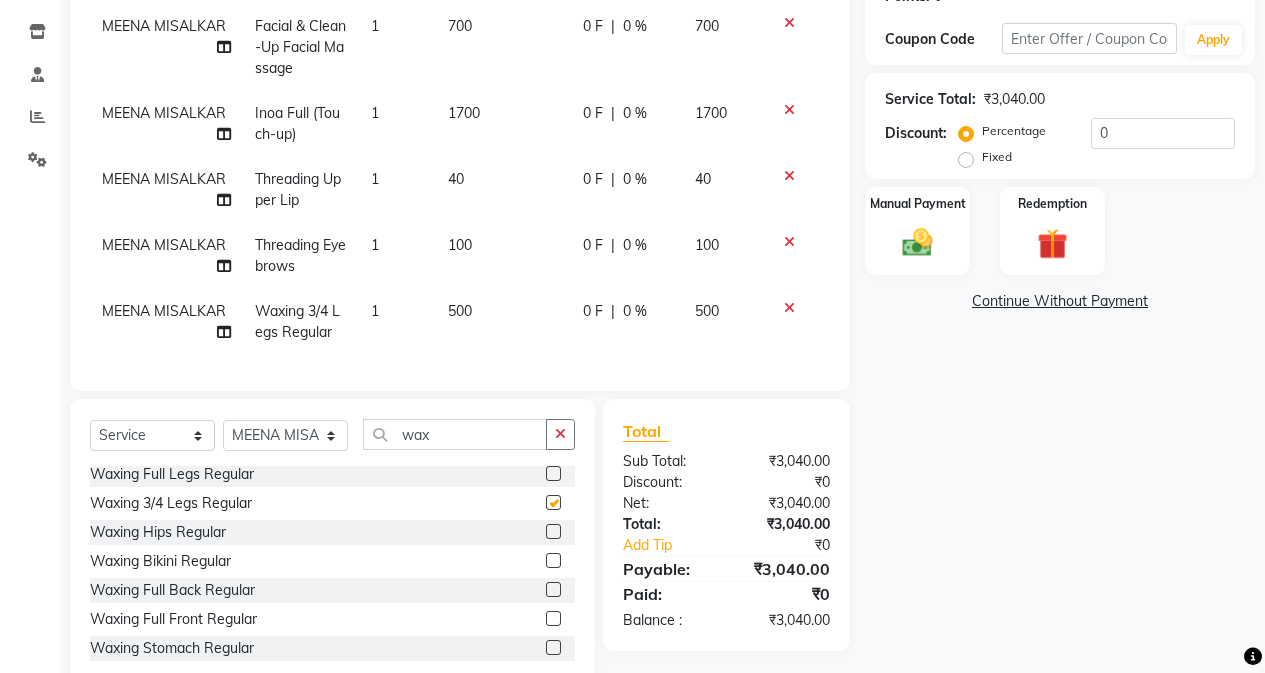 checkbox on "false" 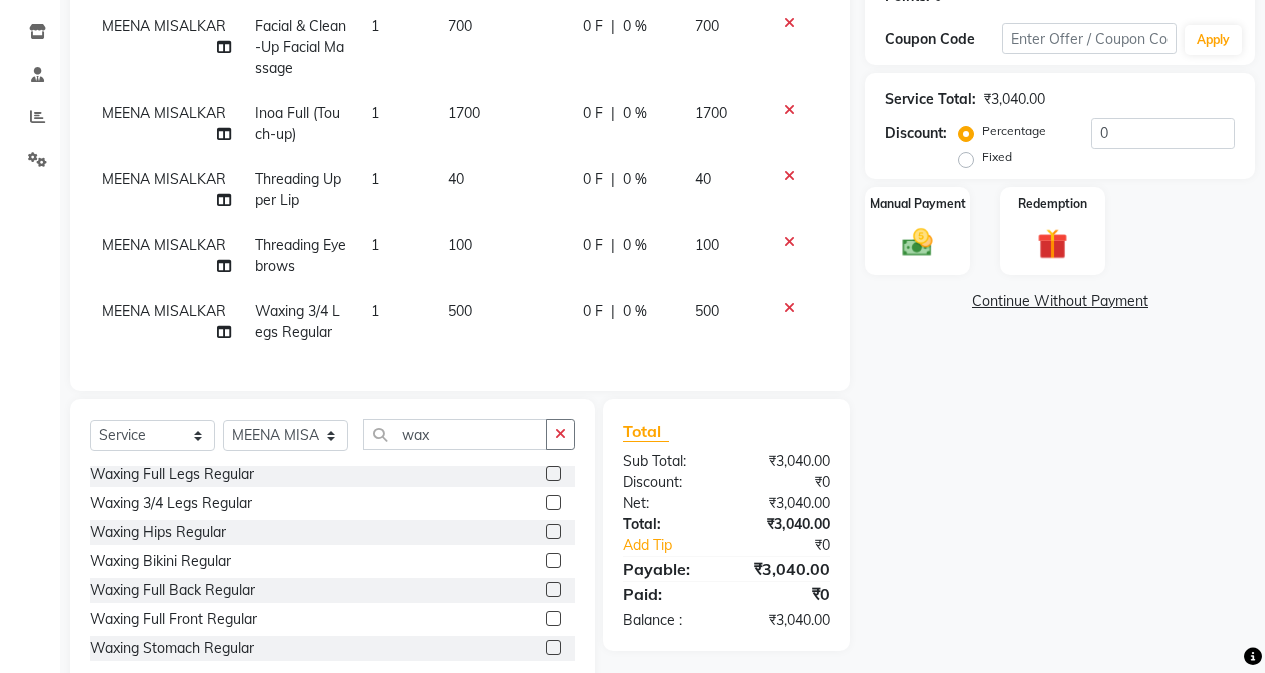 click on "500" 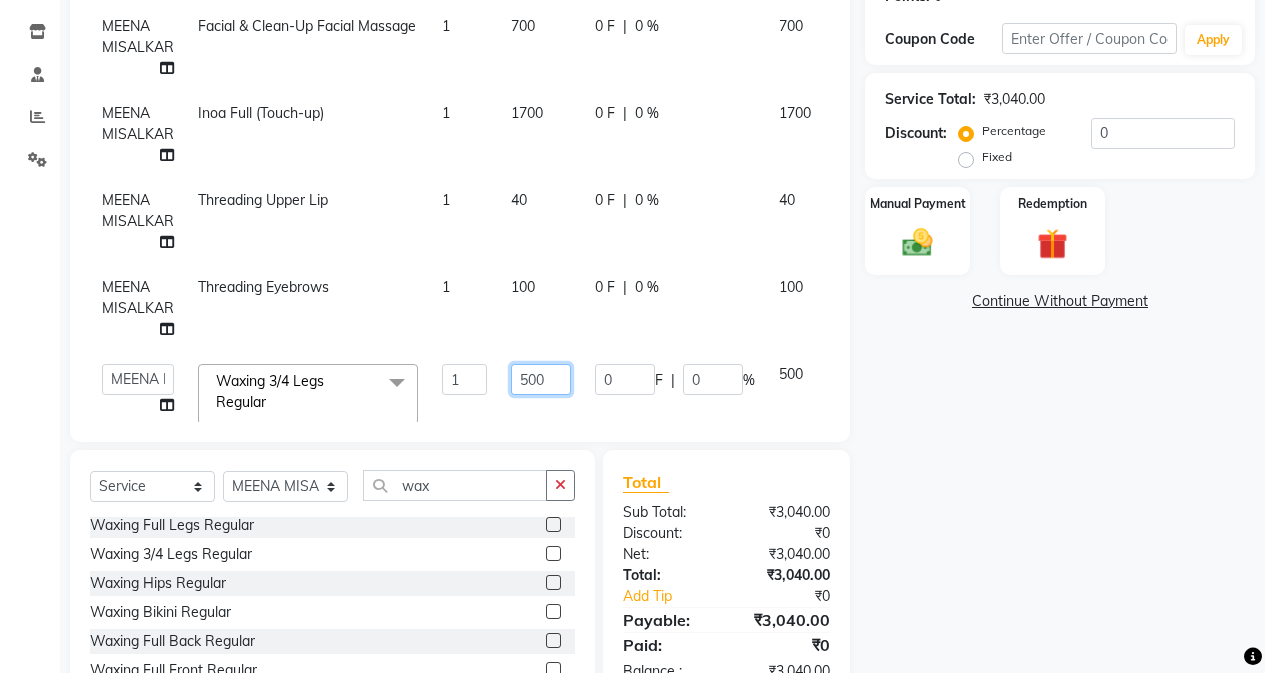 click on "500" 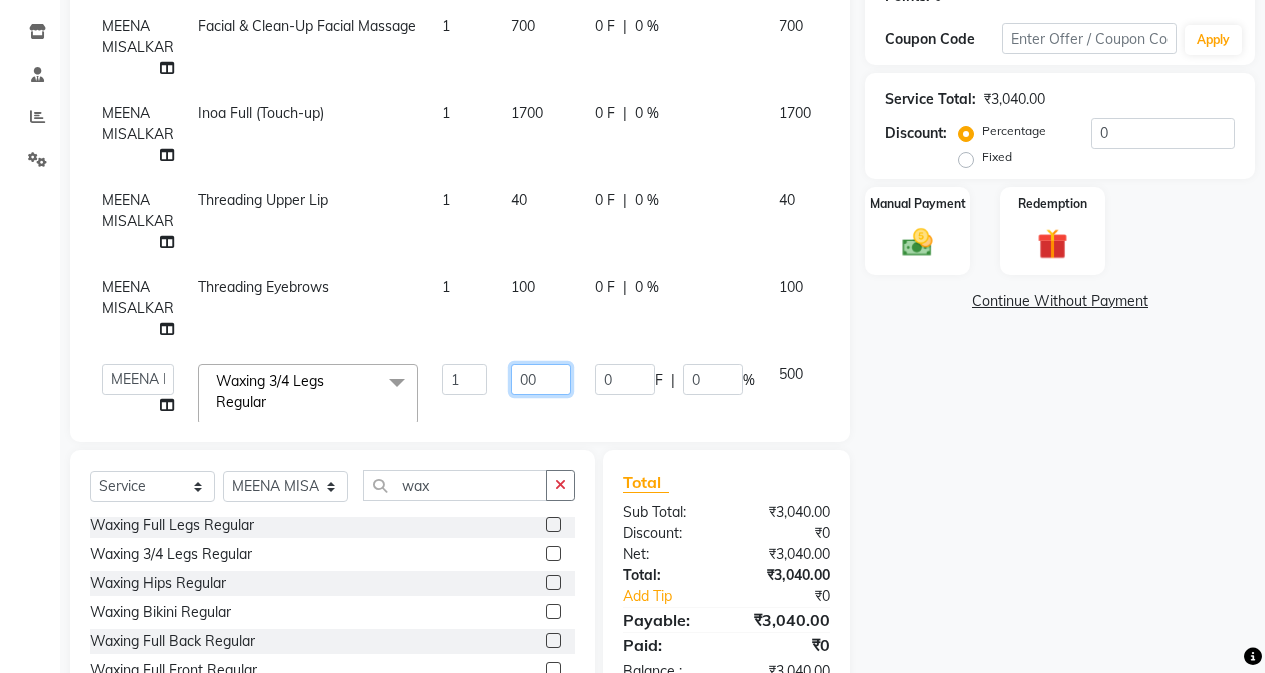 type on "400" 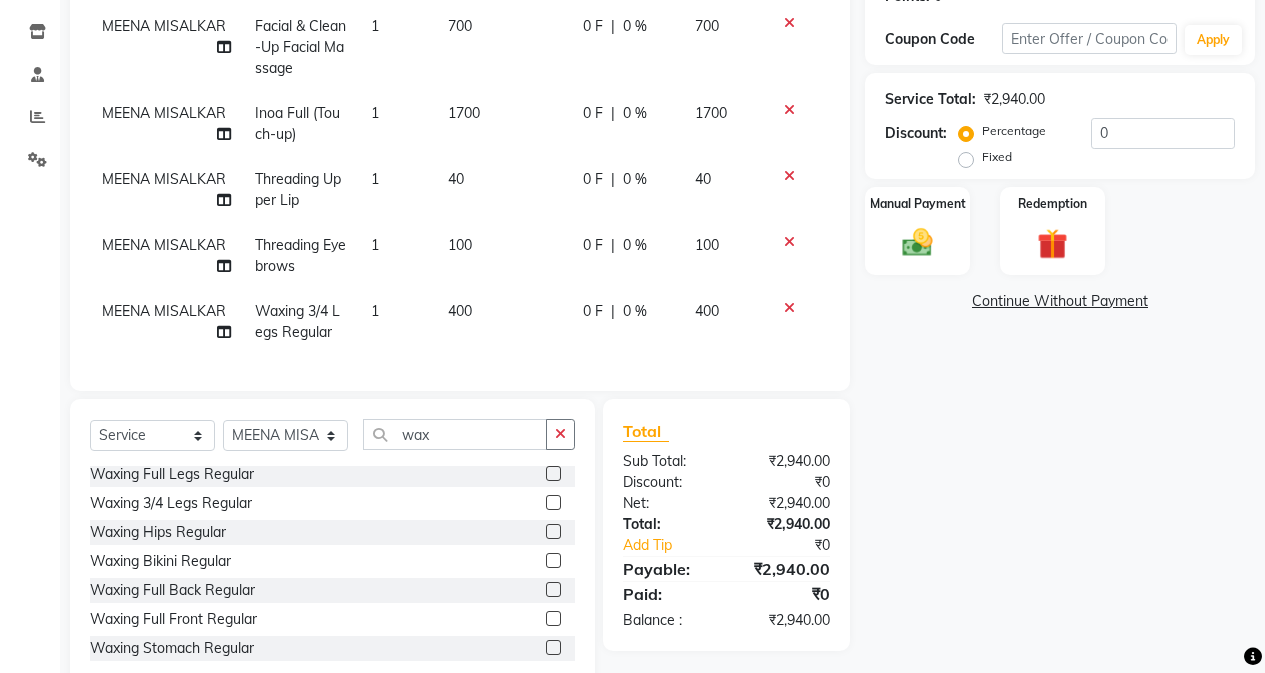 click on "Name: [FIRST] [LAST]  🎂 Today is August 1 and it's [FIRST]'s Birthday!  Membership:  No Active Membership  Total Visits:  7 Card on file:  0 Last Visit:   01-06-2025 Points:   0  Coupon Code Apply Service Total:  ₹2,940.00  Discount:  Percentage   Fixed  0 Manual Payment Redemption" 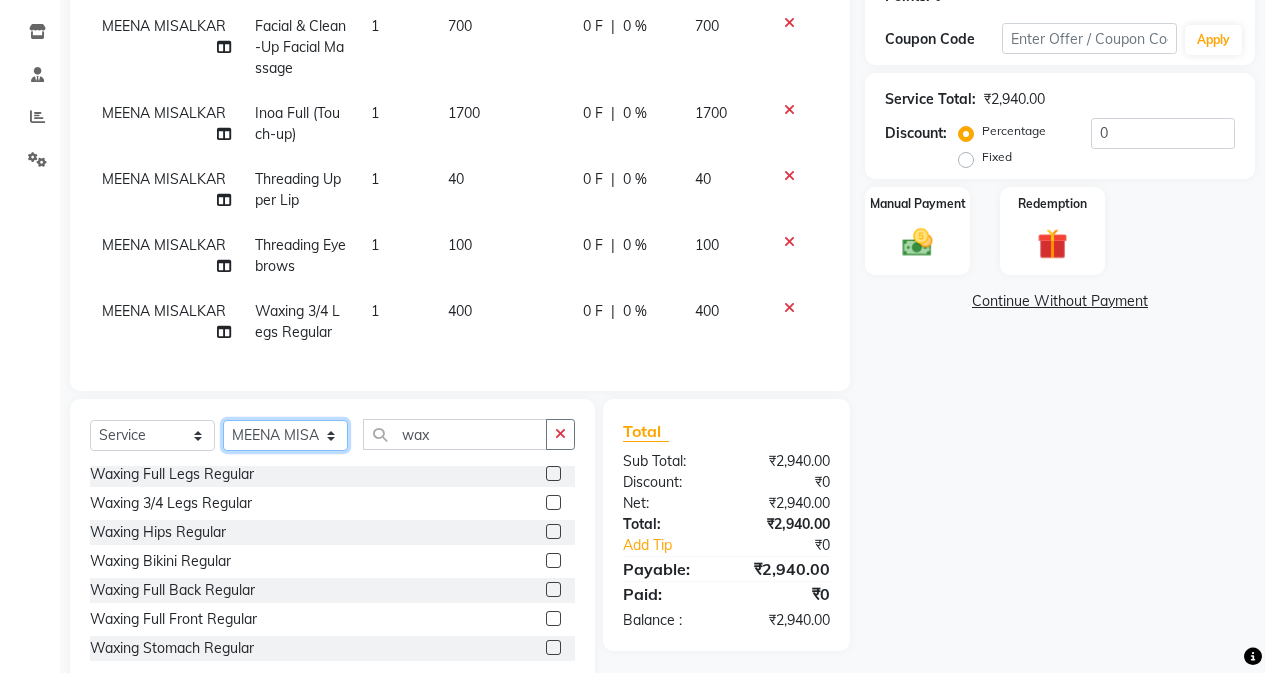 click on "Select Stylist Admin Arifa  ESHA CHAUHAN FARIDA SHAIKH Manager MEENA MISALKAR Minal NAMYA SALIAN POONAM KATEL RACHNA SAWANT Ranu nails REEMA MANGELA SHAMINA SHAIKH SHEFALI SHETTY TABU SHAIKH" 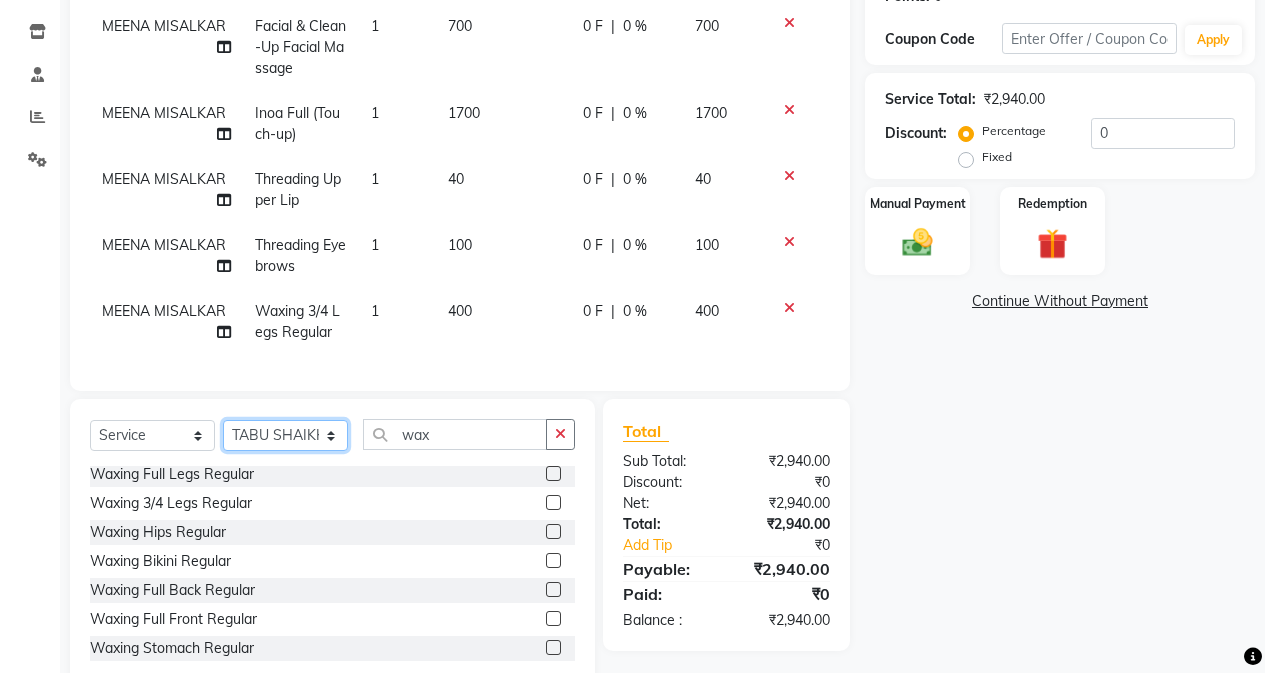 click on "Select Stylist Admin Arifa  ESHA CHAUHAN FARIDA SHAIKH Manager MEENA MISALKAR Minal NAMYA SALIAN POONAM KATEL RACHNA SAWANT Ranu nails REEMA MANGELA SHAMINA SHAIKH SHEFALI SHETTY TABU SHAIKH" 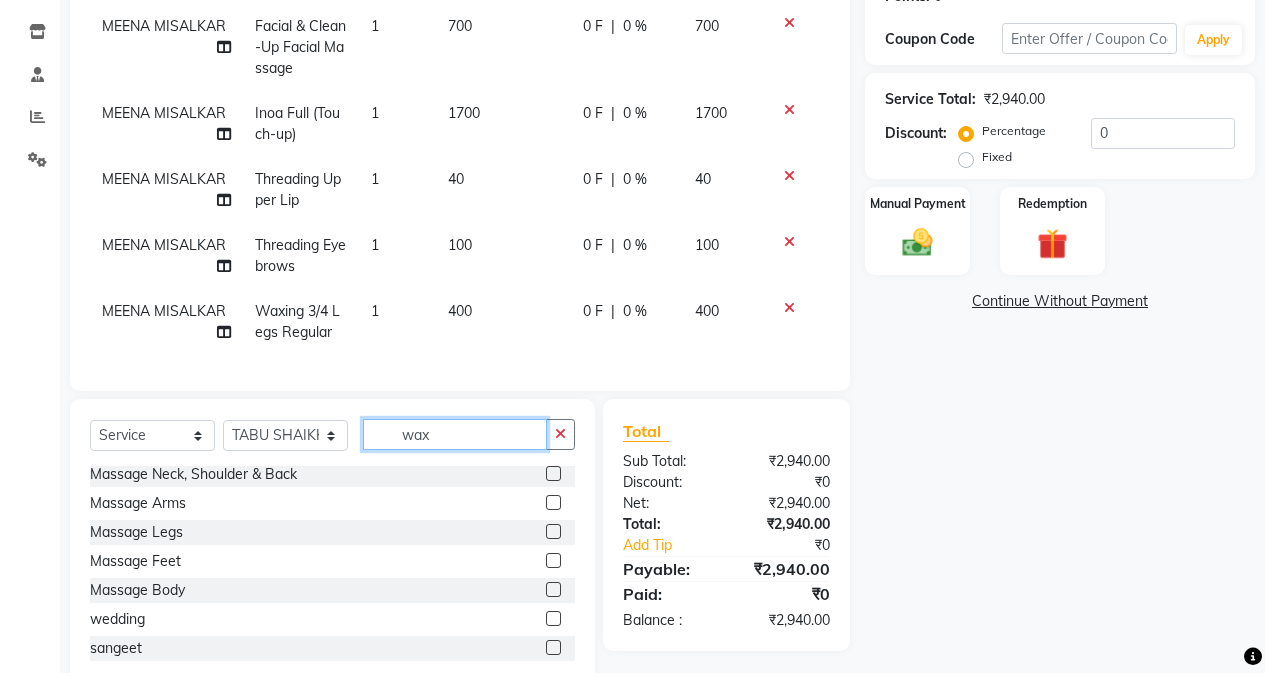 click on "wax" 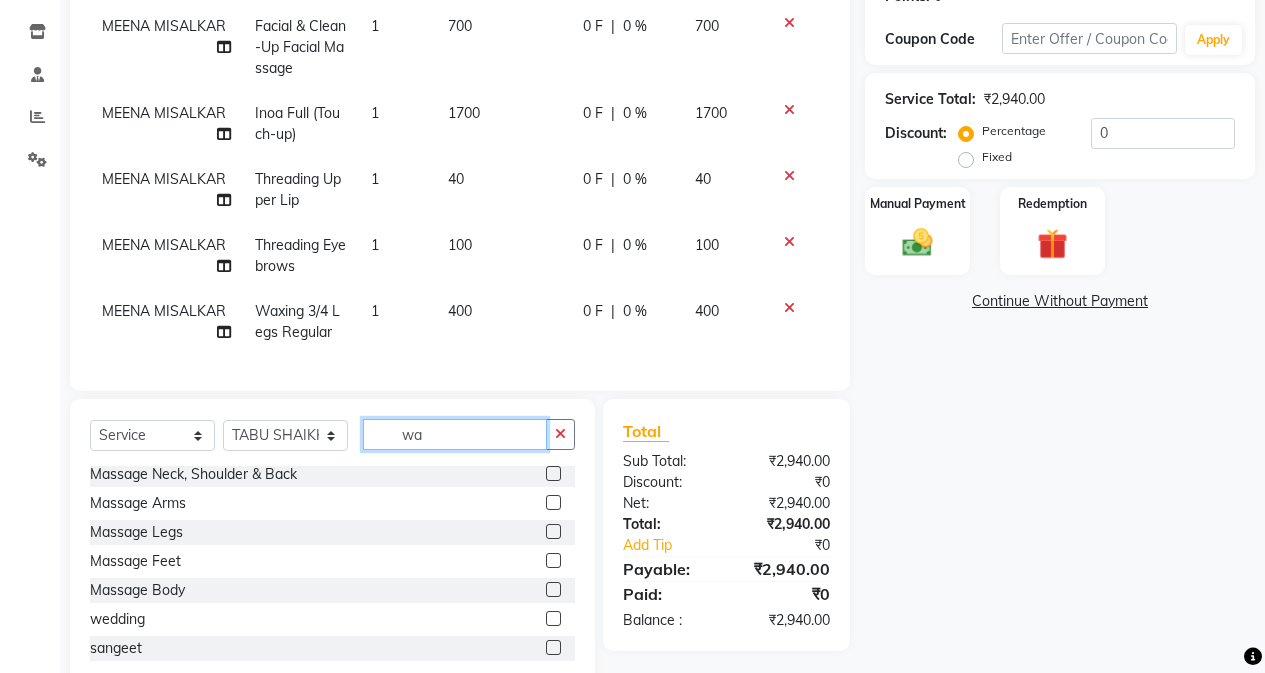 type on "w" 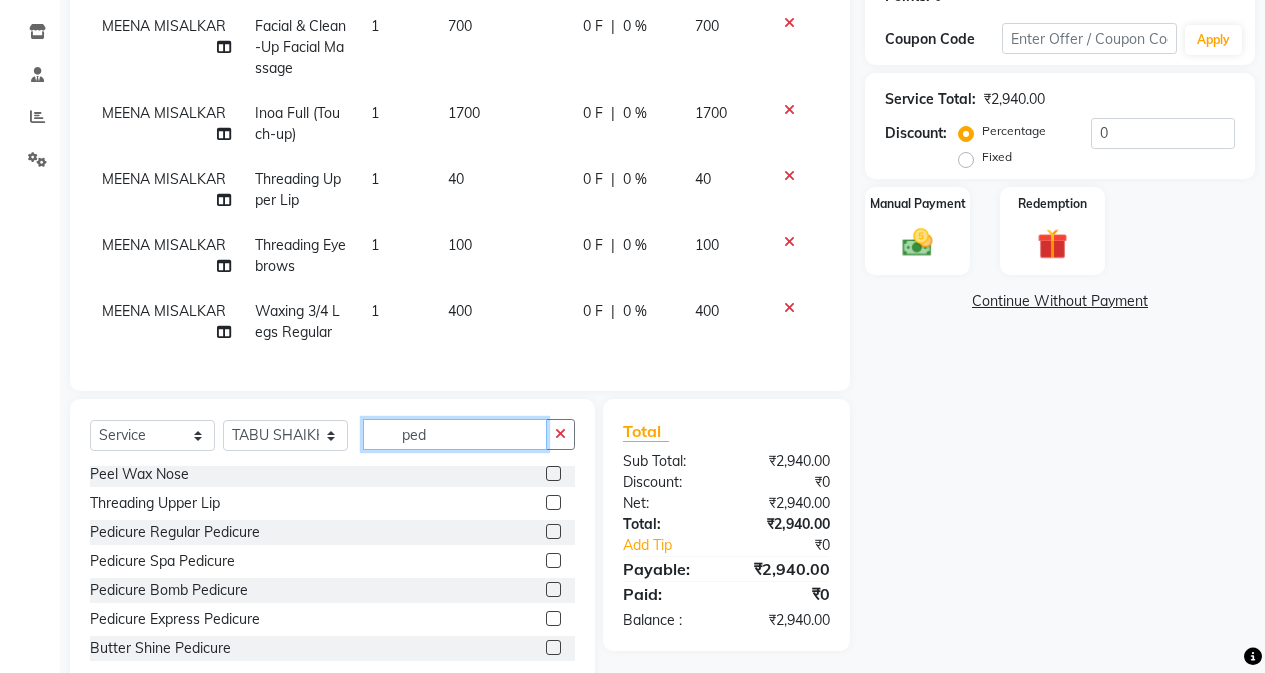 scroll, scrollTop: 0, scrollLeft: 0, axis: both 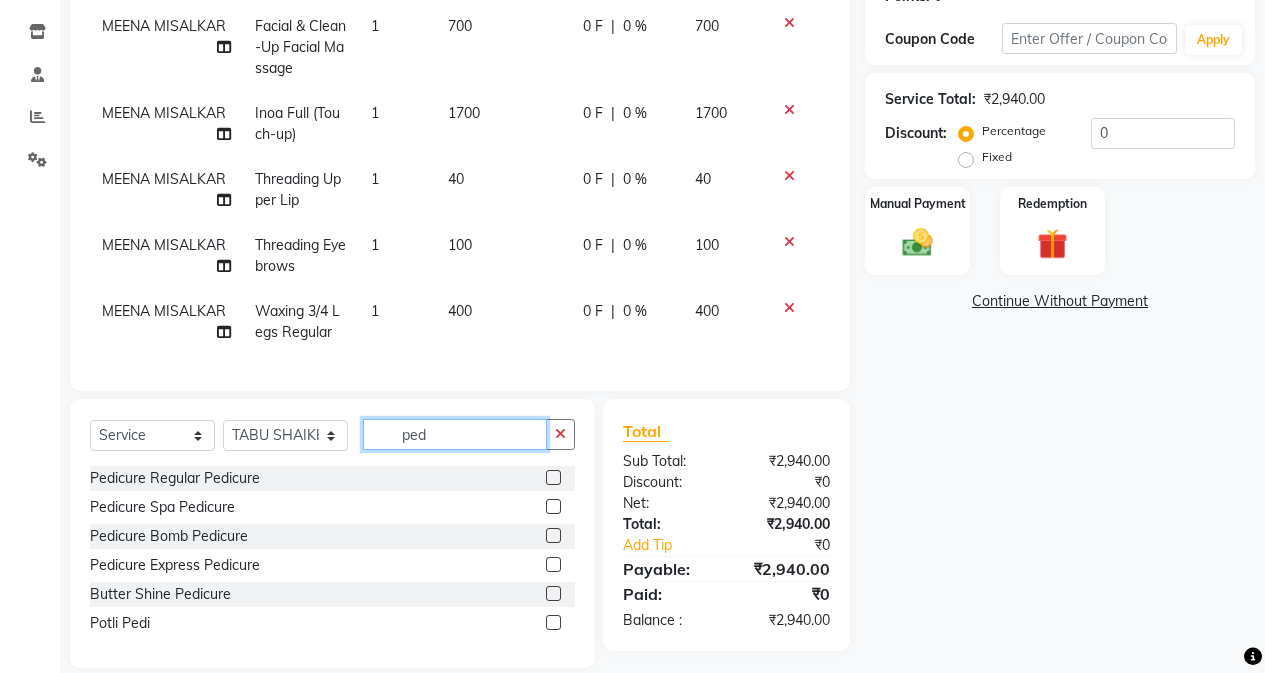 type on "ped" 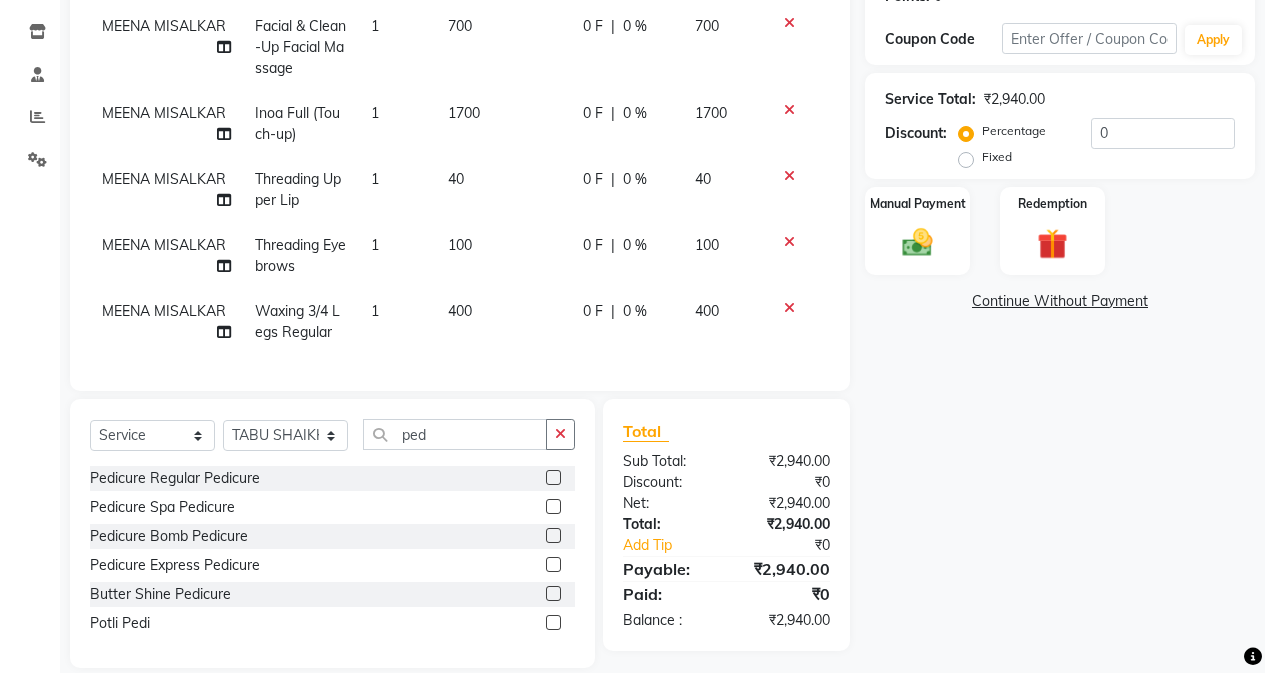 click 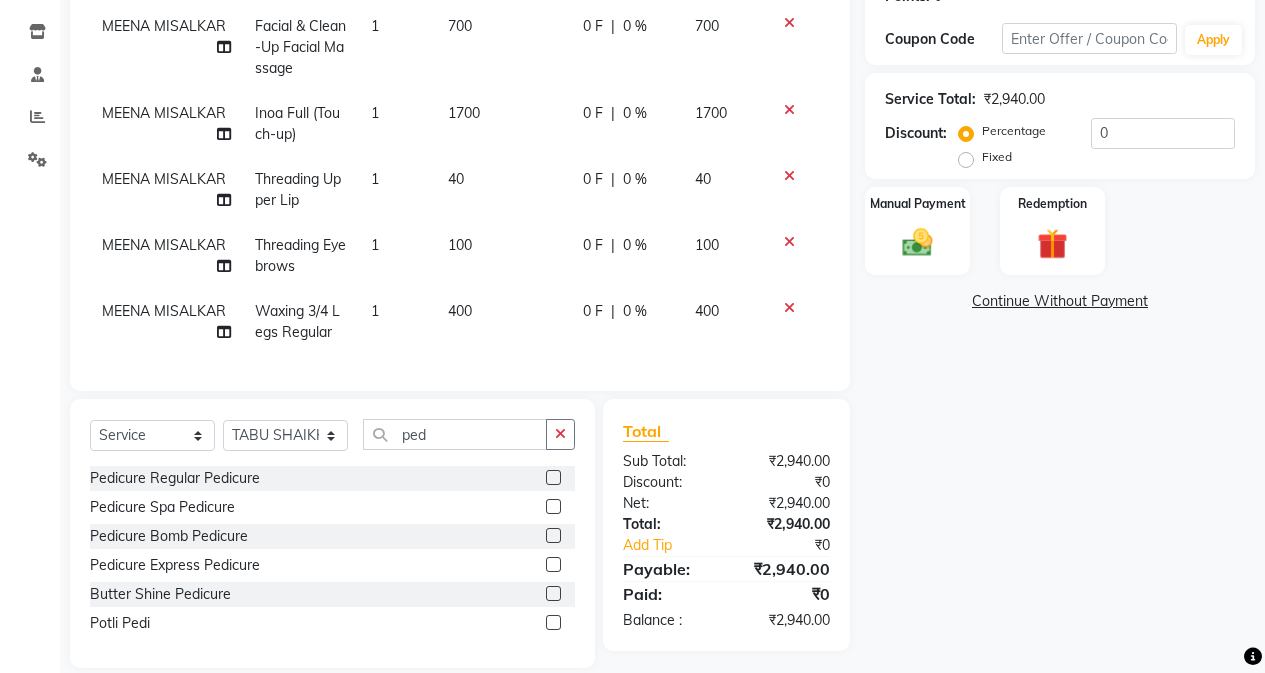 click at bounding box center (552, 478) 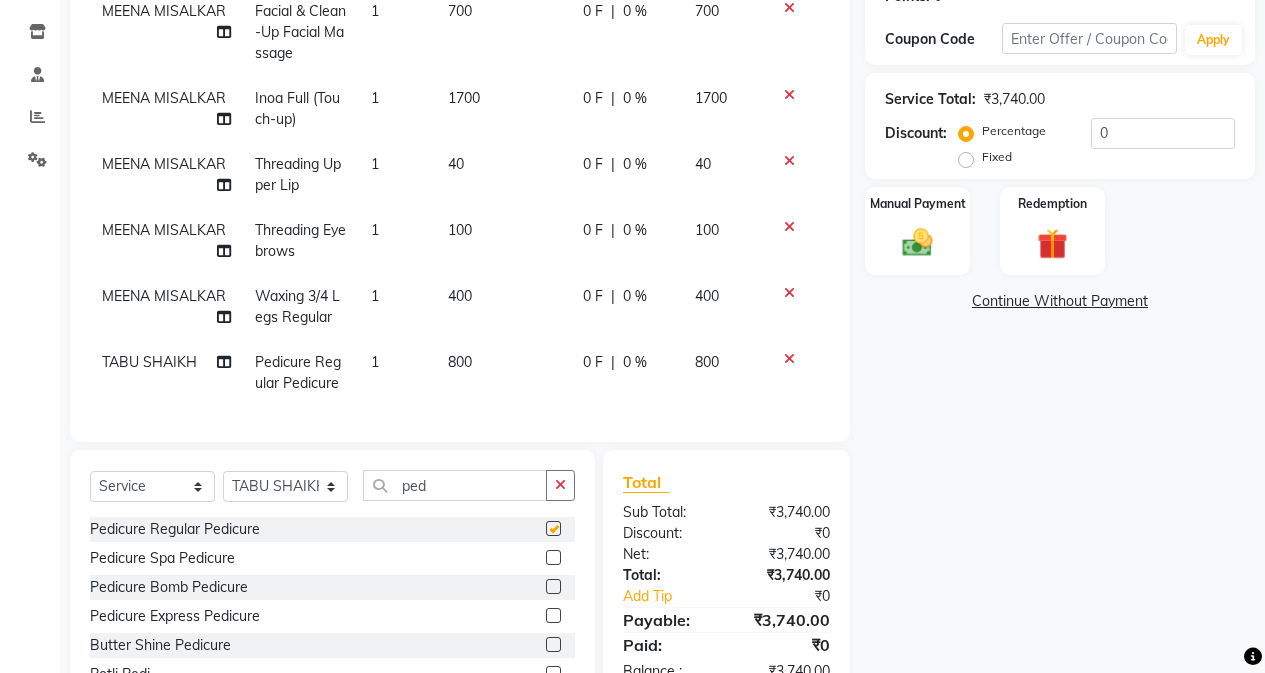 checkbox on "false" 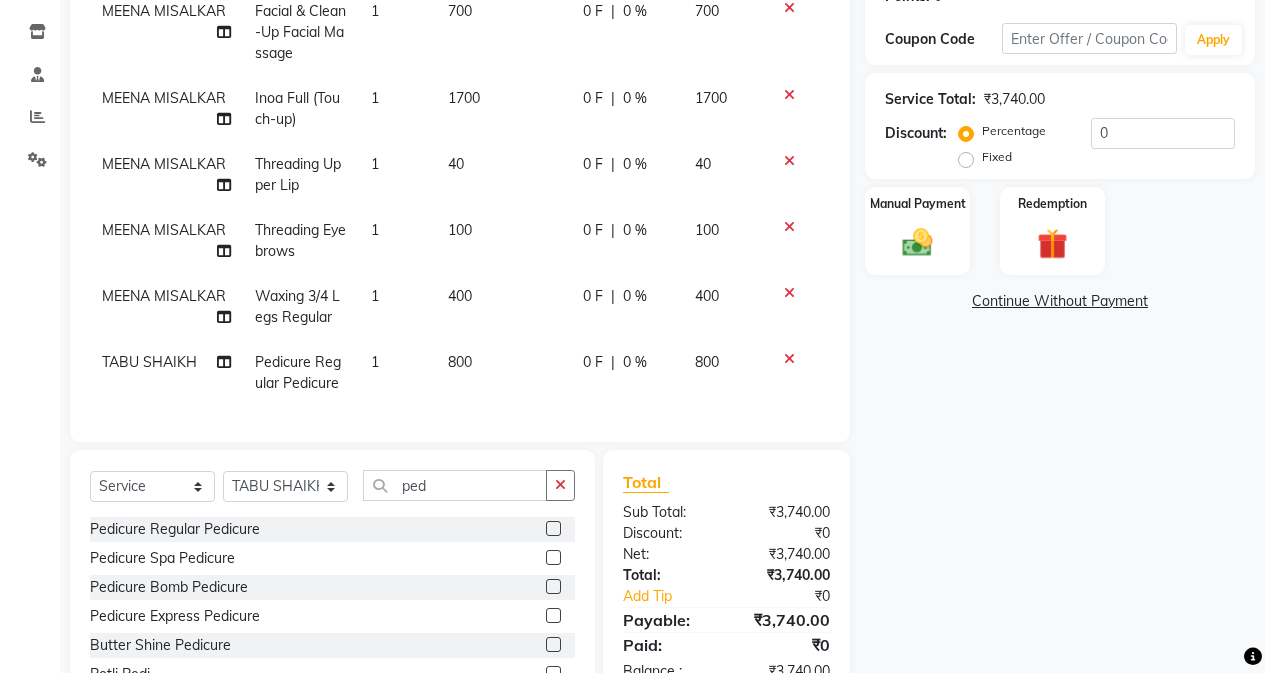 scroll, scrollTop: 30, scrollLeft: 0, axis: vertical 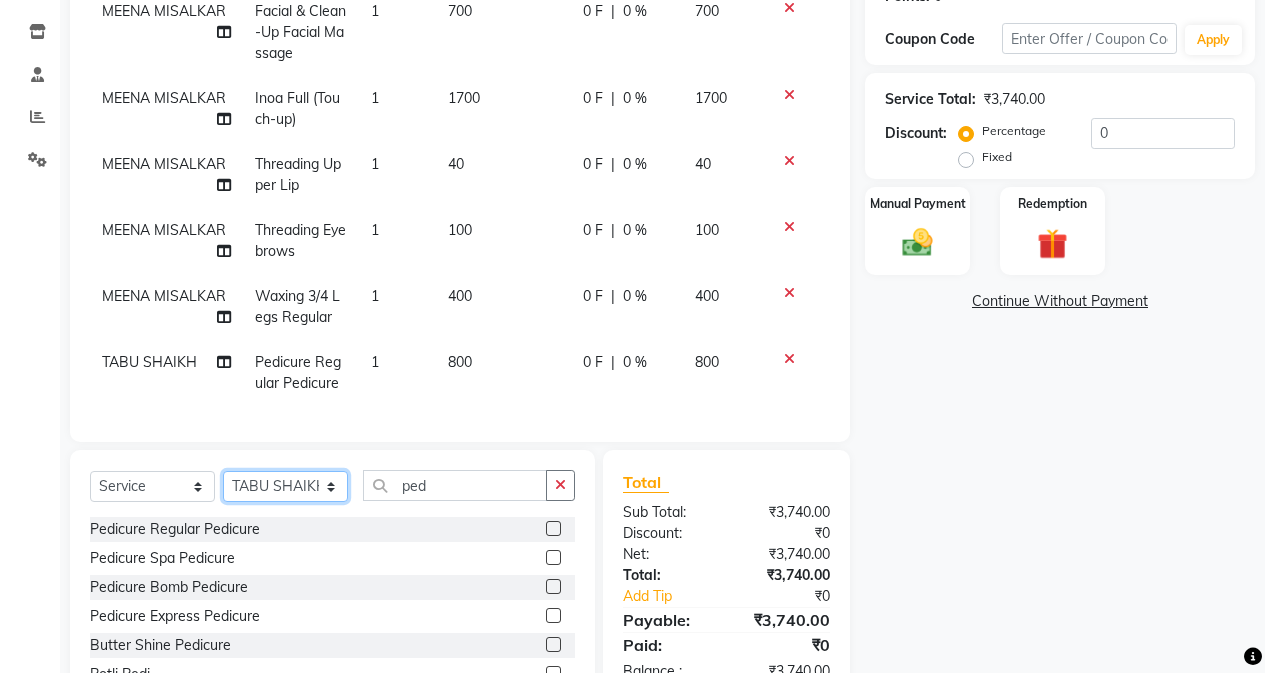 drag, startPoint x: 299, startPoint y: 500, endPoint x: 308, endPoint y: 472, distance: 29.410883 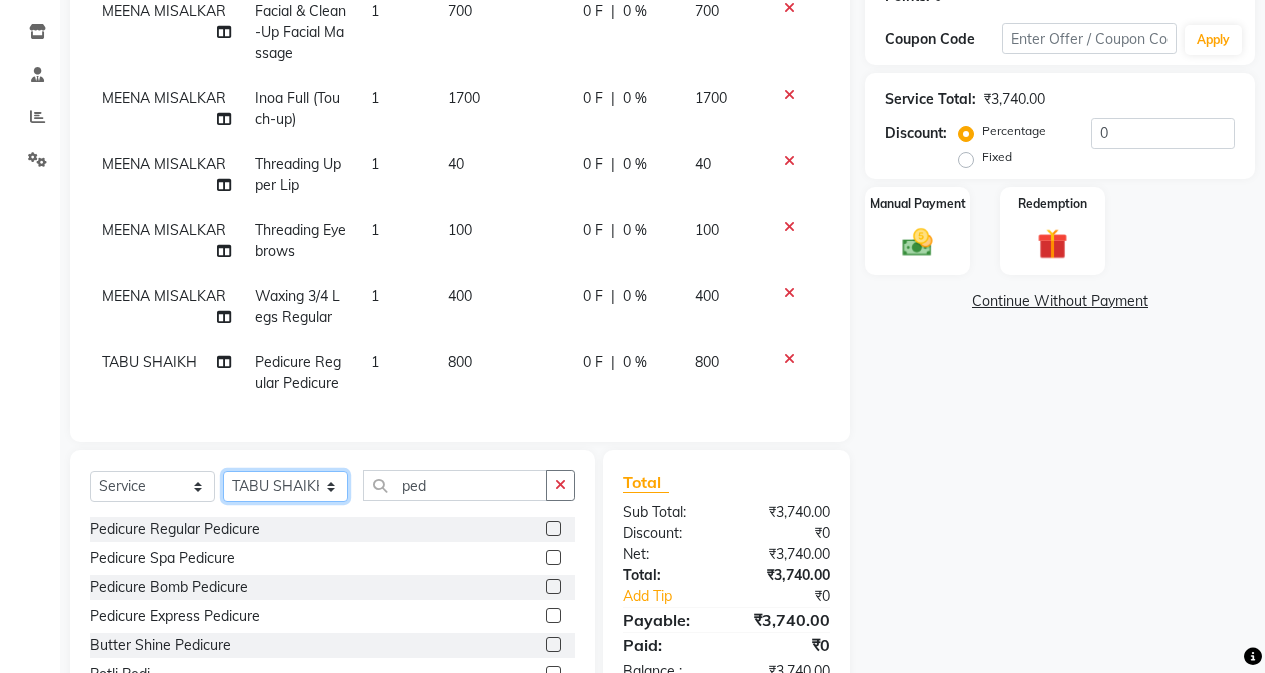 click on "Select Stylist Admin Arifa  ESHA CHAUHAN FARIDA SHAIKH Manager MEENA MISALKAR Minal NAMYA SALIAN POONAM KATEL RACHNA SAWANT Ranu nails REEMA MANGELA SHAMINA SHAIKH SHEFALI SHETTY TABU SHAIKH" 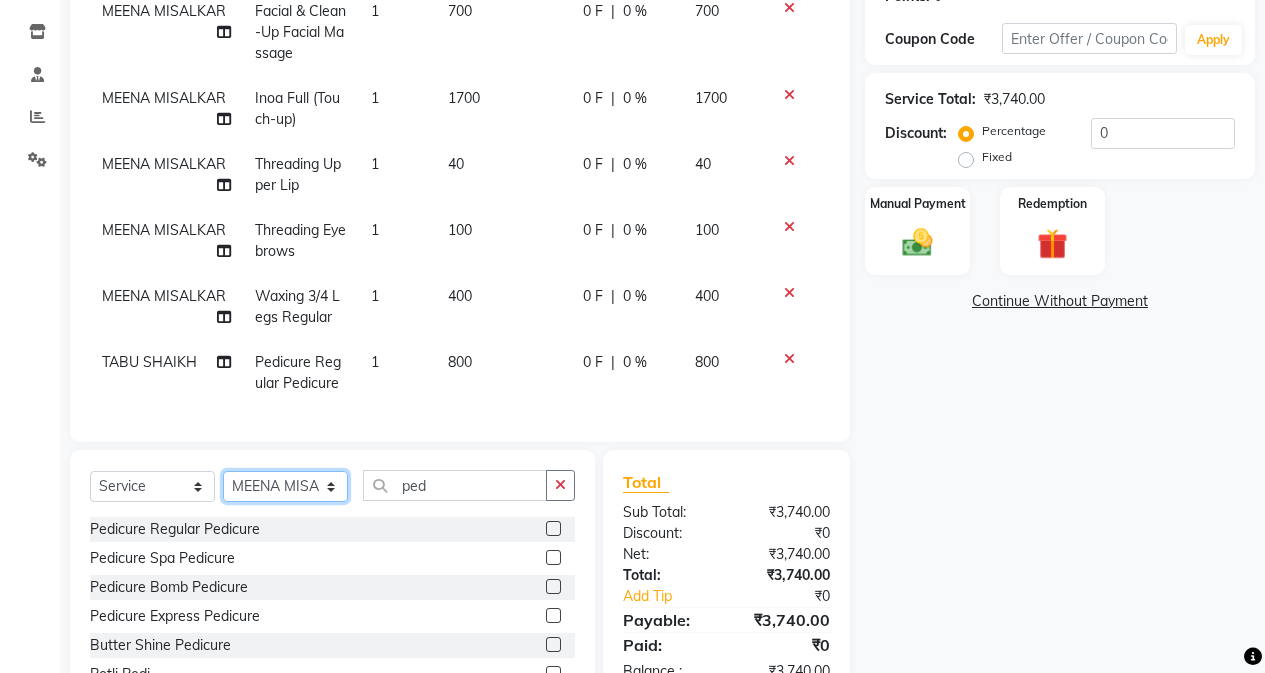 click on "Select Stylist Admin Arifa  ESHA CHAUHAN FARIDA SHAIKH Manager MEENA MISALKAR Minal NAMYA SALIAN POONAM KATEL RACHNA SAWANT Ranu nails REEMA MANGELA SHAMINA SHAIKH SHEFALI SHETTY TABU SHAIKH" 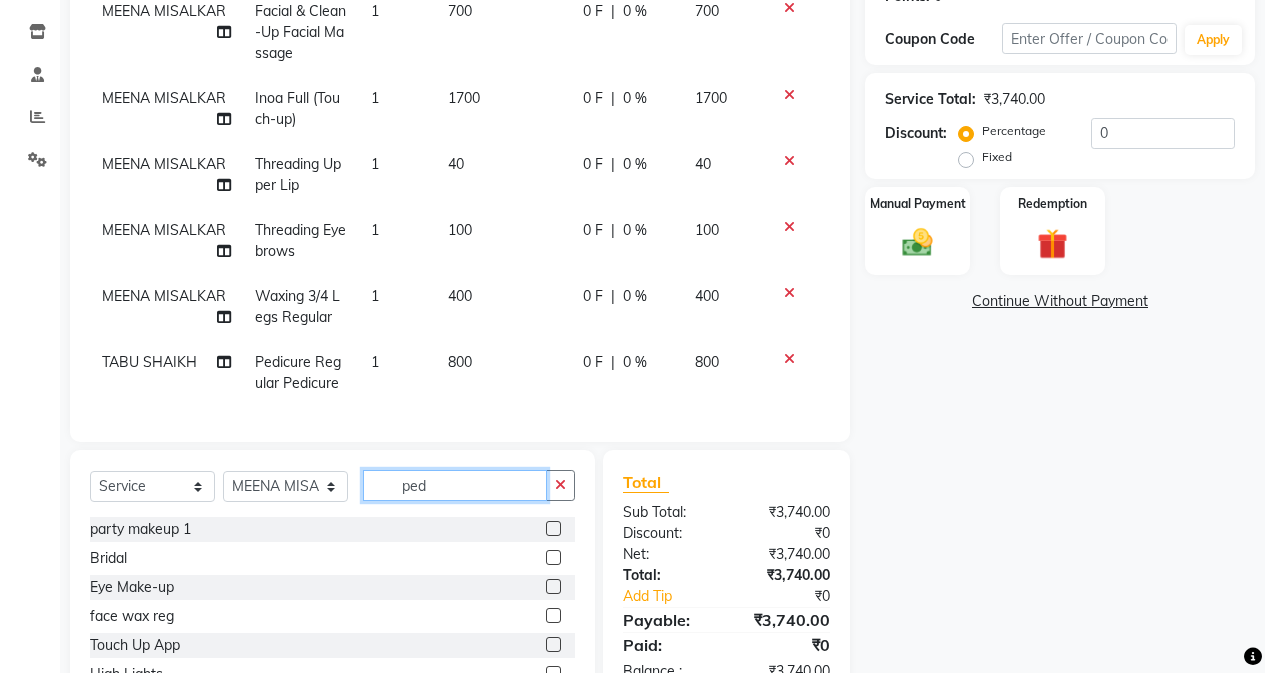 click on "ped" 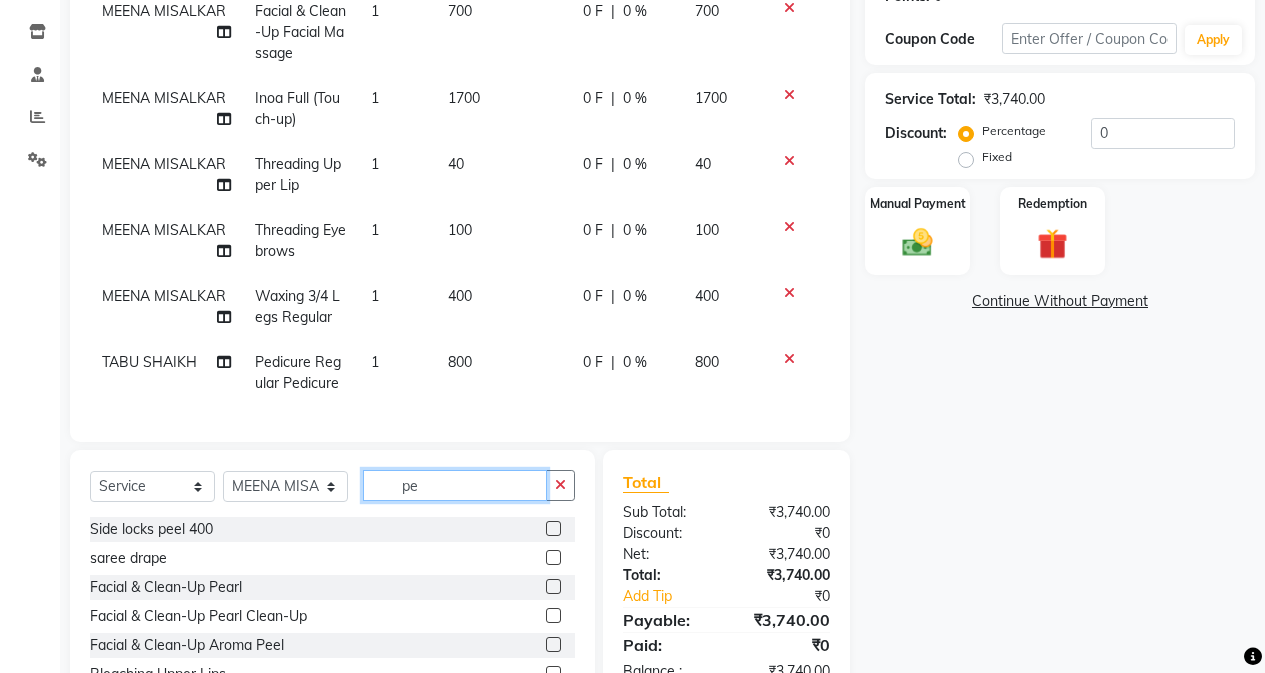 type on "p" 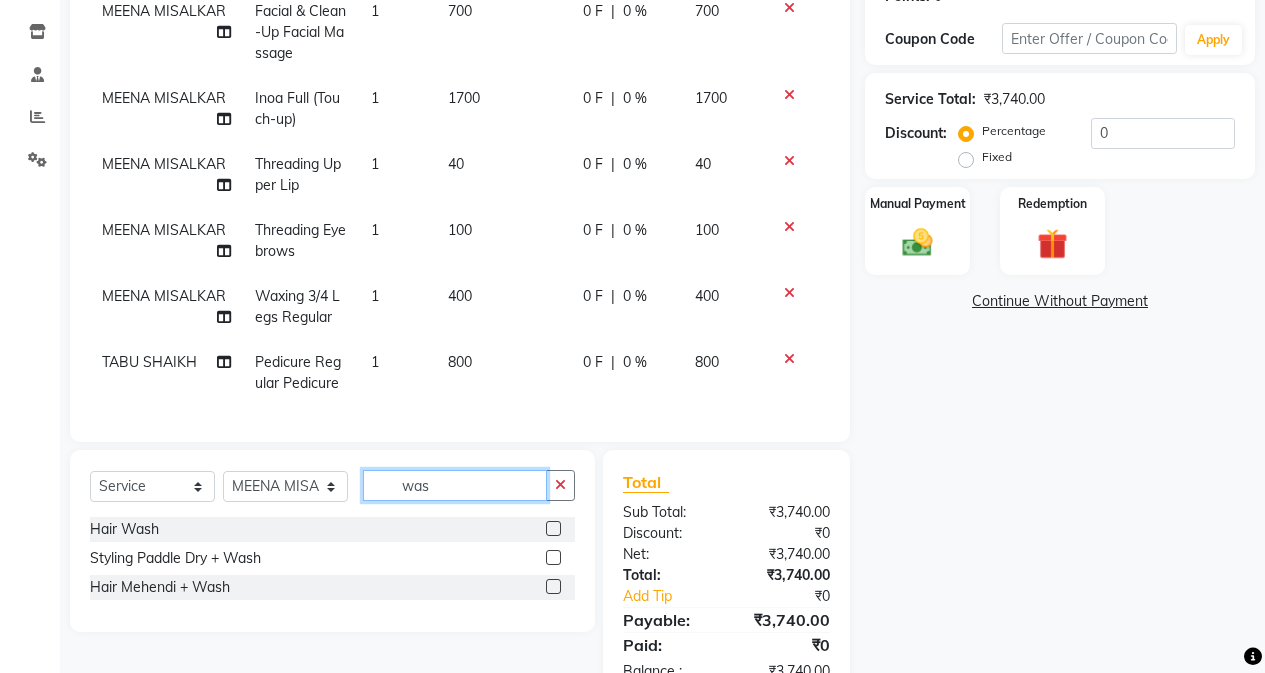 type on "was" 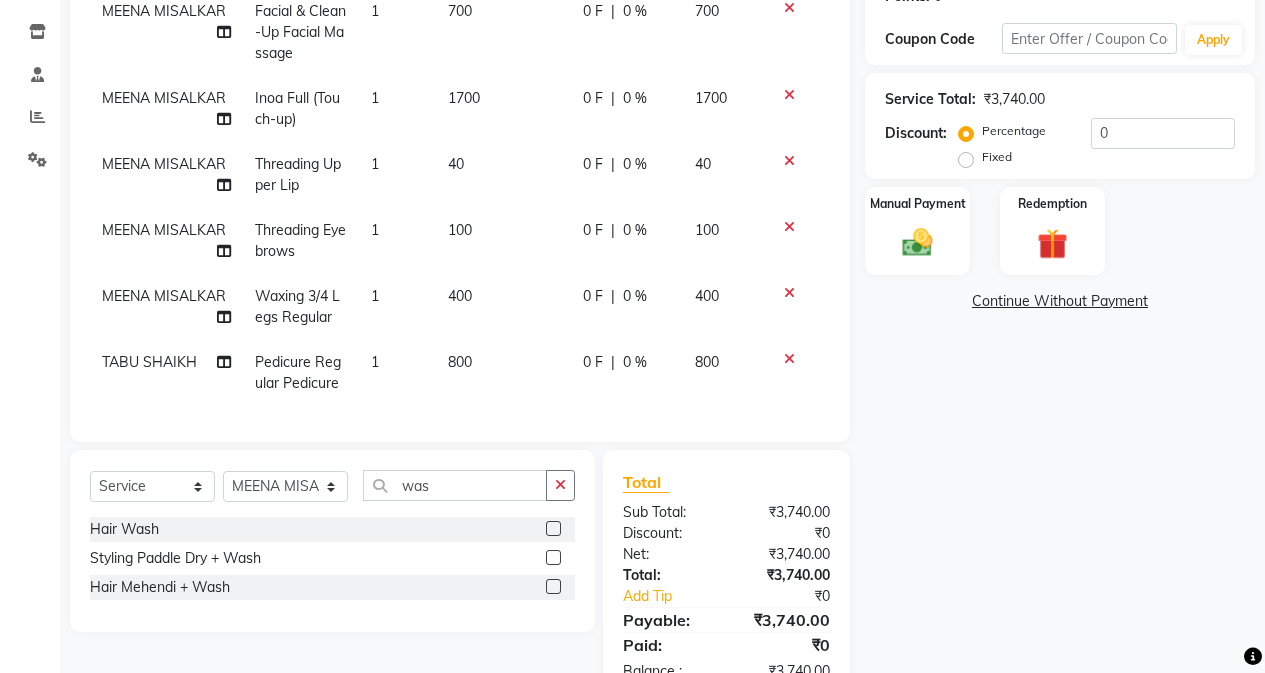 click 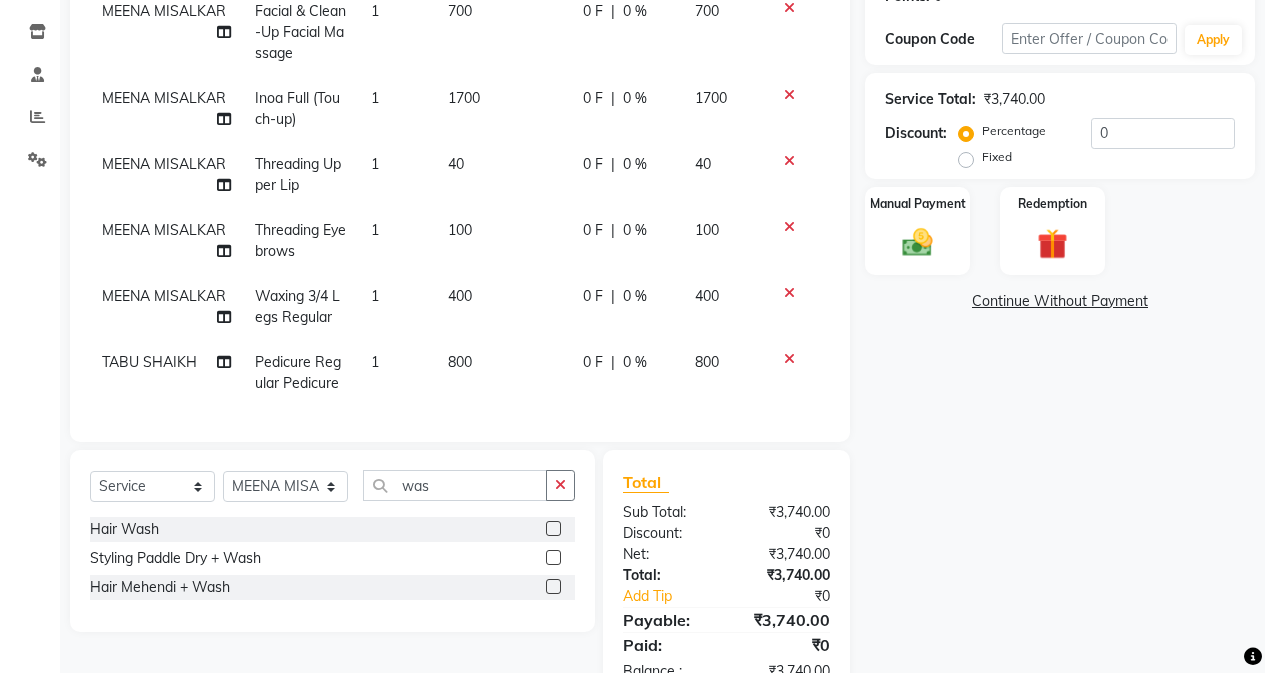 click at bounding box center [552, 529] 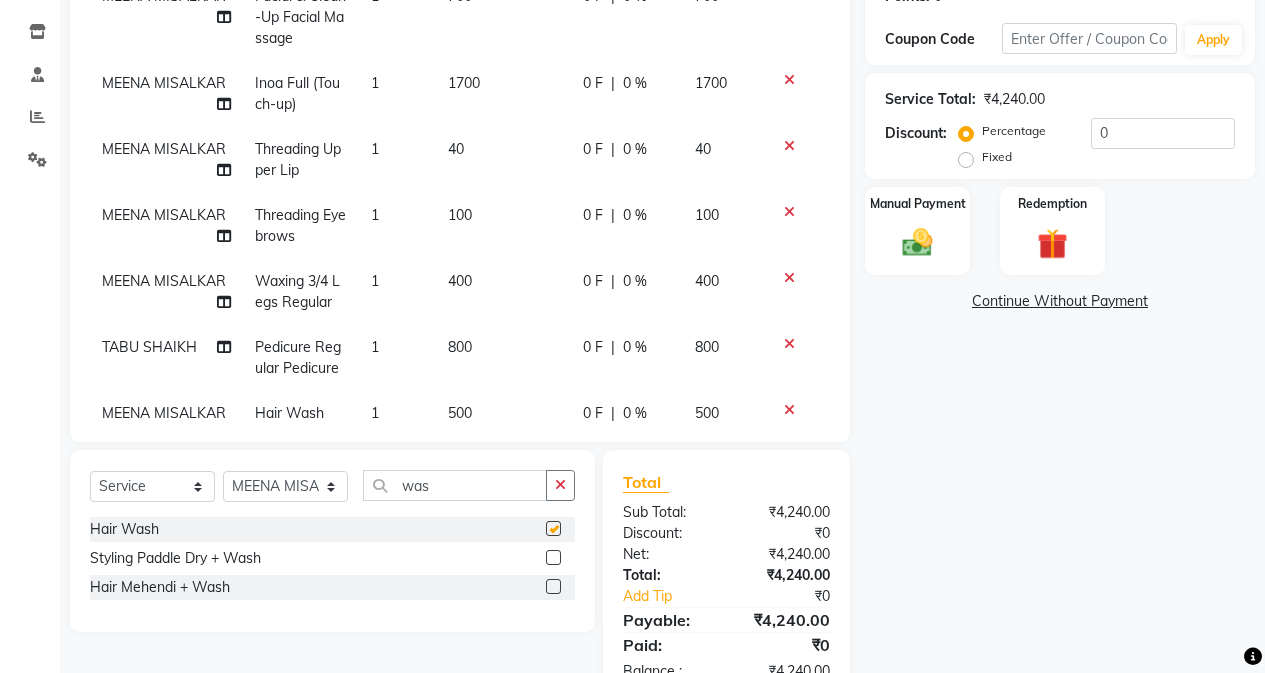 scroll, scrollTop: 96, scrollLeft: 0, axis: vertical 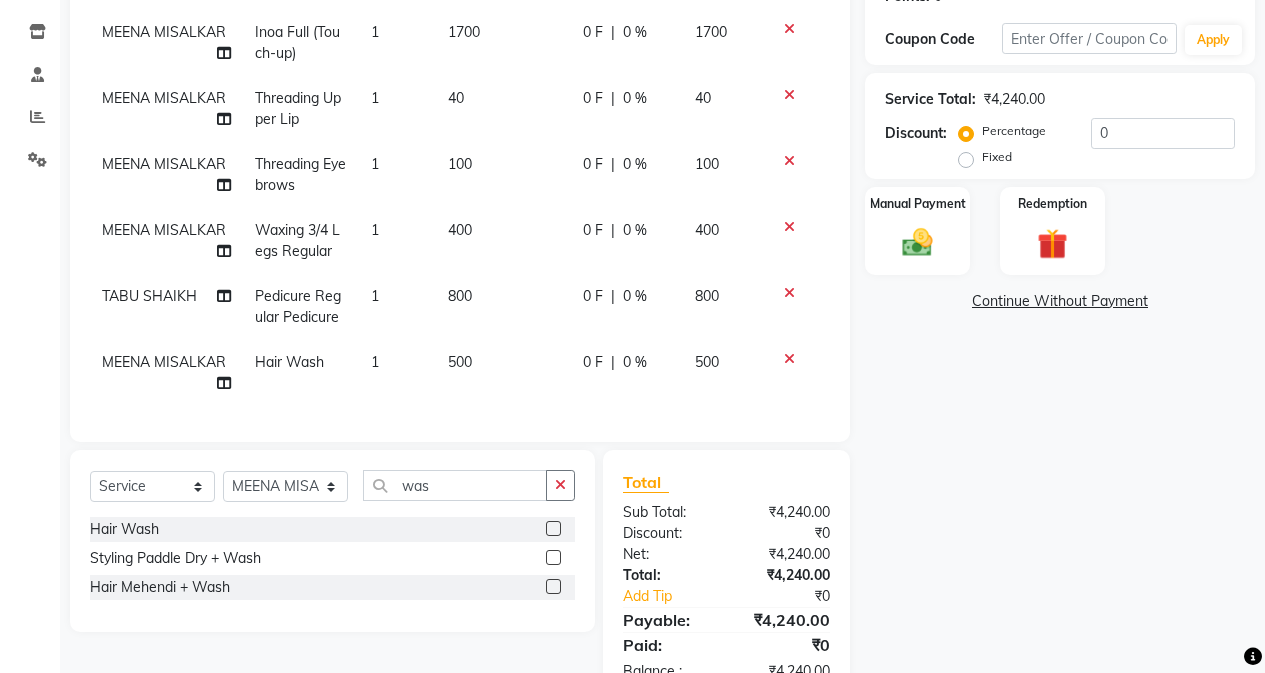 checkbox on "false" 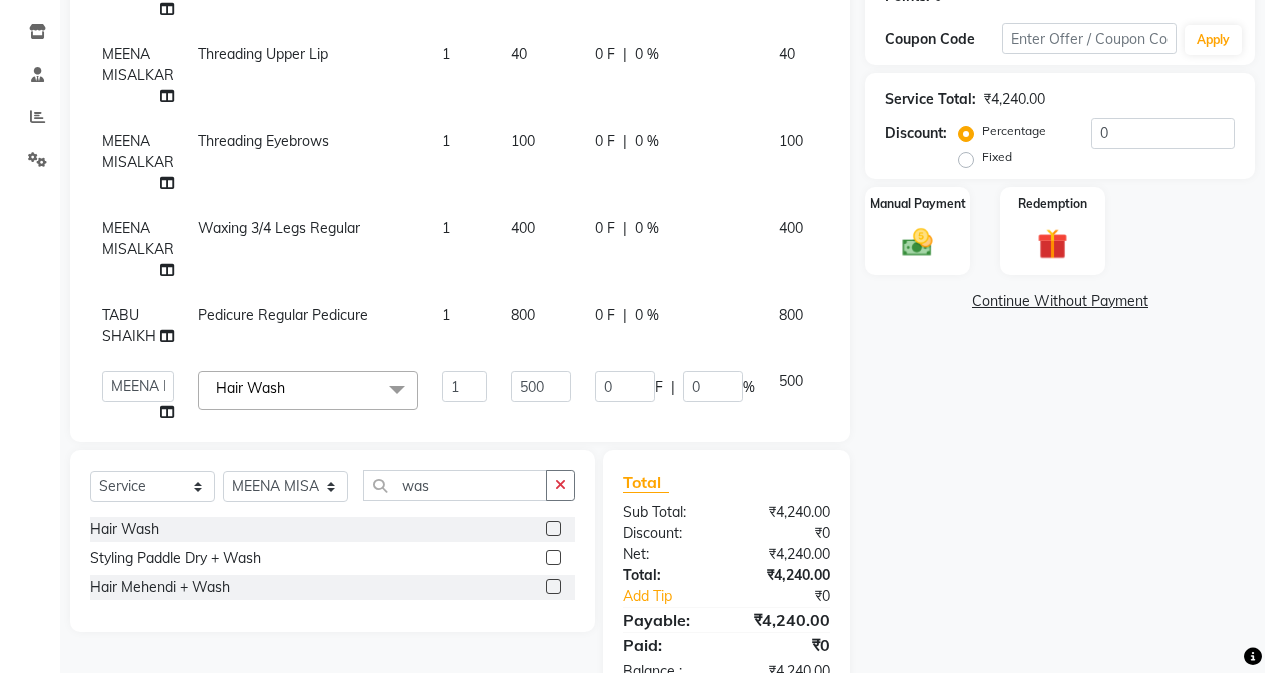 scroll, scrollTop: 190, scrollLeft: 0, axis: vertical 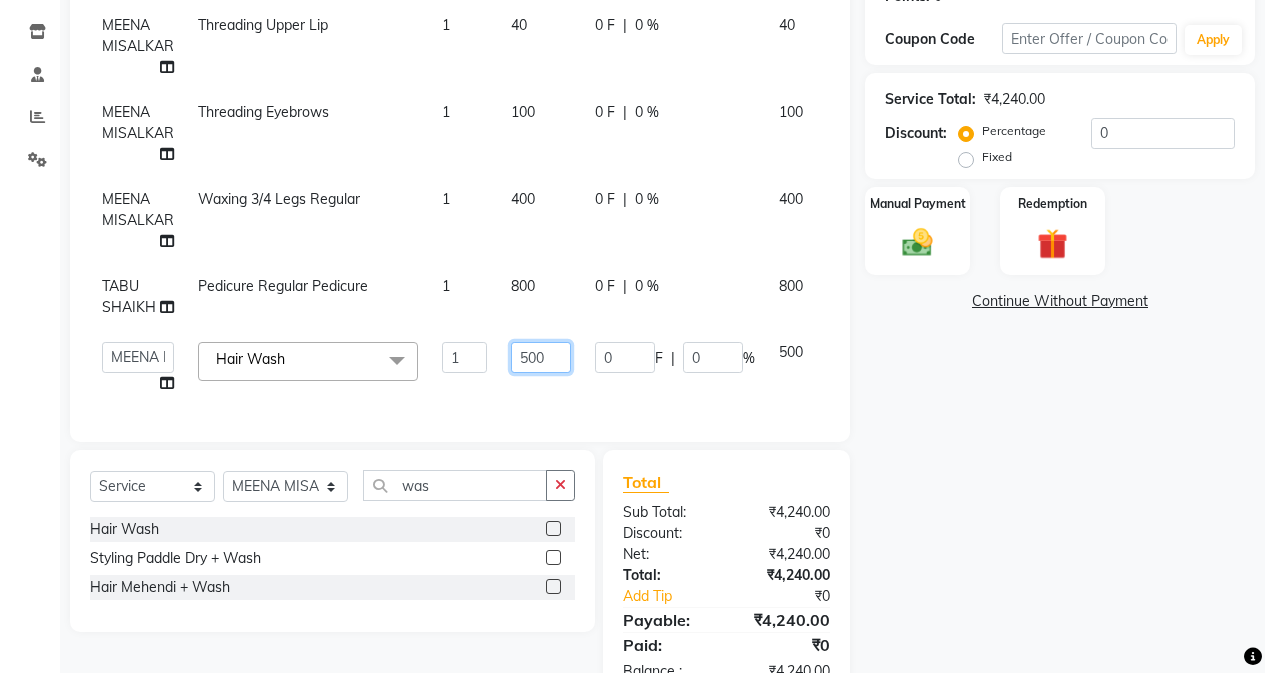 click on "500" 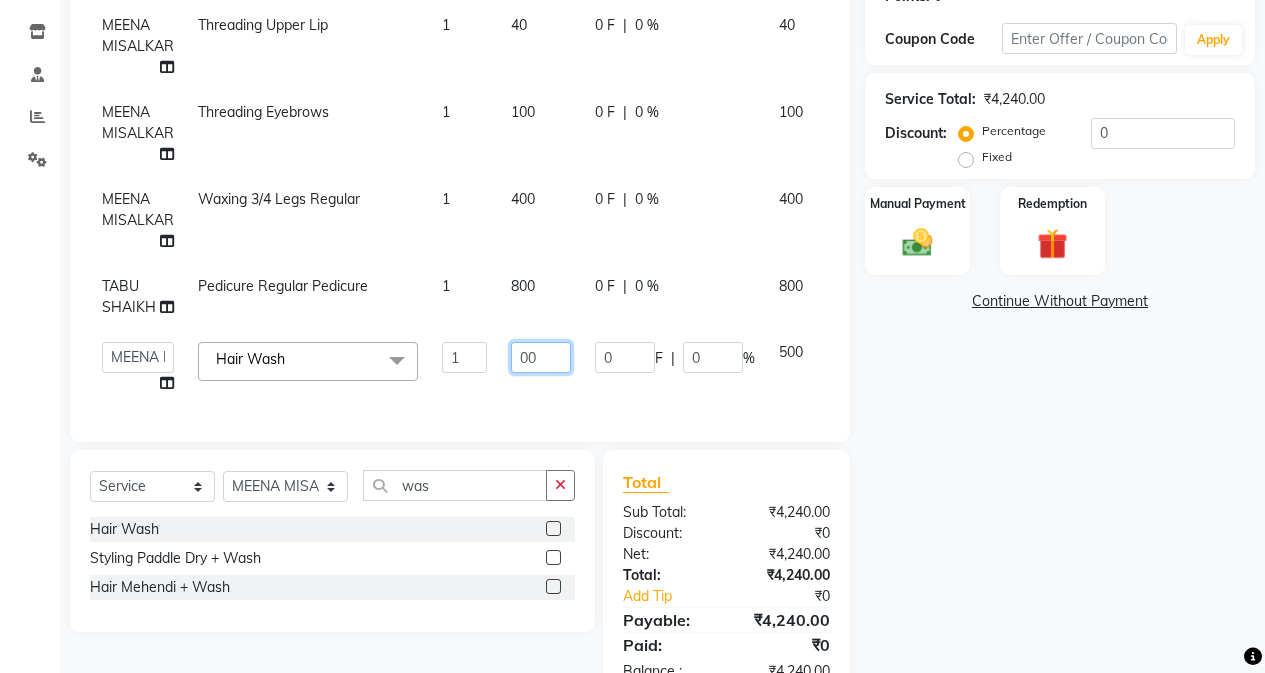 type on "300" 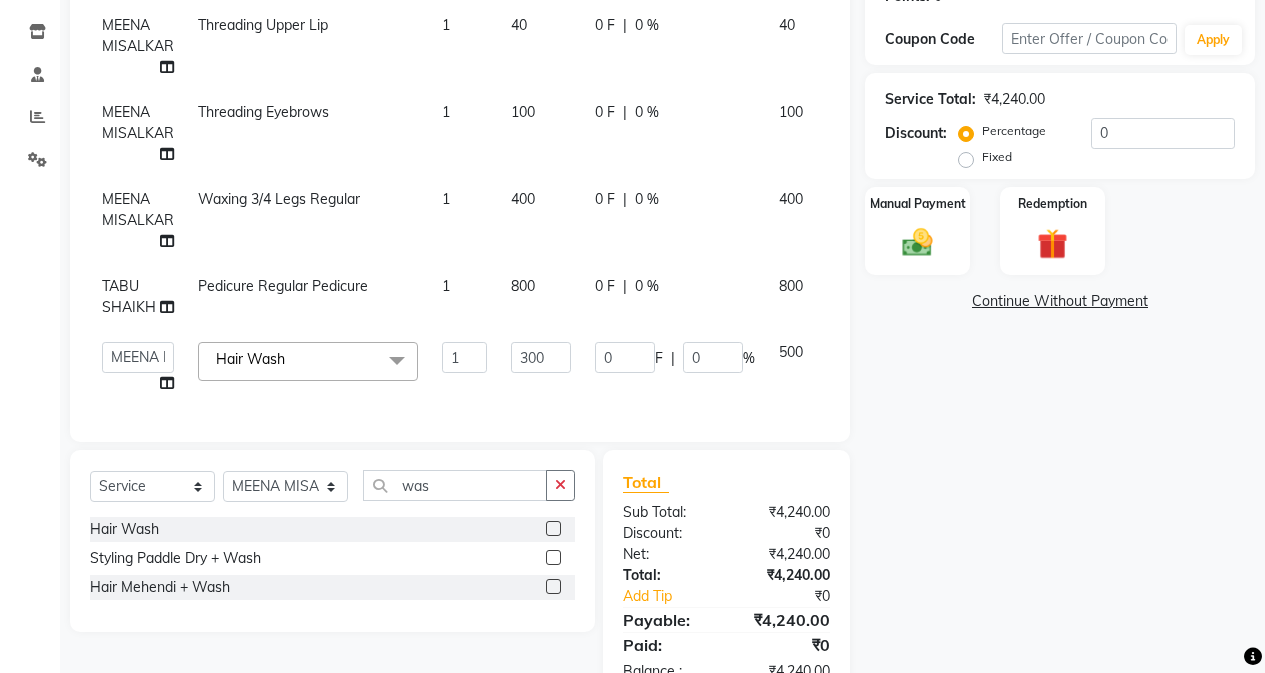 click on "Name: [FIRST] [LAST]  🎂 Today is August 1 and it's [FIRST]'s Birthday!  Membership:  No Active Membership  Total Visits:  7 Card on file:  0 Last Visit:   01-06-2025 Points:   0  Coupon Code Apply Service Total:  ₹4,240.00  Discount:  Percentage   Fixed  0 Manual Payment Redemption  Continue Without Payment" 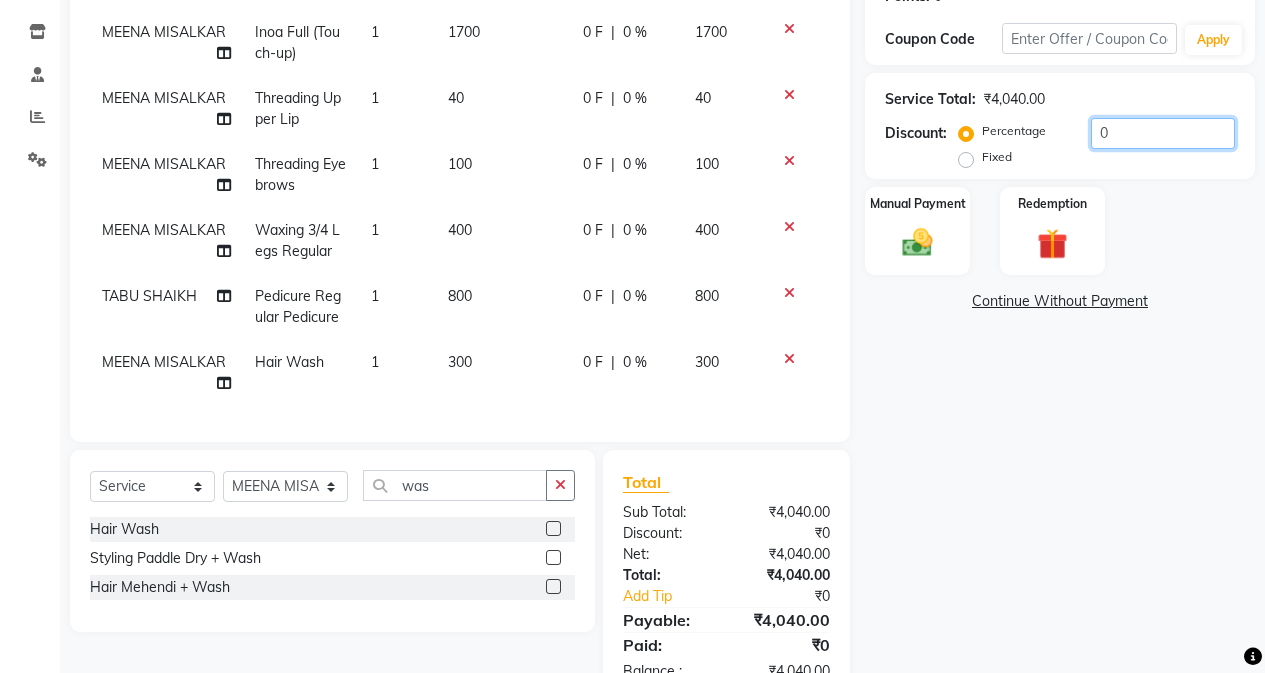 click on "0" 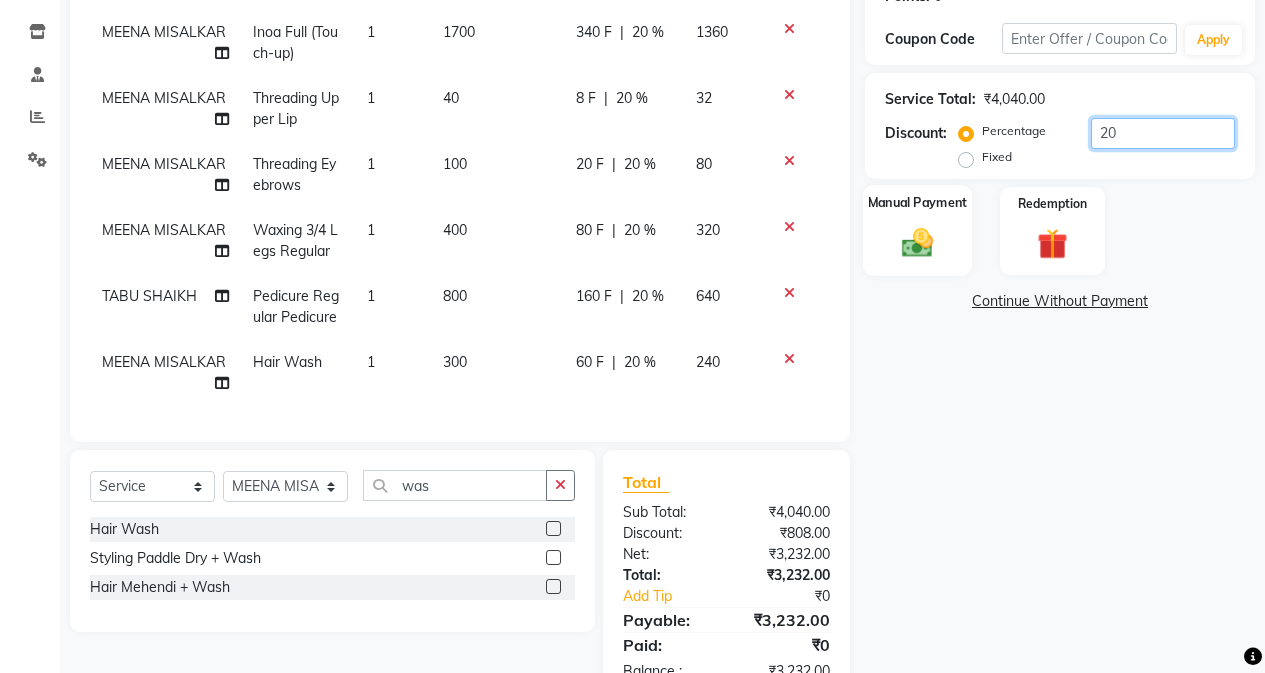 type on "20" 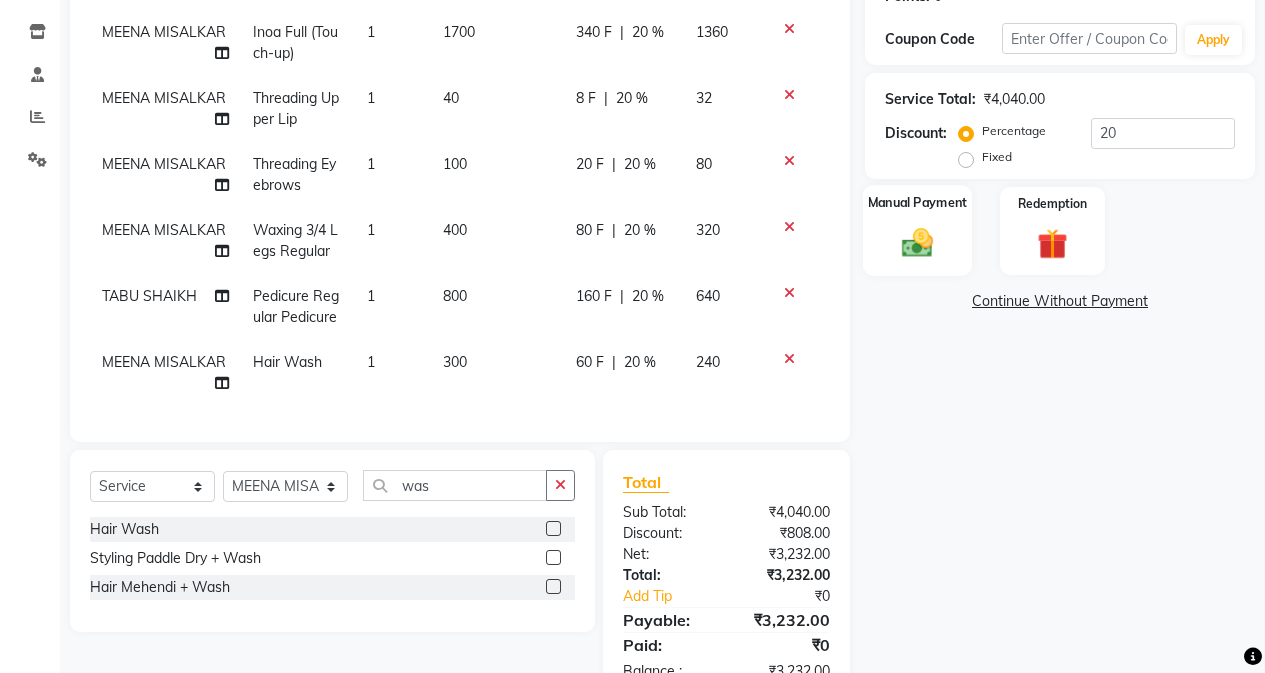 click 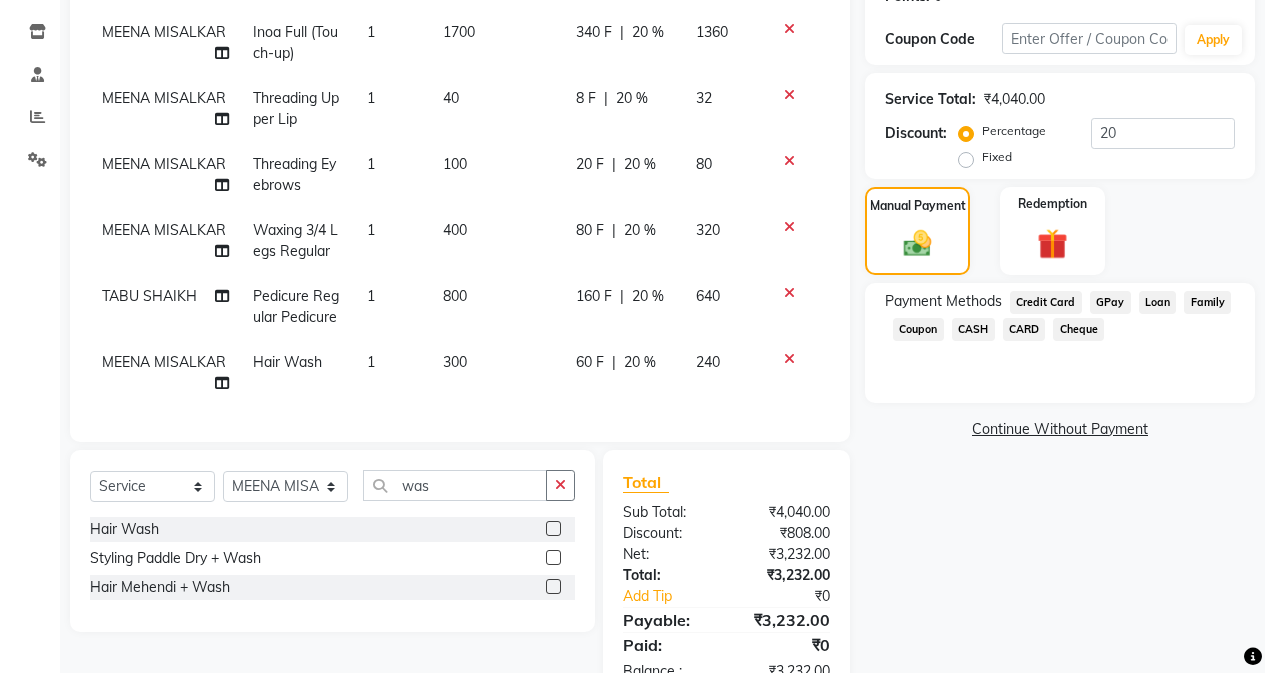 click on "CARD" 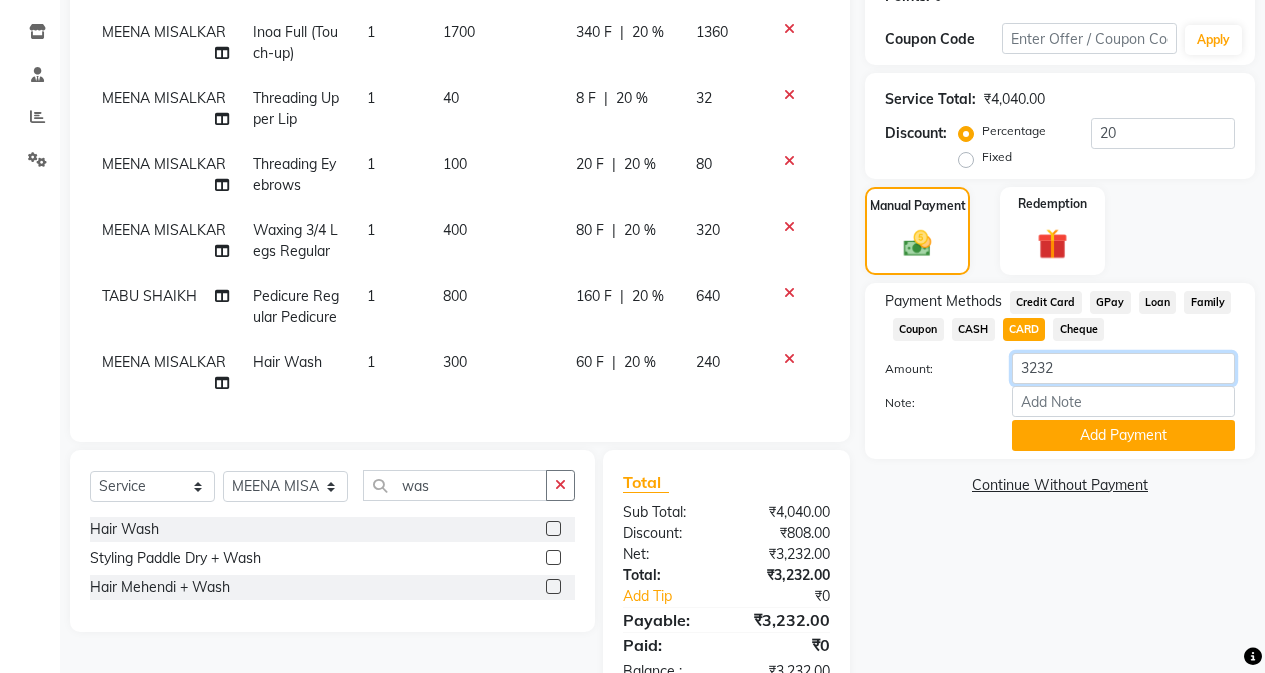 click on "3232" 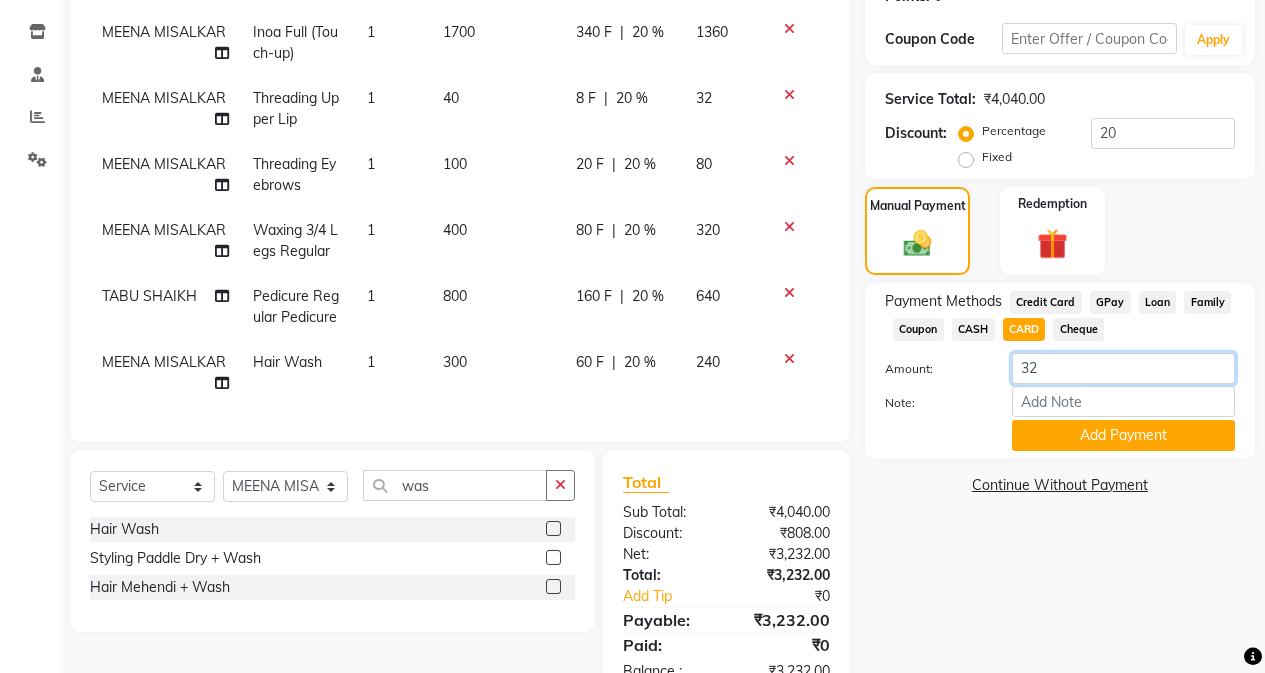 type on "3" 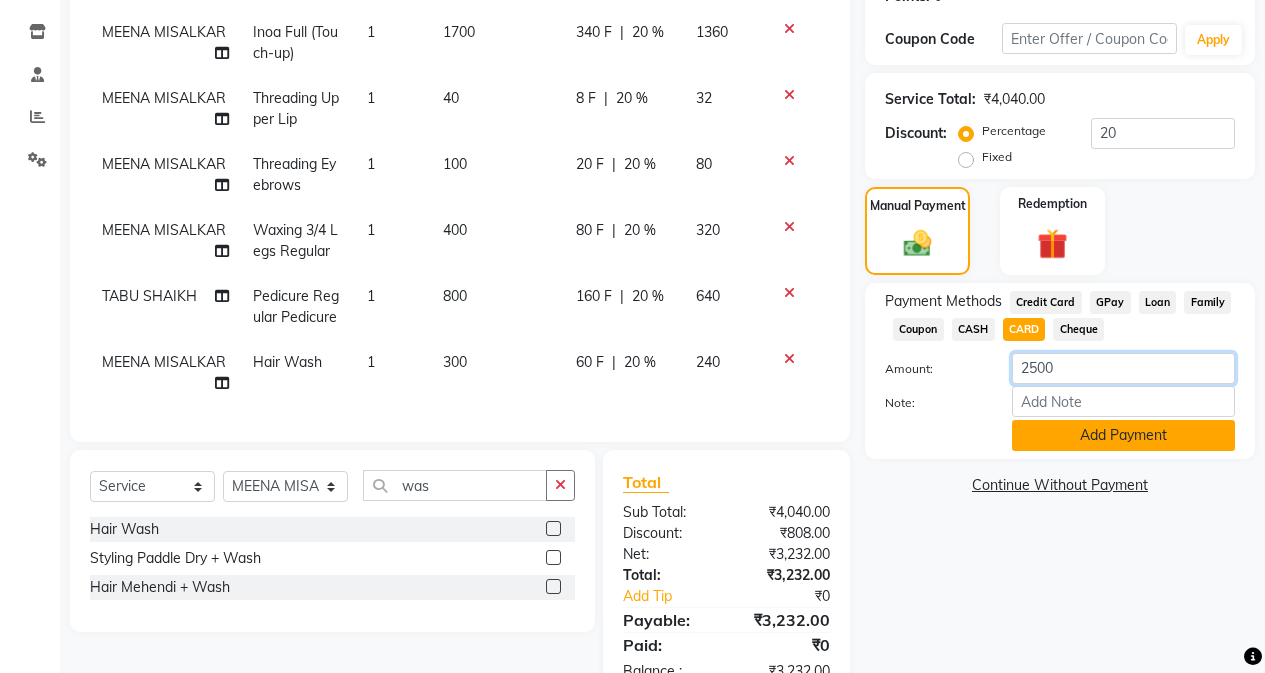 type on "2500" 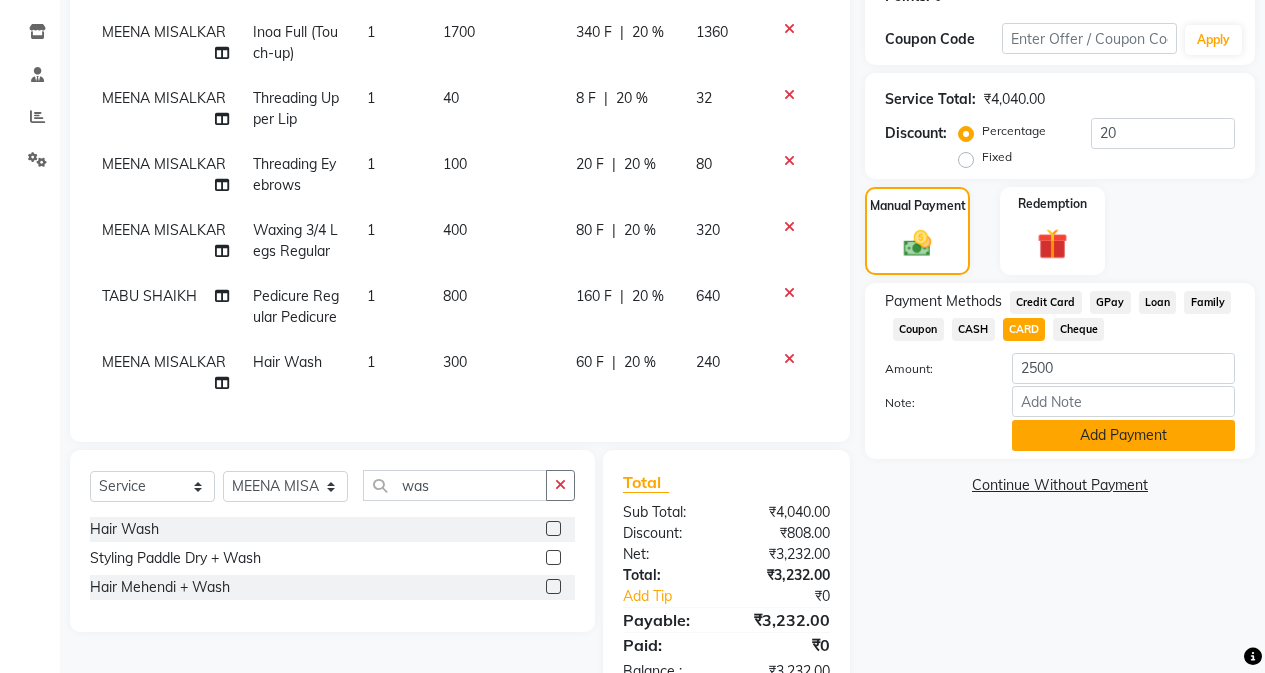 click on "Add Payment" 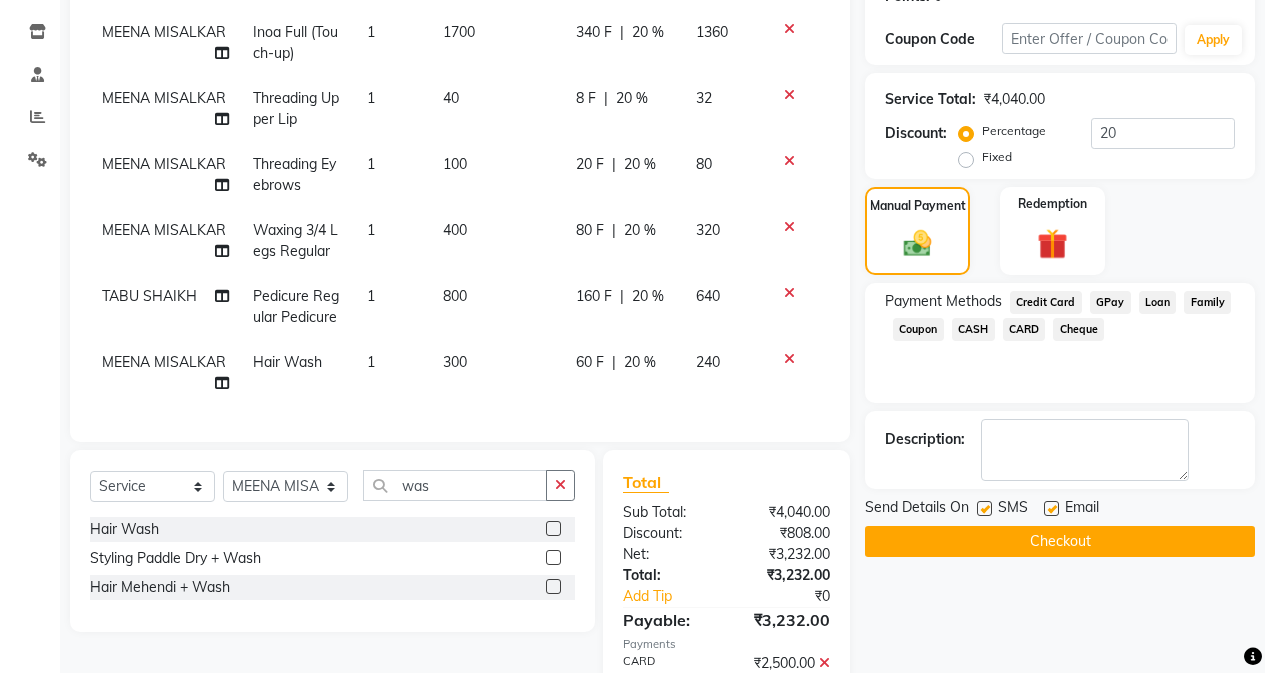 click on "CASH" 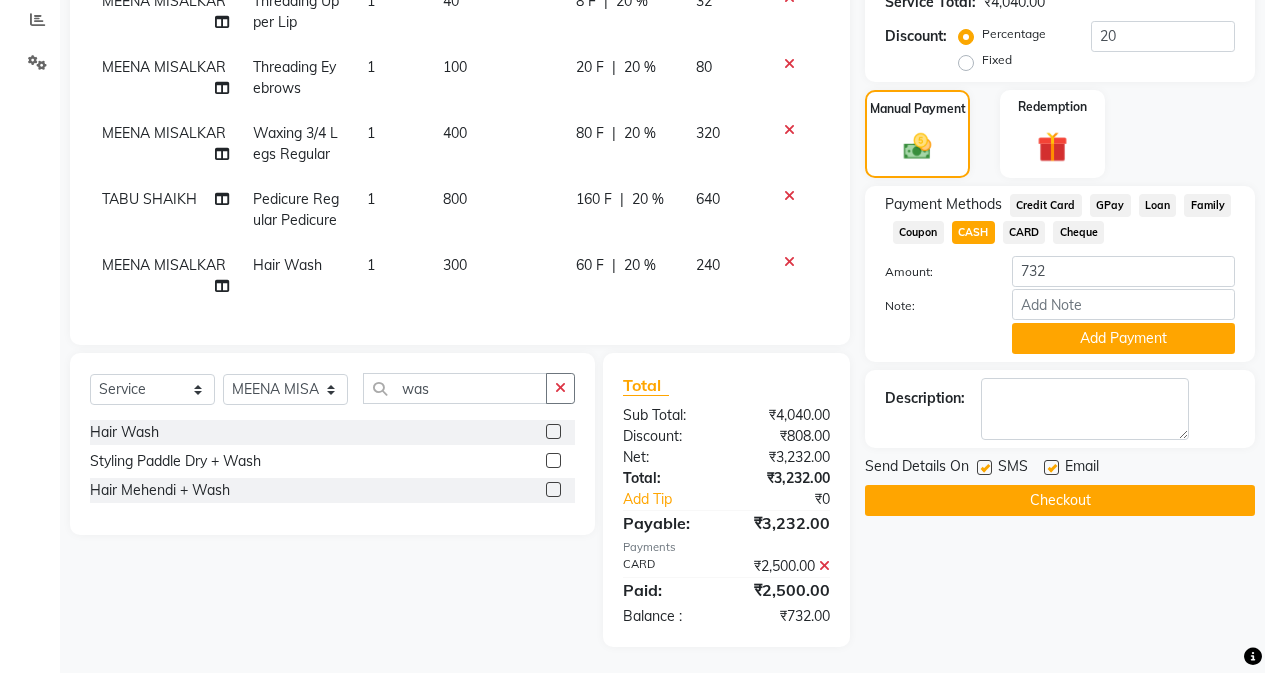 scroll, scrollTop: 427, scrollLeft: 0, axis: vertical 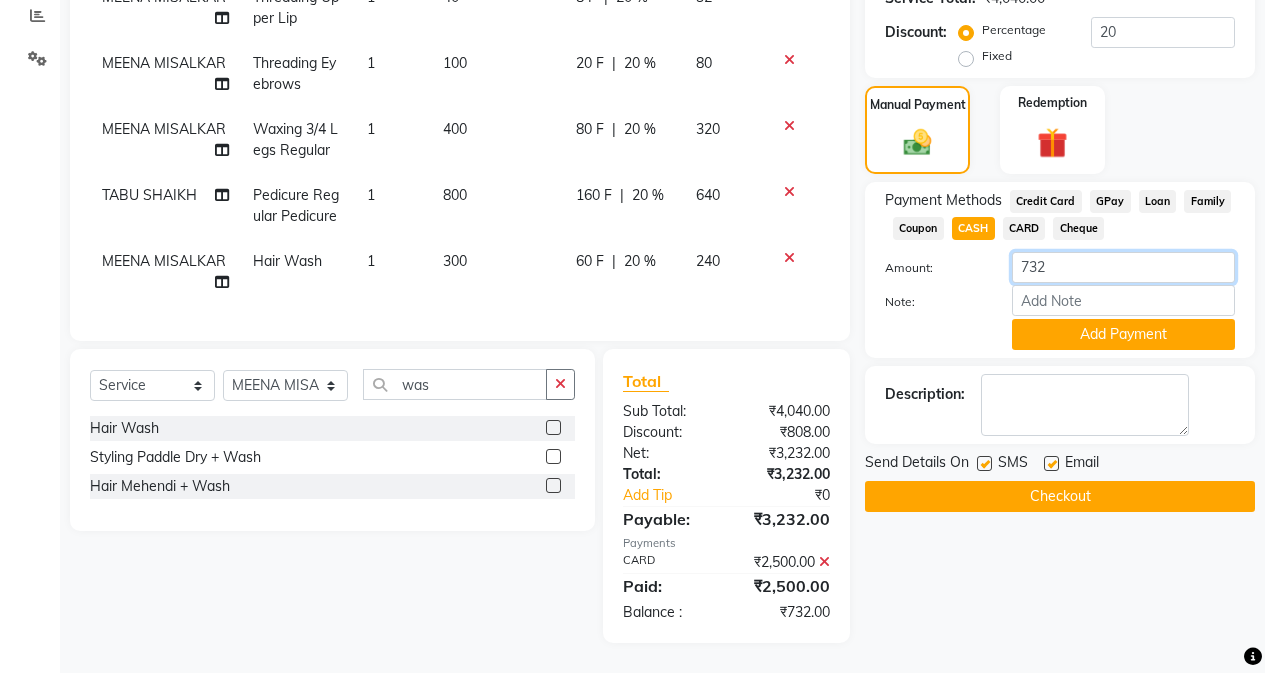 click on "732" 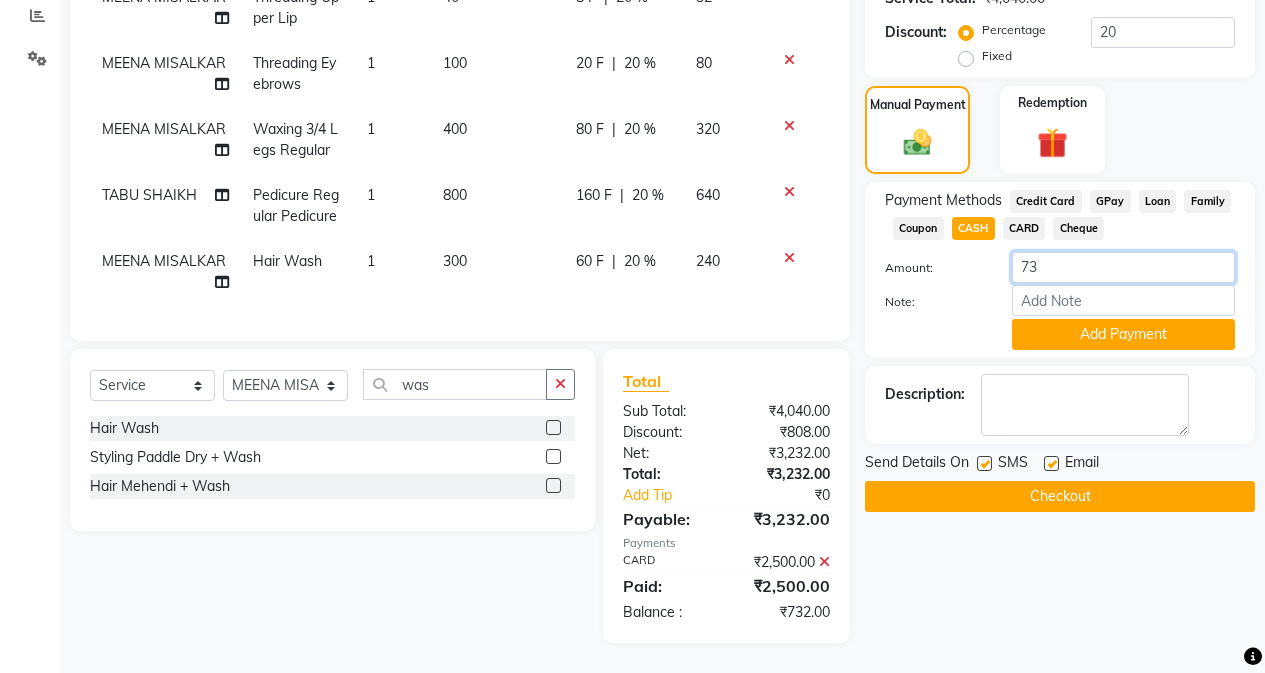 type on "7" 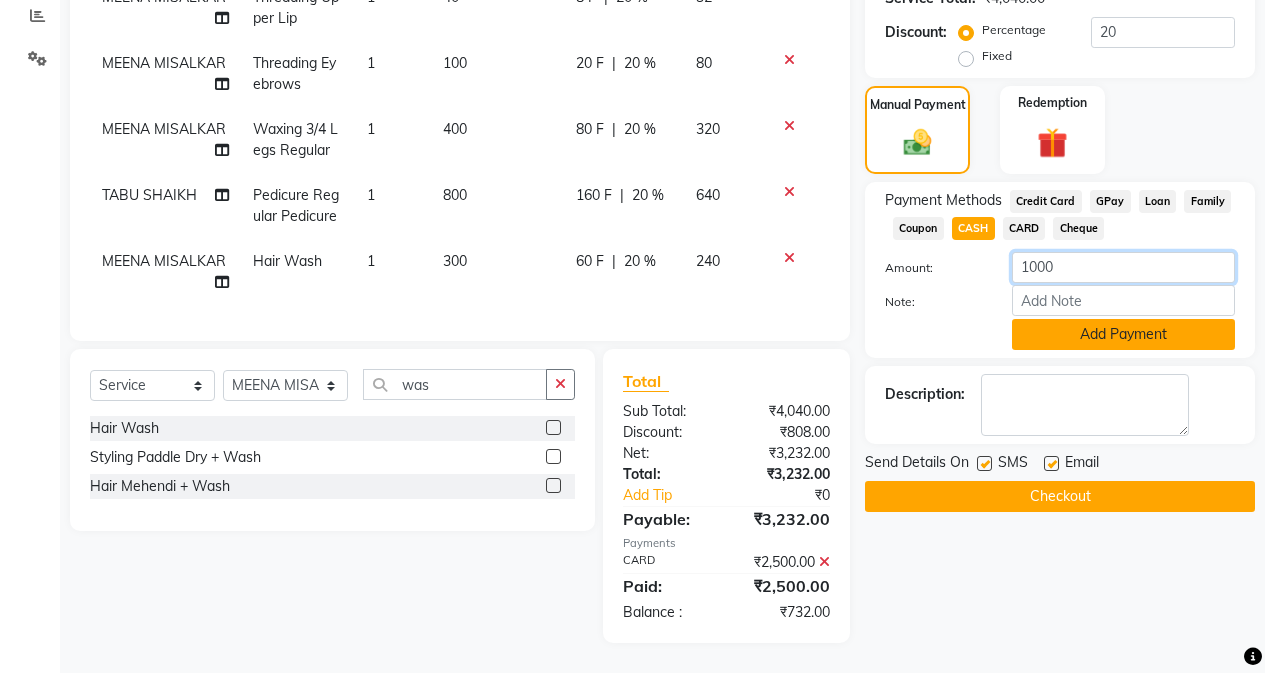 type on "1000" 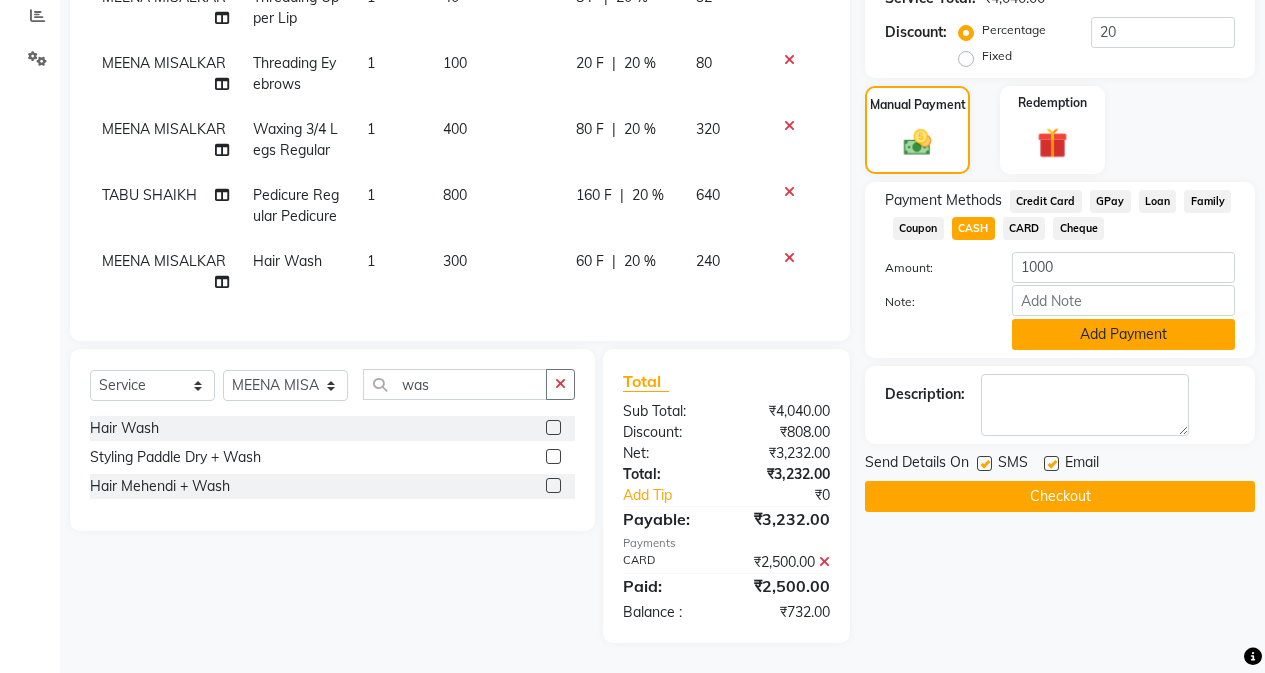 click on "Add Payment" 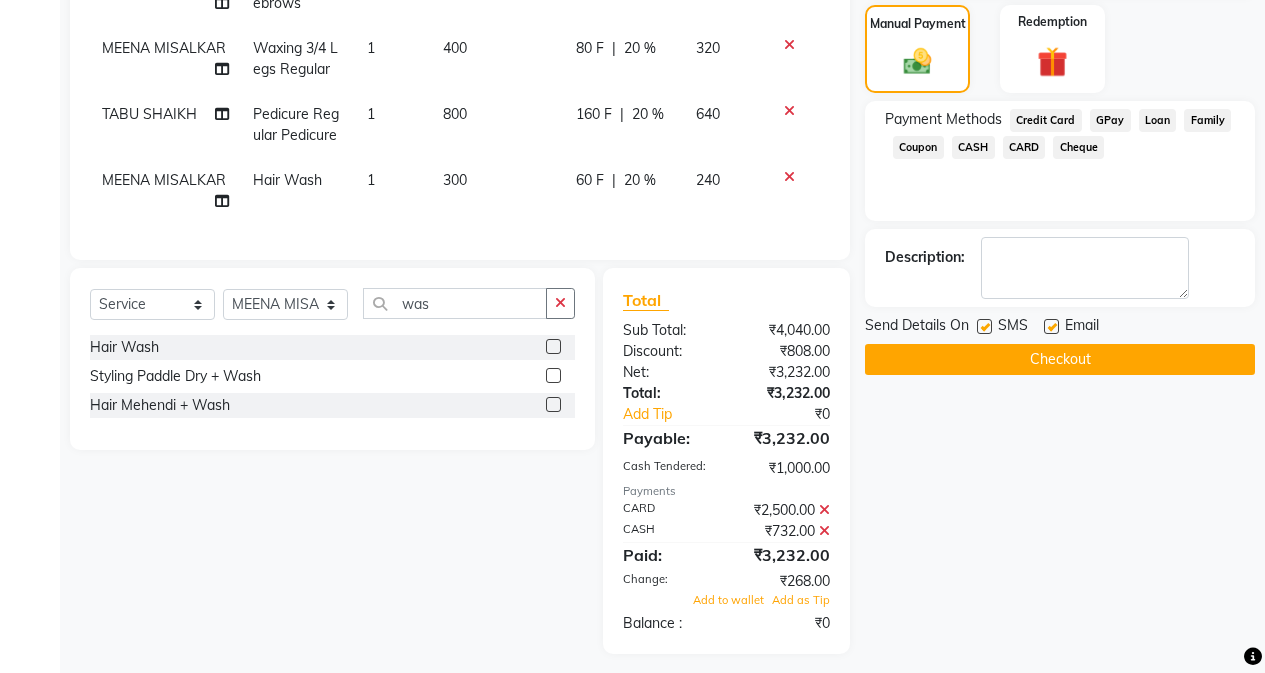 scroll, scrollTop: 519, scrollLeft: 0, axis: vertical 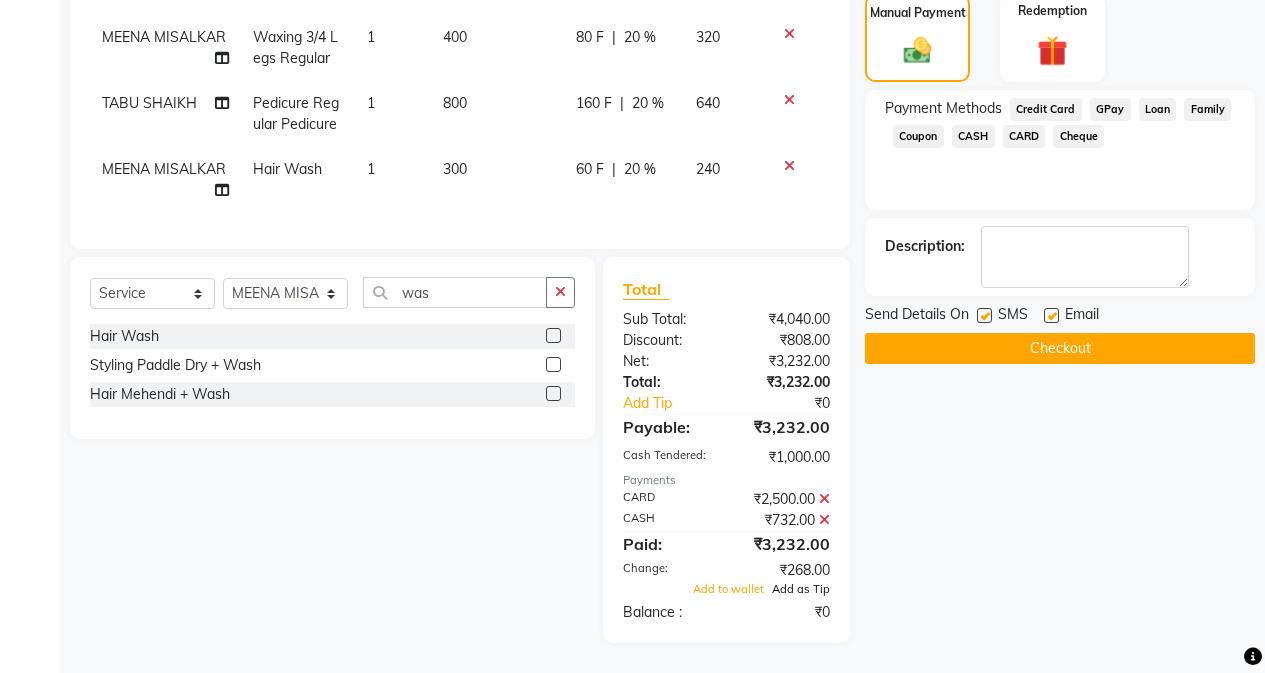 click on "Add as Tip" 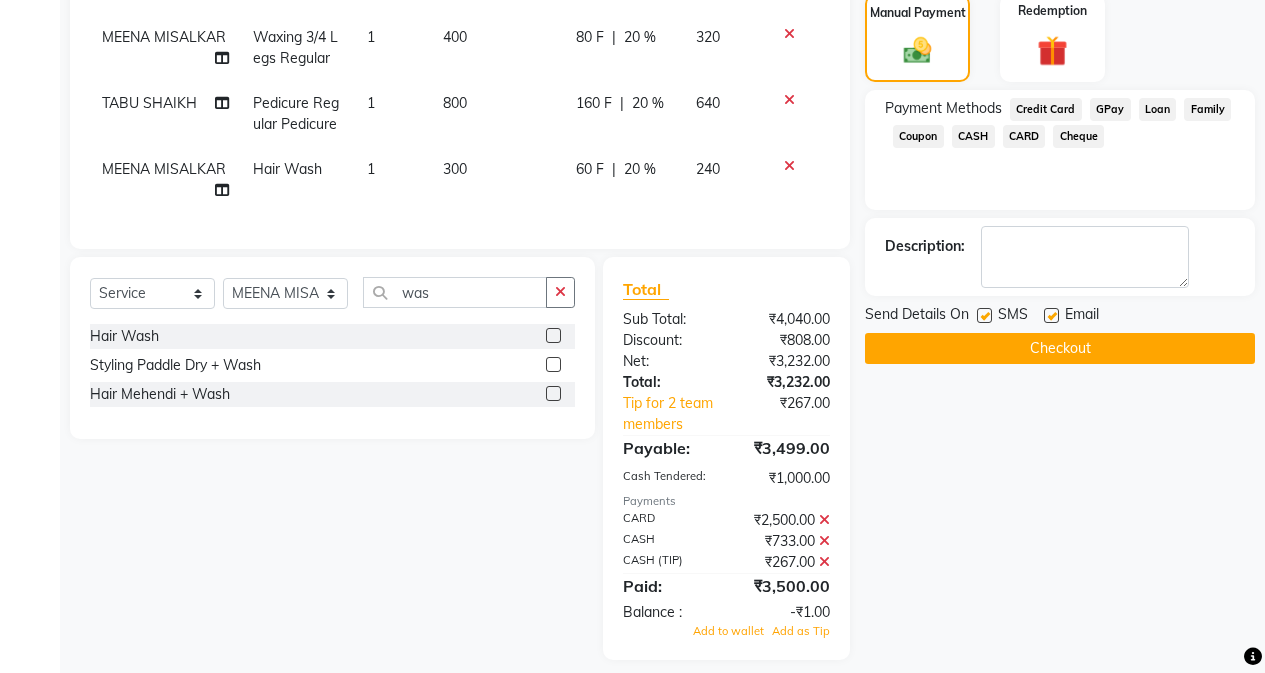 click 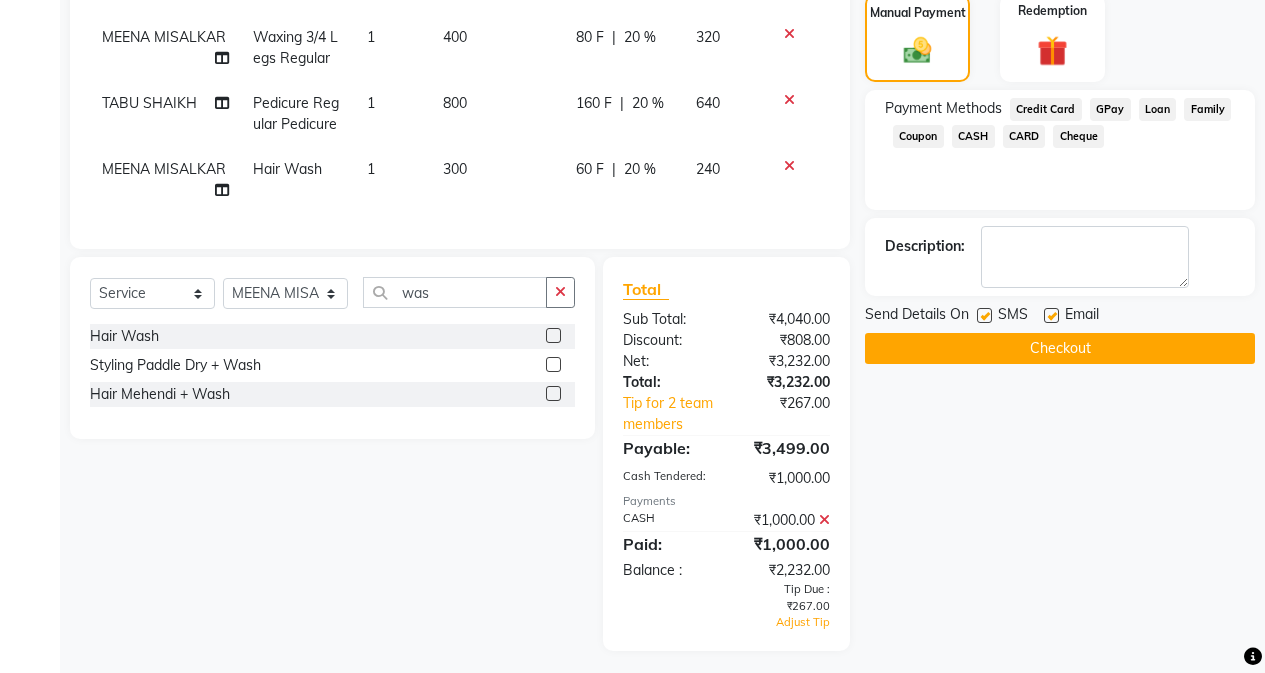 click 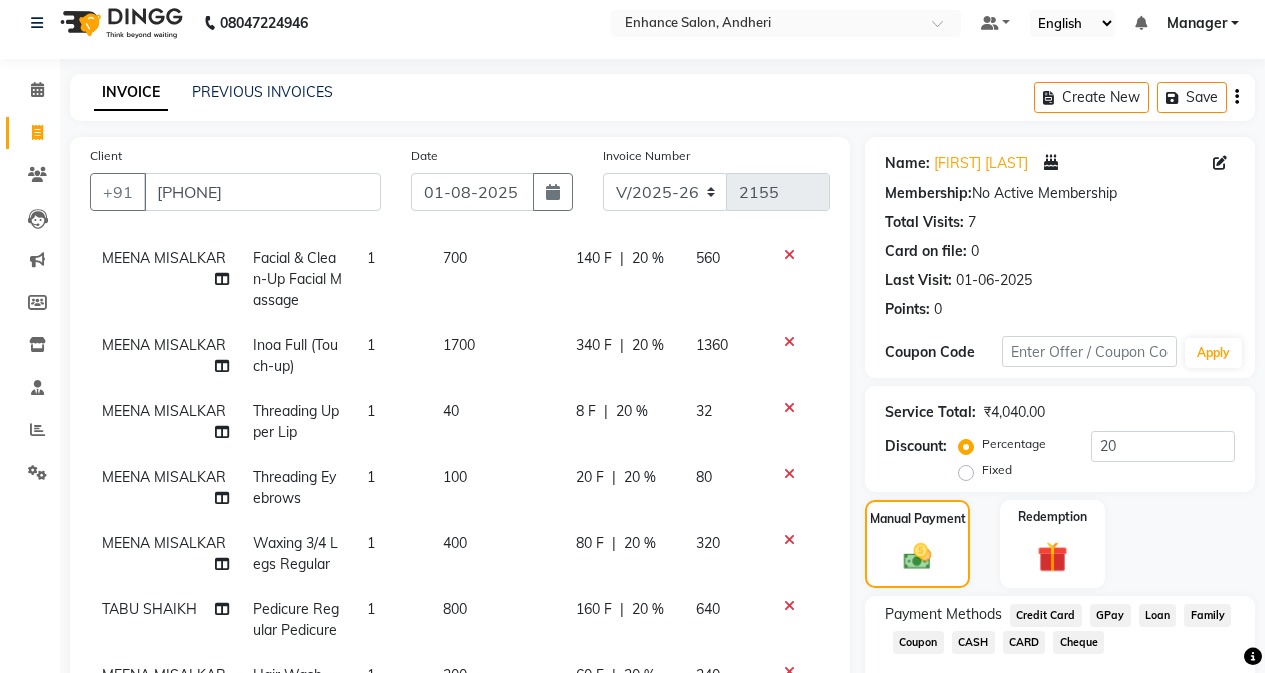 scroll, scrollTop: 6, scrollLeft: 0, axis: vertical 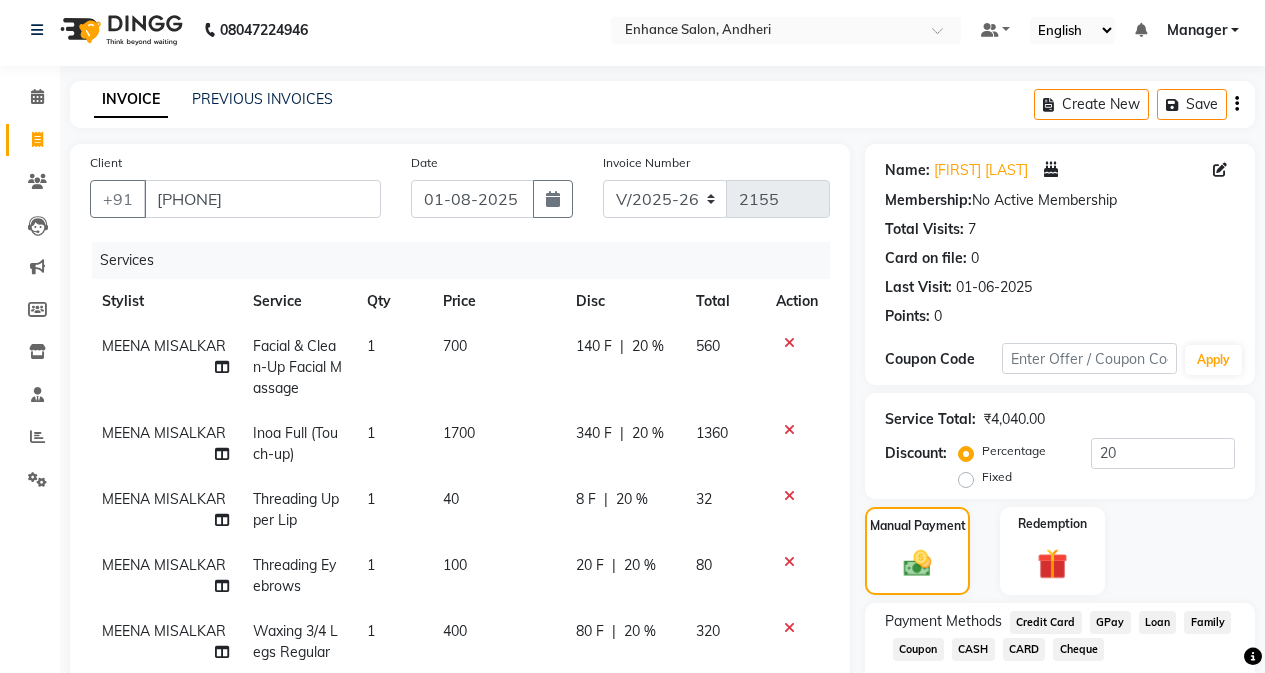 click on "PREVIOUS INVOICES" 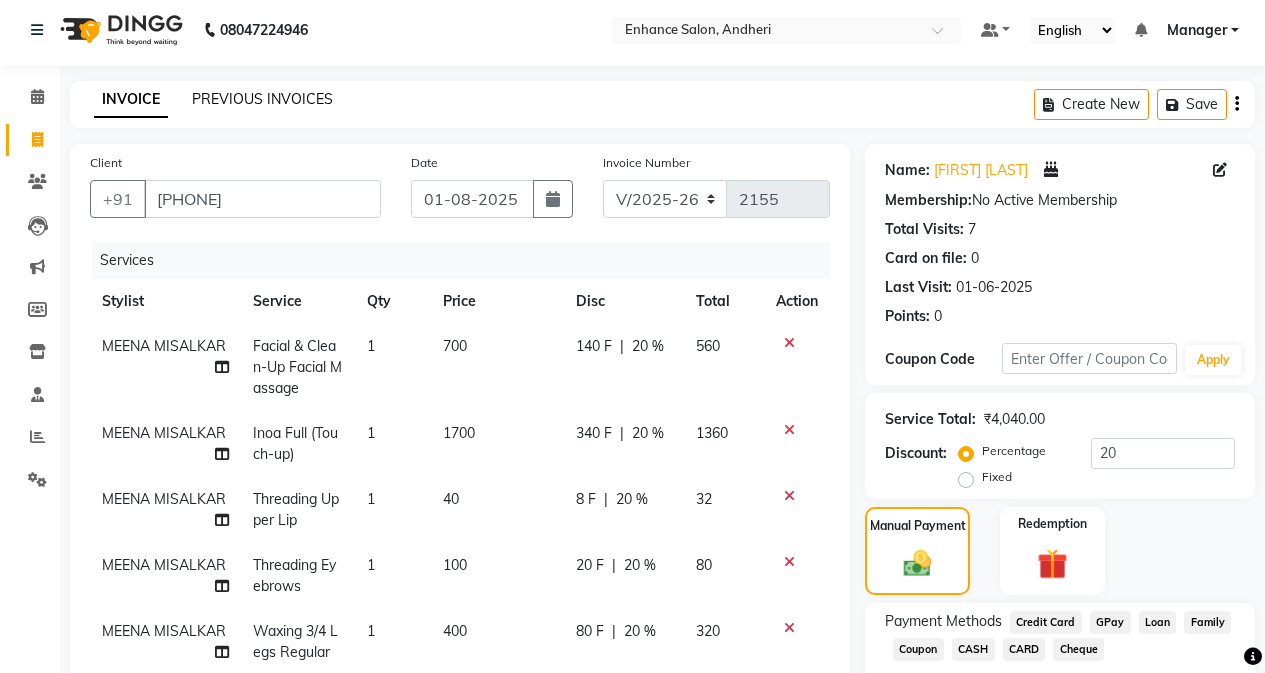 click on "PREVIOUS INVOICES" 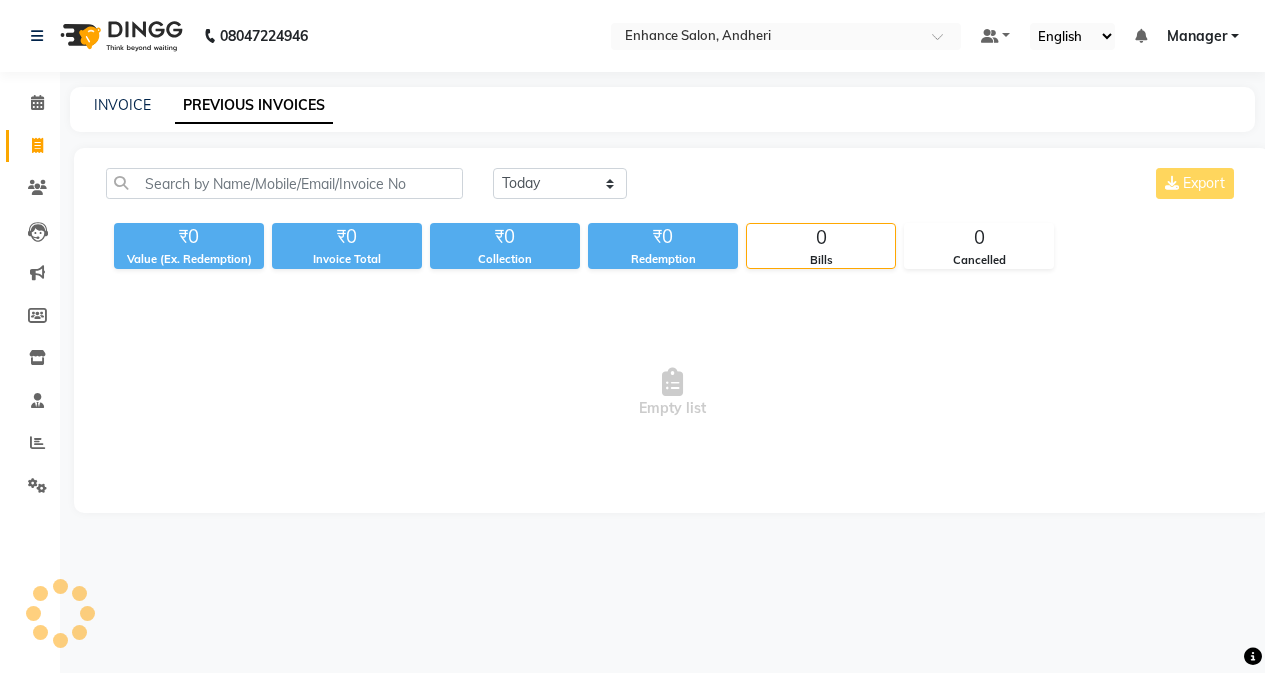 scroll, scrollTop: 0, scrollLeft: 0, axis: both 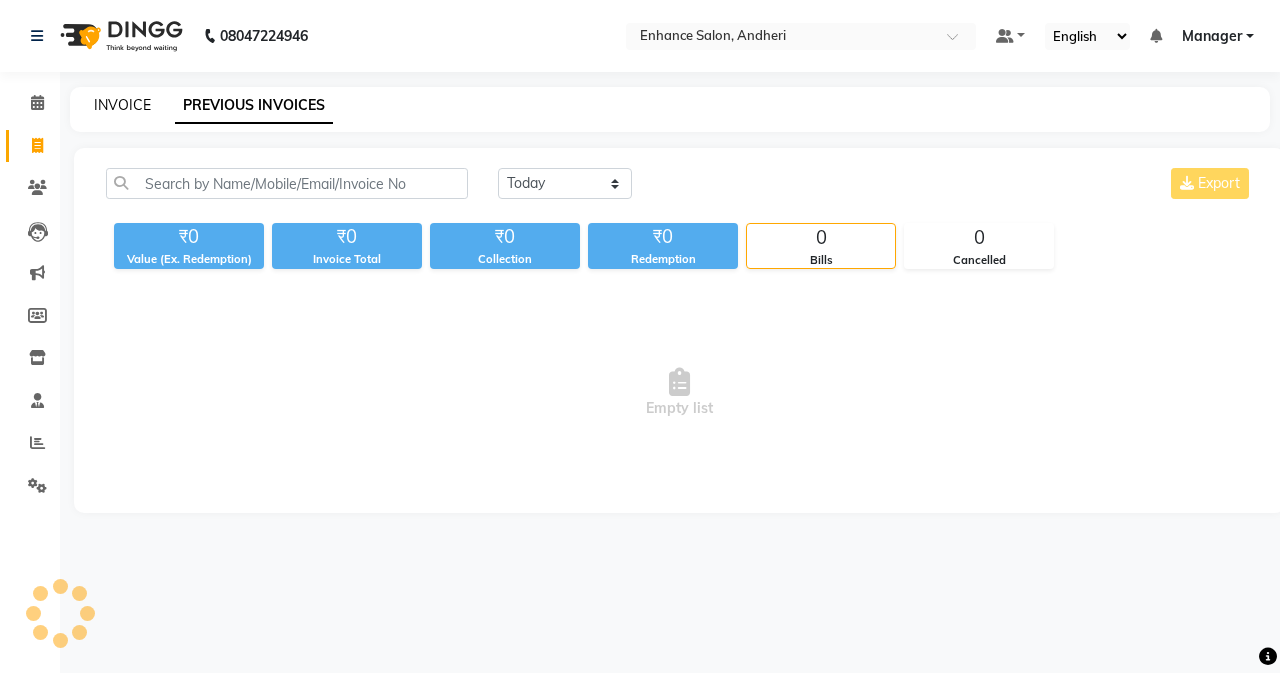 click on "INVOICE" 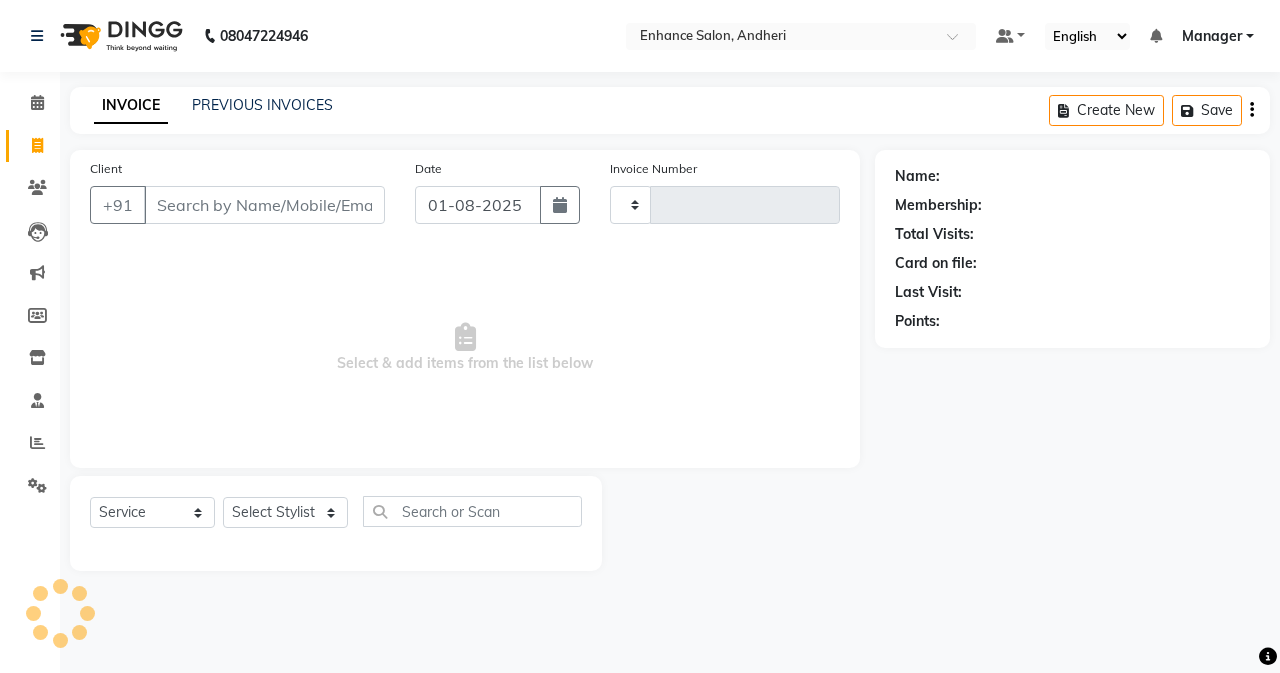 type on "2155" 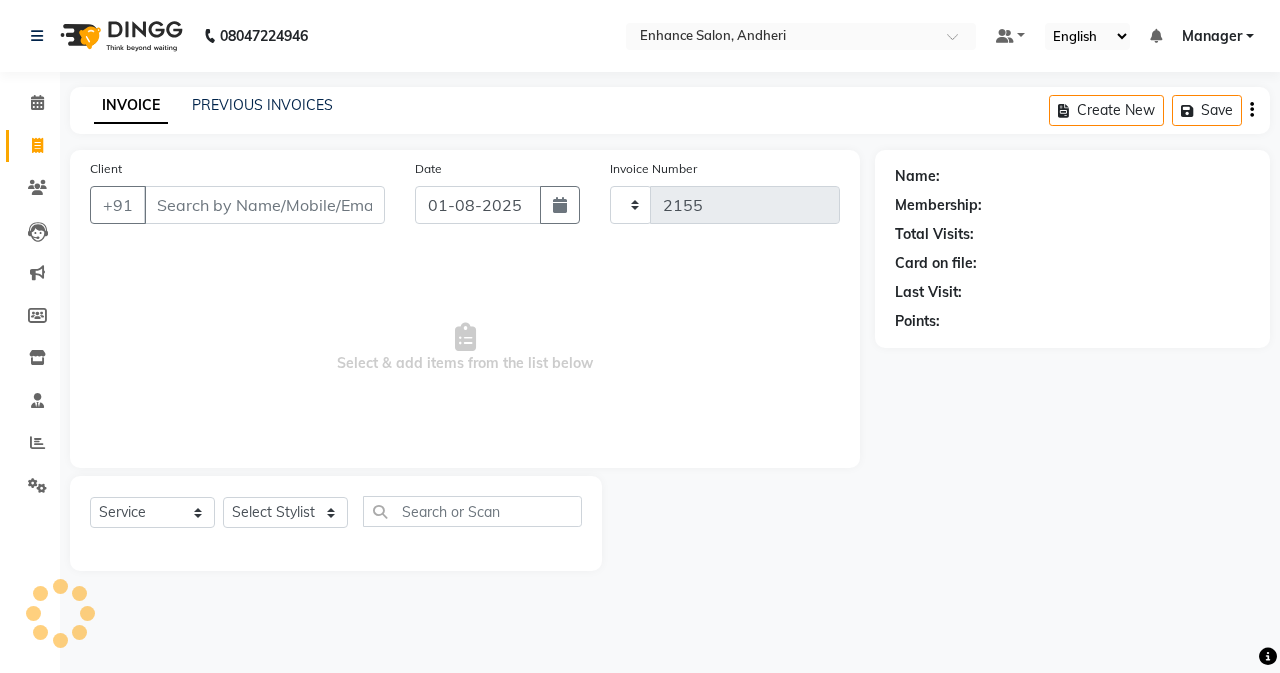 select on "7236" 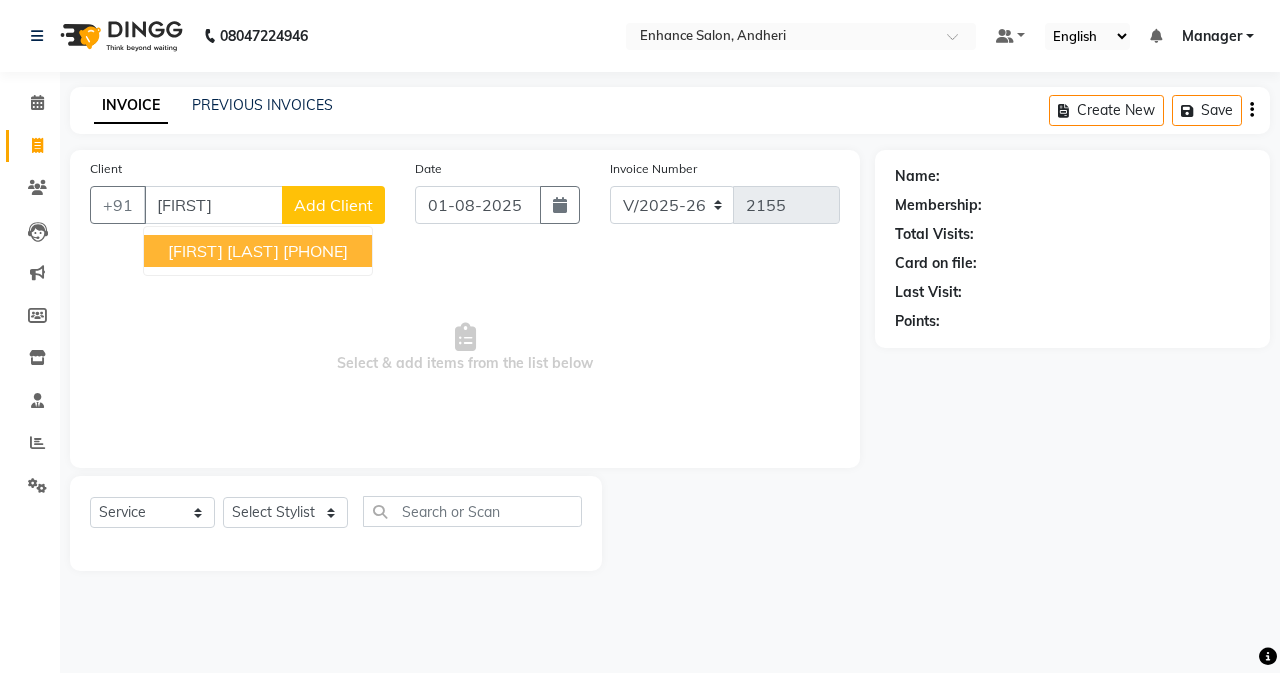 click on "[FIRST] [LAST]" at bounding box center [223, 251] 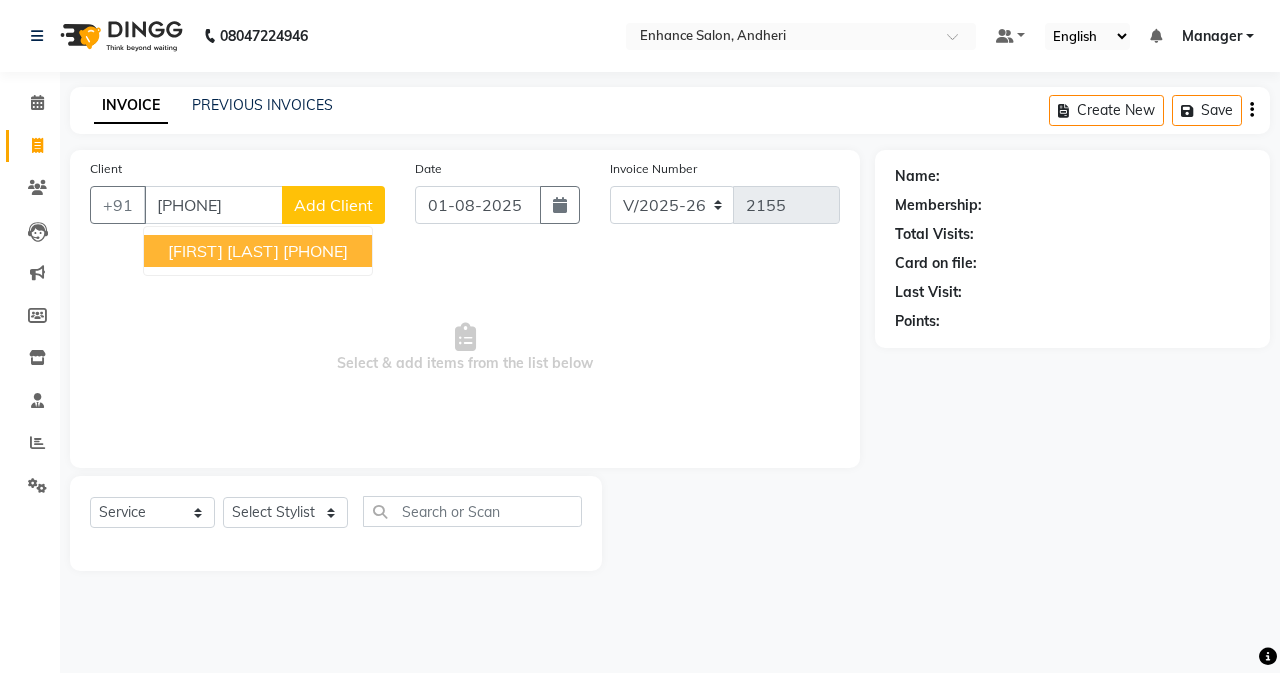type 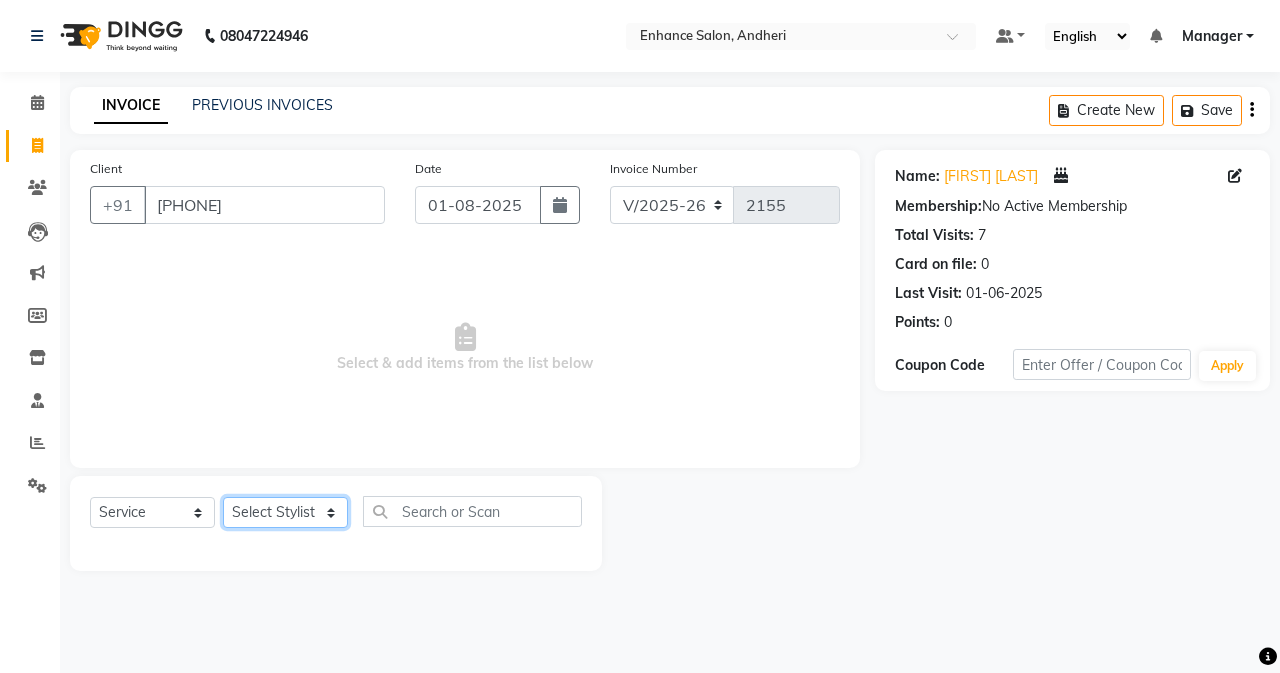 click on "Select Stylist Admin Arifa  ESHA CHAUHAN FARIDA SHAIKH Manager MEENA MISALKAR Minal NAMYA SALIAN POONAM KATEL RACHNA SAWANT Ranu nails REEMA MANGELA SHAMINA SHAIKH SHEFALI SHETTY TABU SHAIKH" 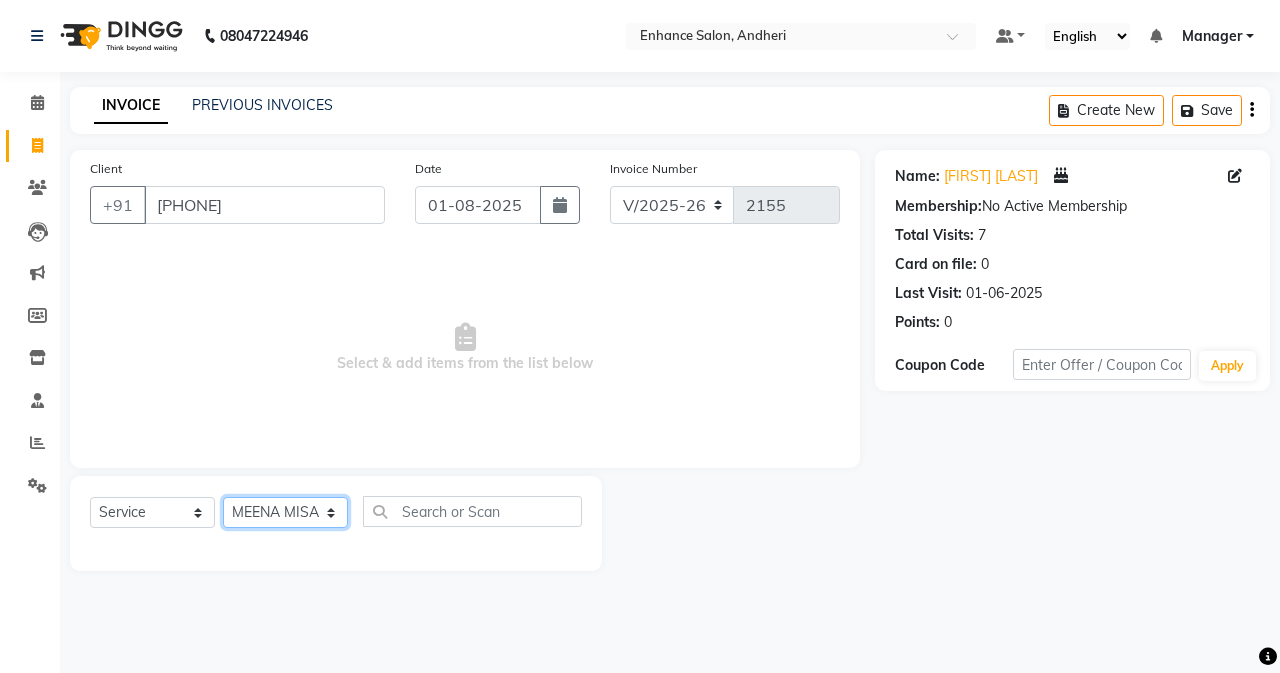 click on "Select Stylist Admin Arifa  ESHA CHAUHAN FARIDA SHAIKH Manager MEENA MISALKAR Minal NAMYA SALIAN POONAM KATEL RACHNA SAWANT Ranu nails REEMA MANGELA SHAMINA SHAIKH SHEFALI SHETTY TABU SHAIKH" 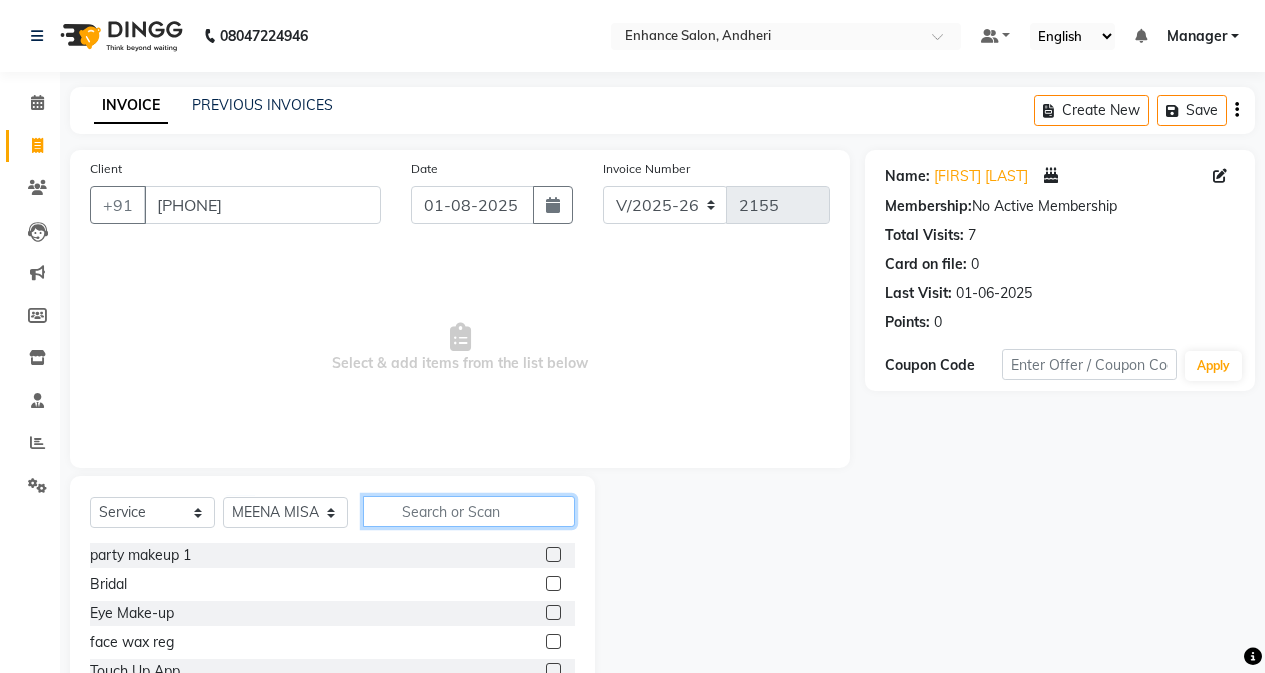 click 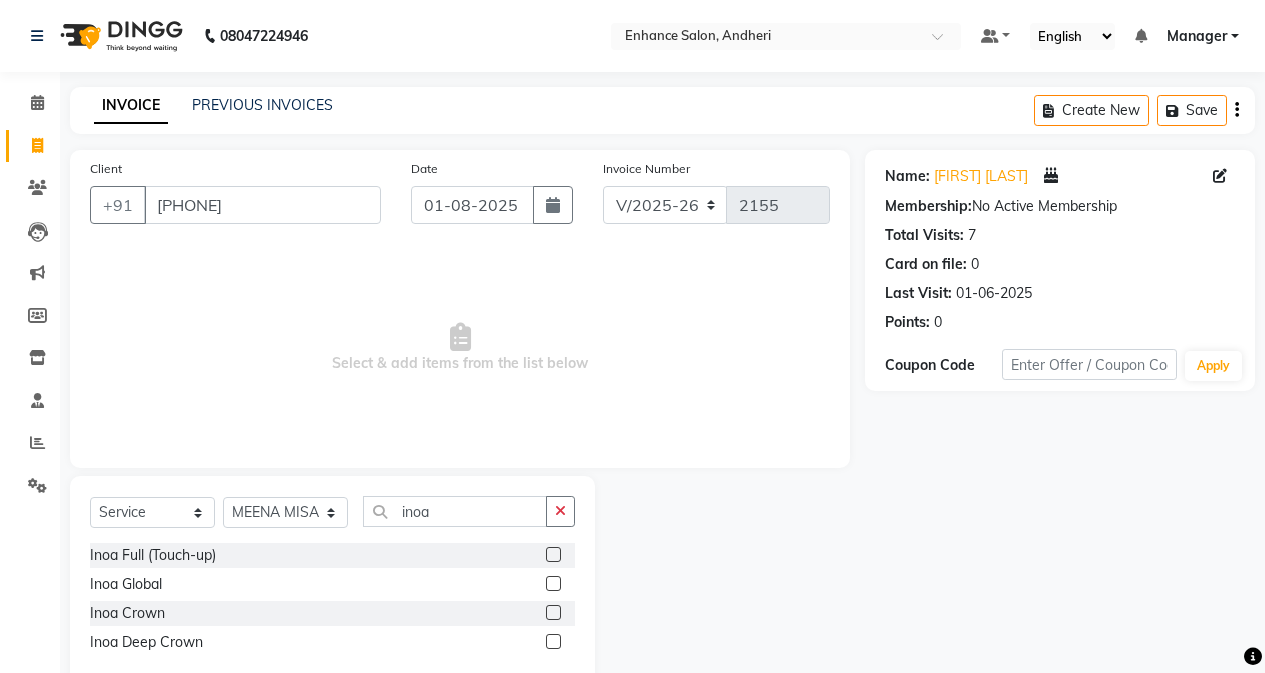 click 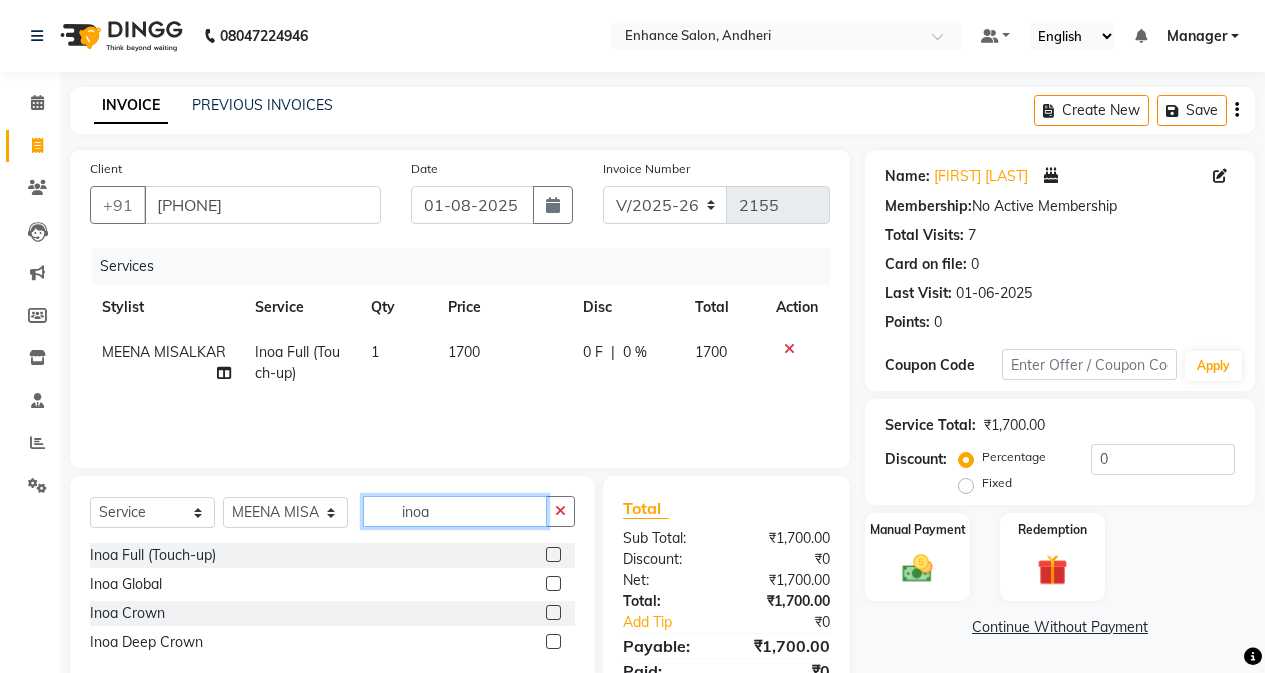 click on "inoa" 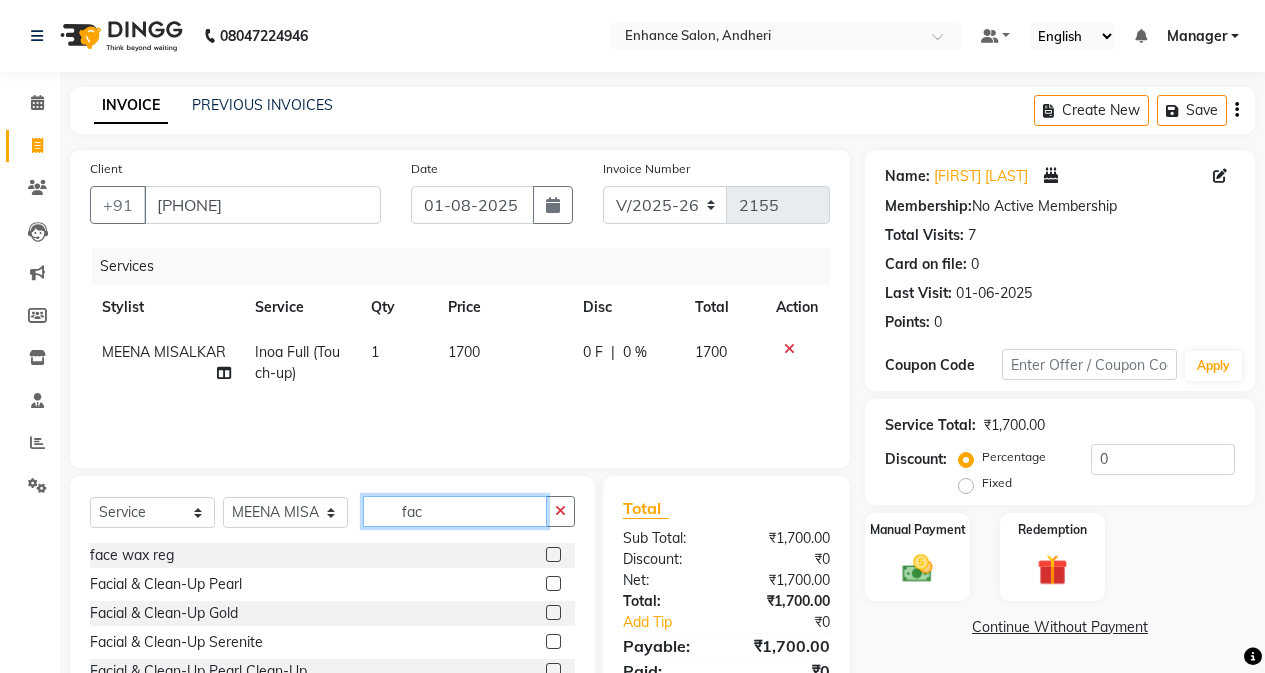 scroll, scrollTop: 128, scrollLeft: 0, axis: vertical 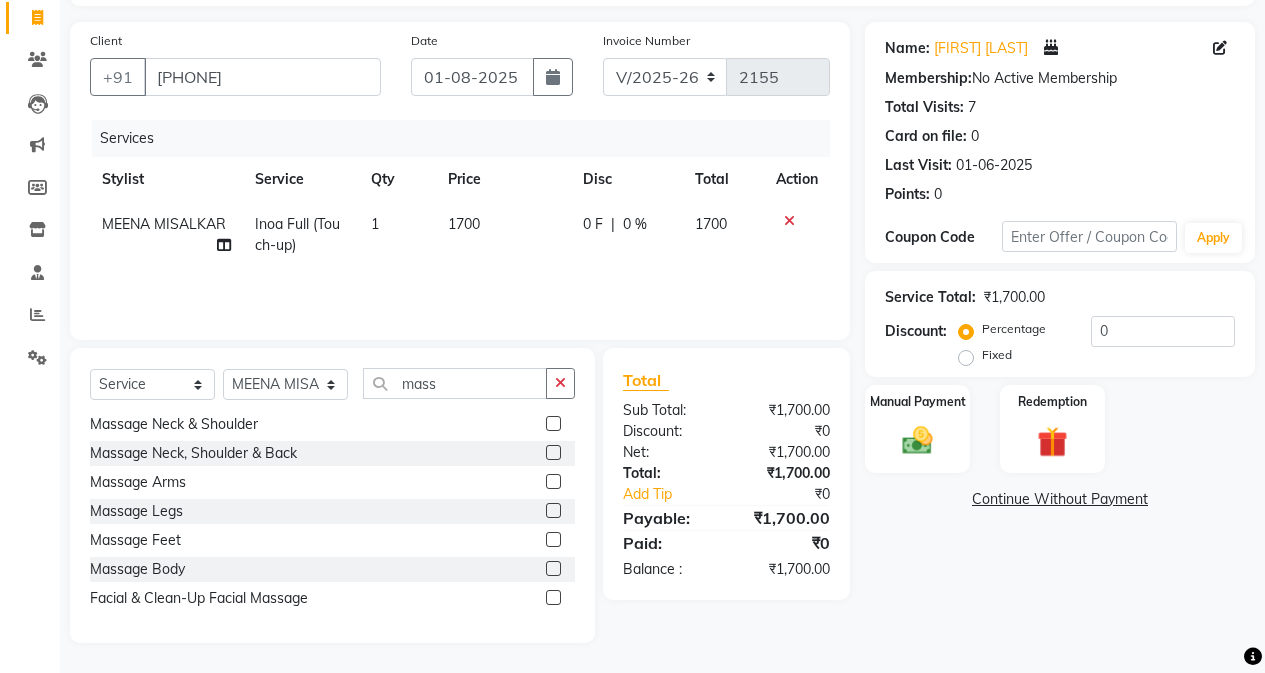 click 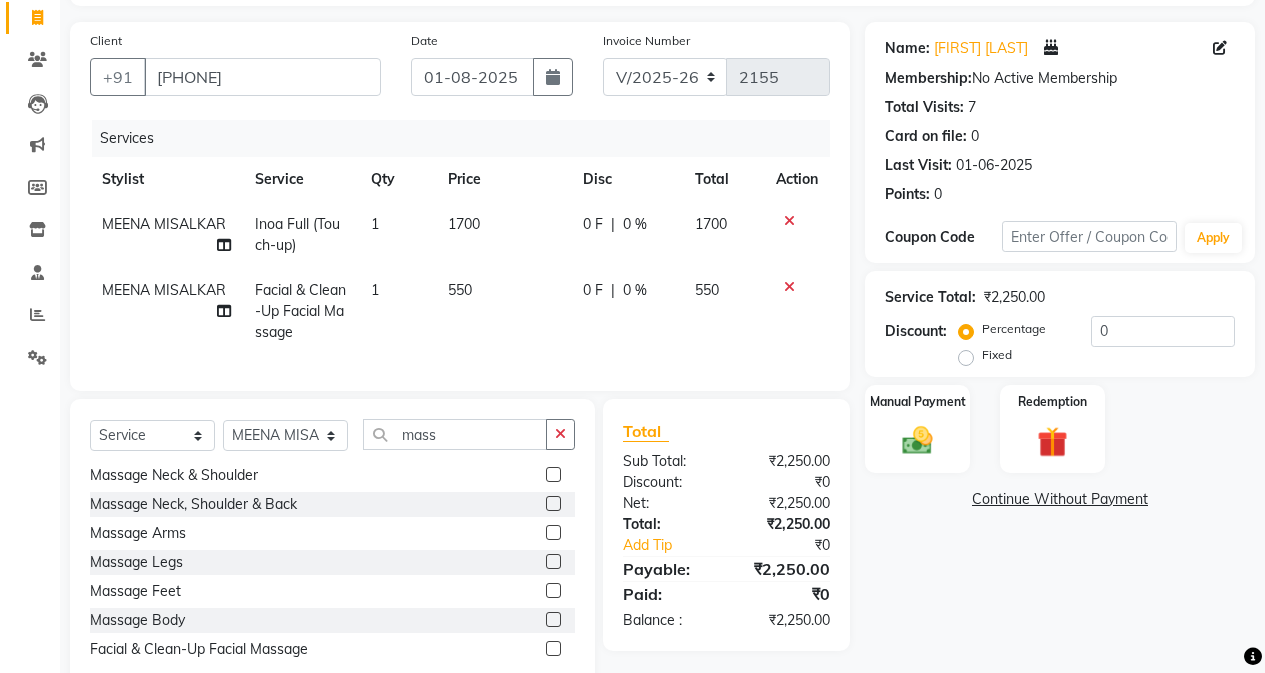 click on "550" 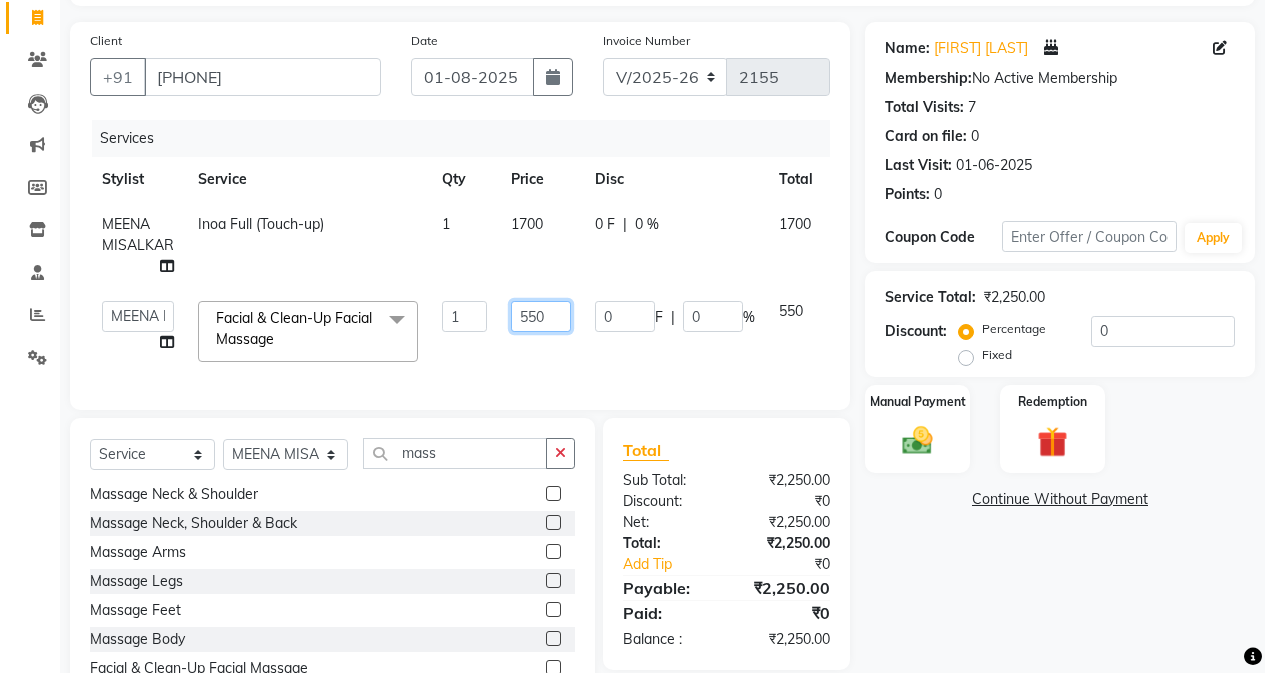 click on "550" 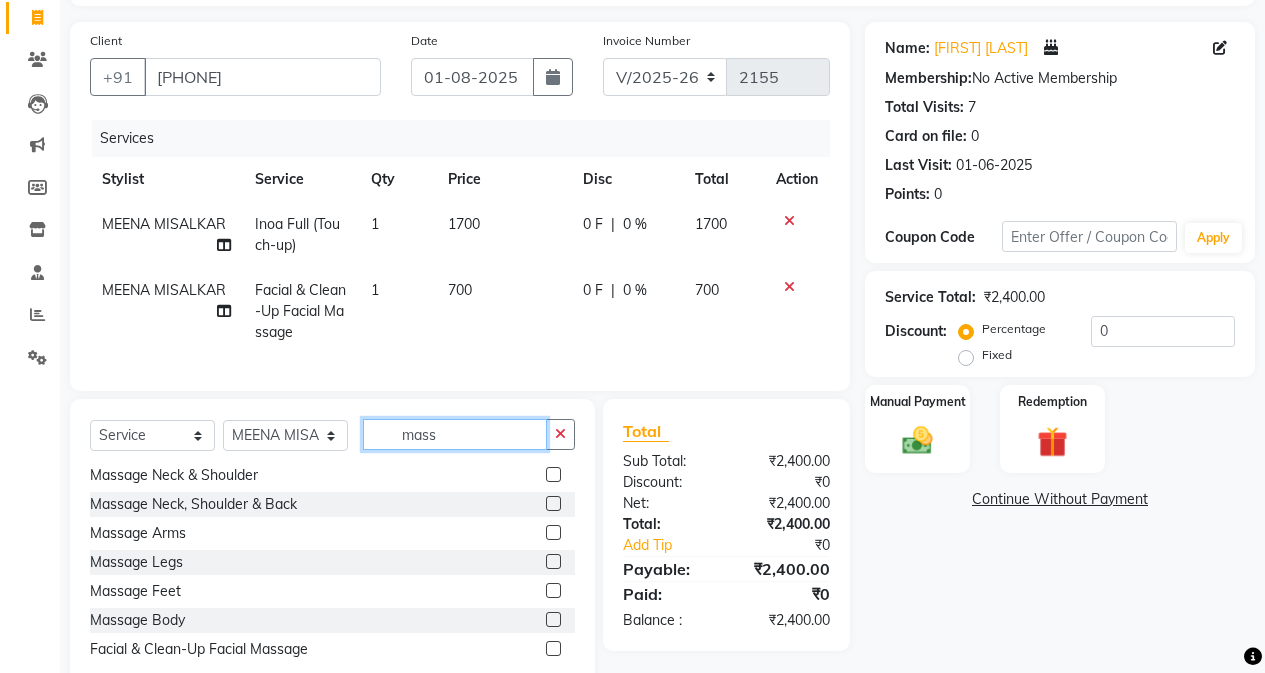 click on "mass" 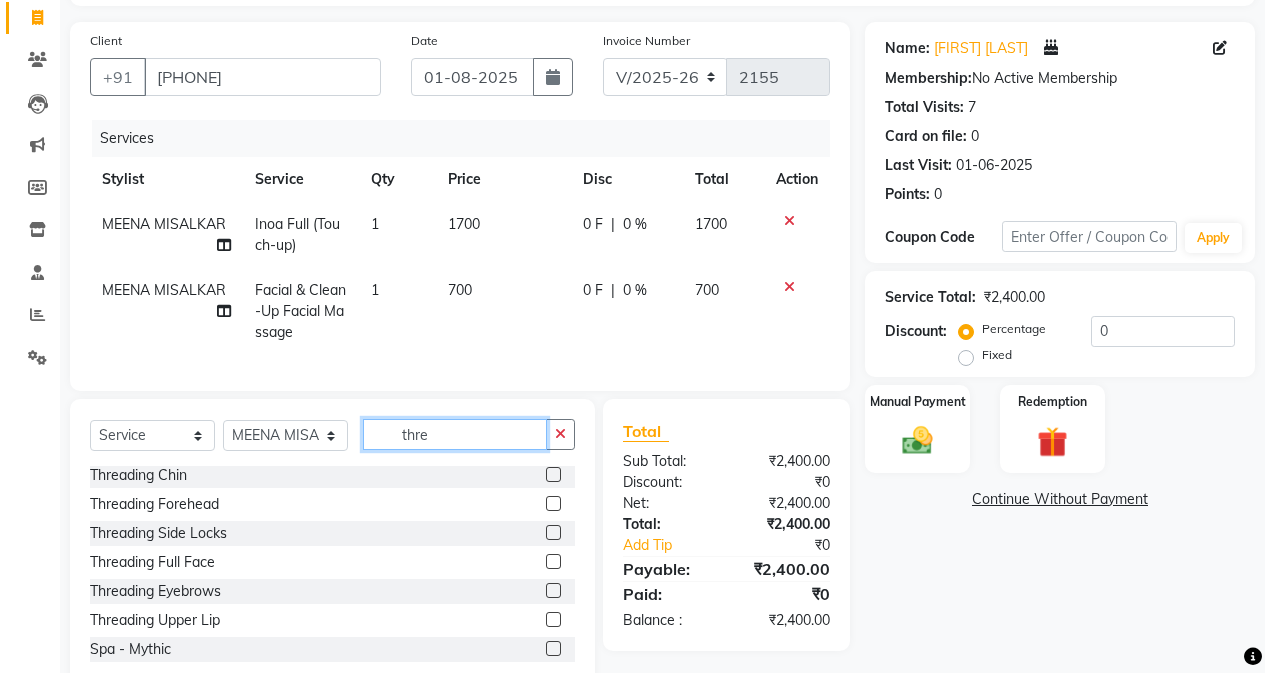 scroll, scrollTop: 3, scrollLeft: 0, axis: vertical 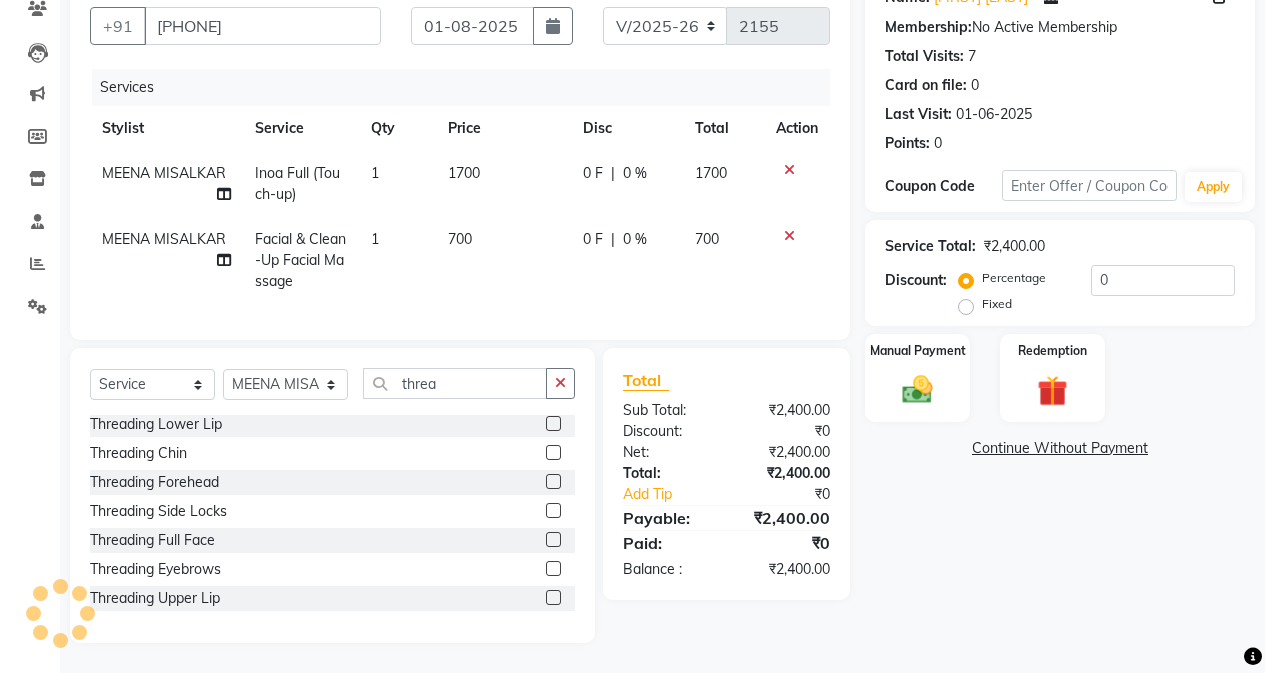 click 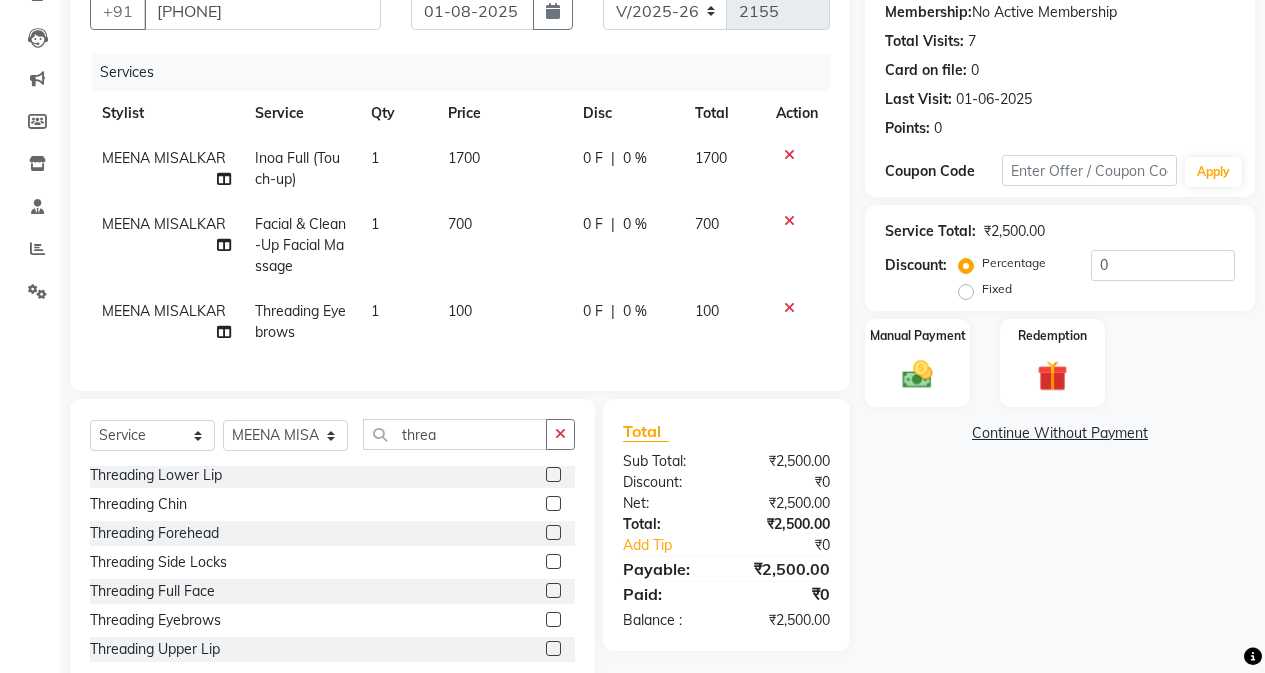 scroll, scrollTop: 260, scrollLeft: 0, axis: vertical 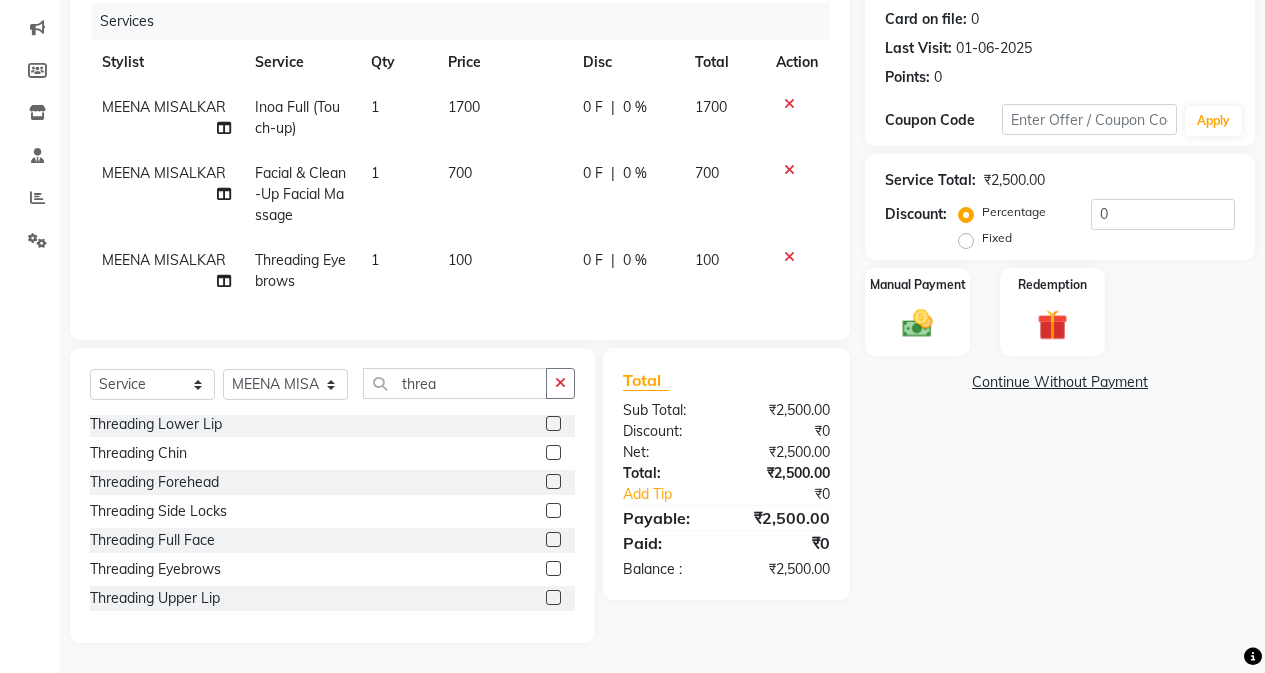 click 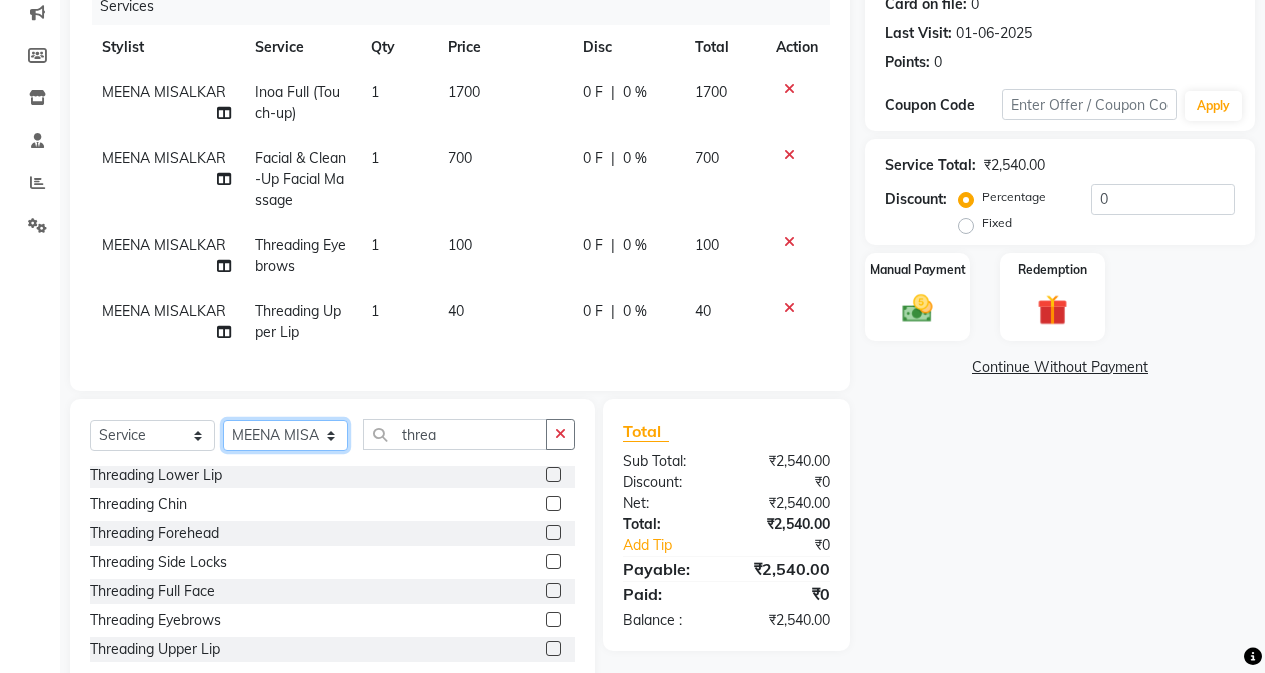 click on "Select Stylist Admin Arifa  ESHA CHAUHAN FARIDA SHAIKH Manager MEENA MISALKAR Minal NAMYA SALIAN POONAM KATEL RACHNA SAWANT Ranu nails REEMA MANGELA SHAMINA SHAIKH SHEFALI SHETTY TABU SHAIKH" 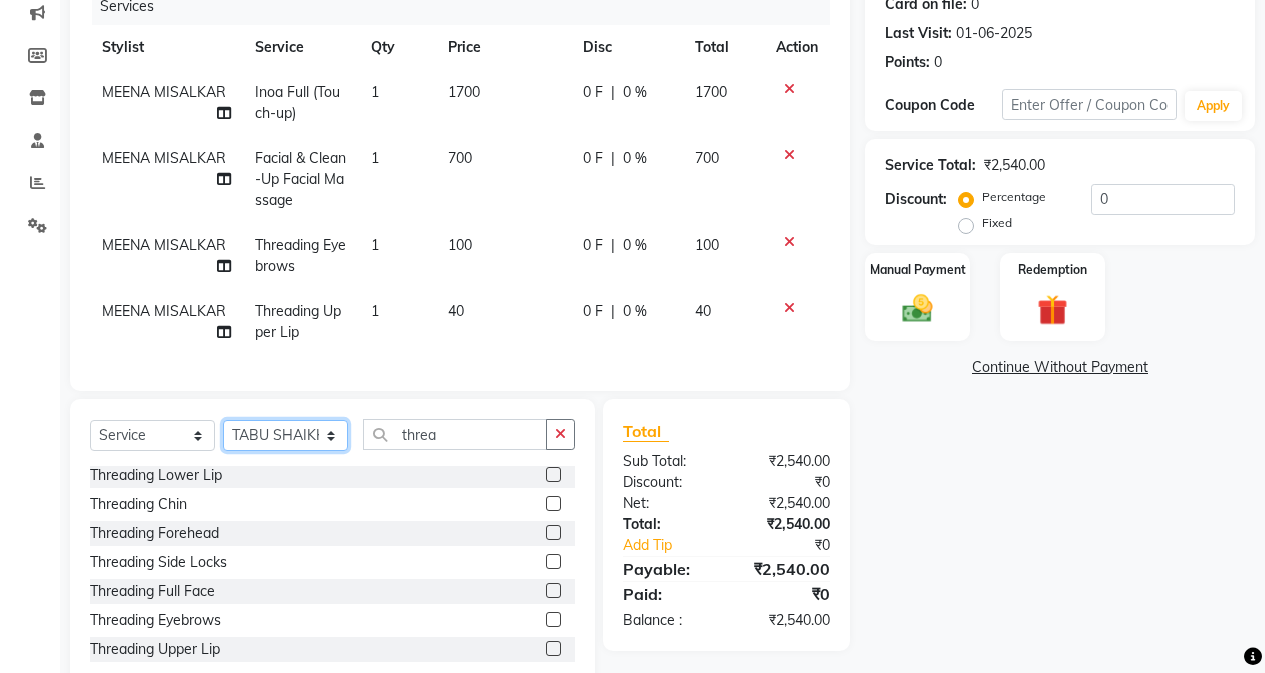 click on "Select Stylist Admin Arifa  ESHA CHAUHAN FARIDA SHAIKH Manager MEENA MISALKAR Minal NAMYA SALIAN POONAM KATEL RACHNA SAWANT Ranu nails REEMA MANGELA SHAMINA SHAIKH SHEFALI SHETTY TABU SHAIKH" 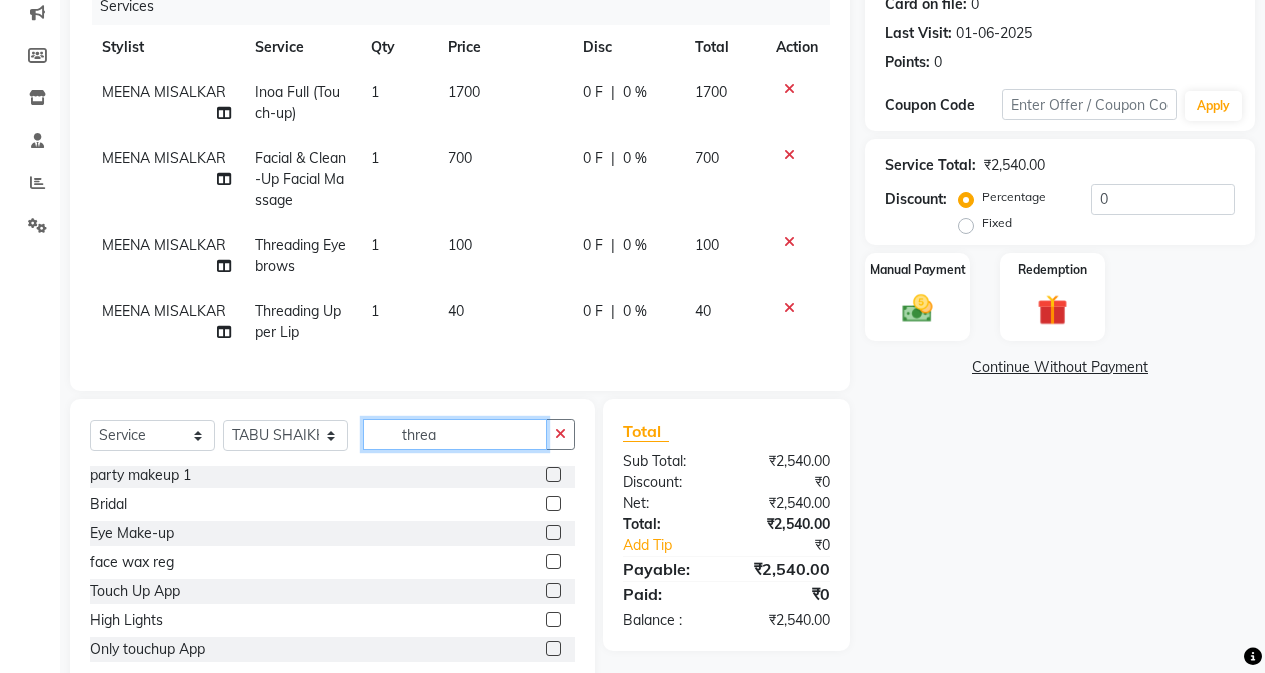 click on "threa" 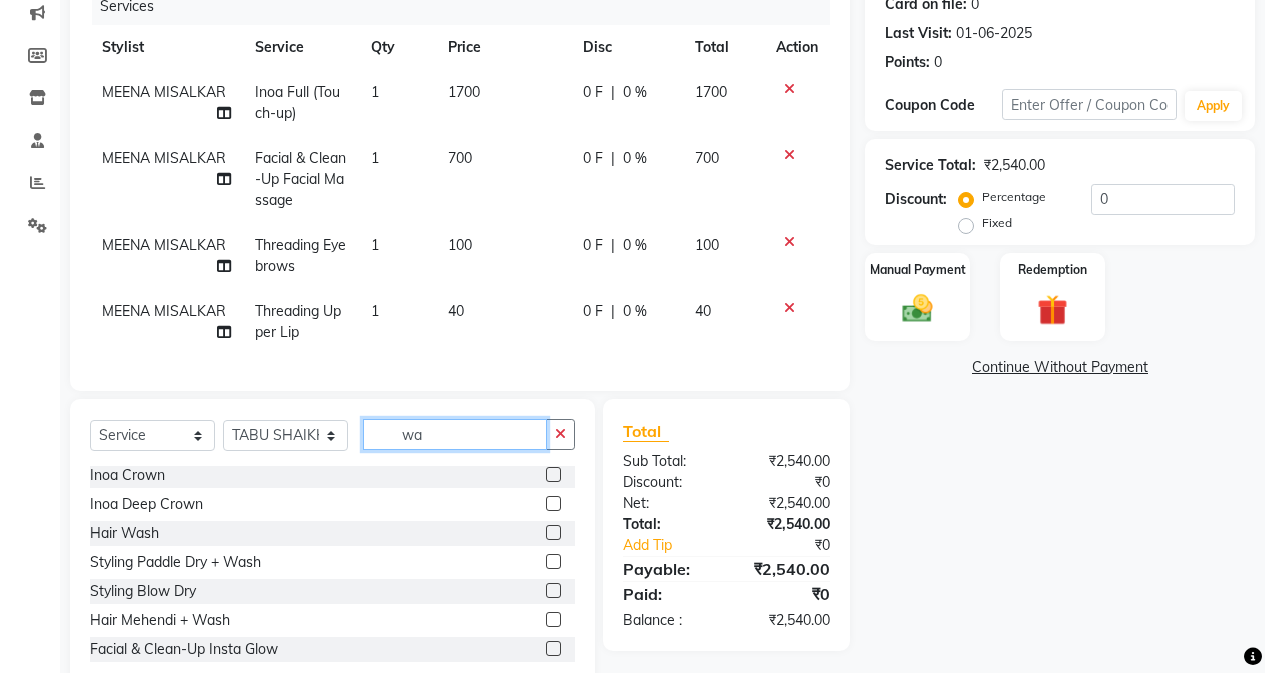 scroll, scrollTop: 0, scrollLeft: 0, axis: both 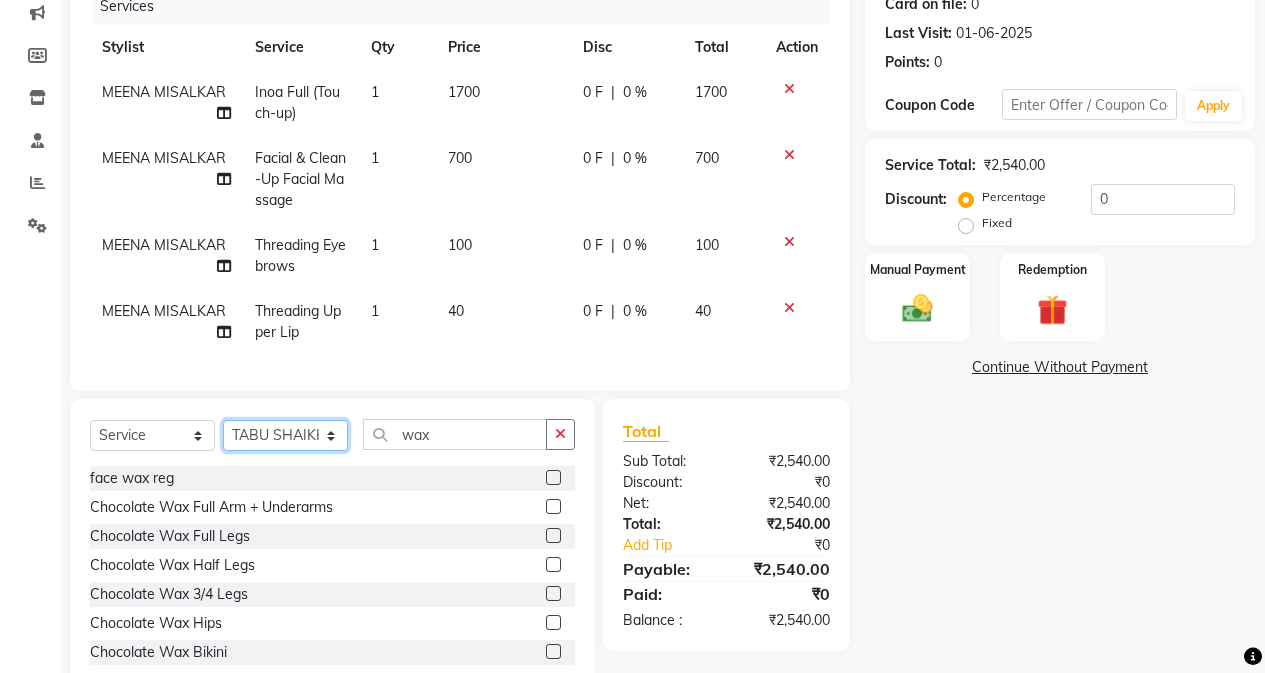drag, startPoint x: 283, startPoint y: 454, endPoint x: 290, endPoint y: 438, distance: 17.464249 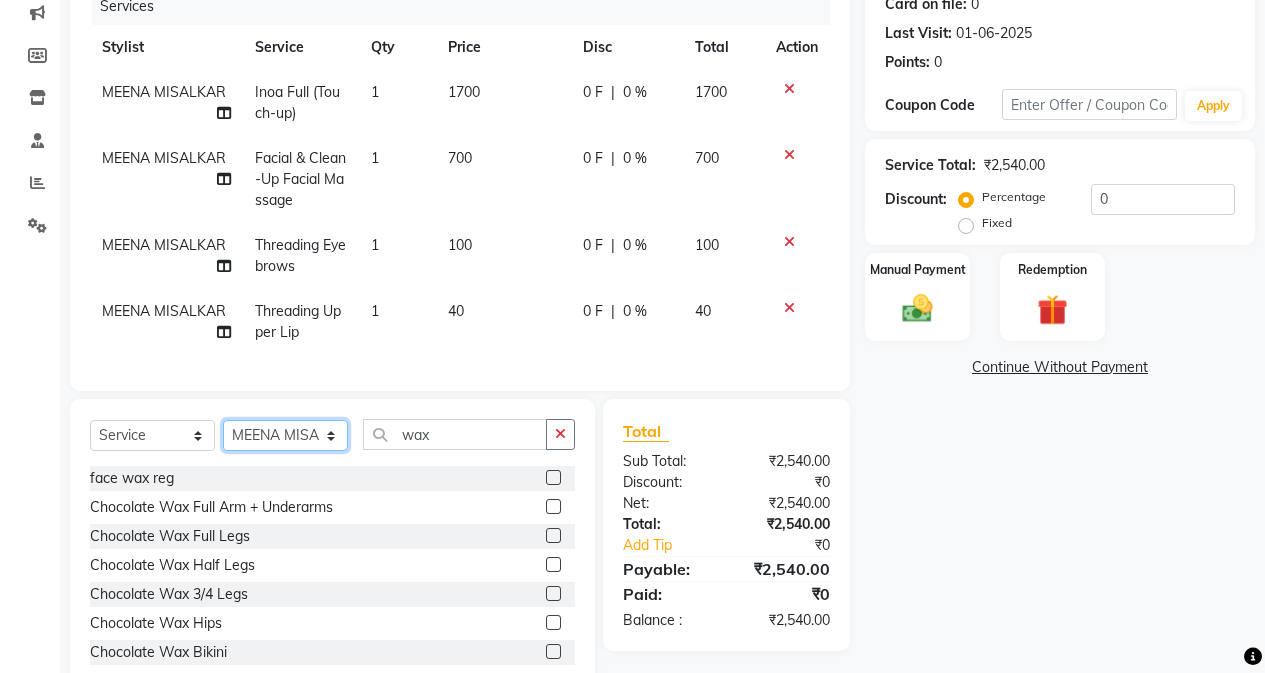 click on "Select Stylist Admin Arifa  ESHA CHAUHAN FARIDA SHAIKH Manager MEENA MISALKAR Minal NAMYA SALIAN POONAM KATEL RACHNA SAWANT Ranu nails REEMA MANGELA SHAMINA SHAIKH SHEFALI SHETTY TABU SHAIKH" 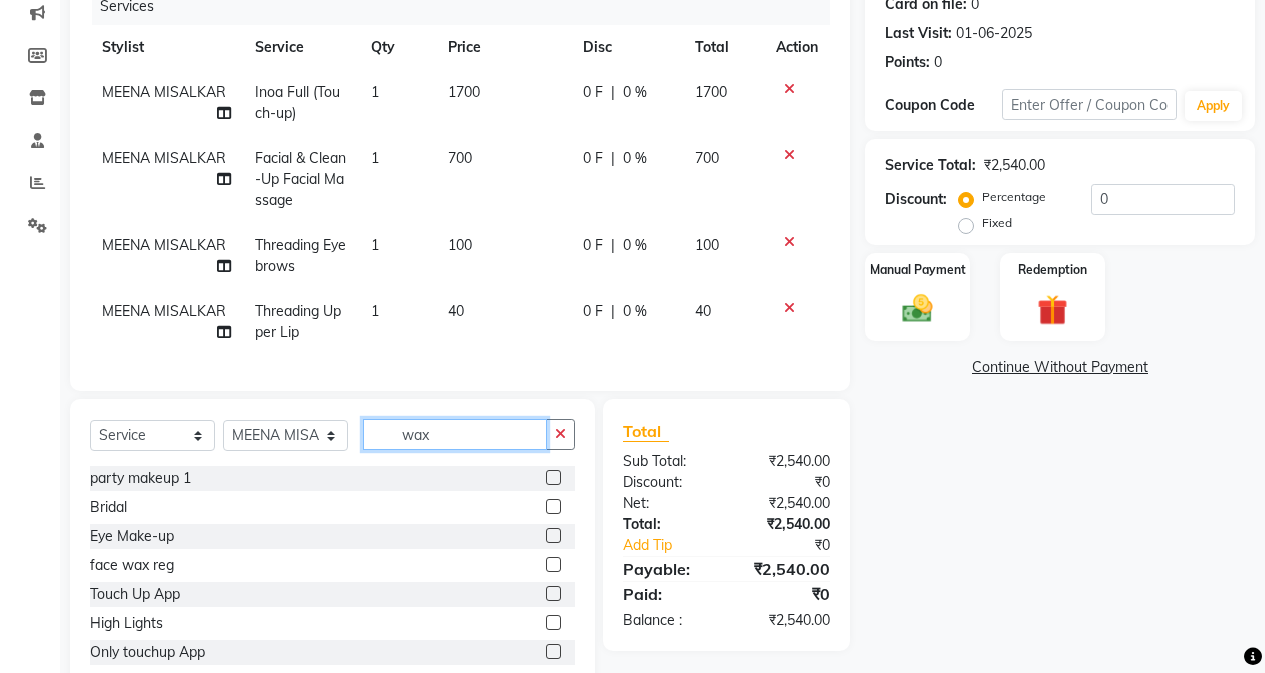 click on "wax" 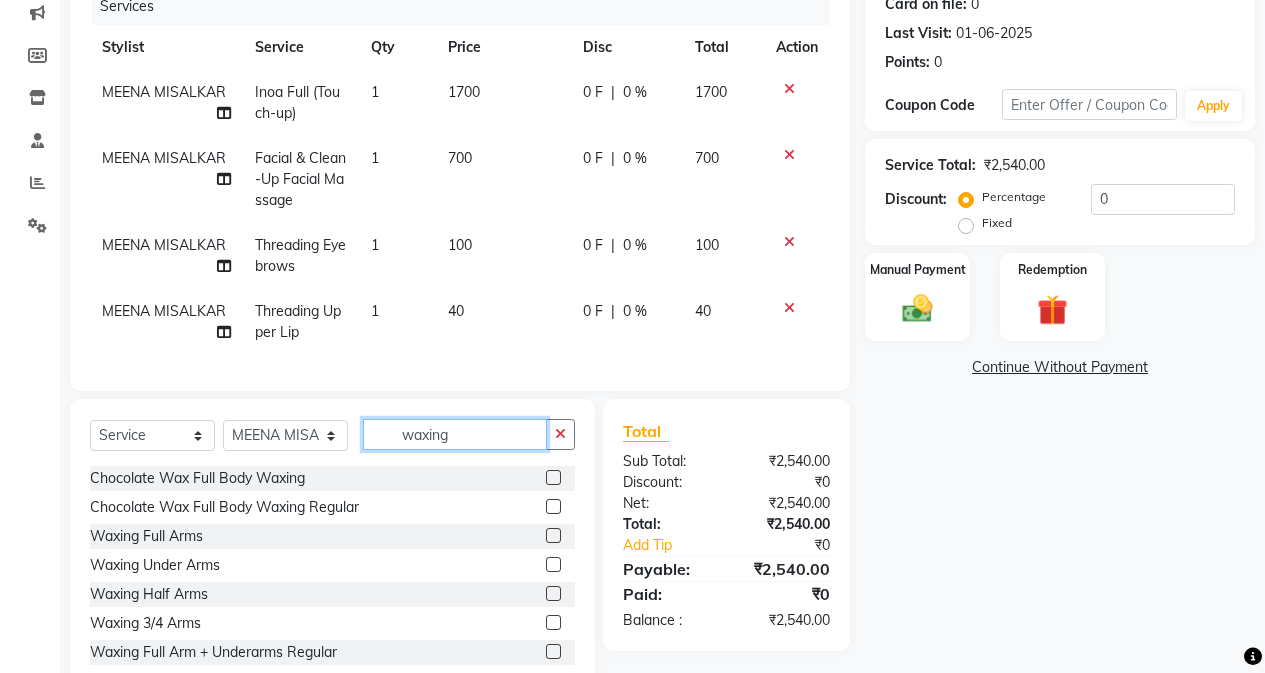 scroll, scrollTop: 326, scrollLeft: 0, axis: vertical 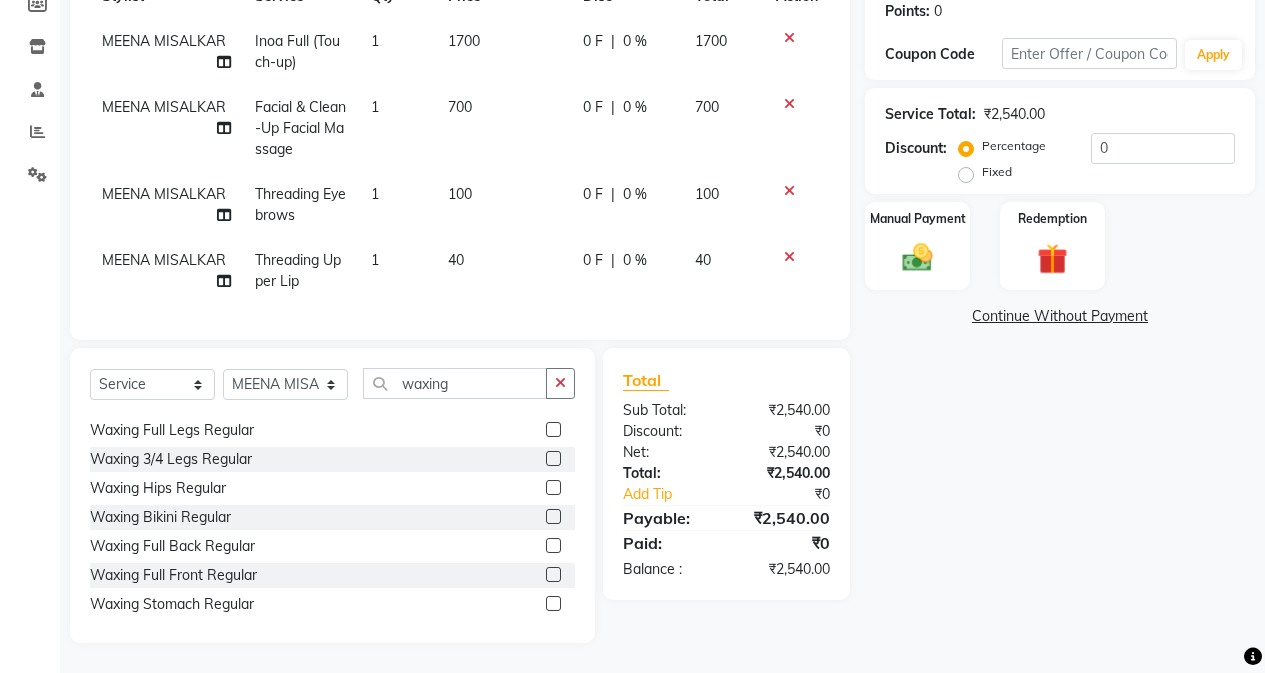 click 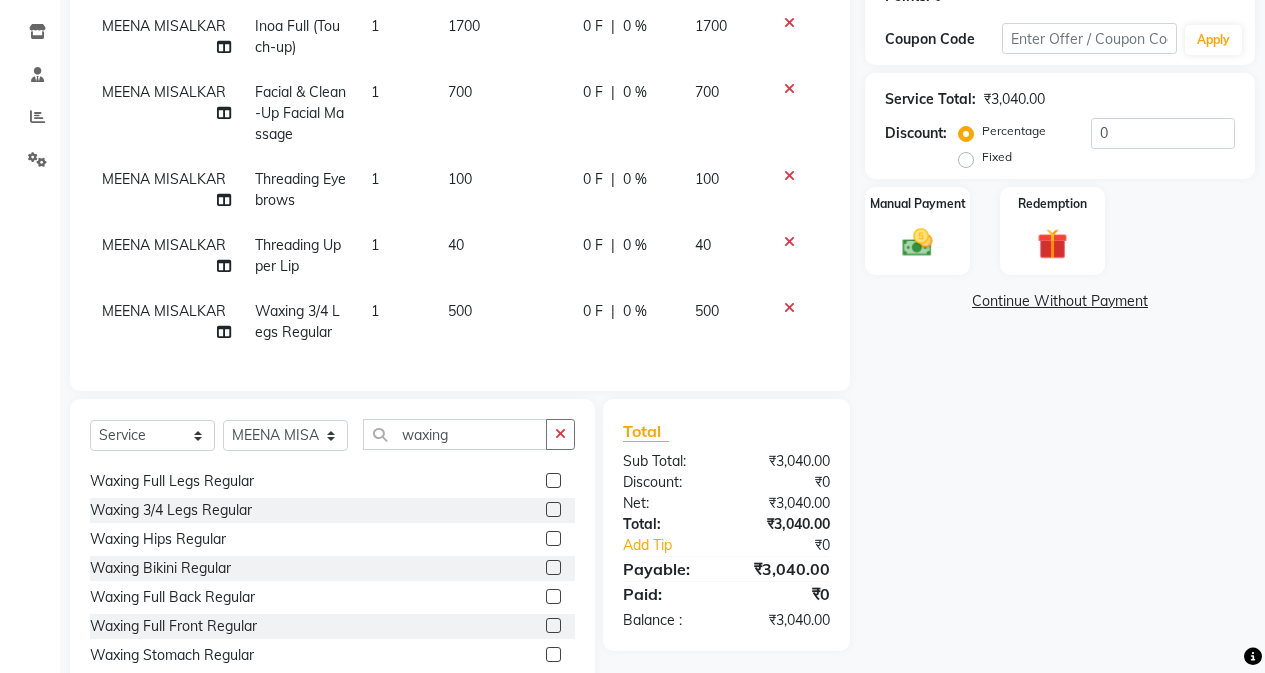 drag, startPoint x: 495, startPoint y: 309, endPoint x: 501, endPoint y: 319, distance: 11.661903 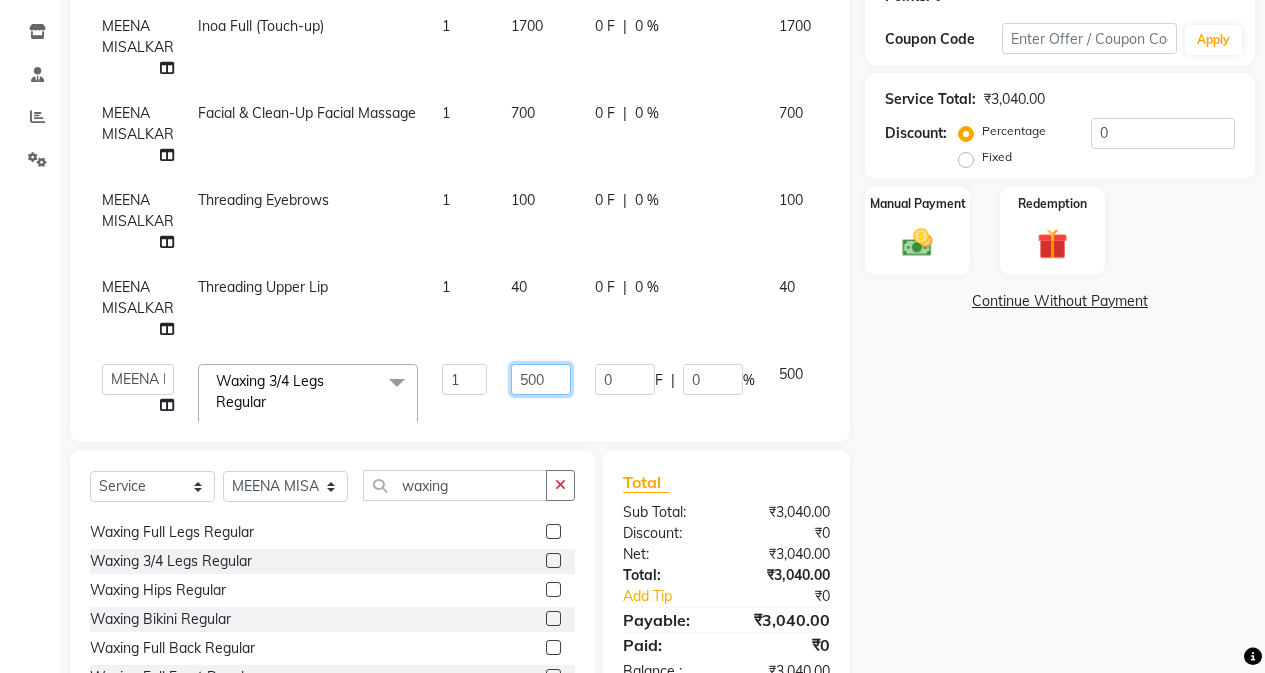 click on "500" 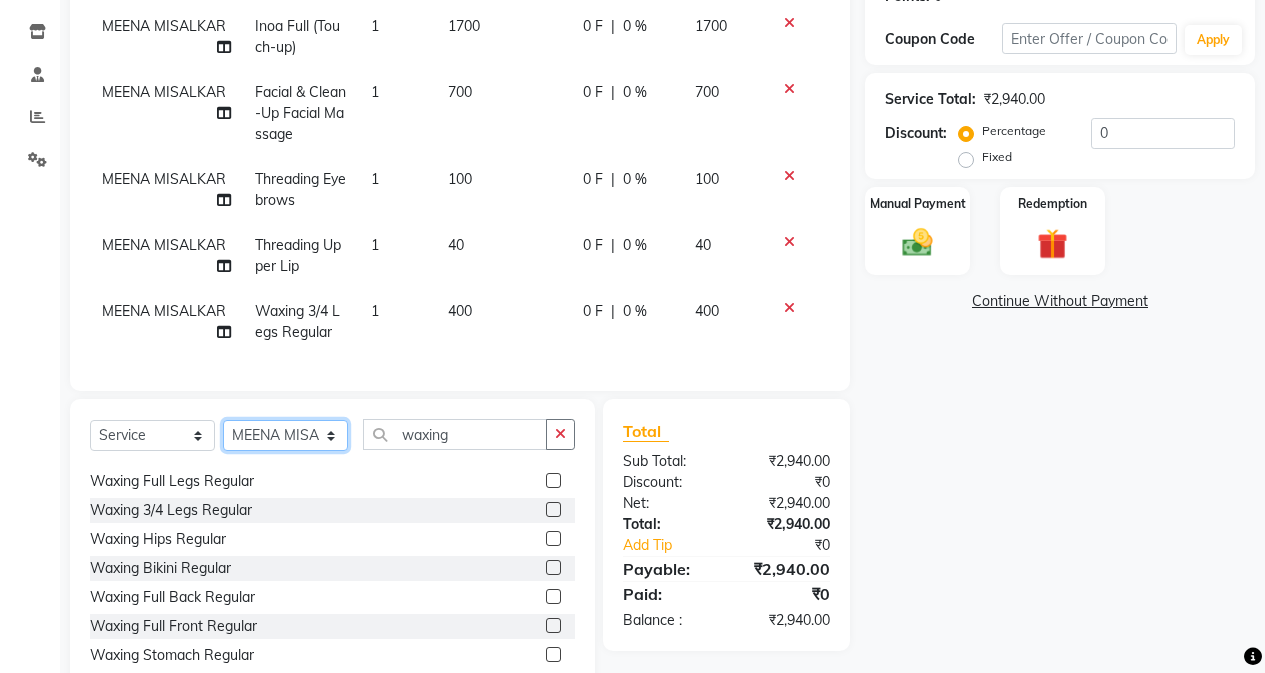 click on "Select  Service  Product  Membership  Package Voucher Prepaid Gift Card  Select Stylist Admin Arifa  ESHA CHAUHAN FARIDA SHAIKH Manager MEENA MISALKAR Minal NAMYA SALIAN POONAM KATEL RACHNA SAWANT Ranu nails REEMA MANGELA SHAMINA SHAIKH SHEFALI SHETTY TABU SHAIKH waxing Chocolate Wax Full Body Waxing  Chocolate Wax Full Body Waxing Regular  Waxing Full Arms  Waxing Under Arms  Waxing Half Arms  Waxing 3/4 Arms  Waxing Full Arm + Underarms Regular  Waxing Full Legs Regular  Waxing 3/4 Legs Regular  Waxing Hips Regular  Waxing Bikini Regular  Waxing Full Back Regular  Waxing Full Front Regular  Waxing Stomach Regular  Waxing Half Back Regular  Peel Wax Full Face Waxing  Peel Wax Upper Lip Waxing  Peel Wax Lower Lip Waxing  Peel Wax Chin Waxing" 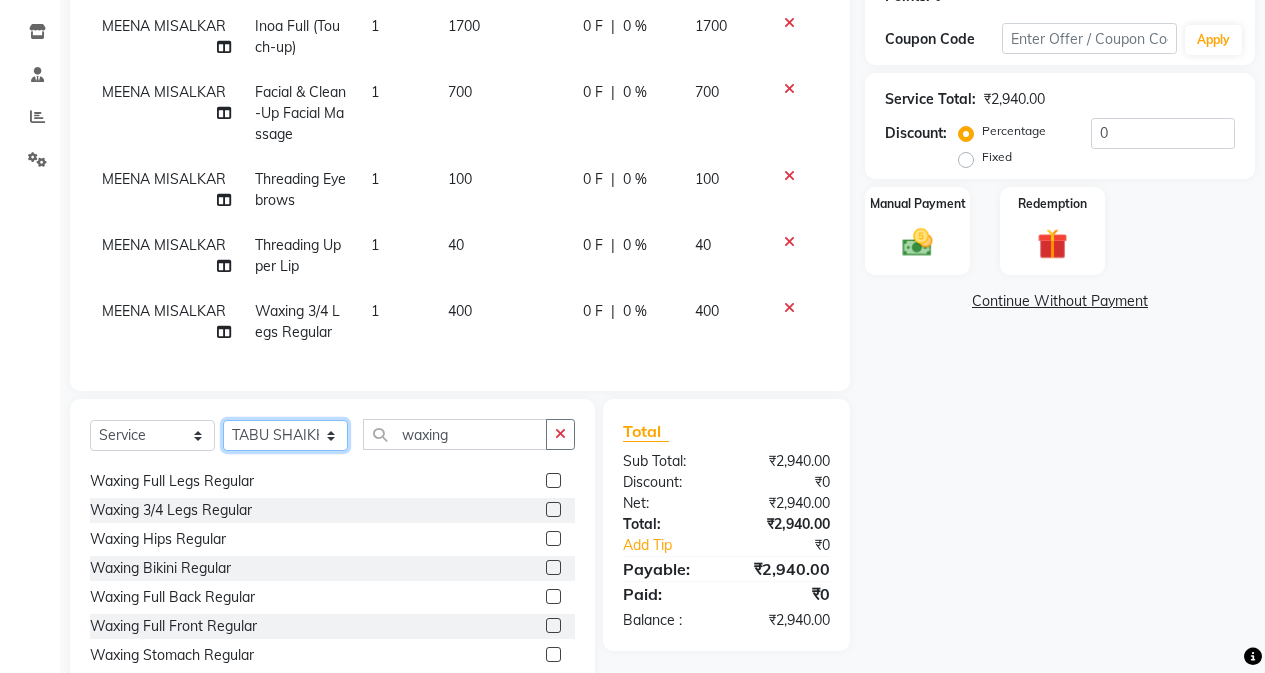 click on "Select Stylist Admin Arifa  ESHA CHAUHAN FARIDA SHAIKH Manager MEENA MISALKAR Minal NAMYA SALIAN POONAM KATEL RACHNA SAWANT Ranu nails REEMA MANGELA SHAMINA SHAIKH SHEFALI SHETTY TABU SHAIKH" 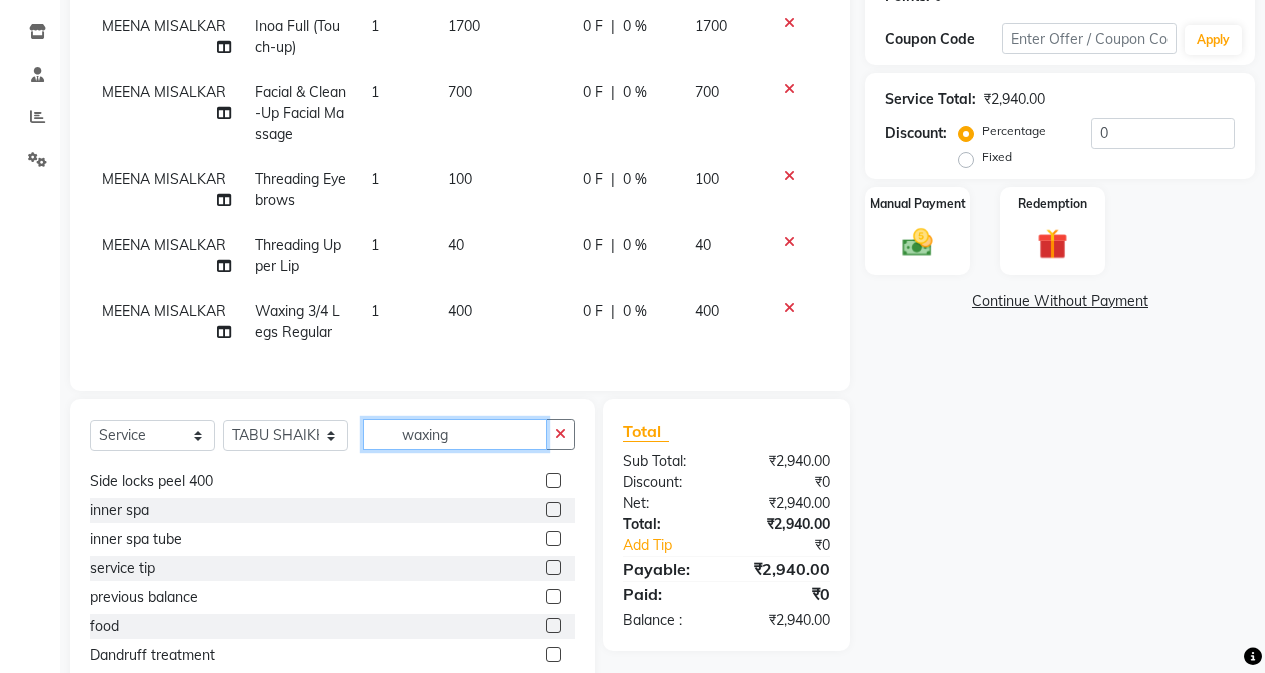 click on "waxing" 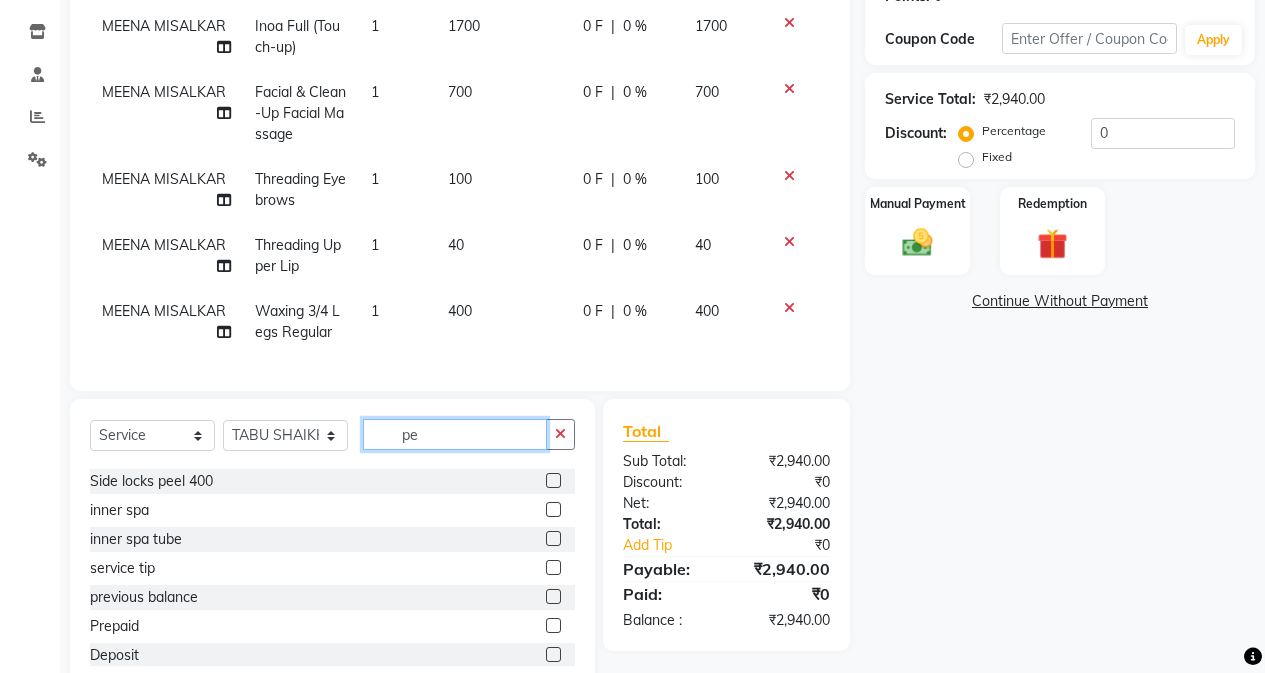 scroll, scrollTop: 0, scrollLeft: 0, axis: both 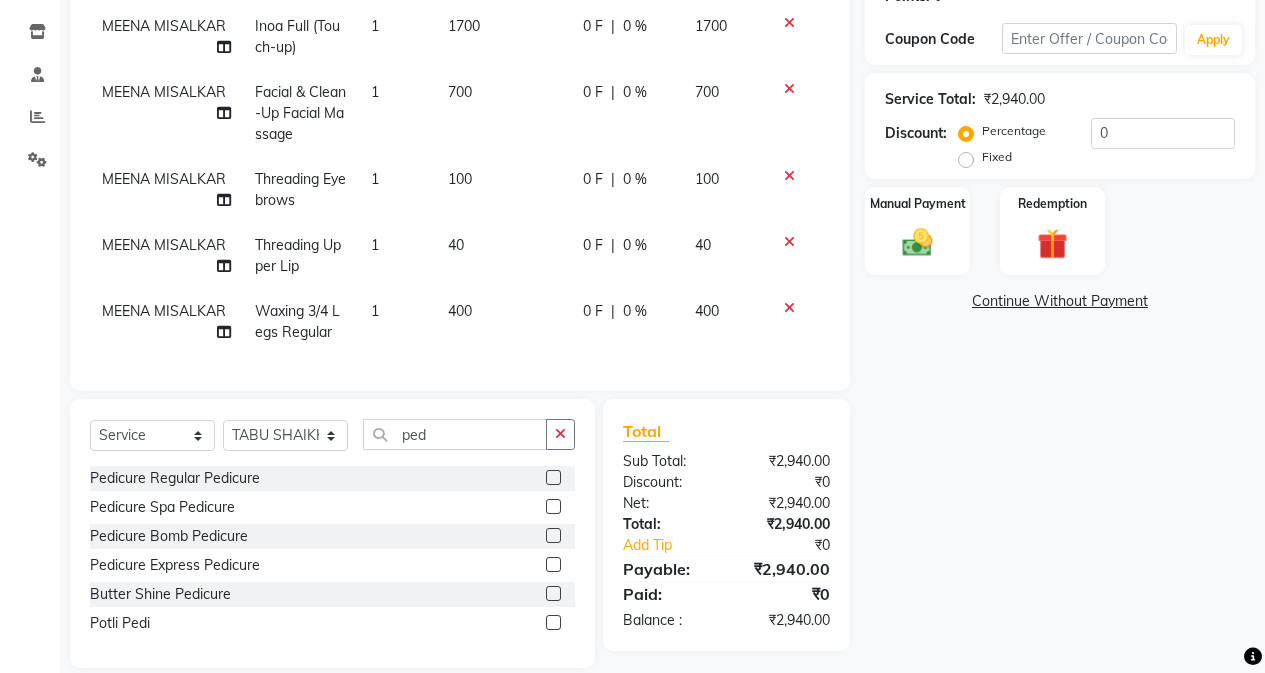 click 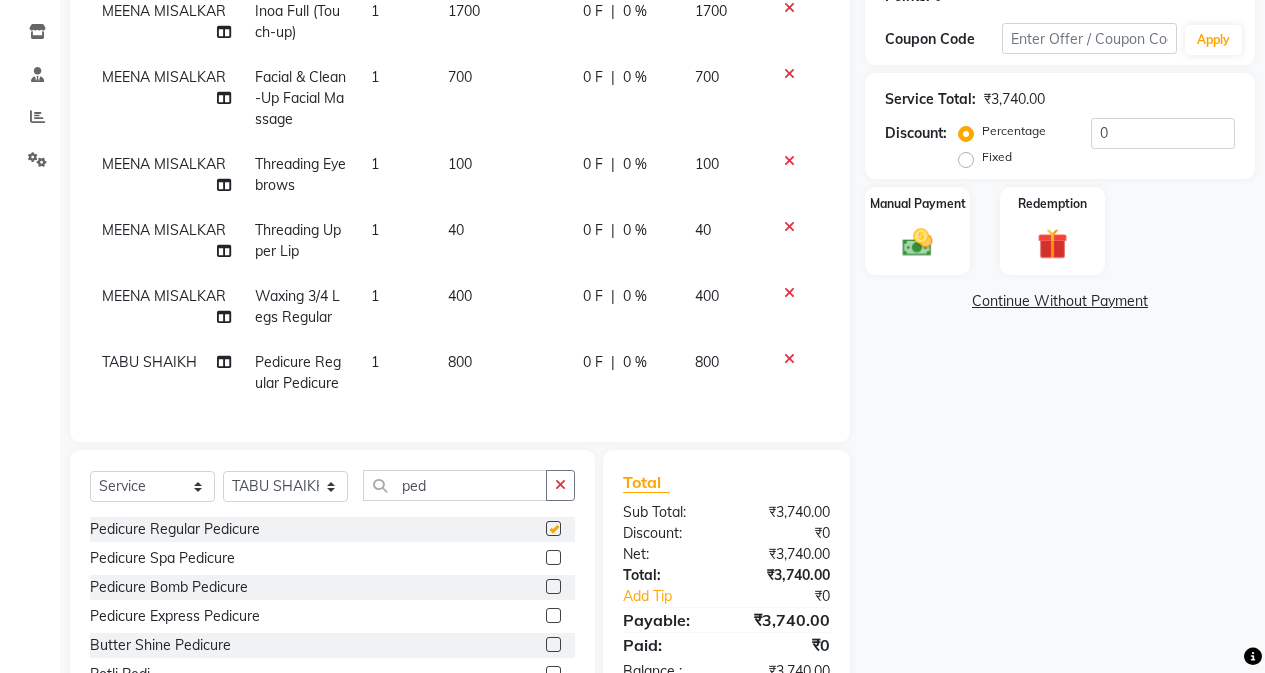 scroll, scrollTop: 30, scrollLeft: 0, axis: vertical 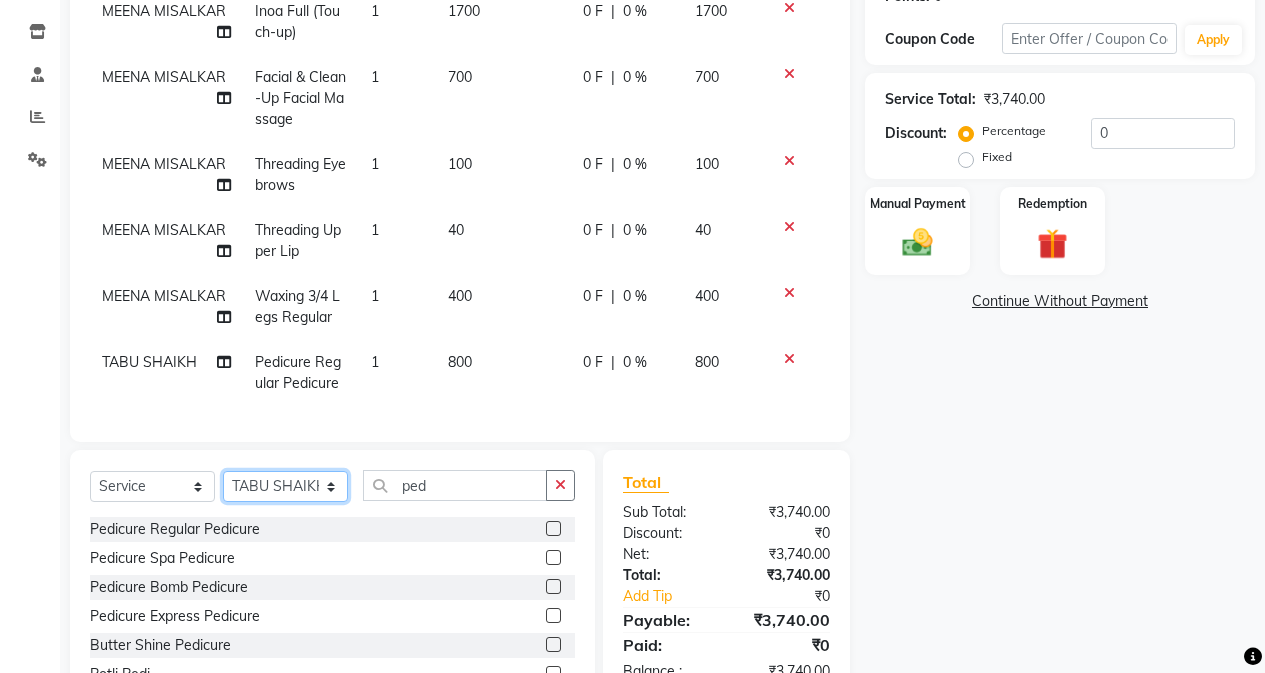click on "Select Stylist Admin Arifa  ESHA CHAUHAN FARIDA SHAIKH Manager MEENA MISALKAR Minal NAMYA SALIAN POONAM KATEL RACHNA SAWANT Ranu nails REEMA MANGELA SHAMINA SHAIKH SHEFALI SHETTY TABU SHAIKH" 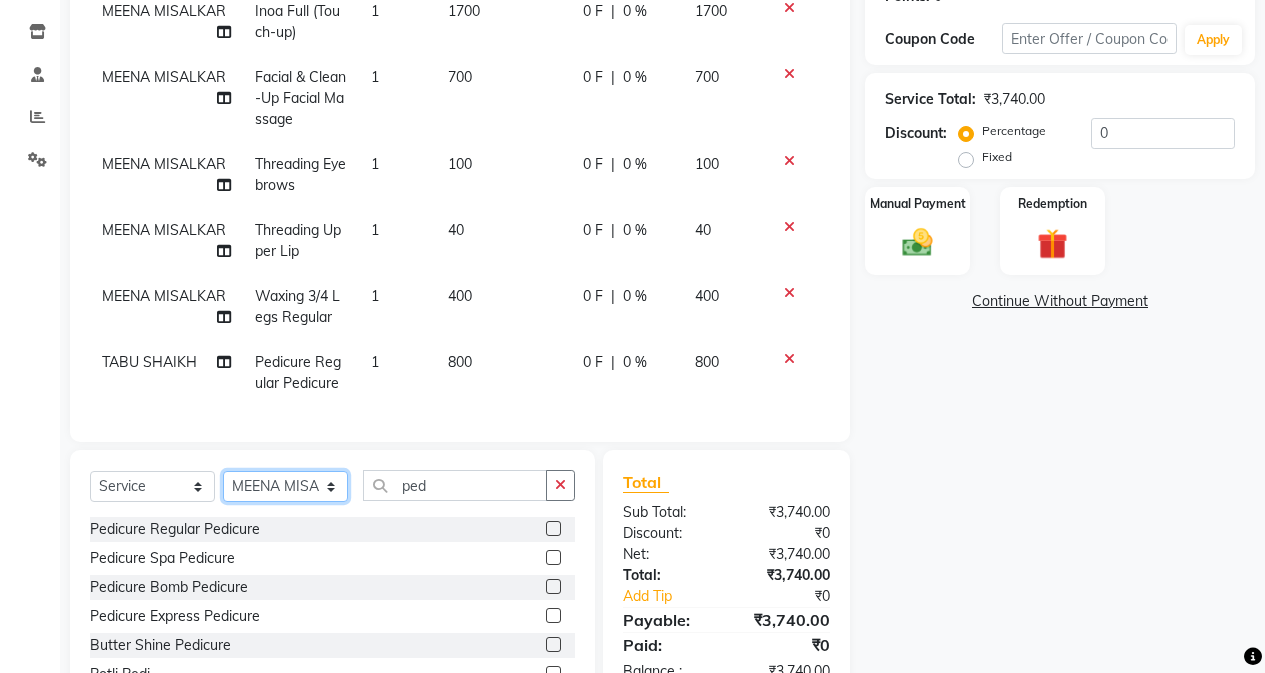 click on "Select Stylist Admin Arifa  ESHA CHAUHAN FARIDA SHAIKH Manager MEENA MISALKAR Minal NAMYA SALIAN POONAM KATEL RACHNA SAWANT Ranu nails REEMA MANGELA SHAMINA SHAIKH SHEFALI SHETTY TABU SHAIKH" 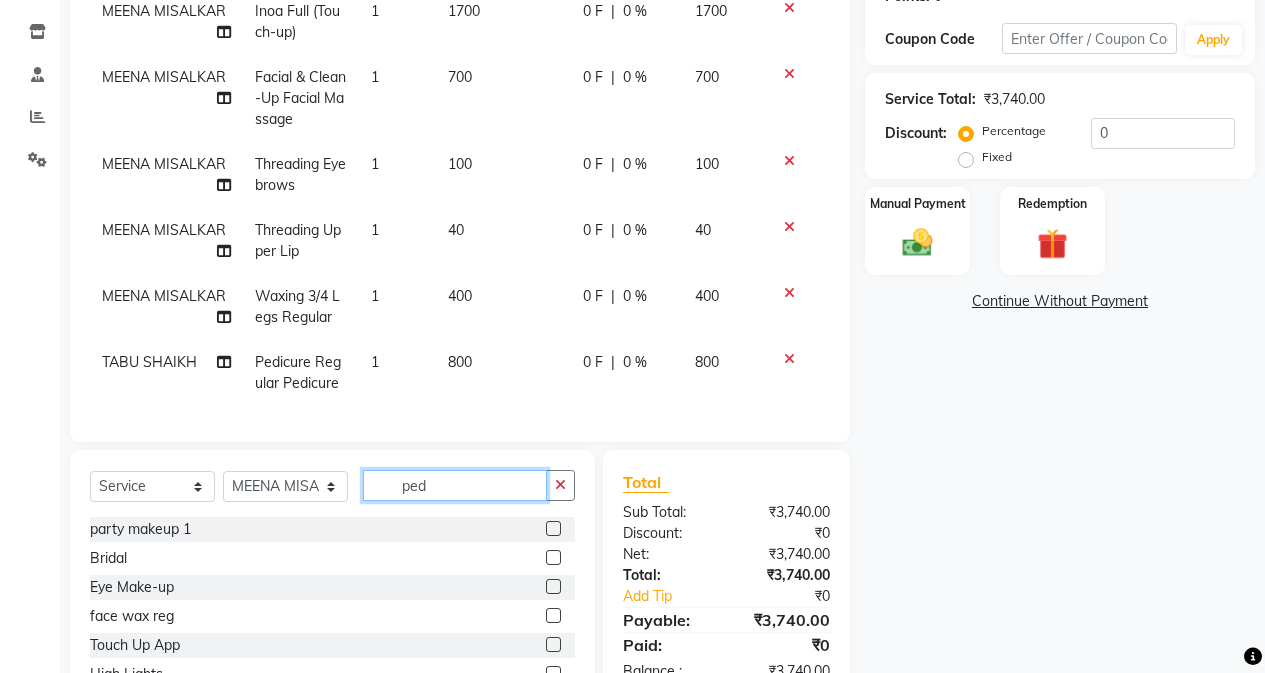 click on "ped" 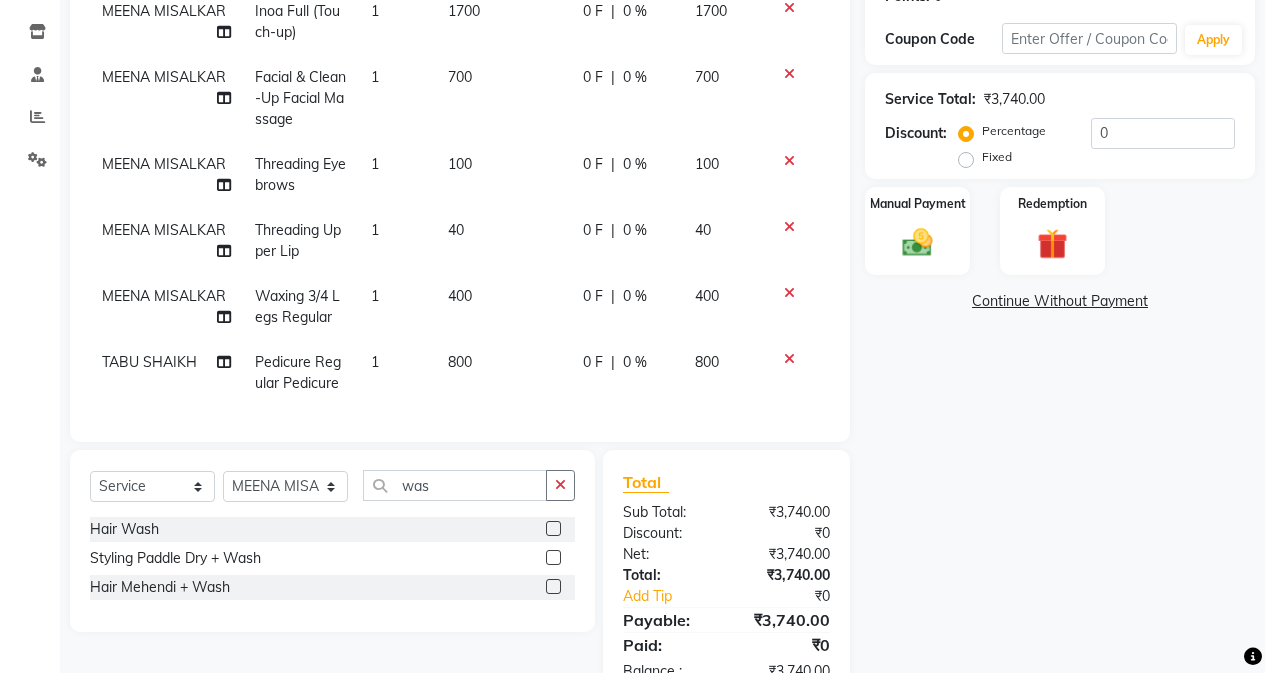 click 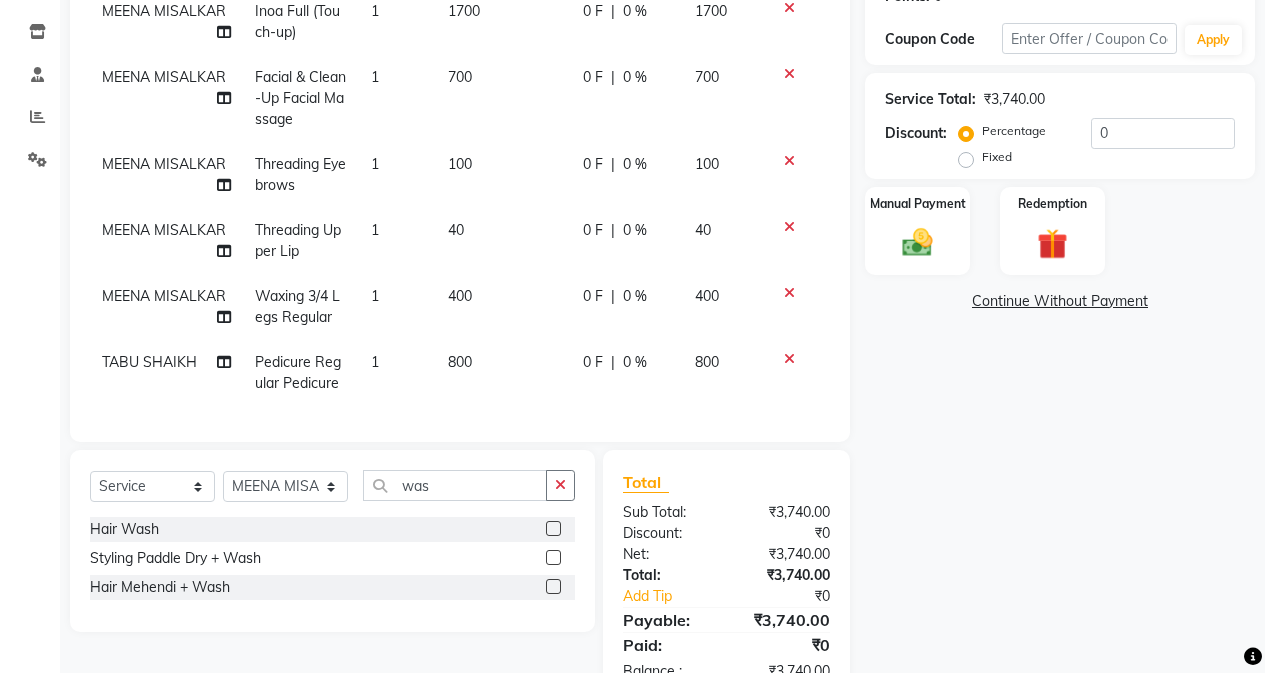 click at bounding box center [552, 529] 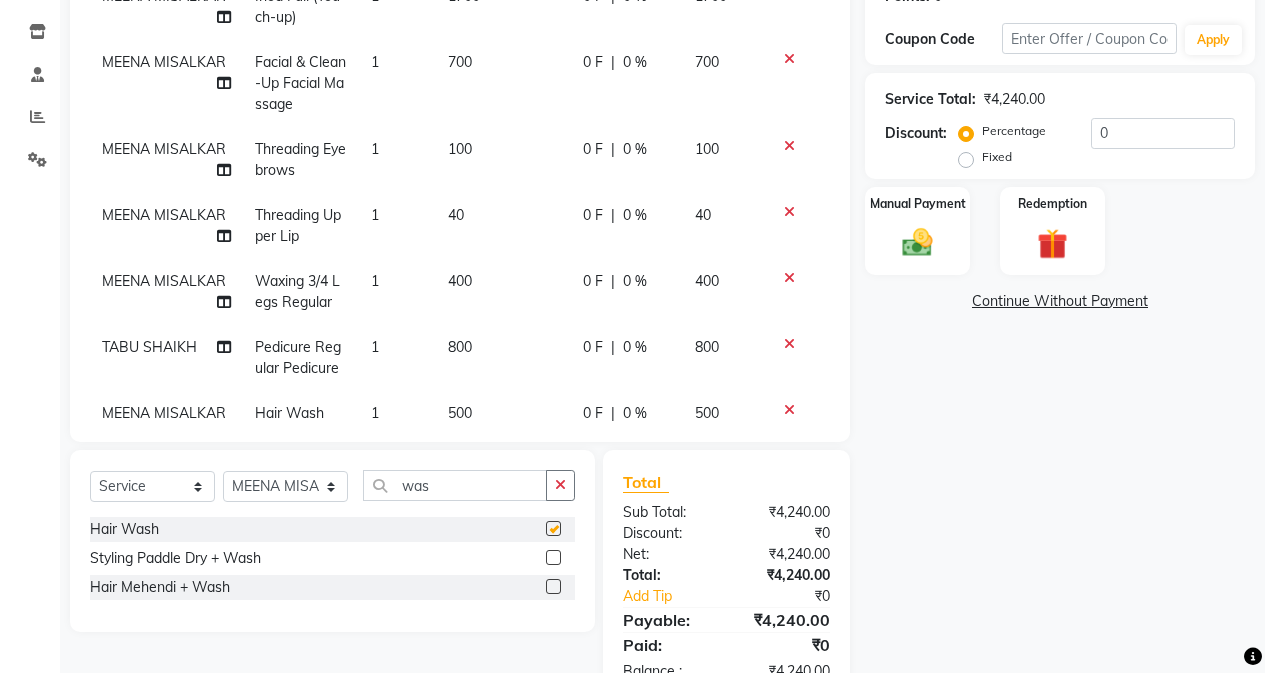 scroll, scrollTop: 385, scrollLeft: 0, axis: vertical 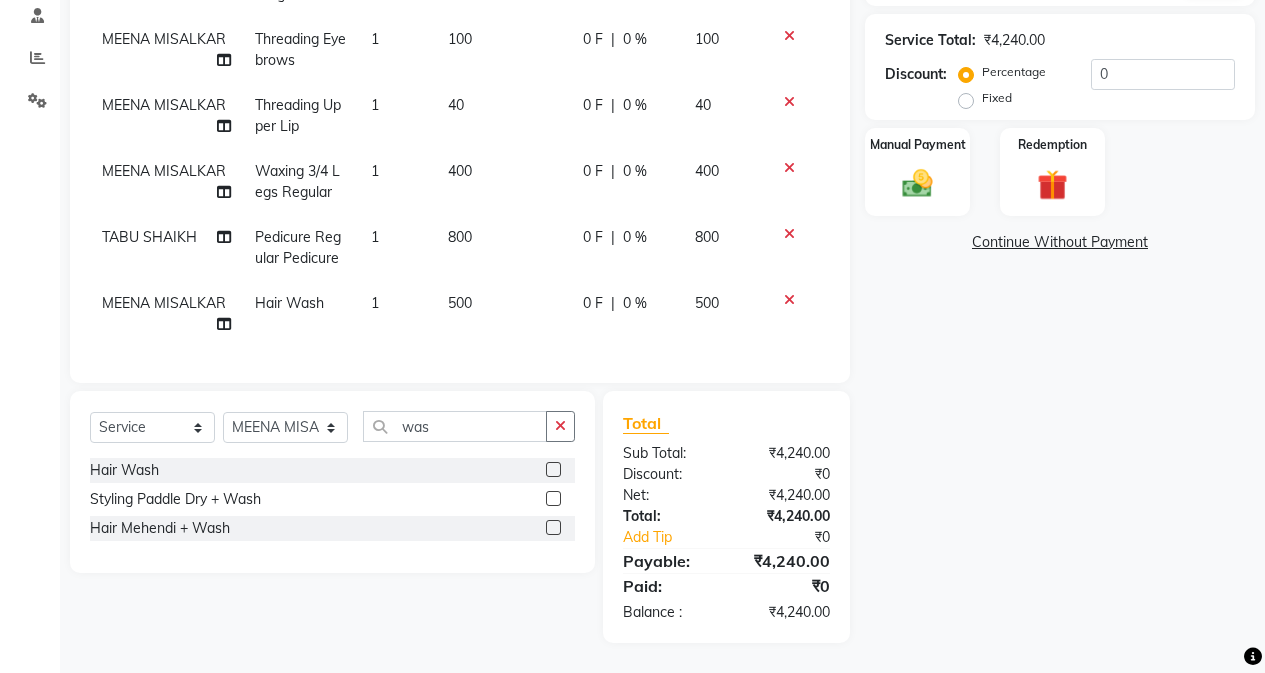 click on "Services Stylist Service Qty Price Disc Total Action MEENA MISALKAR Inoa Full (Touch-up) 1 1700 0 F | 0 % 1700 MEENA MISALKAR Facial & Clean-Up Facial Massage 1 700 0 F | 0 % 700 MEENA MISALKAR Threading Eyebrows 1 100 0 F | 0 % 100 MEENA MISALKAR Threading Upper Lip 1 40 0 F | 0 % 40 MEENA MISALKAR Waxing 3/4 Legs Regular 1 400 0 F | 0 % 400 TABU SHAIKH Pedicure Regular Pedicure 1 800 0 F | 0 % 800 MEENA MISALKAR Hair Wash 1 500 0 F | 0 % 500" 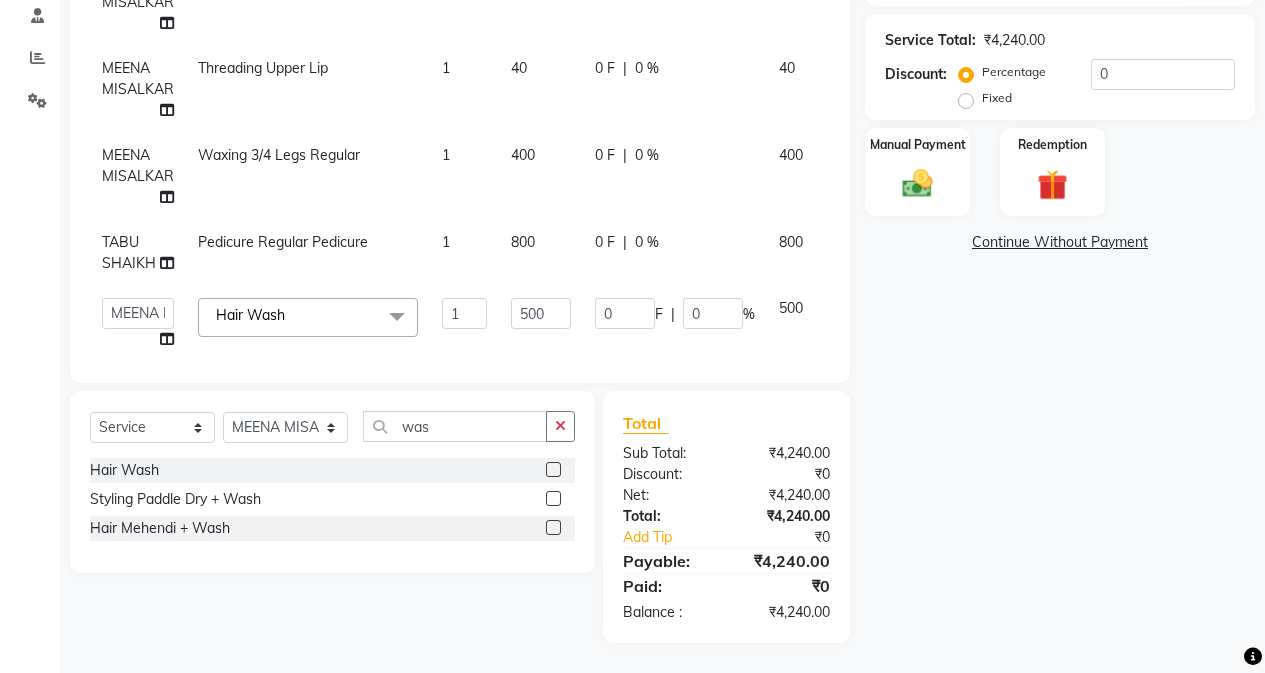 scroll, scrollTop: 190, scrollLeft: 0, axis: vertical 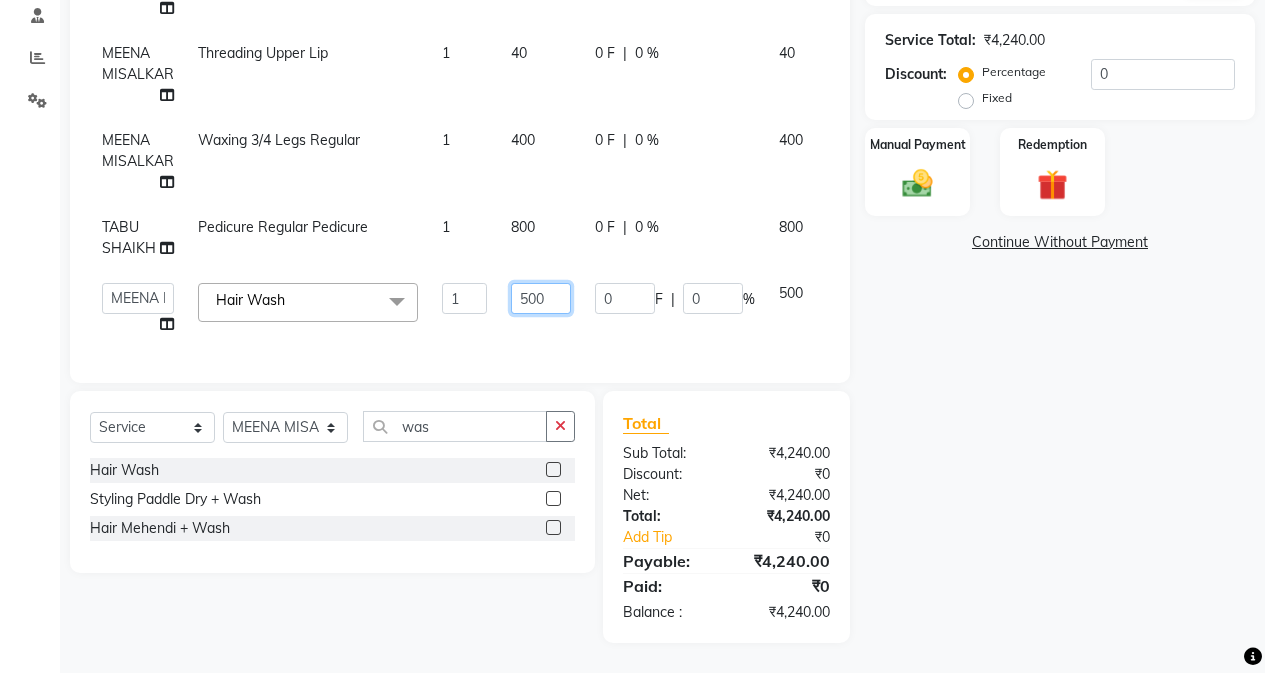 drag, startPoint x: 526, startPoint y: 279, endPoint x: 533, endPoint y: 289, distance: 12.206555 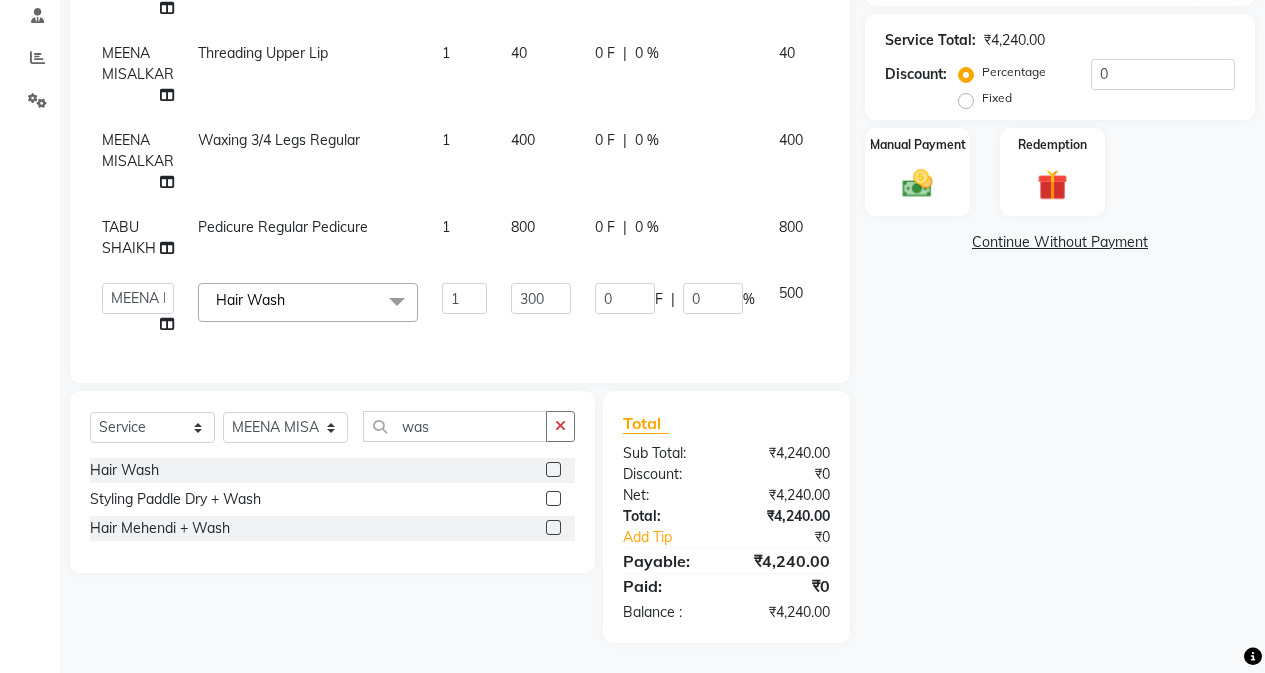 scroll, scrollTop: 96, scrollLeft: 0, axis: vertical 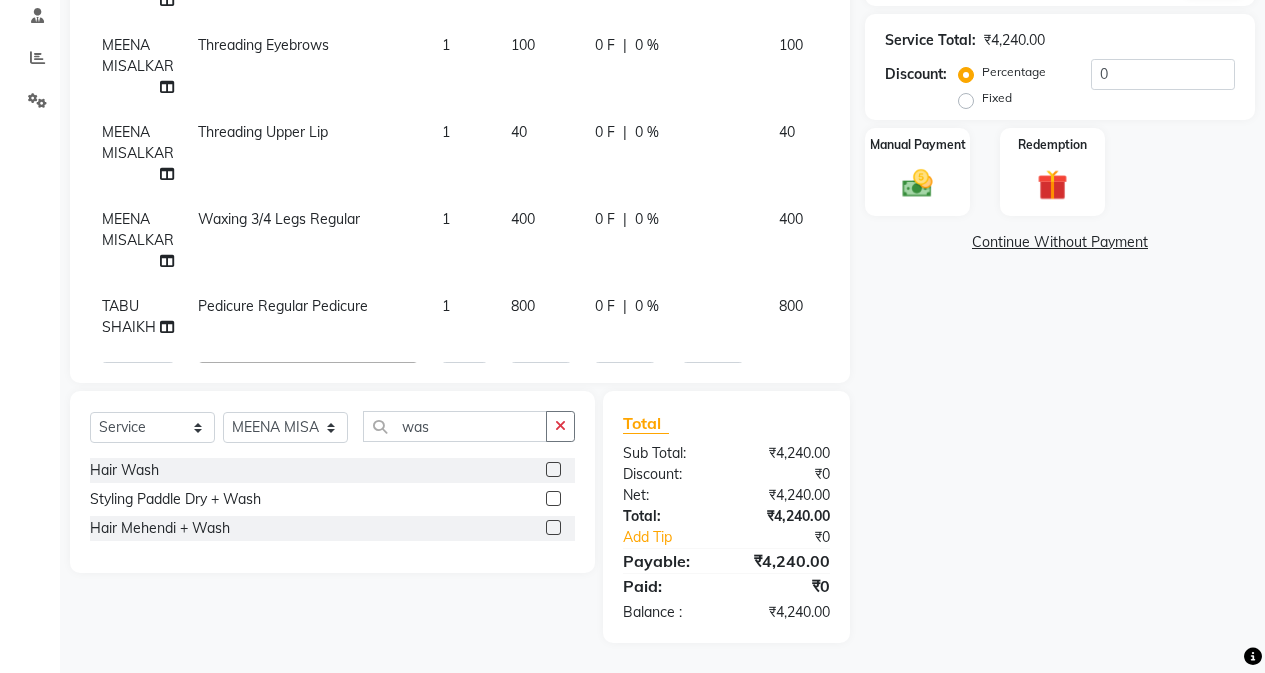 click on "Name: [FIRST] [LAST]  🎂 Today is August 1 and it's [FIRST]'s Birthday!  Membership:  No Active Membership  Total Visits:  7 Card on file:  0 Last Visit:   01-06-2025 Points:   0  Coupon Code Apply Service Total:  ₹4,240.00  Discount:  Percentage   Fixed  0 Manual Payment Redemption  Continue Without Payment" 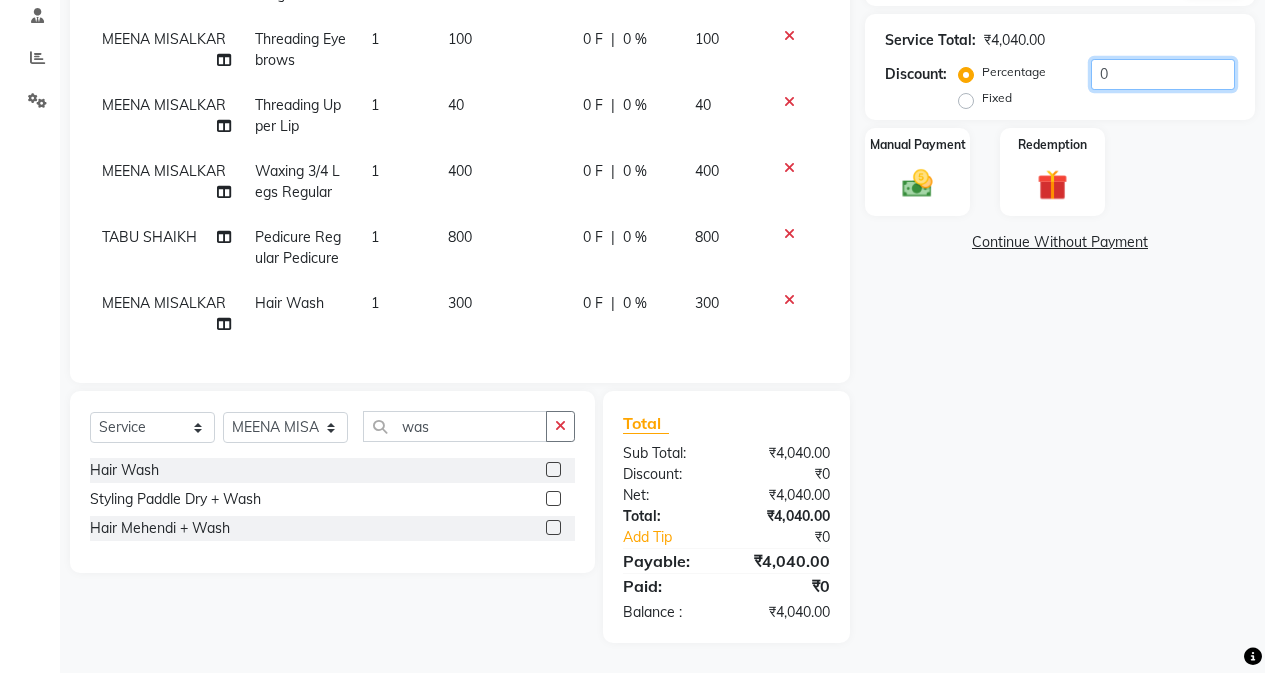 click on "0" 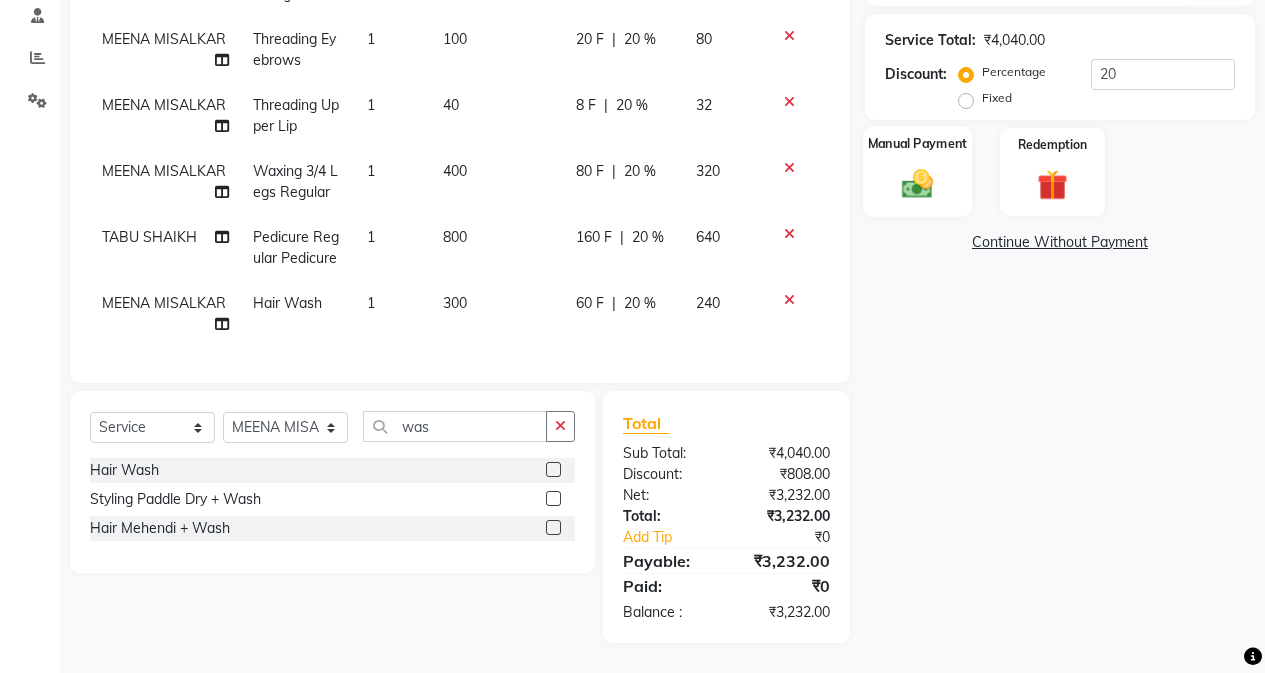 click on "Manual Payment" 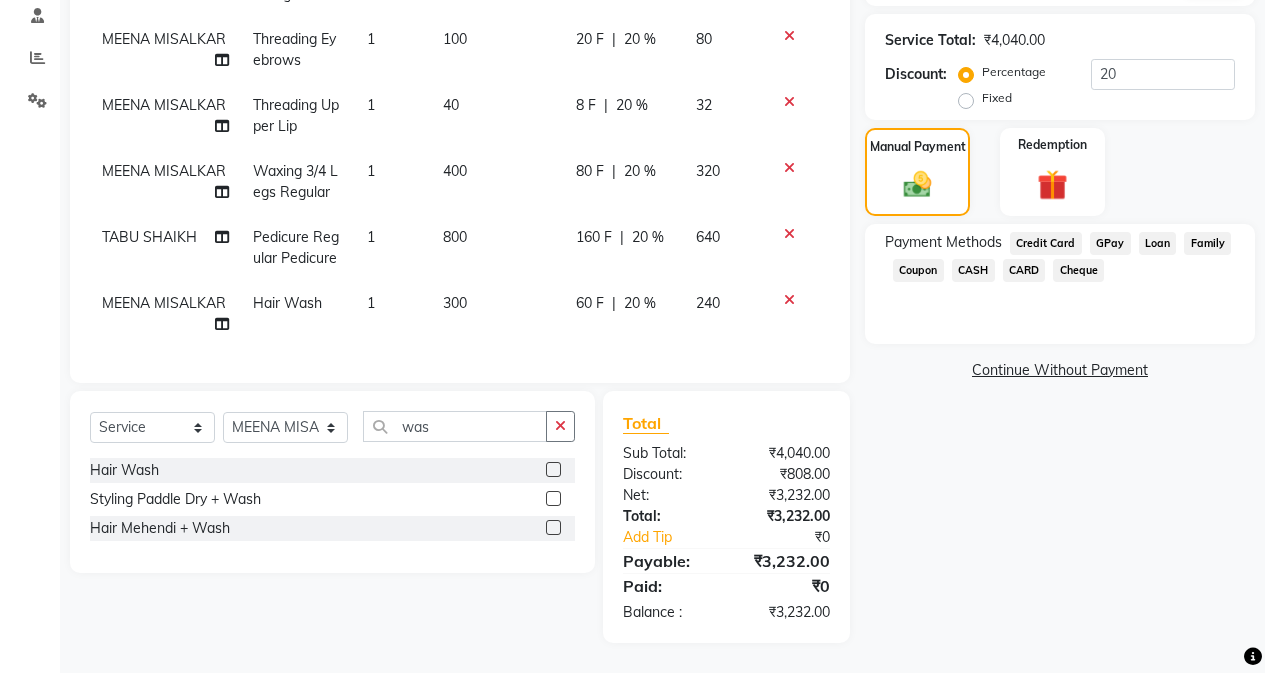 click on "CARD" 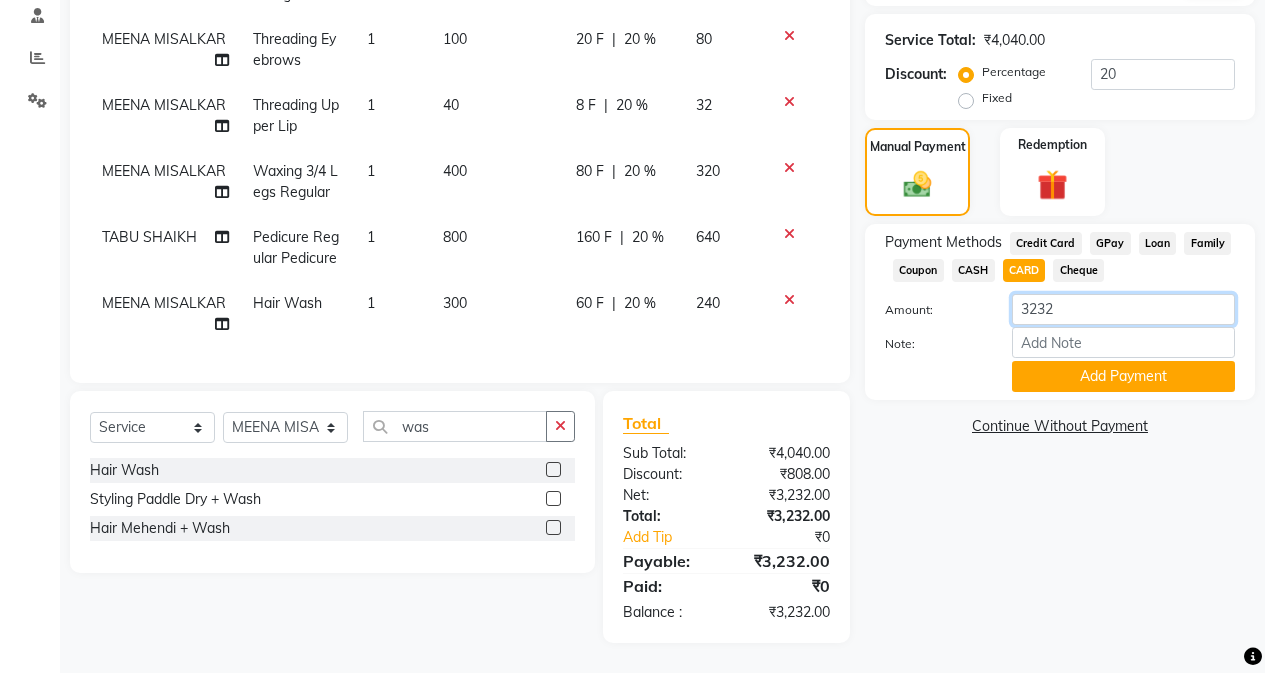 click on "3232" 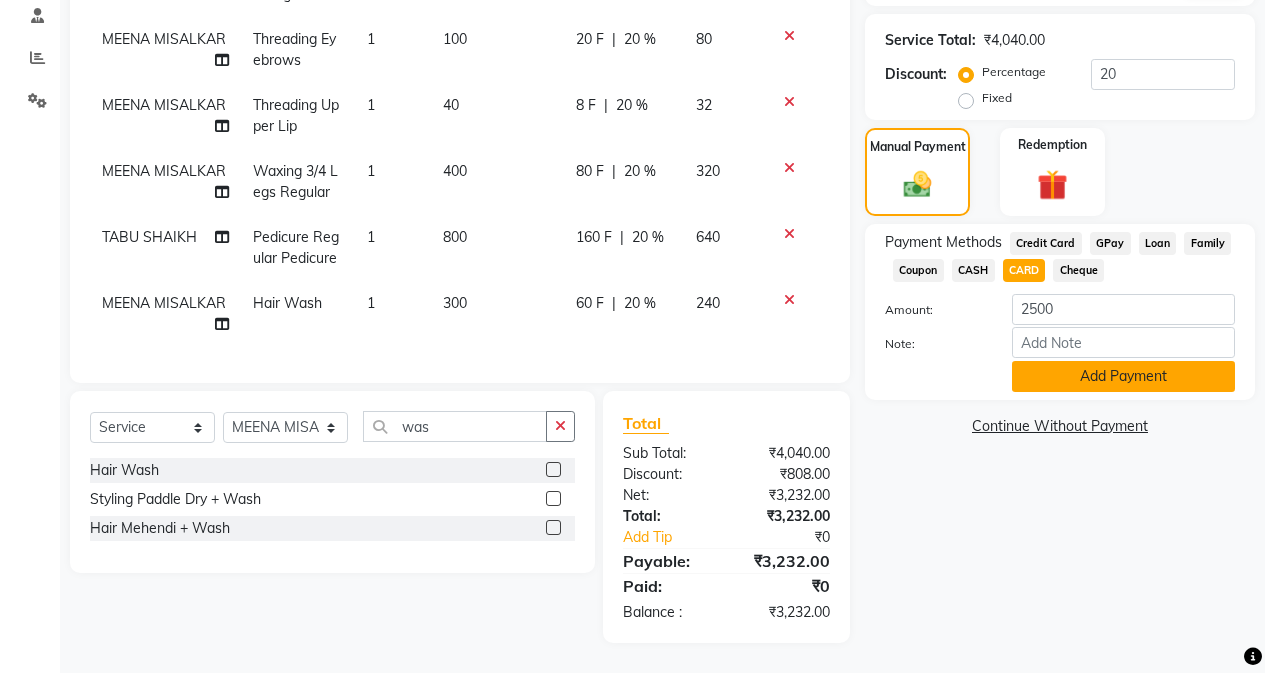 click on "Add Payment" 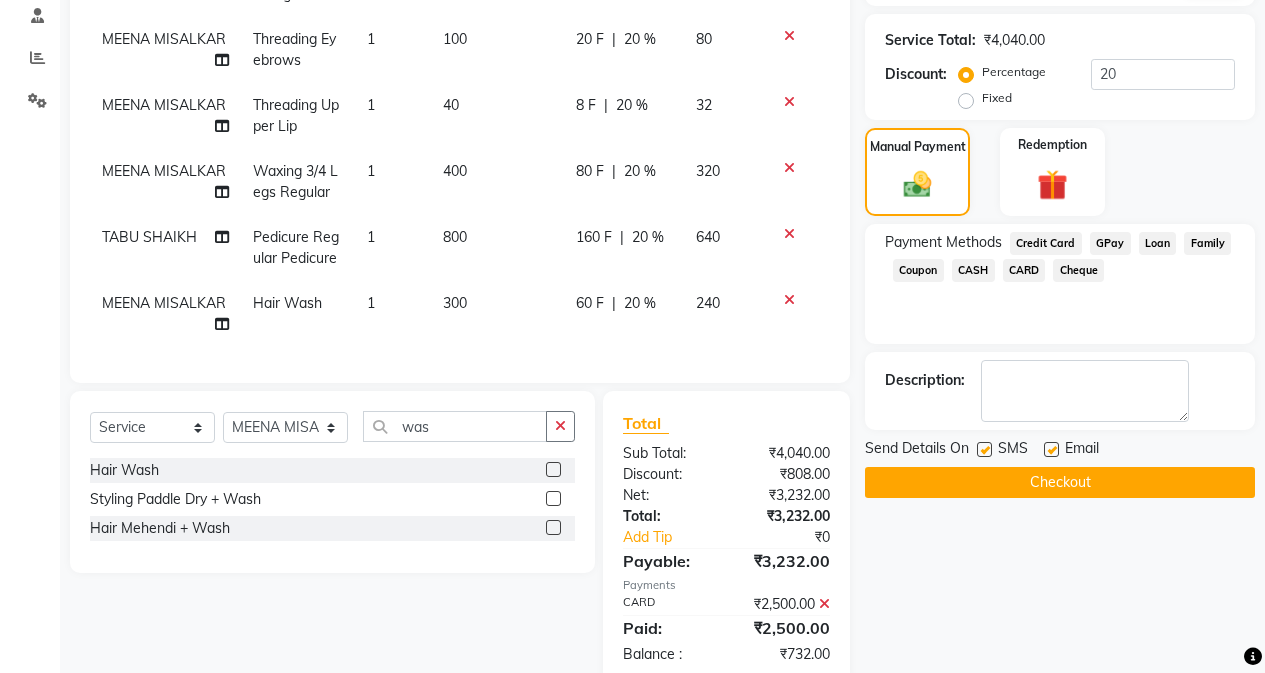 click on "CASH" 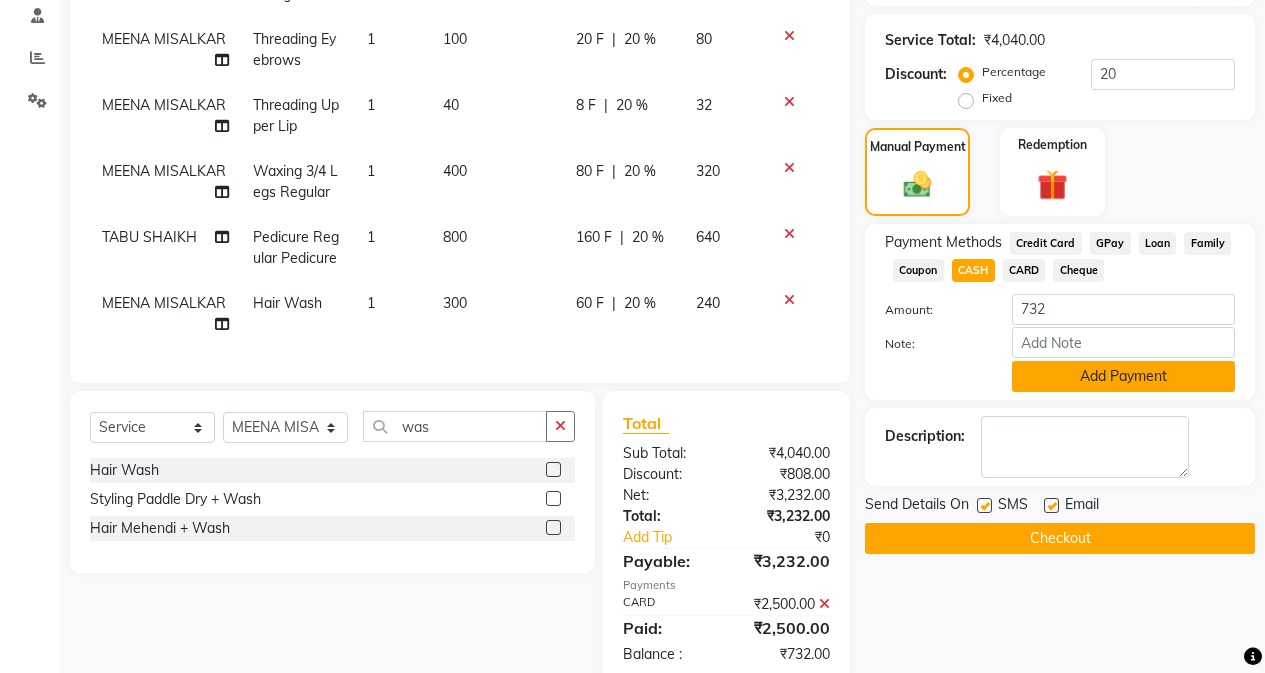 click on "Add Payment" 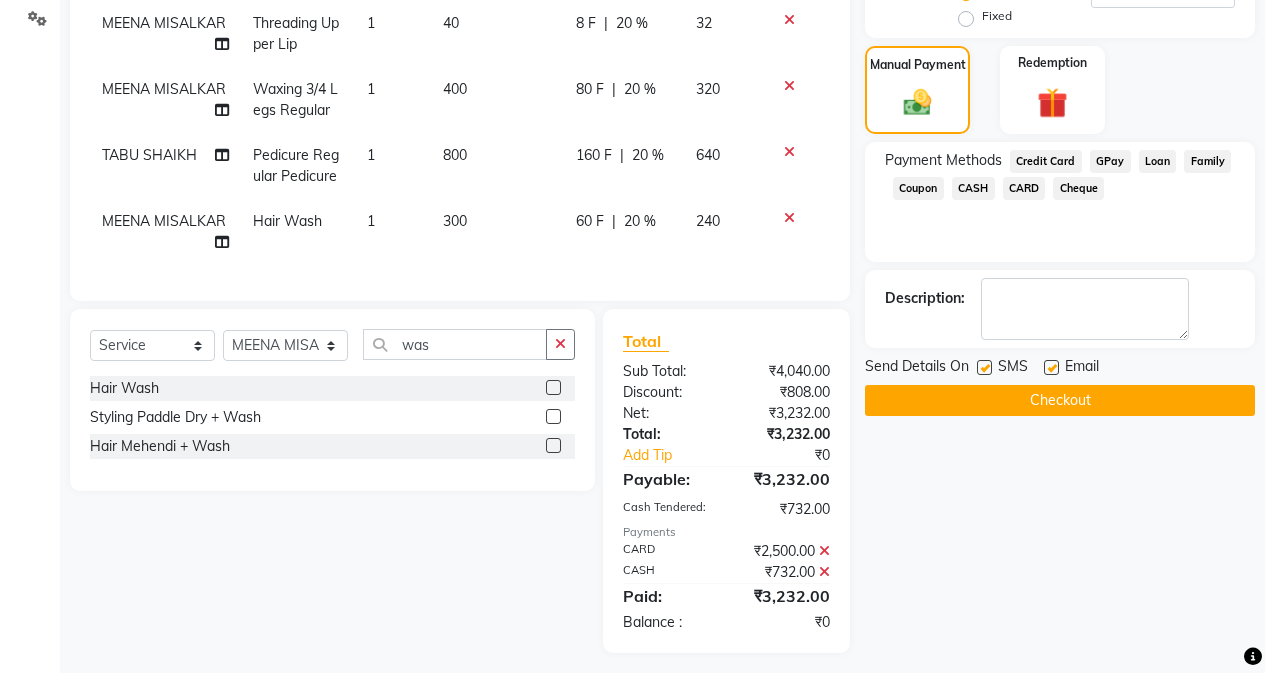 scroll, scrollTop: 477, scrollLeft: 0, axis: vertical 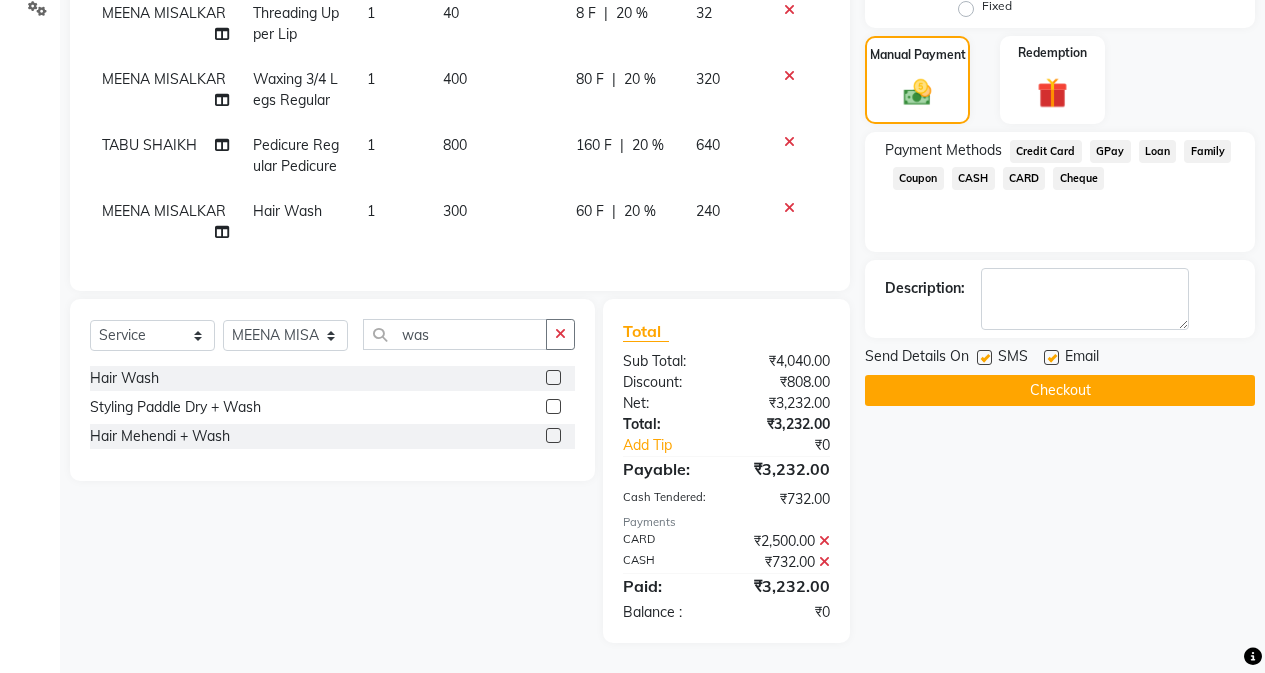 click on "Checkout" 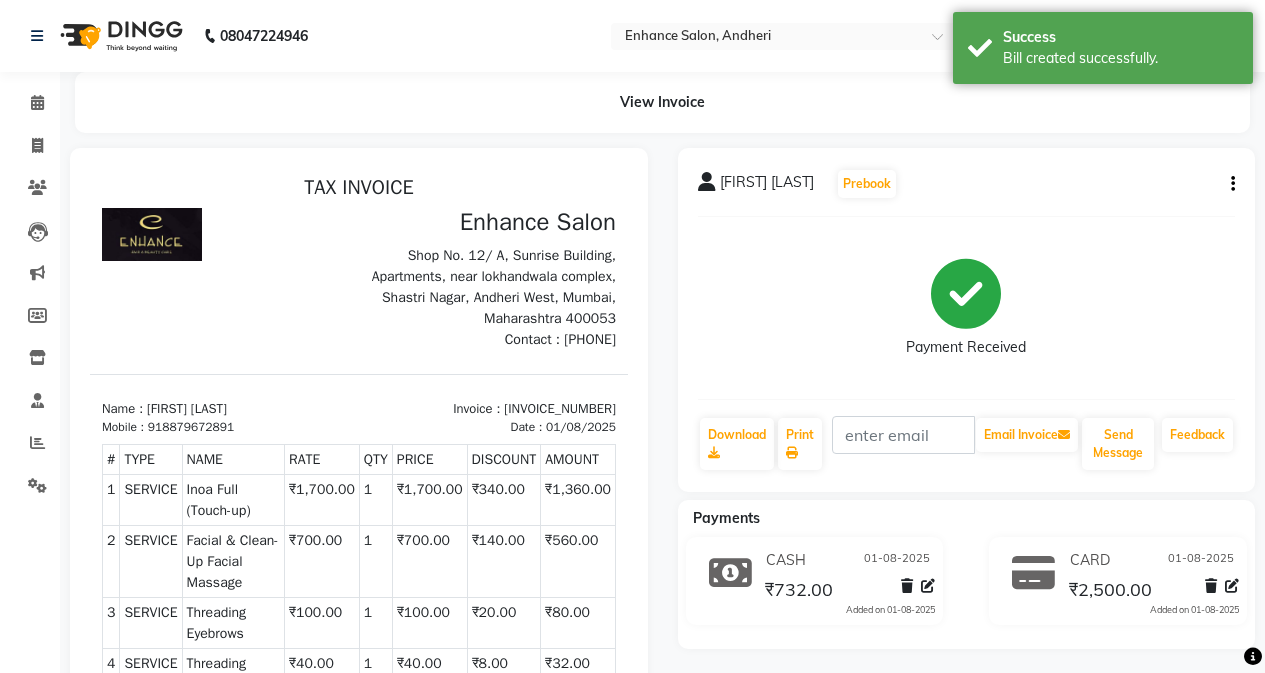 scroll, scrollTop: 0, scrollLeft: 0, axis: both 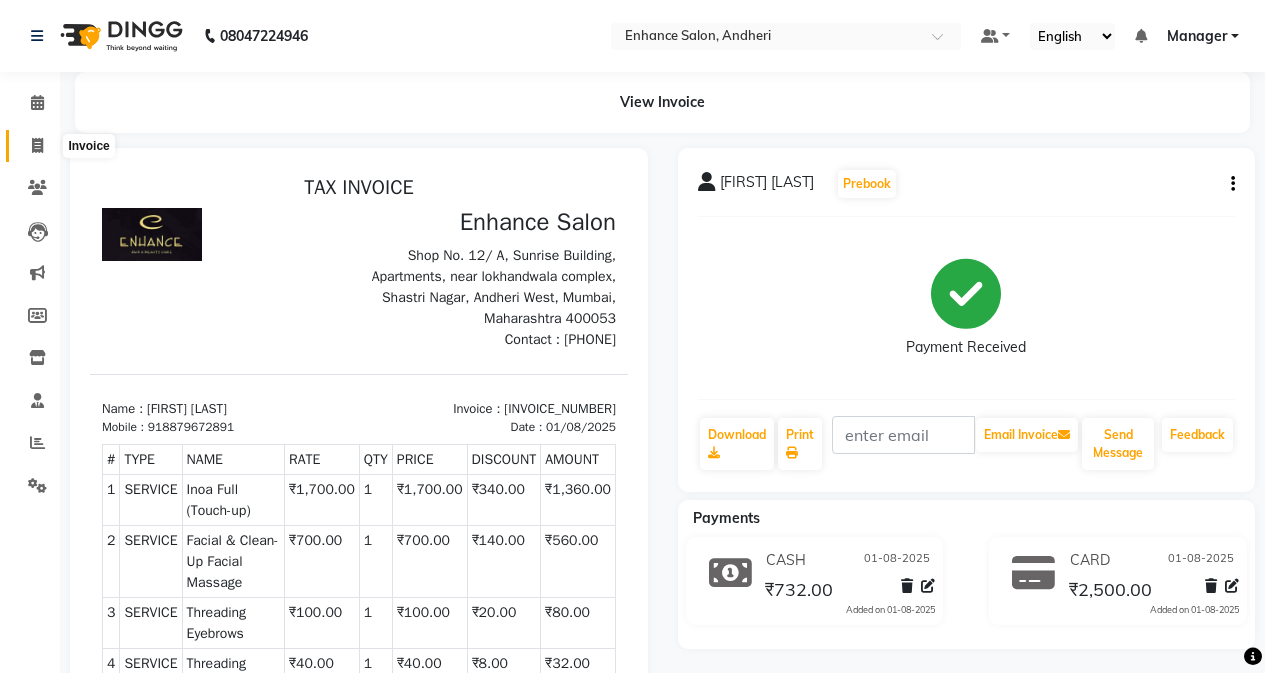 click 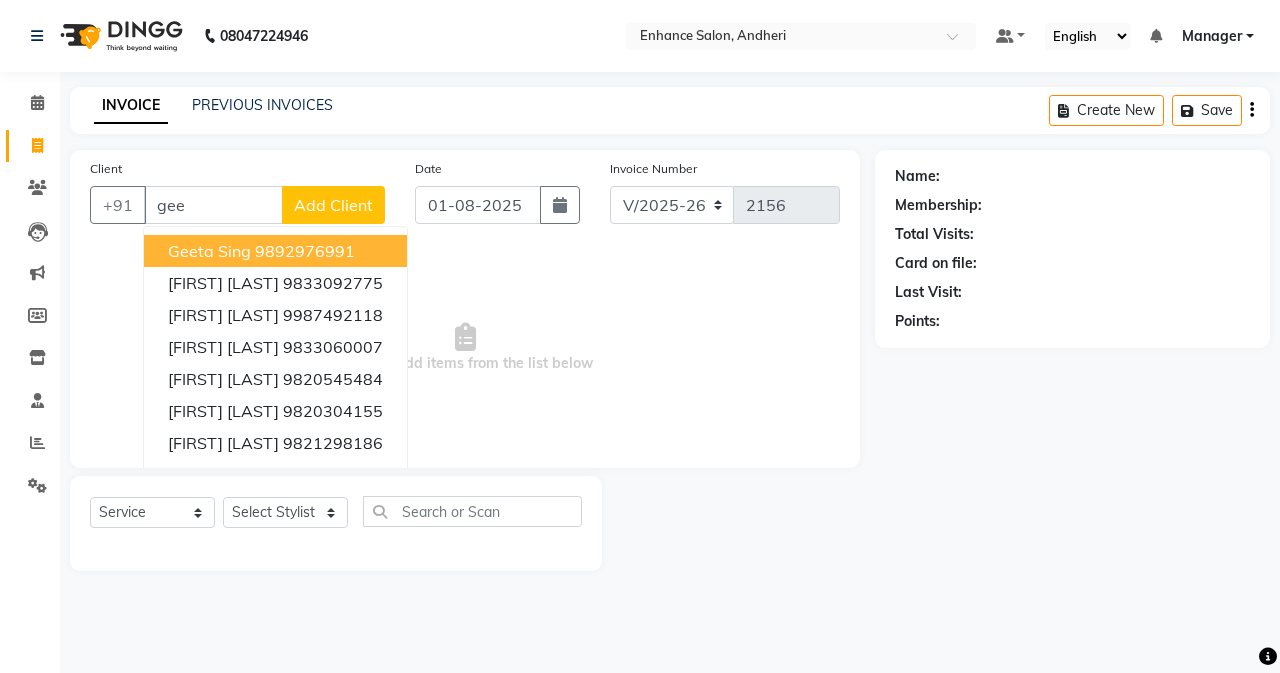 click on "Geeta Sing" at bounding box center [209, 251] 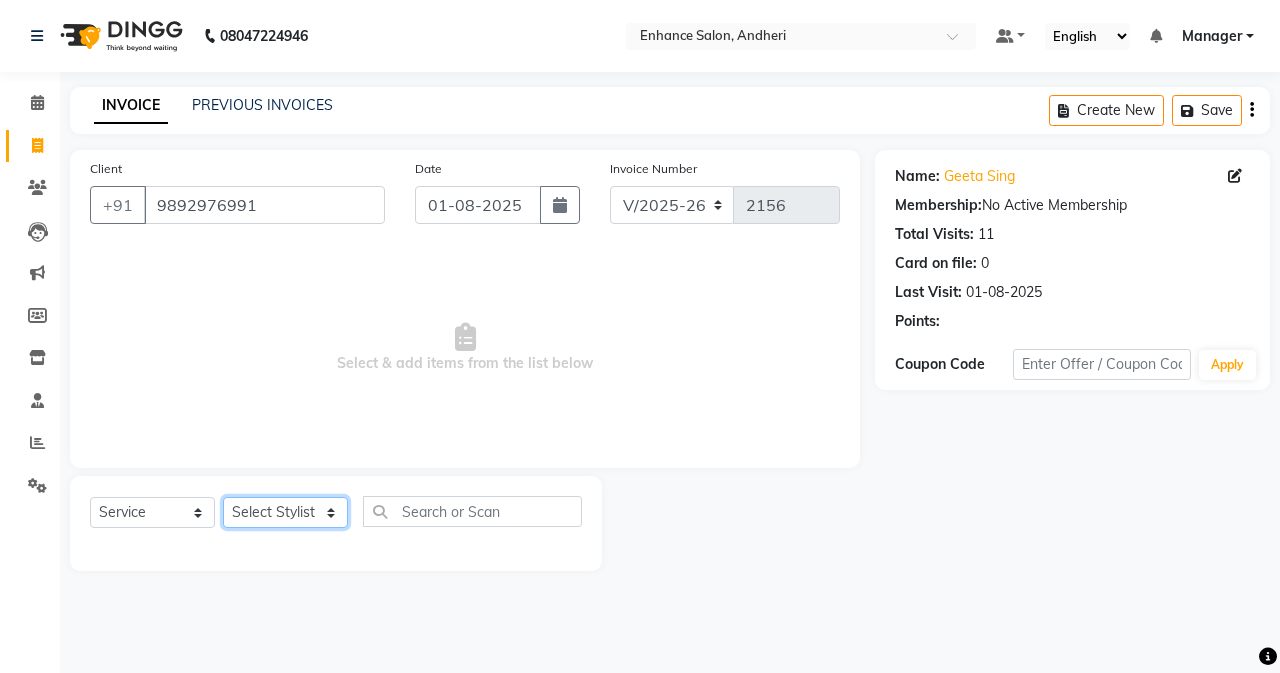 drag, startPoint x: 254, startPoint y: 518, endPoint x: 254, endPoint y: 501, distance: 17 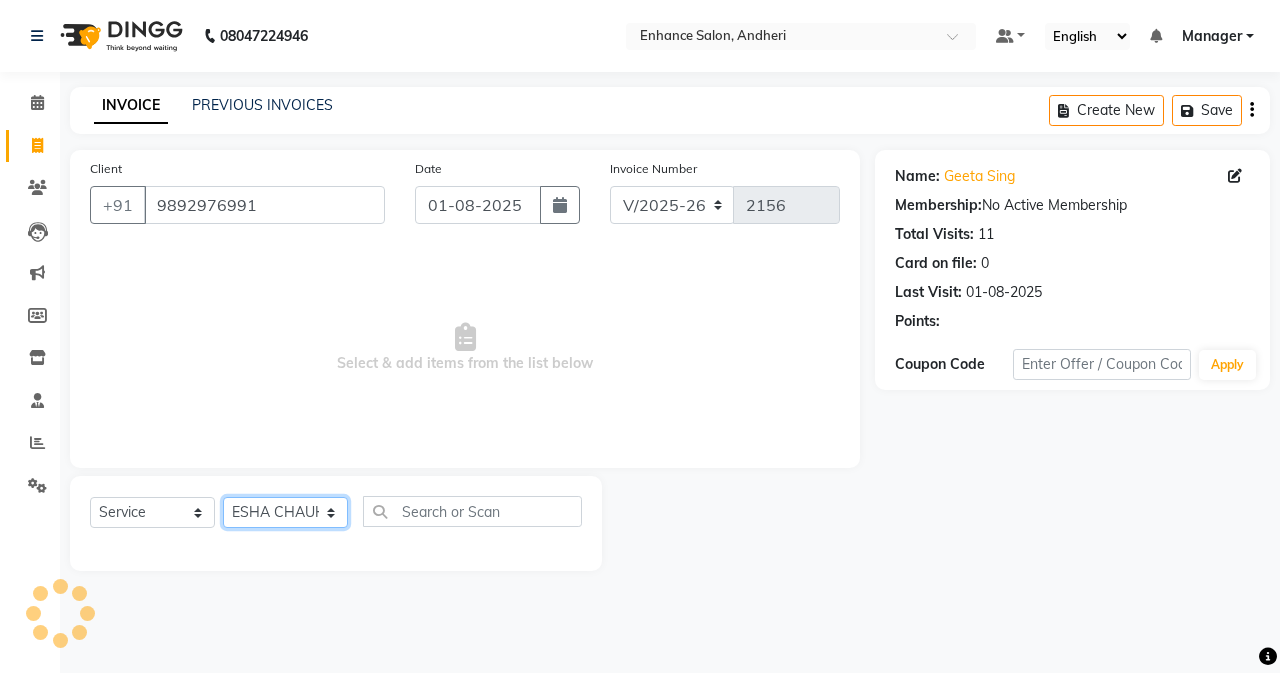 click on "Select Stylist Admin Arifa  ESHA CHAUHAN FARIDA SHAIKH Manager MEENA MISALKAR Minal NAMYA SALIAN POONAM KATEL RACHNA SAWANT Ranu nails REEMA MANGELA SHAMINA SHAIKH SHEFALI SHETTY TABU SHAIKH" 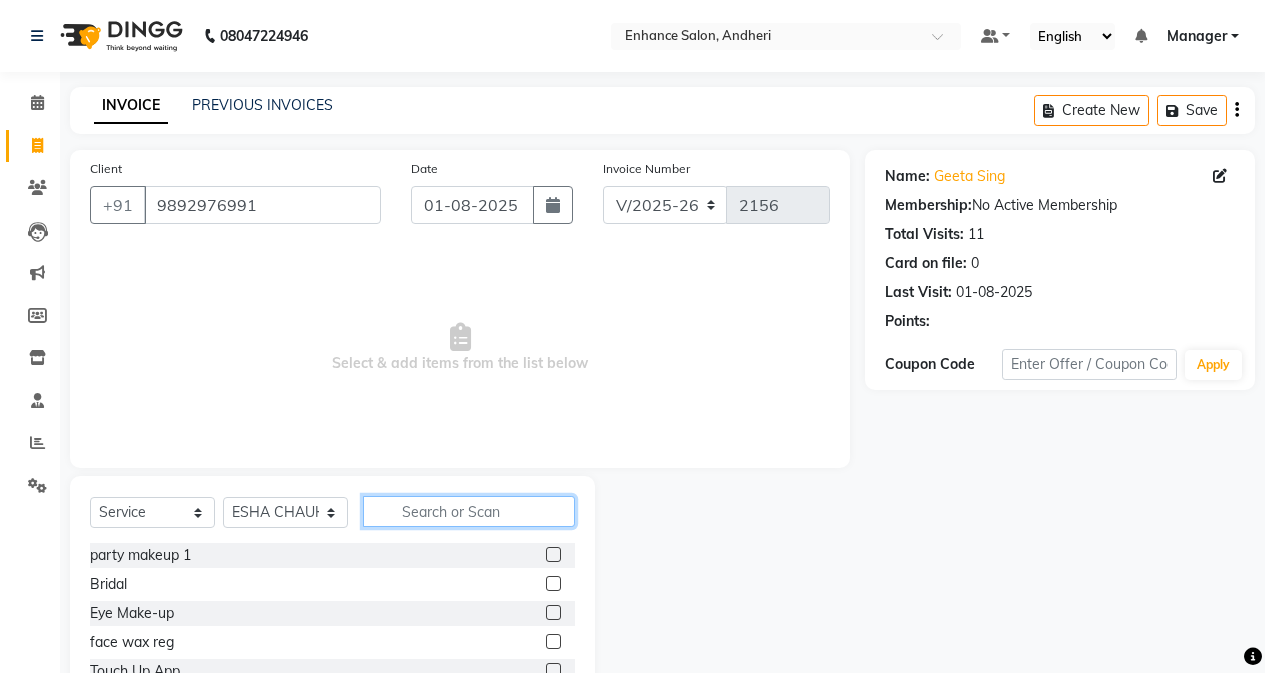 click 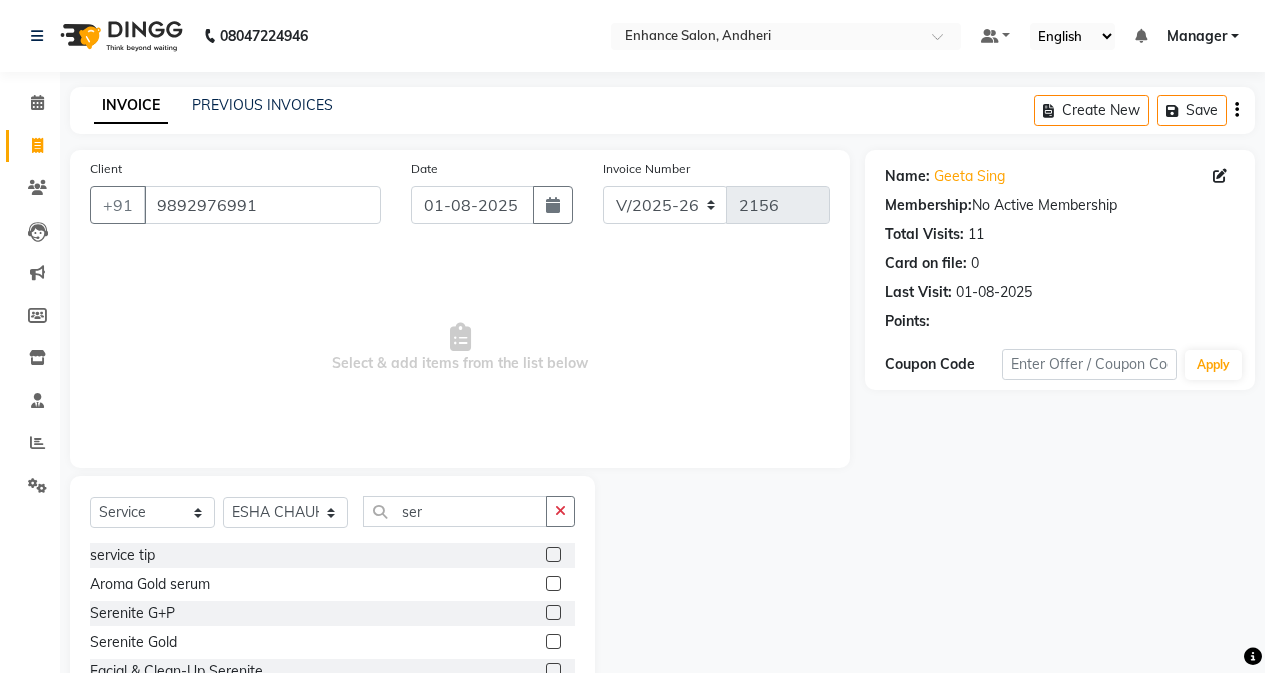 click 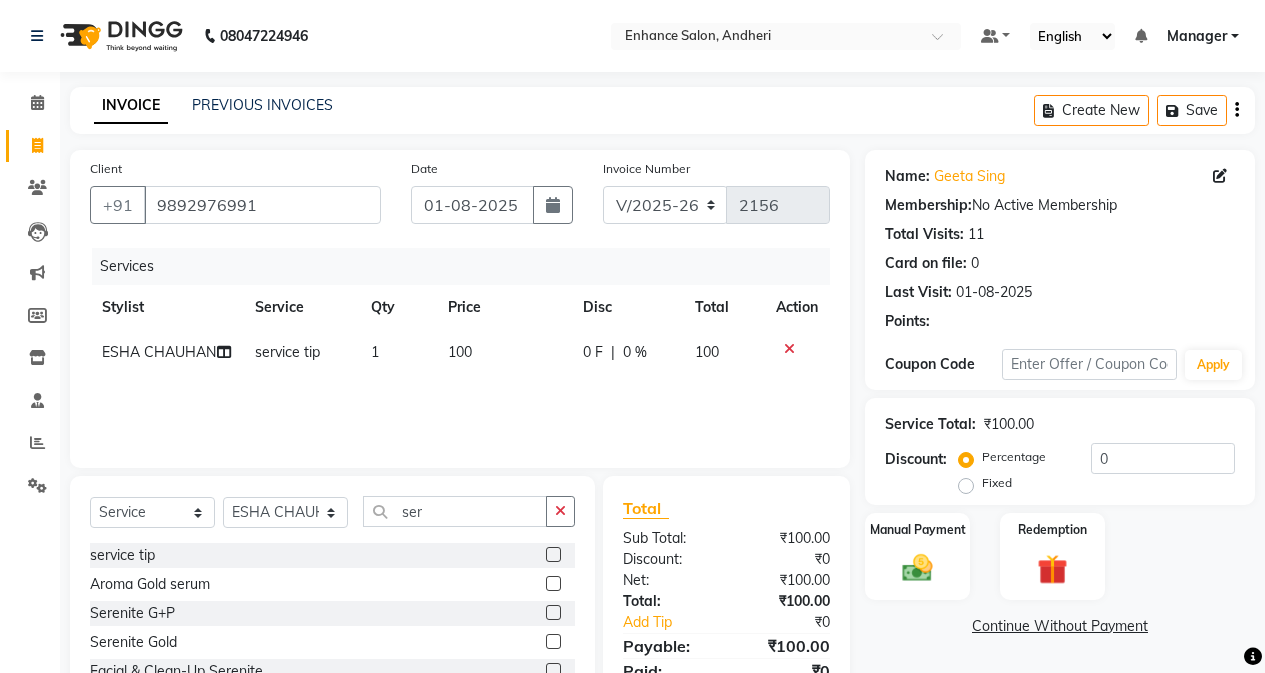 click on "100" 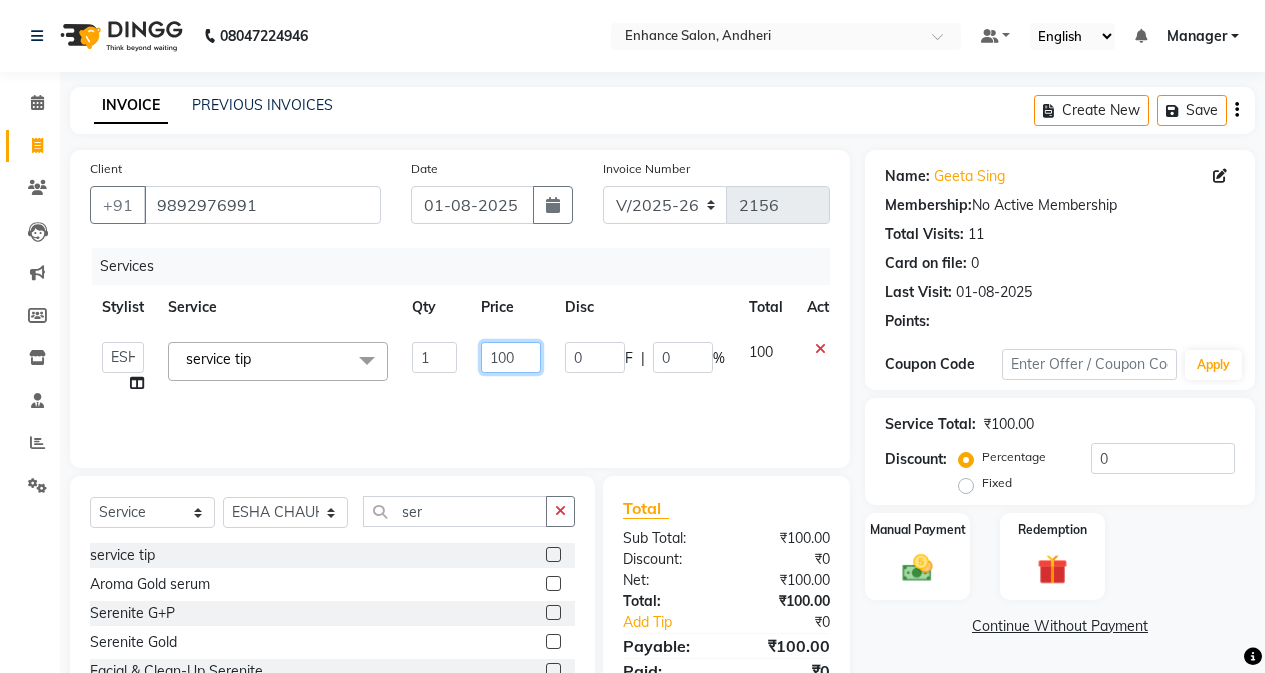 click on "100" 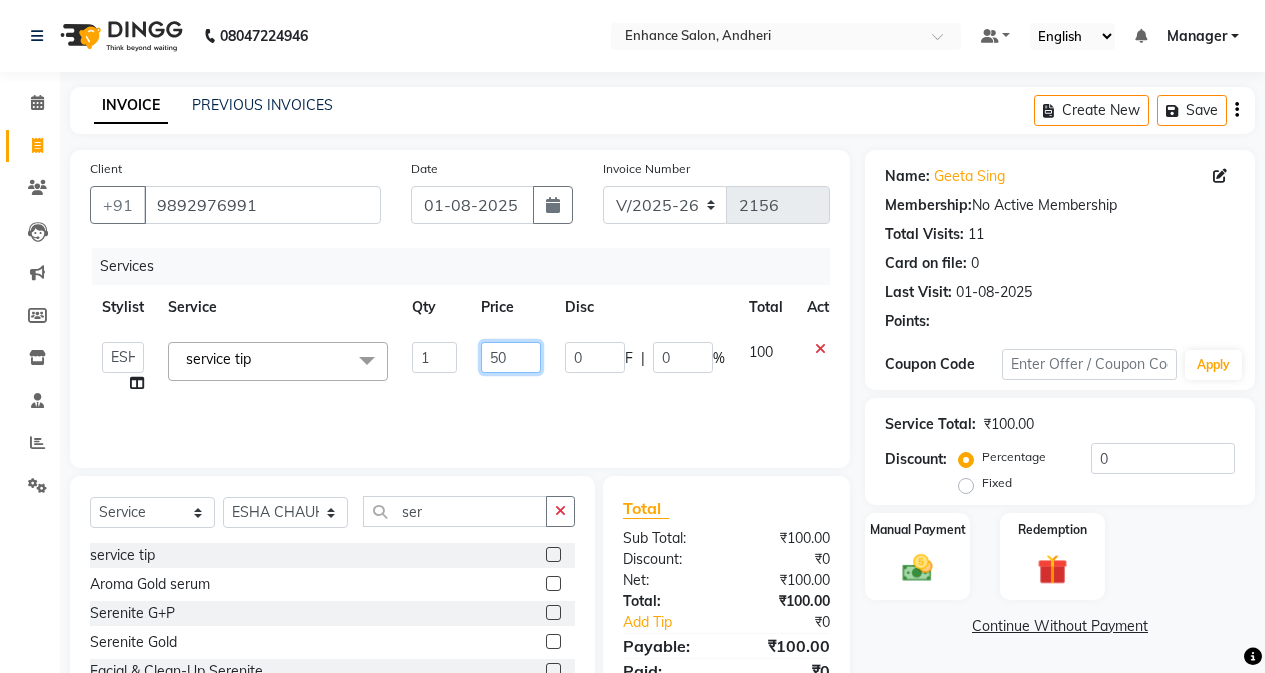 scroll, scrollTop: 128, scrollLeft: 0, axis: vertical 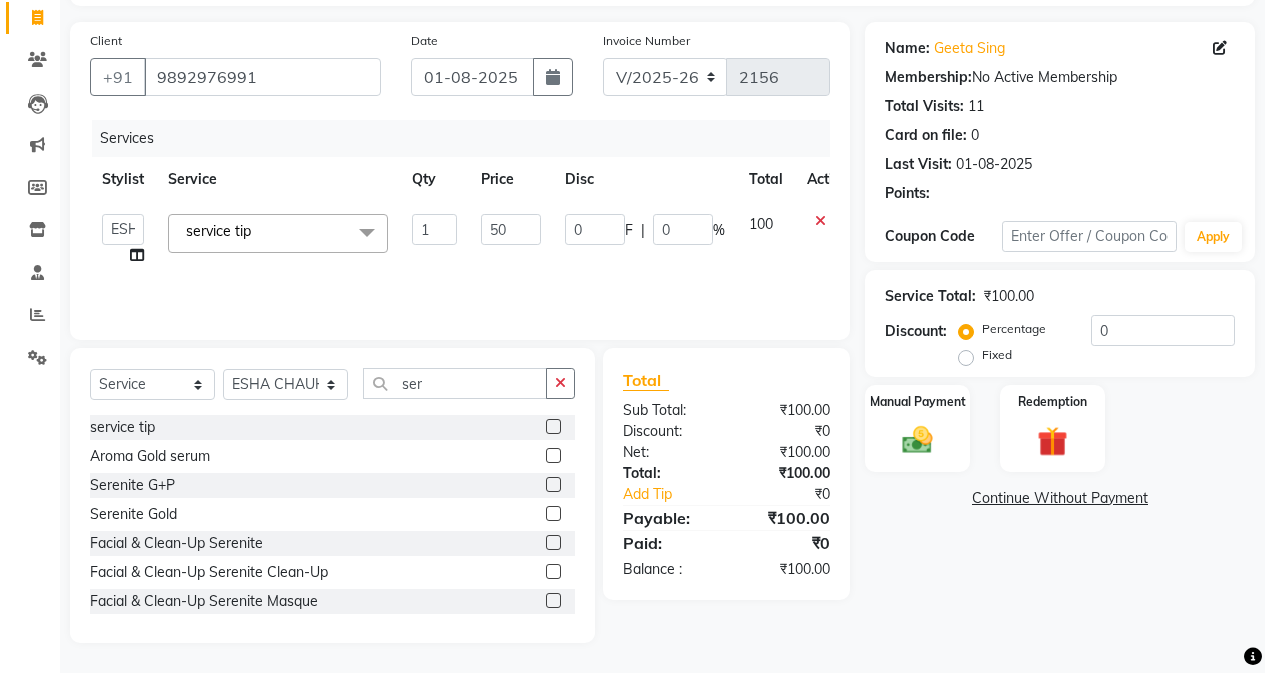 click on "Name: [FIRST] [LAST] Membership:  No Active Membership  Total Visits:  11 Card on file:  0 Last Visit:   01-08-2025 Points:  Coupon Code Apply Service Total:  ₹100.00  Discount:  Percentage   Fixed  0 Manual Payment Redemption" 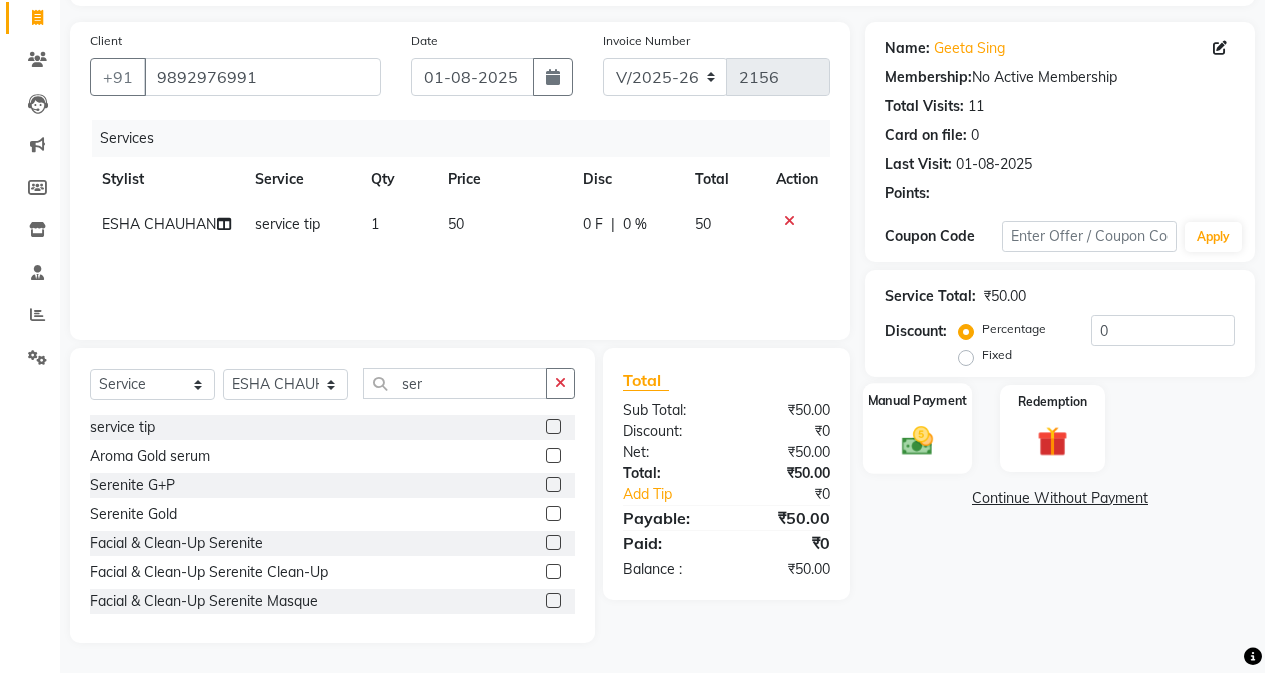 click 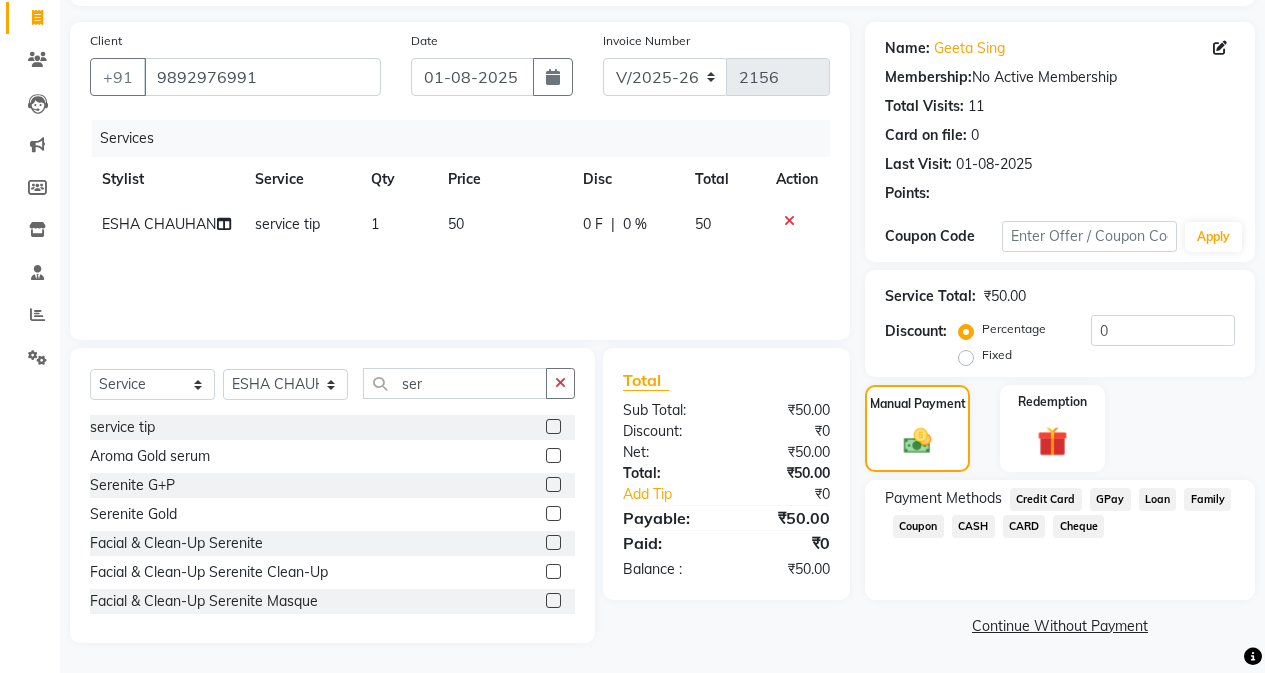 click on "GPay" 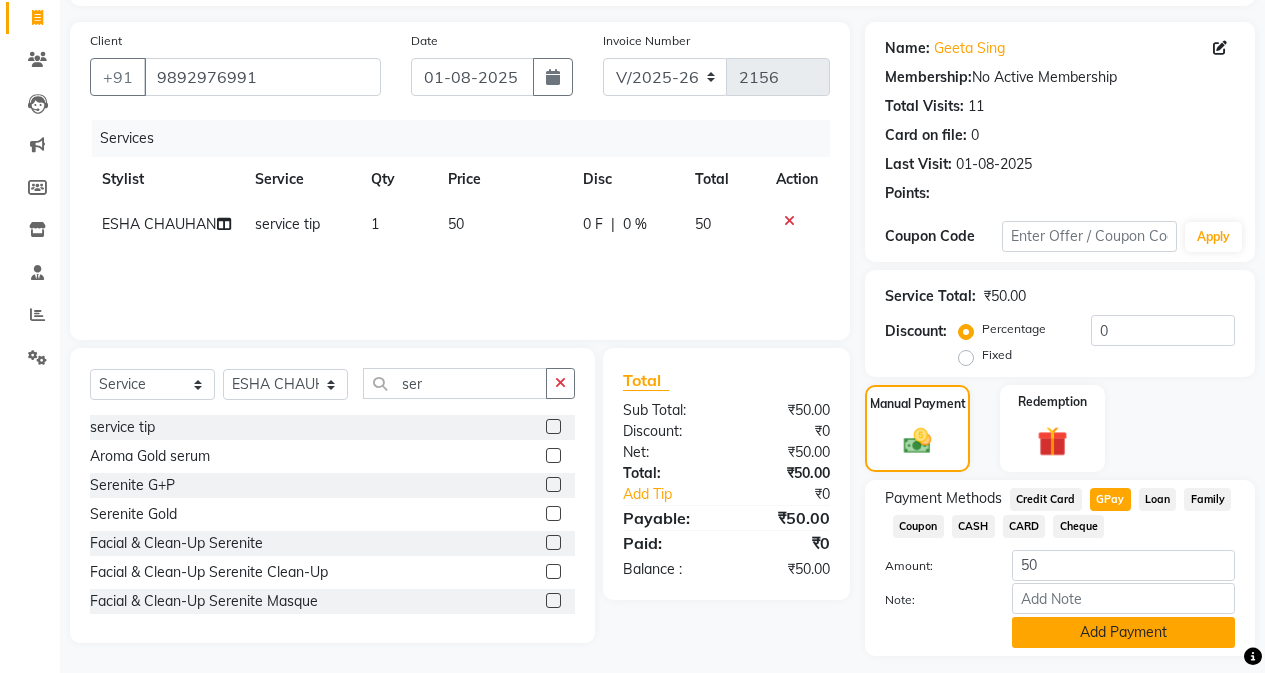 click on "Add Payment" 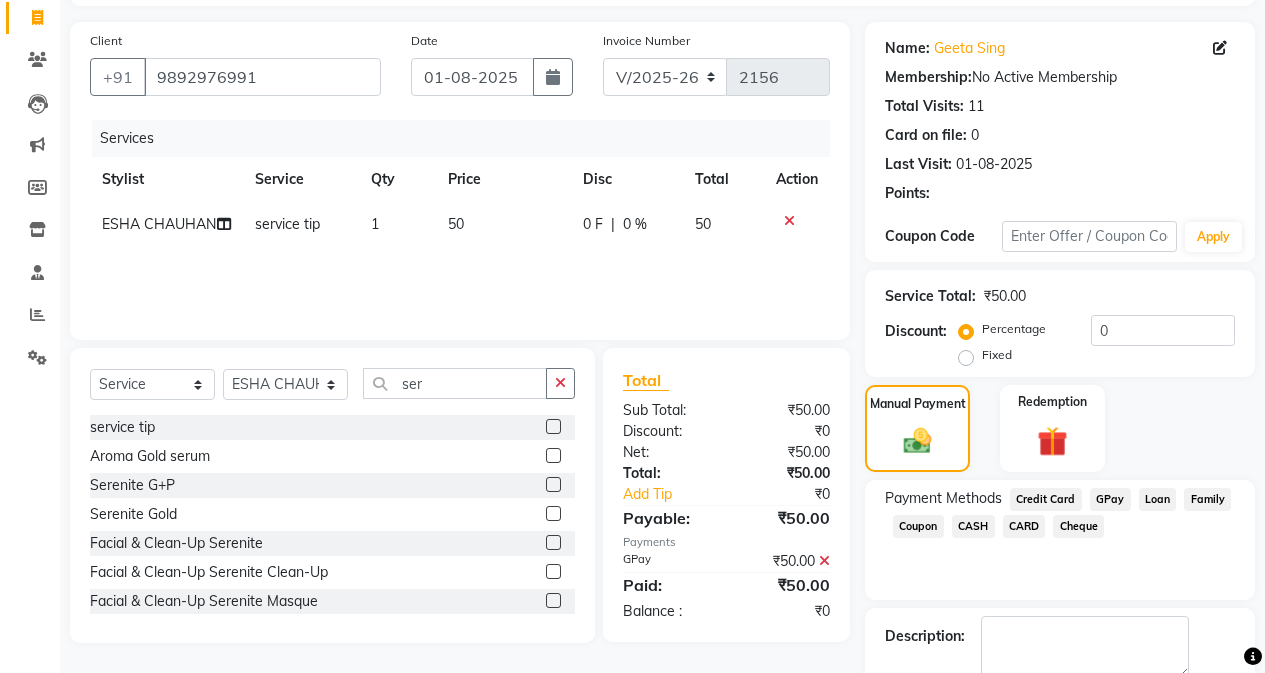 scroll, scrollTop: 239, scrollLeft: 0, axis: vertical 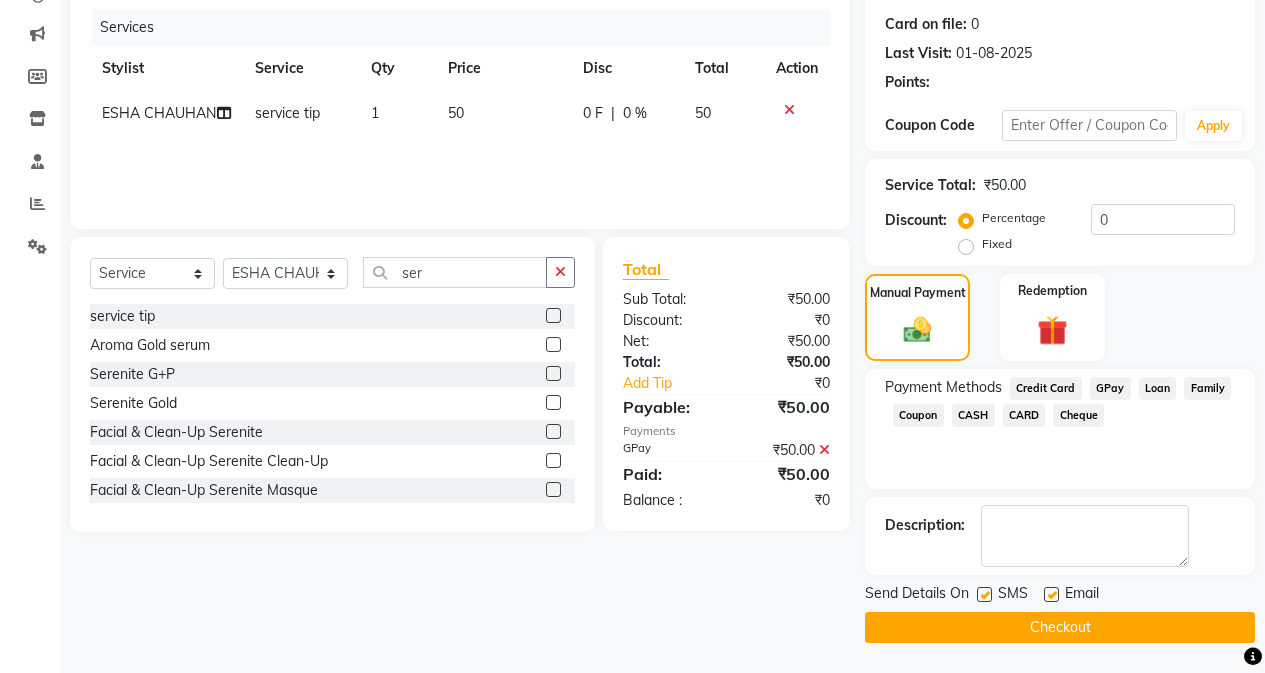 click on "Checkout" 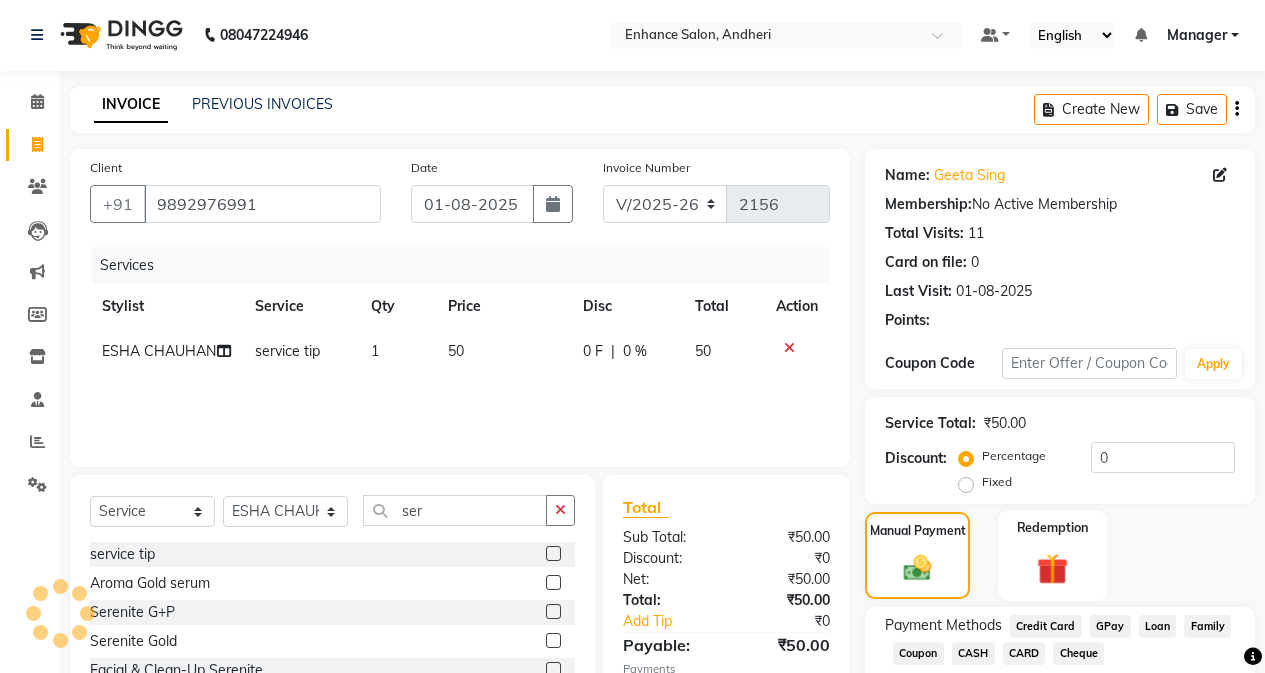 scroll, scrollTop: 0, scrollLeft: 0, axis: both 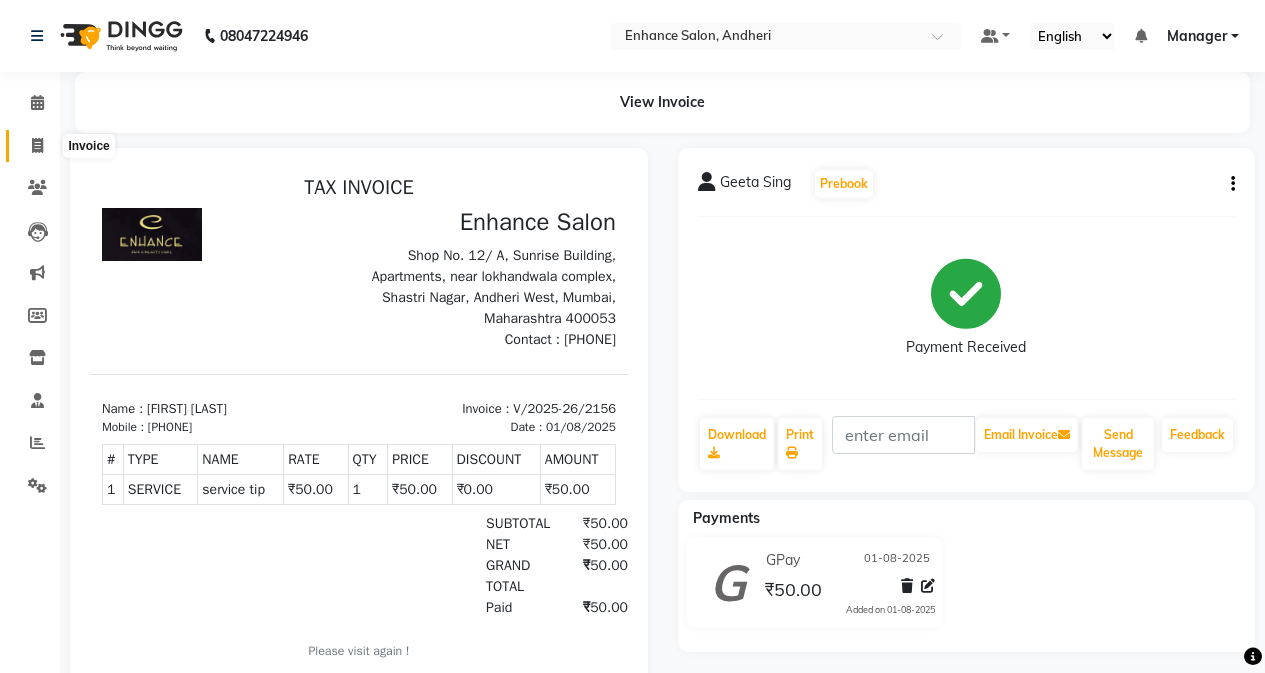 click 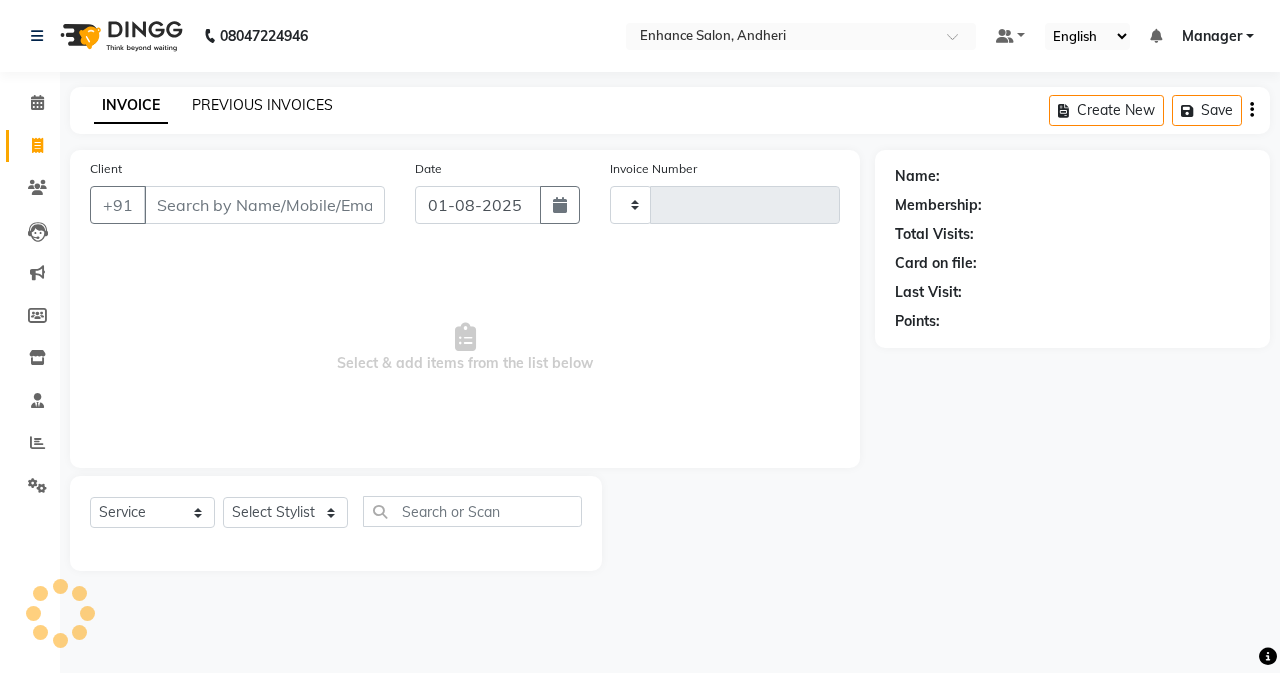click on "PREVIOUS INVOICES" 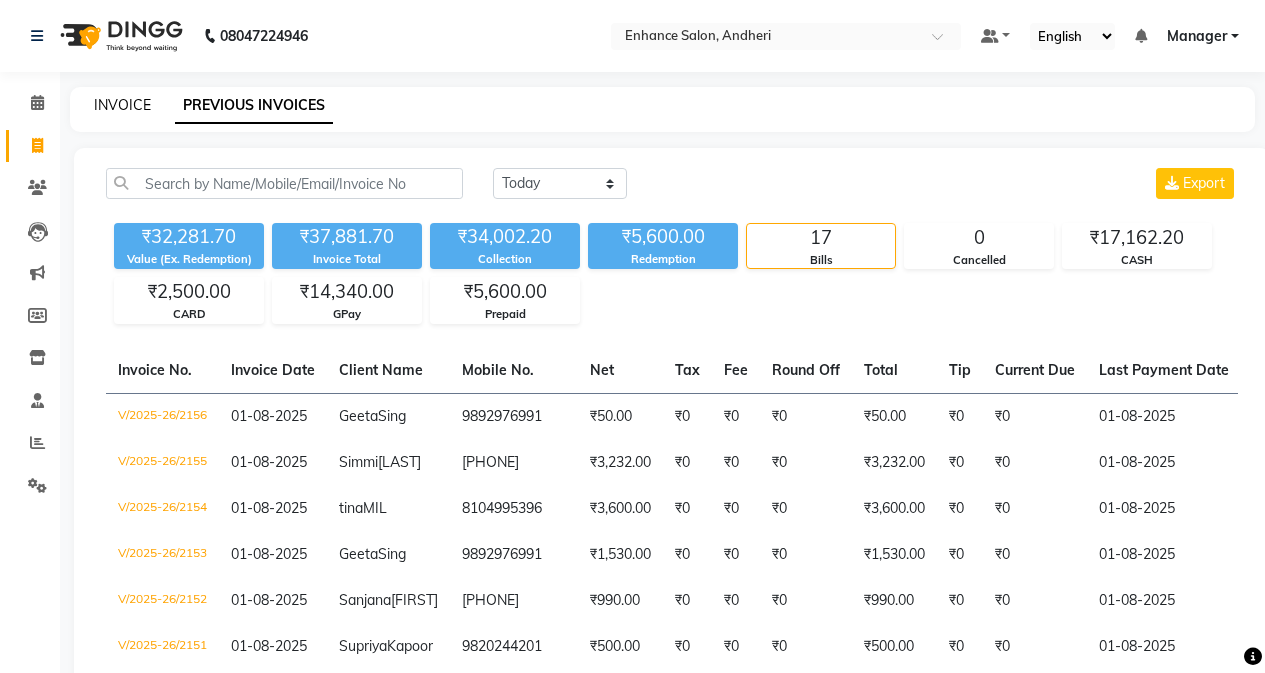 click on "INVOICE" 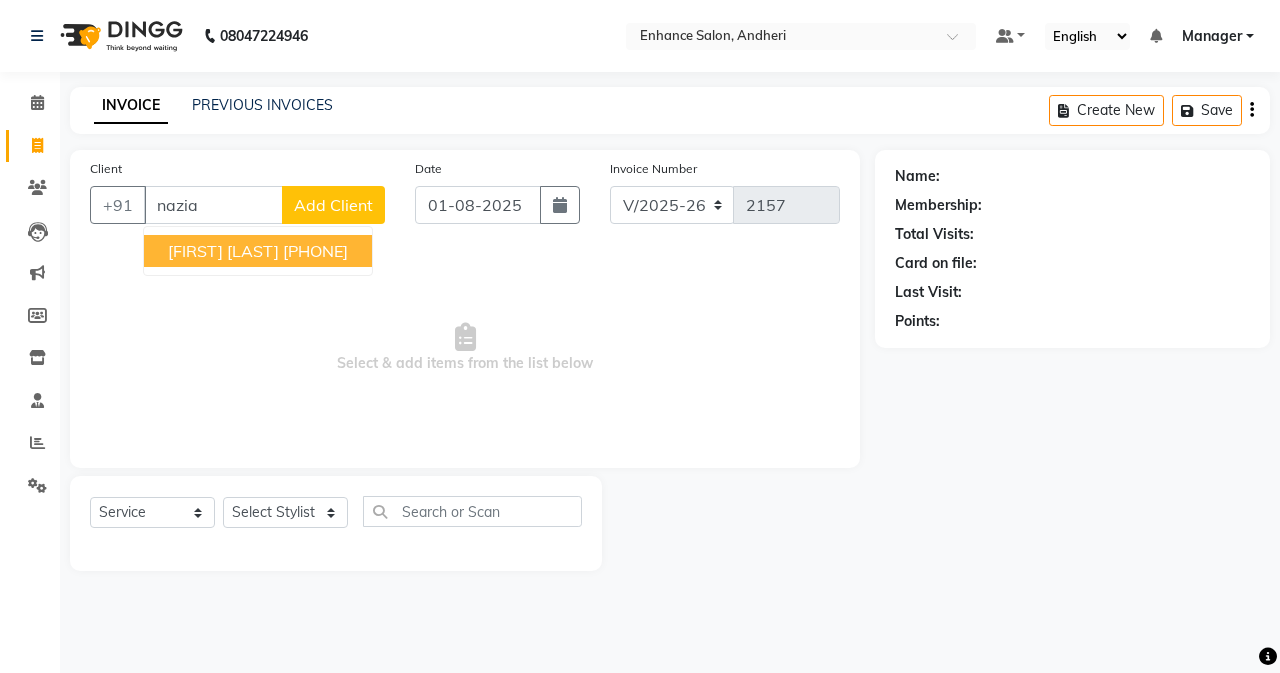 click on "[FIRST] [LAST]" at bounding box center (223, 251) 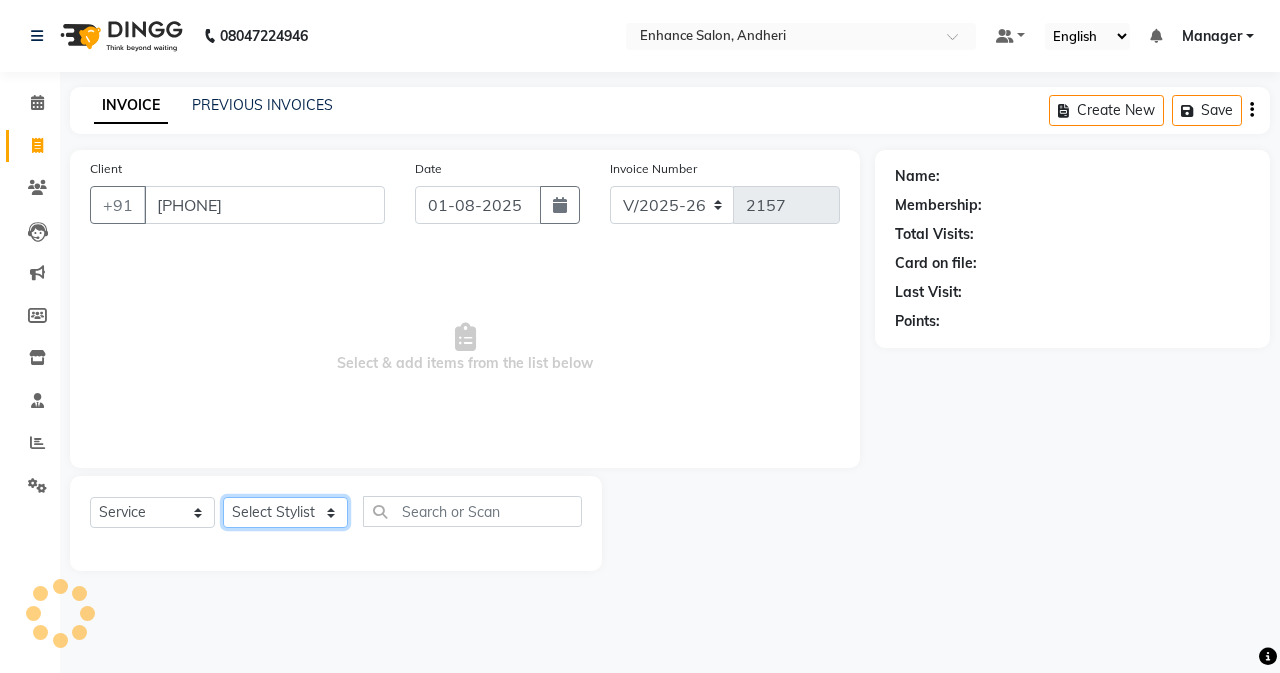 click on "Select Stylist Admin Arifa  ESHA CHAUHAN FARIDA SHAIKH Manager MEENA MISALKAR Minal NAMYA SALIAN POONAM KATEL RACHNA SAWANT Ranu nails REEMA MANGELA SHAMINA SHAIKH SHEFALI SHETTY TABU SHAIKH" 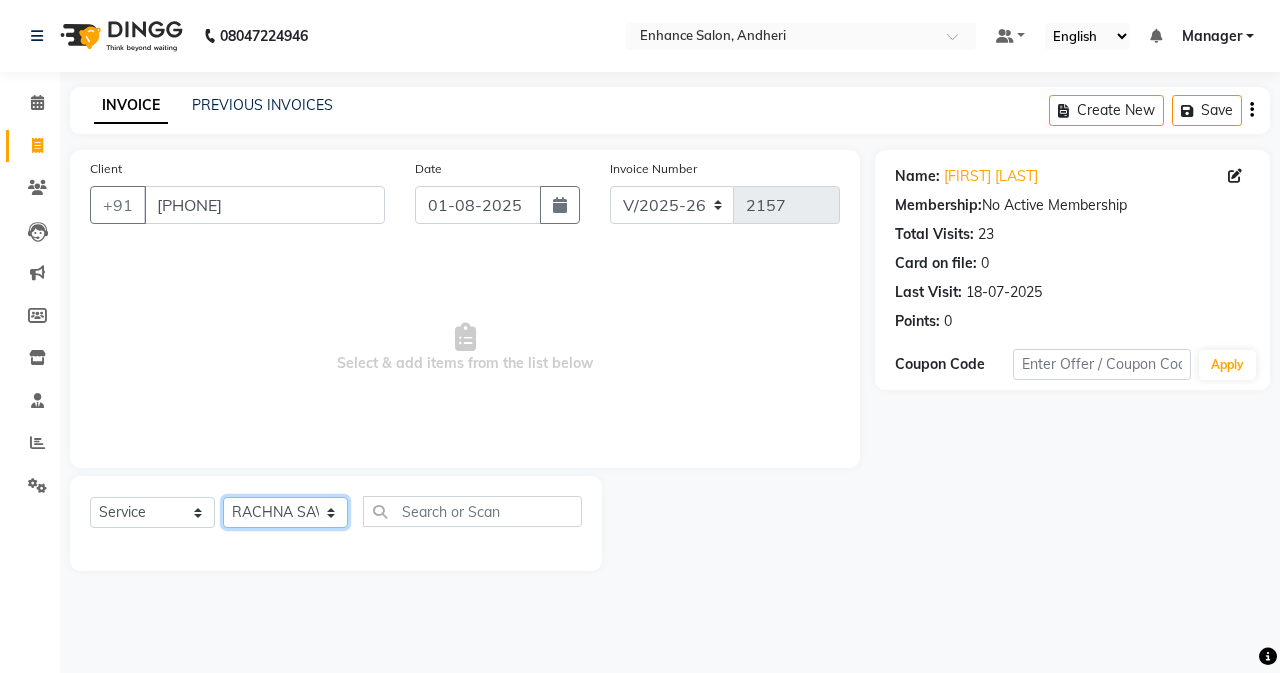 click on "Select Stylist Admin Arifa  ESHA CHAUHAN FARIDA SHAIKH Manager MEENA MISALKAR Minal NAMYA SALIAN POONAM KATEL RACHNA SAWANT Ranu nails REEMA MANGELA SHAMINA SHAIKH SHEFALI SHETTY TABU SHAIKH" 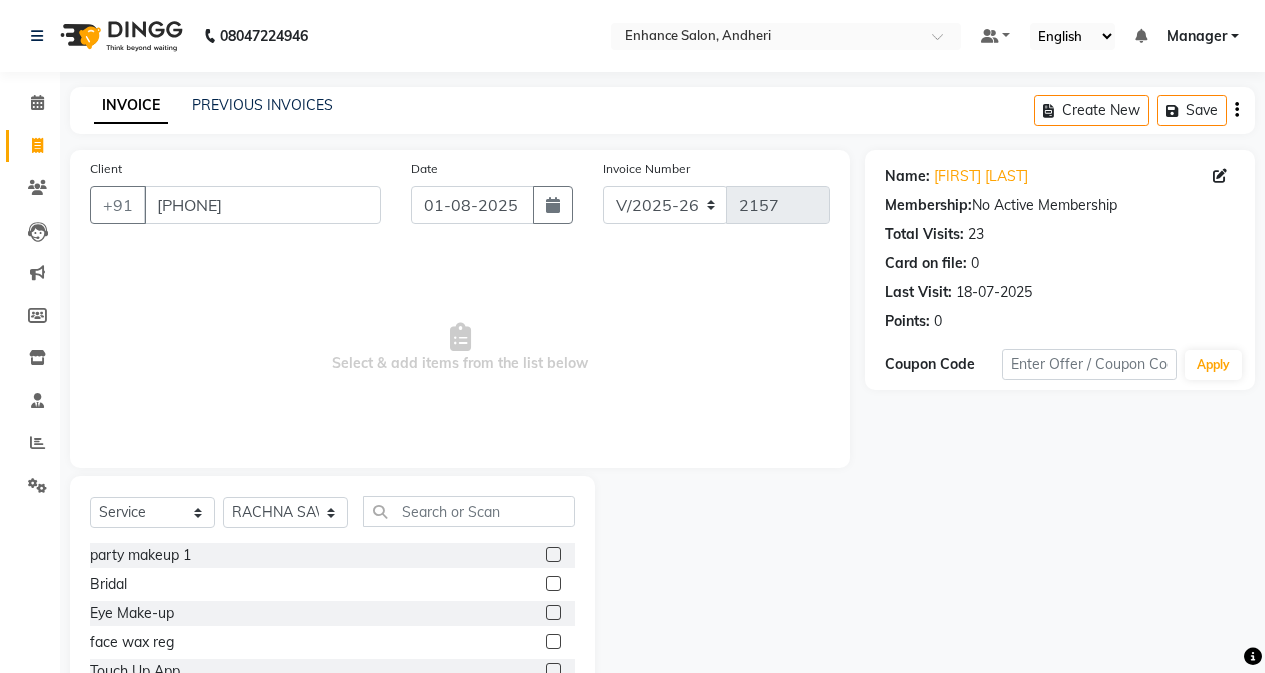 click on "Select  Service  Product  Membership  Package Voucher Prepaid Gift Card  Select Stylist Admin Arifa  ESHA CHAUHAN FARIDA SHAIKH Manager MEENA MISALKAR Minal NAMYA SALIAN POONAM KATEL RACHNA SAWANT Ranu nails REEMA MANGELA SHAMINA SHAIKH SHEFALI SHETTY TABU SHAIKH party makeup 1  Bridal  Eye Make-up  face wax reg  Touch Up App  High Lights  Only touchup App  Side locks peel 400  inner spa  inner spa tube  service tip  previous balance  food  Dandruff treatment  Prepaid  Deposit  Aroma Gold serum  K18  saree drape  Moisture Plus shampoo  Colour conditioner MilkShake  Malibu SPF 50  Massage Head  Massage Neck & Shoulder  Massage Neck, Shoulder & Back  Massage Arms  Massage Legs  Massage Feet  Massage Body  wedding  sangeet  cocktail  Mehendi  reception  Student  Maji Full (Touch-up)  Maji Crown  Maji Deep Crown  Maji Global  Inoa Full (Touch-up)  Inoa Global  Inoa Crown  Inoa Deep Crown  Nanoplatia  Botox  Deep Conditioning  Hair Wash  Hair Cut  Straight Cut  Kids Hair Cut  Styling Paddle Dry + Wash  Richfeel" 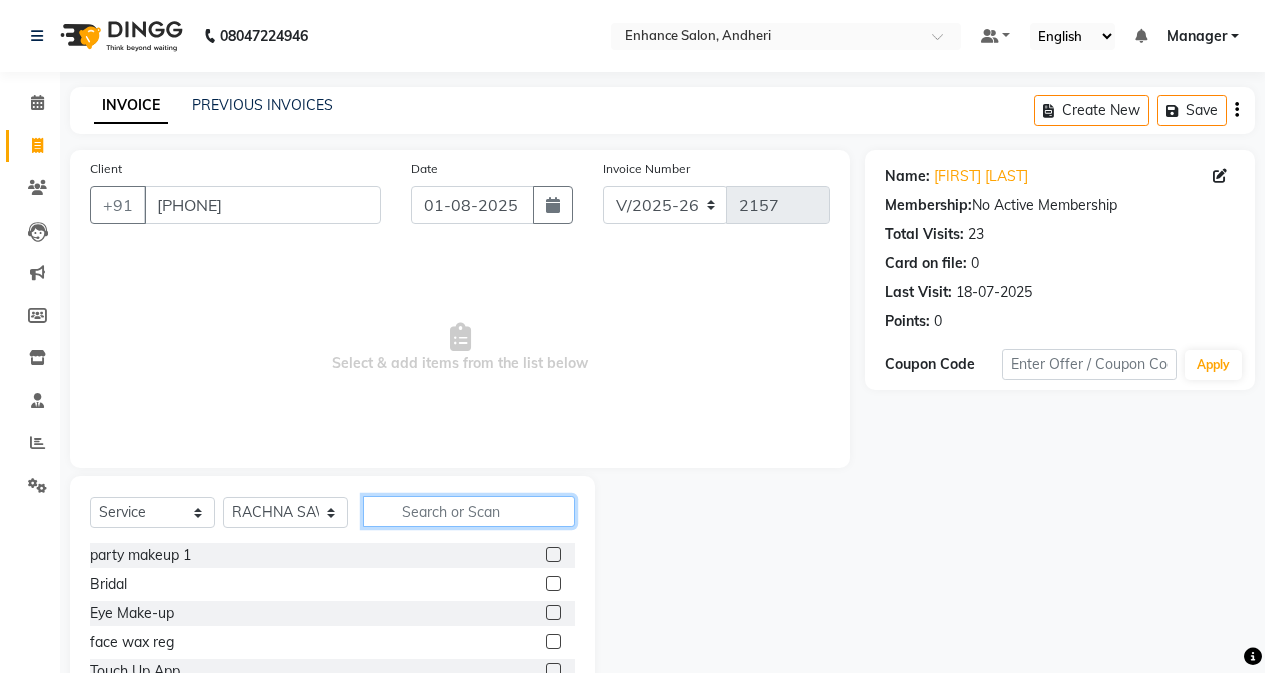 click 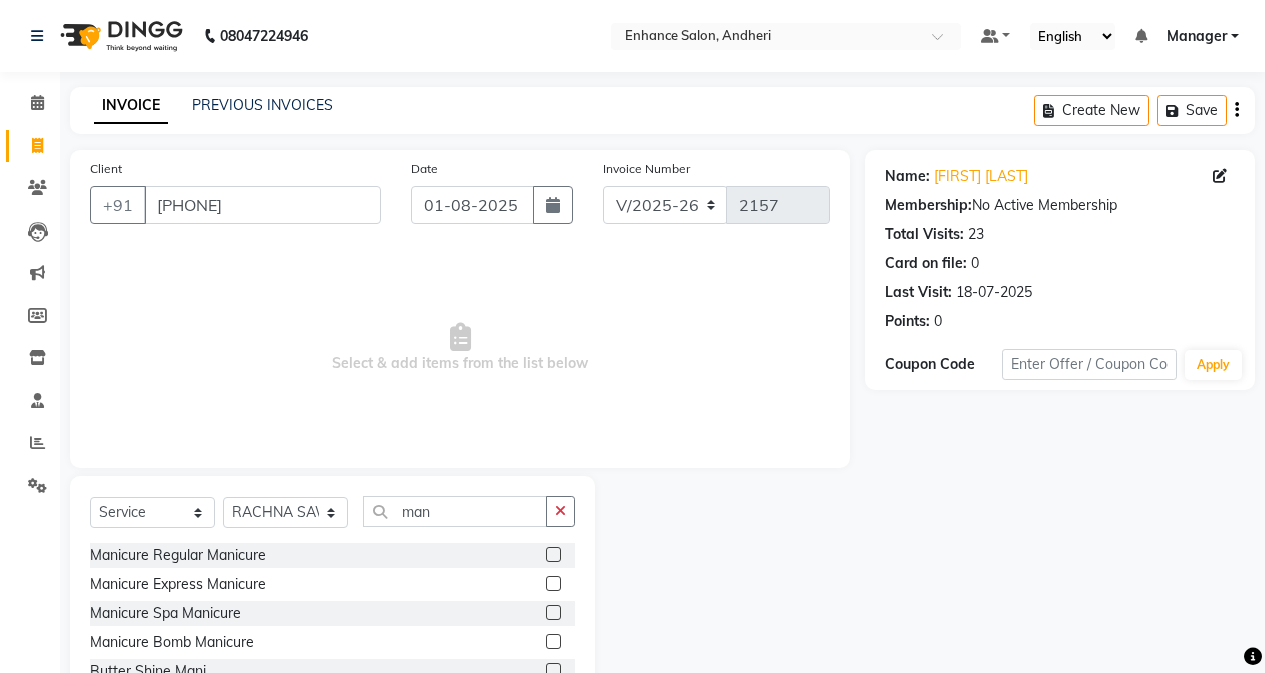 click 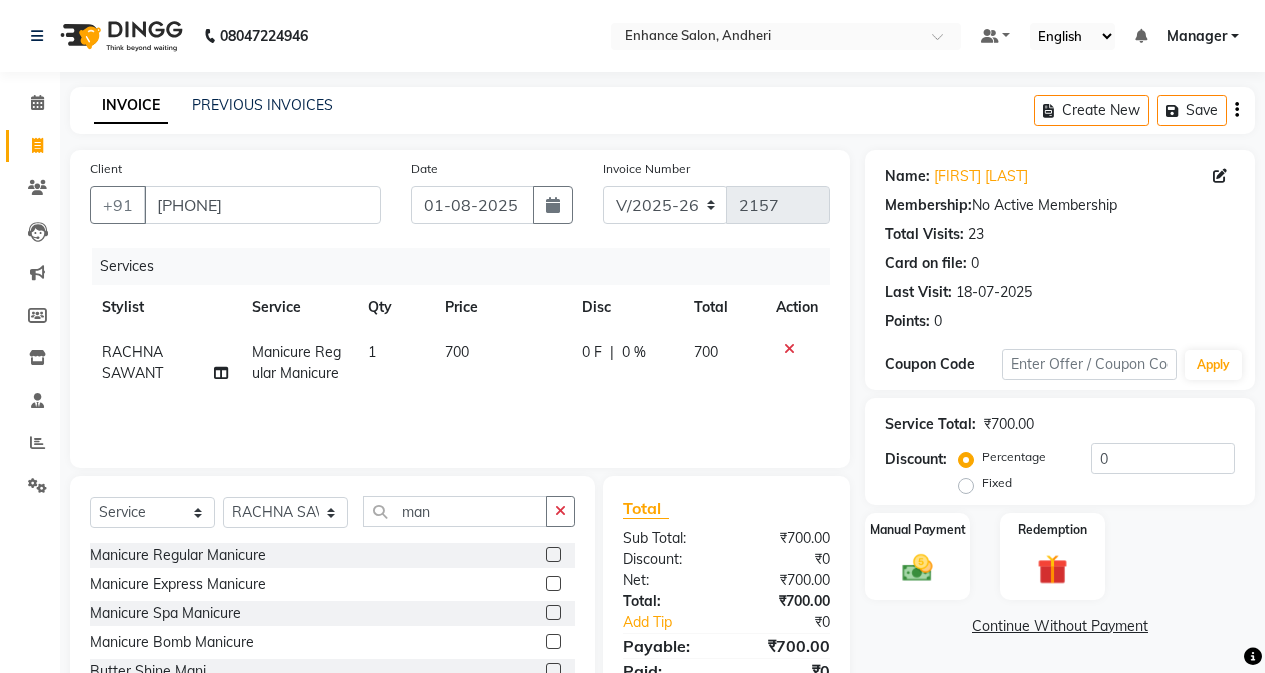 click 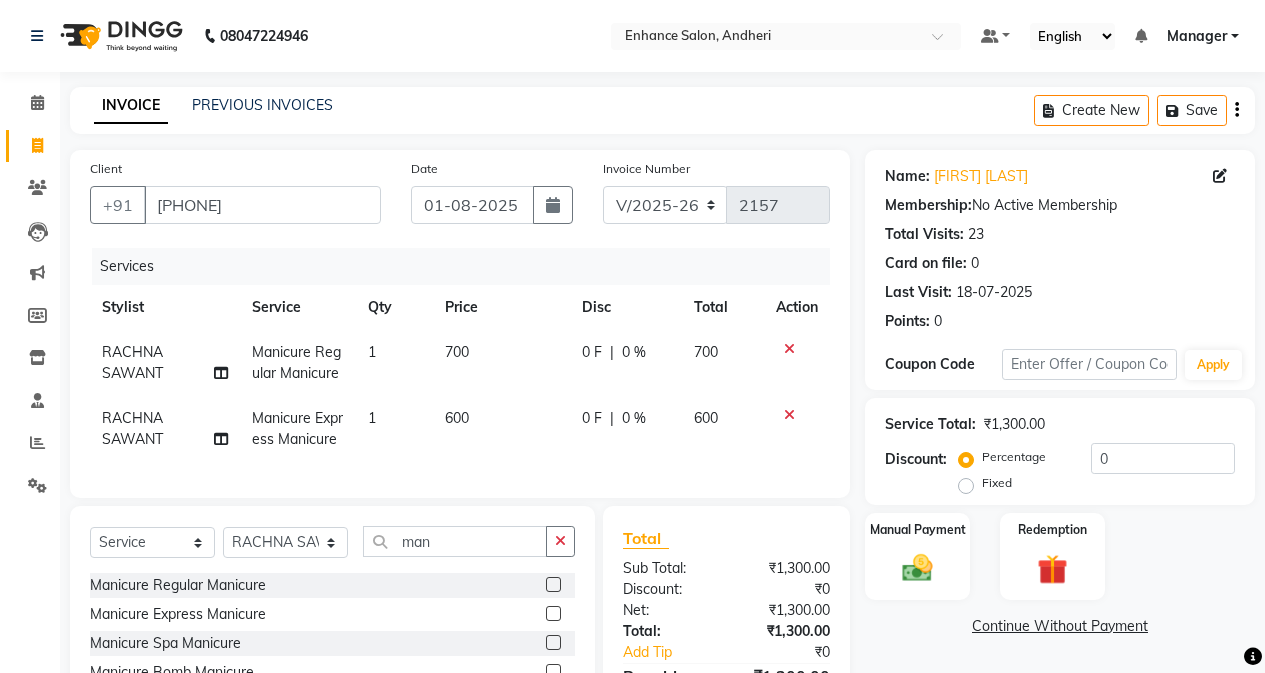 click 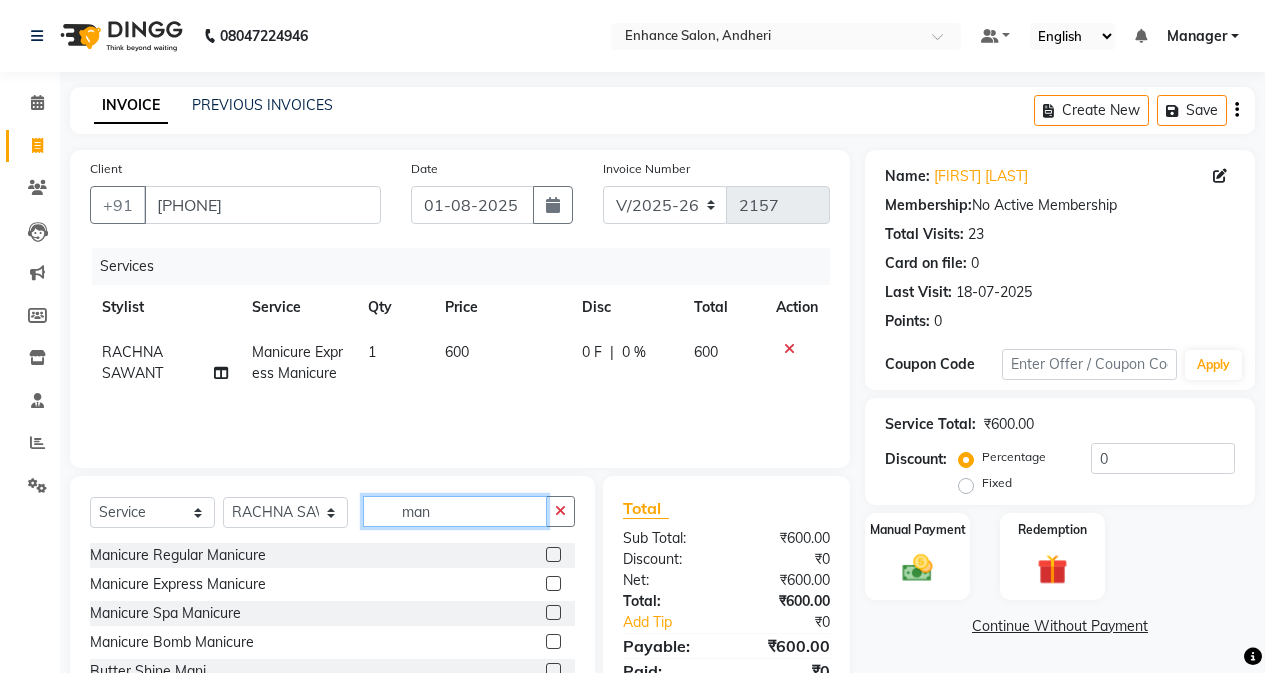 click on "man" 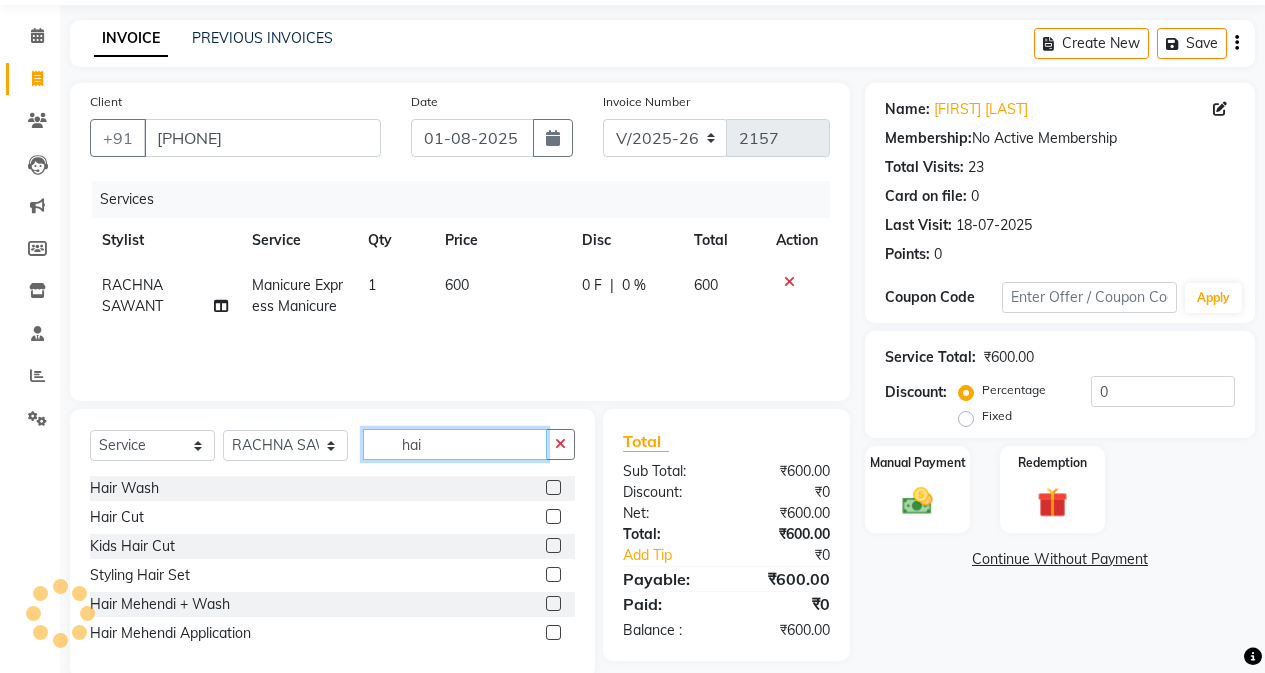 scroll, scrollTop: 102, scrollLeft: 0, axis: vertical 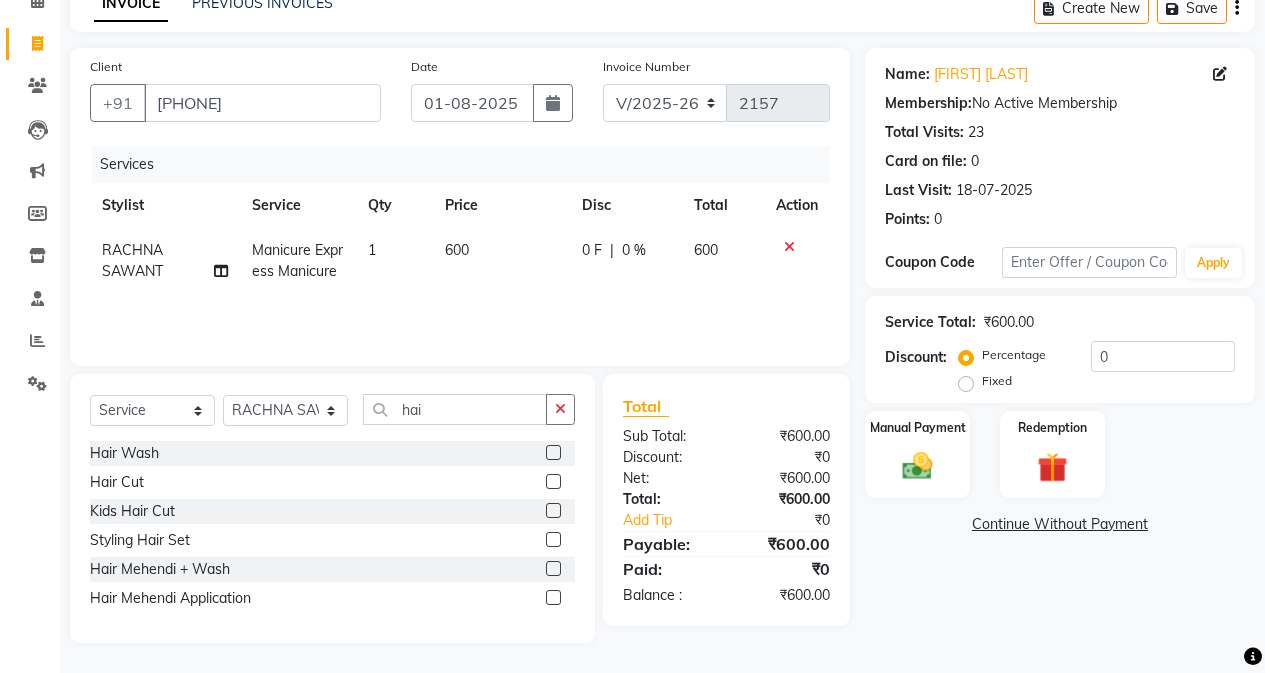 click 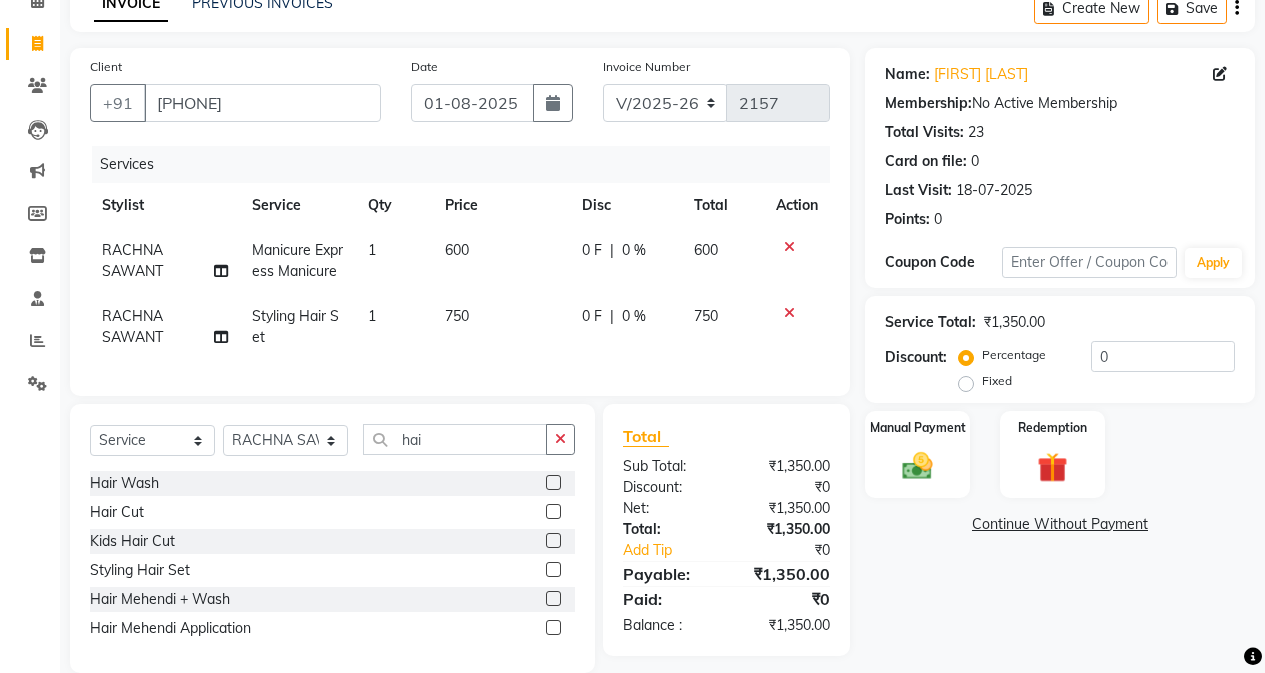 click on "750" 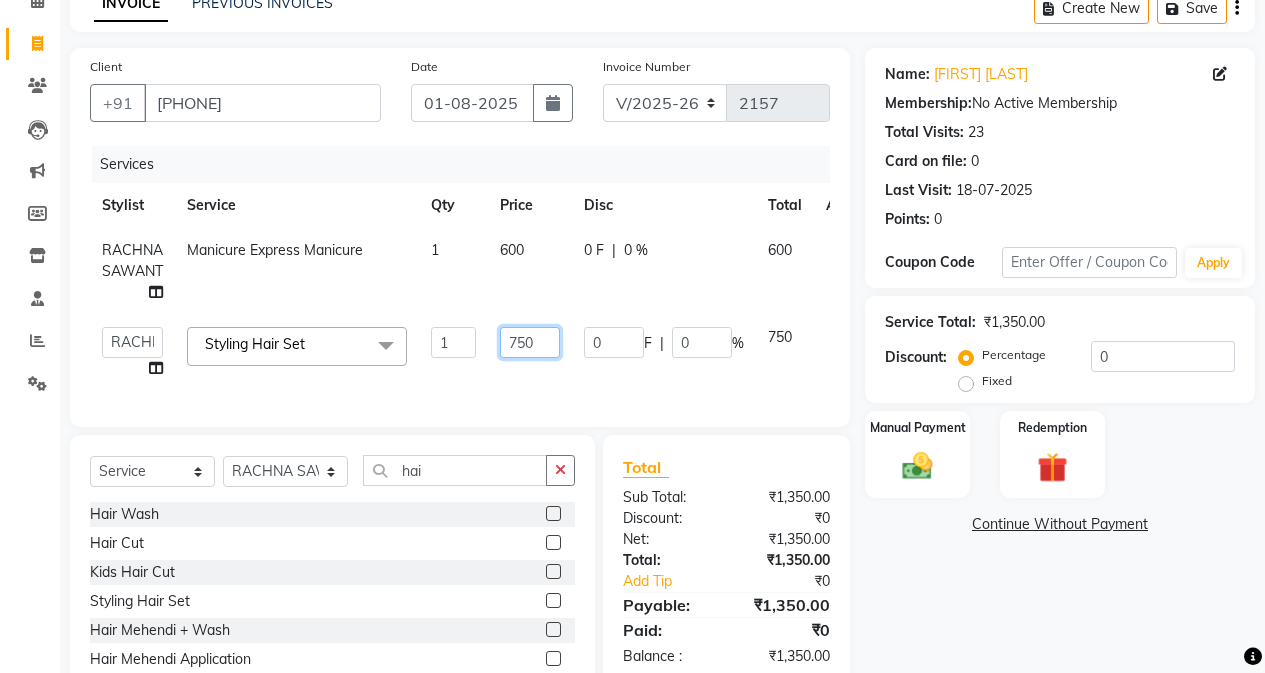 click on "750" 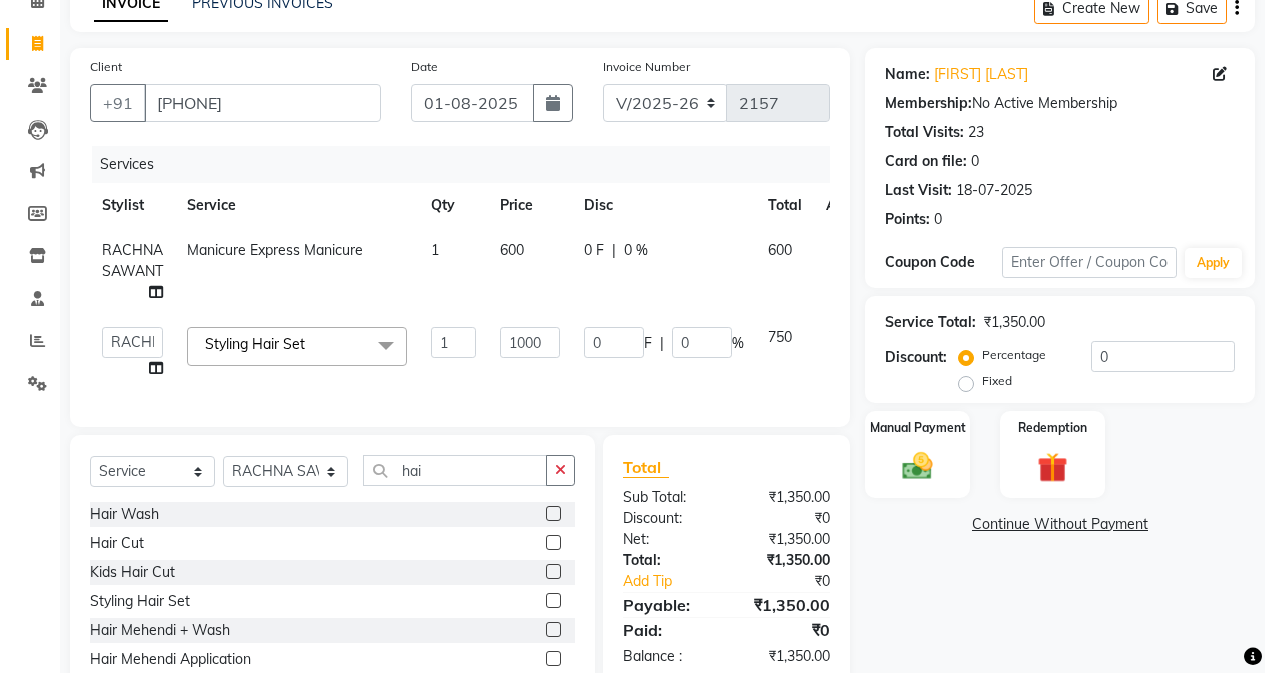click on "Name: [FIRST] [LAST] Membership:  No Active Membership  Total Visits:  23 Card on file:  0 Last Visit:   18-07-2025 Points:   0  Coupon Code Apply Service Total:  ₹1,350.00  Discount:  Percentage   Fixed  0 Manual Payment Redemption  Continue Without Payment" 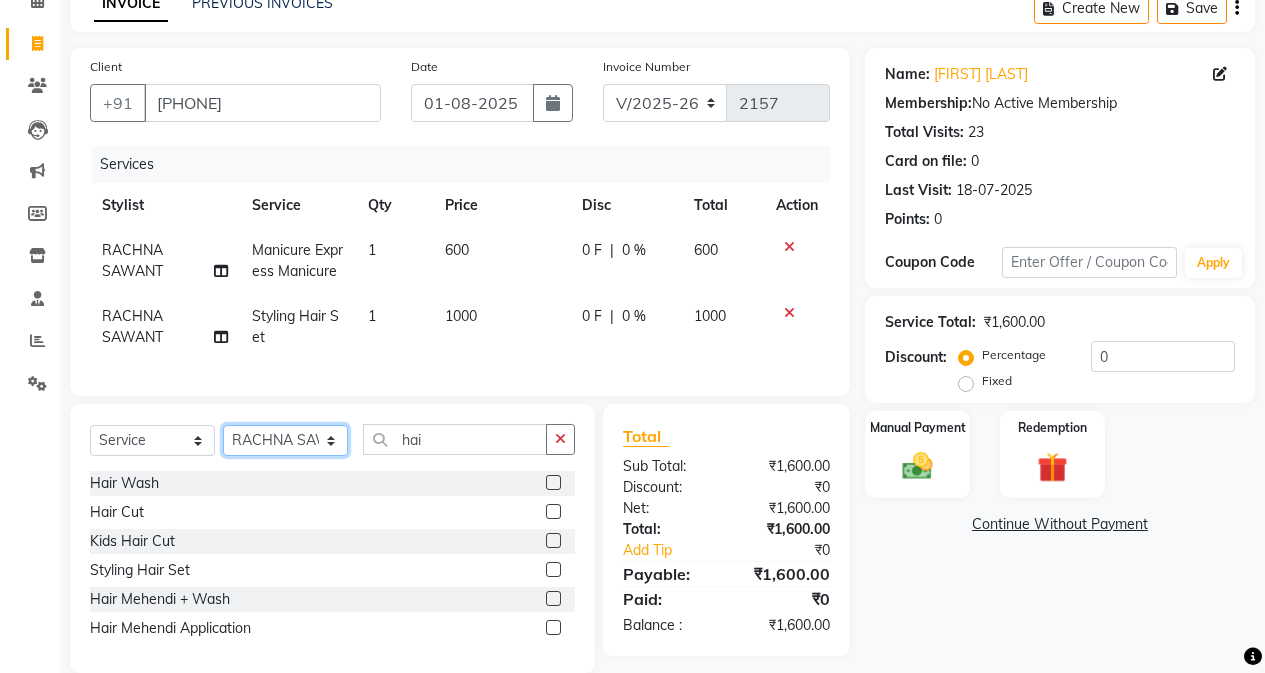 click on "Select Stylist Admin Arifa  ESHA CHAUHAN FARIDA SHAIKH Manager MEENA MISALKAR Minal NAMYA SALIAN POONAM KATEL RACHNA SAWANT Ranu nails REEMA MANGELA SHAMINA SHAIKH SHEFALI SHETTY TABU SHAIKH" 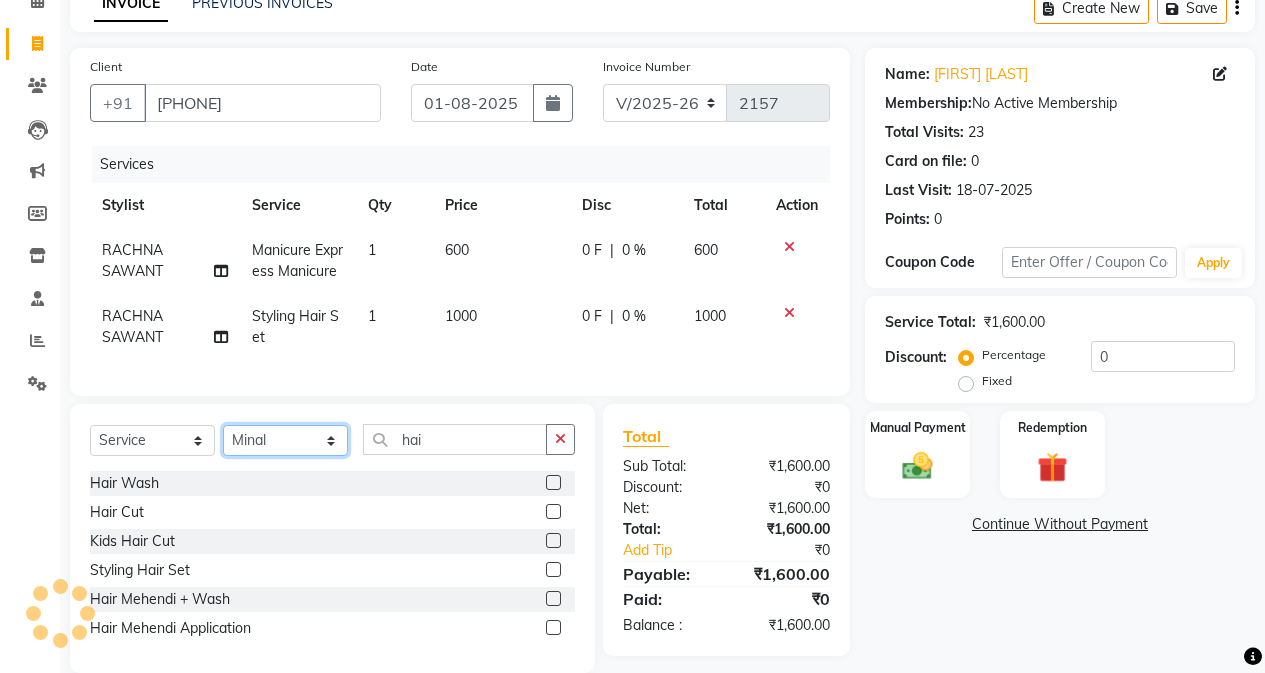 click on "Select Stylist Admin Arifa  ESHA CHAUHAN FARIDA SHAIKH Manager MEENA MISALKAR Minal NAMYA SALIAN POONAM KATEL RACHNA SAWANT Ranu nails REEMA MANGELA SHAMINA SHAIKH SHEFALI SHETTY TABU SHAIKH" 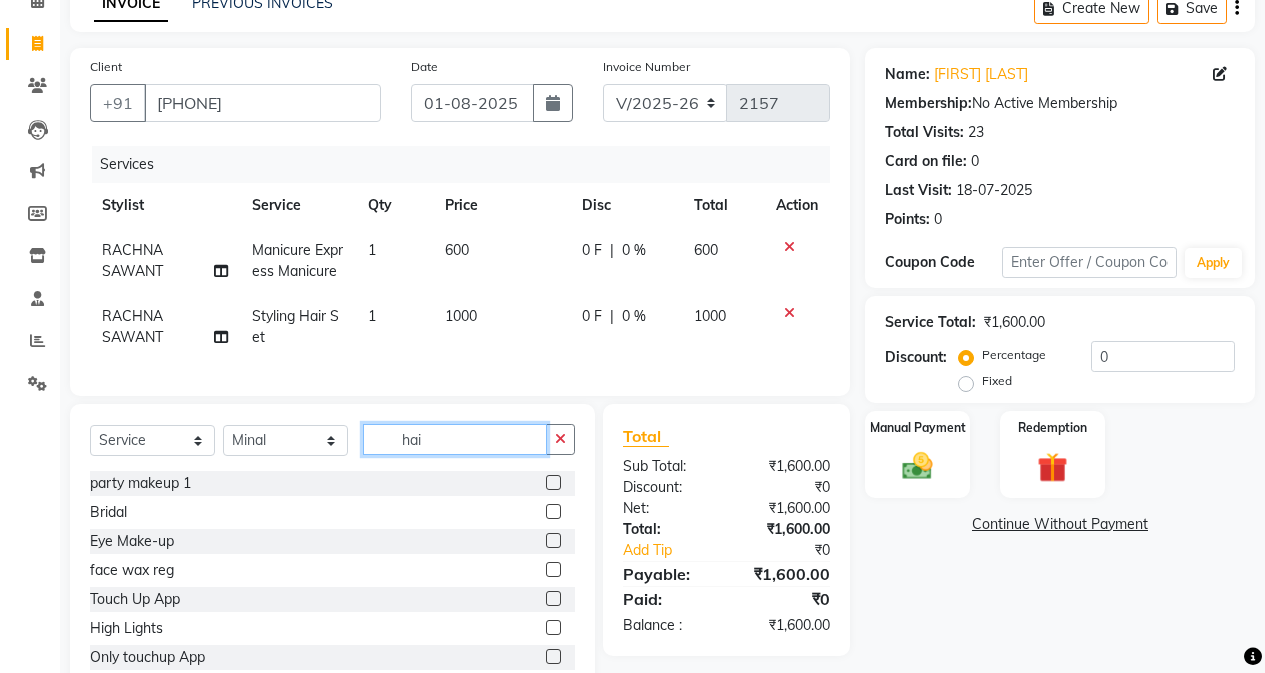 click on "hai" 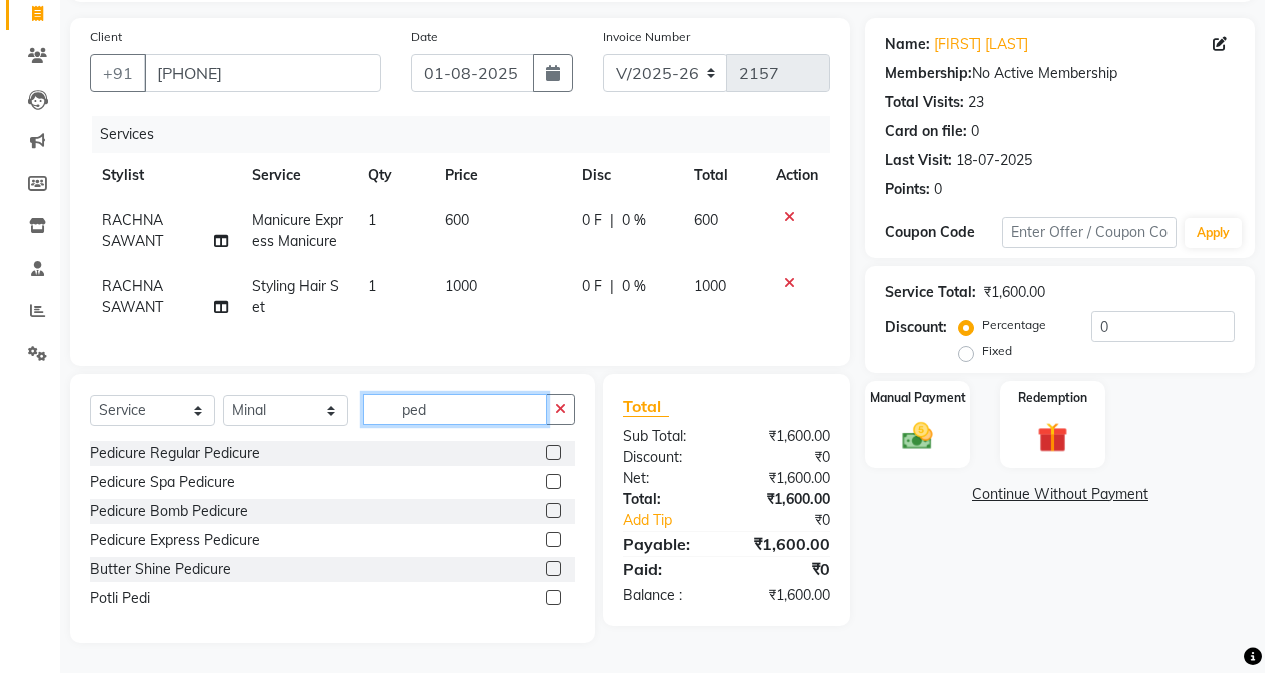 scroll, scrollTop: 147, scrollLeft: 0, axis: vertical 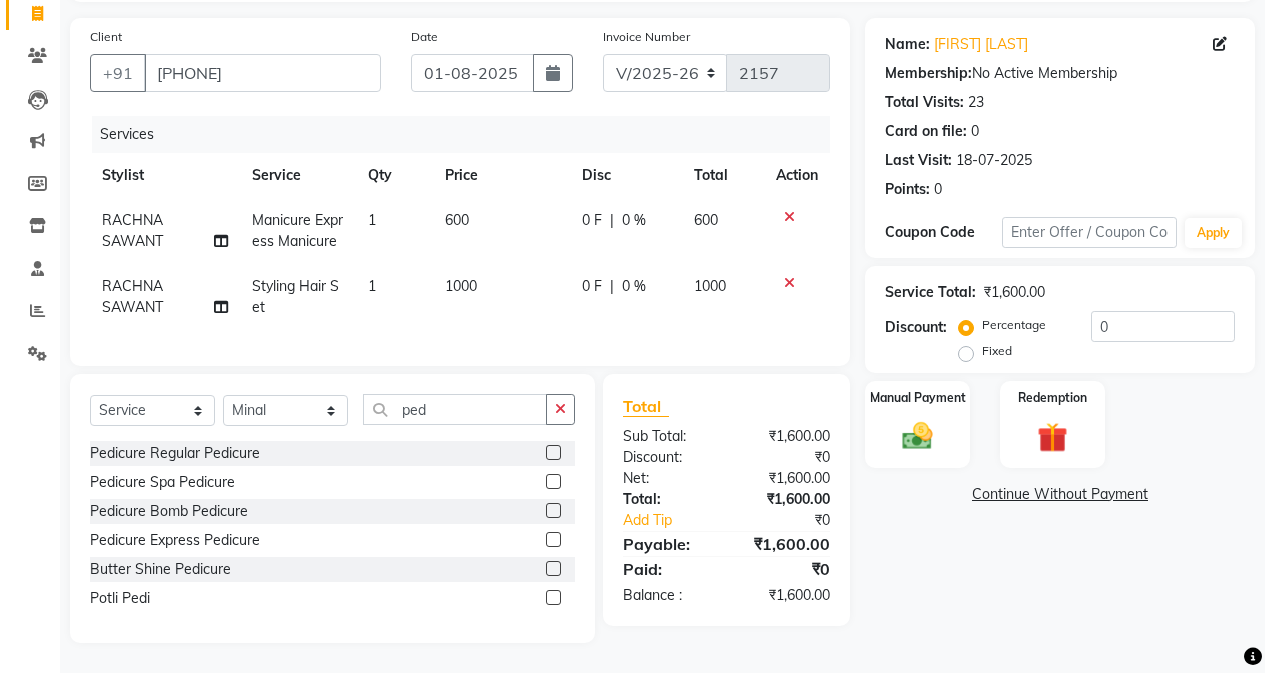 click 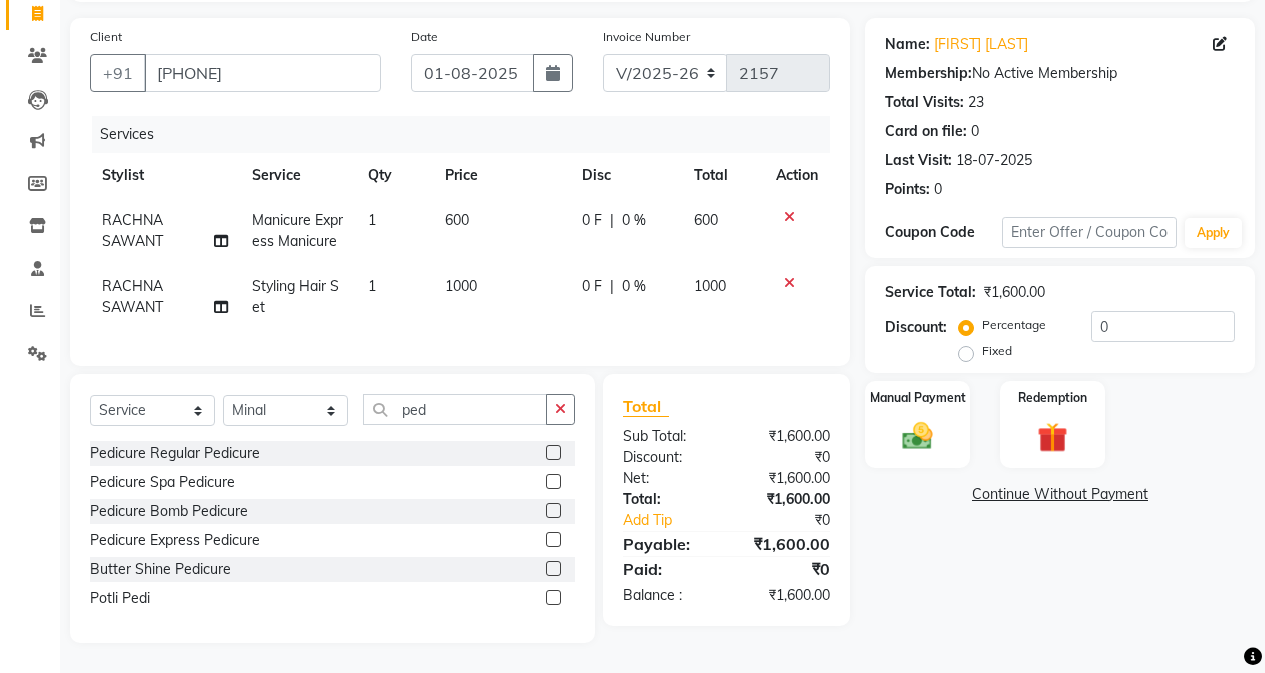 click at bounding box center [552, 540] 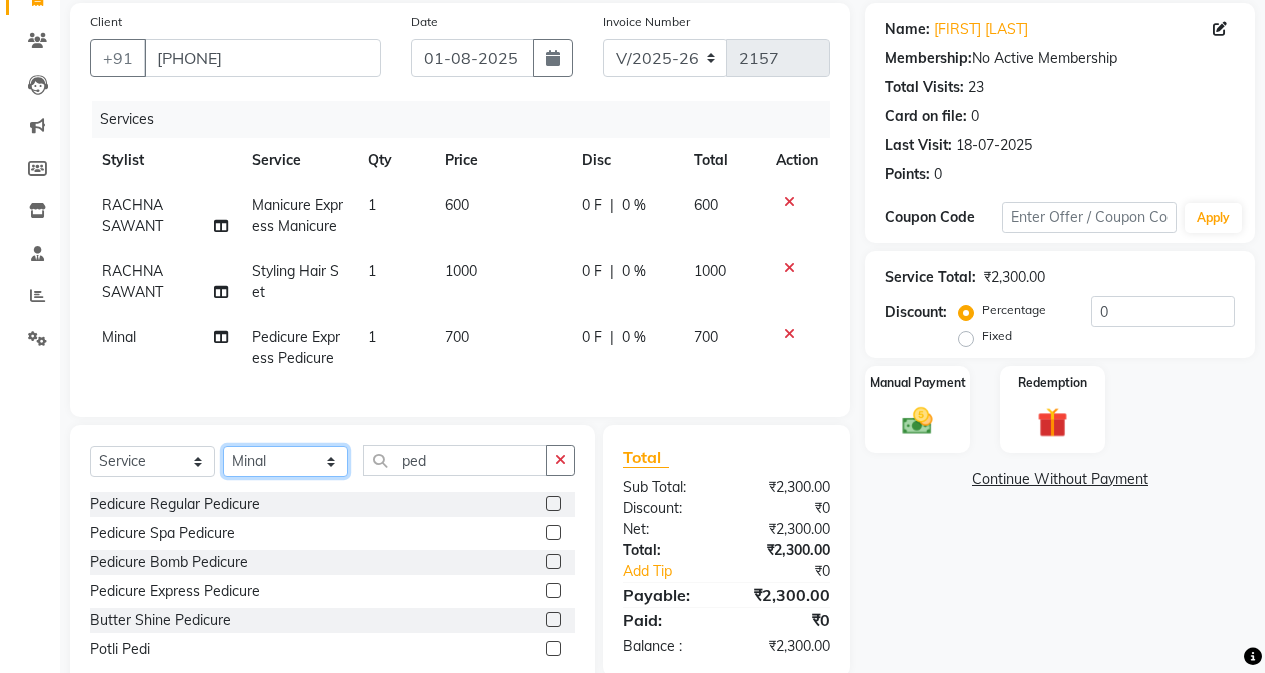 click on "Select Stylist Admin Arifa  ESHA CHAUHAN FARIDA SHAIKH Manager MEENA MISALKAR Minal NAMYA SALIAN POONAM KATEL RACHNA SAWANT Ranu nails REEMA MANGELA SHAMINA SHAIKH SHEFALI SHETTY TABU SHAIKH" 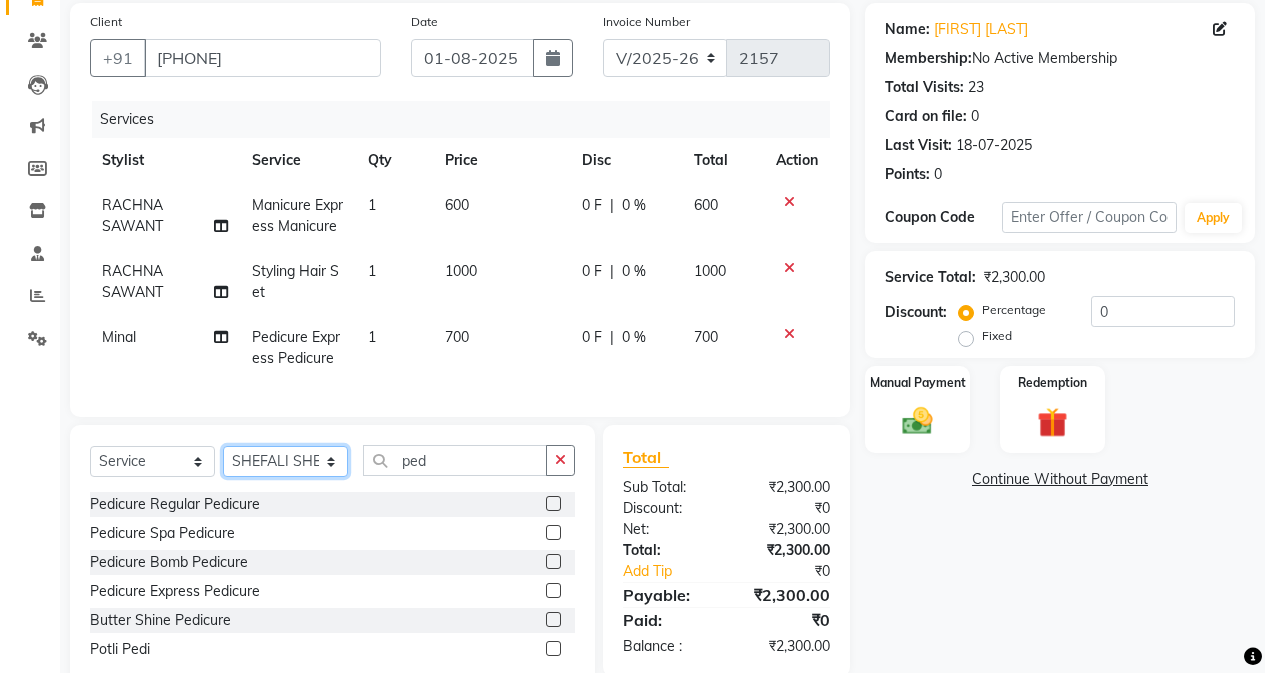 click on "Select Stylist Admin Arifa  ESHA CHAUHAN FARIDA SHAIKH Manager MEENA MISALKAR Minal NAMYA SALIAN POONAM KATEL RACHNA SAWANT Ranu nails REEMA MANGELA SHAMINA SHAIKH SHEFALI SHETTY TABU SHAIKH" 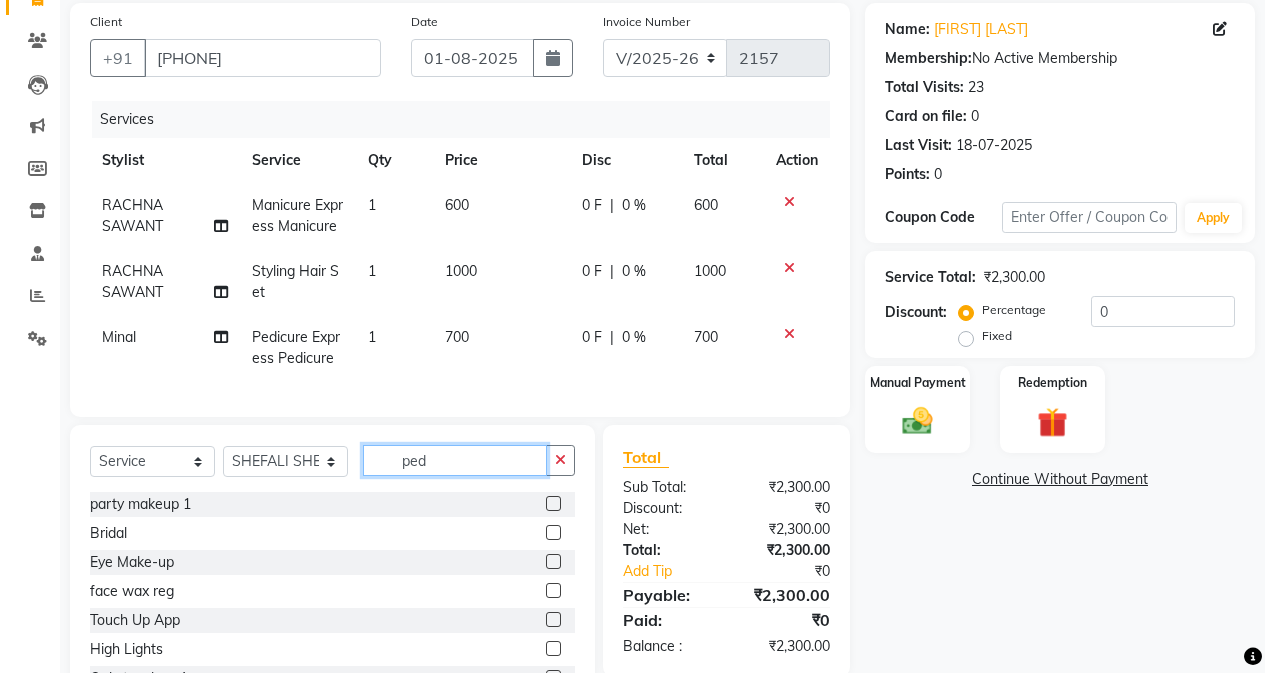 click on "ped" 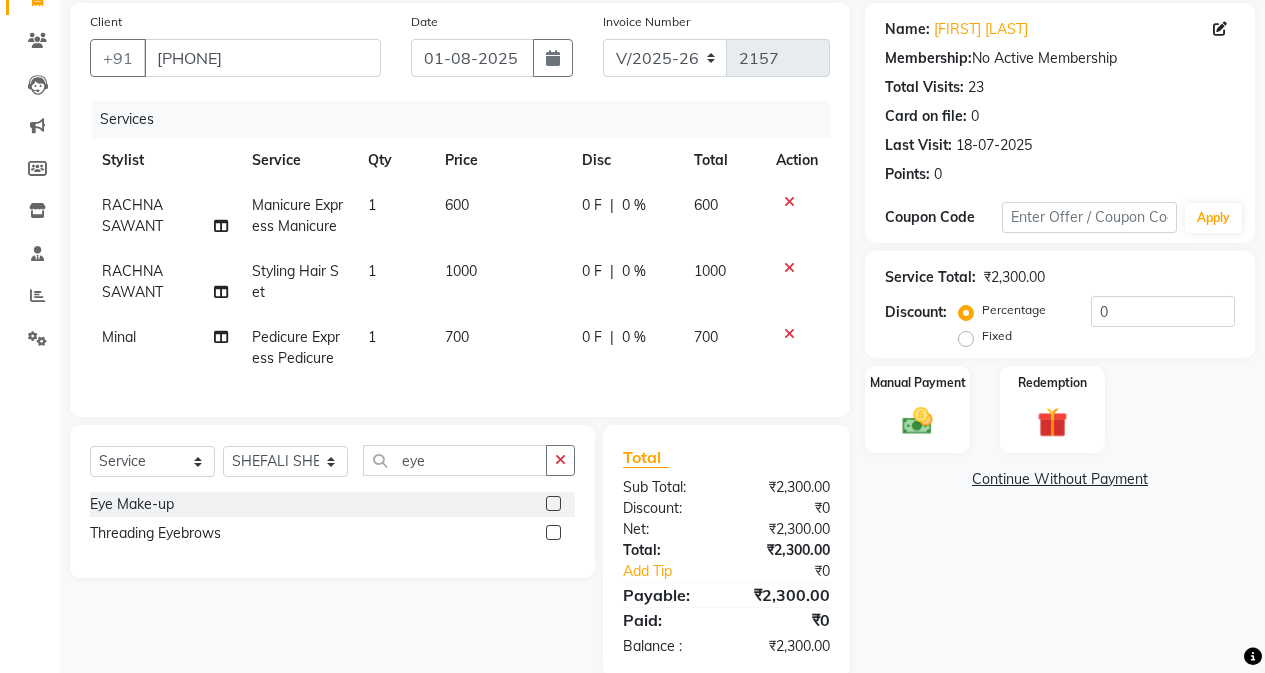 click 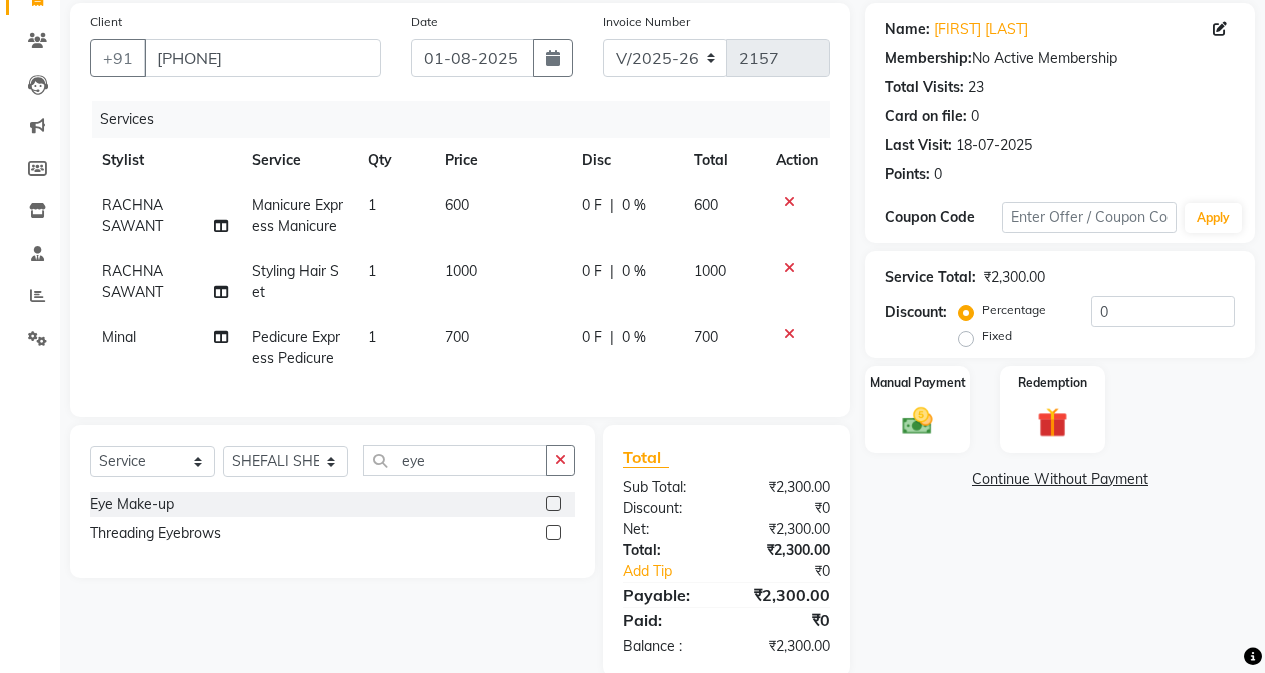 click at bounding box center (552, 504) 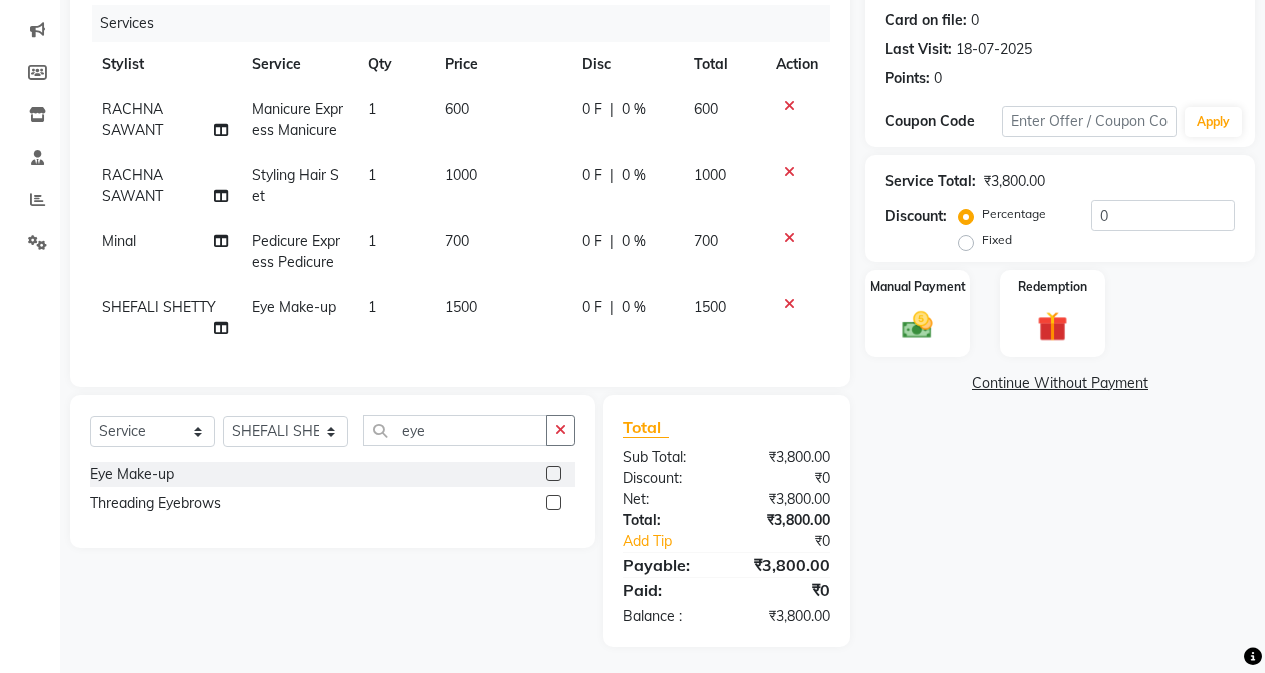 scroll, scrollTop: 247, scrollLeft: 0, axis: vertical 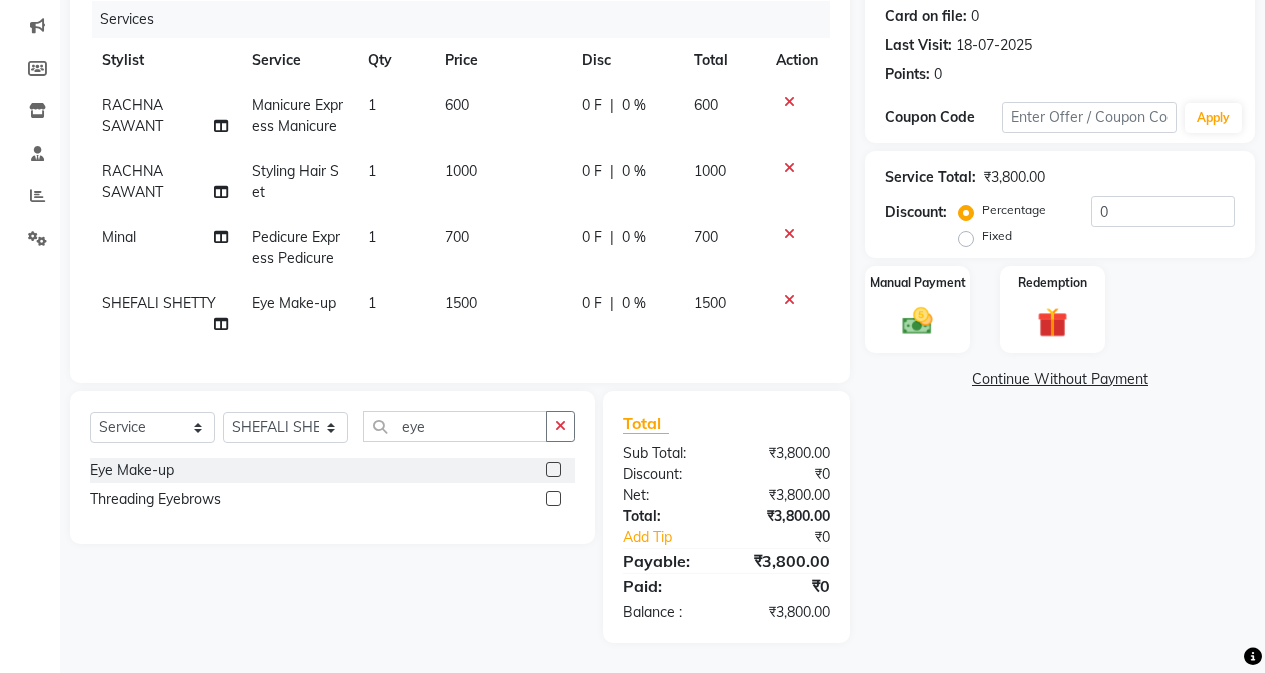 click on "1500" 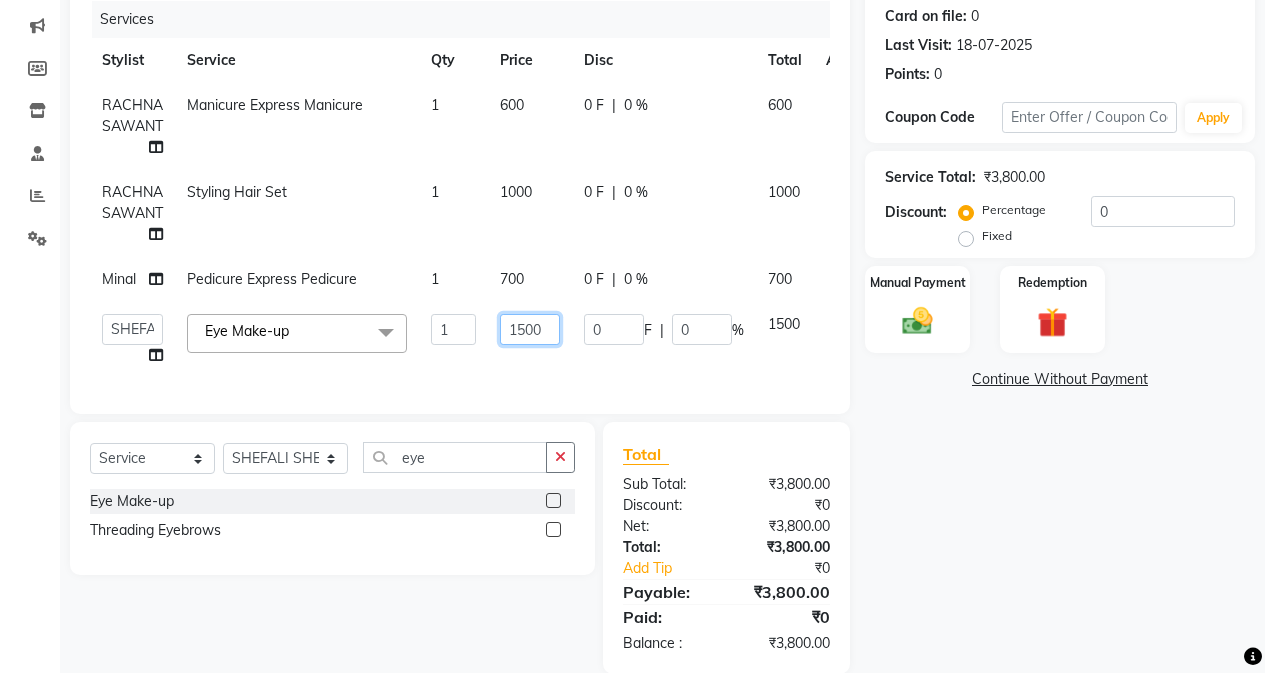 click on "1500" 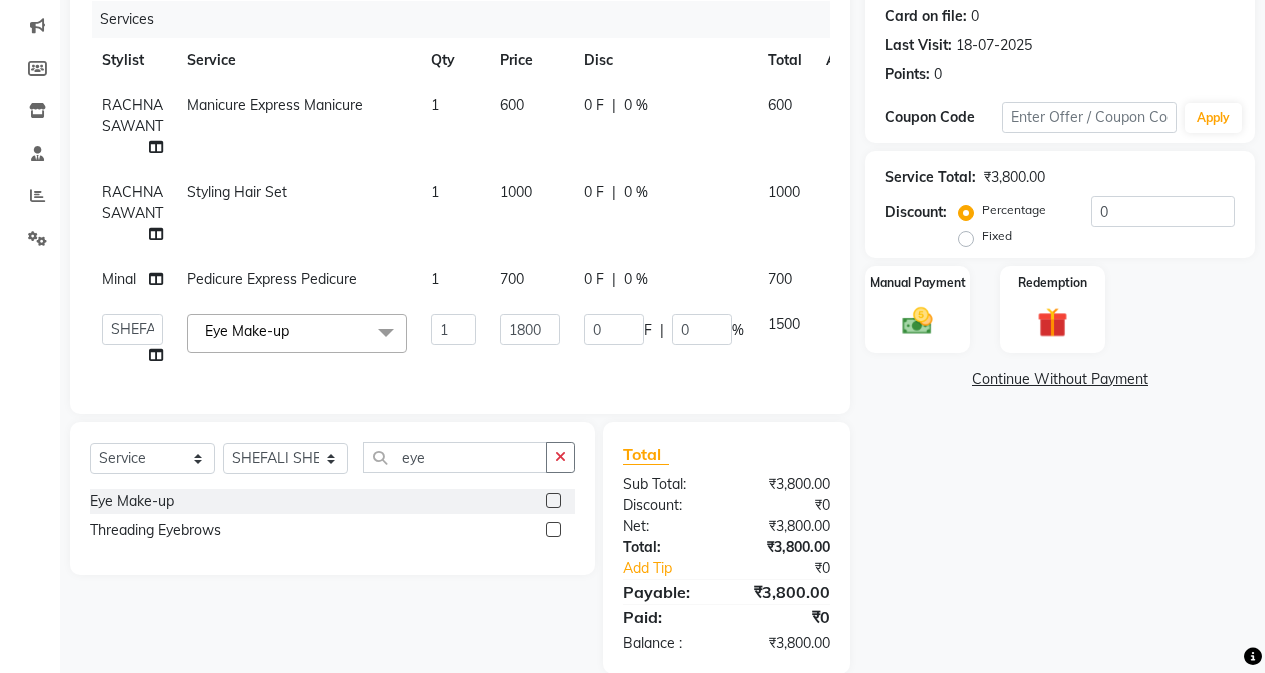 click on "Name: [FIRST] [LAST] Membership:  No Active Membership  Total Visits:  23 Card on file:  0 Last Visit:   18-07-2025 Points:   0  Coupon Code Apply Service Total:  ₹3,800.00  Discount:  Percentage   Fixed  0 Manual Payment Redemption" 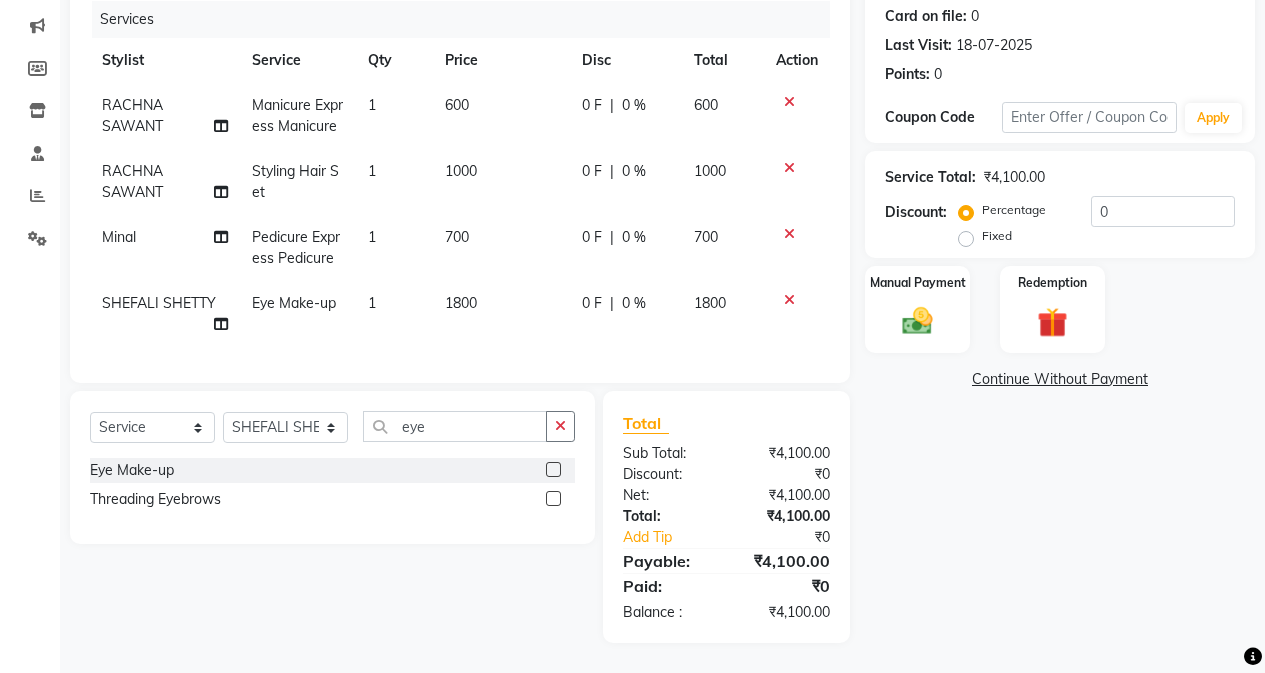click on "Select  Service  Product  Membership  Package Voucher Prepaid Gift Card  Select Stylist Admin Arifa  ESHA CHAUHAN FARIDA SHAIKH Manager MEENA MISALKAR Minal NAMYA SALIAN POONAM KATEL RACHNA SAWANT Ranu nails REEMA MANGELA SHAMINA SHAIKH SHEFALI SHETTY TABU SHAIKH eye" 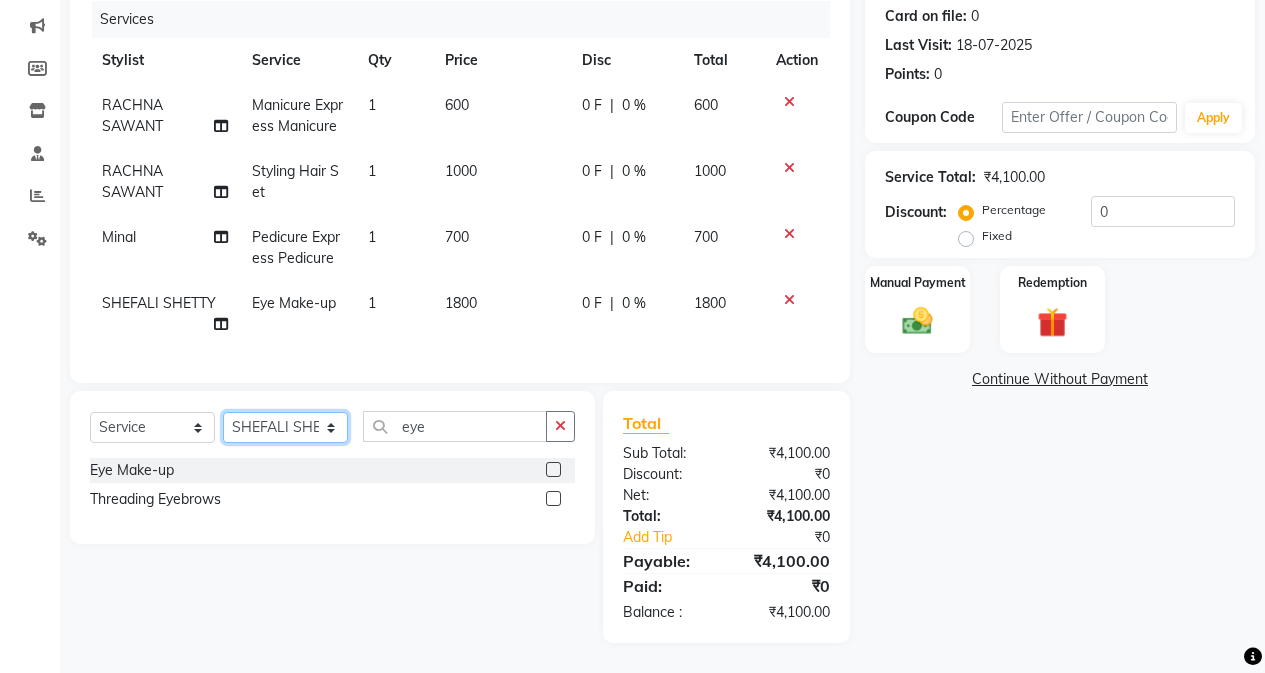 click on "Select Stylist Admin Arifa  ESHA CHAUHAN FARIDA SHAIKH Manager MEENA MISALKAR Minal NAMYA SALIAN POONAM KATEL RACHNA SAWANT Ranu nails REEMA MANGELA SHAMINA SHAIKH SHEFALI SHETTY TABU SHAIKH" 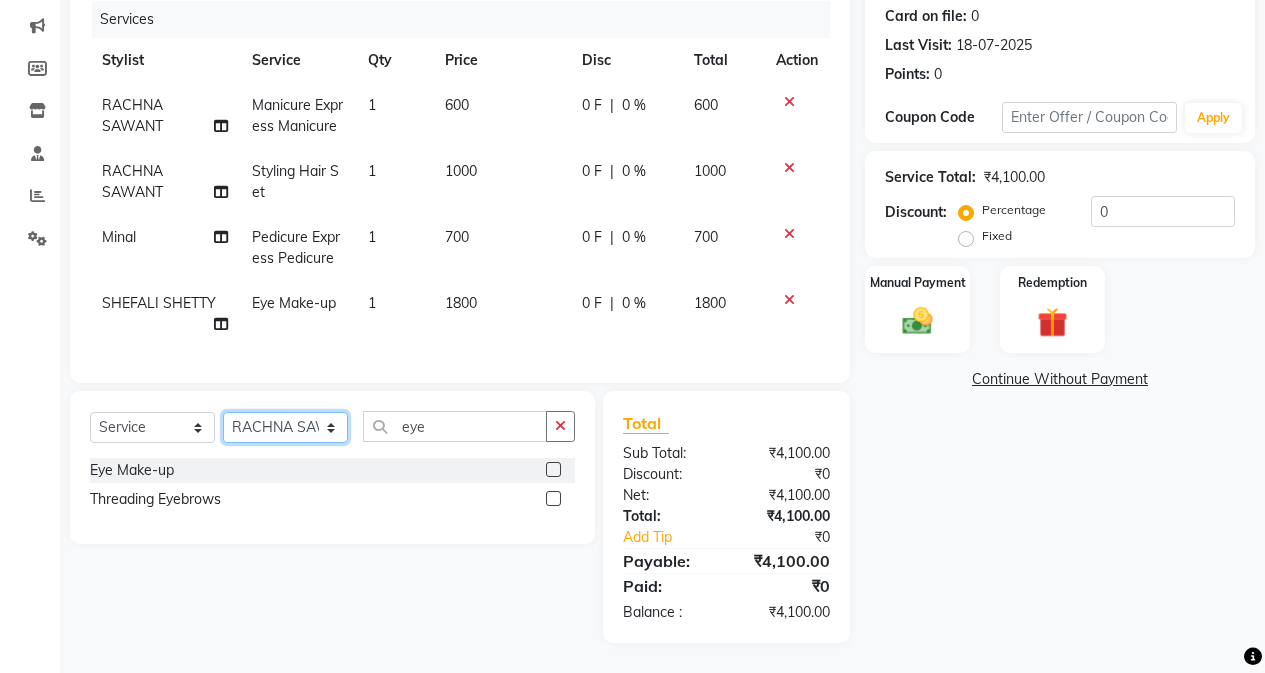 click on "Select Stylist Admin Arifa  ESHA CHAUHAN FARIDA SHAIKH Manager MEENA MISALKAR Minal NAMYA SALIAN POONAM KATEL RACHNA SAWANT Ranu nails REEMA MANGELA SHAMINA SHAIKH SHEFALI SHETTY TABU SHAIKH" 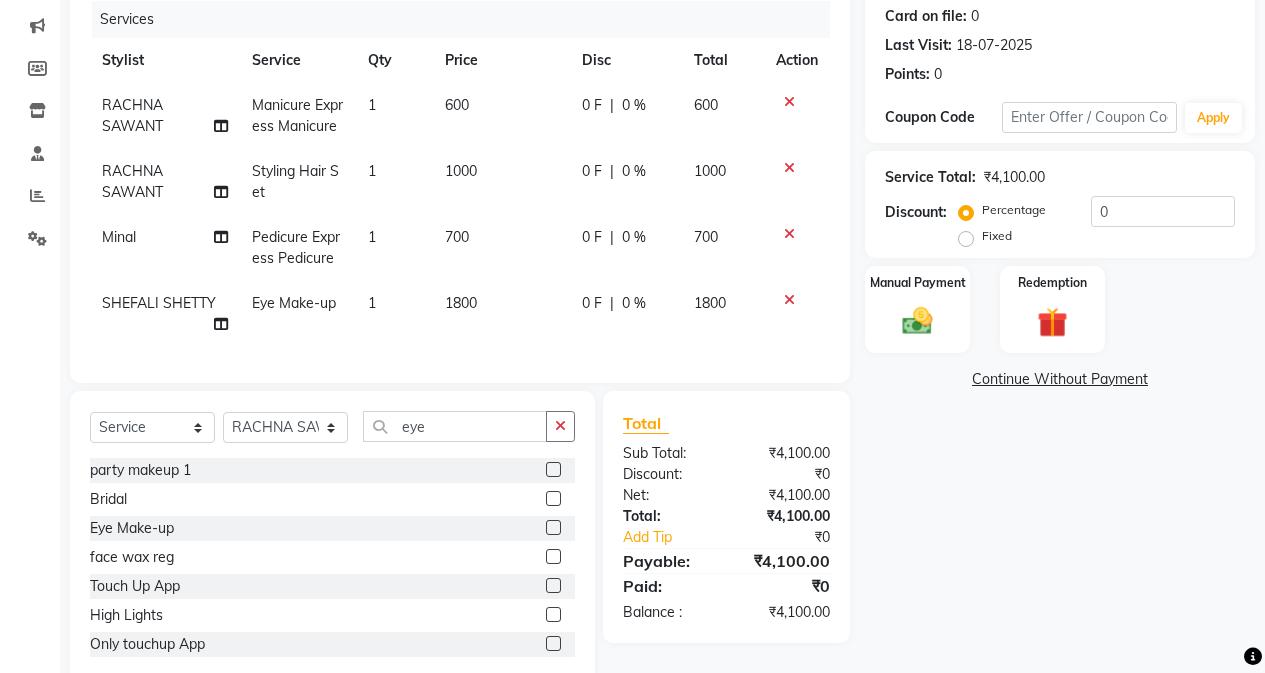 click on "Select  Service  Product  Membership  Package Voucher Prepaid Gift Card  Select Stylist Admin Arifa  ESHA CHAUHAN FARIDA SHAIKH Manager MEENA MISALKAR Minal NAMYA SALIAN POONAM KATEL RACHNA SAWANT Ranu nails REEMA MANGELA SHAMINA SHAIKH SHEFALI SHETTY TABU SHAIKH eye party makeup 1  Bridal  Eye Make-up  face wax reg  Touch Up App  High Lights  Only touchup App  Side locks peel 400  inner spa  inner spa tube  service tip  previous balance  food  Dandruff treatment  Prepaid  Deposit  Aroma Gold serum  K18  saree drape  Moisture Plus shampoo  Colour conditioner MilkShake  Malibu SPF 50  Massage Head  Massage Neck & Shoulder  Massage Neck, Shoulder & Back  Massage Arms  Massage Legs  Massage Feet  Massage Body  wedding  sangeet  cocktail  Mehendi  reception  Student  Maji Full (Touch-up)  Maji Crown  Maji Deep Crown  Maji Global  Inoa Full (Touch-up)  Inoa Global  Inoa Crown  Inoa Deep Crown  Nanoplatia  Botox  Deep Conditioning  Hair Wash  Hair Cut  Straight Cut  Kids Hair Cut  Styling Paddle Dry + Wash  tip" 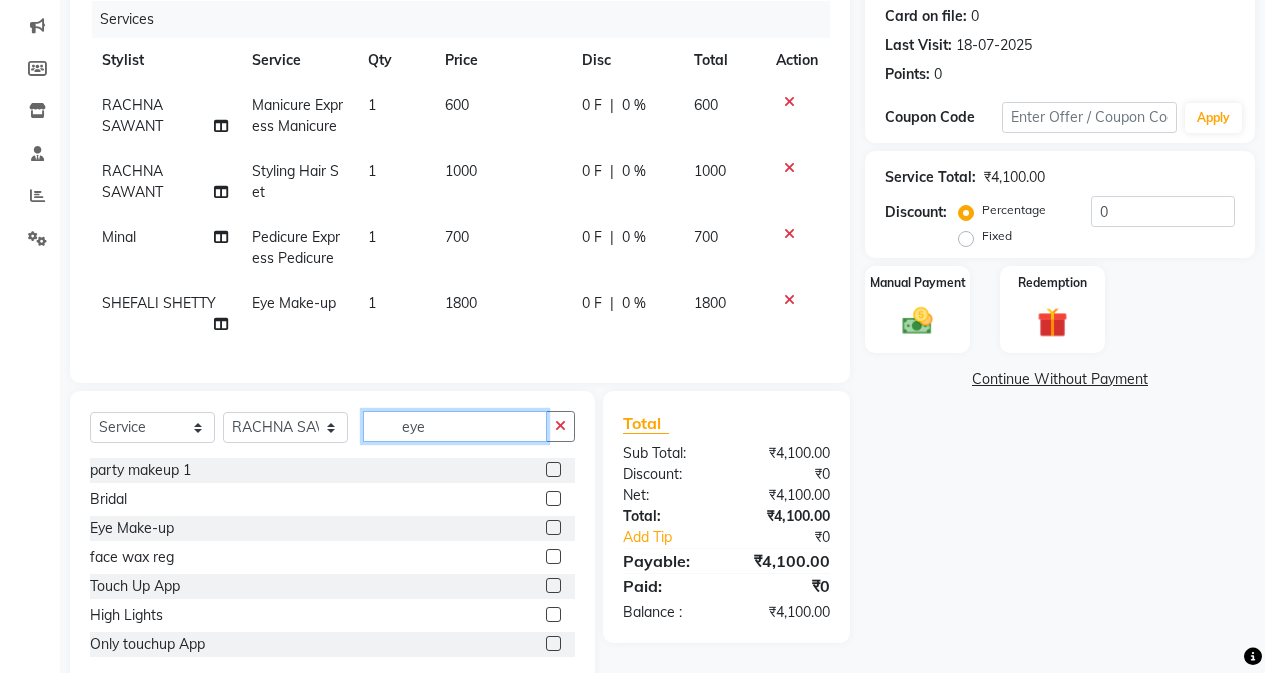 click on "eye" 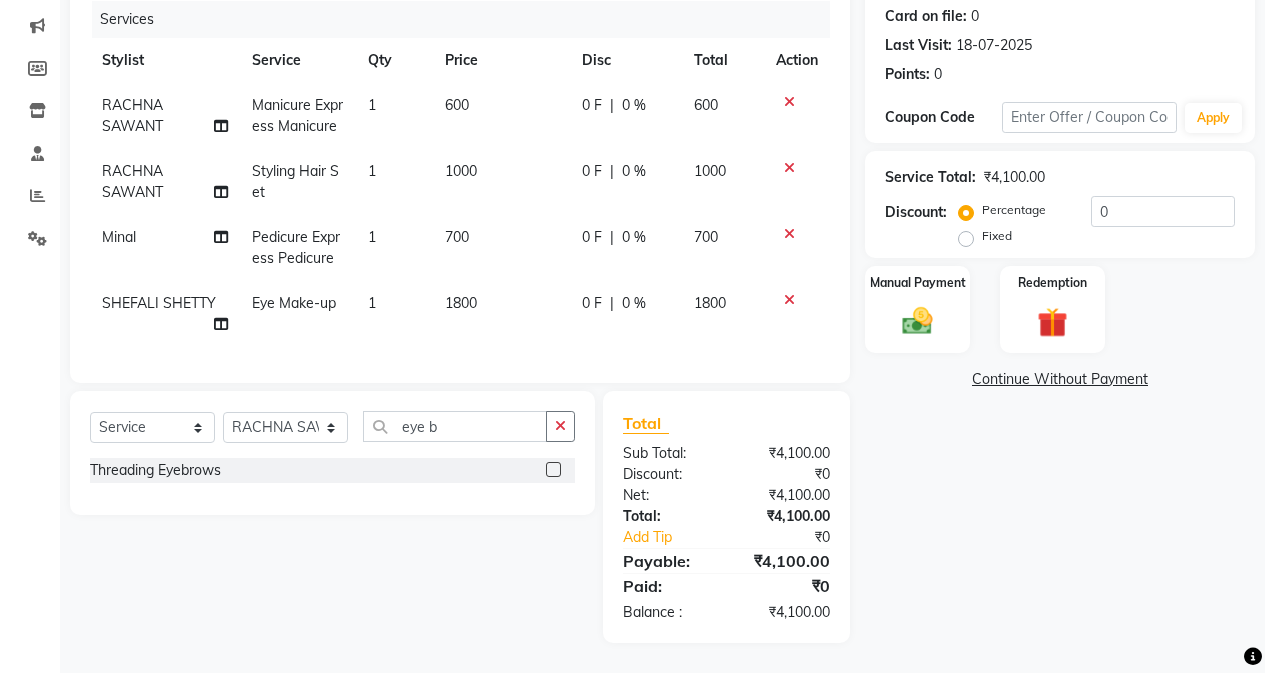 click 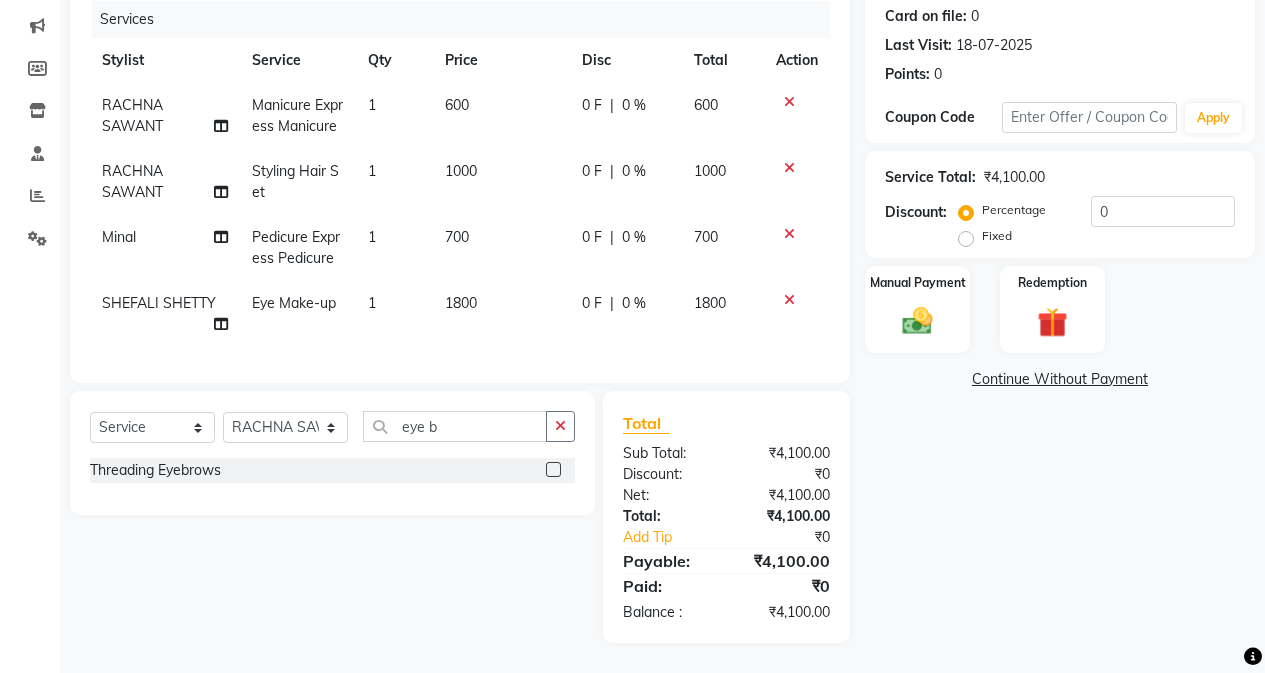 click at bounding box center [552, 470] 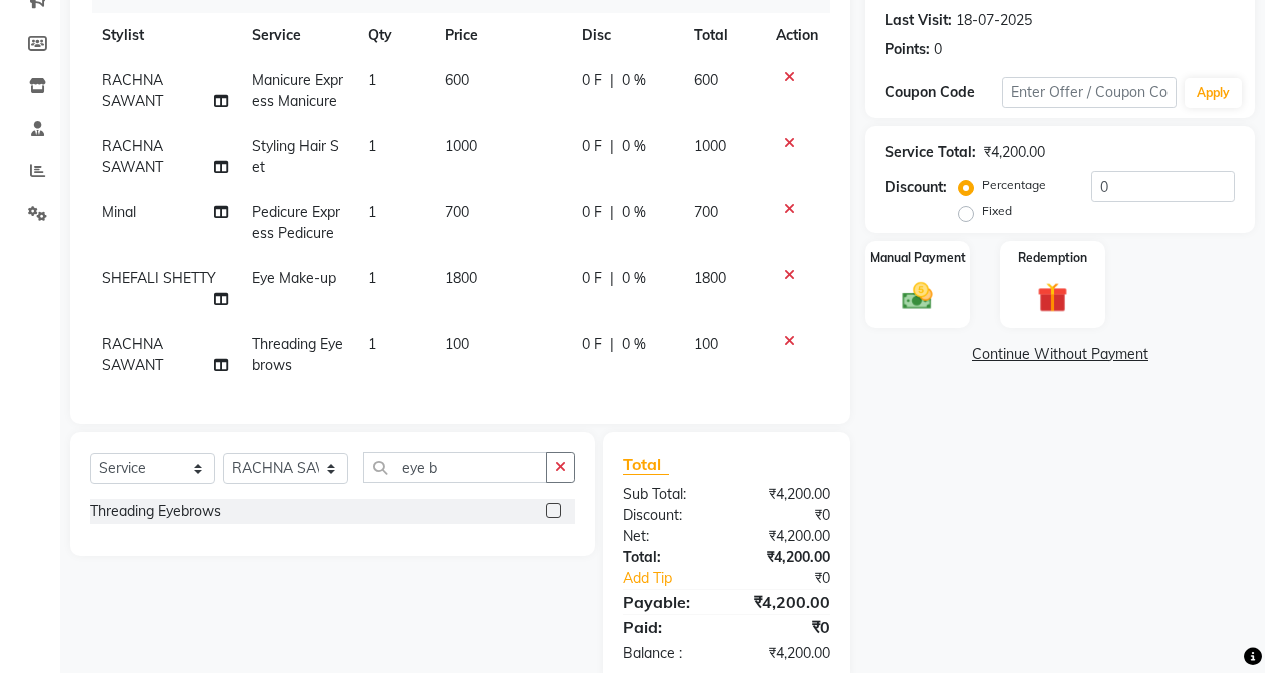 scroll, scrollTop: 228, scrollLeft: 0, axis: vertical 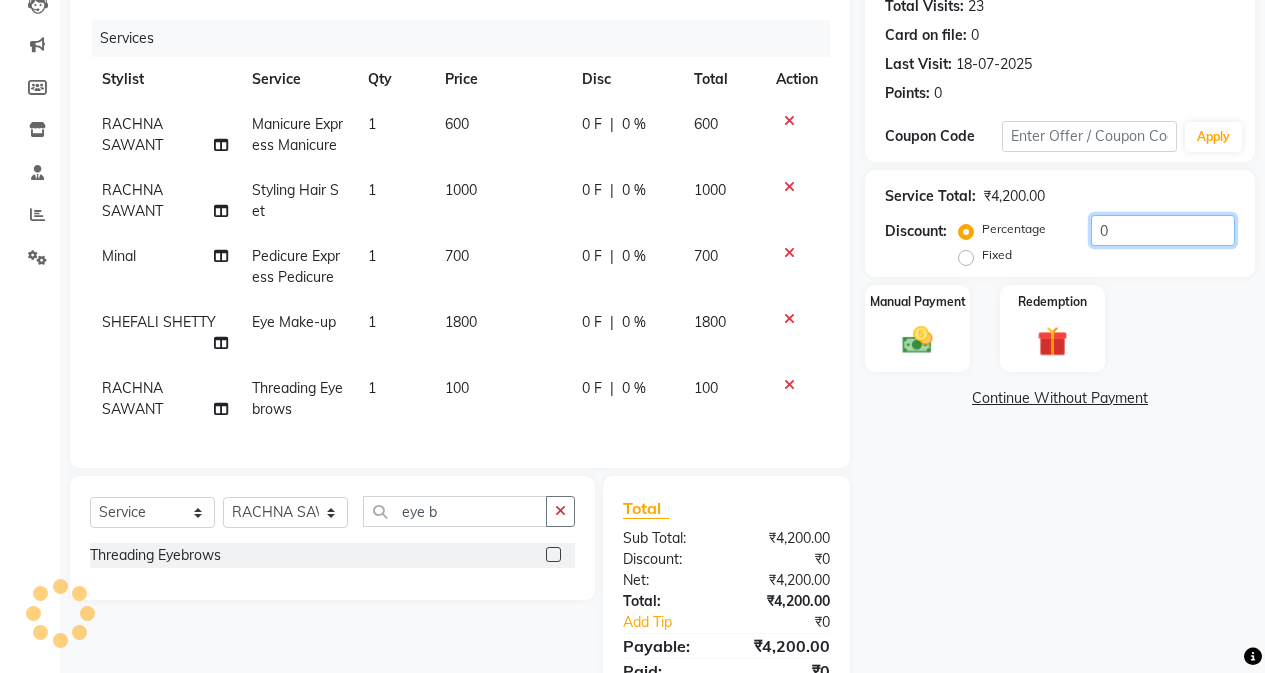click on "0" 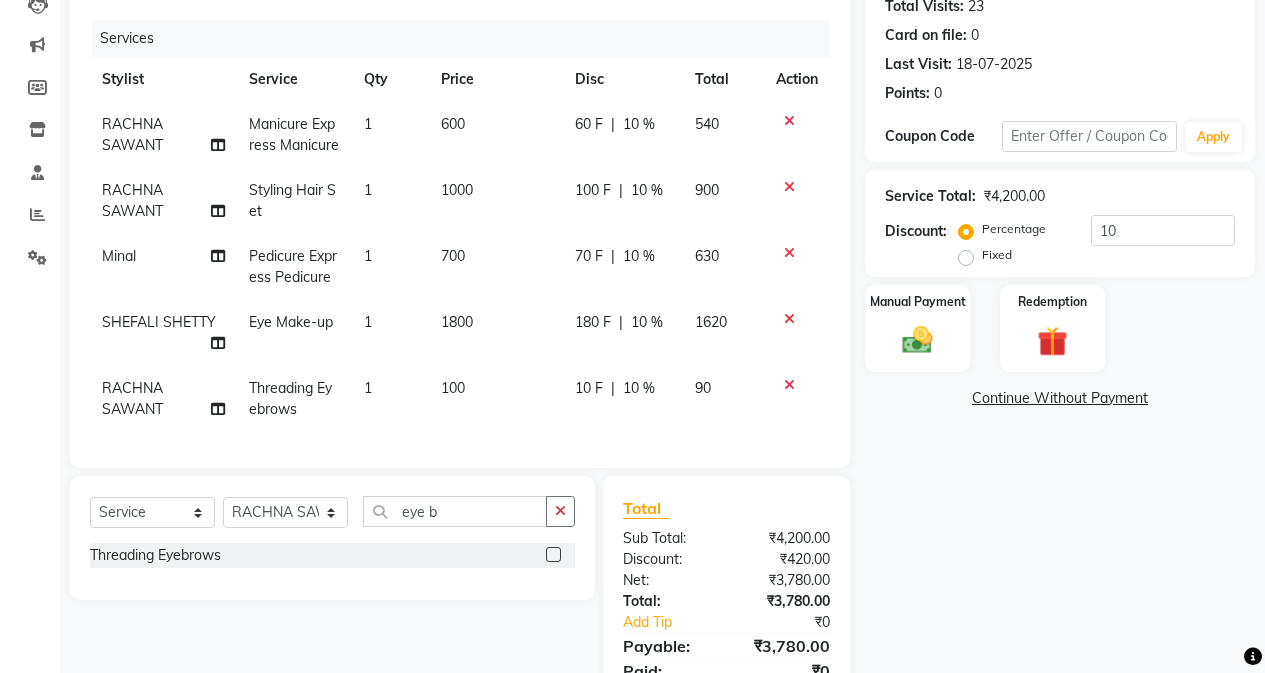 click on "Name: [FIRST] [LAST] Membership:  No Active Membership  Total Visits:  23 Card on file:  0 Last Visit:   18-07-2025 Points:   0  Coupon Code Apply Service Total:  ₹4,200.00  Discount:  Percentage   Fixed  10 Manual Payment Redemption  Continue Without Payment" 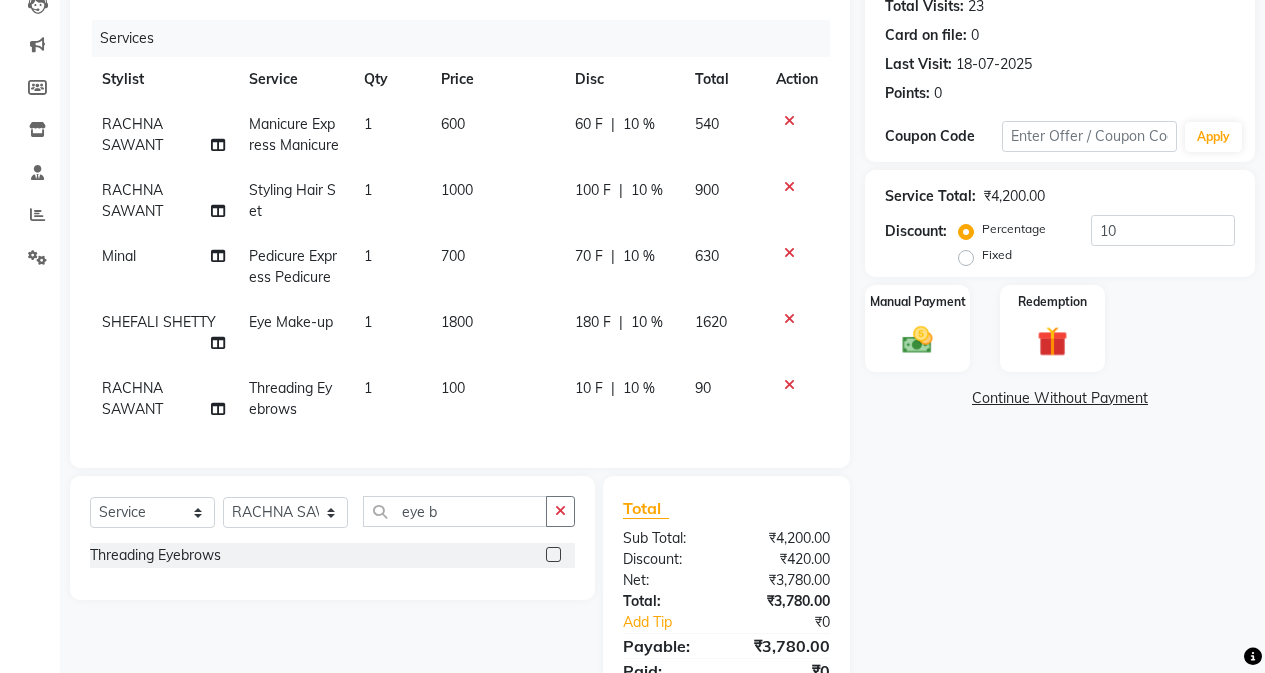 click on "10 %" 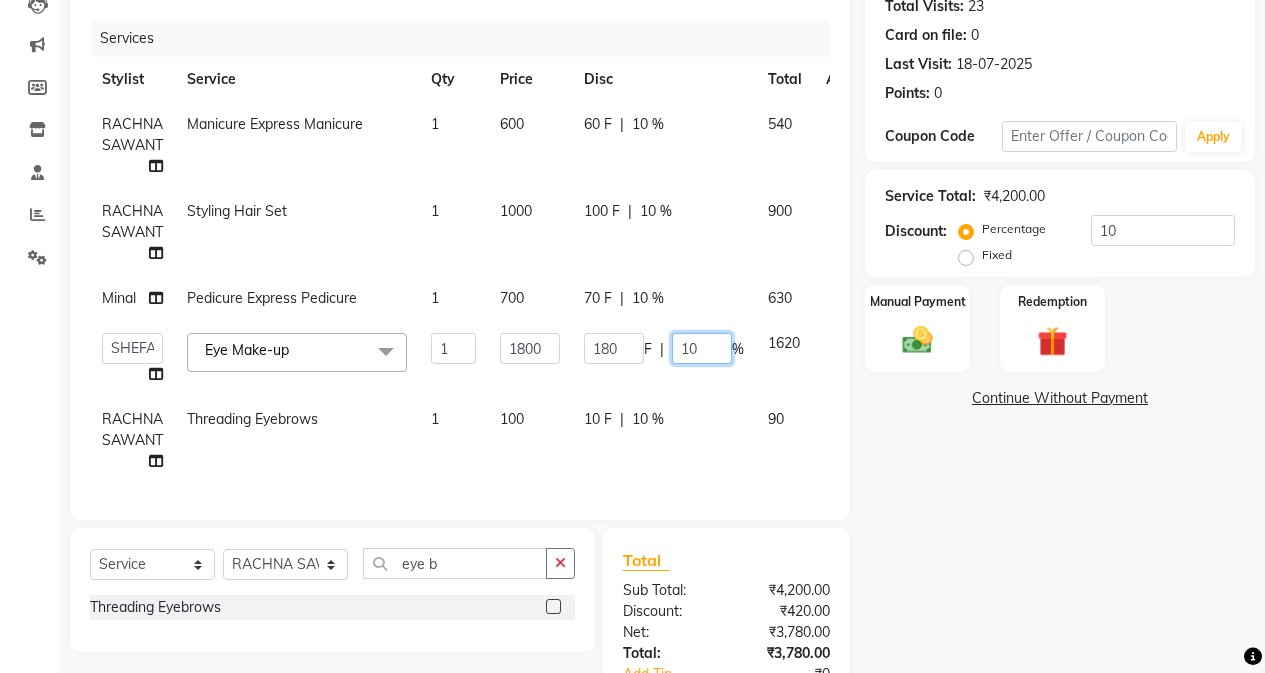 click on "10" 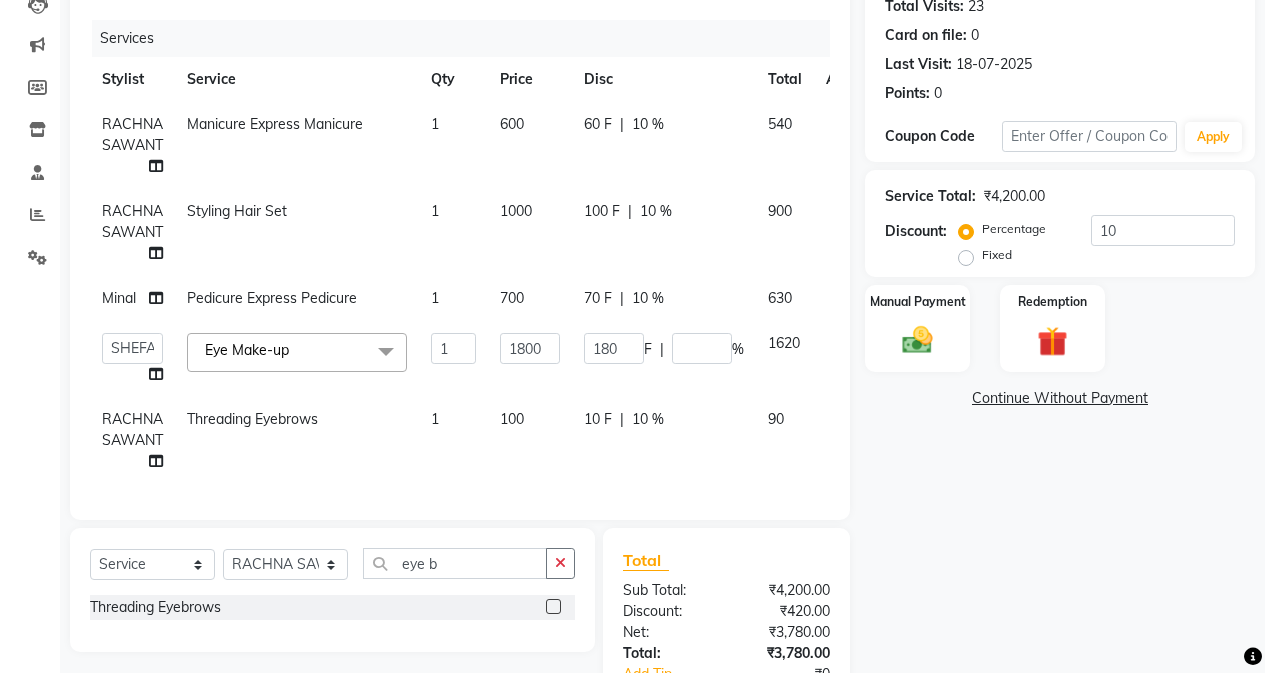 click on "Name: [FIRST] [LAST] Membership:  No Active Membership  Total Visits:  23 Card on file:  0 Last Visit:   18-07-2025 Points:   0  Coupon Code Apply Service Total:  ₹4,200.00  Discount:  Percentage   Fixed  10 Manual Payment Redemption  Continue Without Payment" 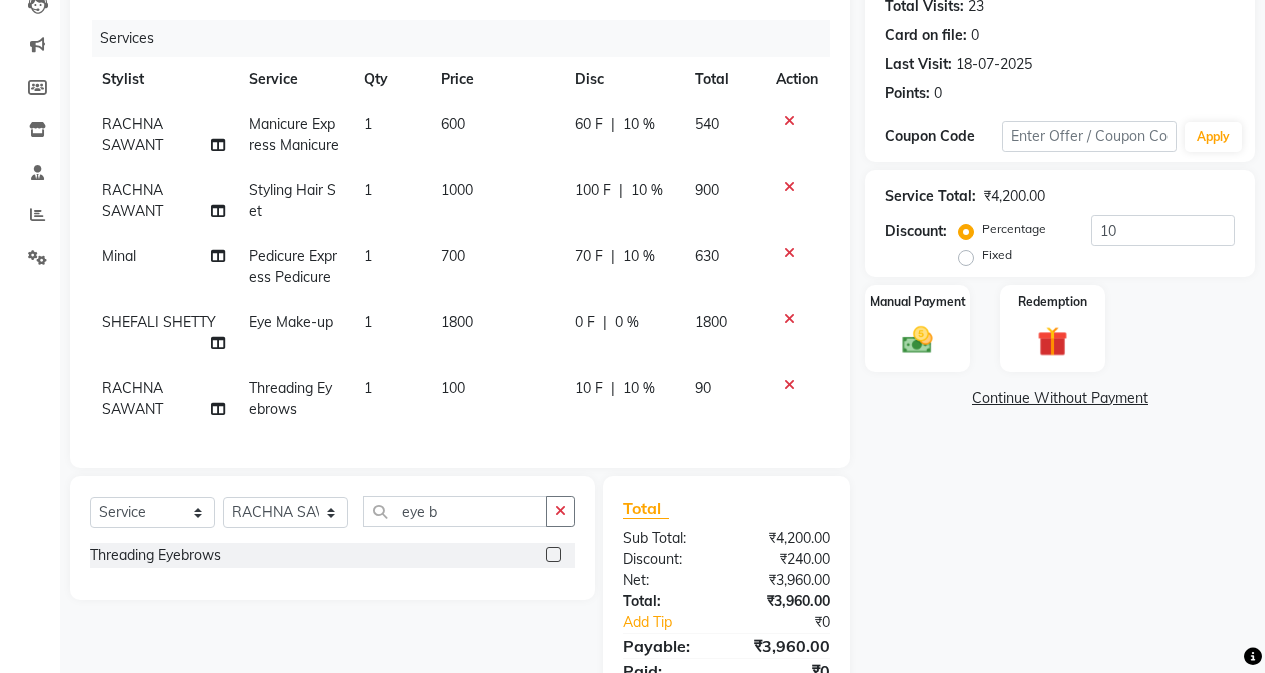click on "1000" 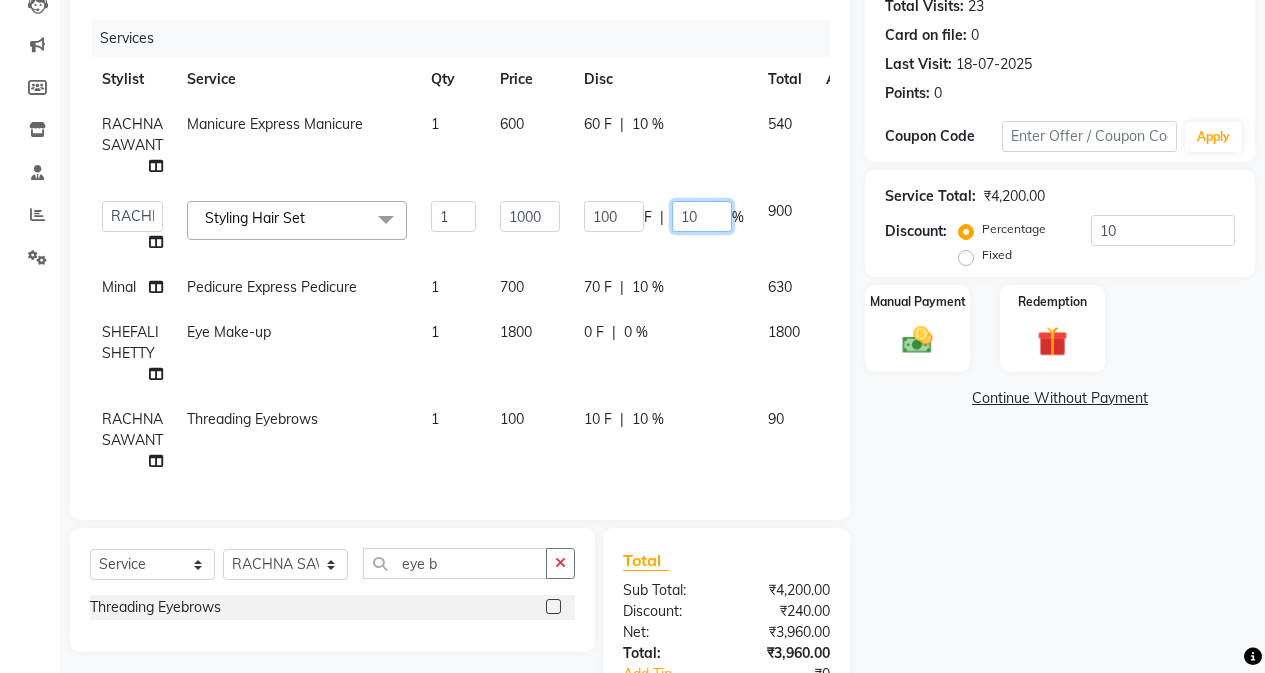 click on "10" 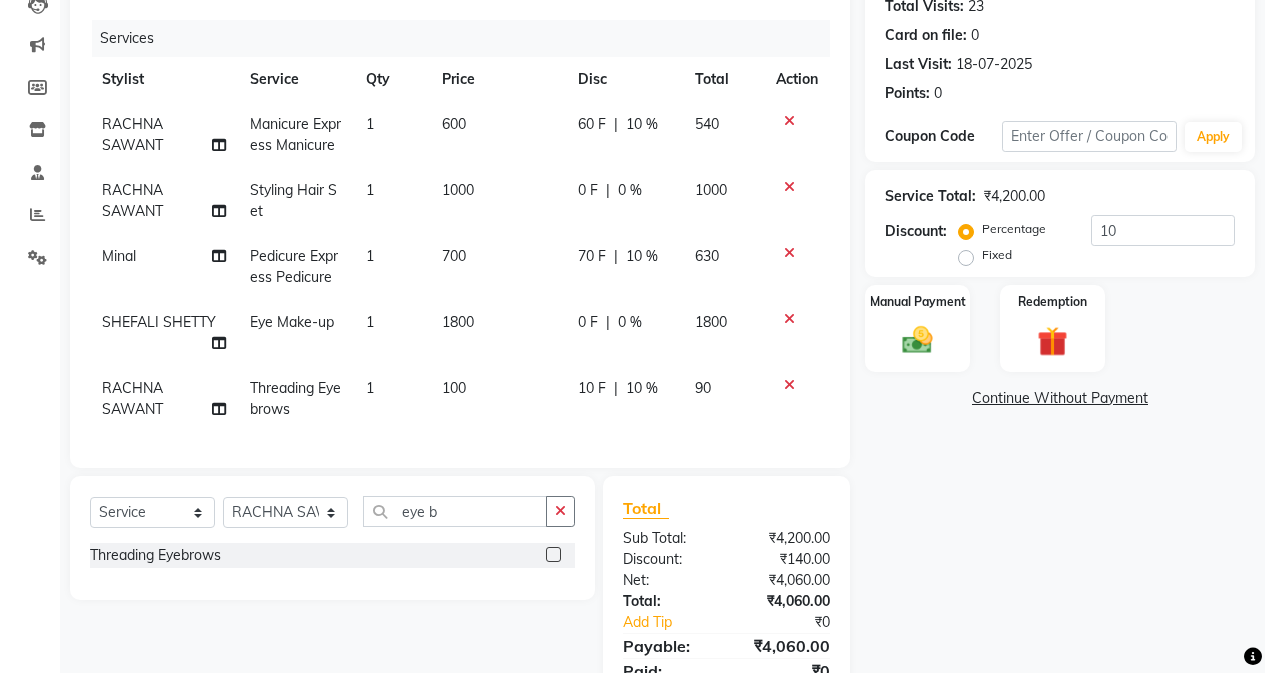 click on "Name: [FIRST] [LAST] Membership:  No Active Membership  Total Visits:  23 Card on file:  0 Last Visit:   18-07-2025 Points:   0  Coupon Code Apply Service Total:  ₹4,200.00  Discount:  Percentage   Fixed  10 Manual Payment Redemption  Continue Without Payment" 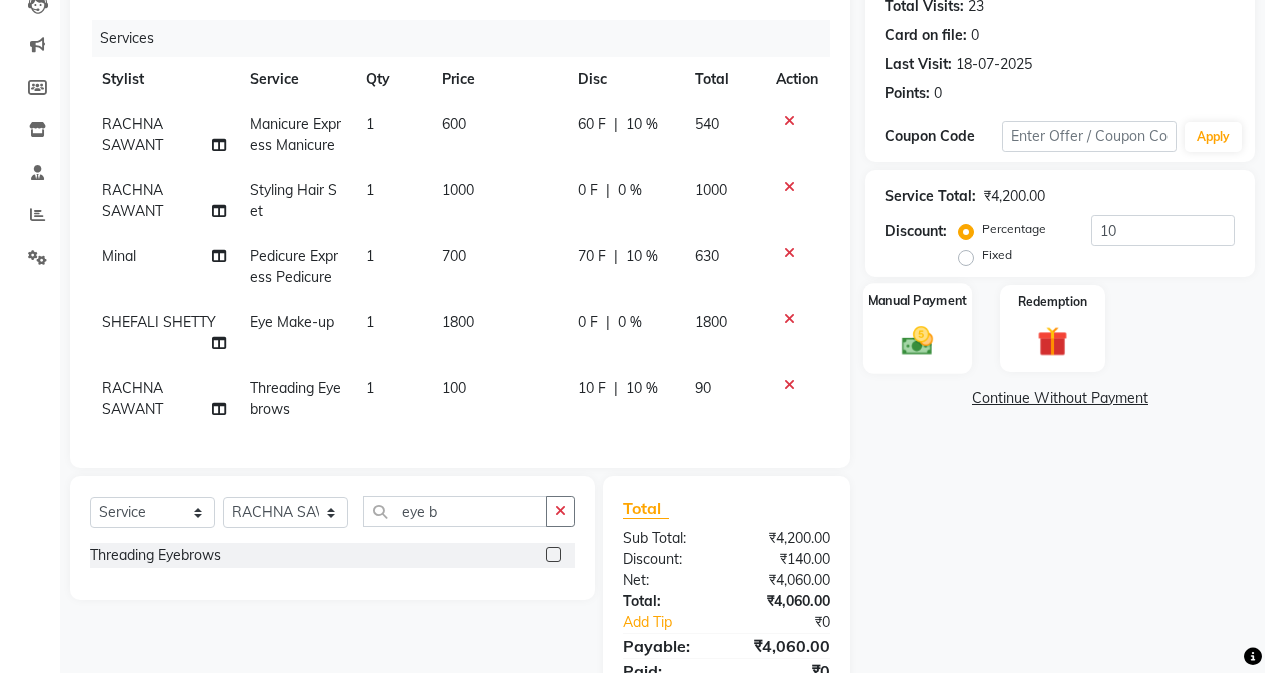 click on "Manual Payment" 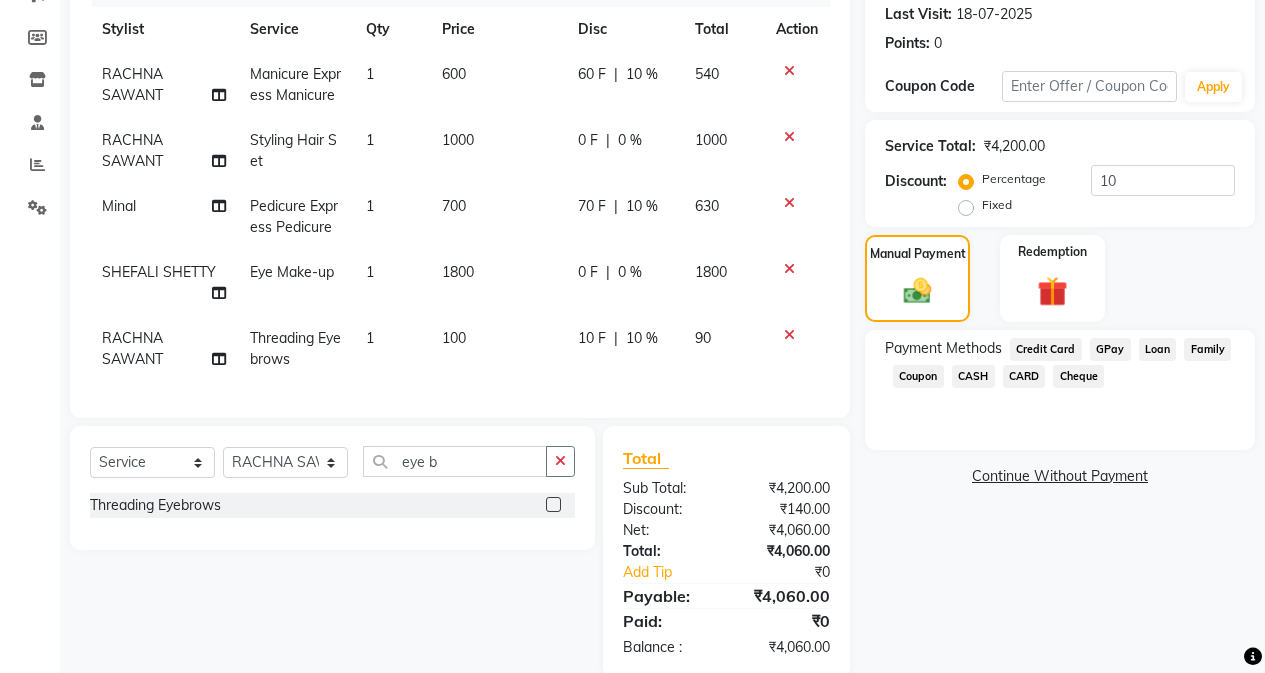 scroll, scrollTop: 328, scrollLeft: 0, axis: vertical 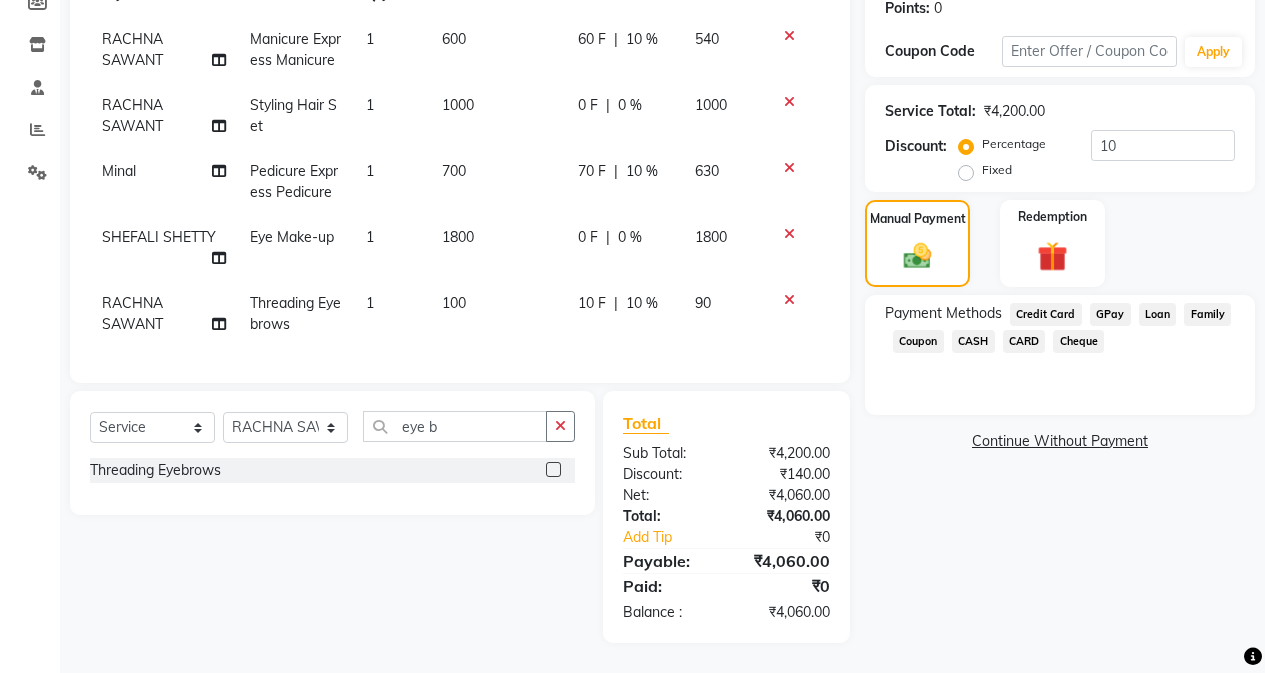 click on "CARD" 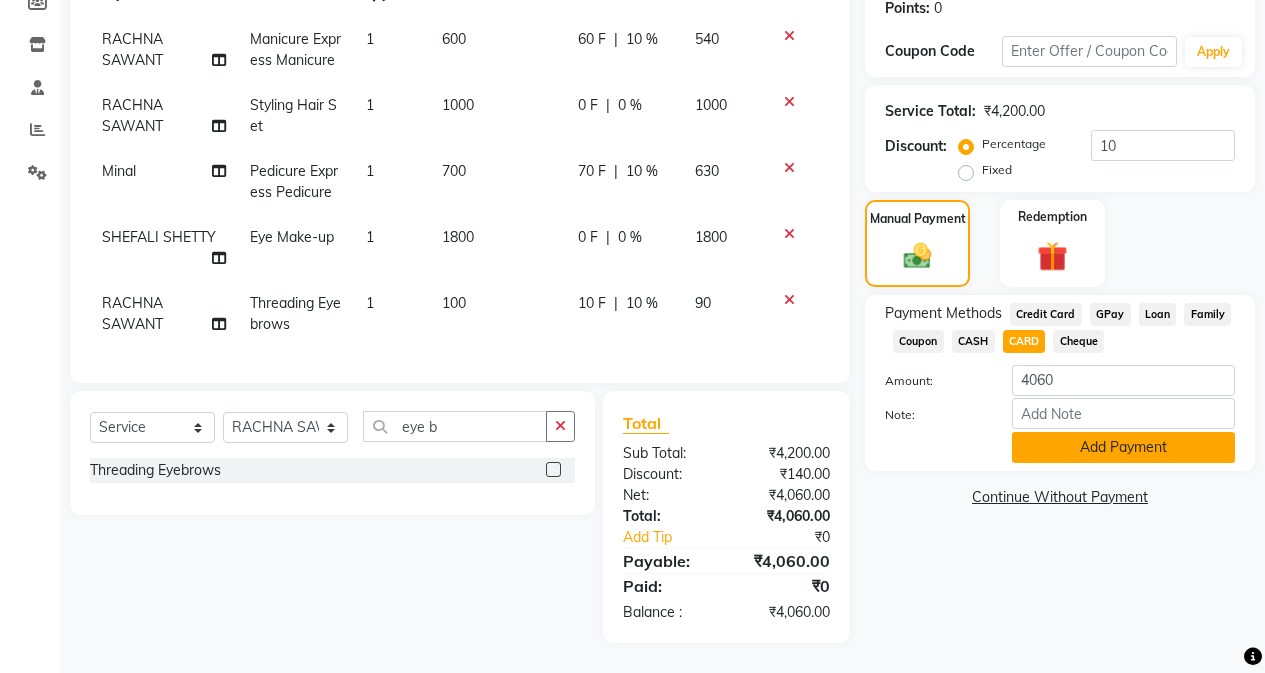 click on "Add Payment" 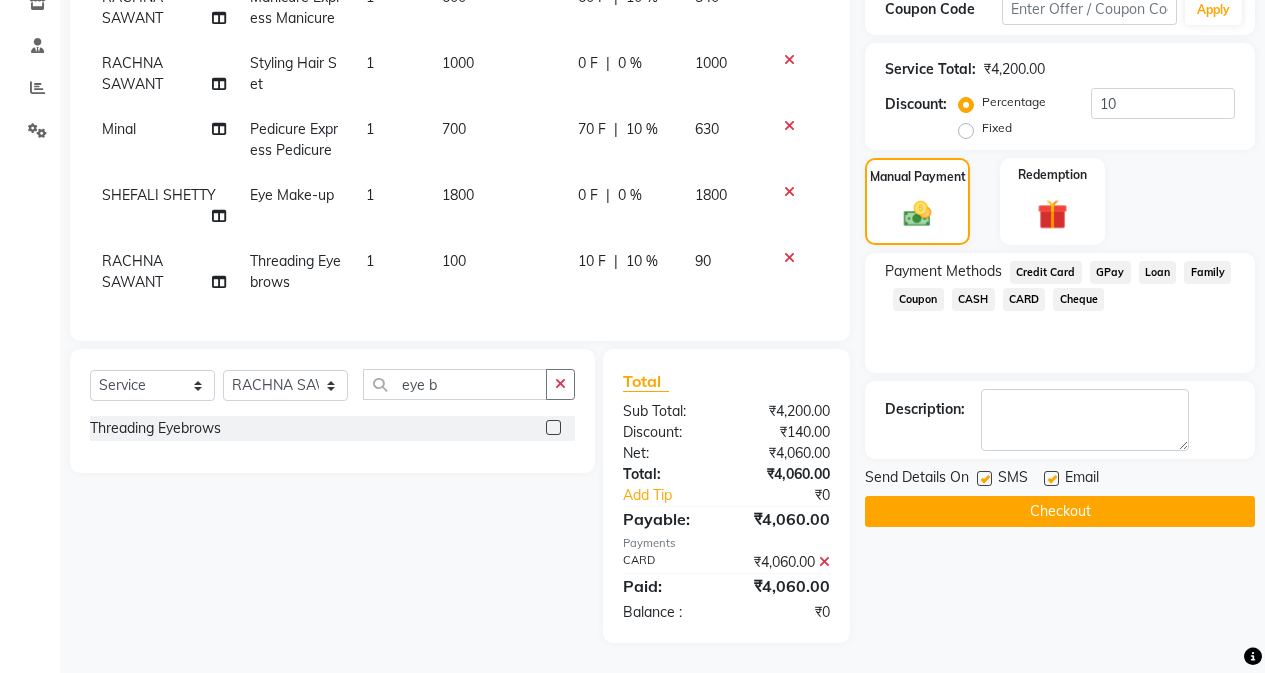 click on "Checkout" 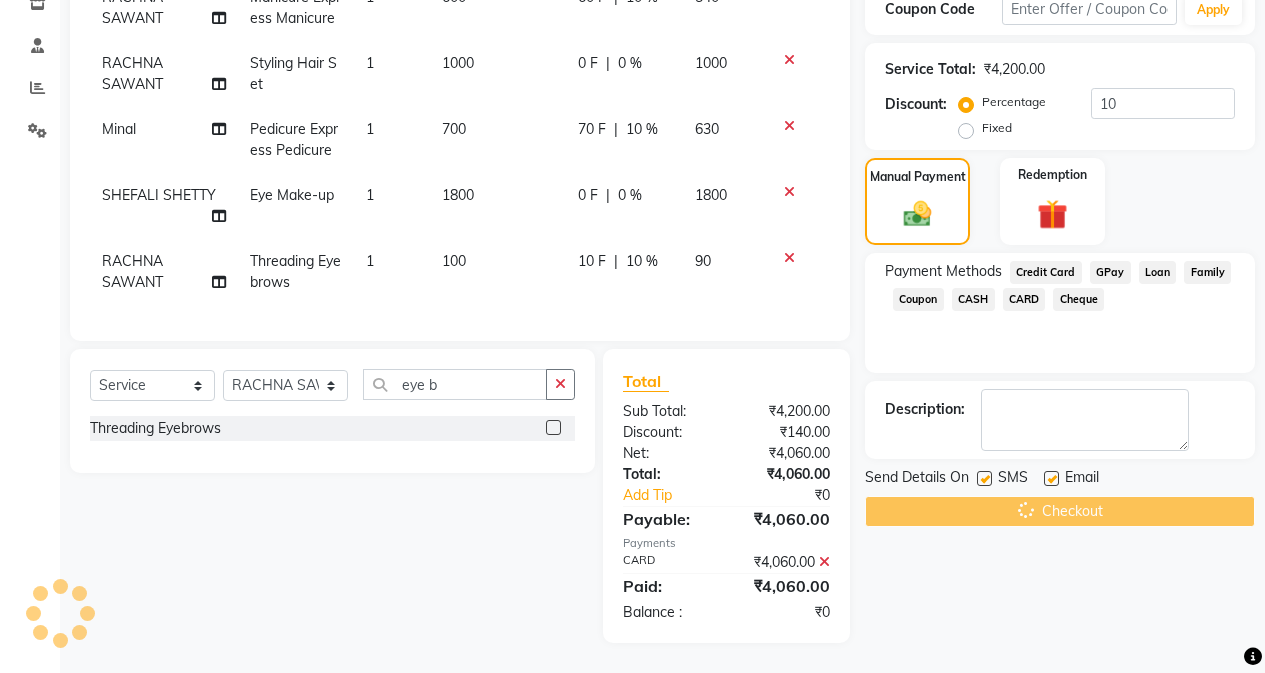 scroll, scrollTop: 70, scrollLeft: 0, axis: vertical 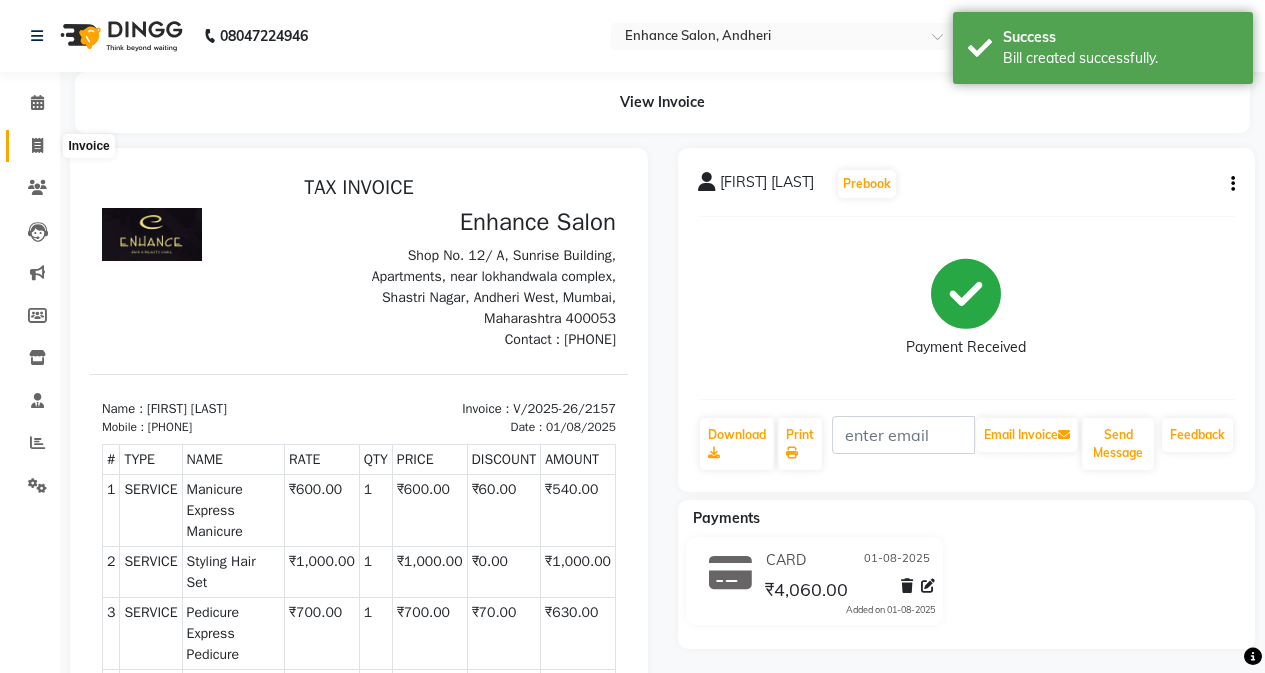 click 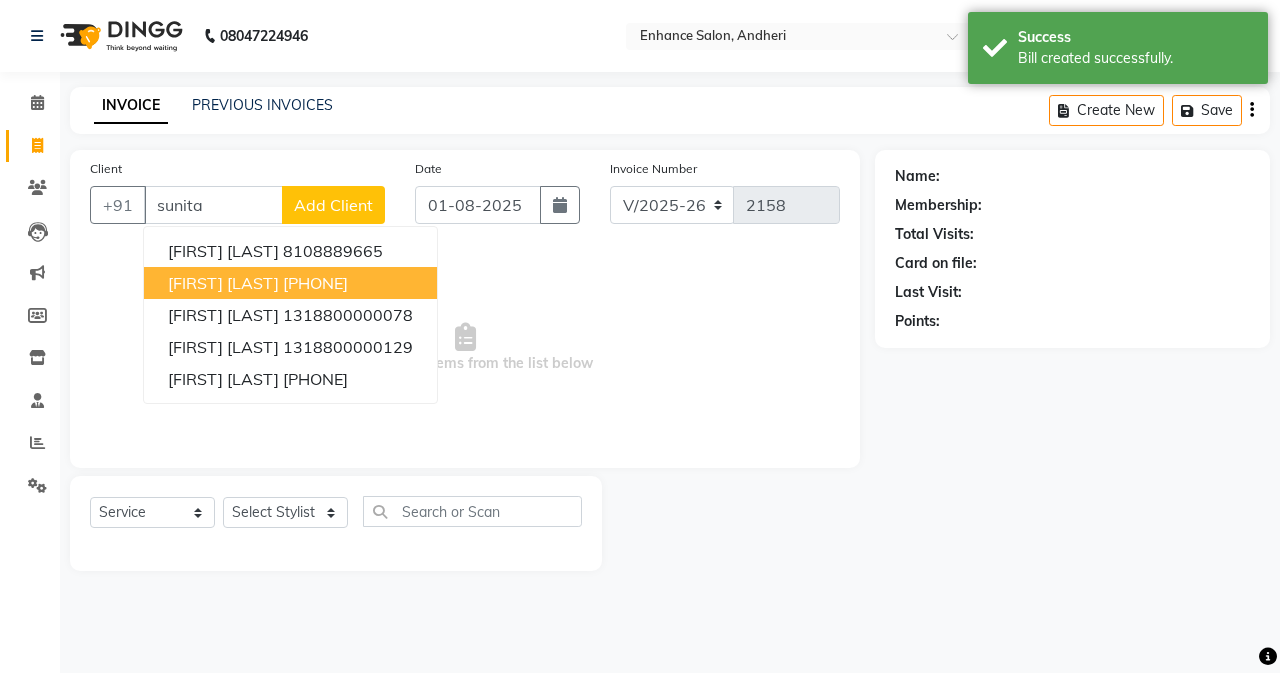 click on "[FIRST] [LAST]" at bounding box center (223, 283) 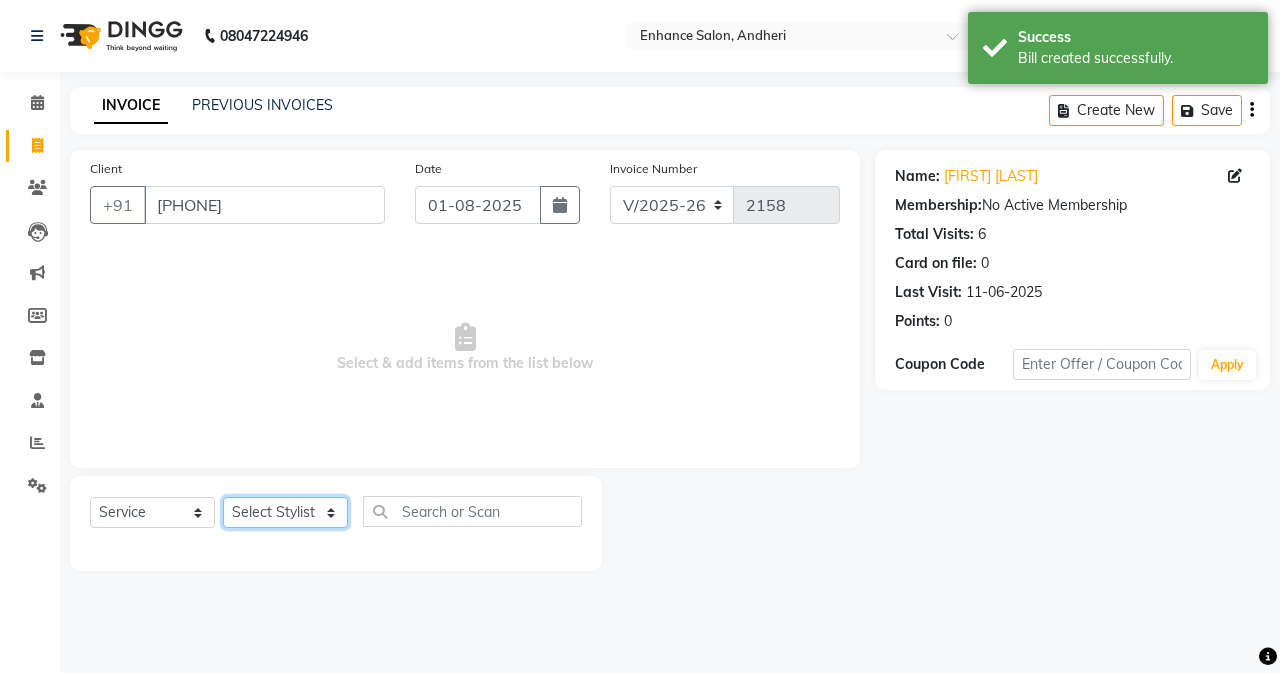 click on "Select Stylist Admin Arifa  ESHA CHAUHAN FARIDA SHAIKH Manager MEENA MISALKAR Minal NAMYA SALIAN POONAM KATEL RACHNA SAWANT Ranu nails REEMA MANGELA SHAMINA SHAIKH SHEFALI SHETTY TABU SHAIKH" 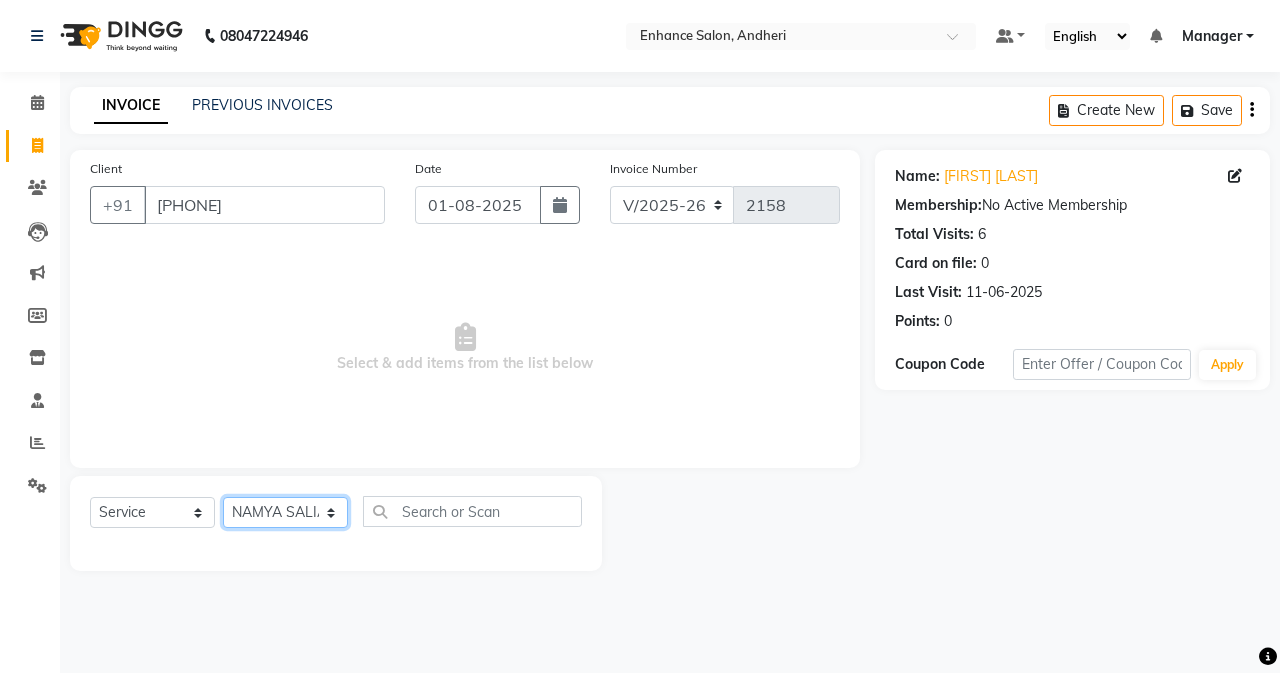 click on "Select Stylist Admin Arifa  ESHA CHAUHAN FARIDA SHAIKH Manager MEENA MISALKAR Minal NAMYA SALIAN POONAM KATEL RACHNA SAWANT Ranu nails REEMA MANGELA SHAMINA SHAIKH SHEFALI SHETTY TABU SHAIKH" 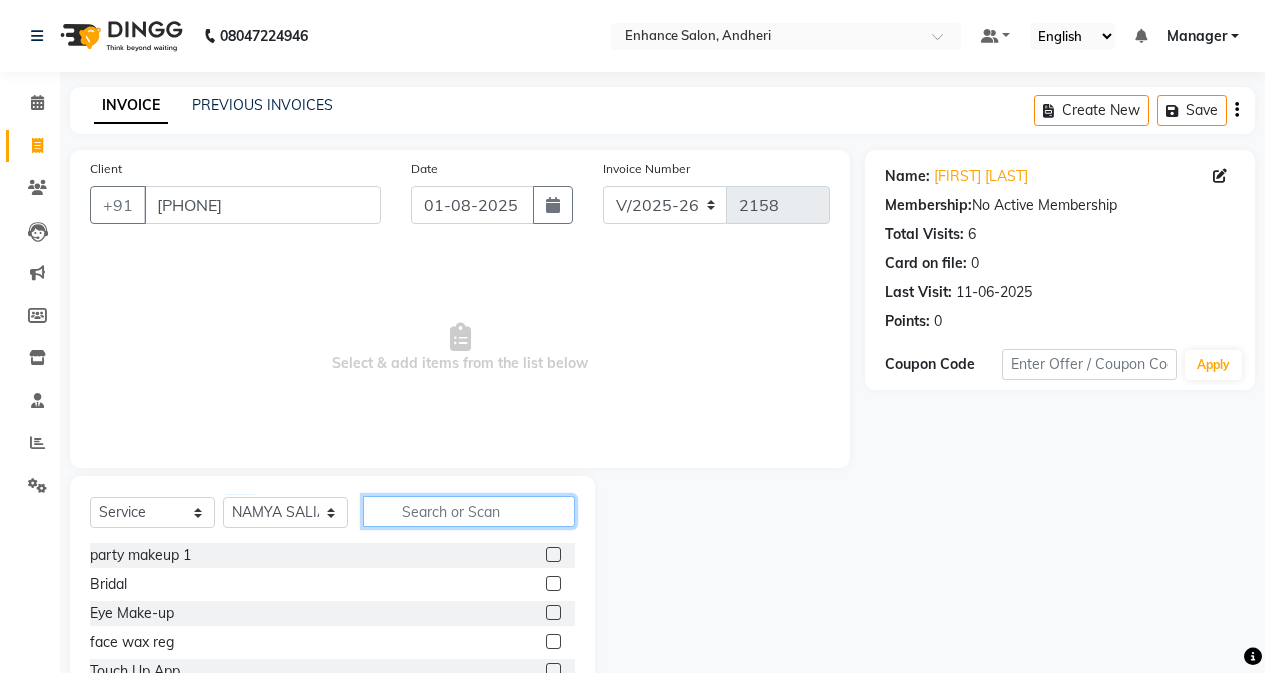 click 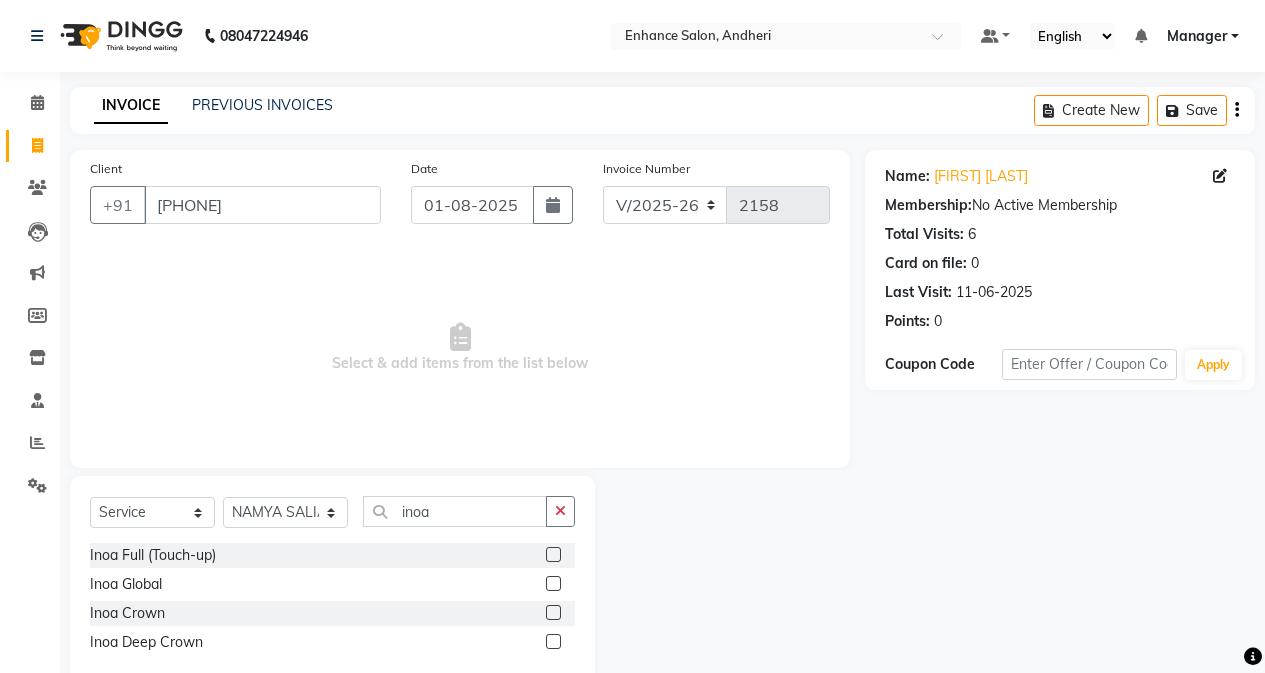 click 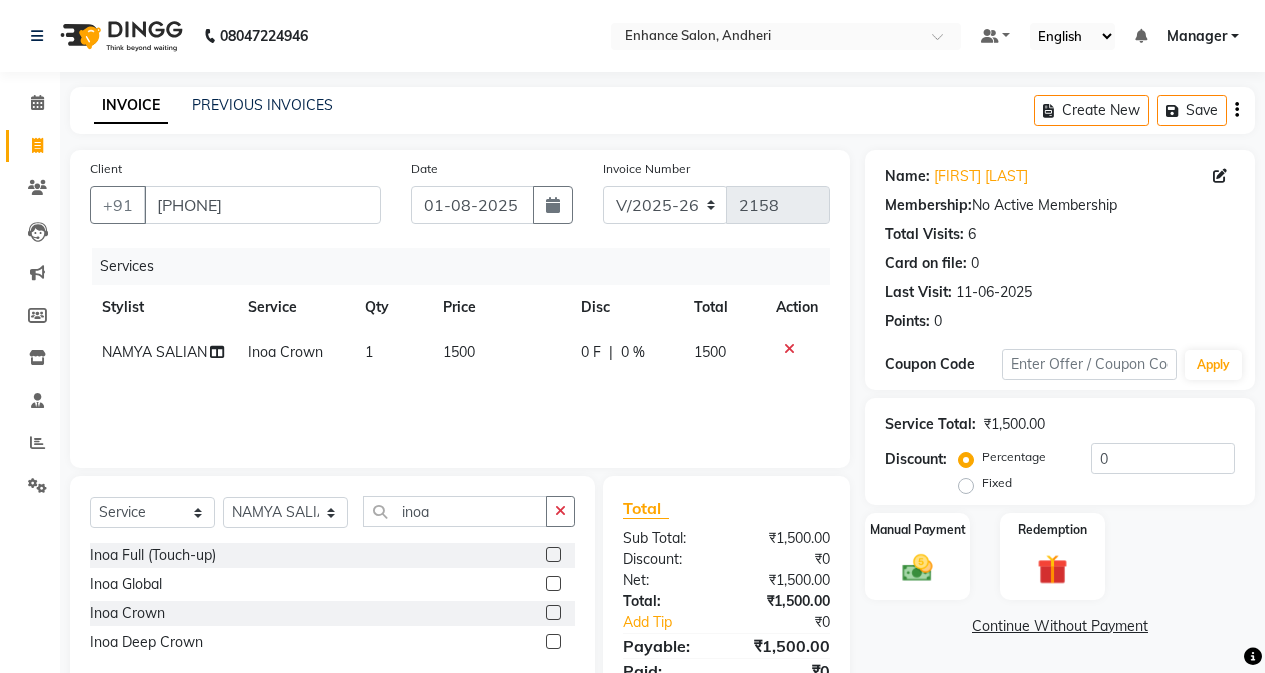 click on "NAMYA SALIAN" 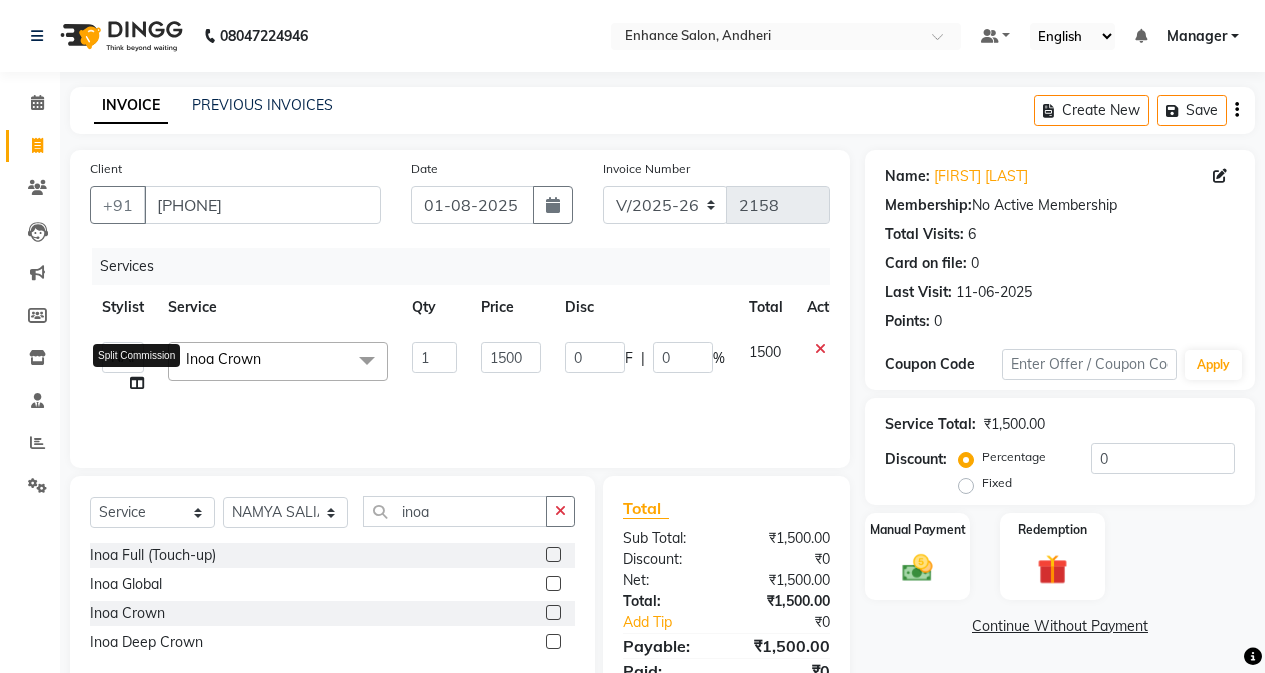 click 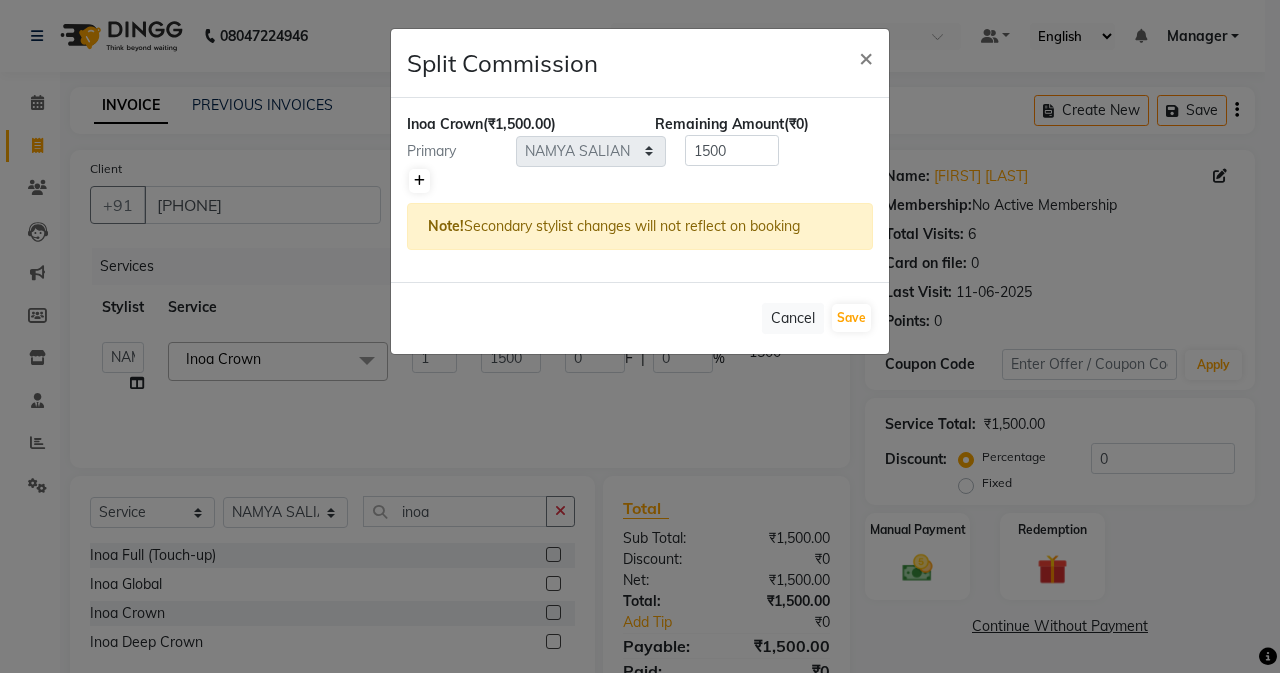 click 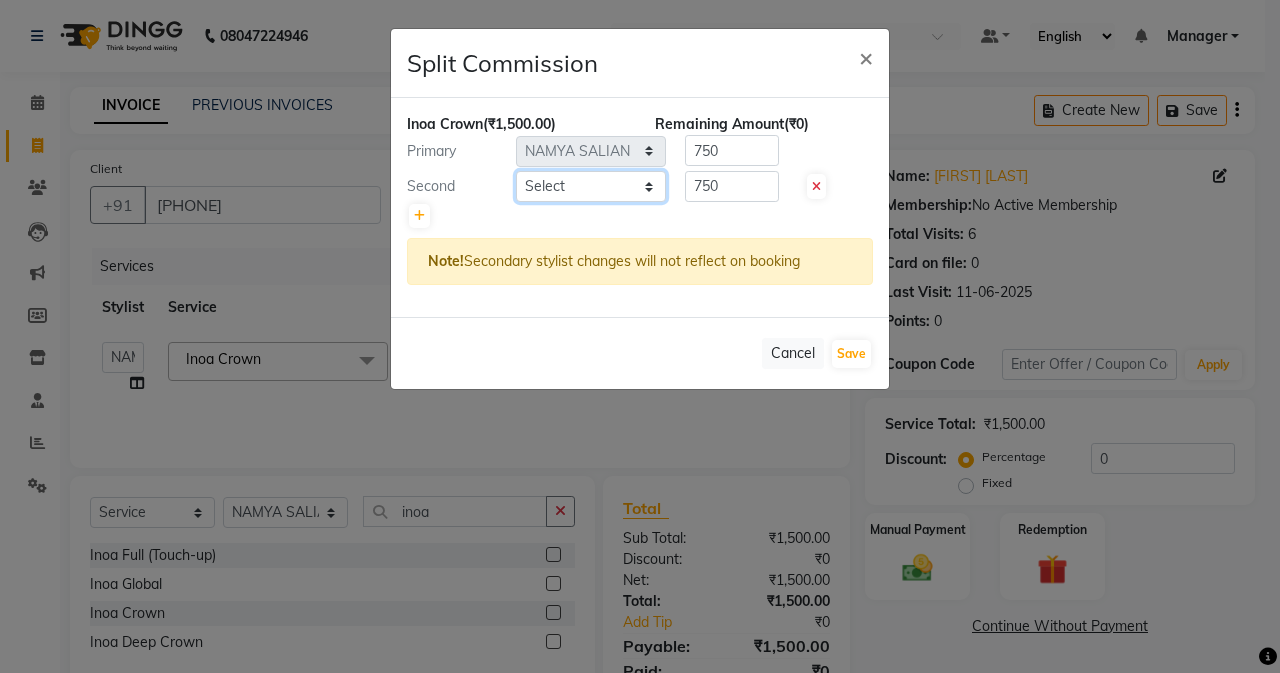 click on "Select  Admin   Arifa    ESHA CHAUHAN   FARIDA SHAIKH   Manager   MEENA MISALKAR   Minal   NAMYA SALIAN   POONAM KATEL   RACHNA SAWANT   Ranu nails   REEMA MANGELA   SHAMINA SHAIKH   SHEFALI SHETTY   TABU SHAIKH" 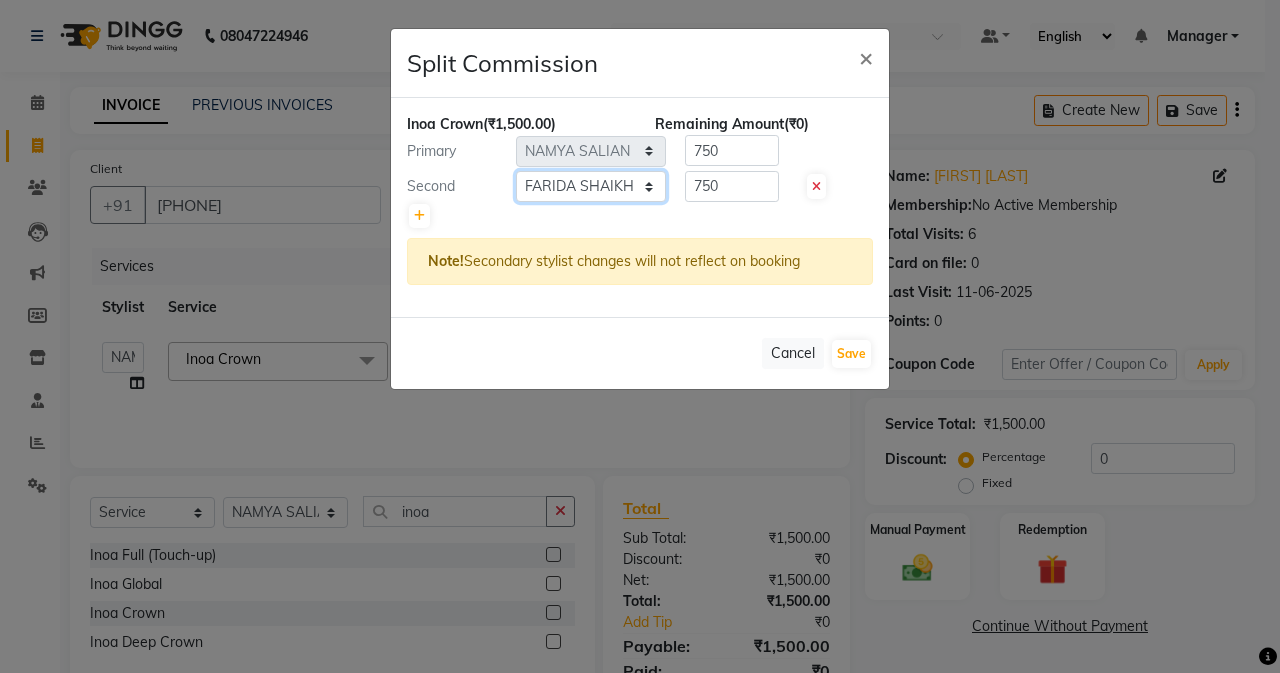 click on "Select  Admin   Arifa    ESHA CHAUHAN   FARIDA SHAIKH   Manager   MEENA MISALKAR   Minal   NAMYA SALIAN   POONAM KATEL   RACHNA SAWANT   Ranu nails   REEMA MANGELA   SHAMINA SHAIKH   SHEFALI SHETTY   TABU SHAIKH" 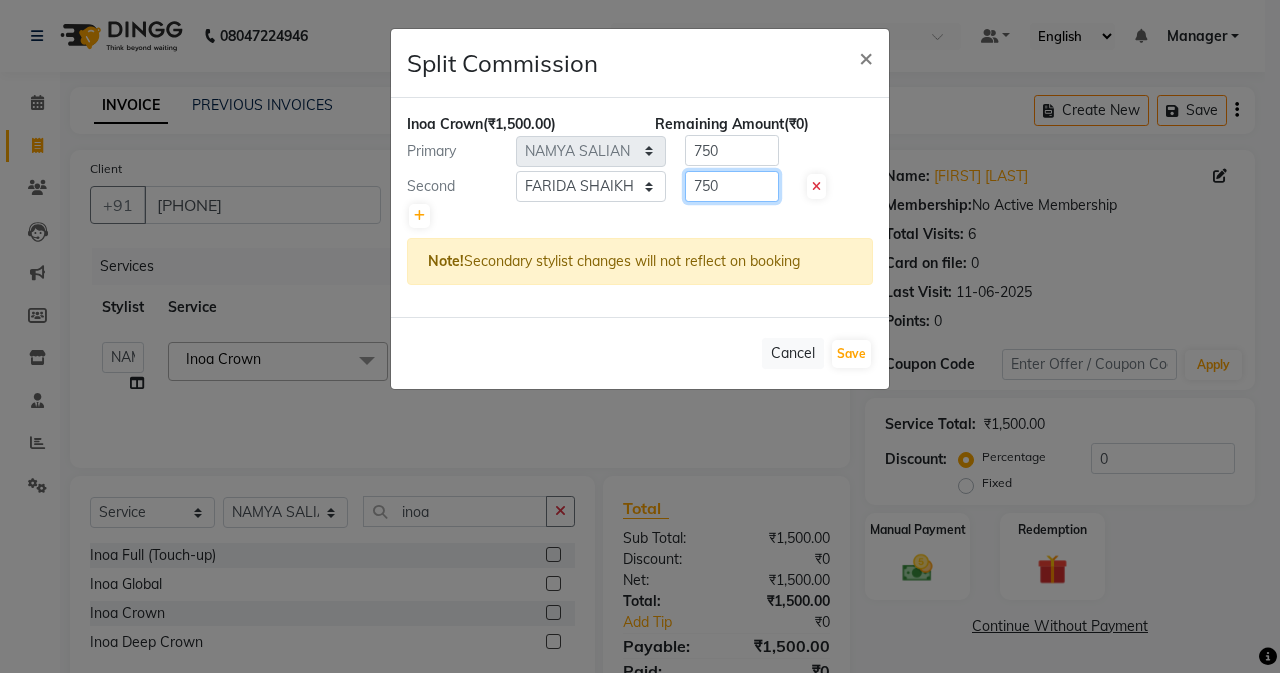 click on "750" 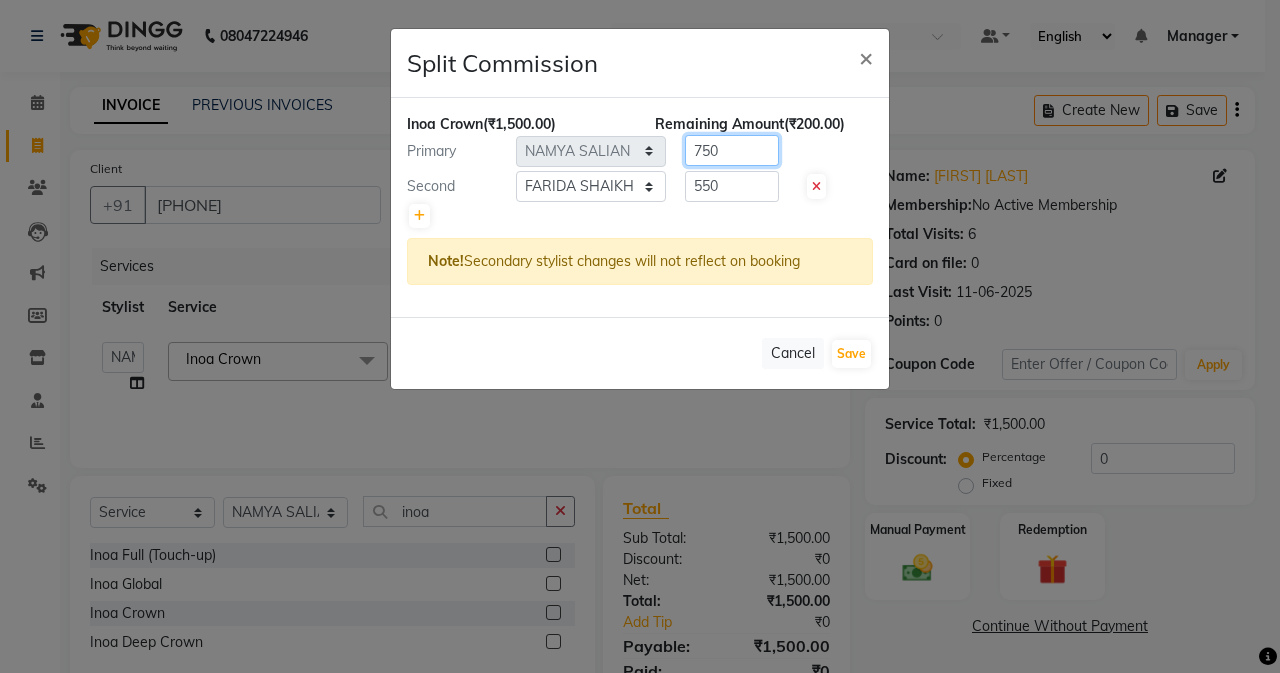 click on "750" 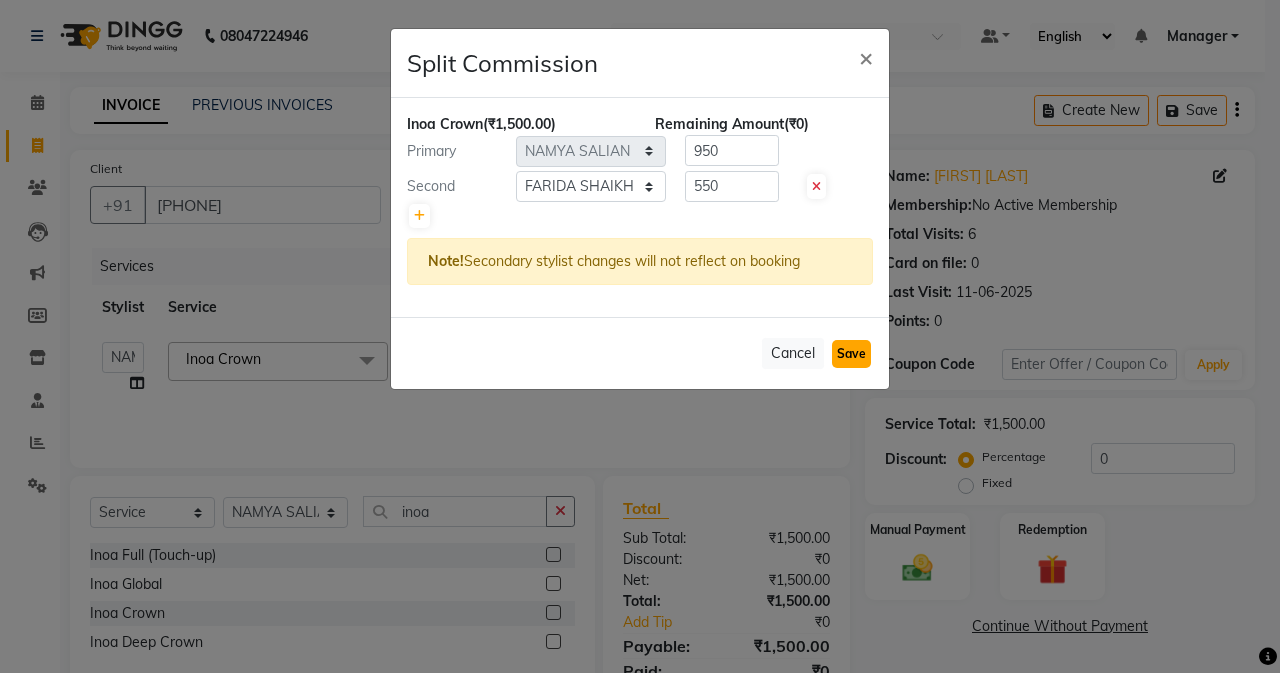 click on "Save" 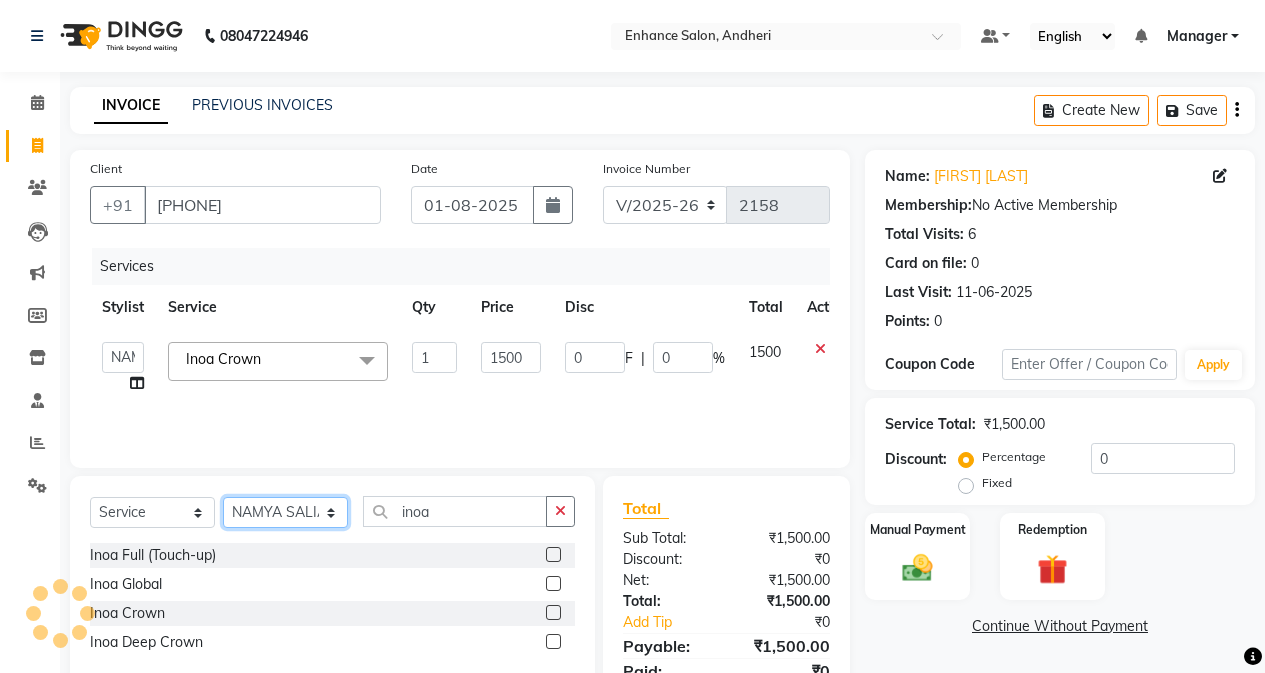 click on "Select Stylist Admin Arifa  ESHA CHAUHAN FARIDA SHAIKH Manager MEENA MISALKAR Minal NAMYA SALIAN POONAM KATEL RACHNA SAWANT Ranu nails REEMA MANGELA SHAMINA SHAIKH SHEFALI SHETTY TABU SHAIKH" 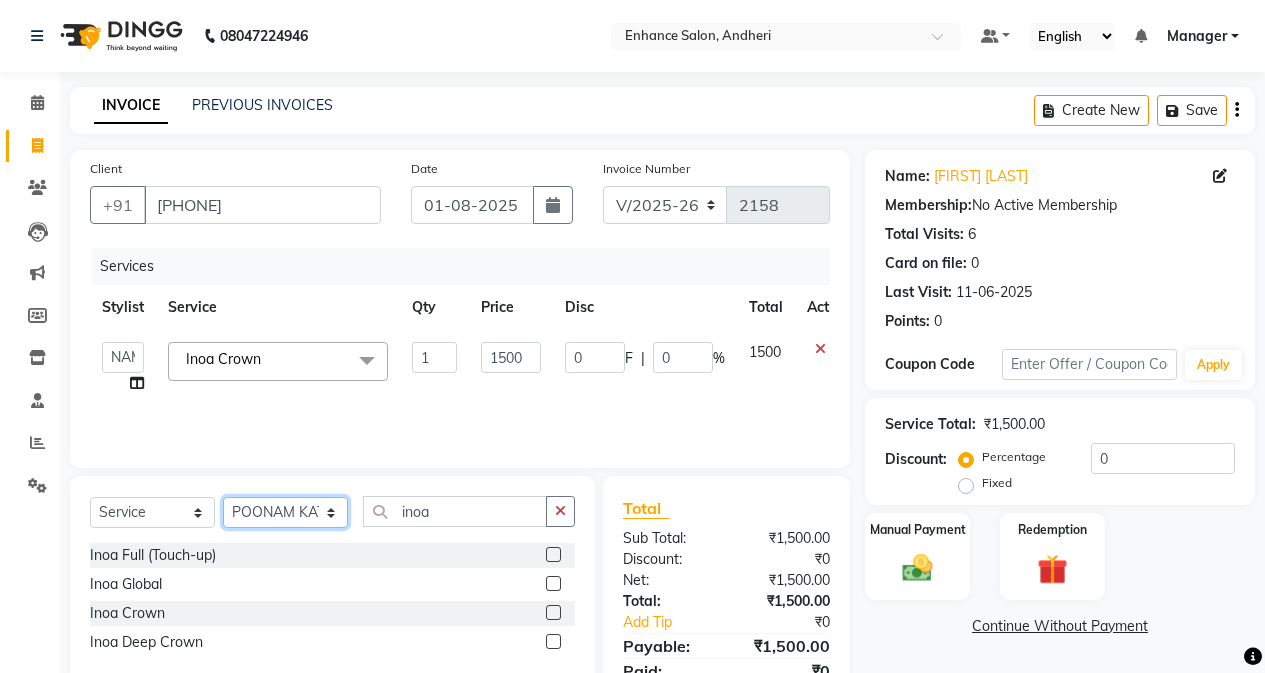 click on "Select Stylist Admin Arifa  ESHA CHAUHAN FARIDA SHAIKH Manager MEENA MISALKAR Minal NAMYA SALIAN POONAM KATEL RACHNA SAWANT Ranu nails REEMA MANGELA SHAMINA SHAIKH SHEFALI SHETTY TABU SHAIKH" 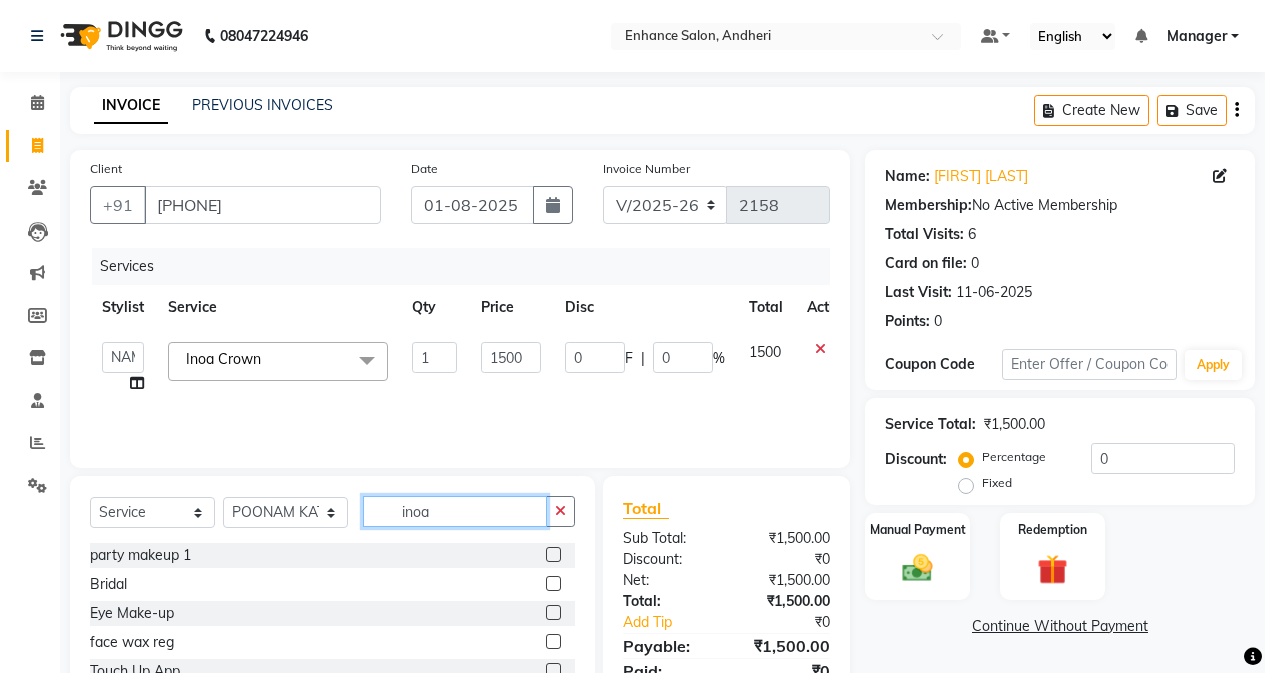 click on "inoa" 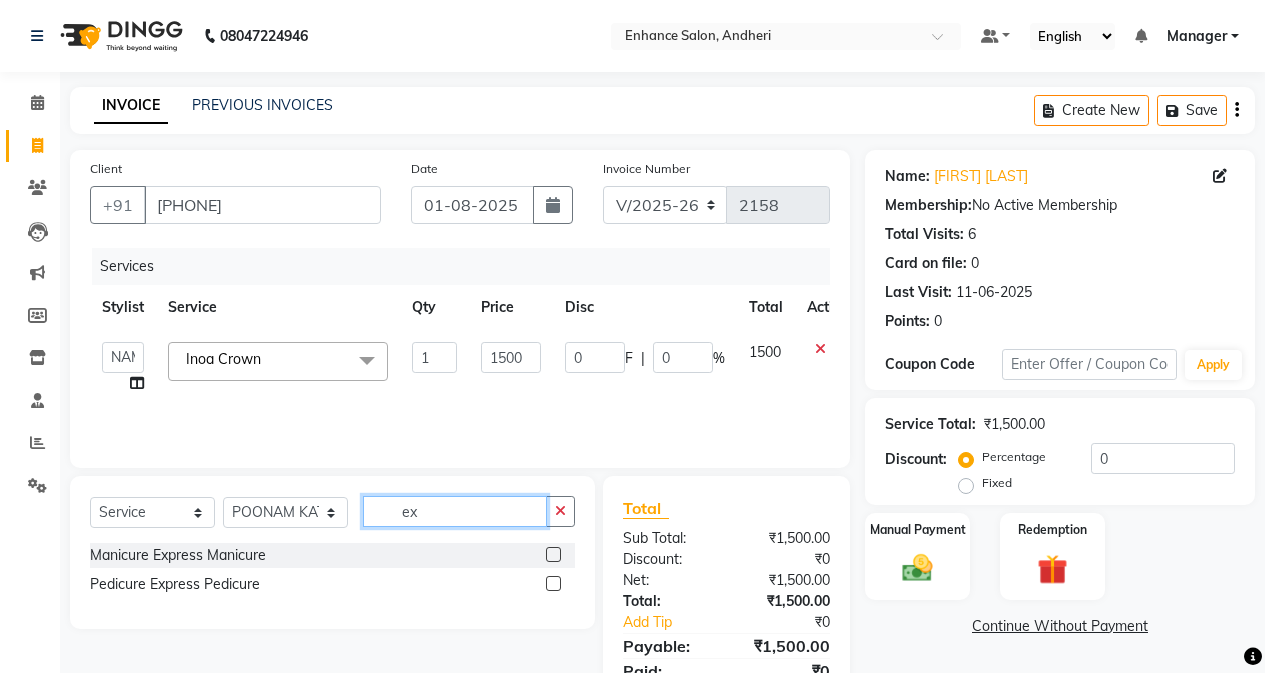 scroll, scrollTop: 85, scrollLeft: 0, axis: vertical 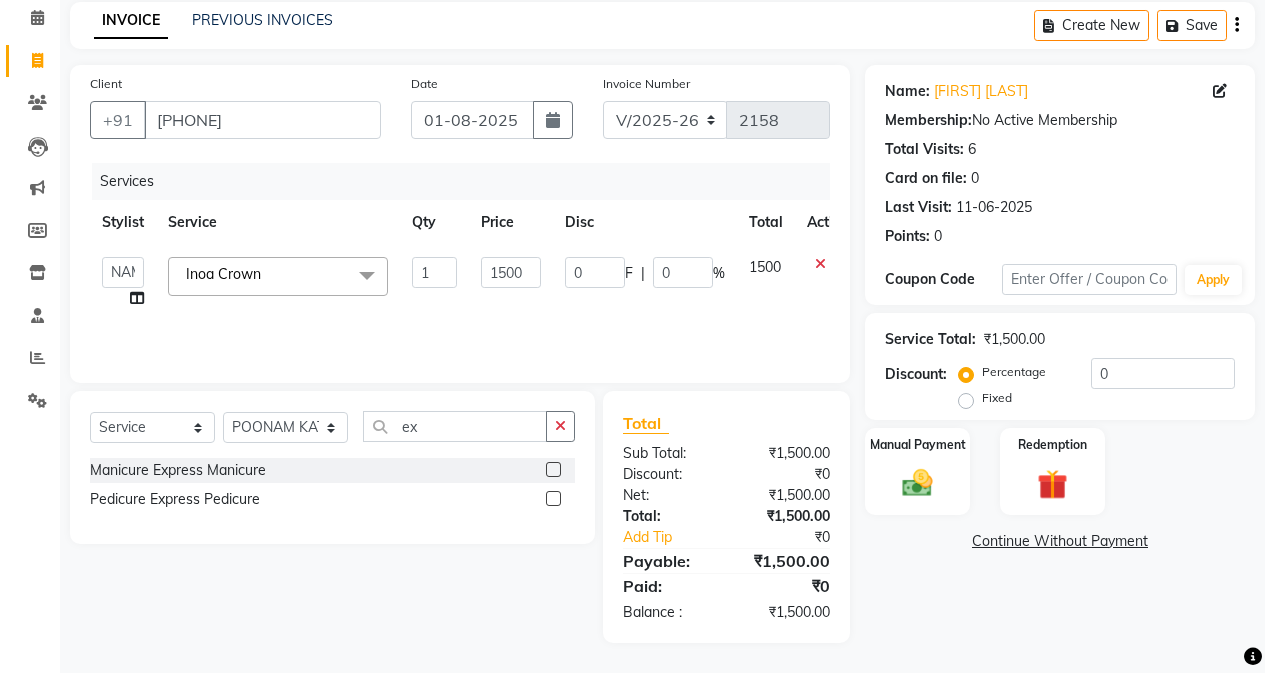click 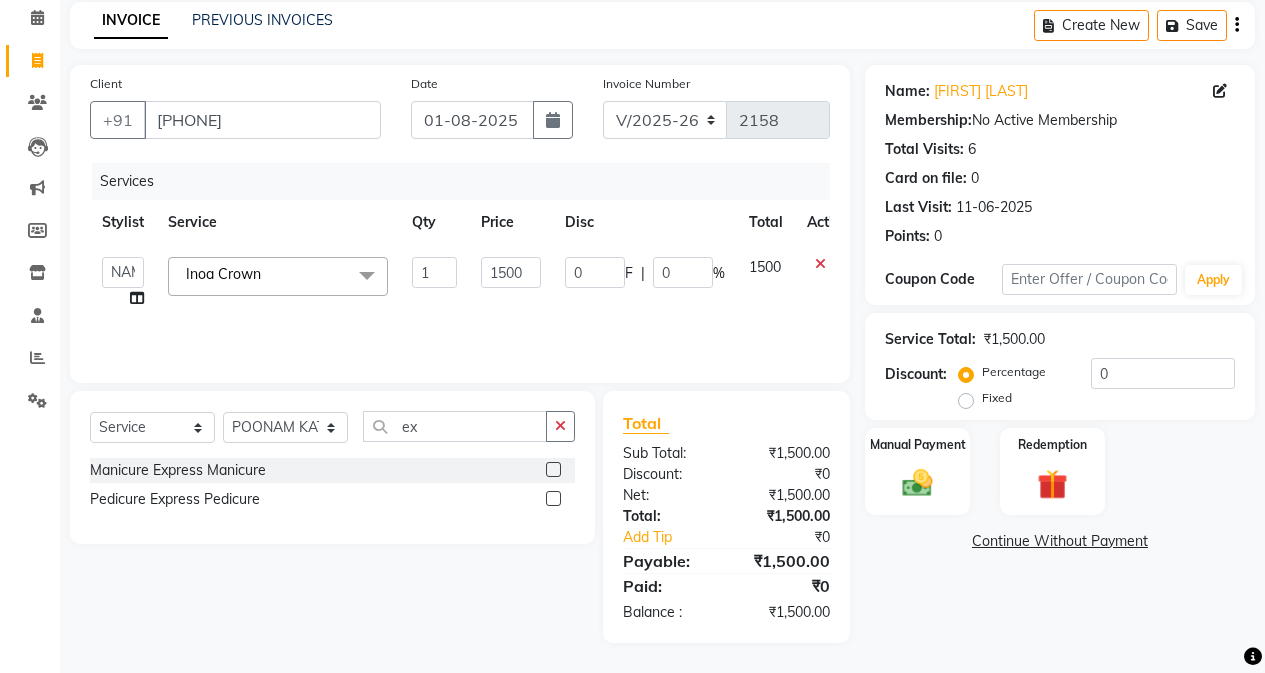 click at bounding box center (552, 470) 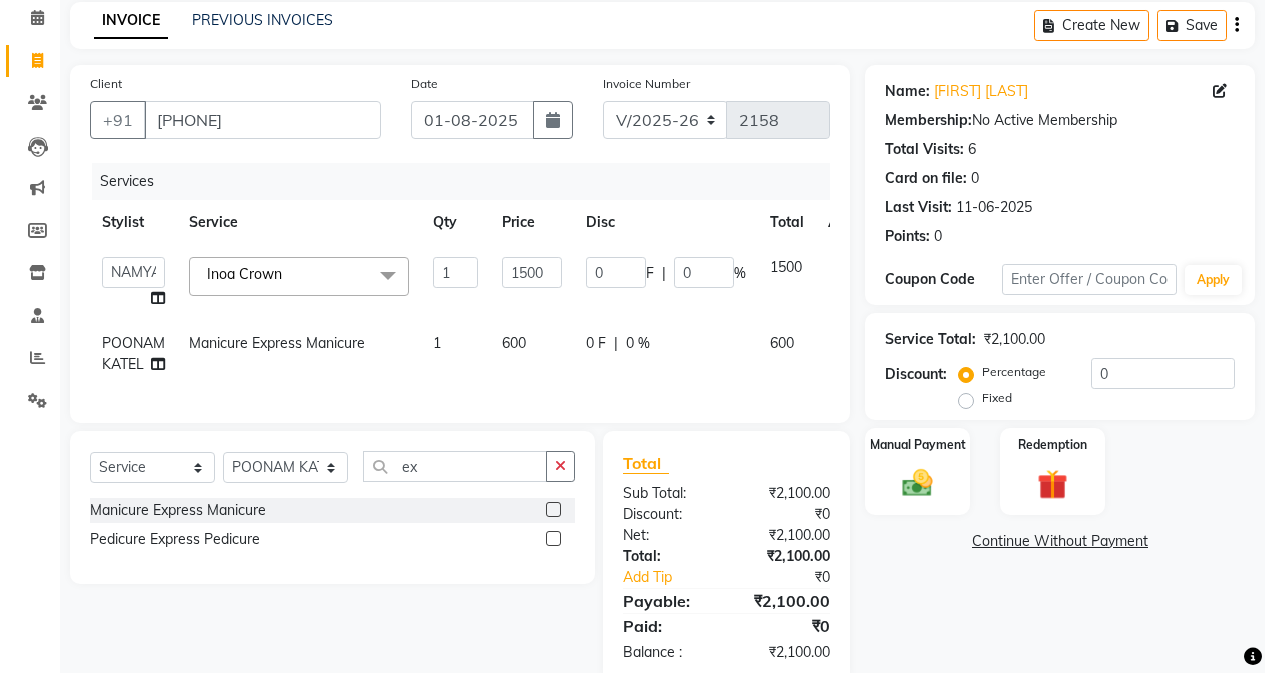 click on "600" 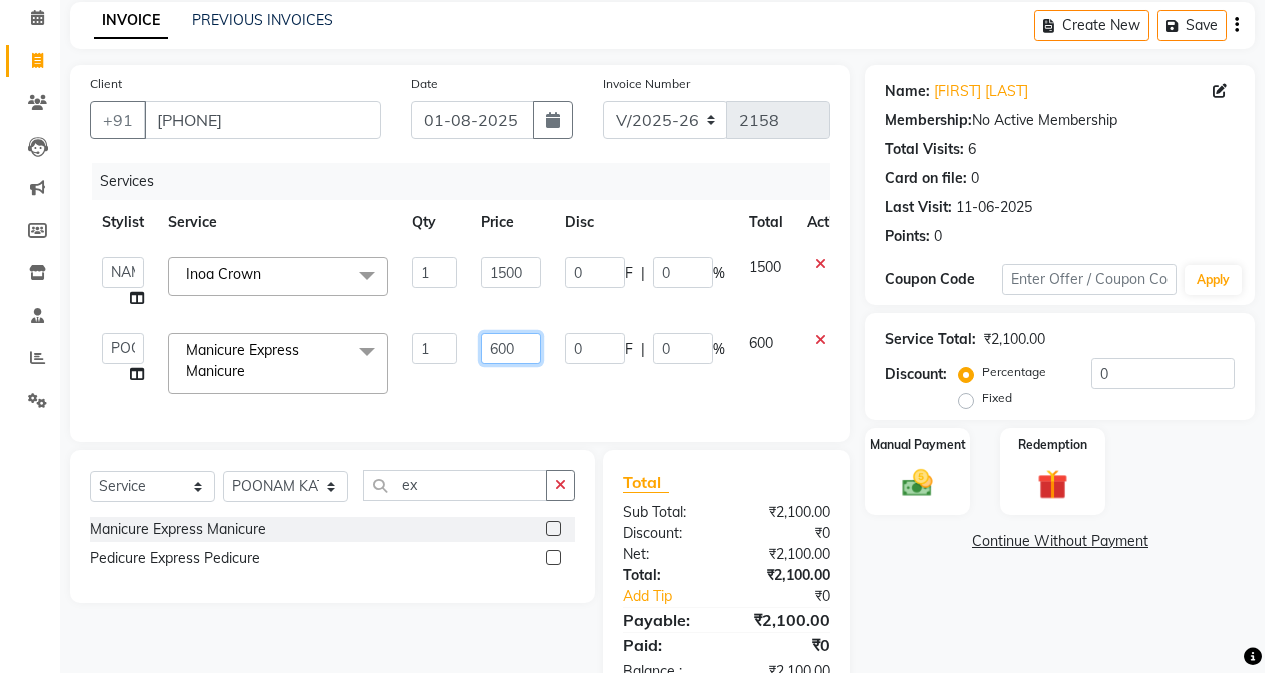click on "600" 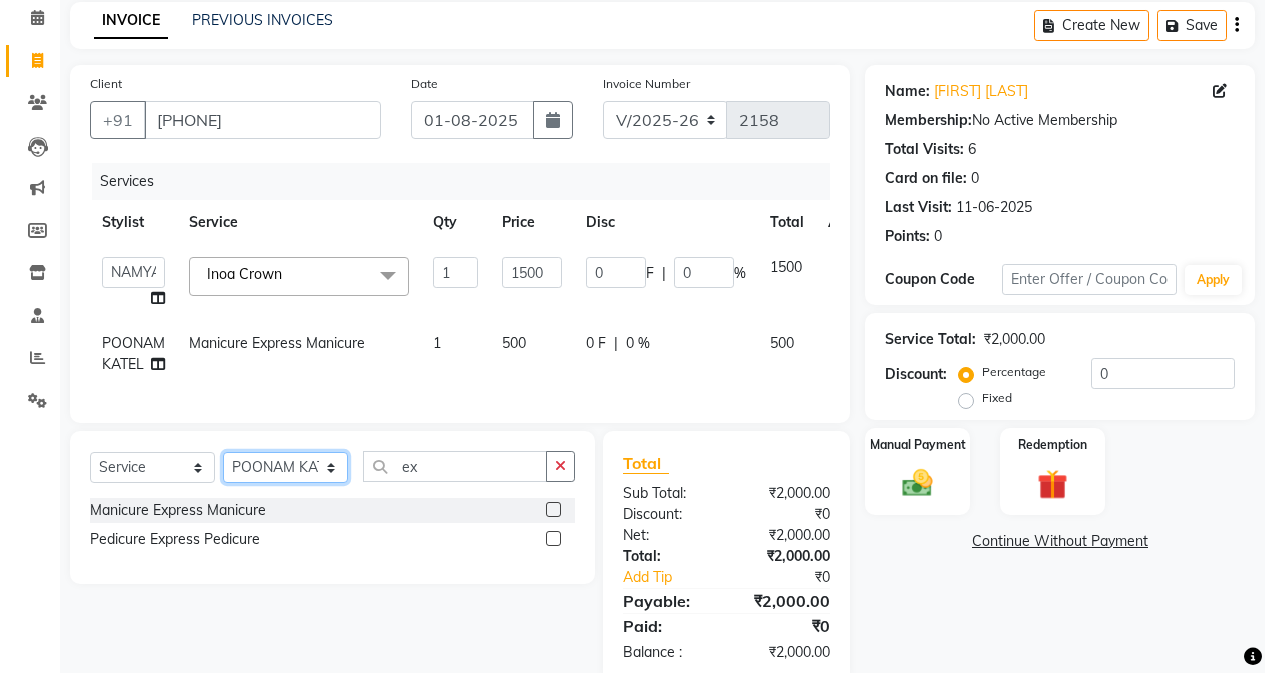 click on "Select  Service  Product  Membership  Package Voucher Prepaid Gift Card  Select Stylist Admin Arifa  ESHA CHAUHAN FARIDA SHAIKH Manager MEENA MISALKAR Minal NAMYA SALIAN POONAM KATEL RACHNA SAWANT Ranu nails REEMA MANGELA SHAMINA SHAIKH SHEFALI SHETTY TABU SHAIKH ex" 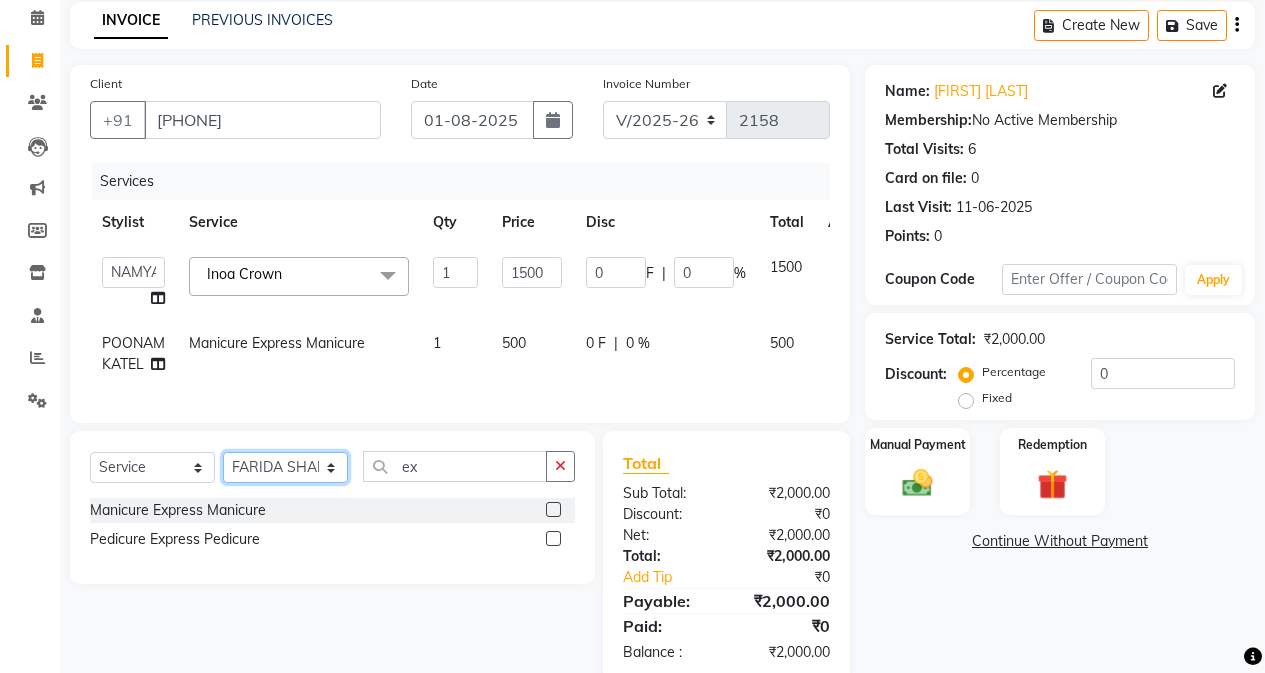 click on "Select Stylist Admin Arifa  ESHA CHAUHAN FARIDA SHAIKH Manager MEENA MISALKAR Minal NAMYA SALIAN POONAM KATEL RACHNA SAWANT Ranu nails REEMA MANGELA SHAMINA SHAIKH SHEFALI SHETTY TABU SHAIKH" 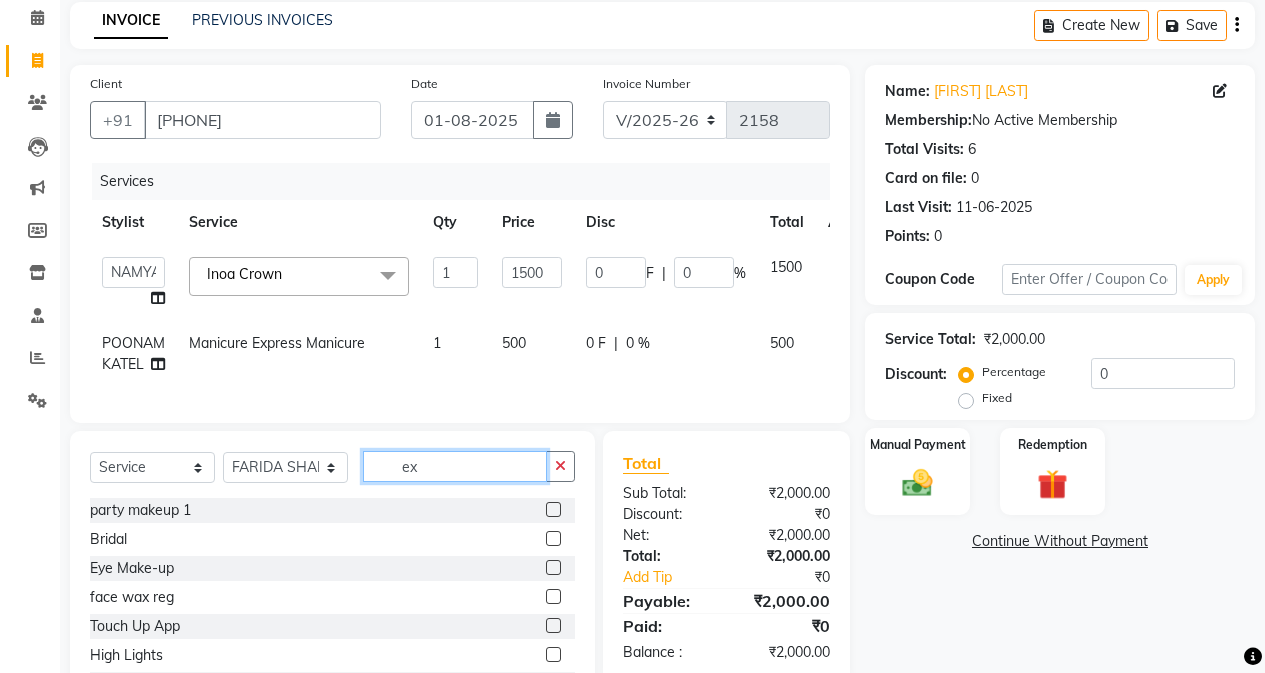 click on "ex" 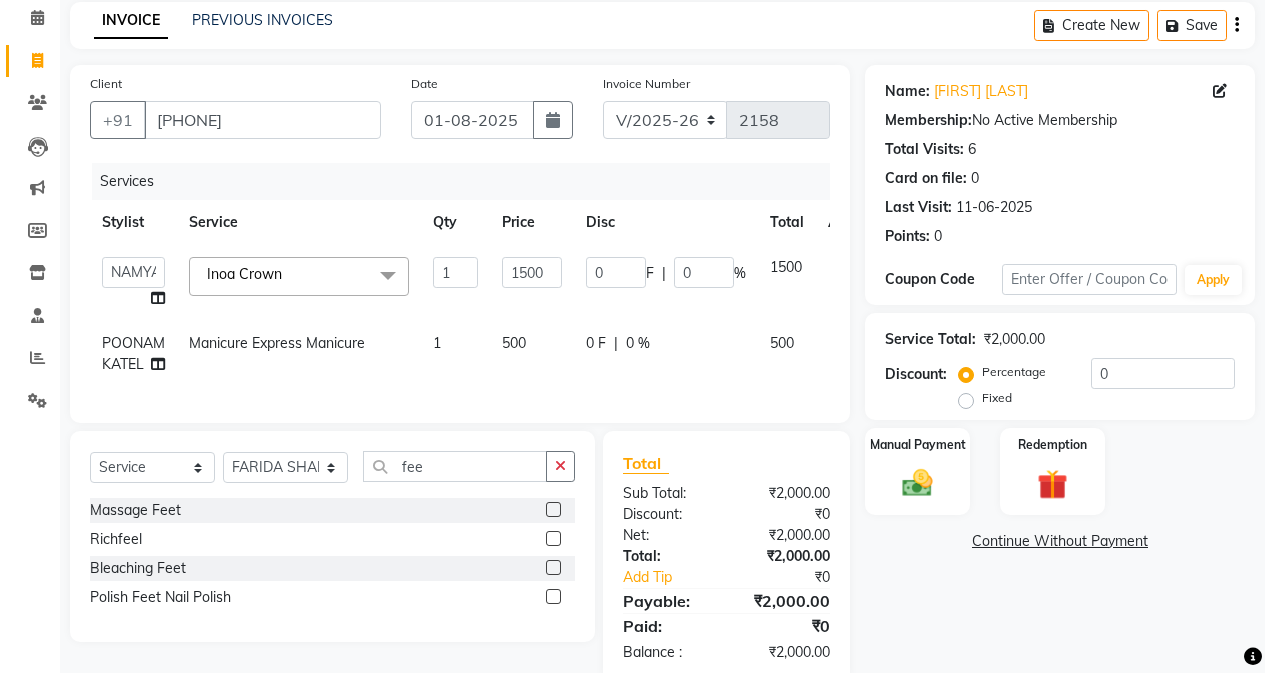 click 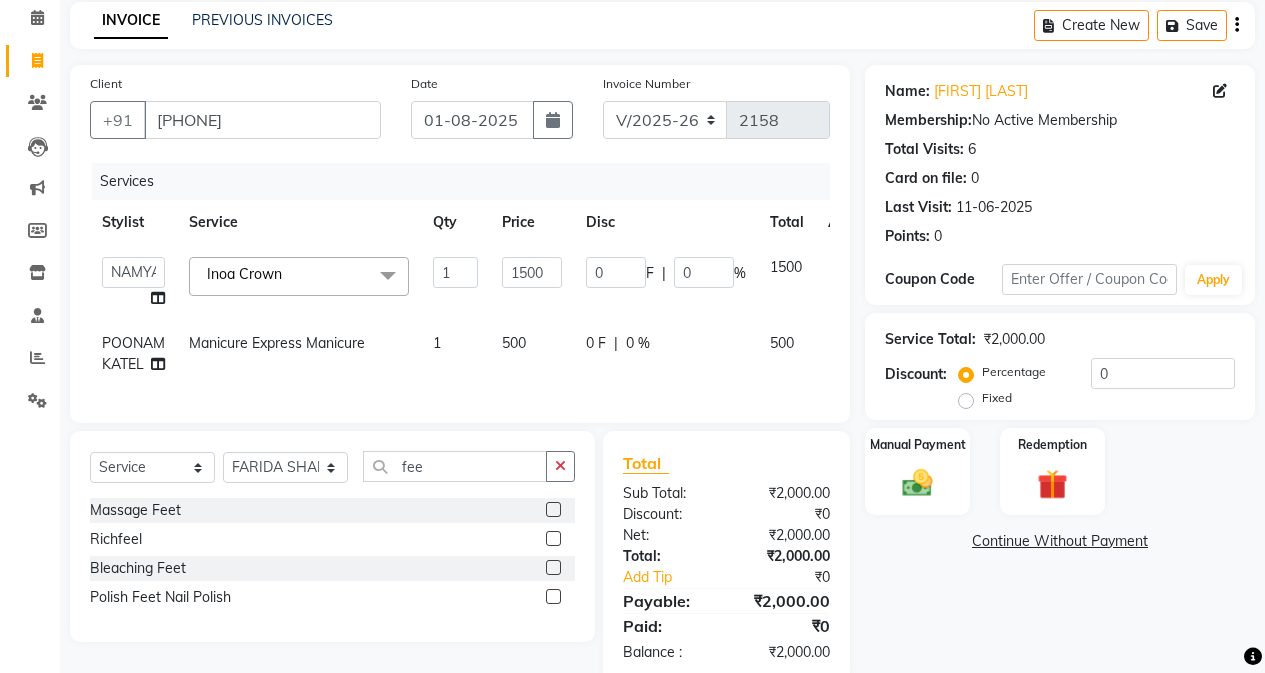 click at bounding box center (552, 510) 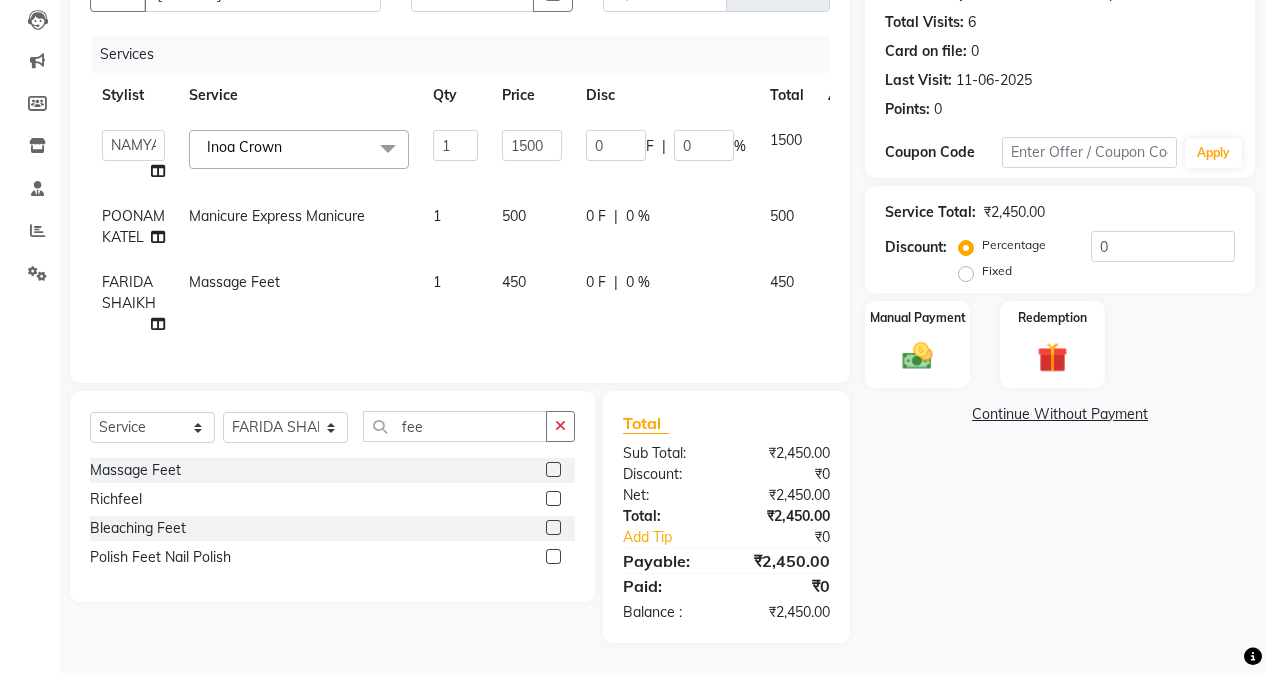 click on "450" 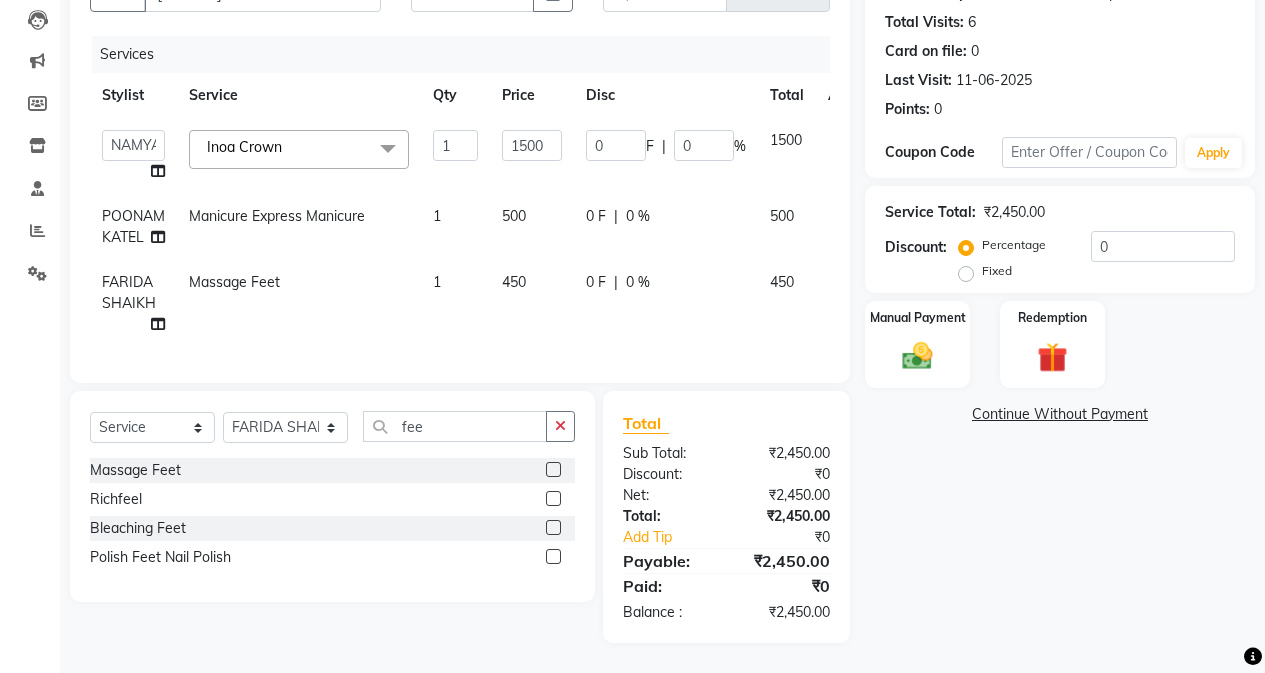 scroll, scrollTop: 216, scrollLeft: 0, axis: vertical 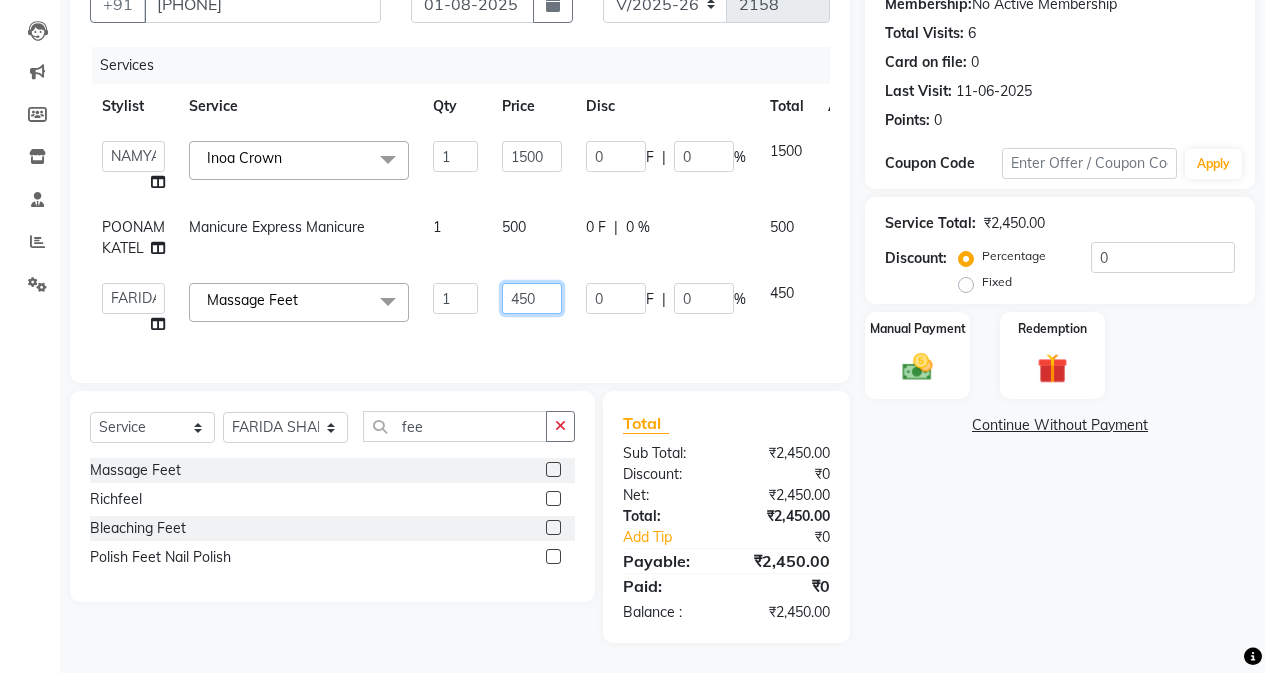 click on "450" 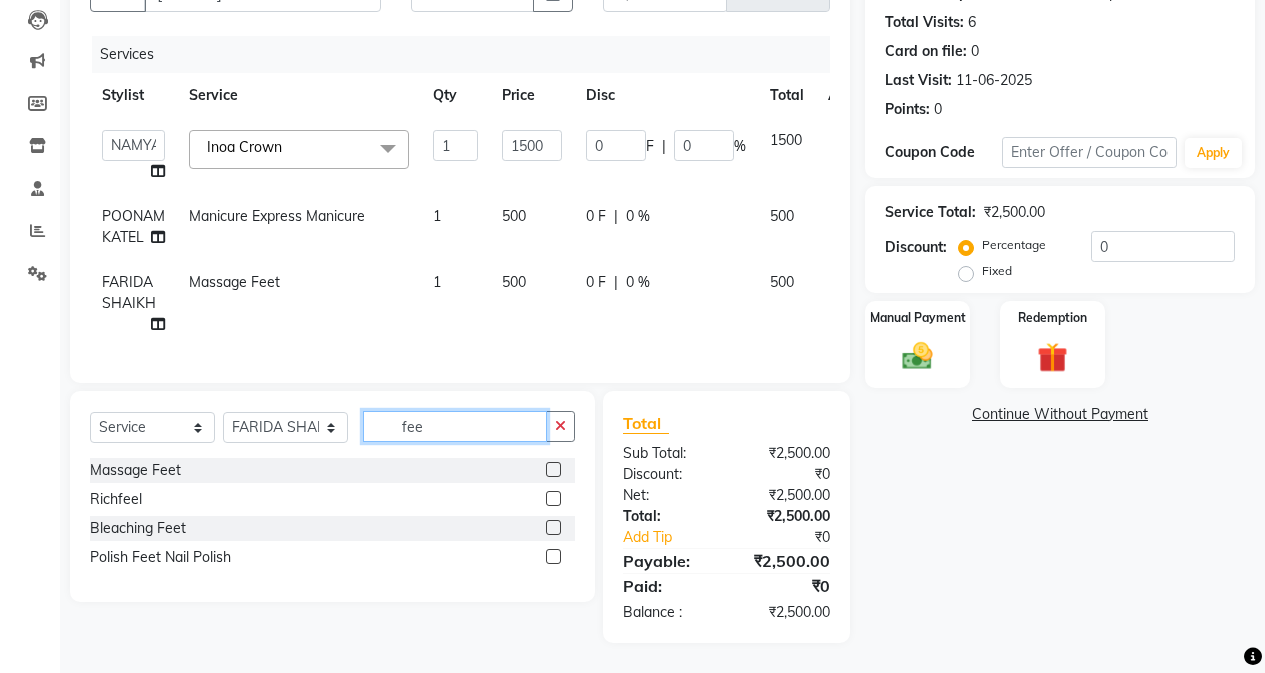 click on "fee" 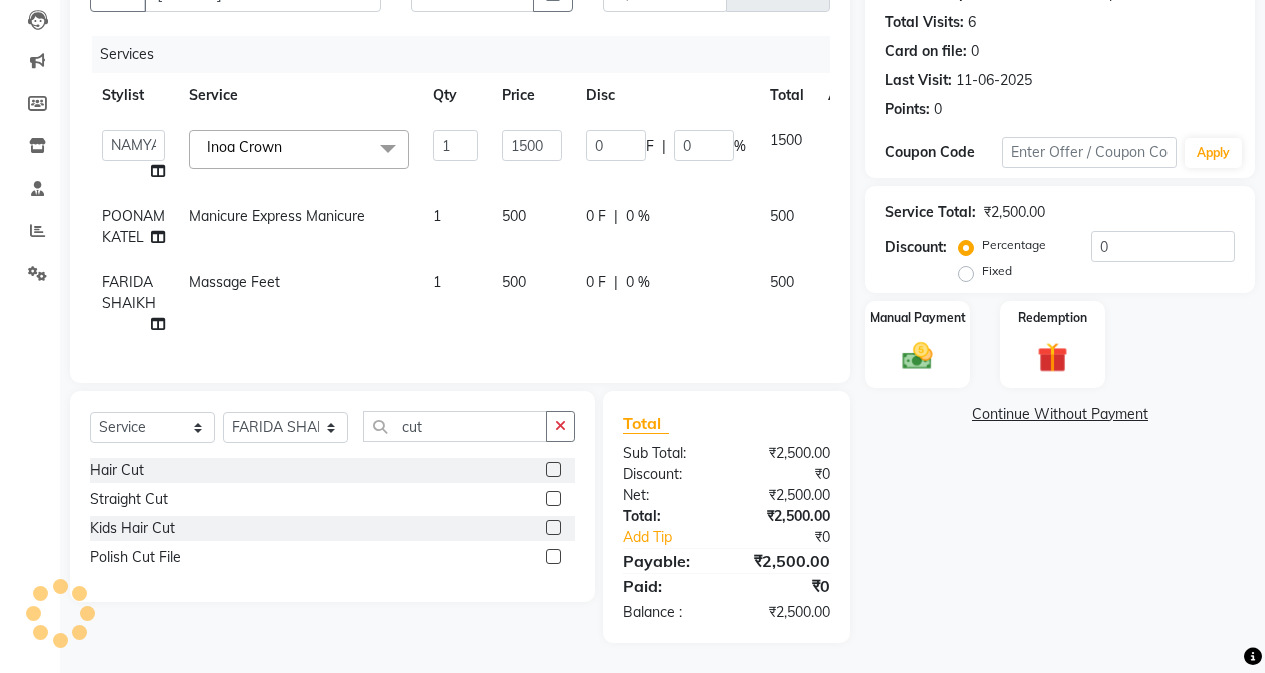 click 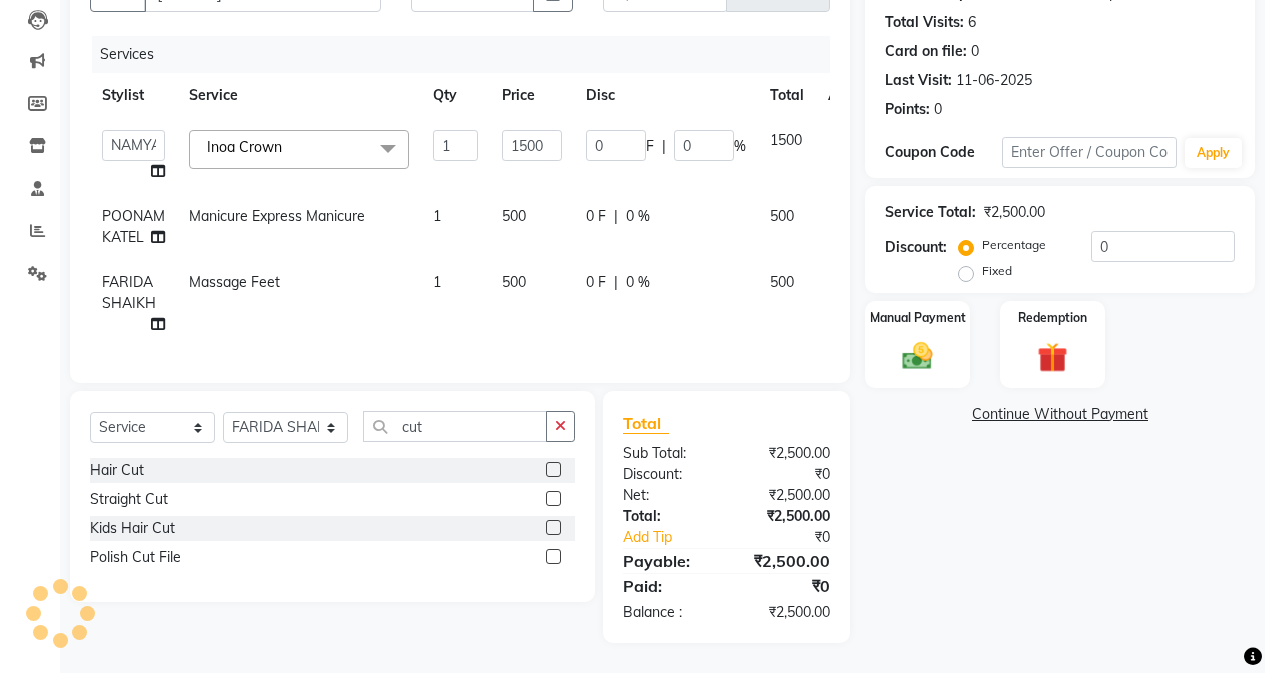 click at bounding box center (552, 557) 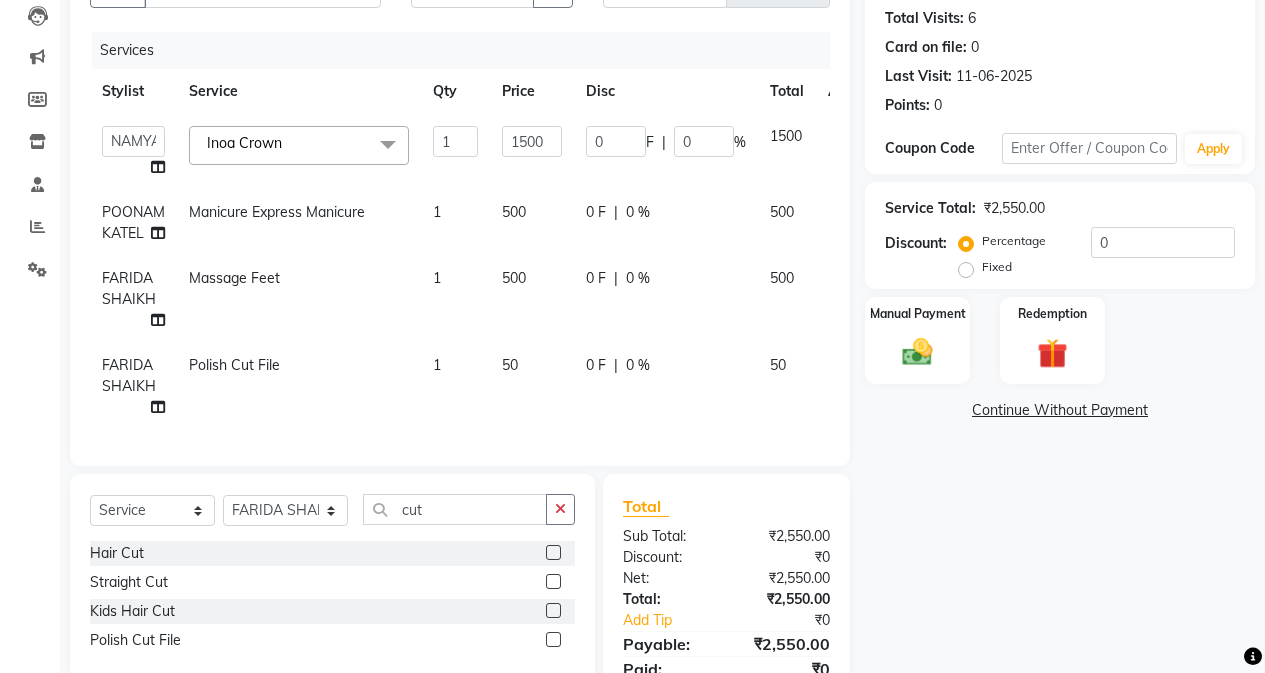 click on "50" 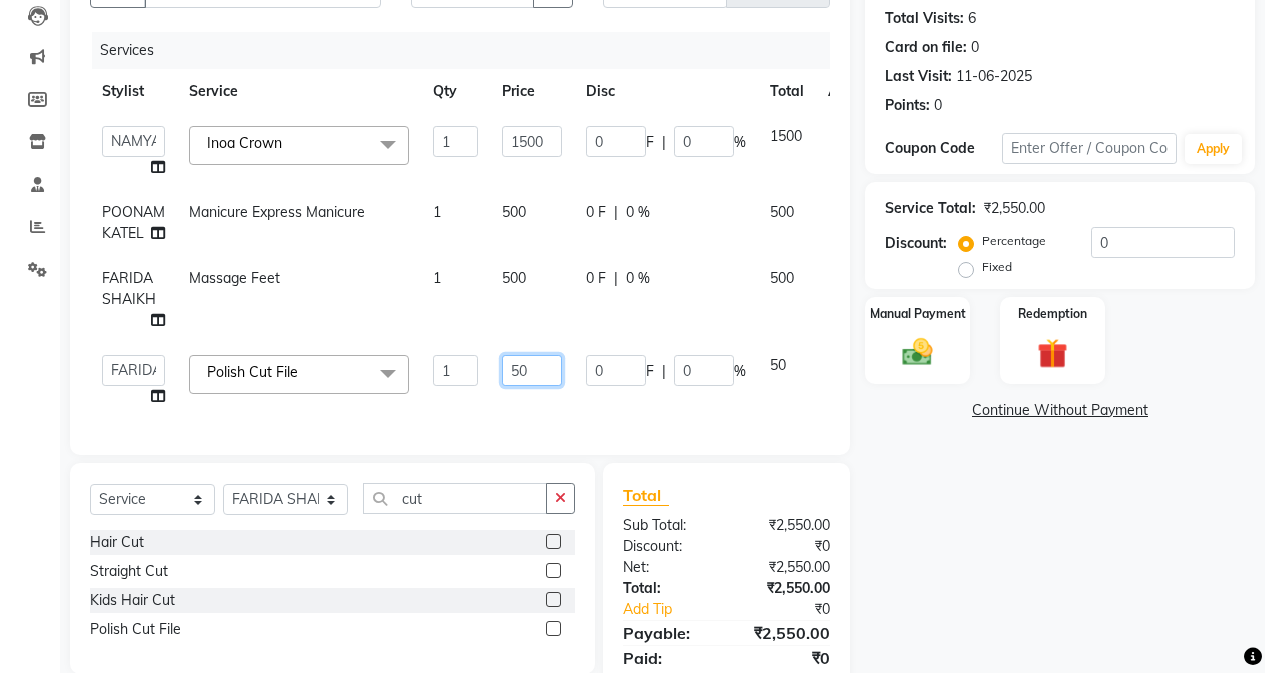 click on "50" 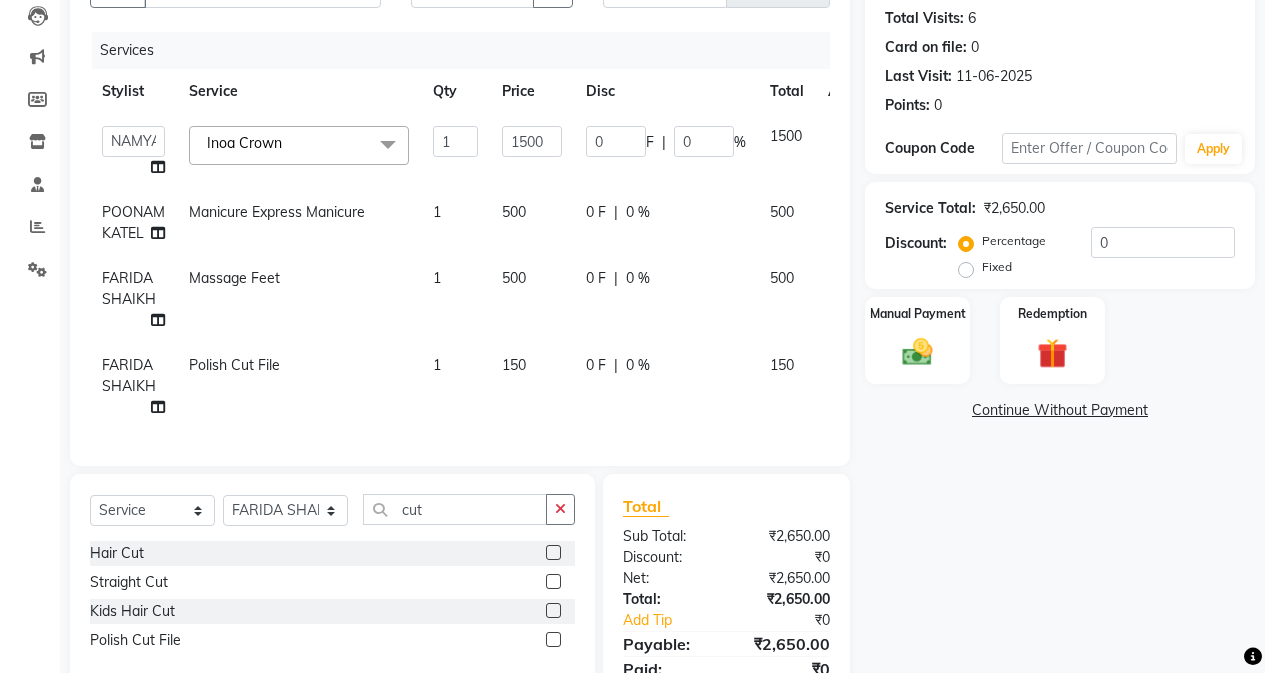 drag, startPoint x: 894, startPoint y: 616, endPoint x: 901, endPoint y: 604, distance: 13.892444 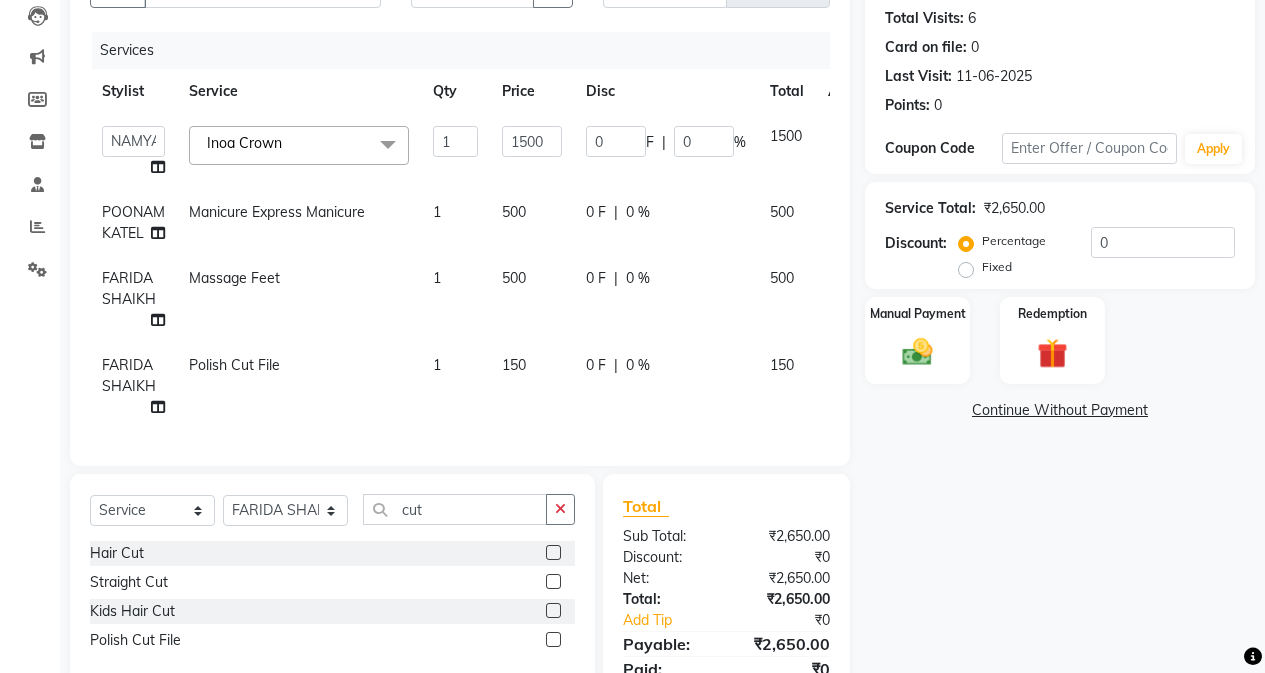 click on "Name: [FIRST] [LAST] Membership:  No Active Membership  Total Visits:  6 Card on file:  0 Last Visit:   11-06-2025 Points:   0  Coupon Code Apply Service Total:  ₹2,650.00  Discount:  Percentage   Fixed  0 Manual Payment Redemption  Continue Without Payment" 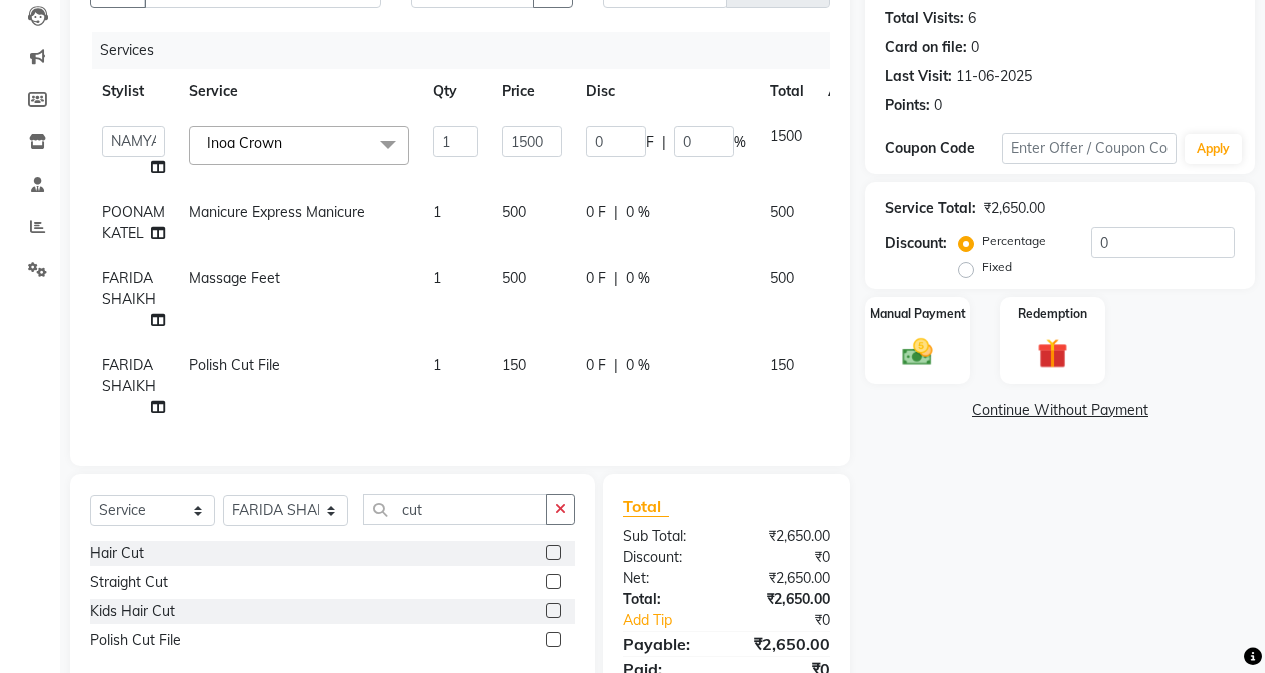 click on "Percentage   Fixed" 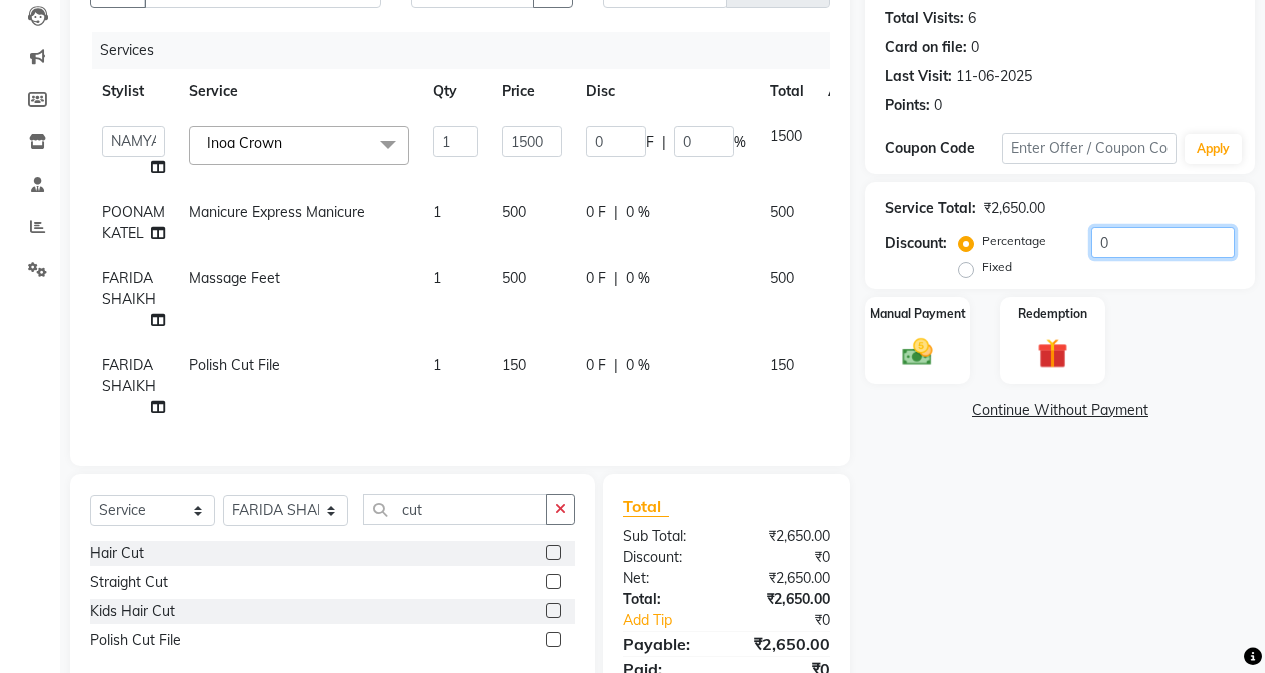 click on "0" 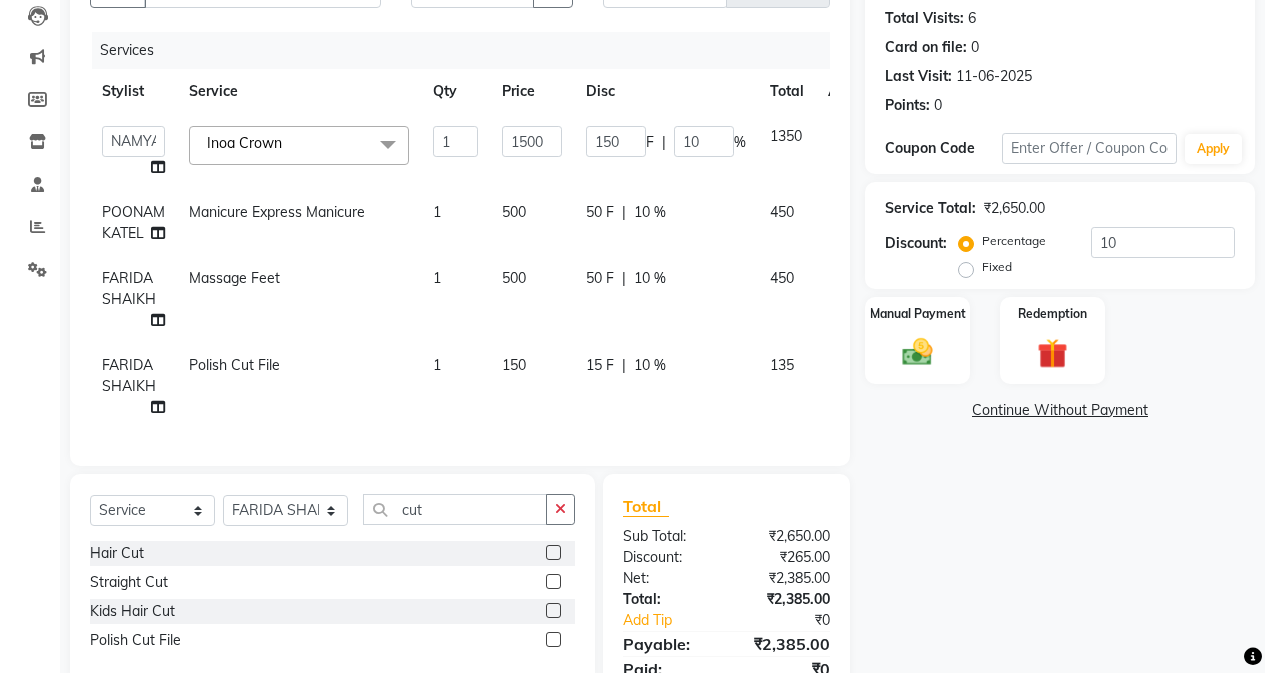 click on "Name: [FIRST] [LAST] Membership:  No Active Membership  Total Visits:  6 Card on file:  0 Last Visit:   11-06-2025 Points:   0  Coupon Code Apply Service Total:  ₹2,650.00  Discount:  Percentage   Fixed  10 Manual Payment Redemption  Continue Without Payment" 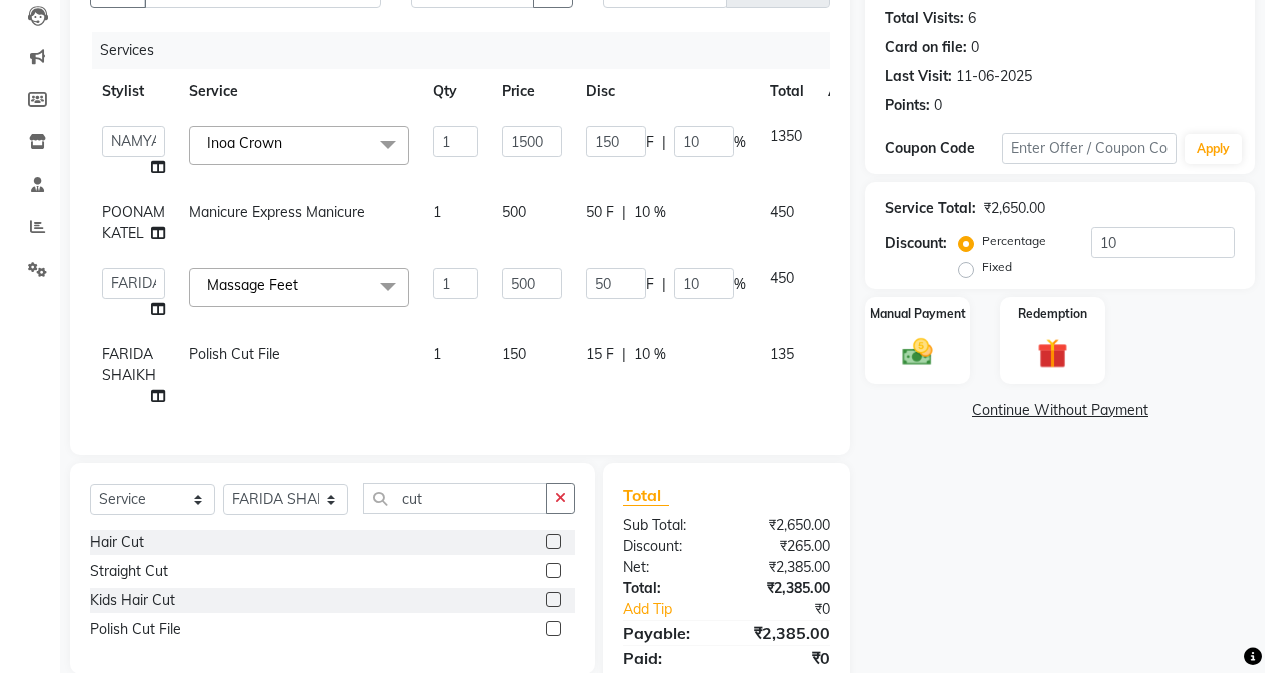 click on "150" 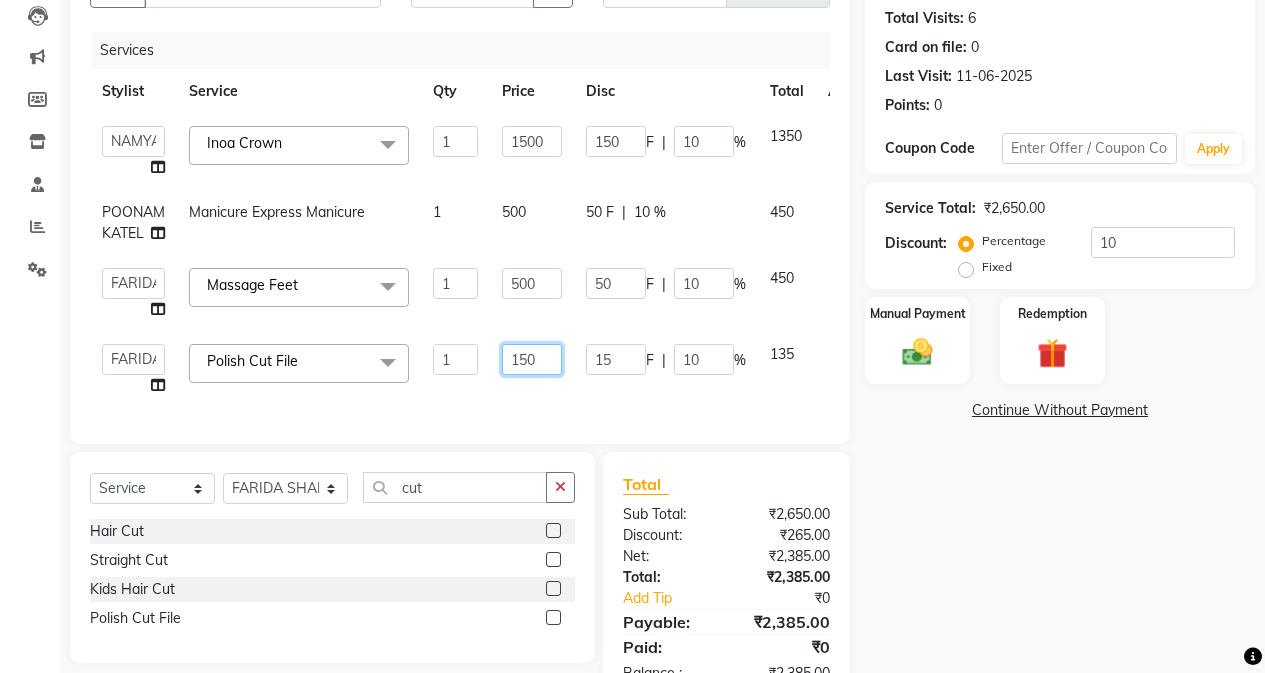 click on "150" 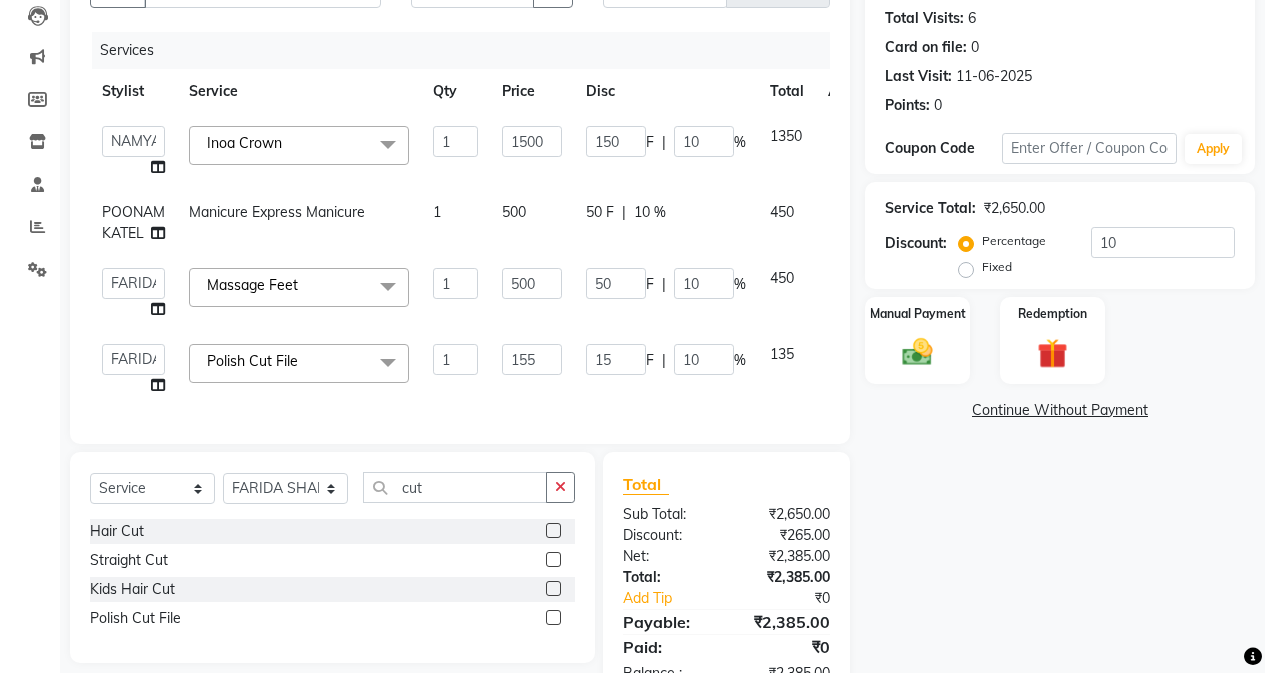 click on "Name: [FIRST] [LAST] Membership:  No Active Membership  Total Visits:  6 Card on file:  0 Last Visit:   11-06-2025 Points:   0  Coupon Code Apply Service Total:  ₹2,650.00  Discount:  Percentage   Fixed  10 Manual Payment Redemption  Continue Without Payment" 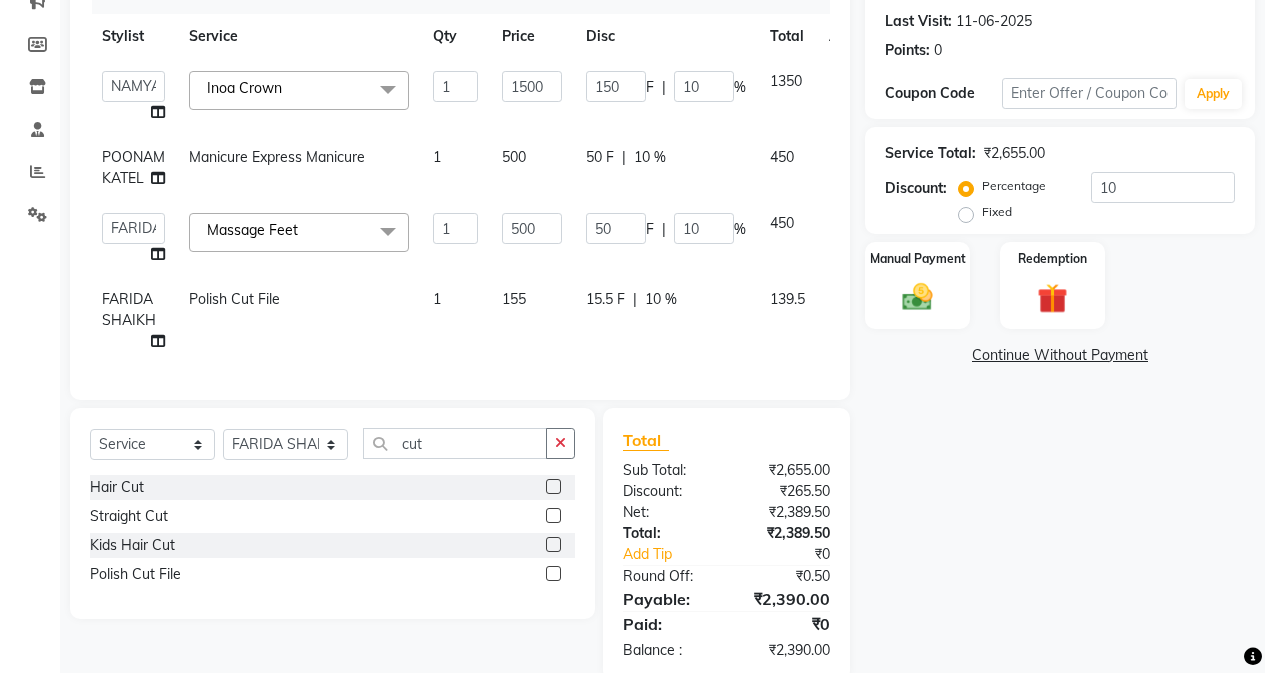 scroll, scrollTop: 324, scrollLeft: 0, axis: vertical 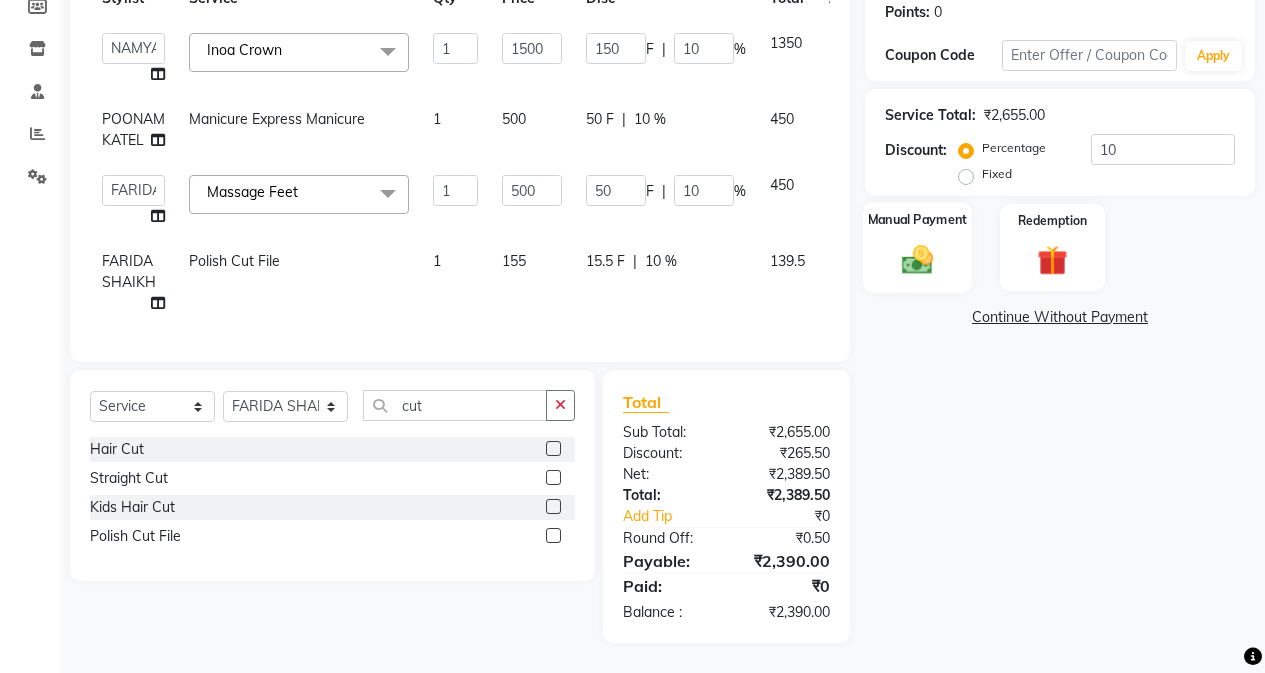 click 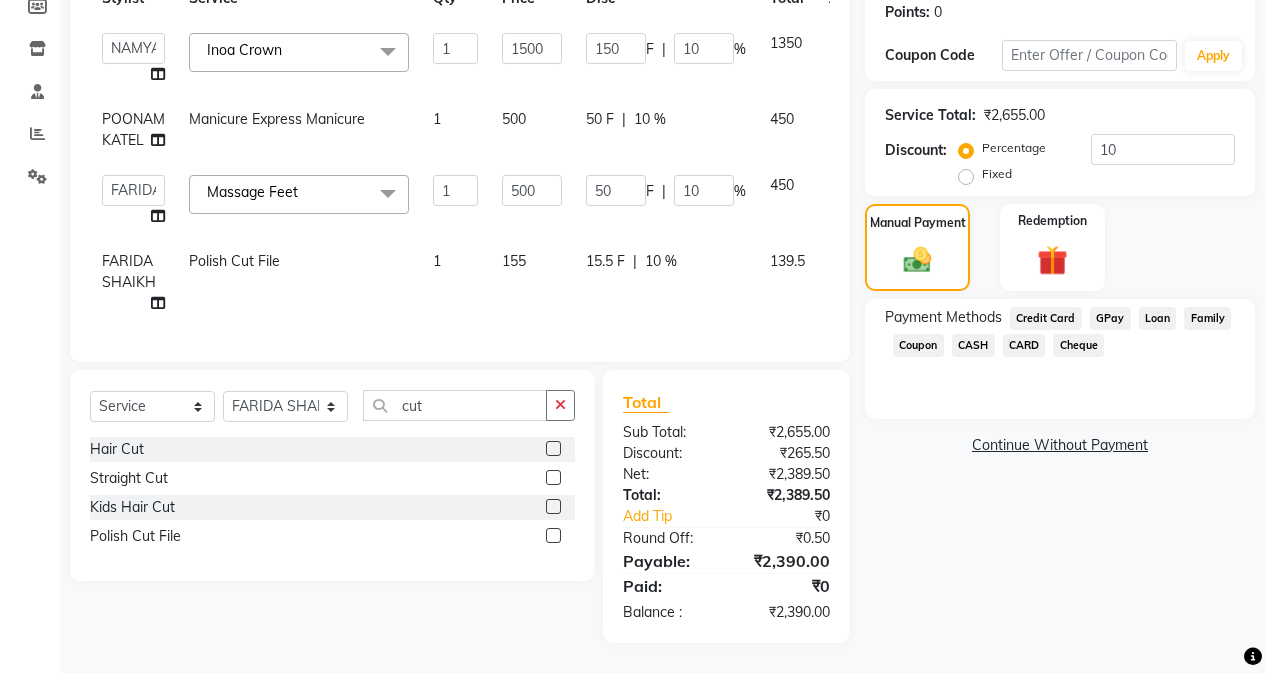 click on "CASH" 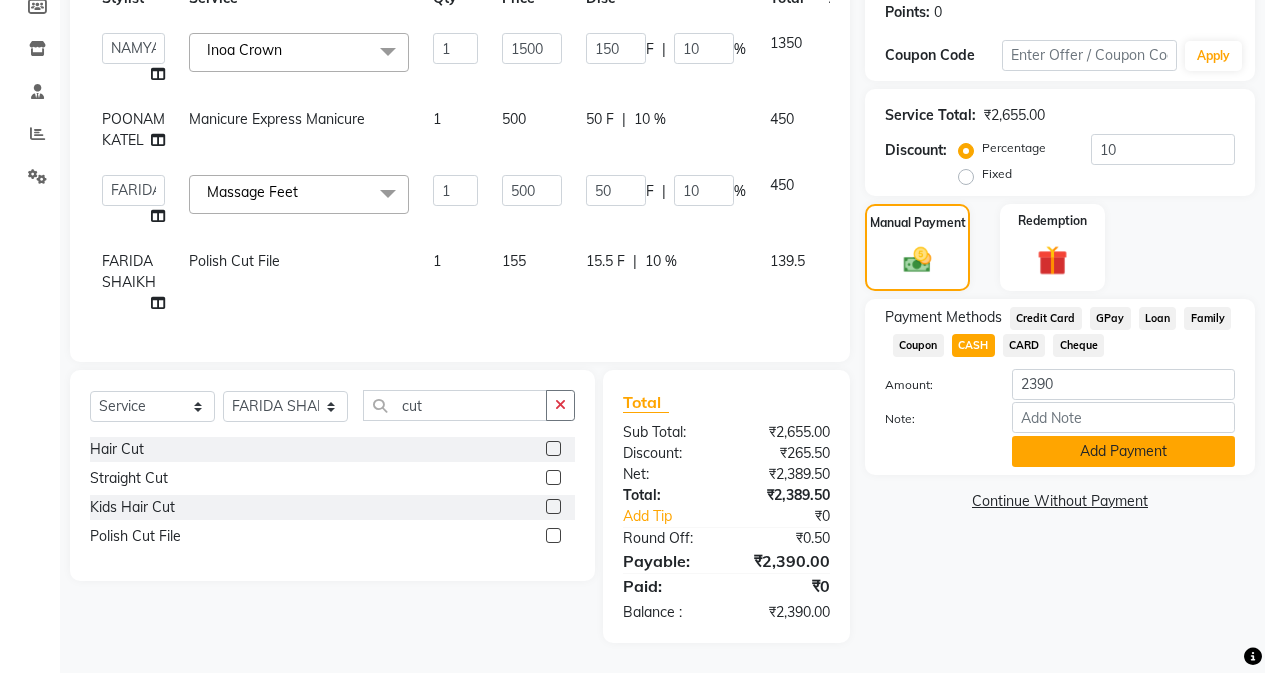 click on "Add Payment" 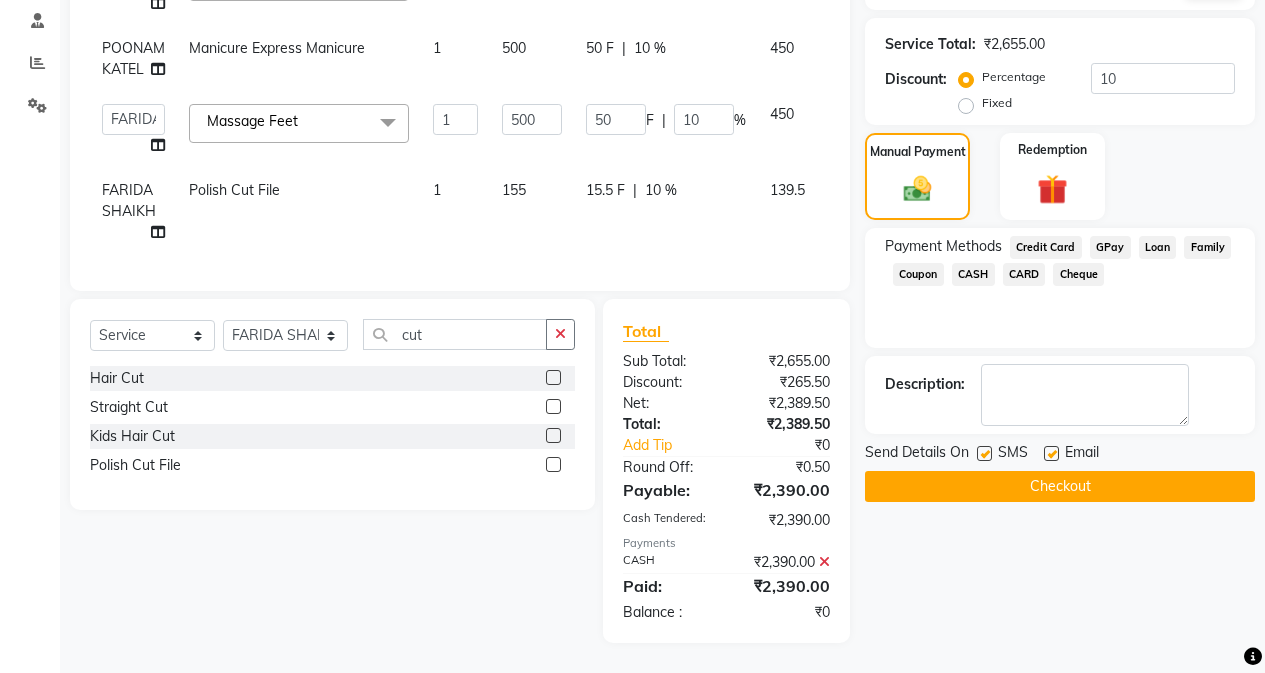 scroll, scrollTop: 395, scrollLeft: 0, axis: vertical 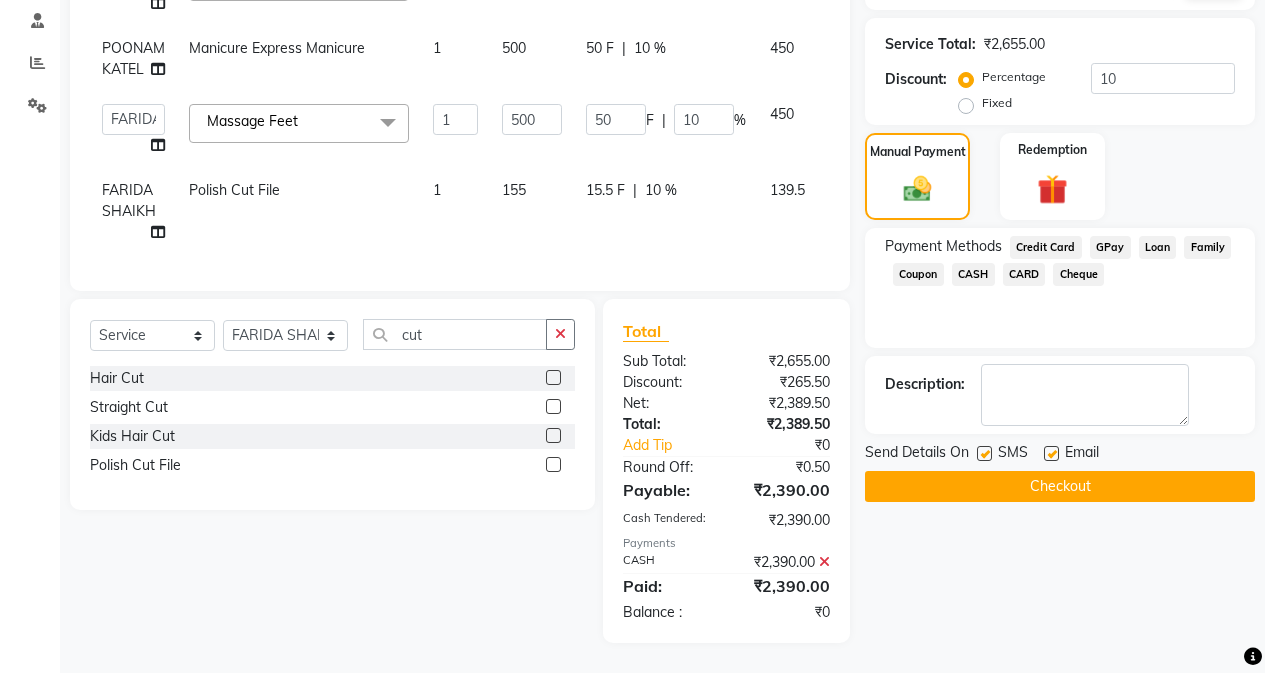 click on "Checkout" 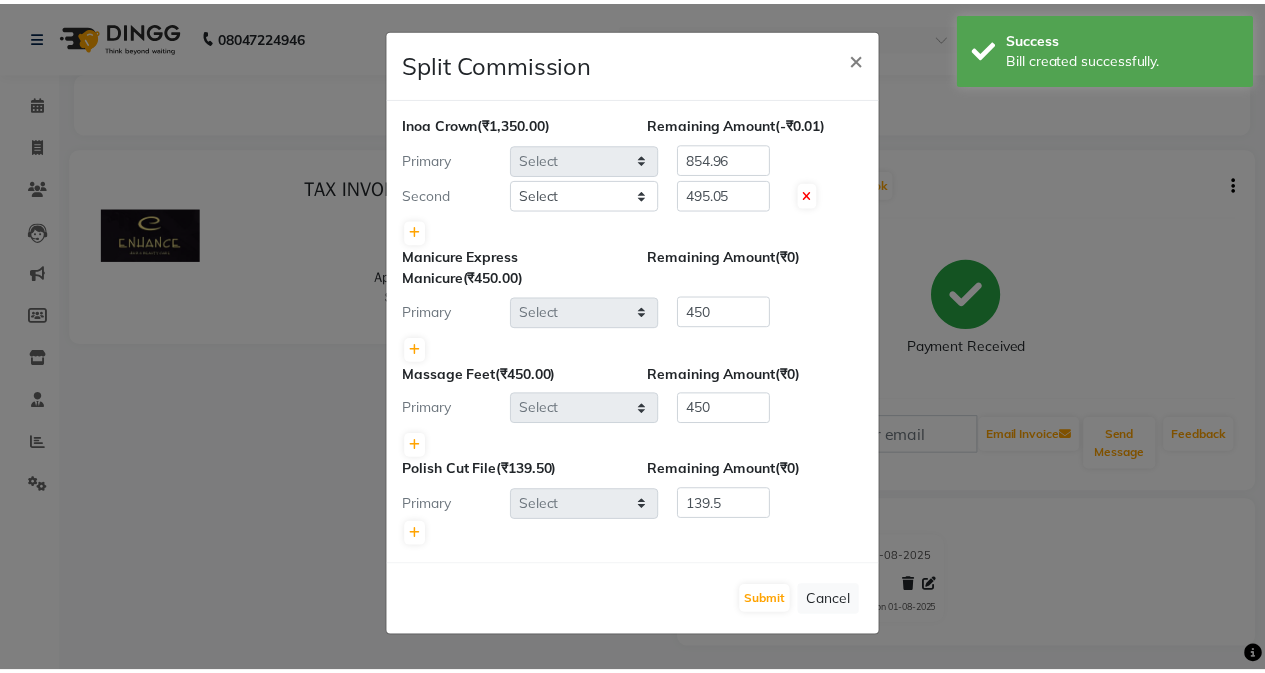 scroll, scrollTop: 0, scrollLeft: 0, axis: both 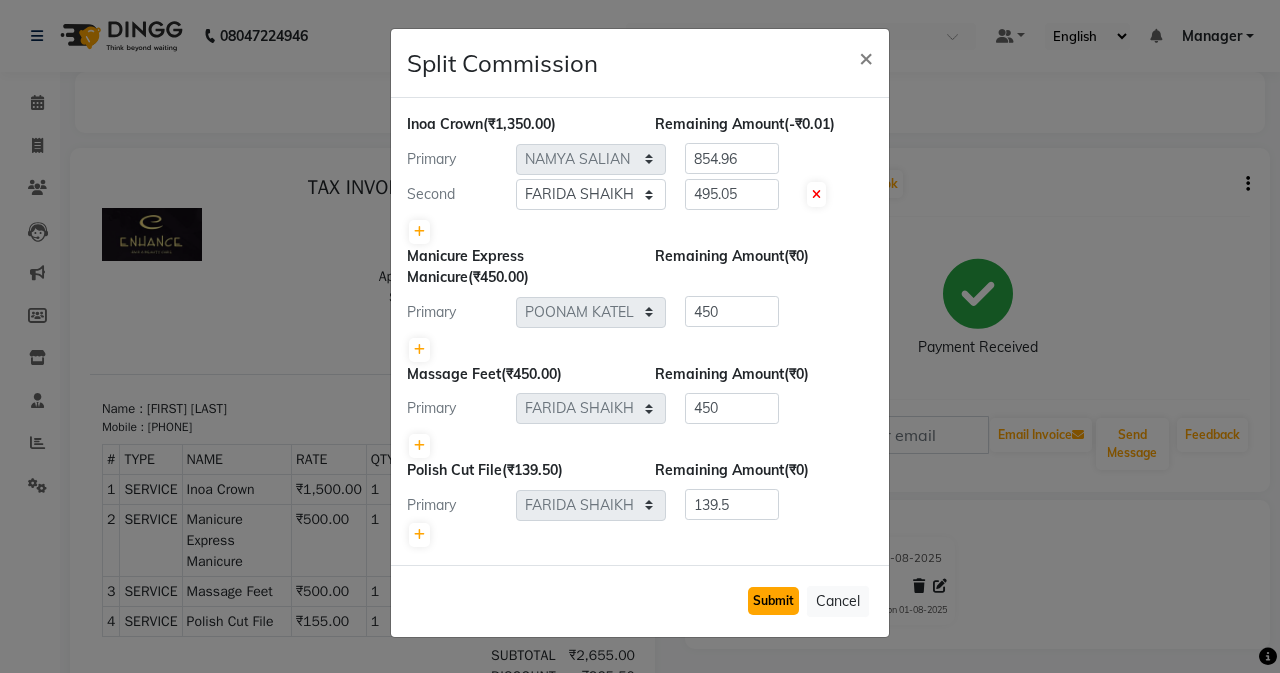 click on "Submit" 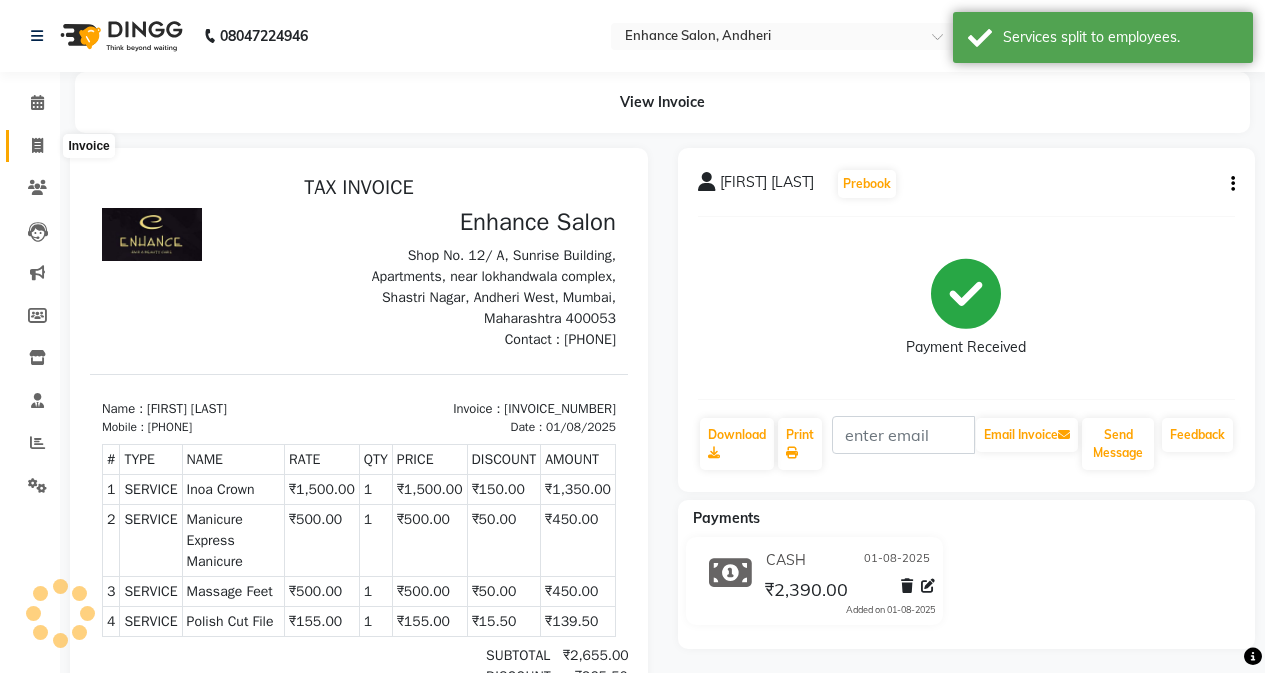 click 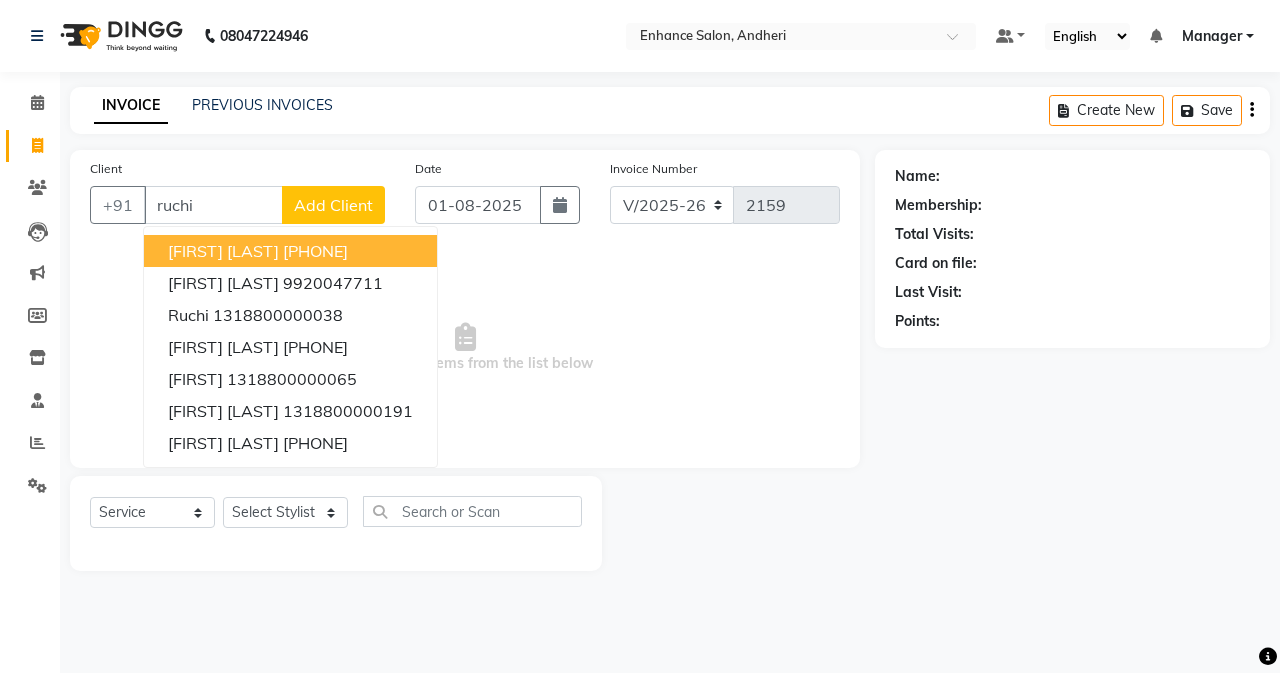 click on "[PHONE]" at bounding box center [315, 251] 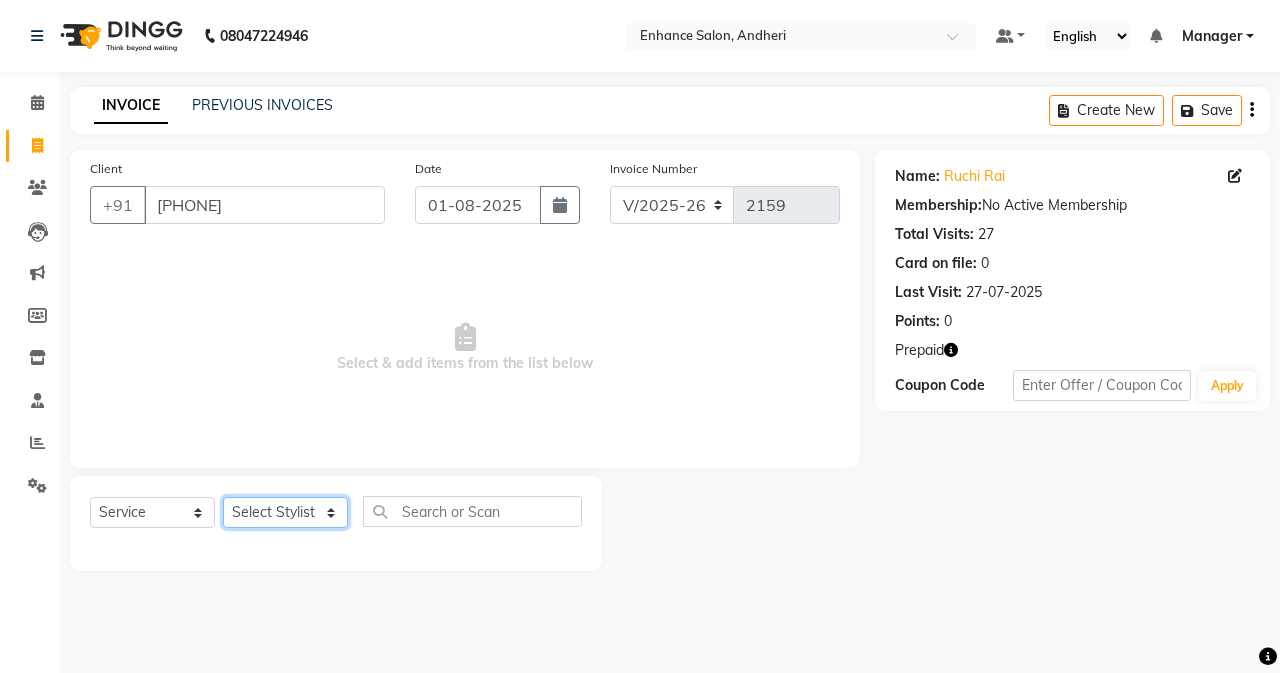click on "Select Stylist Admin Arifa  ESHA CHAUHAN FARIDA SHAIKH Manager MEENA MISALKAR Minal NAMYA SALIAN POONAM KATEL RACHNA SAWANT Ranu nails REEMA MANGELA SHAMINA SHAIKH SHEFALI SHETTY TABU SHAIKH" 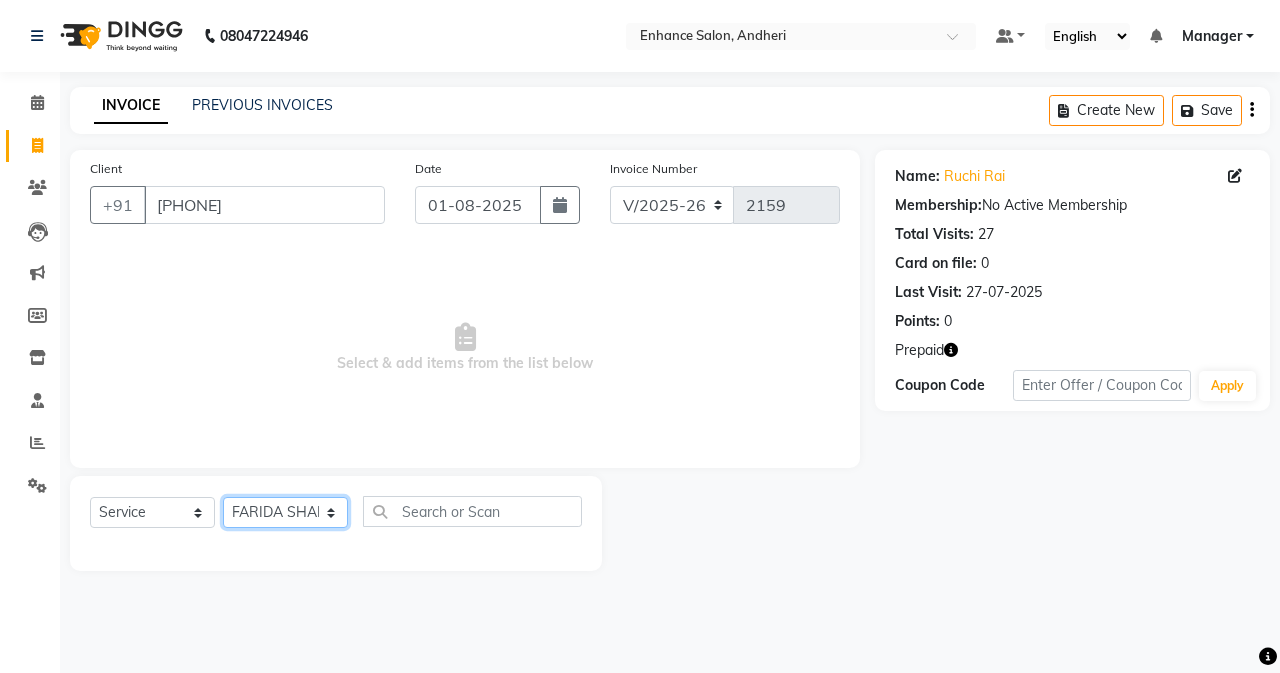 click on "Select Stylist Admin Arifa  ESHA CHAUHAN FARIDA SHAIKH Manager MEENA MISALKAR Minal NAMYA SALIAN POONAM KATEL RACHNA SAWANT Ranu nails REEMA MANGELA SHAMINA SHAIKH SHEFALI SHETTY TABU SHAIKH" 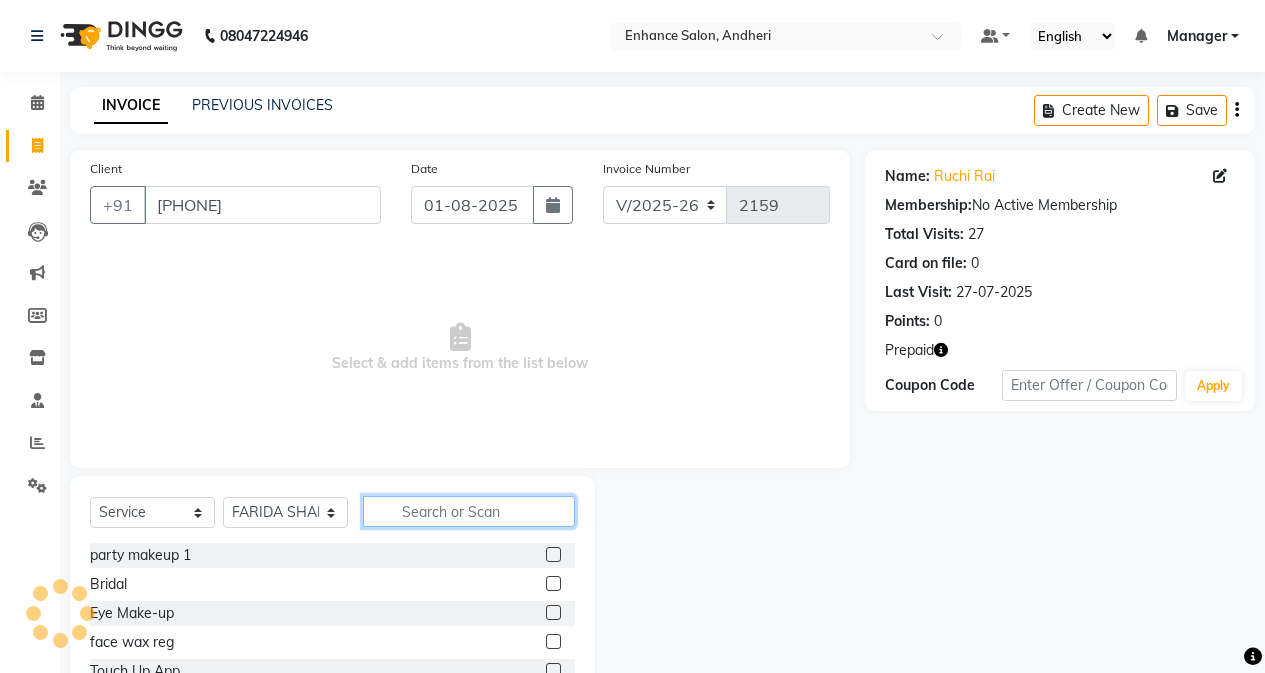 click 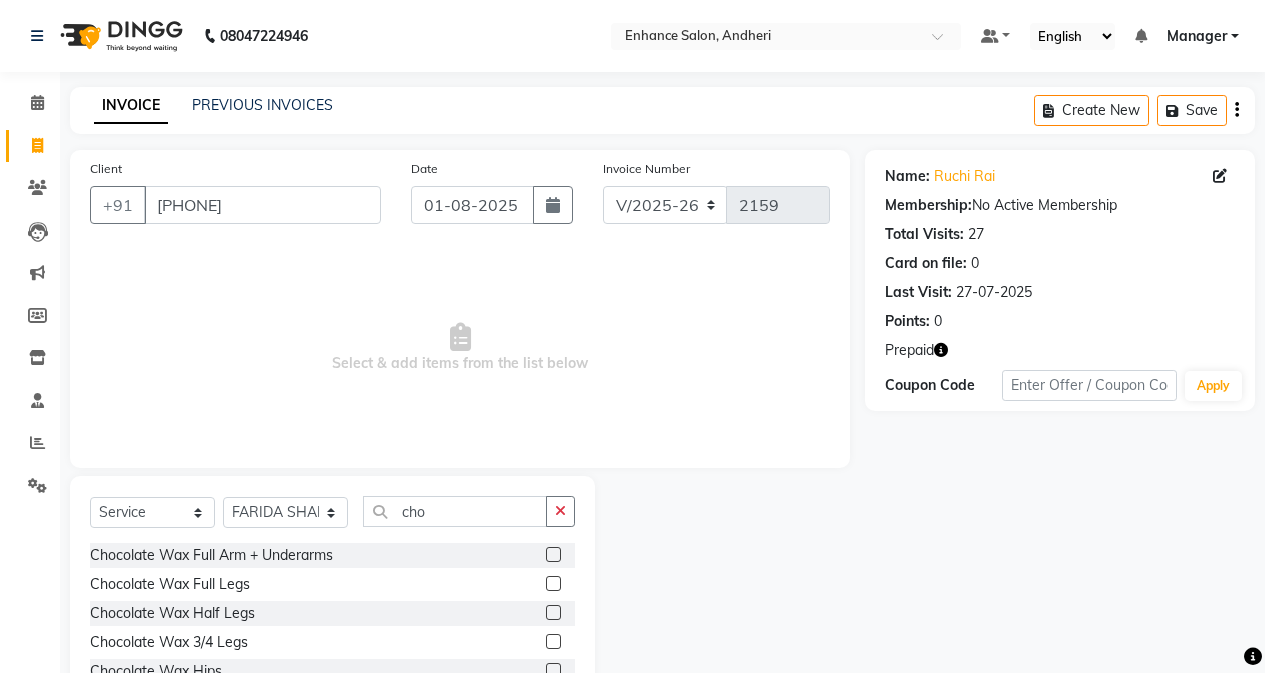 click 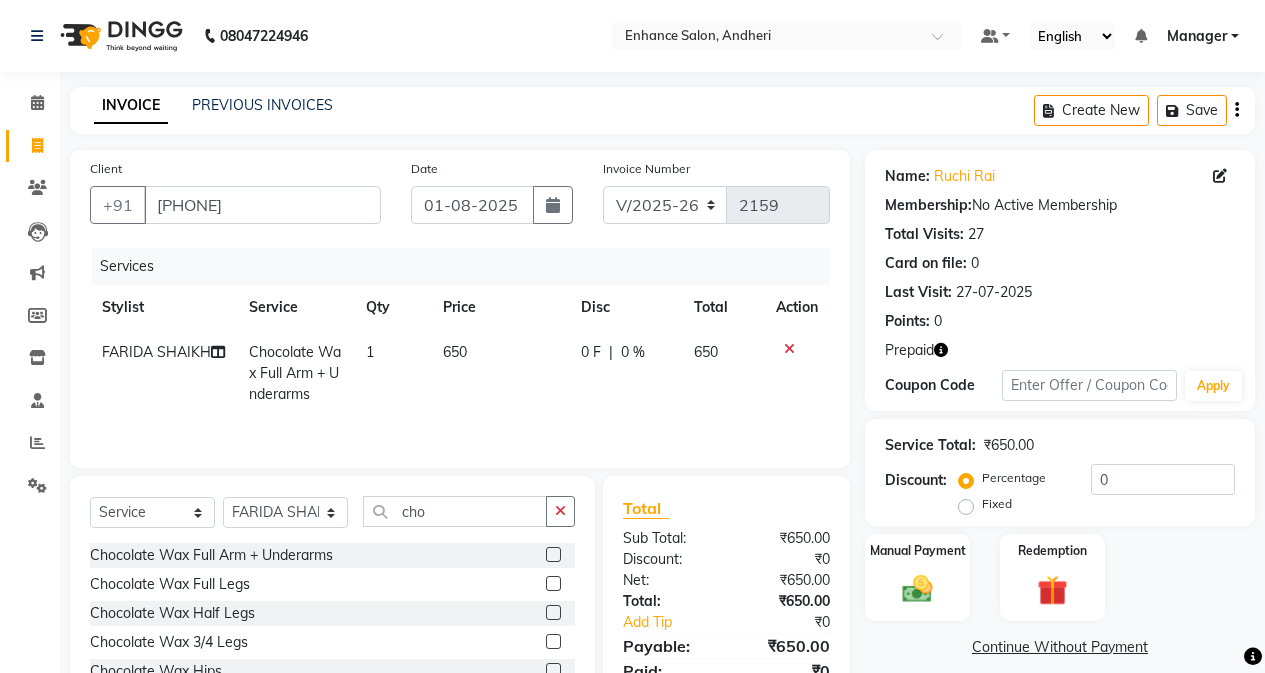 click 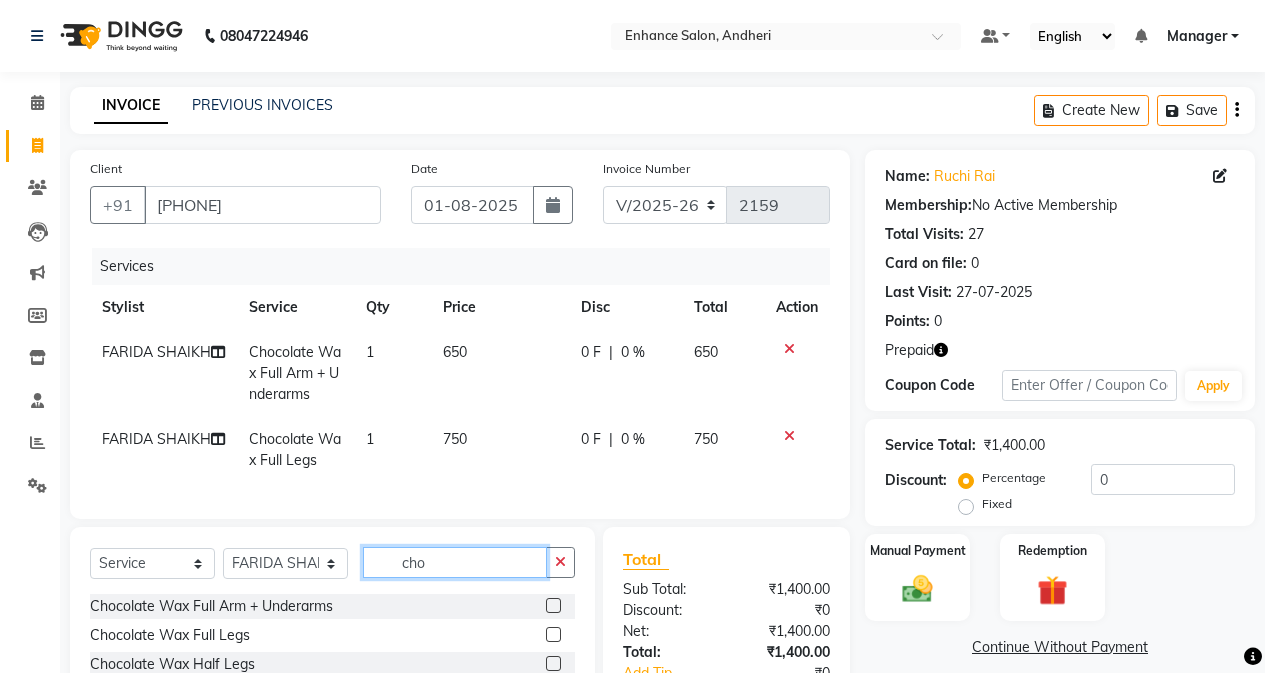 click on "cho" 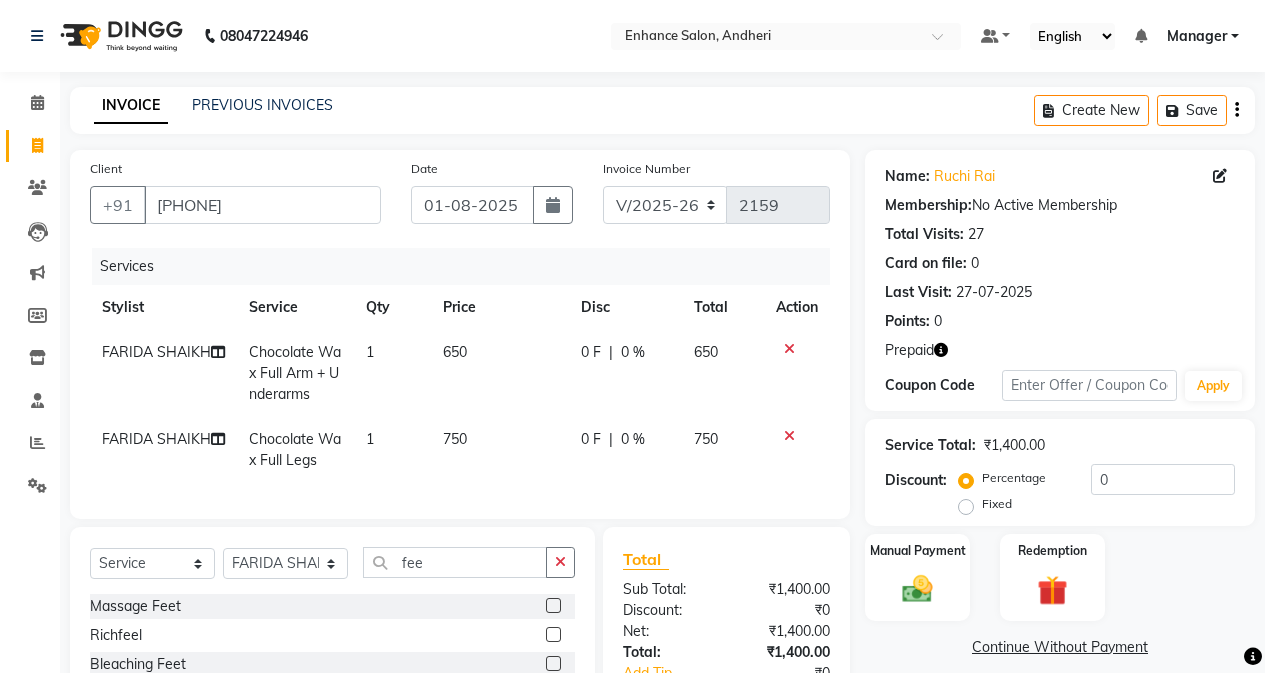 click 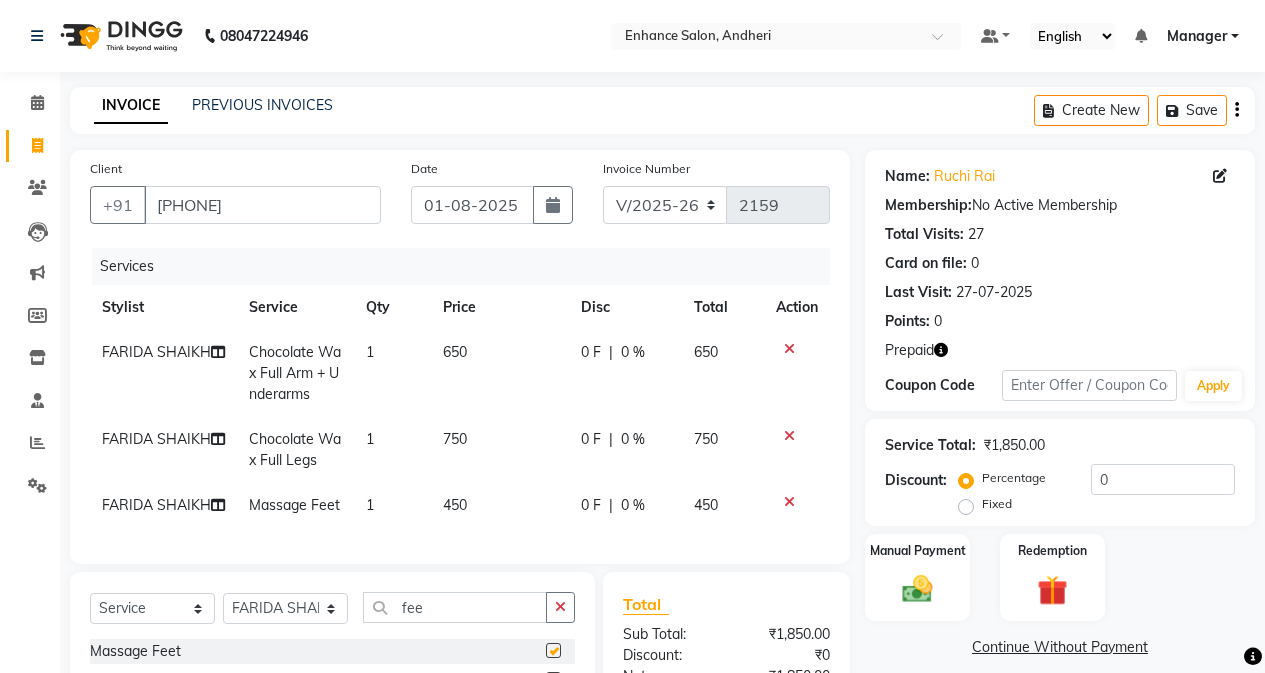 click on "450" 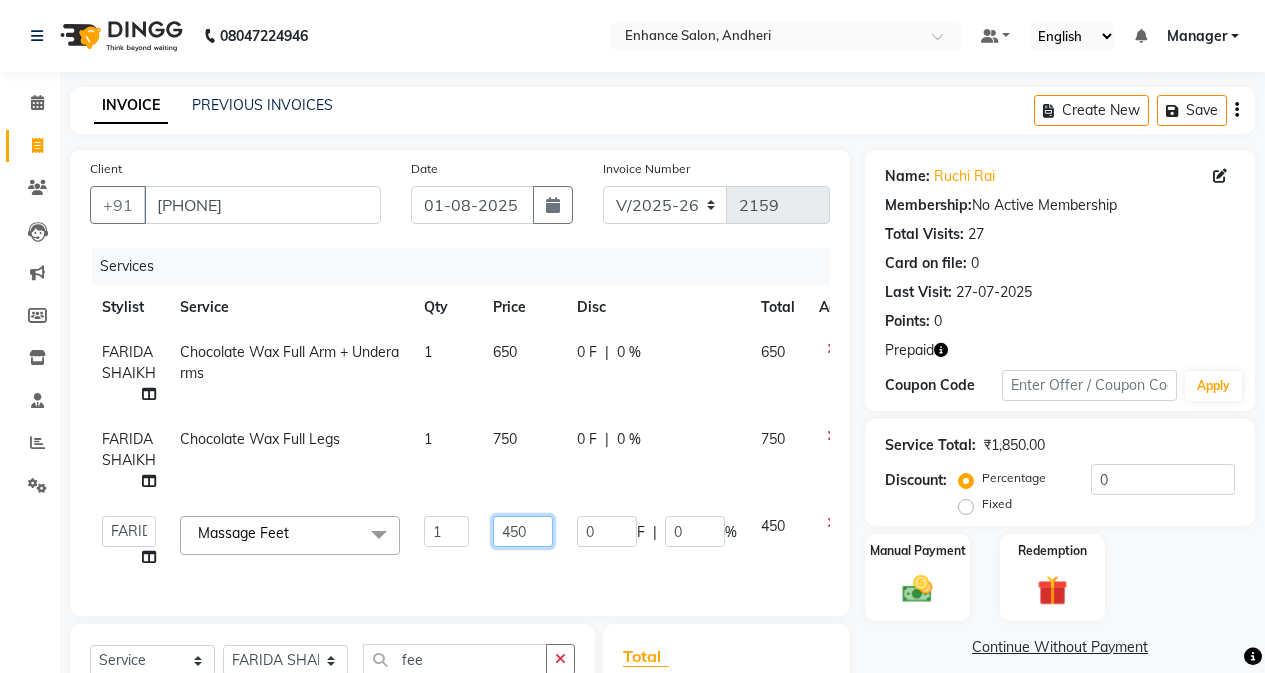 click on "450" 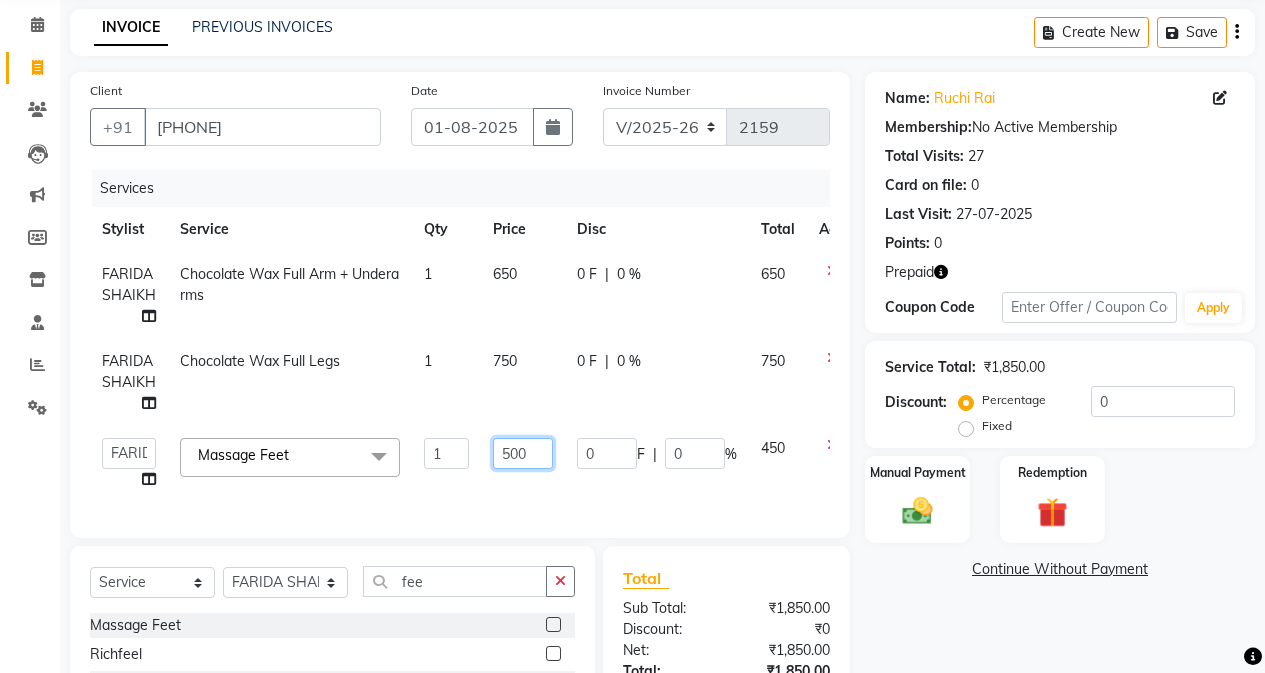 scroll, scrollTop: 100, scrollLeft: 0, axis: vertical 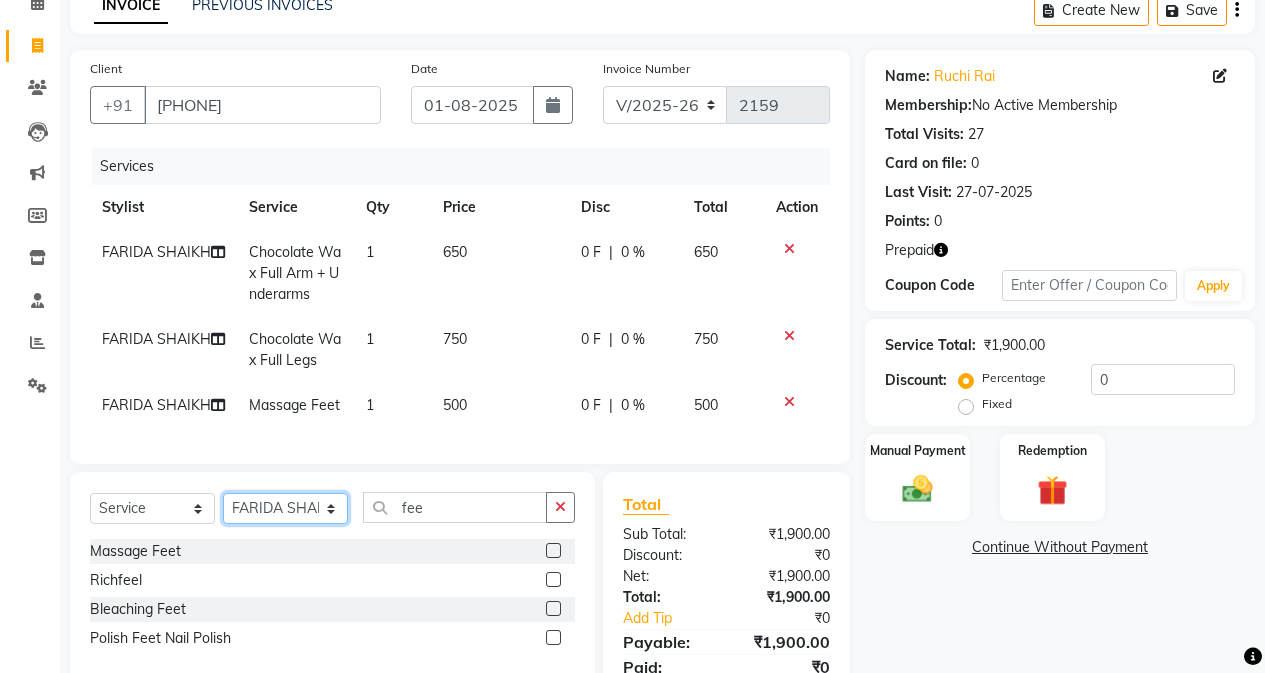 drag, startPoint x: 284, startPoint y: 577, endPoint x: 285, endPoint y: 567, distance: 10.049875 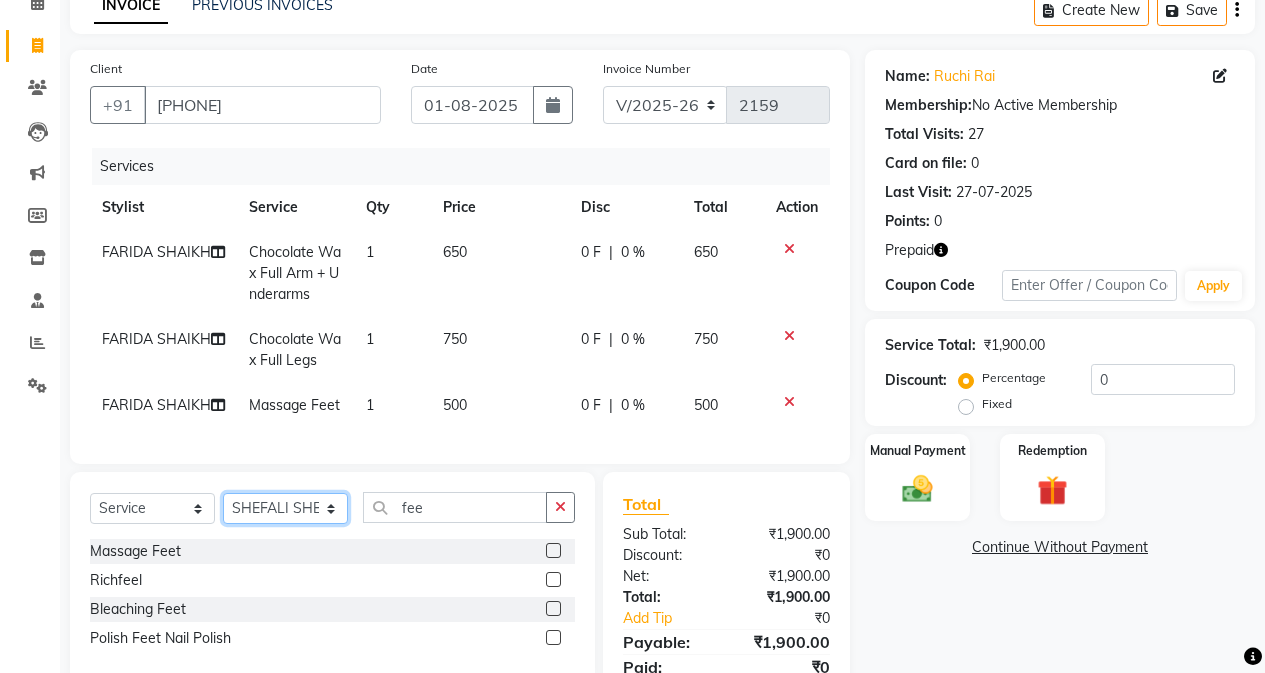 click on "Select Stylist Admin Arifa  ESHA CHAUHAN FARIDA SHAIKH Manager MEENA MISALKAR Minal NAMYA SALIAN POONAM KATEL RACHNA SAWANT Ranu nails REEMA MANGELA SHAMINA SHAIKH SHEFALI SHETTY TABU SHAIKH" 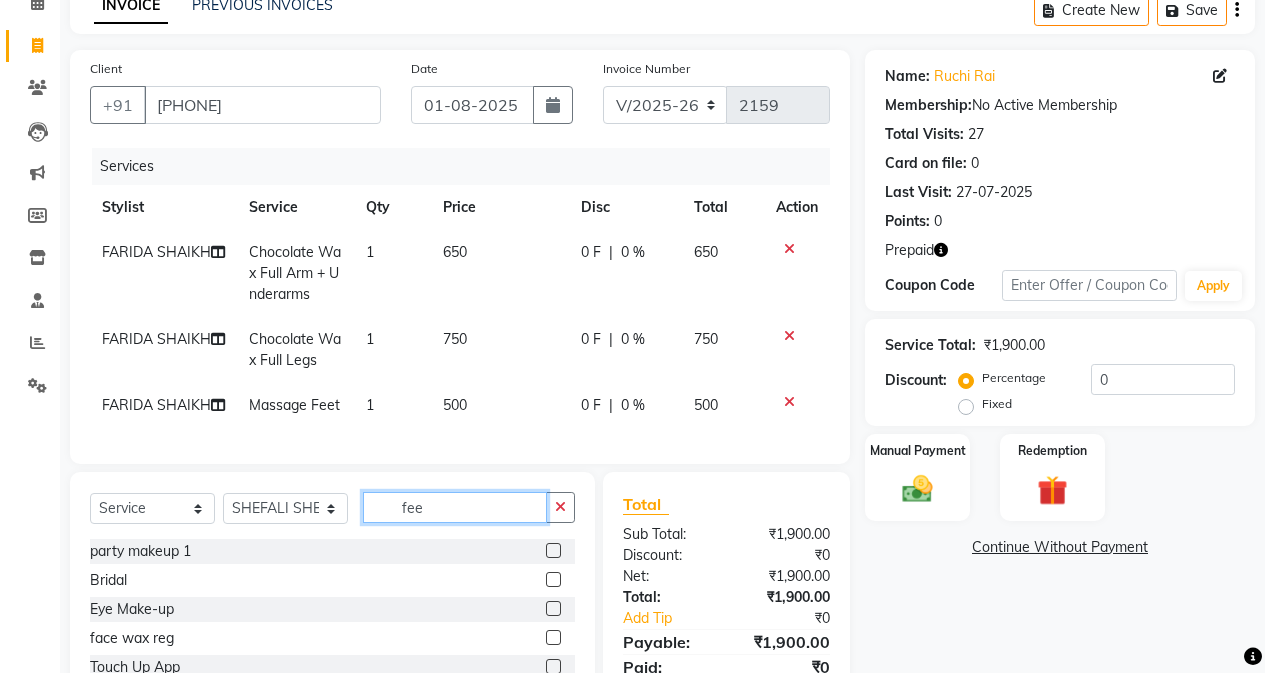 click on "fee" 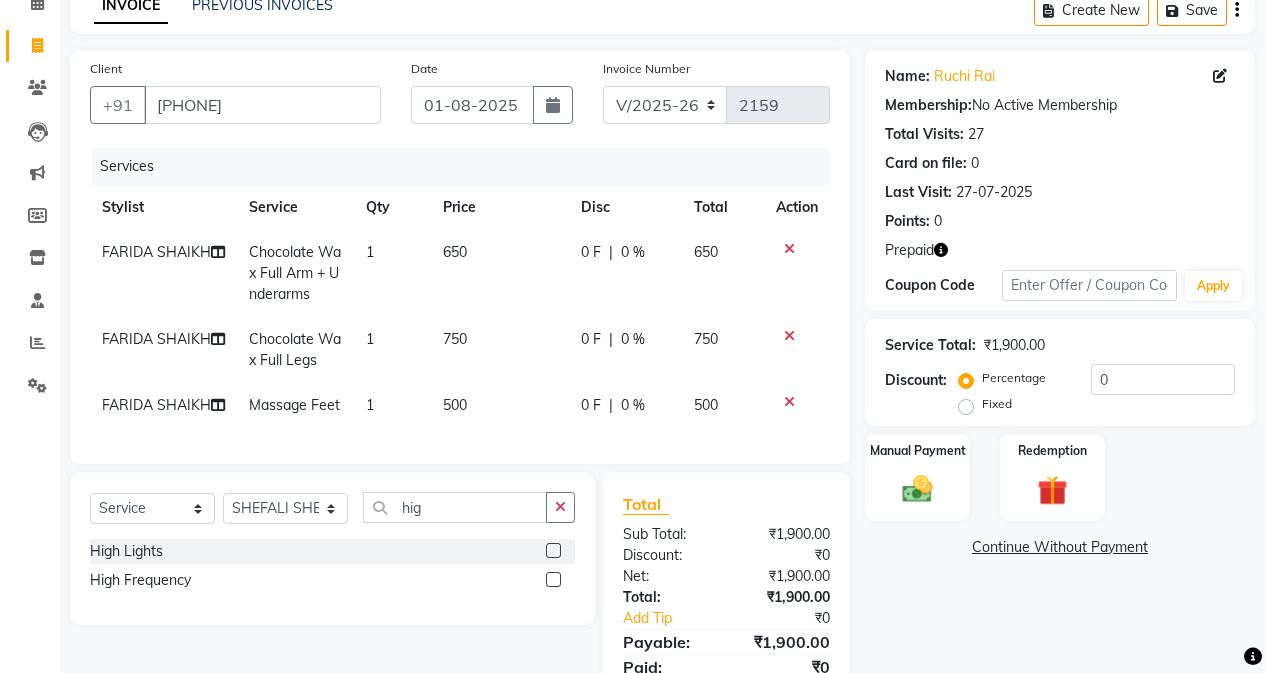 click 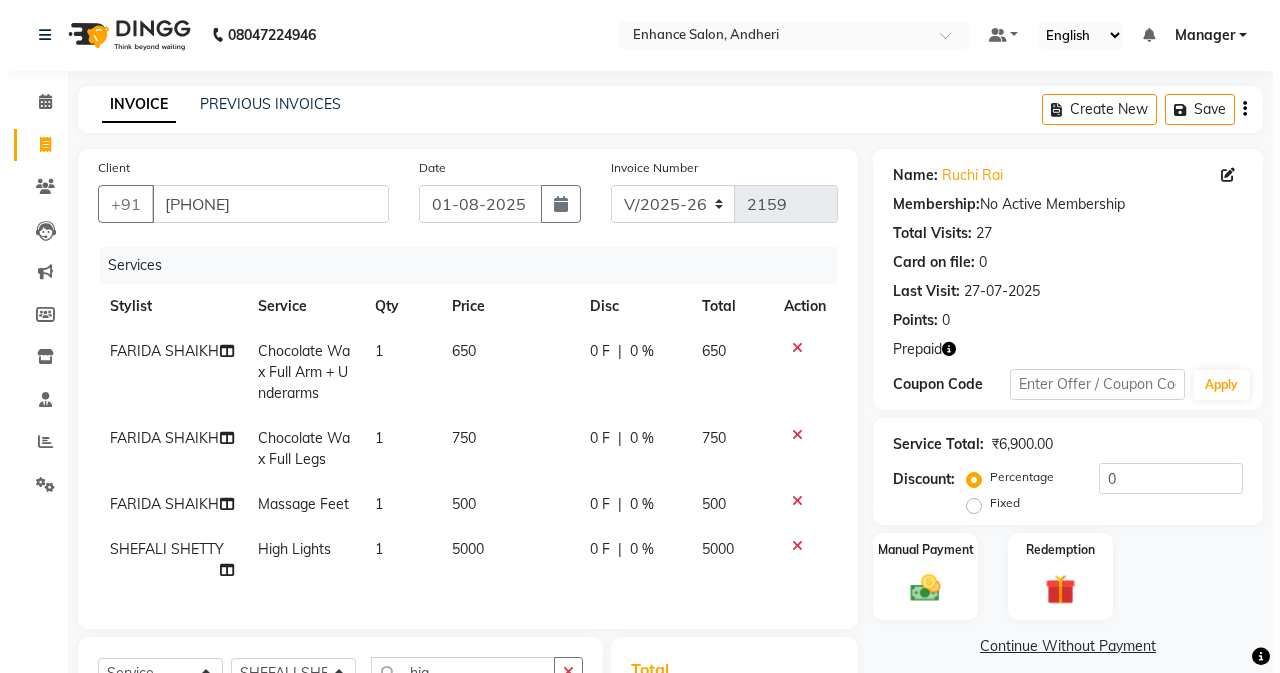 scroll, scrollTop: 0, scrollLeft: 0, axis: both 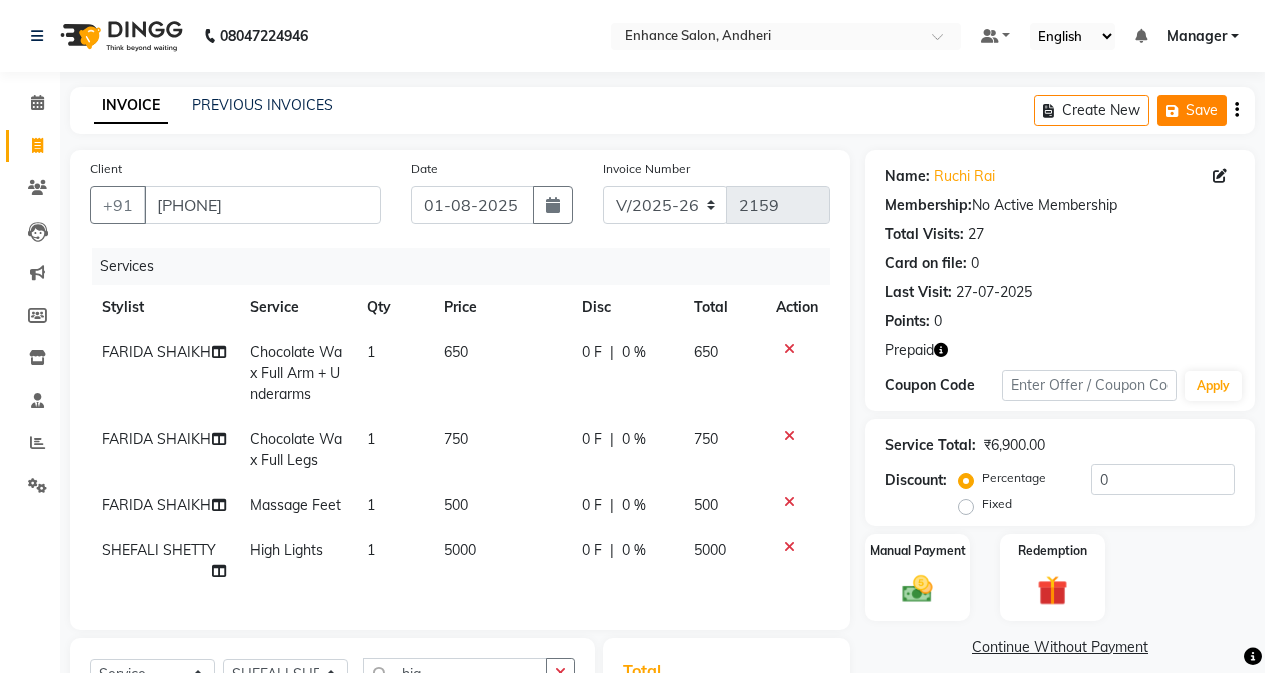 click 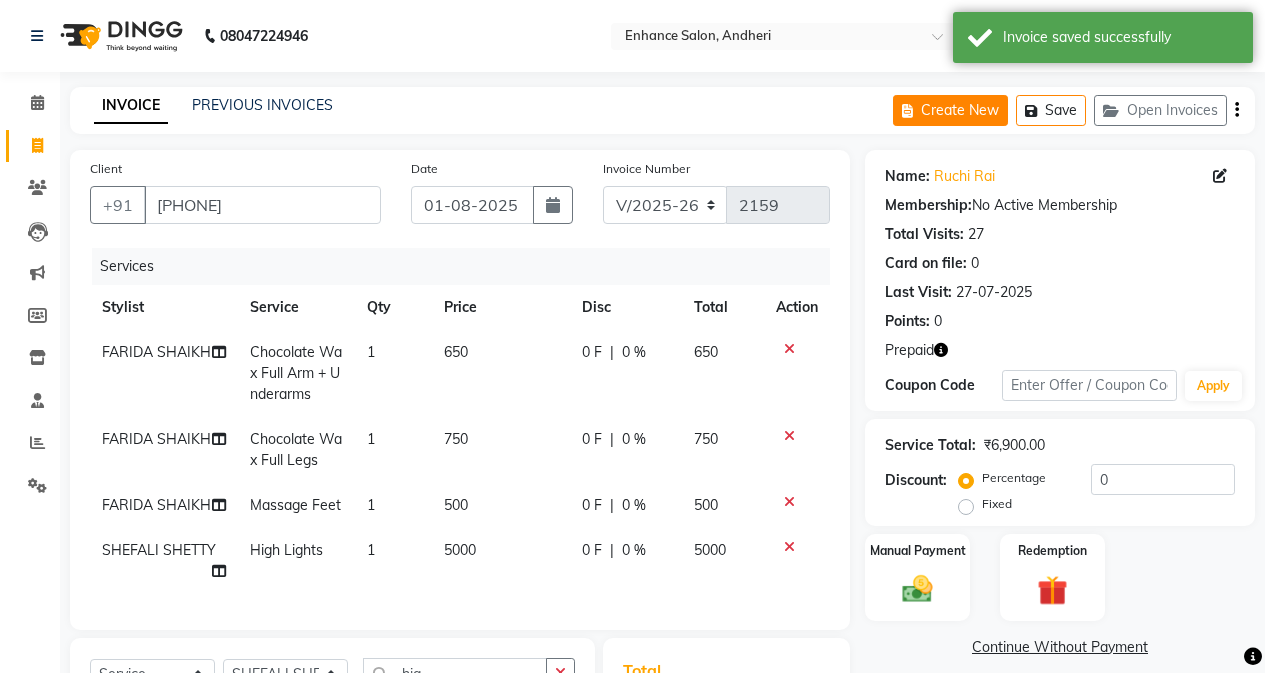 click on "Create New" 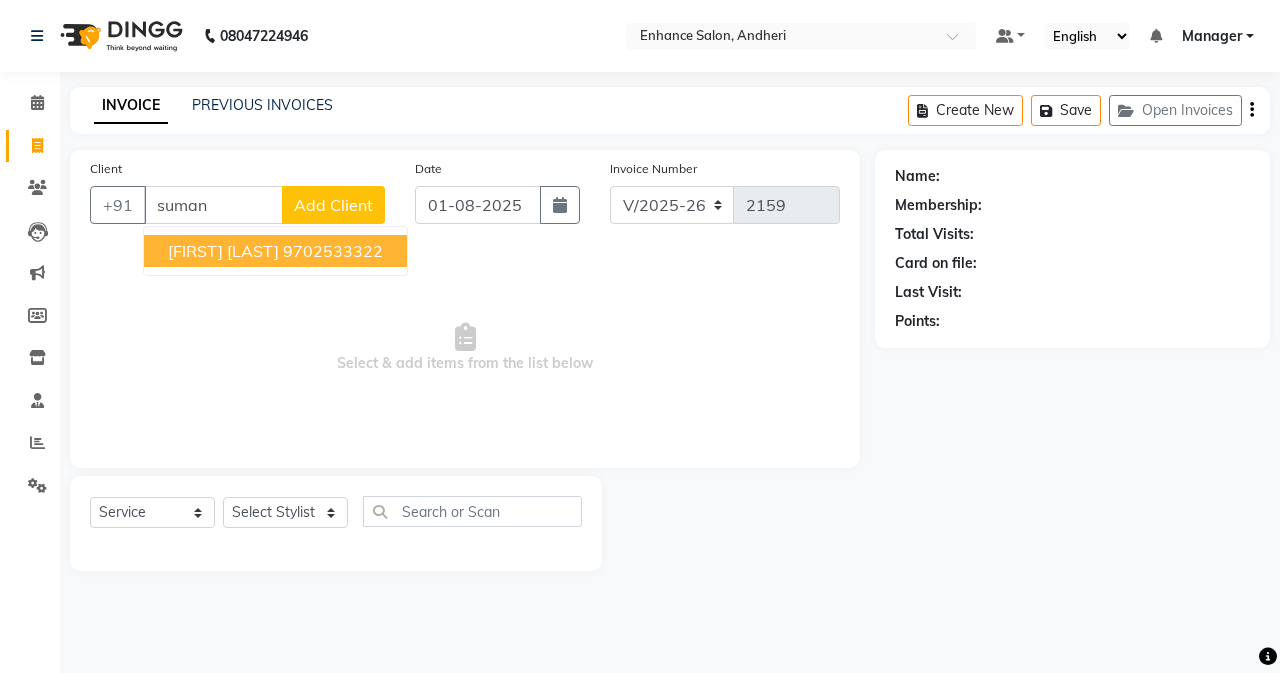 click on "Add Client" 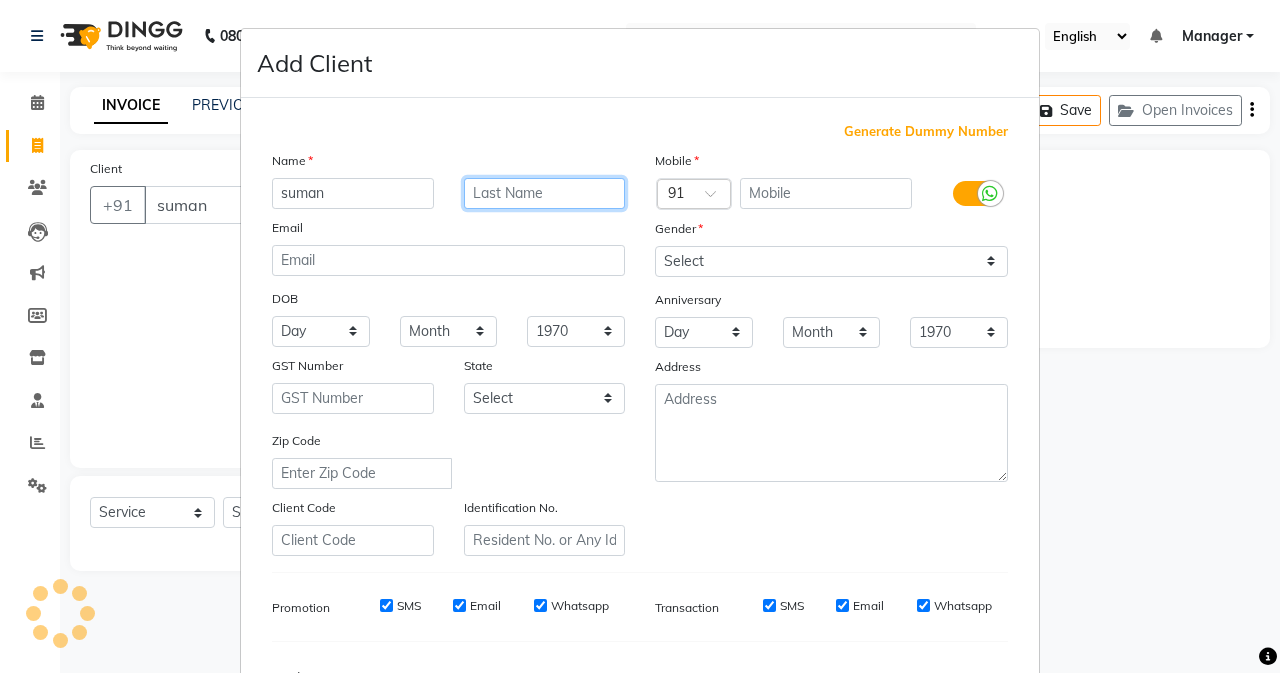 click at bounding box center [545, 193] 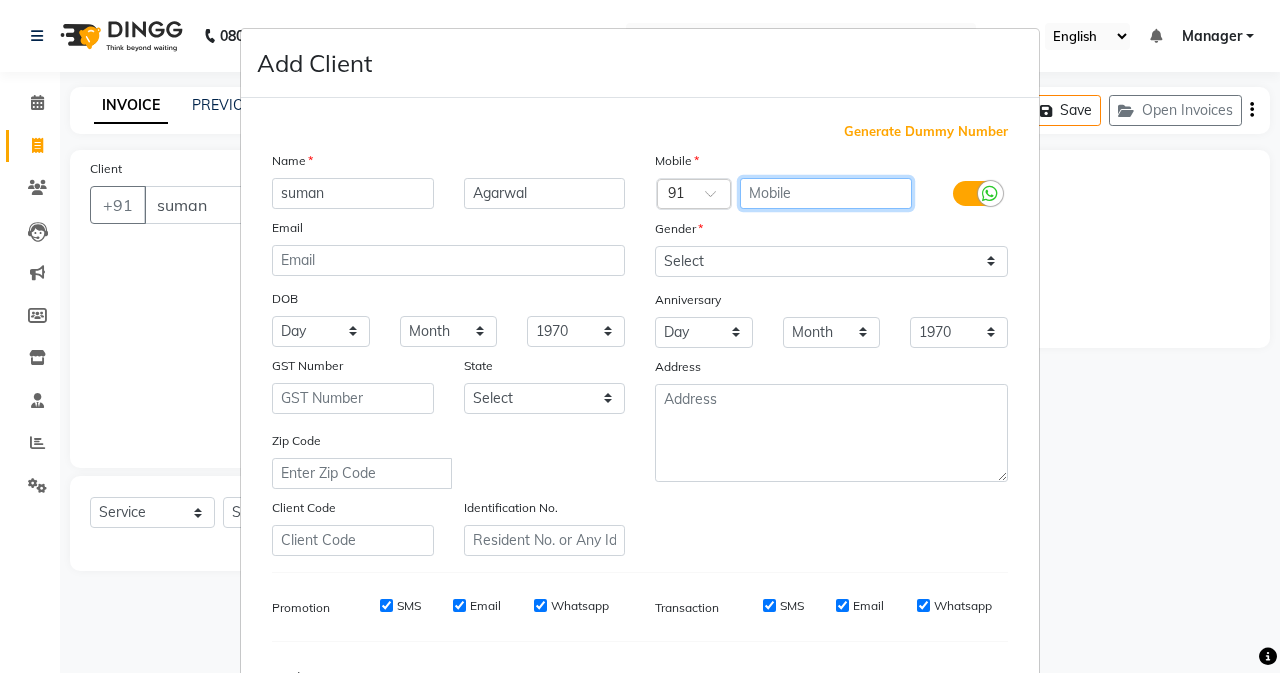 click at bounding box center [826, 193] 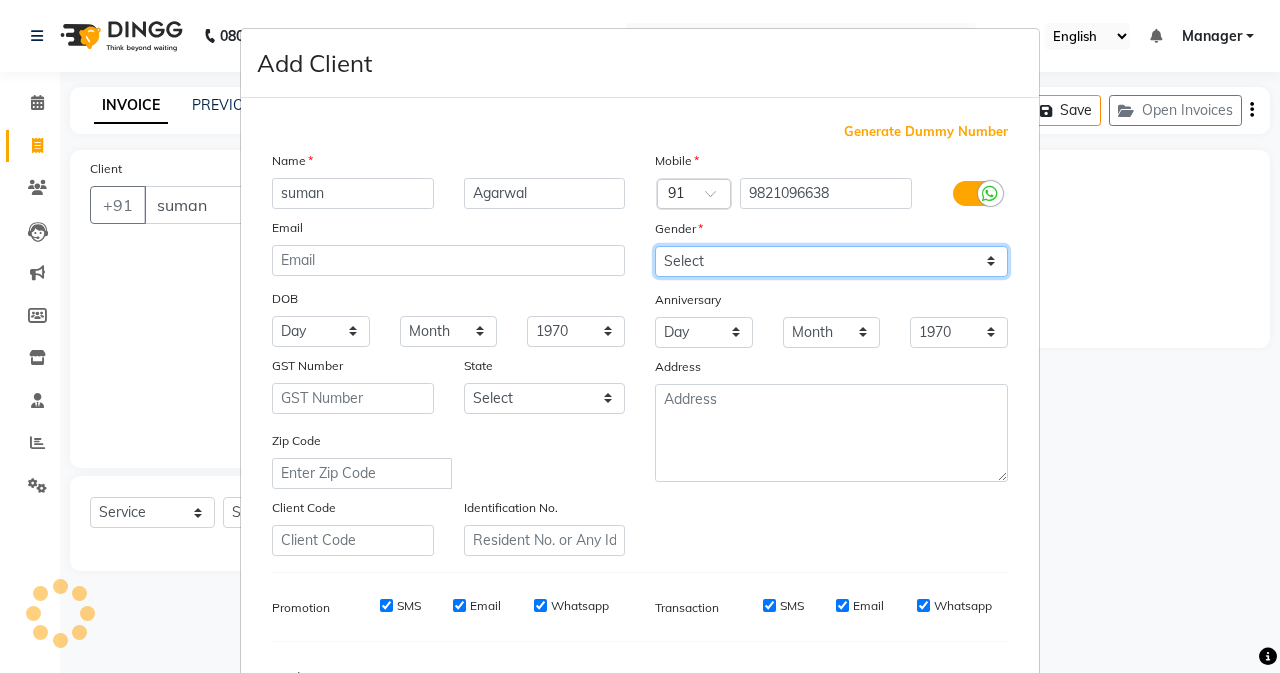 drag, startPoint x: 733, startPoint y: 249, endPoint x: 733, endPoint y: 276, distance: 27 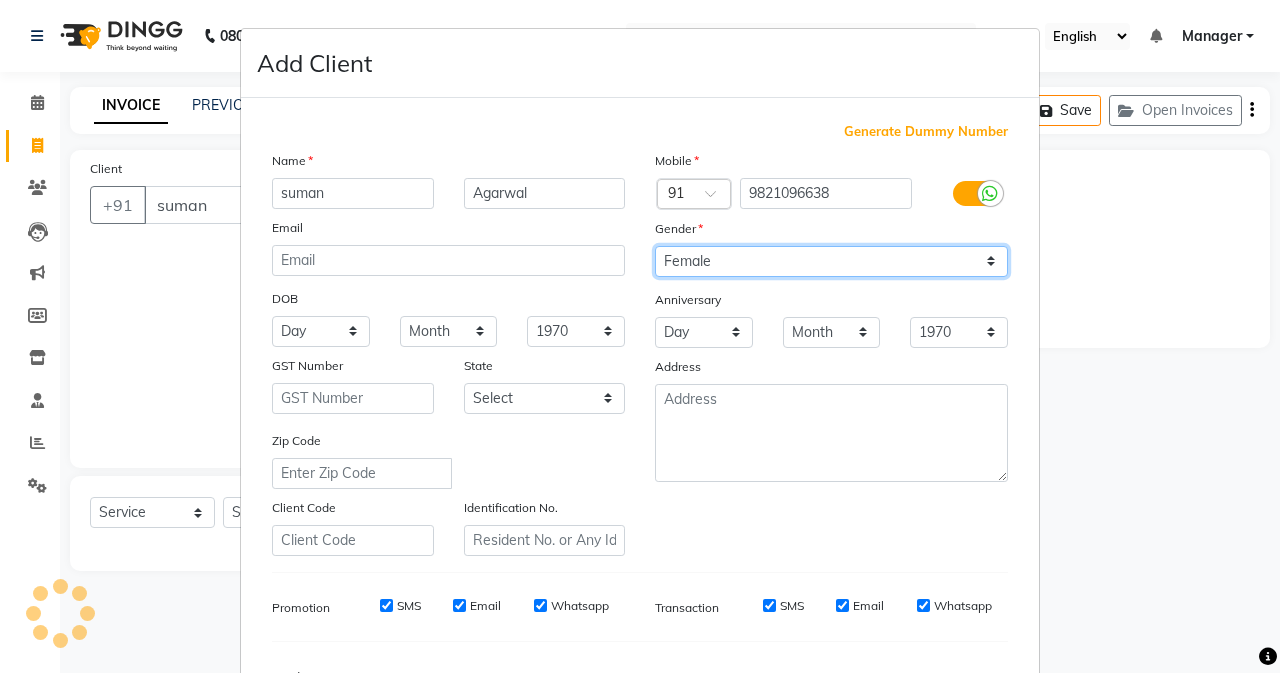 click on "Select Male Female Other Prefer Not To Say" at bounding box center (831, 261) 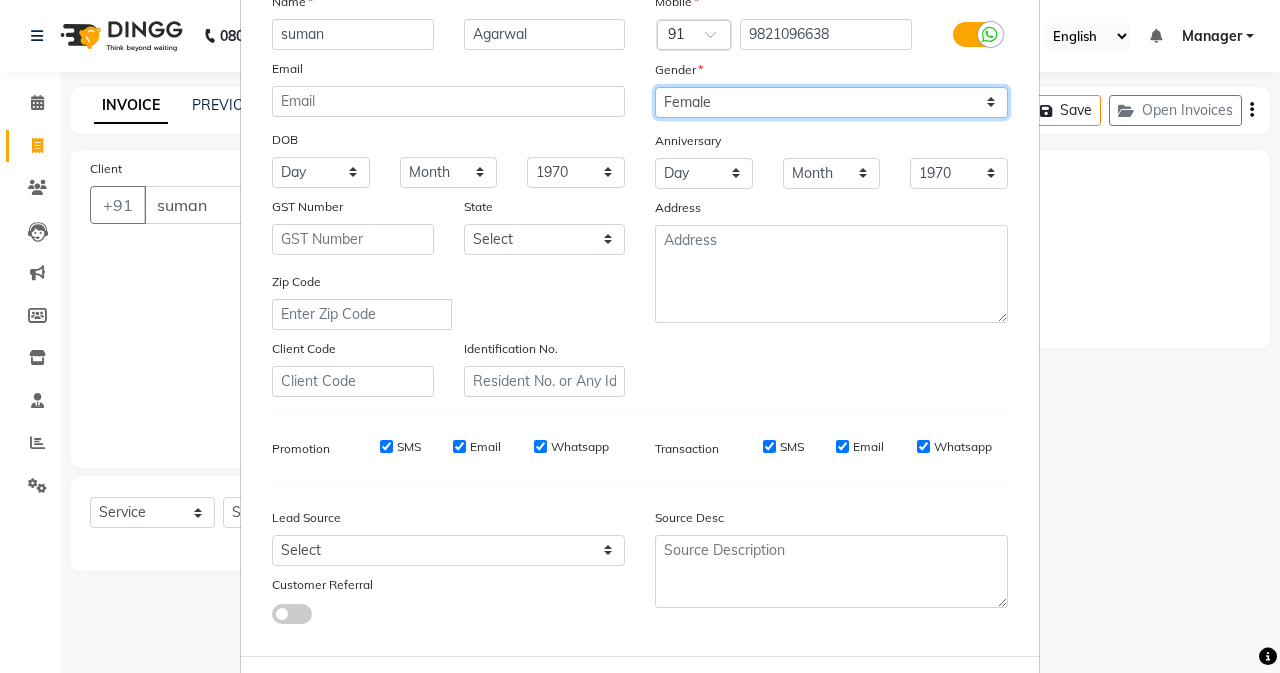 scroll, scrollTop: 200, scrollLeft: 0, axis: vertical 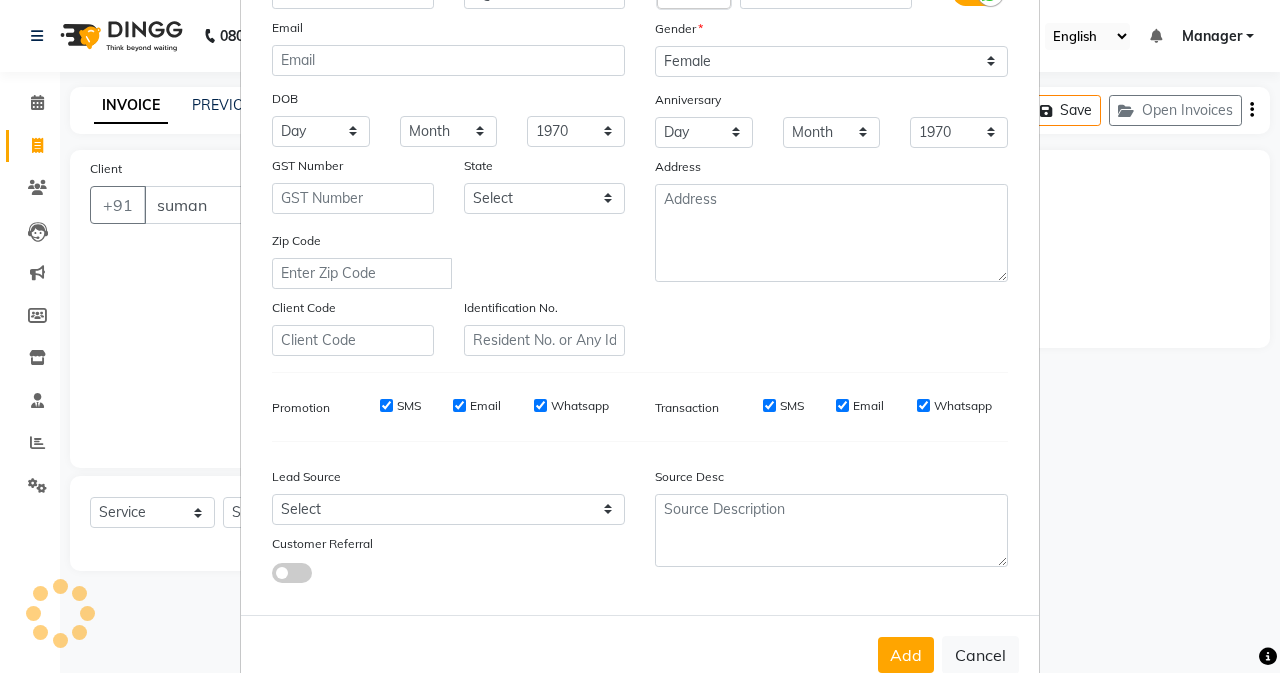 click on "Generate Dummy Number Name [FIRST] [LAST] Email DOB Day 01 02 03 04 05 06 07 08 09 10 11 12 13 14 15 16 17 18 19 20 21 22 23 24 25 26 27 28 29 30 31 Month January February March April May June July August September October November December 1940 1941 1942 1943 1944 1945 1946 1947 1948 1949 1950 1951 1952 1953 1954 1955 1956 1957 1958 1959 1960 1961 1962 1963 1964 1965 1966 1967 1968 1969 1970 1971 1972 1973 1974 1975 1976 1977 1978 1979 1980 1981 1982 1983 1984 1985 1986 1987 1988 1989 1990 1991 1992 1993 1994 1995 1996 1997 1998 1999 2000 2001 2002 2003 2004 2005 2006 2007 2008 2009 2010 2011 2012 2013 2014 2015 2016 2017 2018 2019 2020 2021 2022 2023 2024 GST Number State Select Andaman and Nicobar Islands Andhra Pradesh Arunachal Pradesh Assam Bihar Chandigarh Chhattisgarh Dadra and Nagar Haveli Daman and Diu Delhi Goa Gujarat Haryana Himachal Pradesh Jammu and Kashmir Jharkhand Karnataka Kerala Lakshadweep Madhya Pradesh Maharashtra Manipur Meghalaya Mizoram Nagaland Odisha Pondicherry Punjab ×" at bounding box center [640, 260] 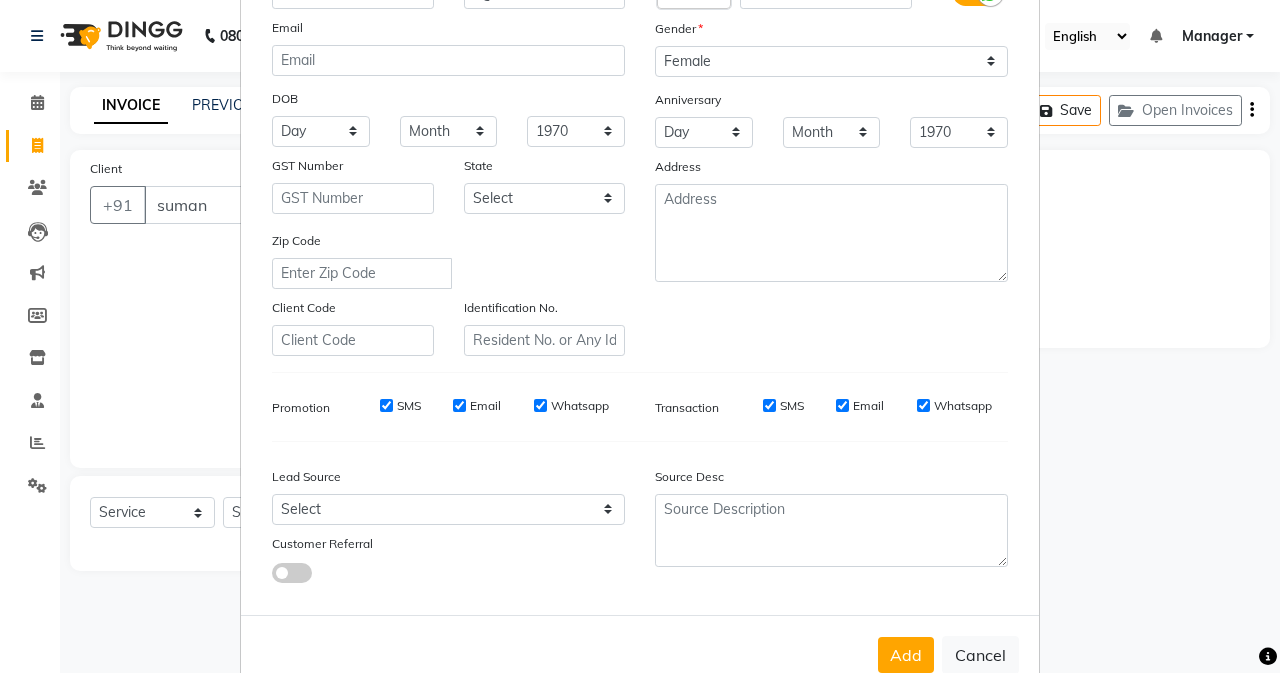 click on "Generate Dummy Number Name [FIRST] [LAST] Email DOB Day 01 02 03 04 05 06 07 08 09 10 11 12 13 14 15 16 17 18 19 20 21 22 23 24 25 26 27 28 29 30 31 Month January February March April May June July August September October November December 1940 1941 1942 1943 1944 1945 1946 1947 1948 1949 1950 1951 1952 1953 1954 1955 1956 1957 1958 1959 1960 1961 1962 1963 1964 1965 1966 1967 1968 1969 1970 1971 1972 1973 1974 1975 1976 1977 1978 1979 1980 1981 1982 1983 1984 1985 1986 1987 1988 1989 1990 1991 1992 1993 1994 1995 1996 1997 1998 1999 2000 2001 2002 2003 2004 2005 2006 2007 2008 2009 2010 2011 2012 2013 2014 2015 2016 2017 2018 2019 2020 2021 2022 2023 2024 GST Number State Select Andaman and Nicobar Islands Andhra Pradesh Arunachal Pradesh Assam Bihar Chandigarh Chhattisgarh Dadra and Nagar Haveli Daman and Diu Delhi Goa Gujarat Haryana Himachal Pradesh Jammu and Kashmir Jharkhand Karnataka Kerala Lakshadweep Madhya Pradesh Maharashtra Manipur Meghalaya Mizoram Nagaland Odisha Pondicherry Punjab ×" at bounding box center [640, 260] 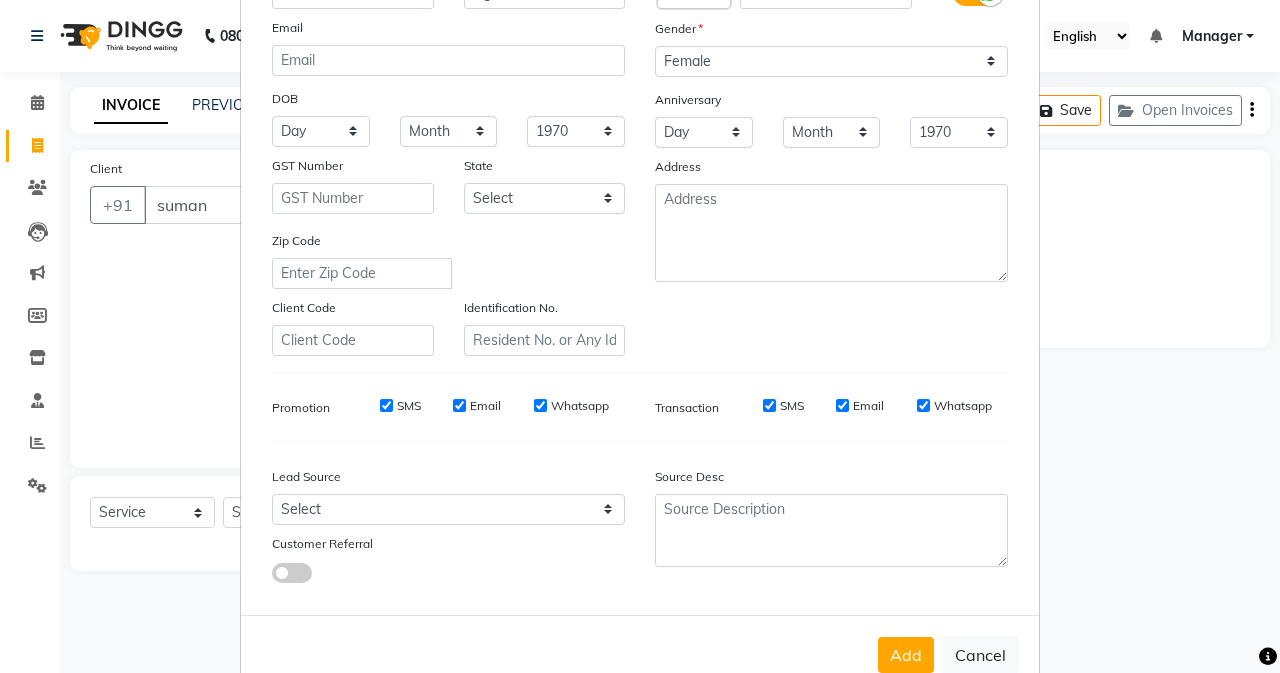 click at bounding box center [292, 573] 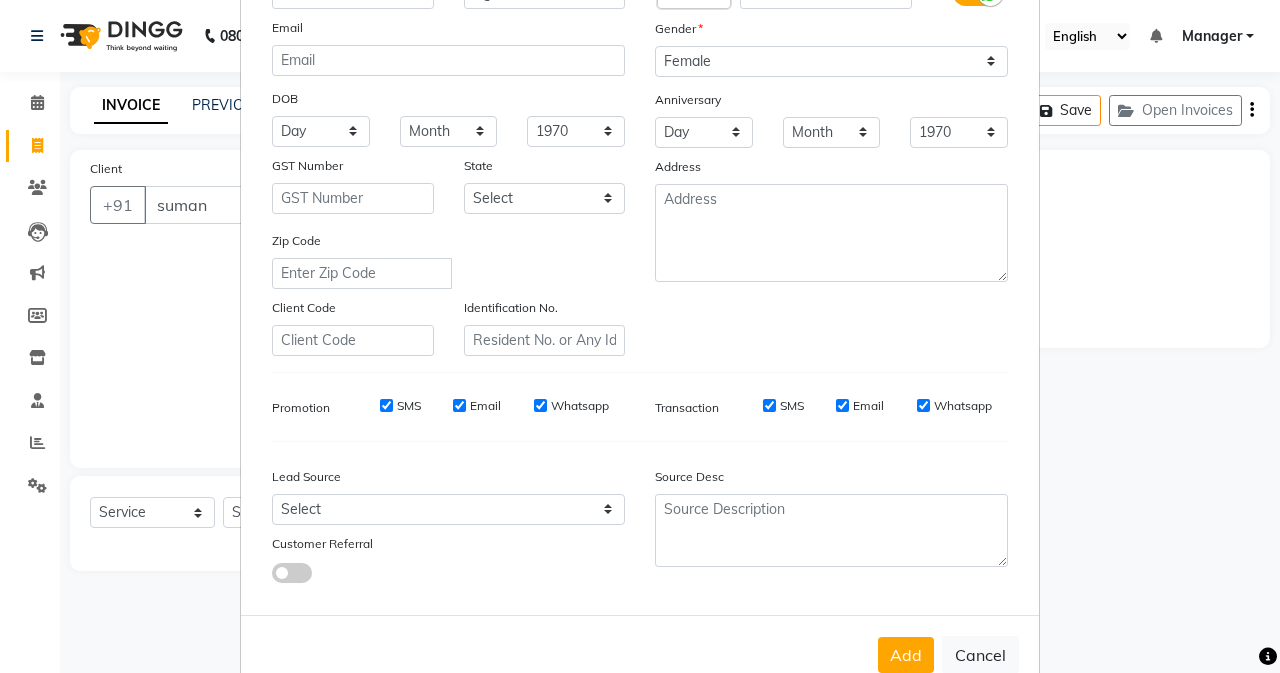 click at bounding box center (272, 576) 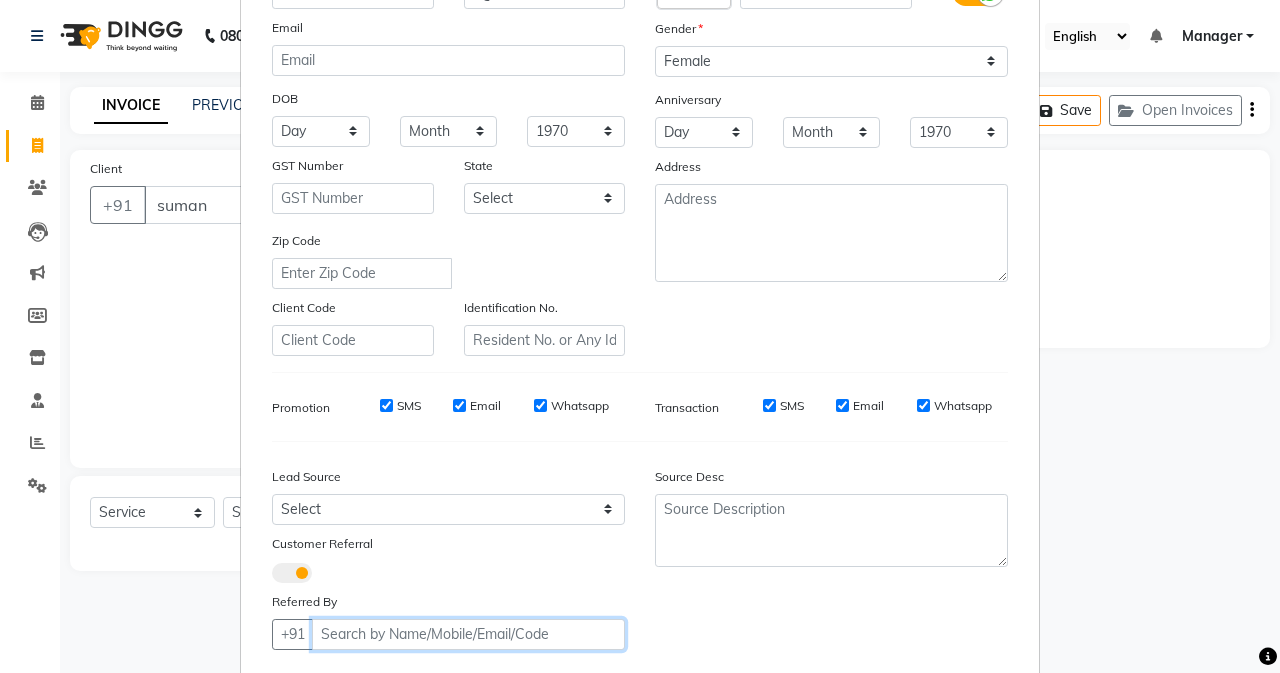 click on "Client" at bounding box center (468, 634) 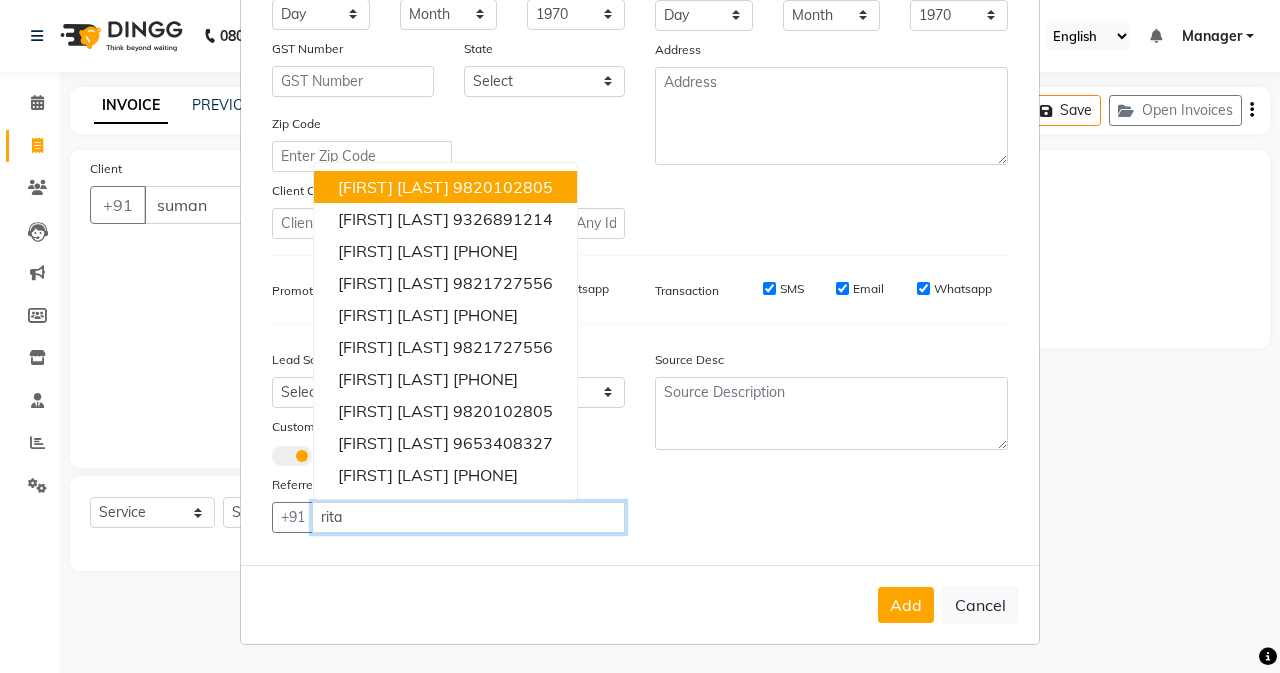 scroll, scrollTop: 317, scrollLeft: 0, axis: vertical 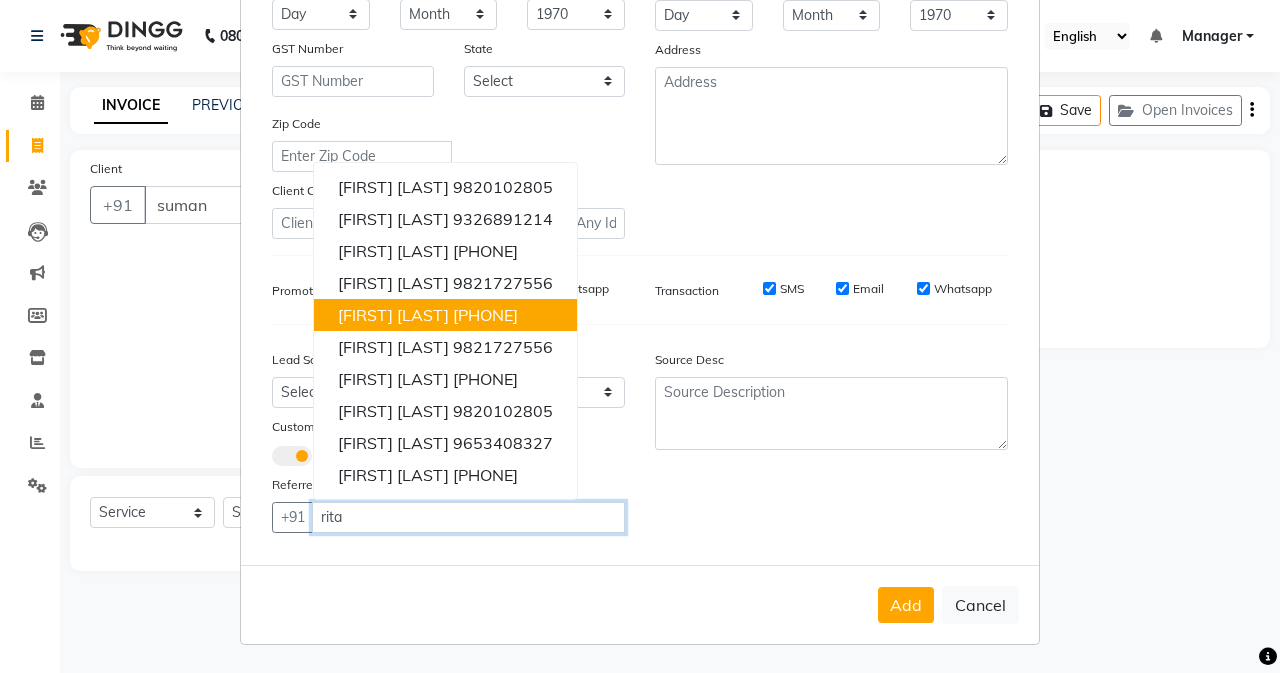 click on "[PHONE]" at bounding box center [485, 315] 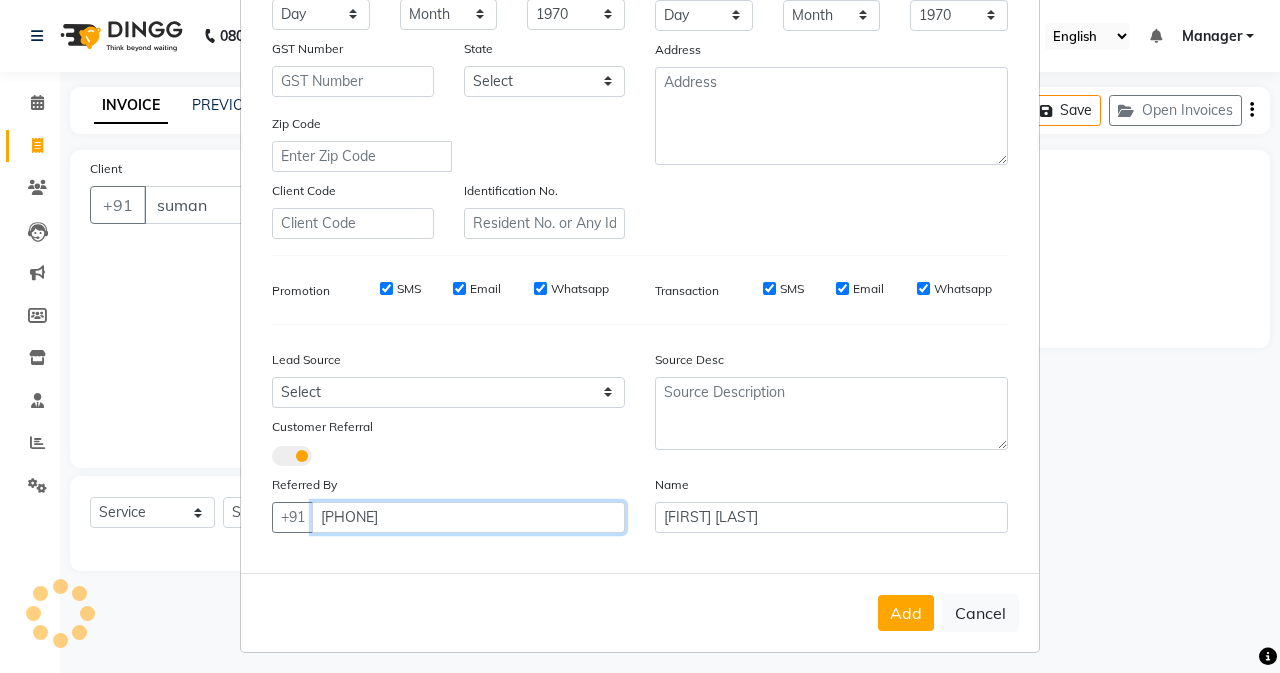scroll, scrollTop: 325, scrollLeft: 0, axis: vertical 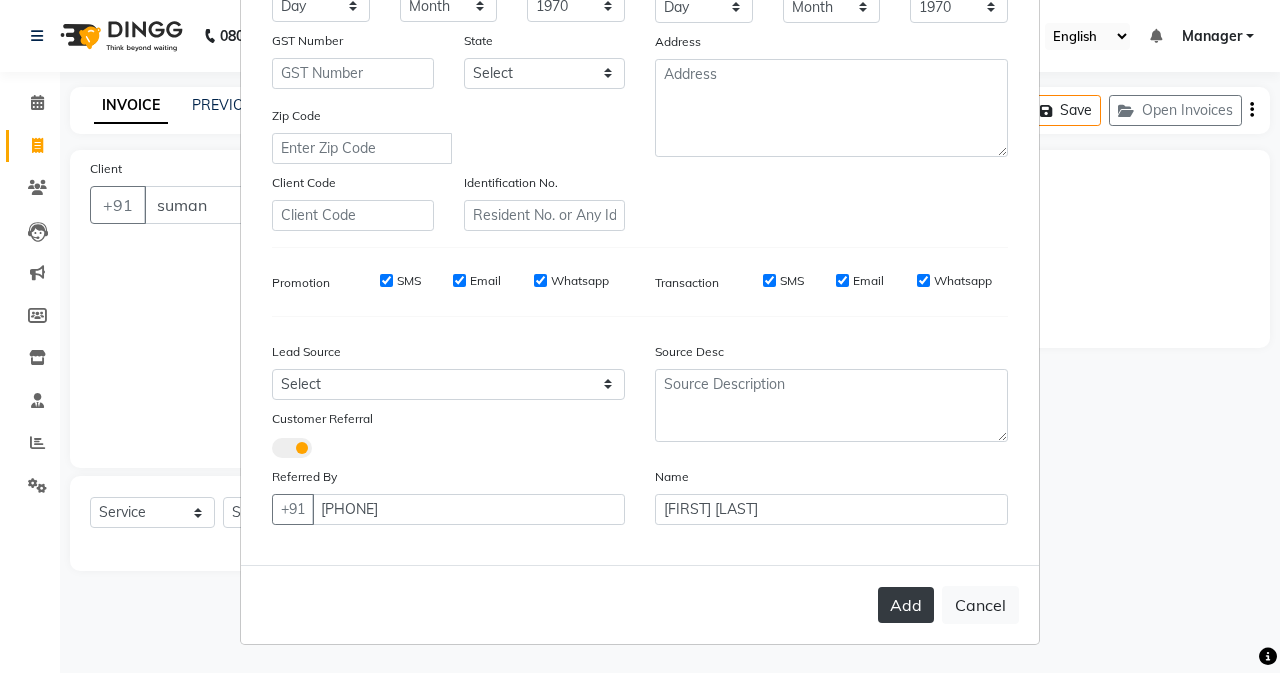 click on "Add" at bounding box center (906, 605) 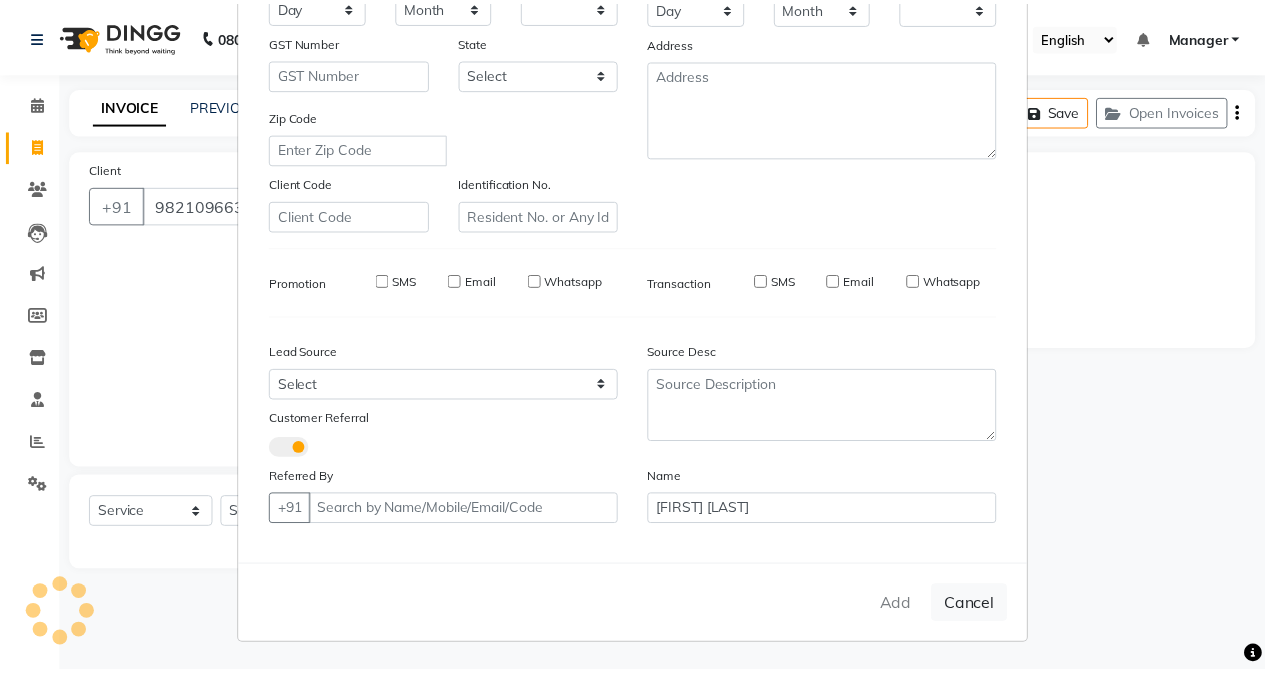 scroll, scrollTop: 317, scrollLeft: 0, axis: vertical 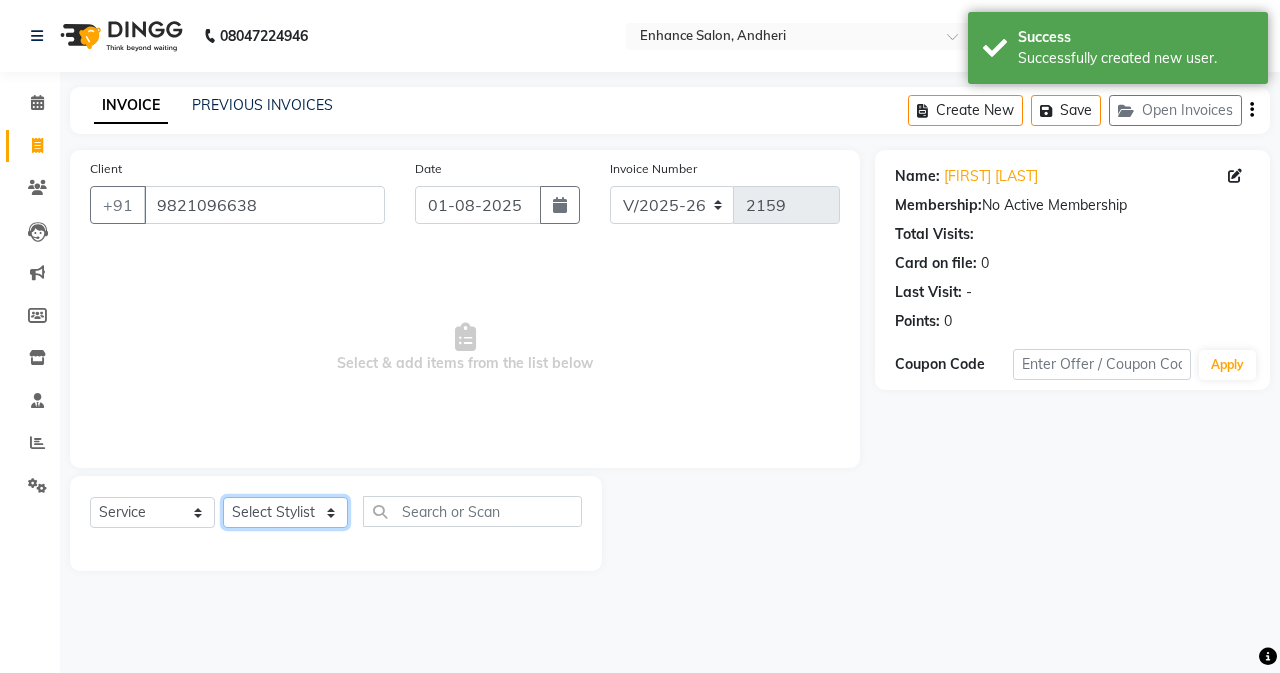 click on "Select Stylist Admin Arifa  ESHA CHAUHAN FARIDA SHAIKH Manager MEENA MISALKAR Minal NAMYA SALIAN POONAM KATEL RACHNA SAWANT Ranu nails REEMA MANGELA SHAMINA SHAIKH SHEFALI SHETTY TABU SHAIKH" 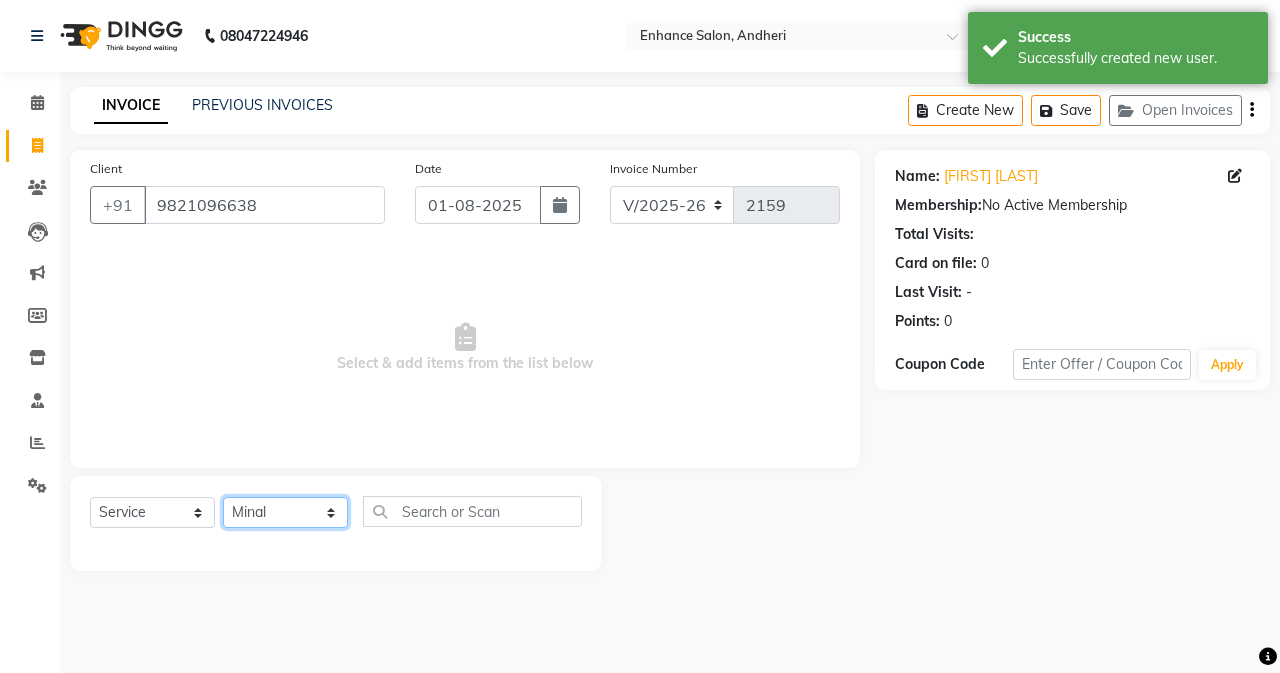 click on "Select Stylist Admin Arifa  ESHA CHAUHAN FARIDA SHAIKH Manager MEENA MISALKAR Minal NAMYA SALIAN POONAM KATEL RACHNA SAWANT Ranu nails REEMA MANGELA SHAMINA SHAIKH SHEFALI SHETTY TABU SHAIKH" 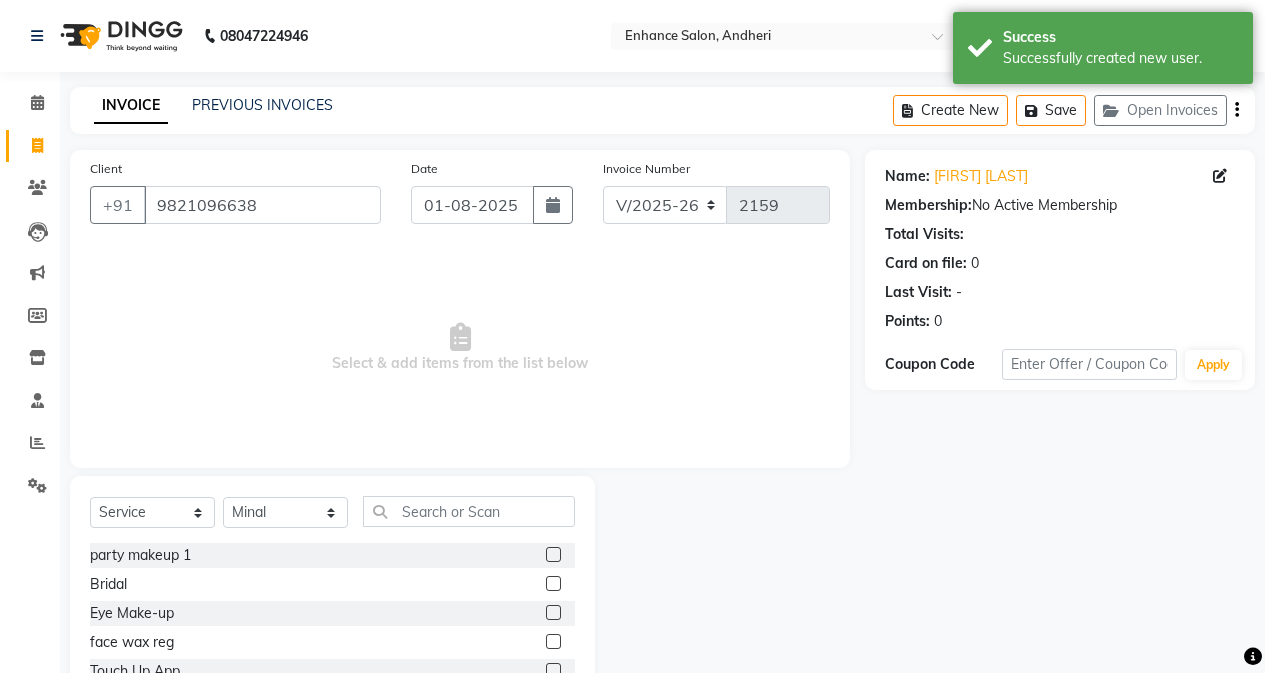 drag, startPoint x: 430, startPoint y: 489, endPoint x: 427, endPoint y: 499, distance: 10.440307 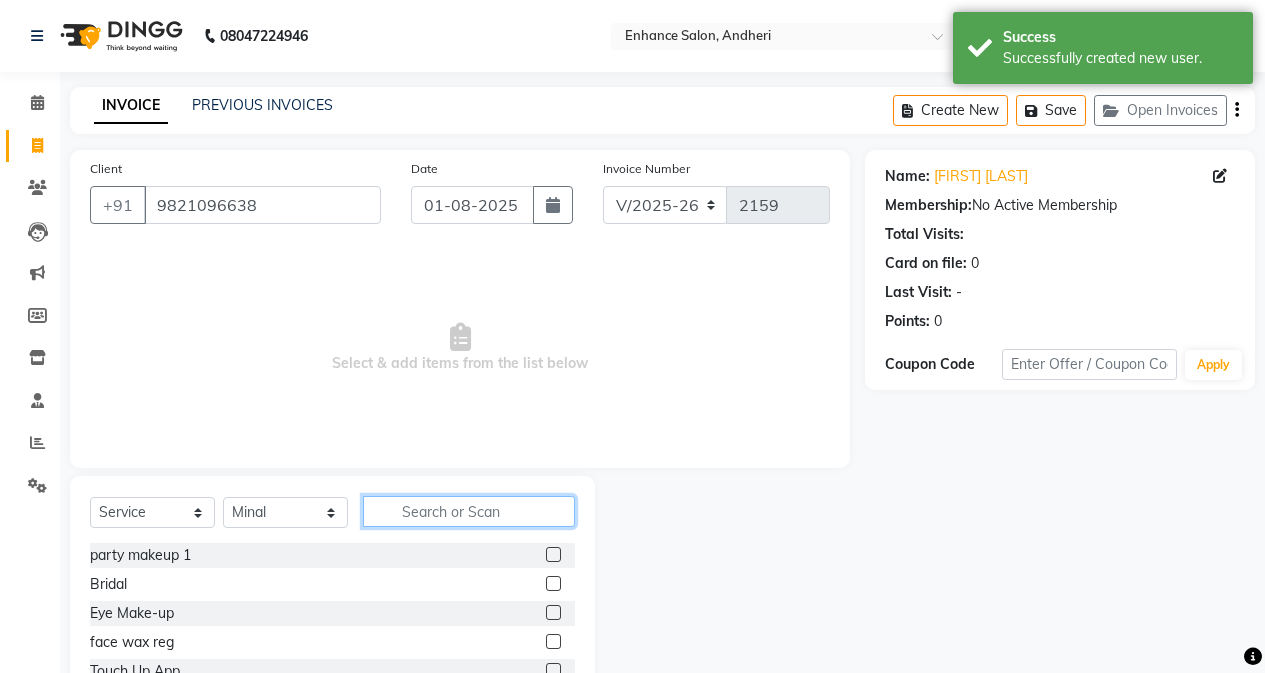 click 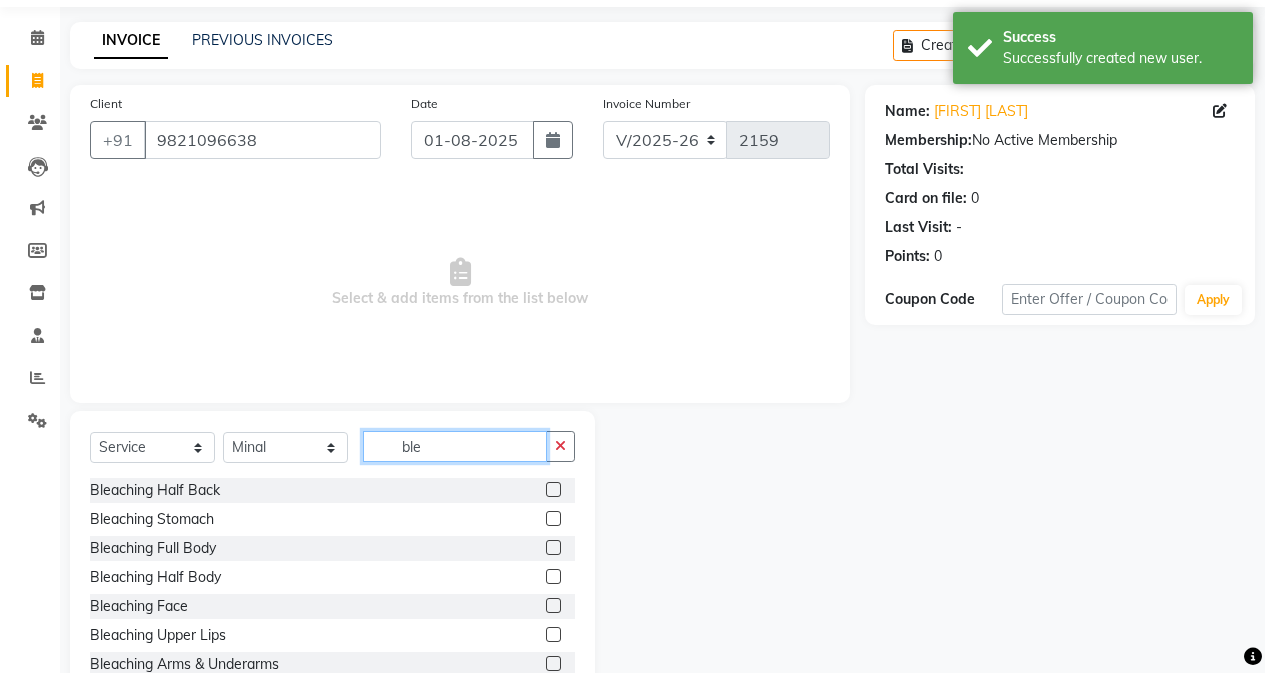 scroll, scrollTop: 100, scrollLeft: 0, axis: vertical 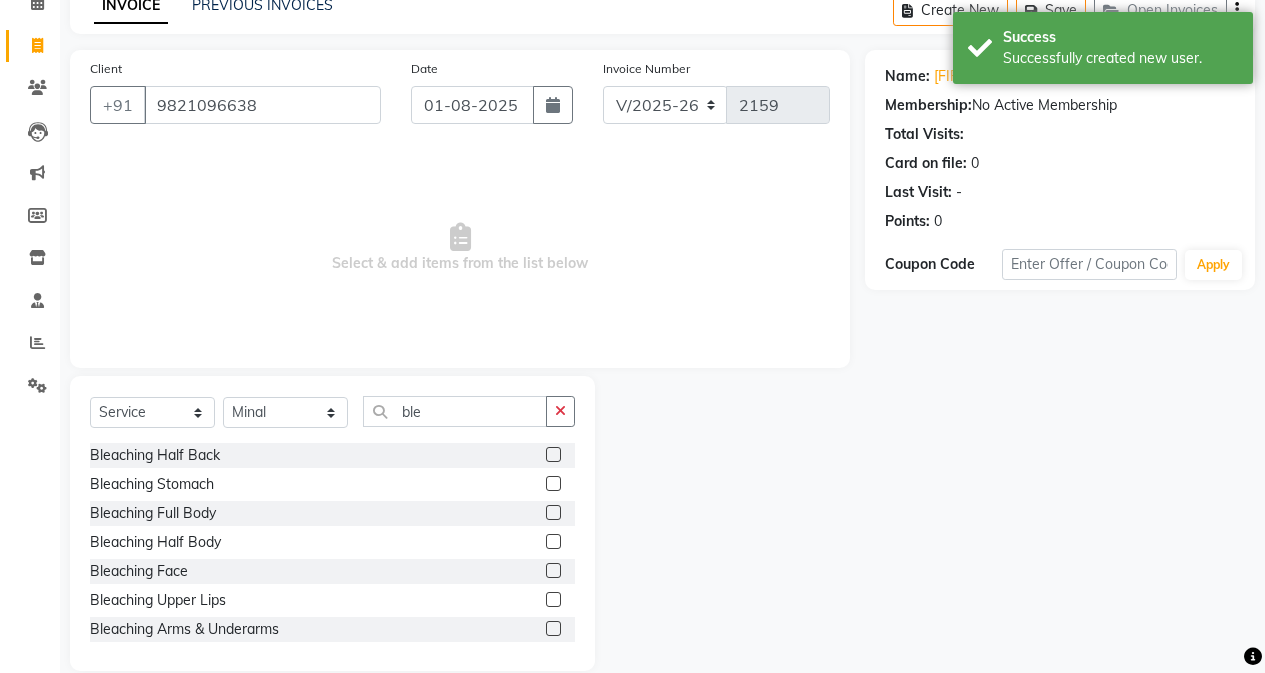 click 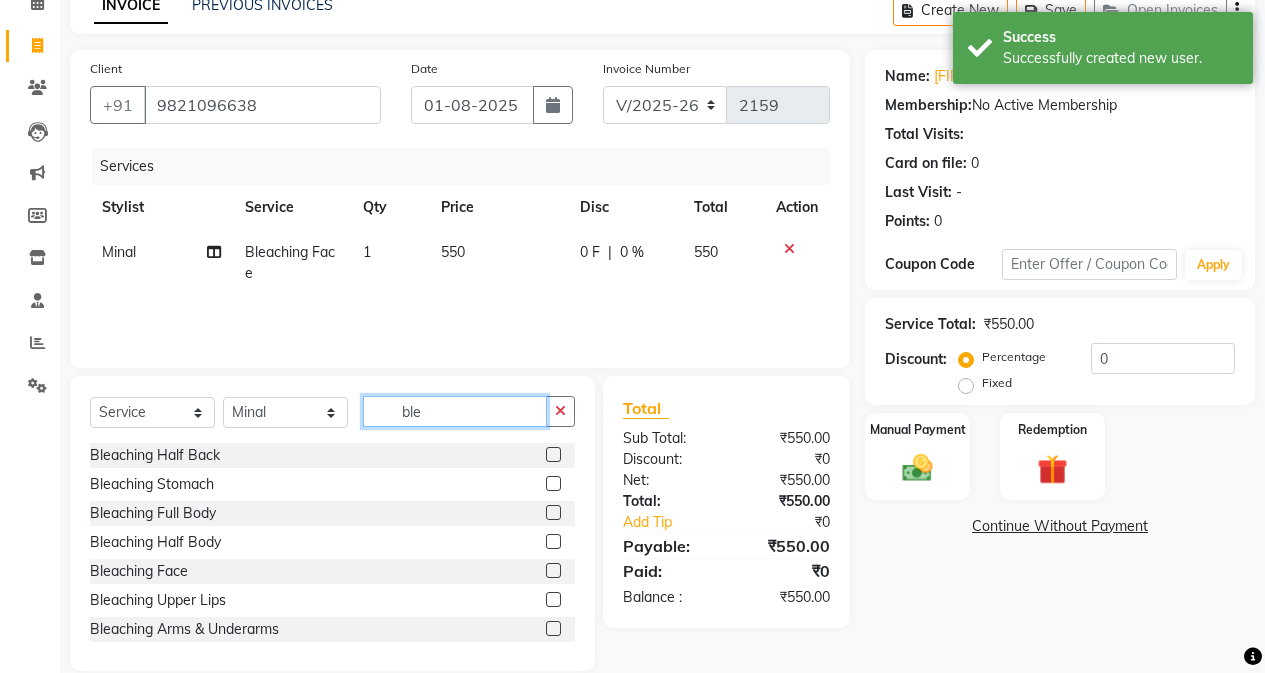 click on "ble" 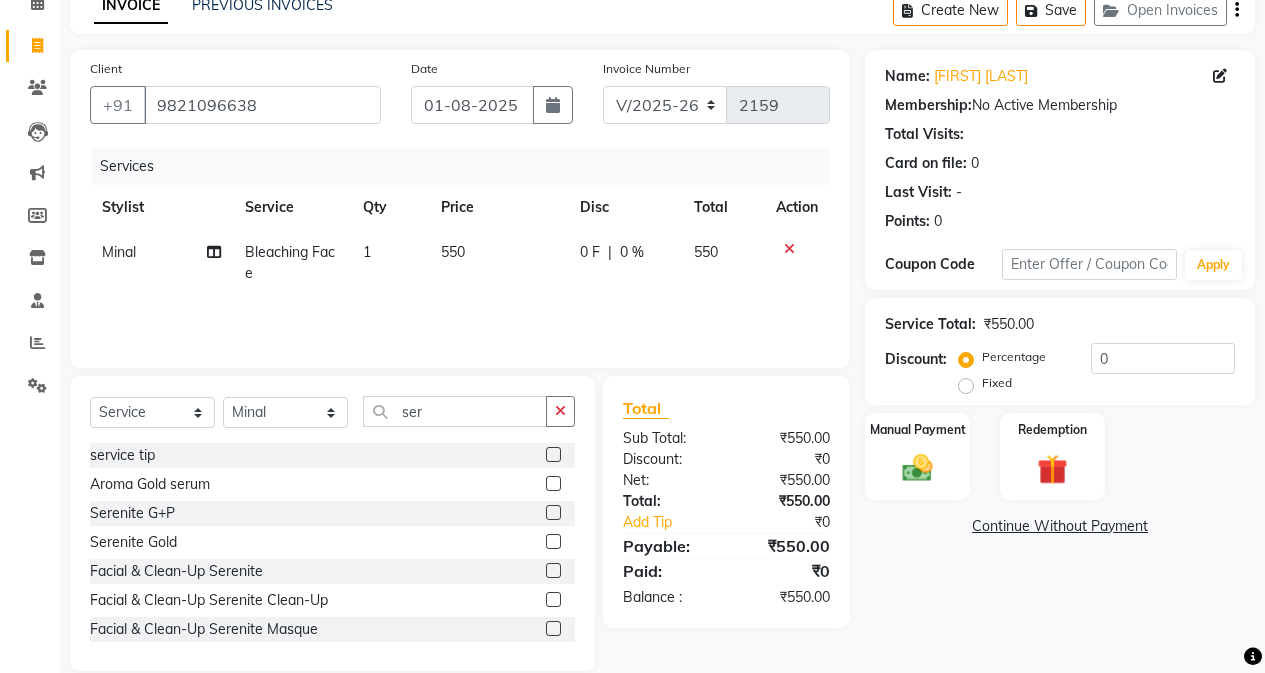 click 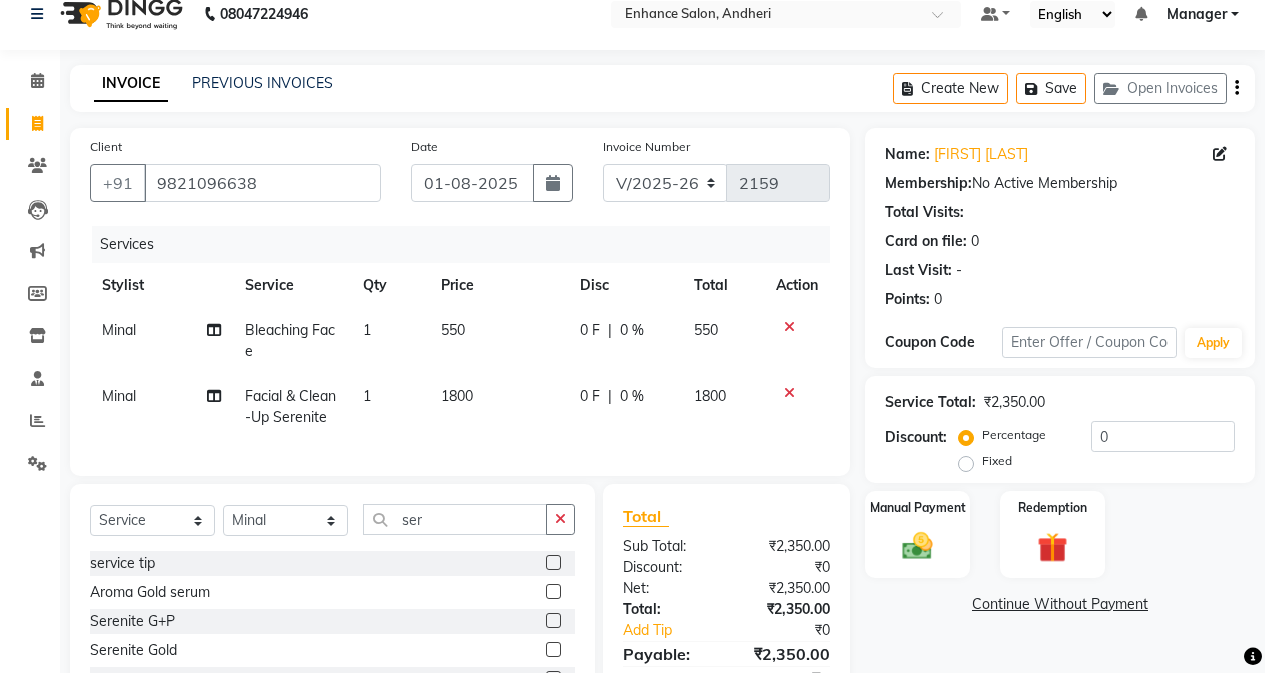 scroll, scrollTop: 0, scrollLeft: 0, axis: both 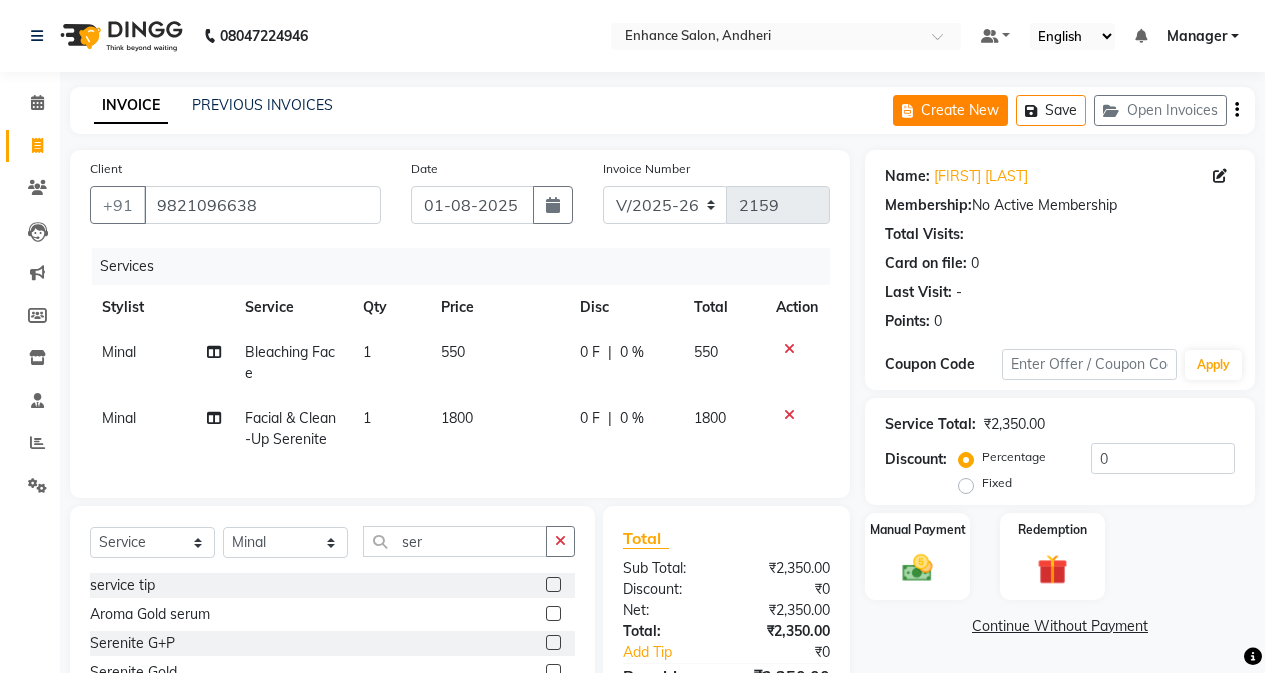 click on "Create New" 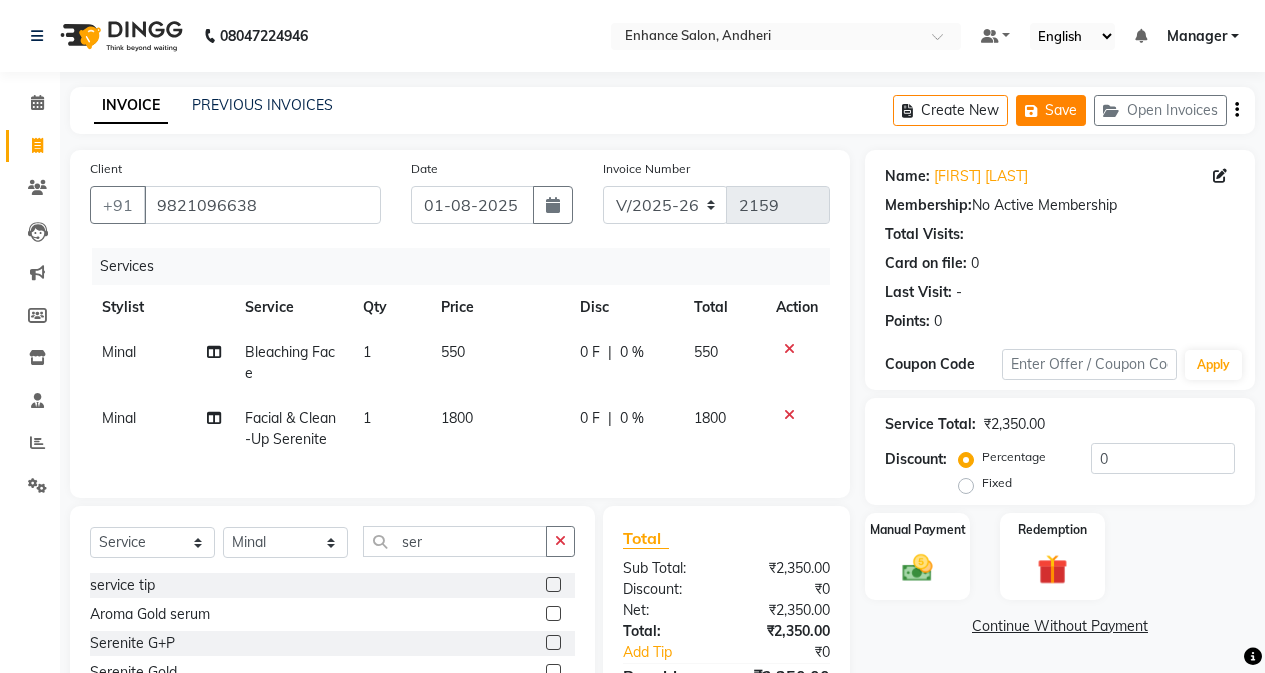 click 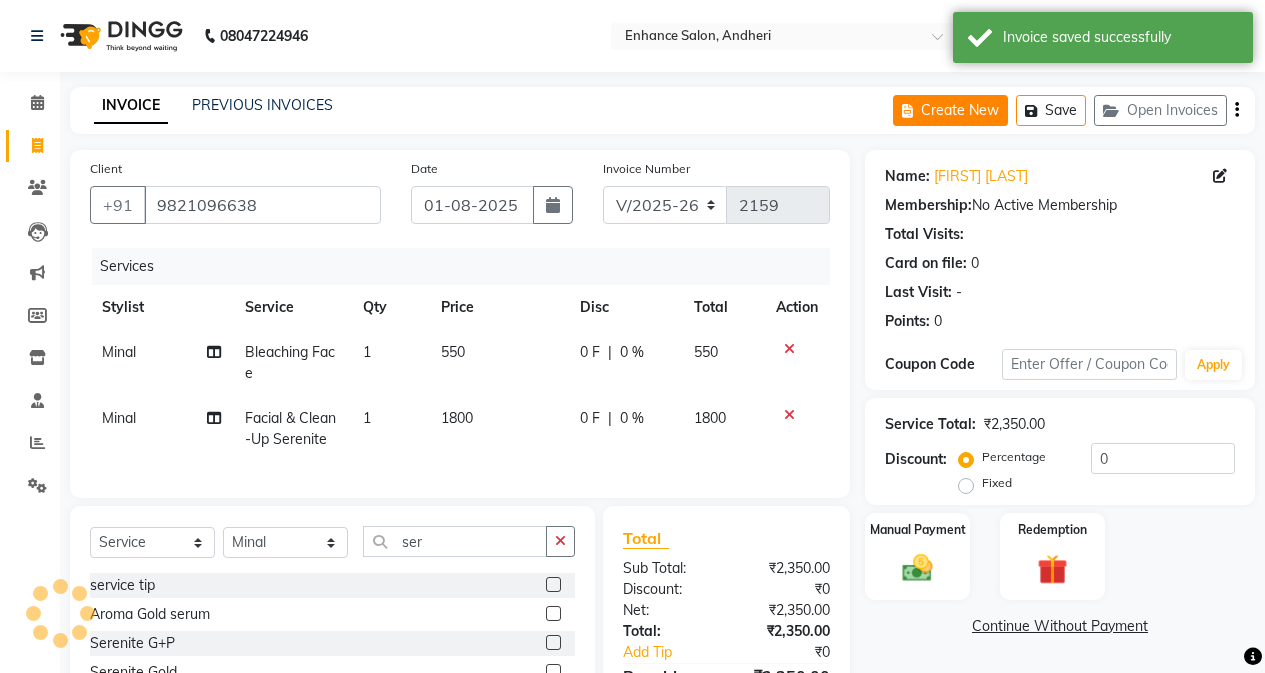 click on "Create New" 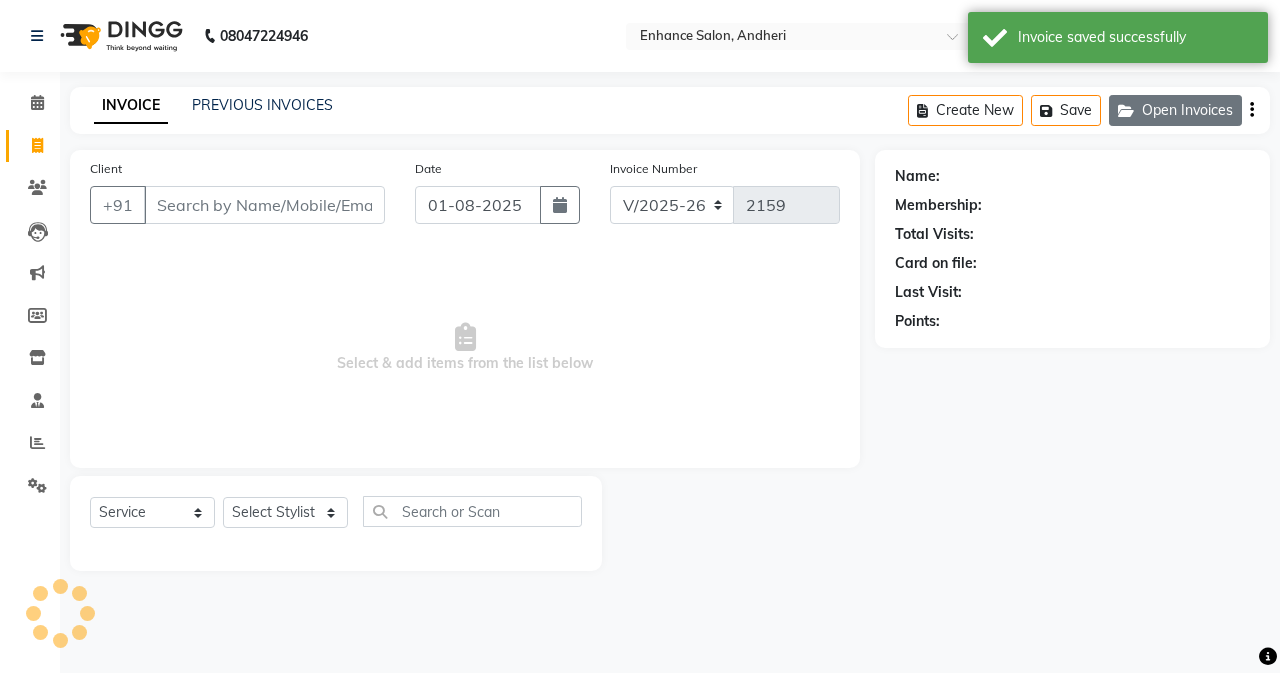 click 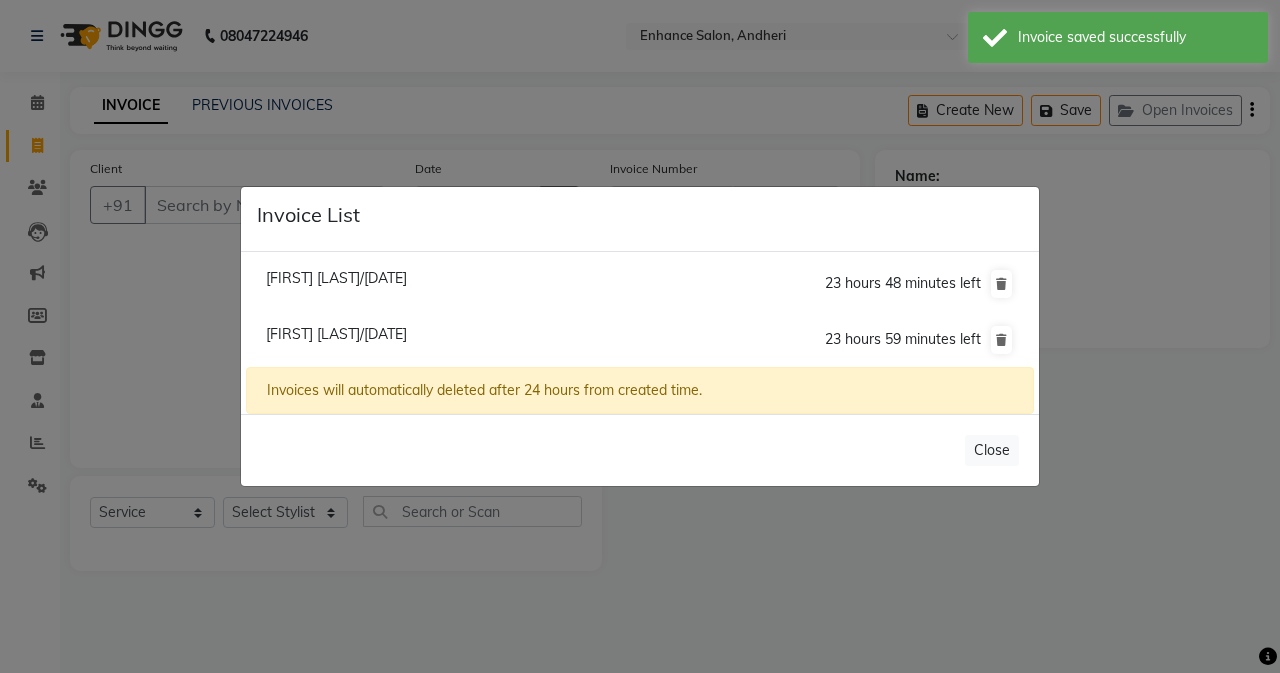 click on "[FIRST] [LAST]/[DATE]" 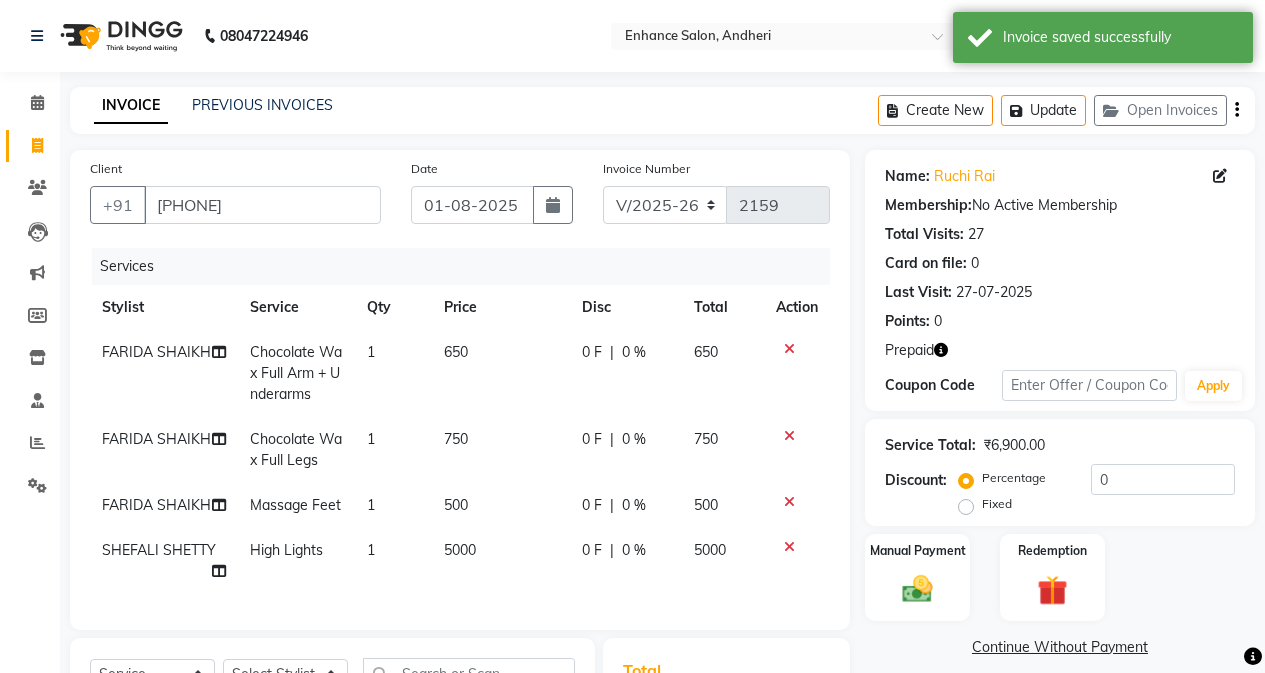 click on "5000" 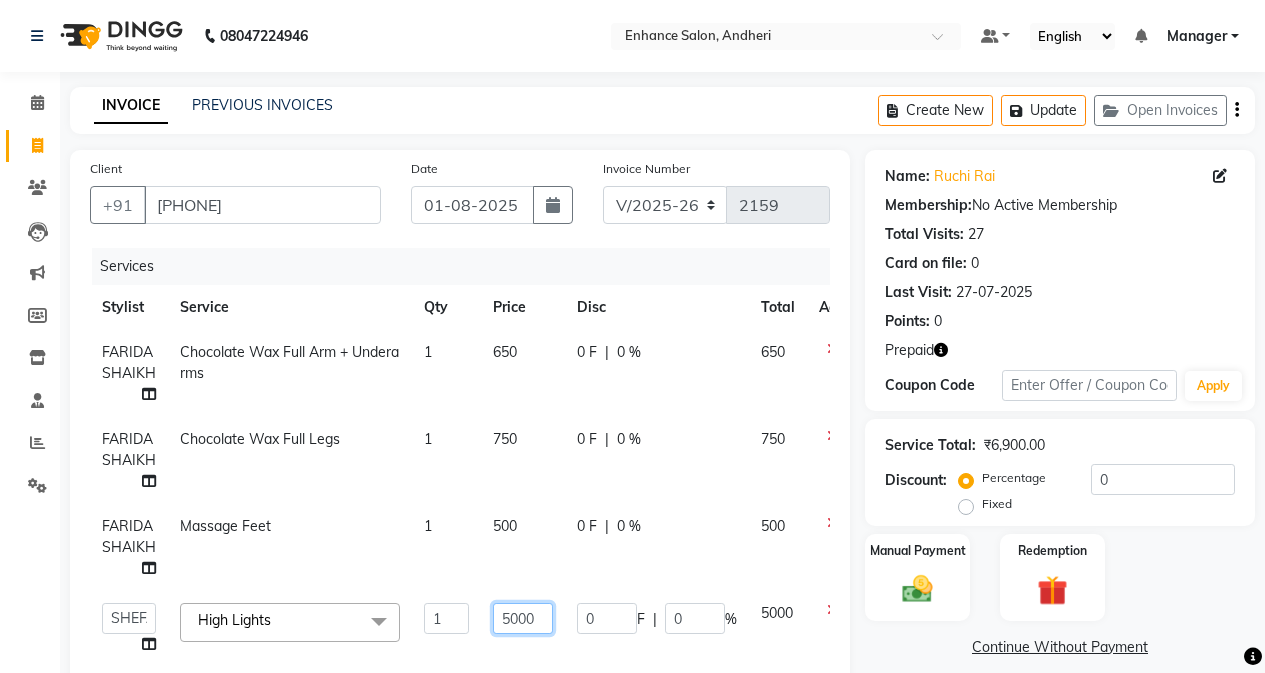 click on "5000" 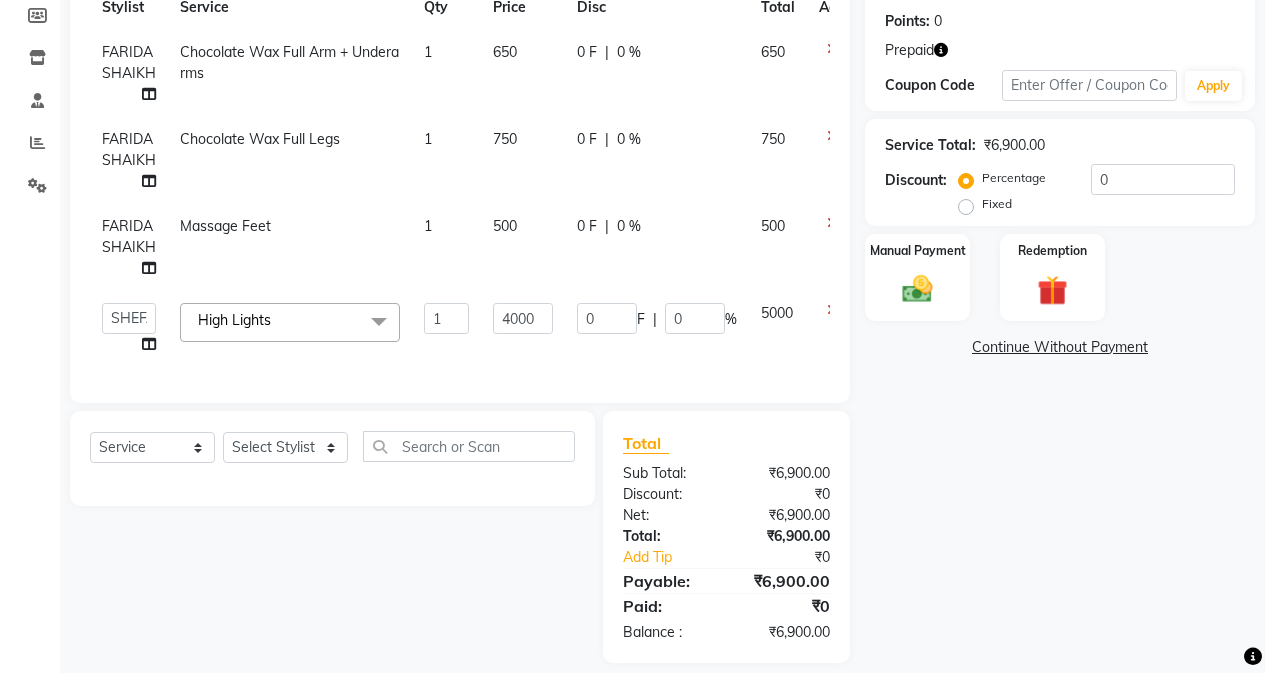 click on "Name: [FIRST] [LAST] Membership:  No Active Membership  Total Visits:  27 Card on file:  0 Last Visit:   27-07-2025 Points:   0  Prepaid Coupon Code Apply Service Total:  ₹6,900.00  Discount:  Percentage   Fixed  0 Manual Payment Redemption" 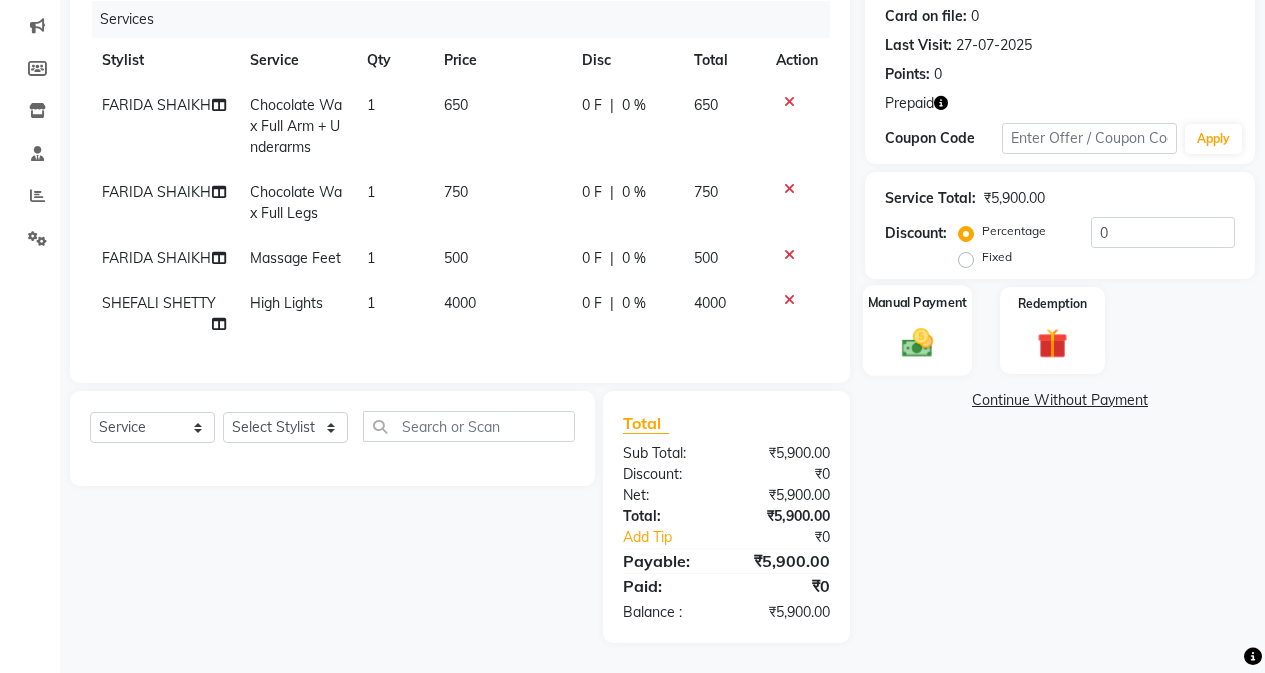click 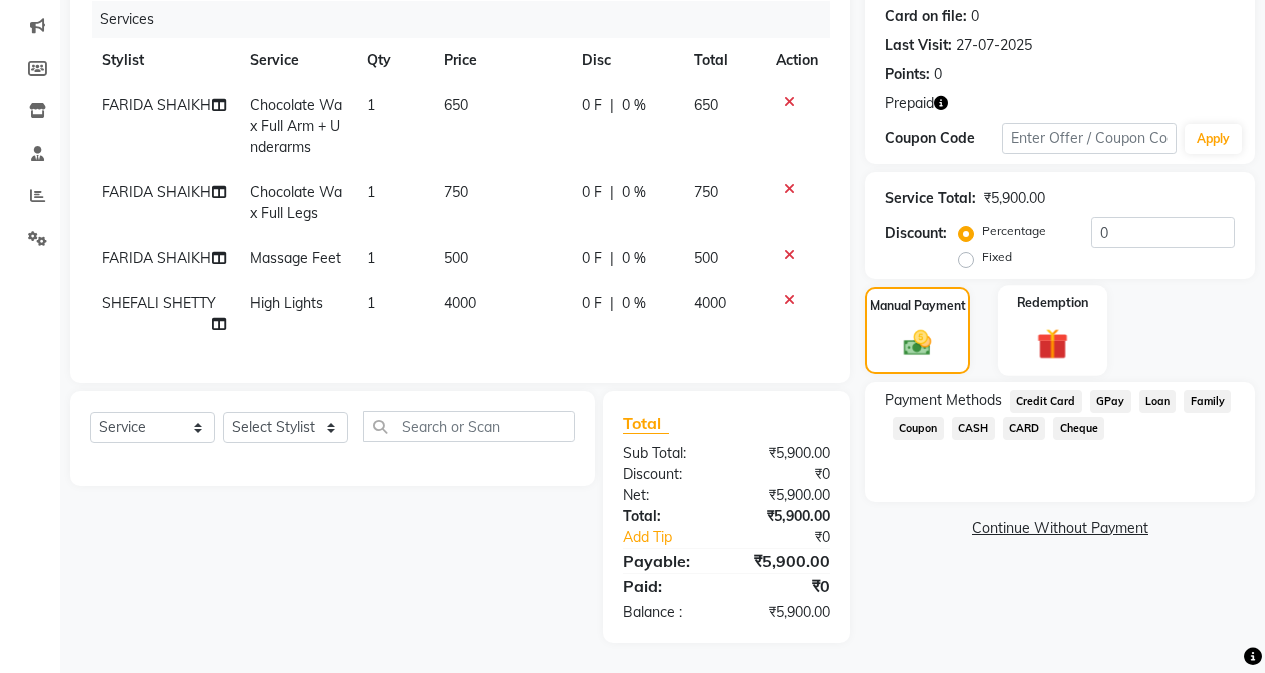 click on "Redemption" 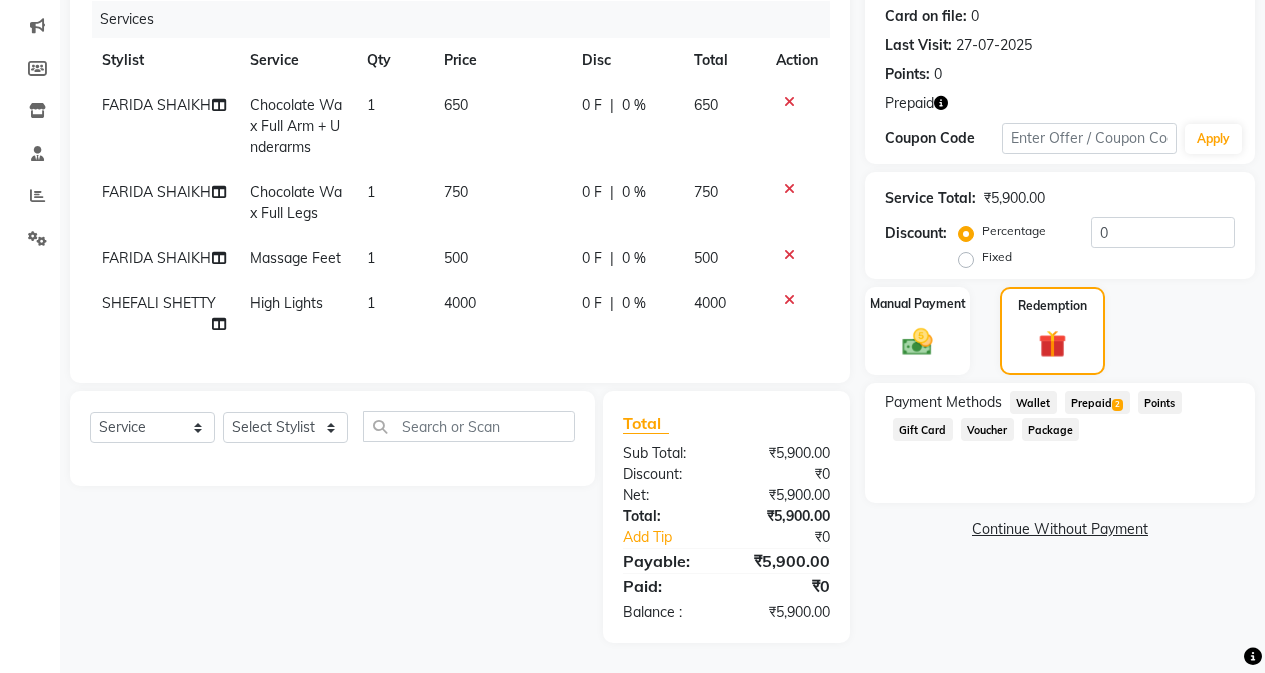click on "Prepaid  2" 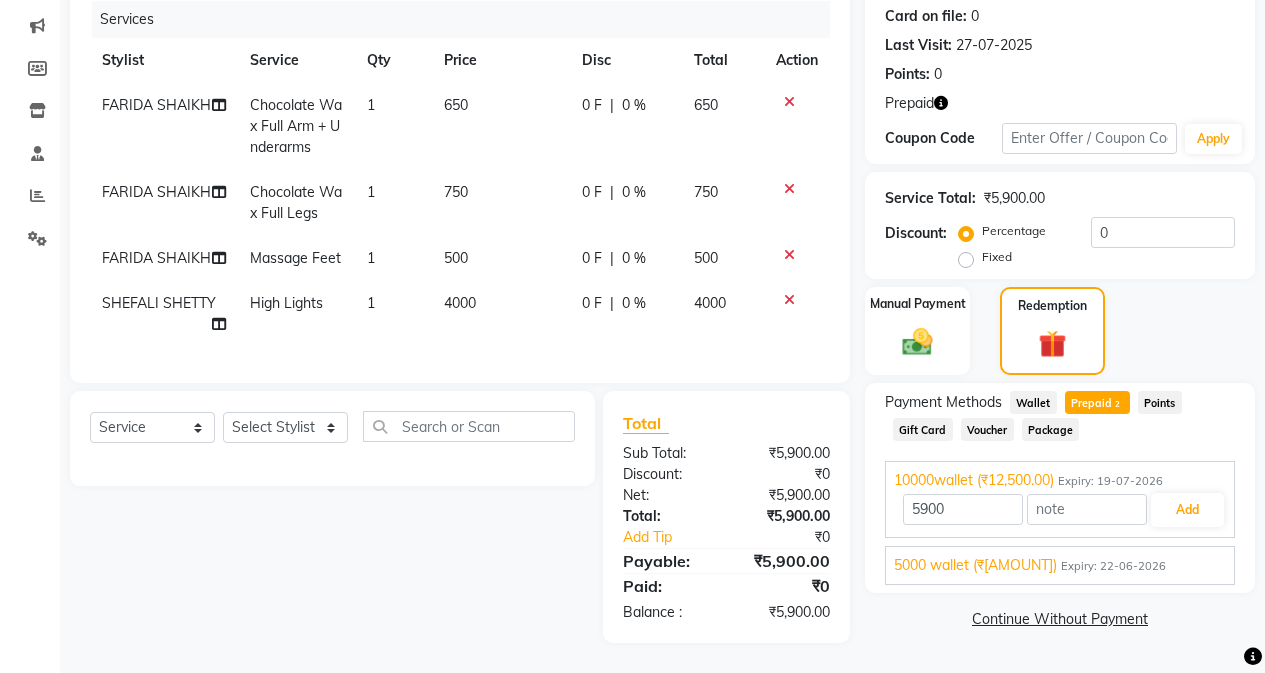 click on "5000 wallet (₹[AMOUNT])" at bounding box center [975, 565] 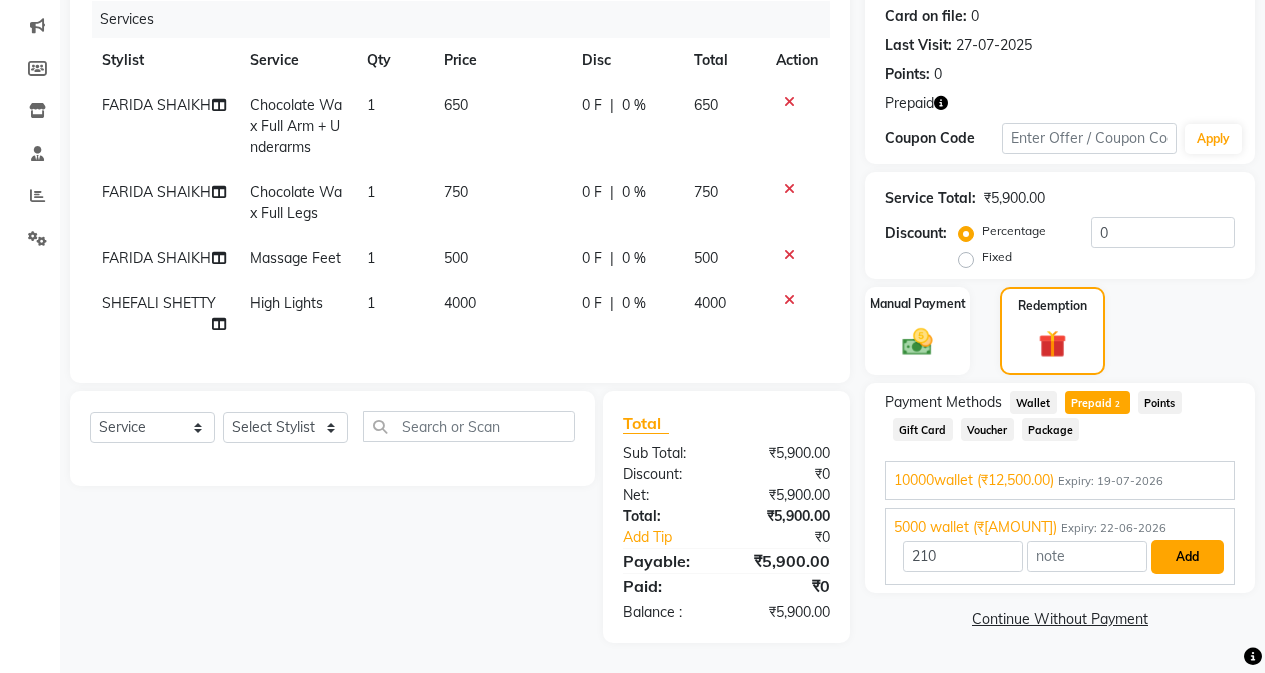 click on "Add" at bounding box center (1187, 557) 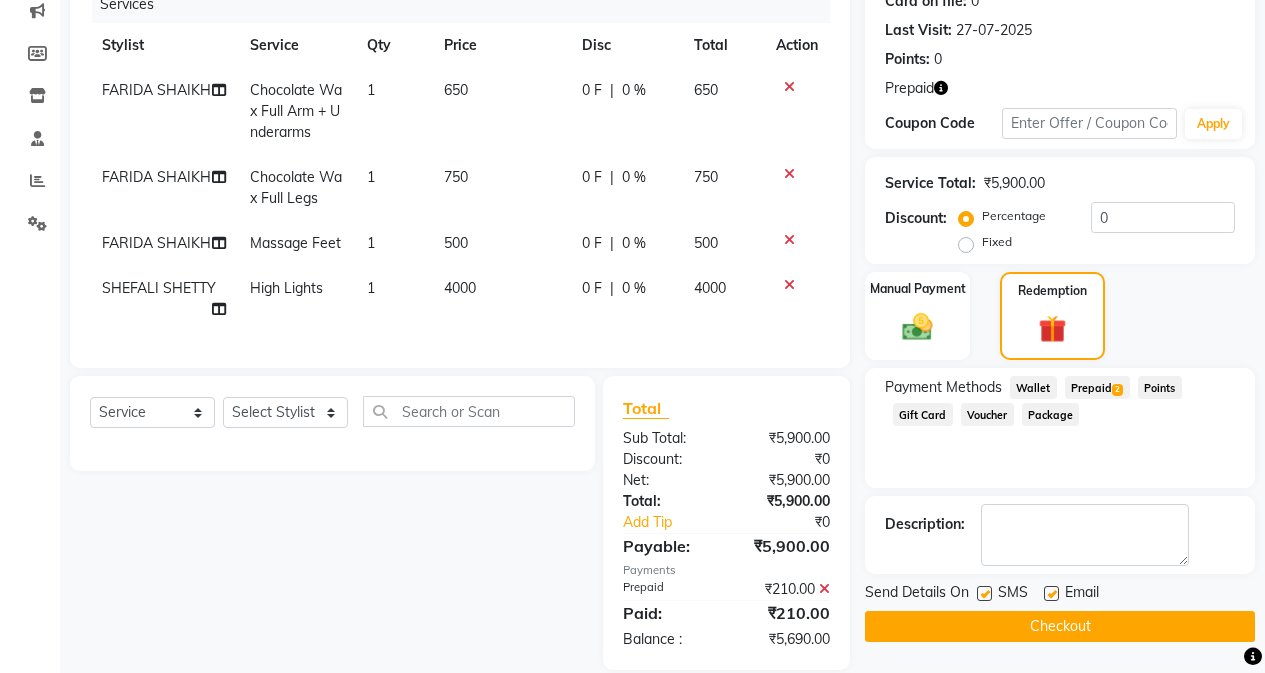 click on "Prepaid  2" 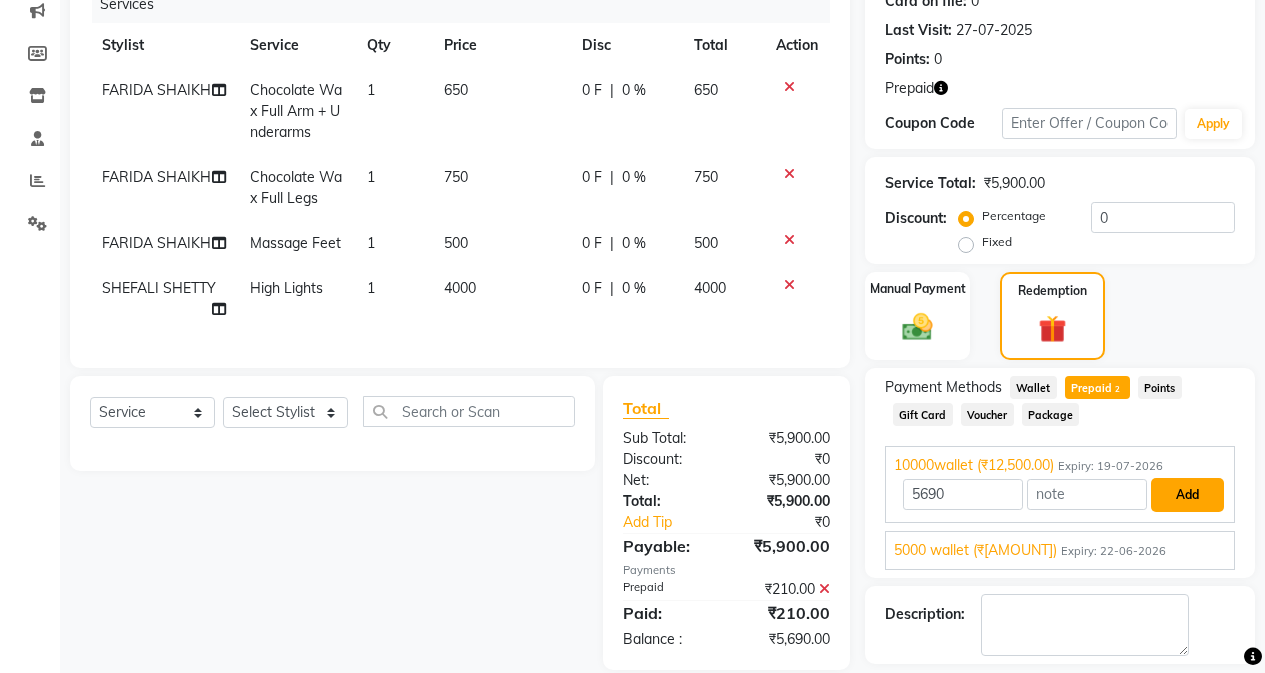 click on "Add" at bounding box center (1187, 495) 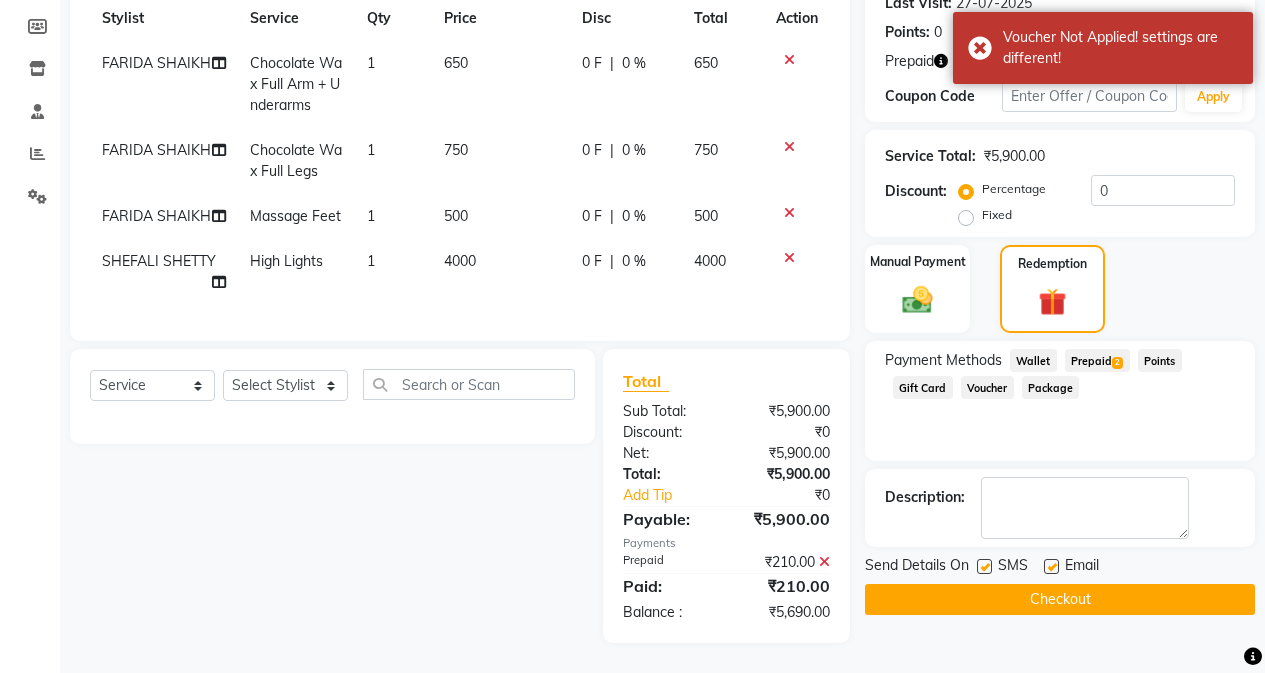 scroll, scrollTop: 304, scrollLeft: 0, axis: vertical 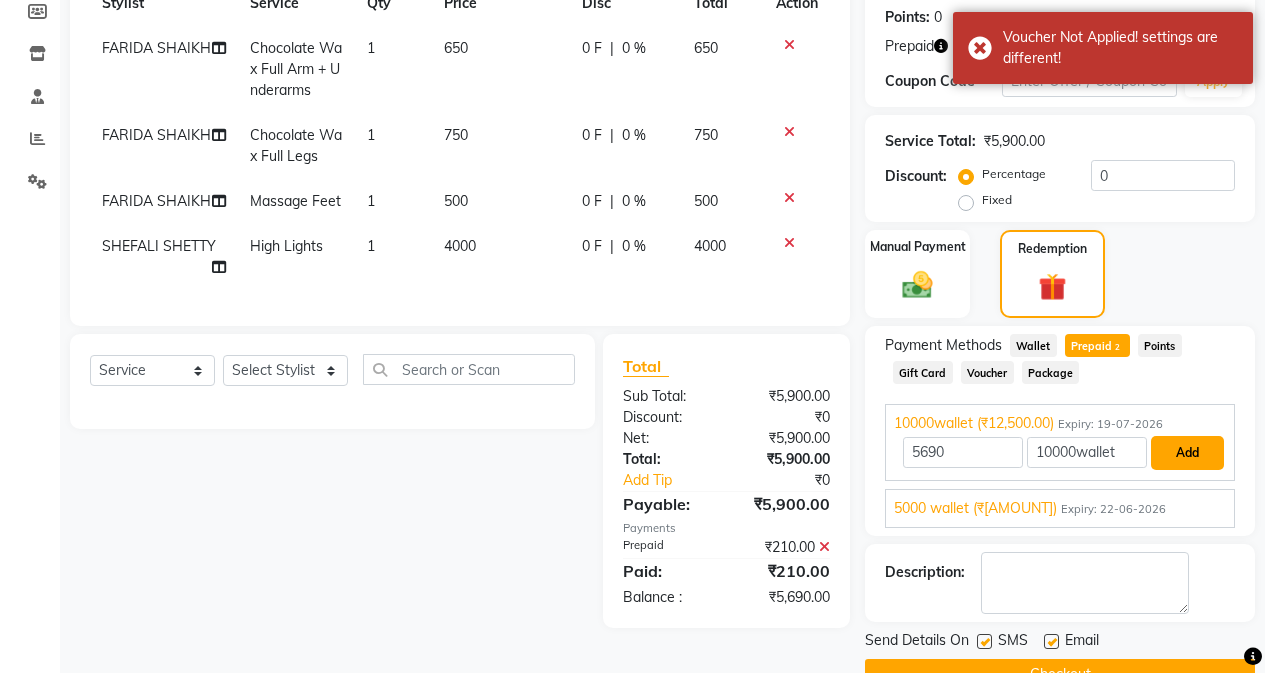 click on "Add" at bounding box center [1187, 453] 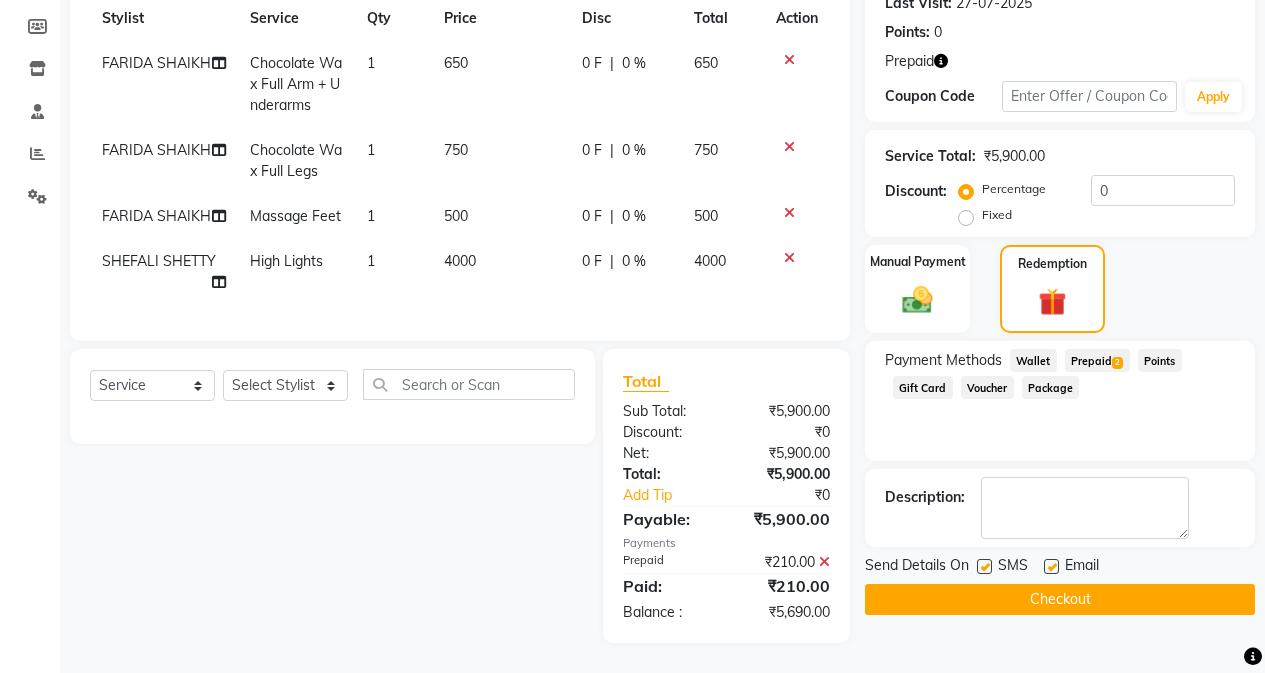 click on "Checkout" 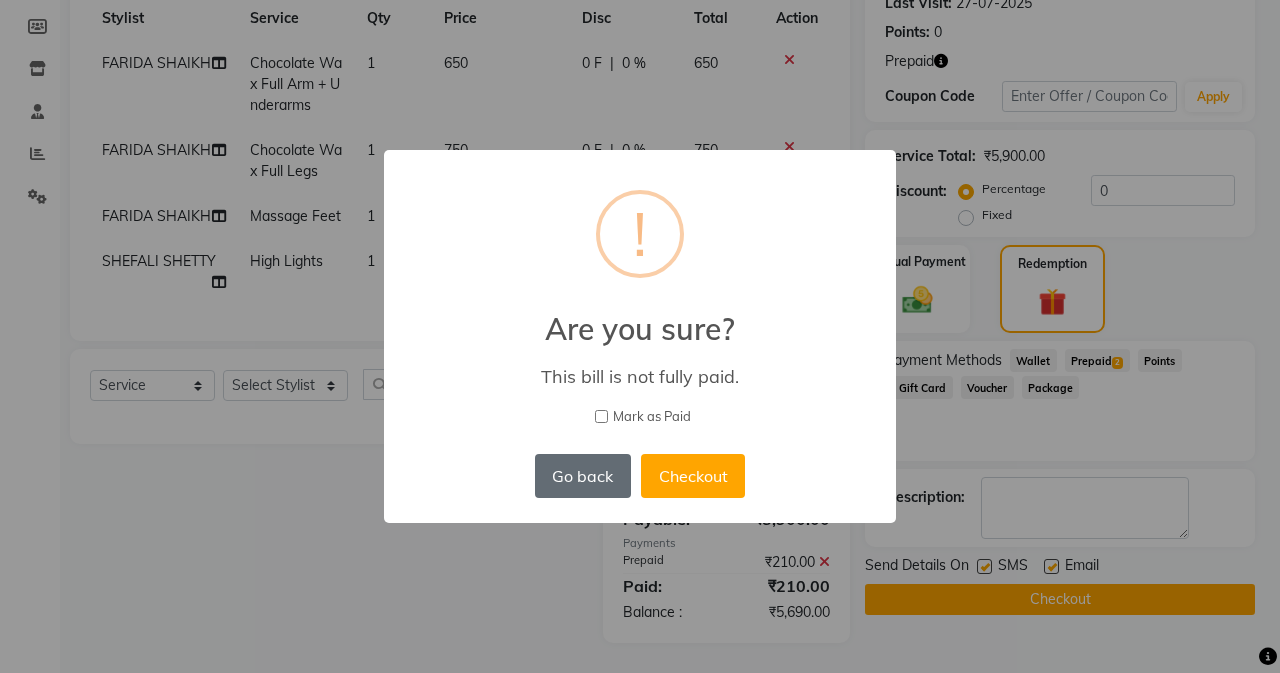 click on "Go back" at bounding box center (583, 476) 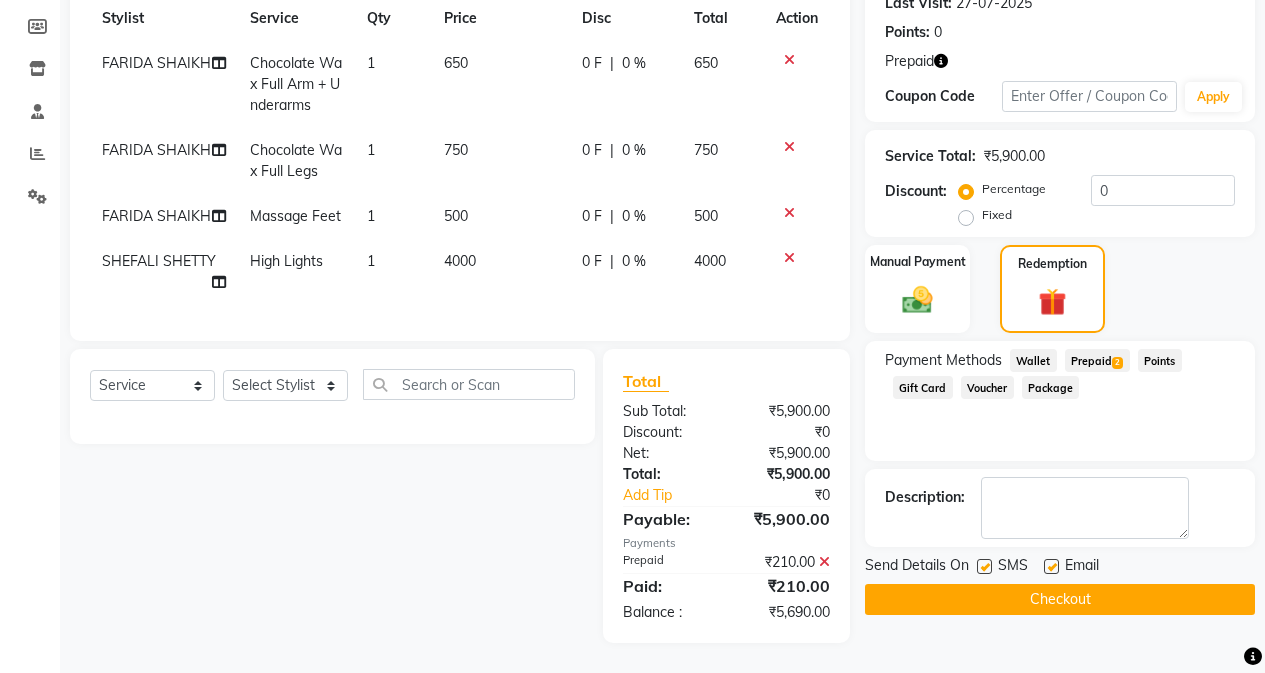 click 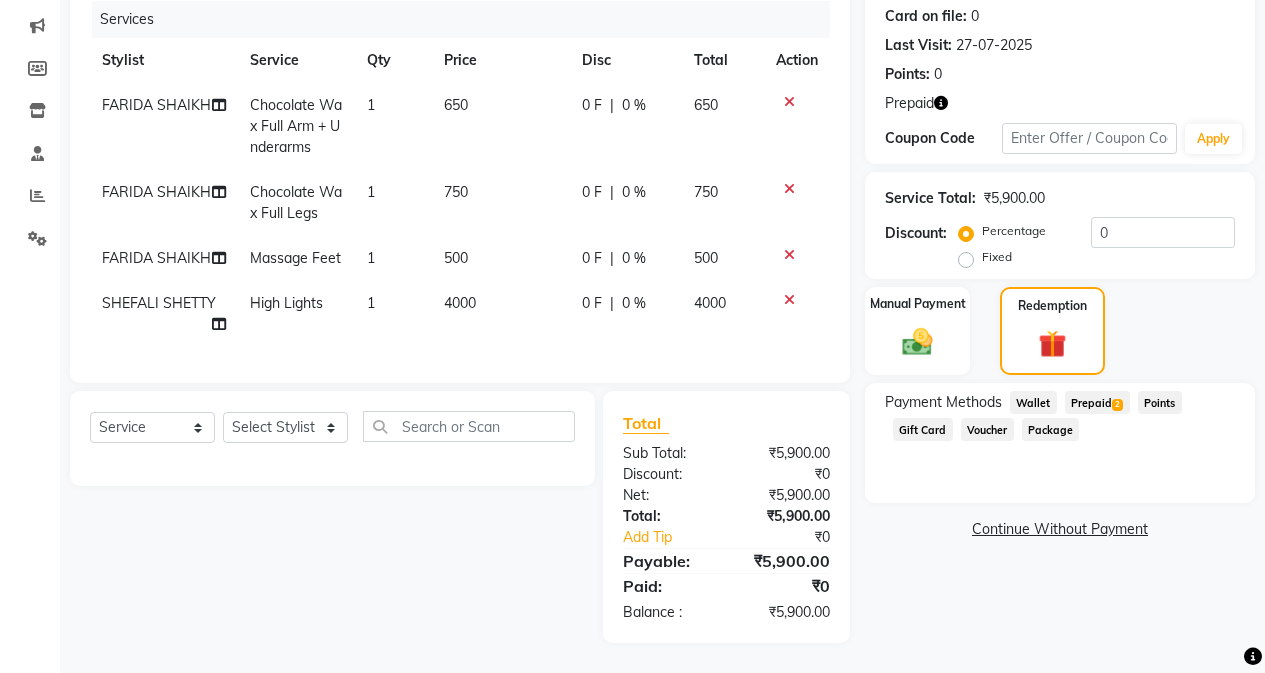 scroll, scrollTop: 0, scrollLeft: 0, axis: both 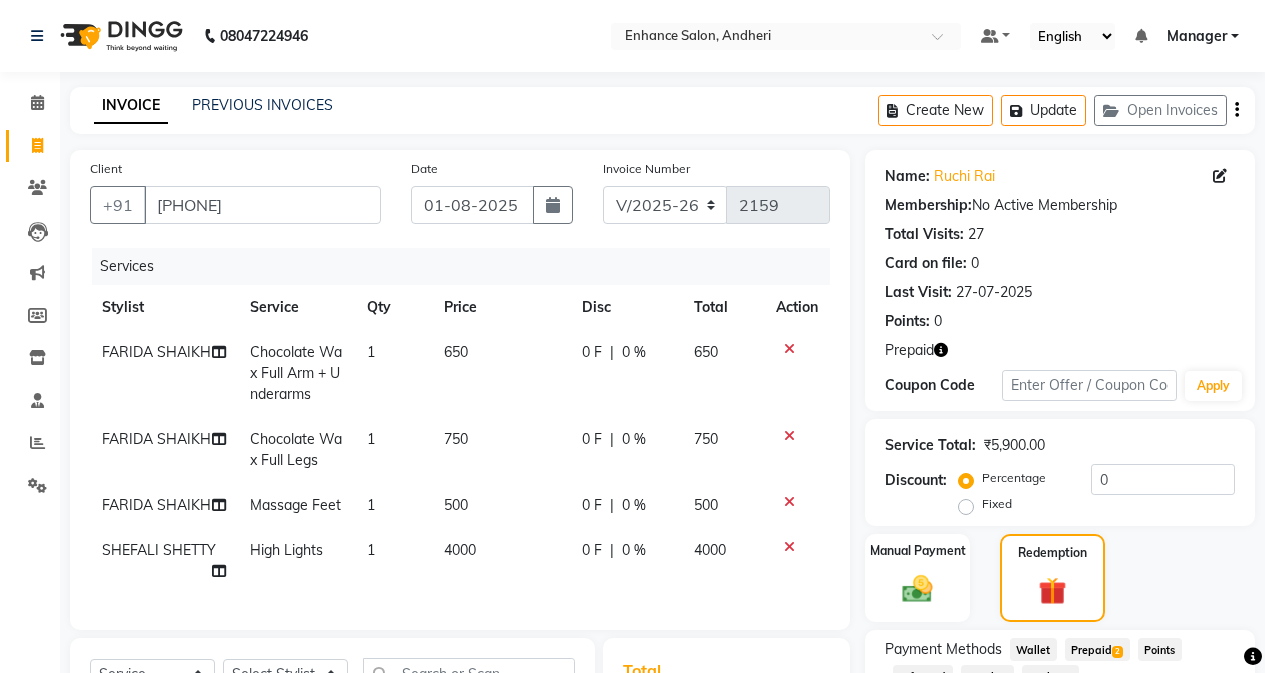 click on "Create New   Update   Open Invoices" 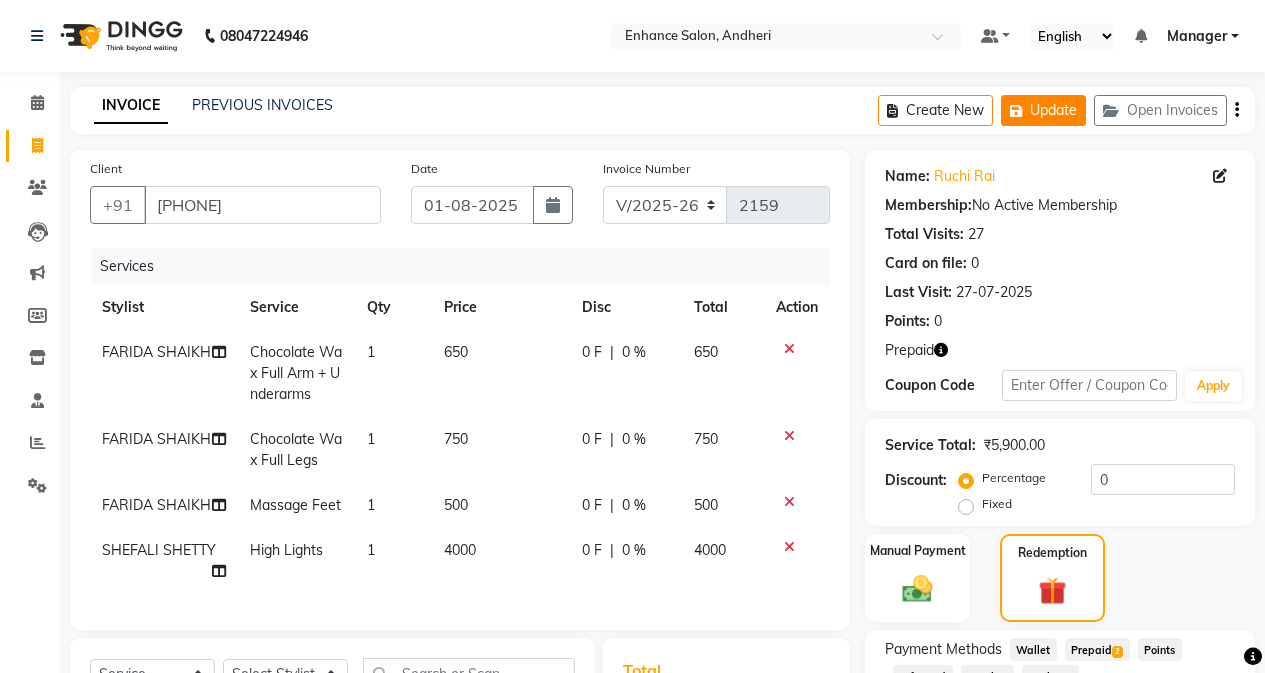 click on "Update" 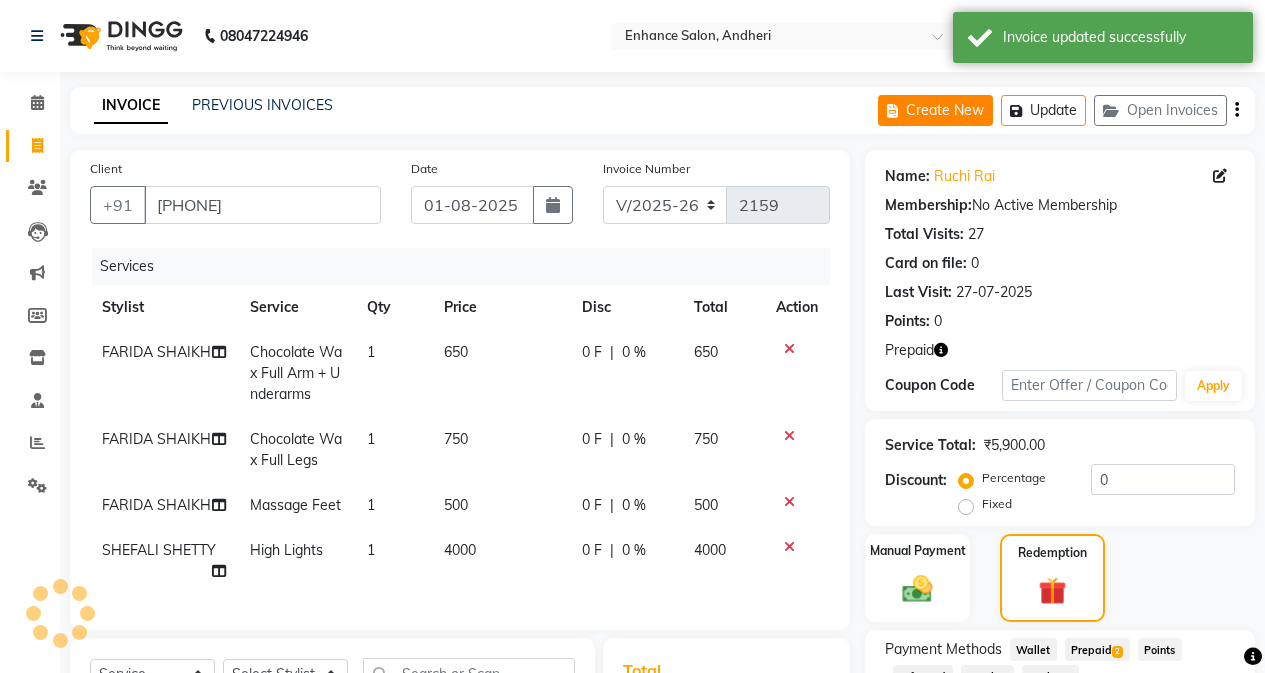 click on "Create New" 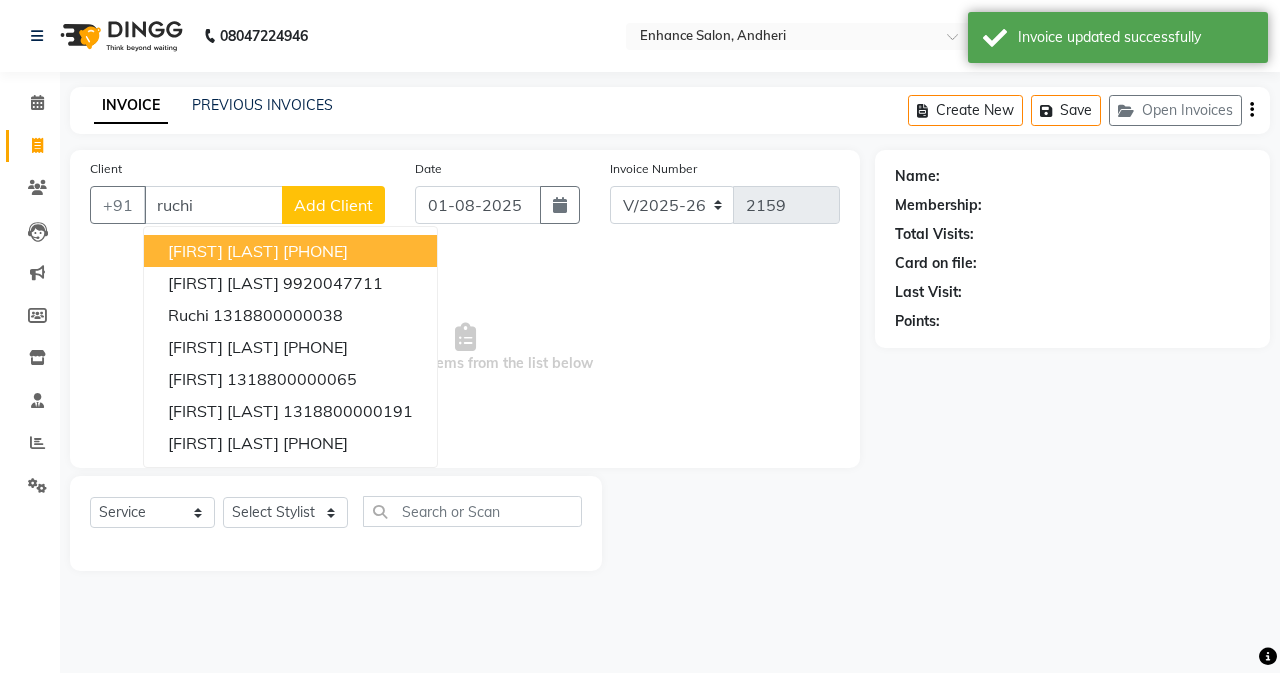 click on "[PHONE]" at bounding box center (315, 251) 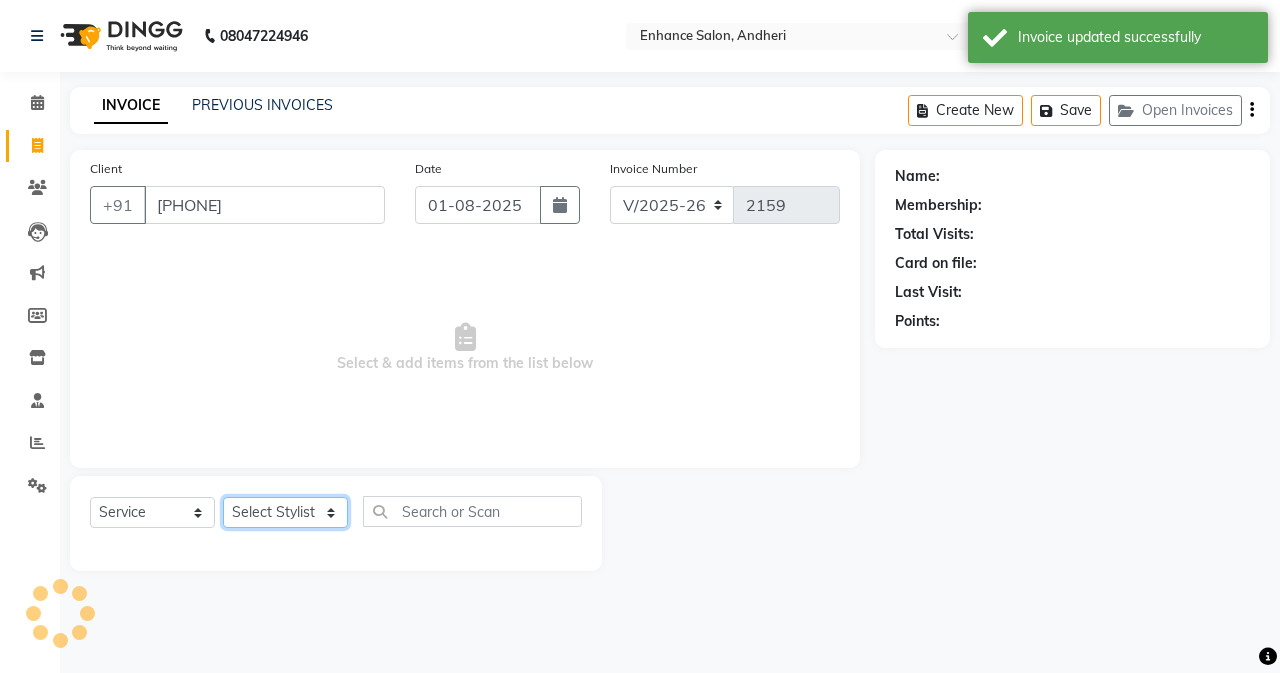 drag, startPoint x: 299, startPoint y: 517, endPoint x: 292, endPoint y: 501, distance: 17.464249 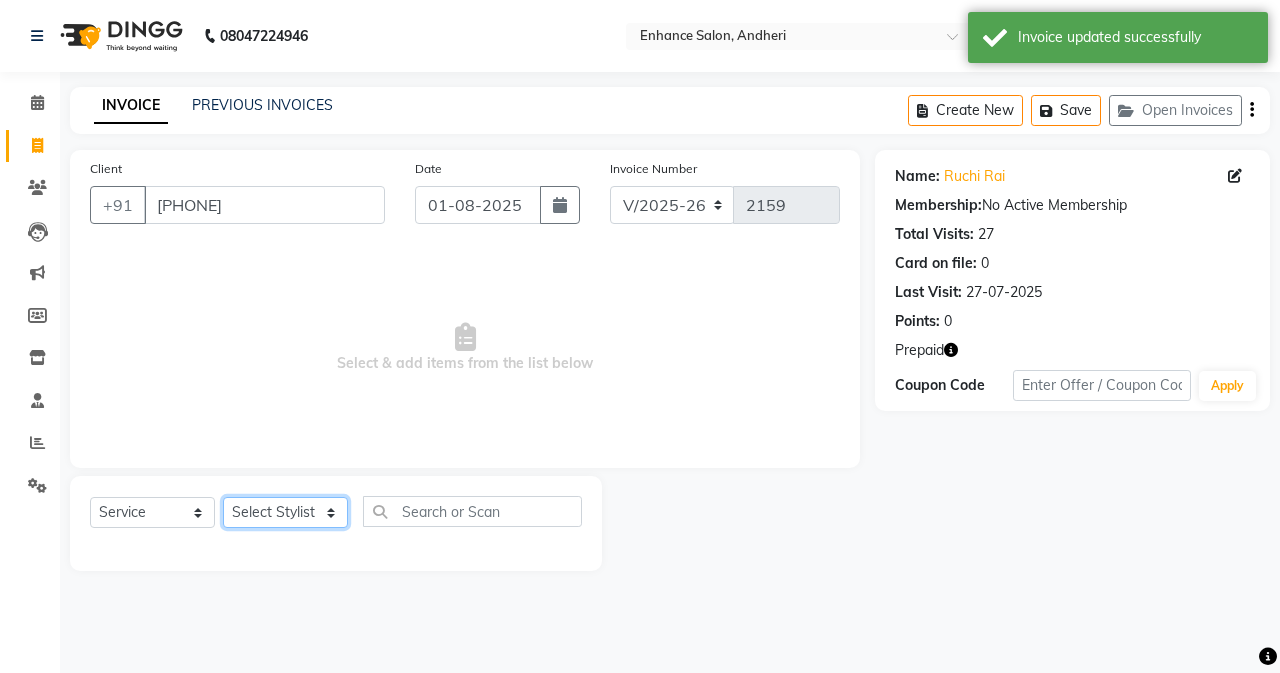 click on "Select Stylist Admin Arifa  ESHA CHAUHAN FARIDA SHAIKH Manager MEENA MISALKAR Minal NAMYA SALIAN POONAM KATEL RACHNA SAWANT Ranu nails REEMA MANGELA SHAMINA SHAIKH SHEFALI SHETTY TABU SHAIKH" 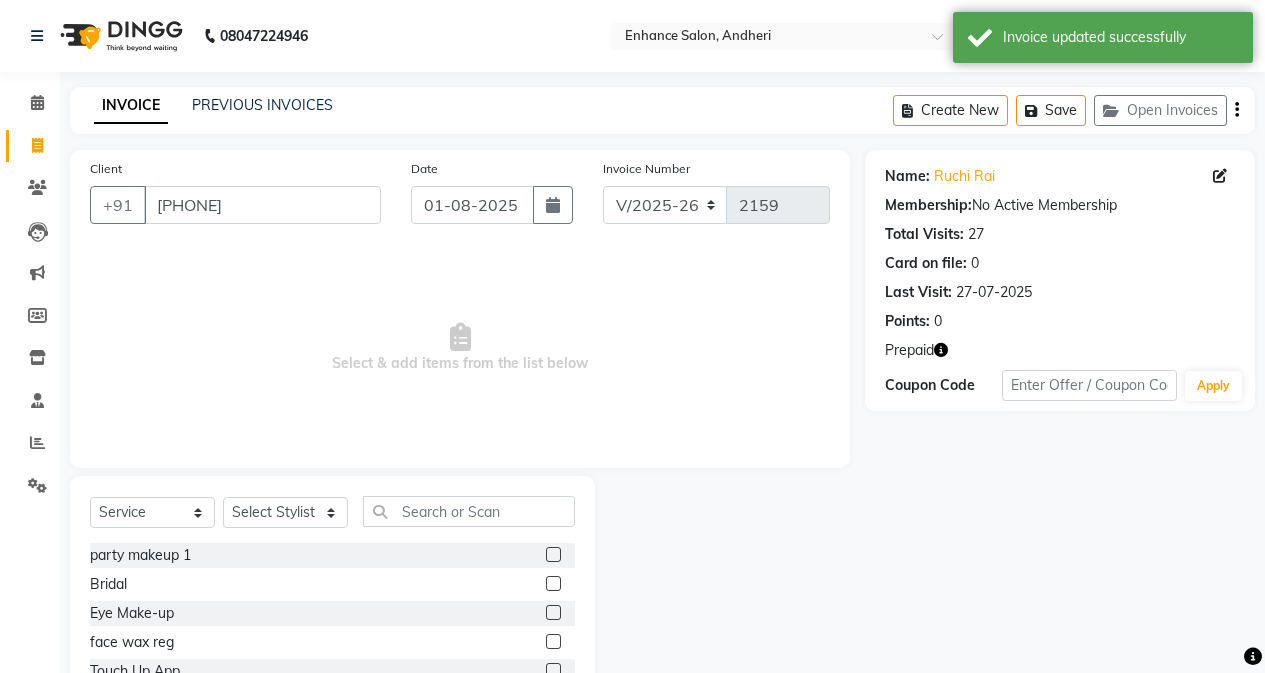 click on "Select  Service  Product  Membership  Package Voucher Prepaid Gift Card  Select Stylist Admin Arifa  ESHA CHAUHAN FARIDA SHAIKH Manager MEENA MISALKAR Minal NAMYA SALIAN POONAM KATEL RACHNA SAWANT Ranu nails REEMA MANGELA SHAMINA SHAIKH SHEFALI SHETTY TABU SHAIKH" 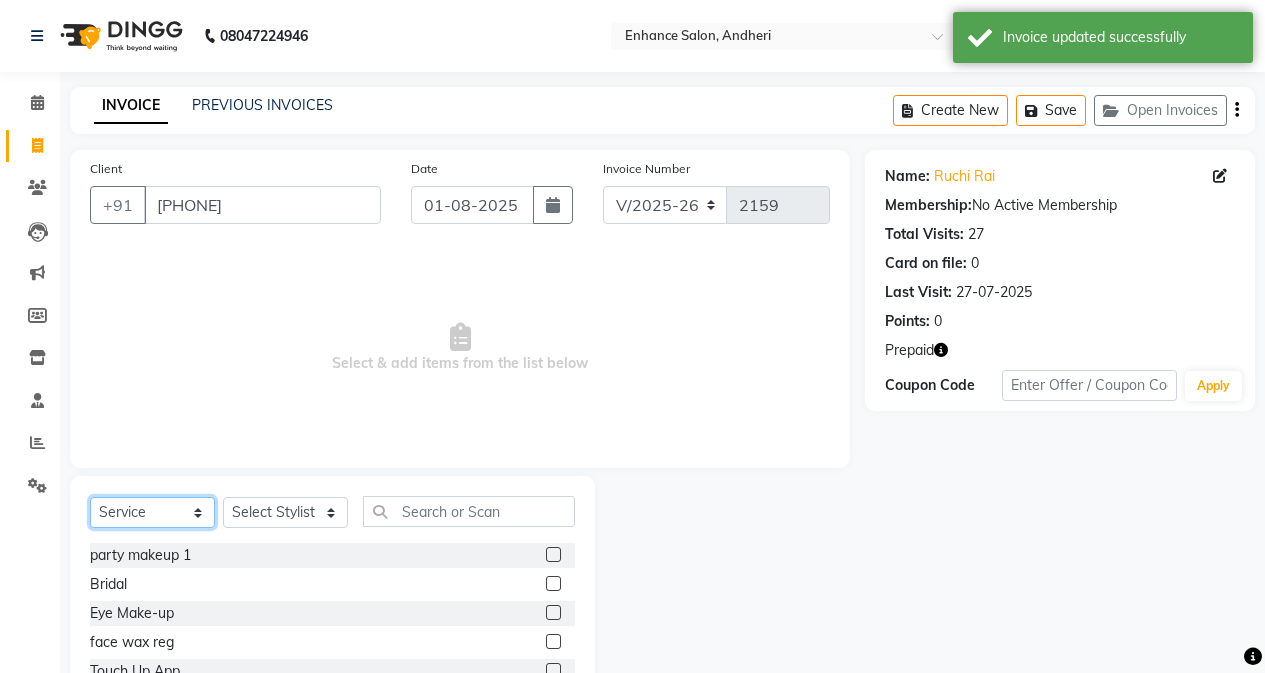 click on "Select  Service  Product  Membership  Package Voucher Prepaid Gift Card" 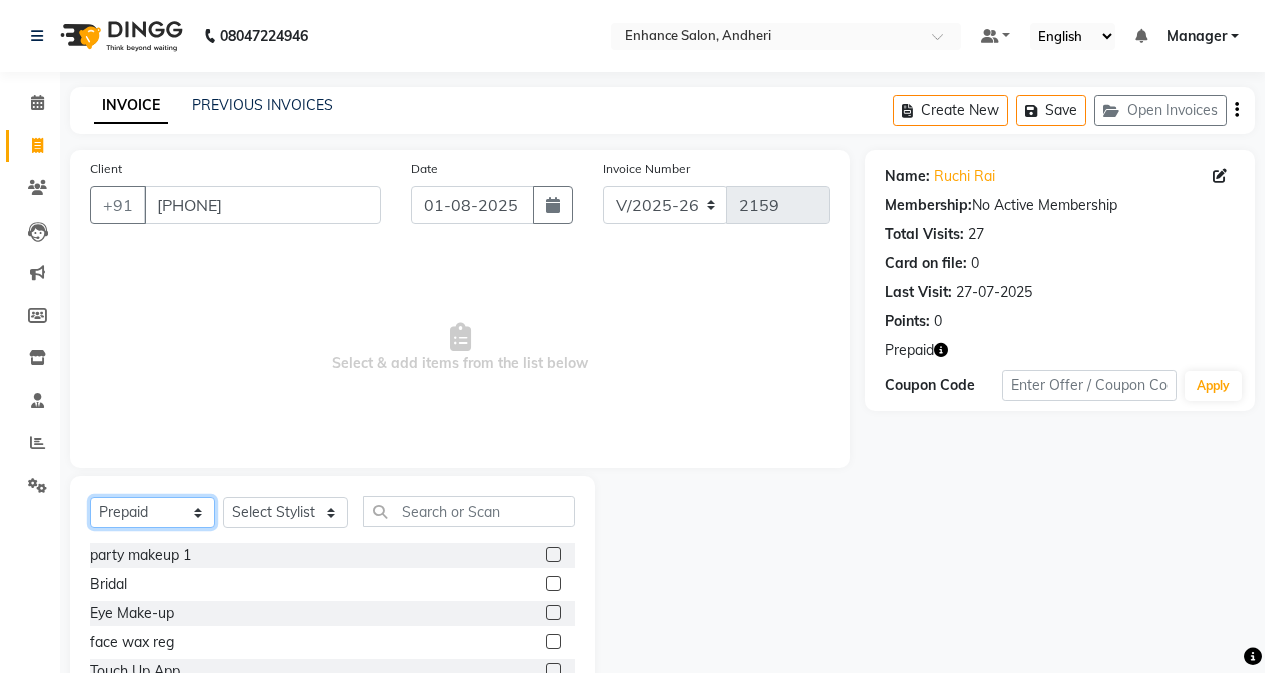 click on "Select  Service  Product  Membership  Package Voucher Prepaid Gift Card" 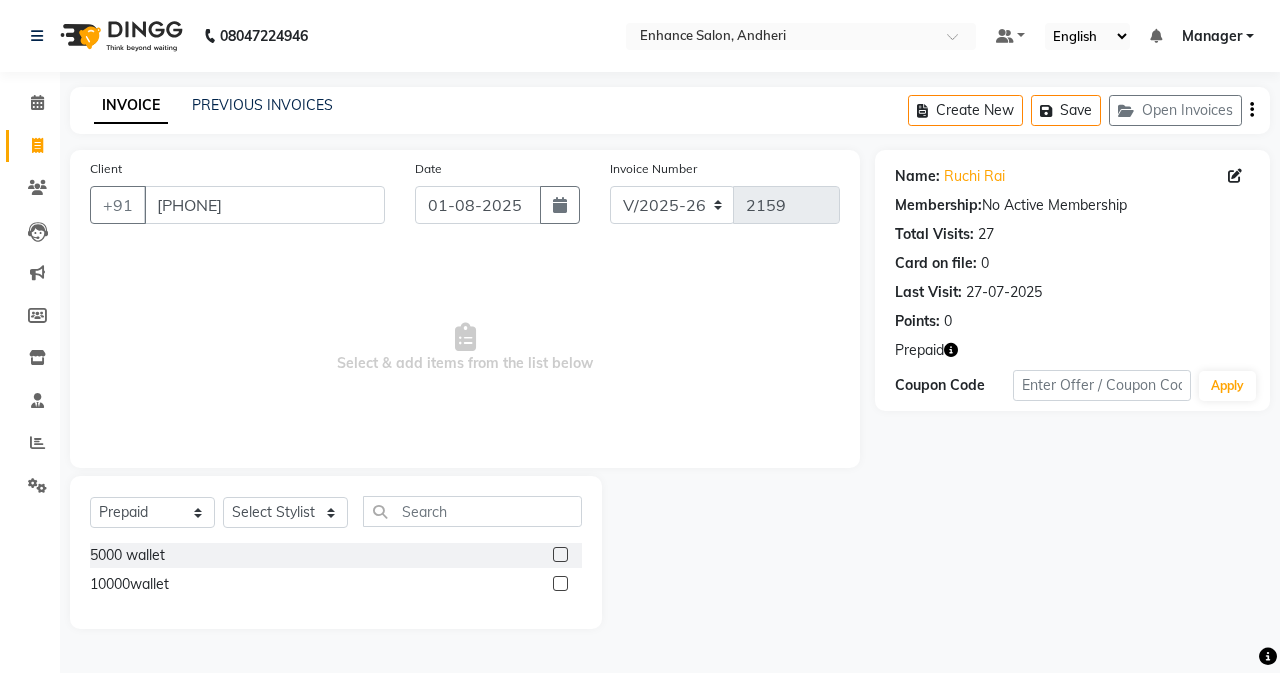 click 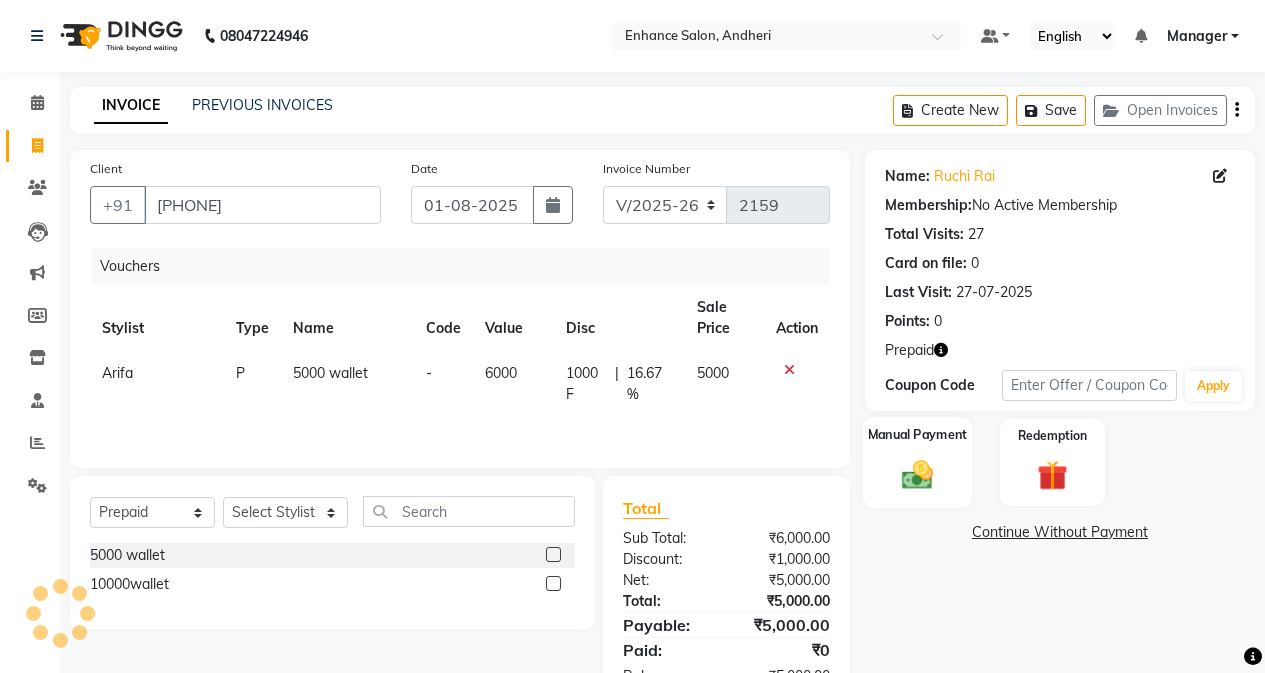 click on "Manual Payment" 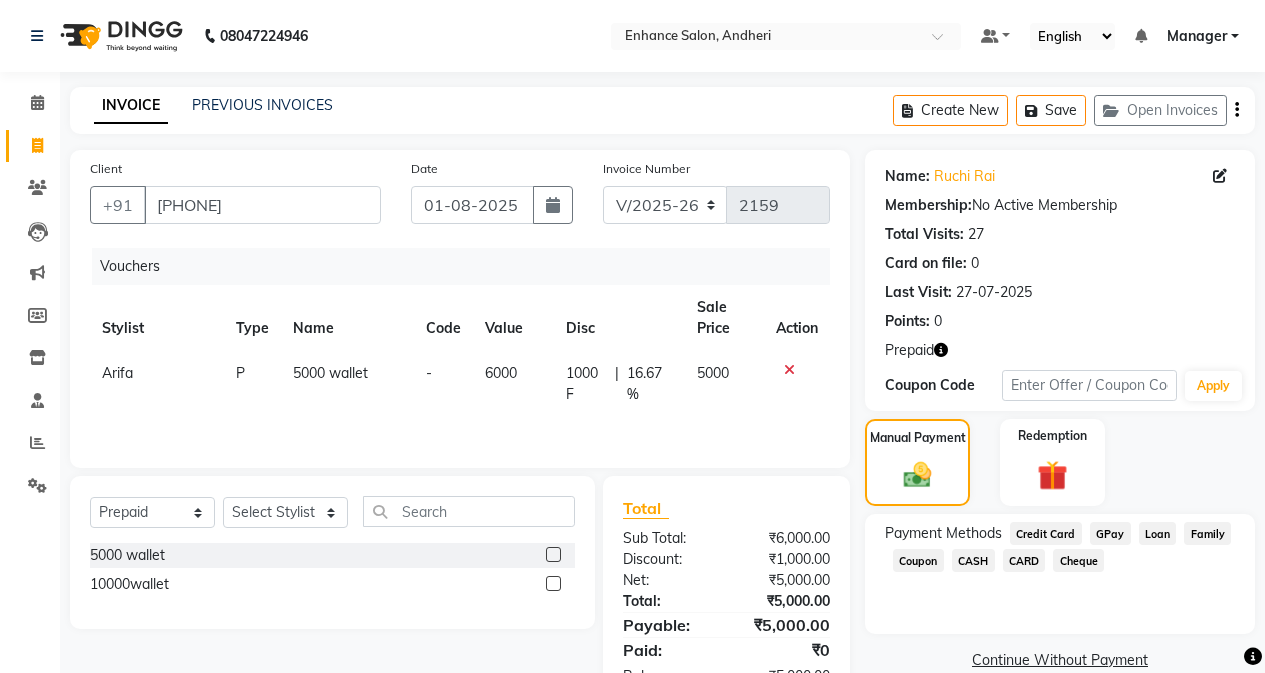 click on "CARD" 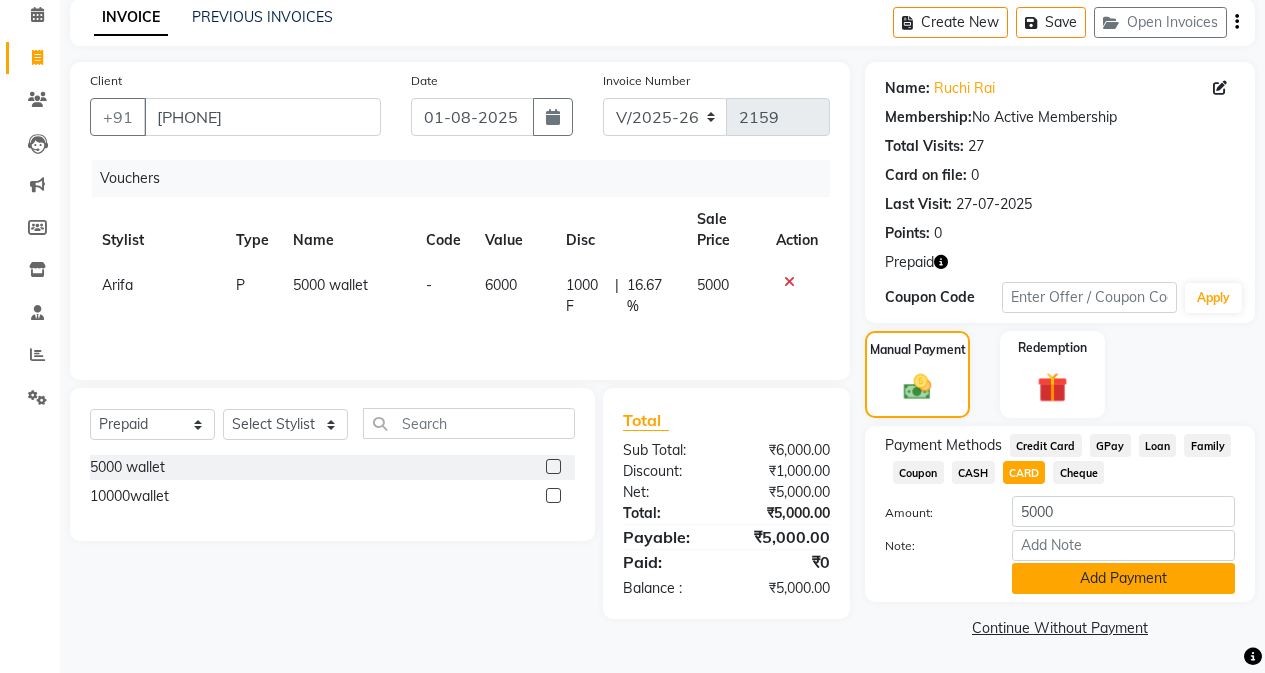 click on "Add Payment" 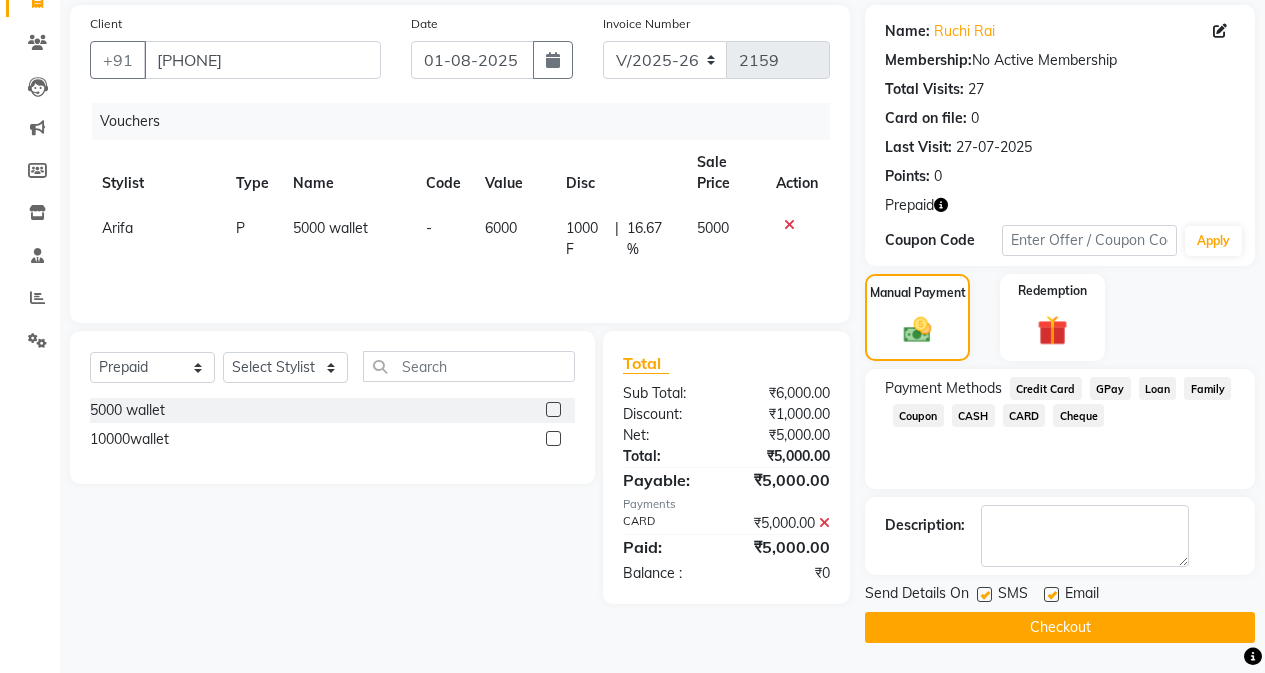 click on "Checkout" 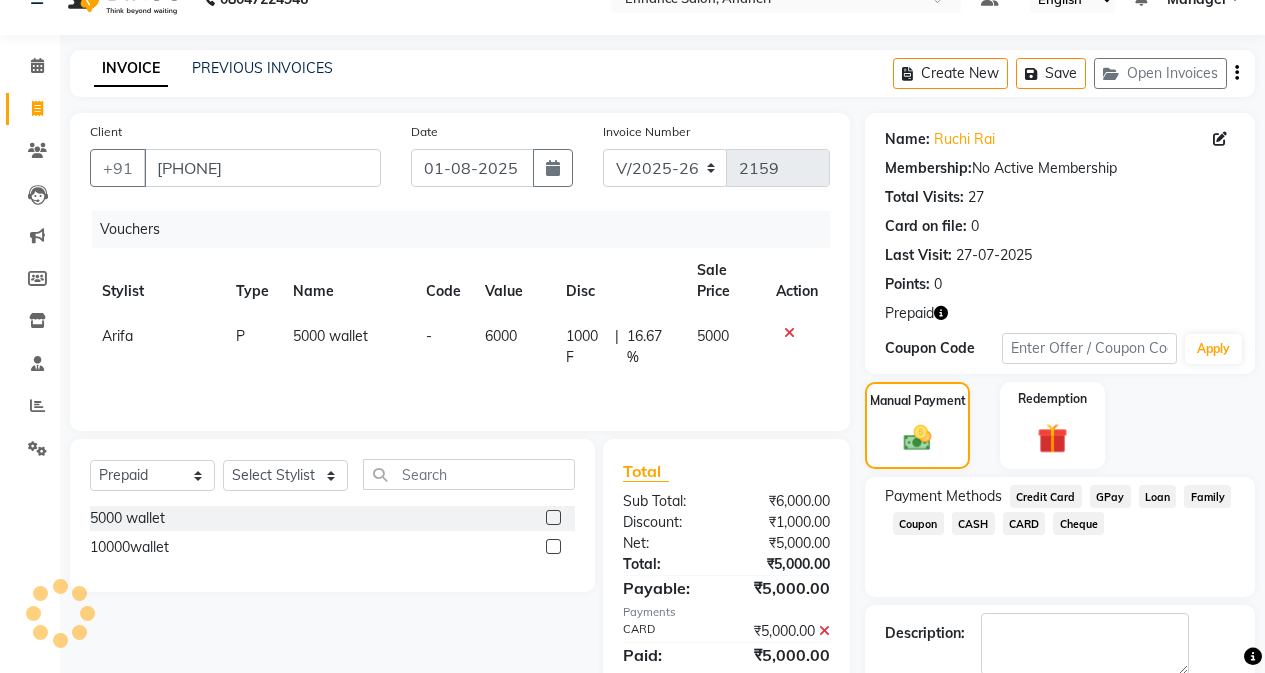 scroll, scrollTop: 0, scrollLeft: 0, axis: both 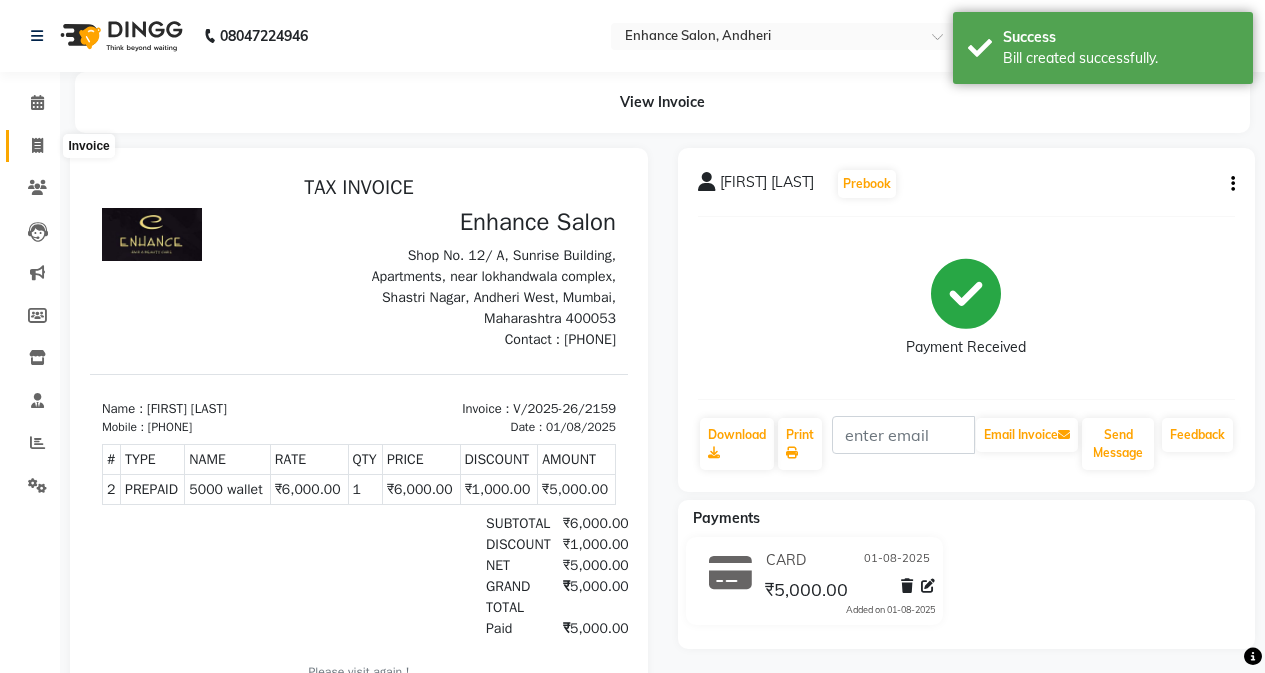 click 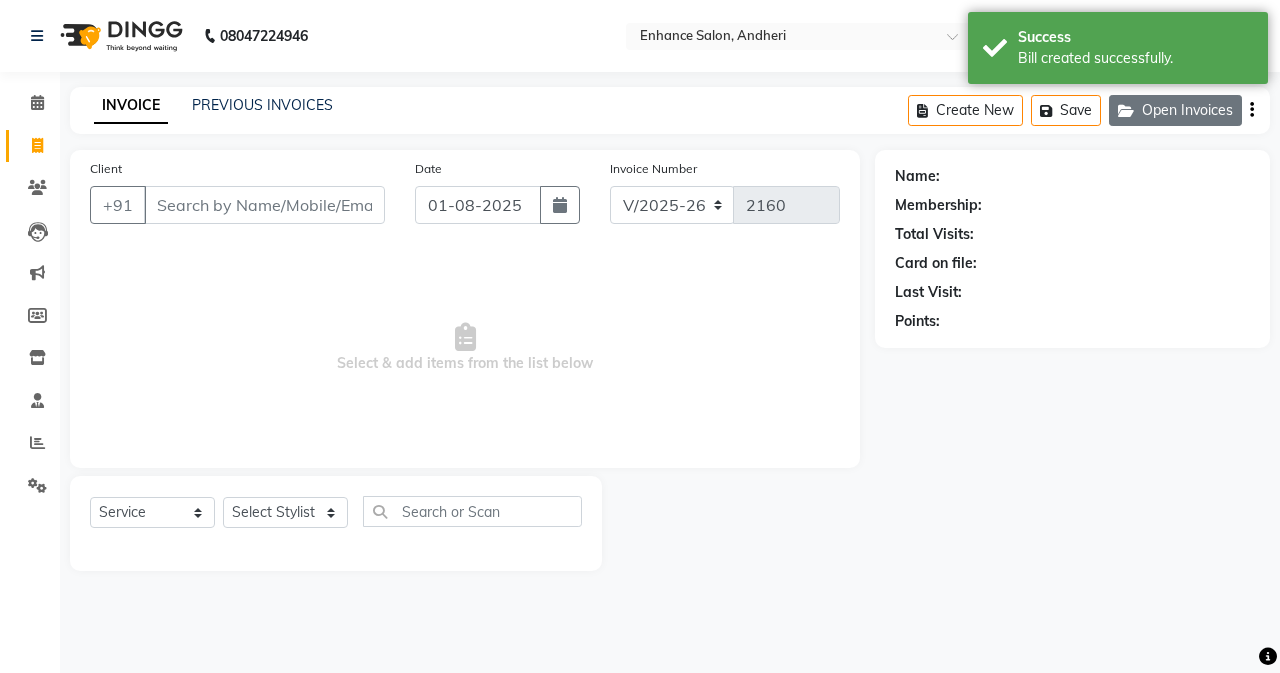 click on "Open Invoices" 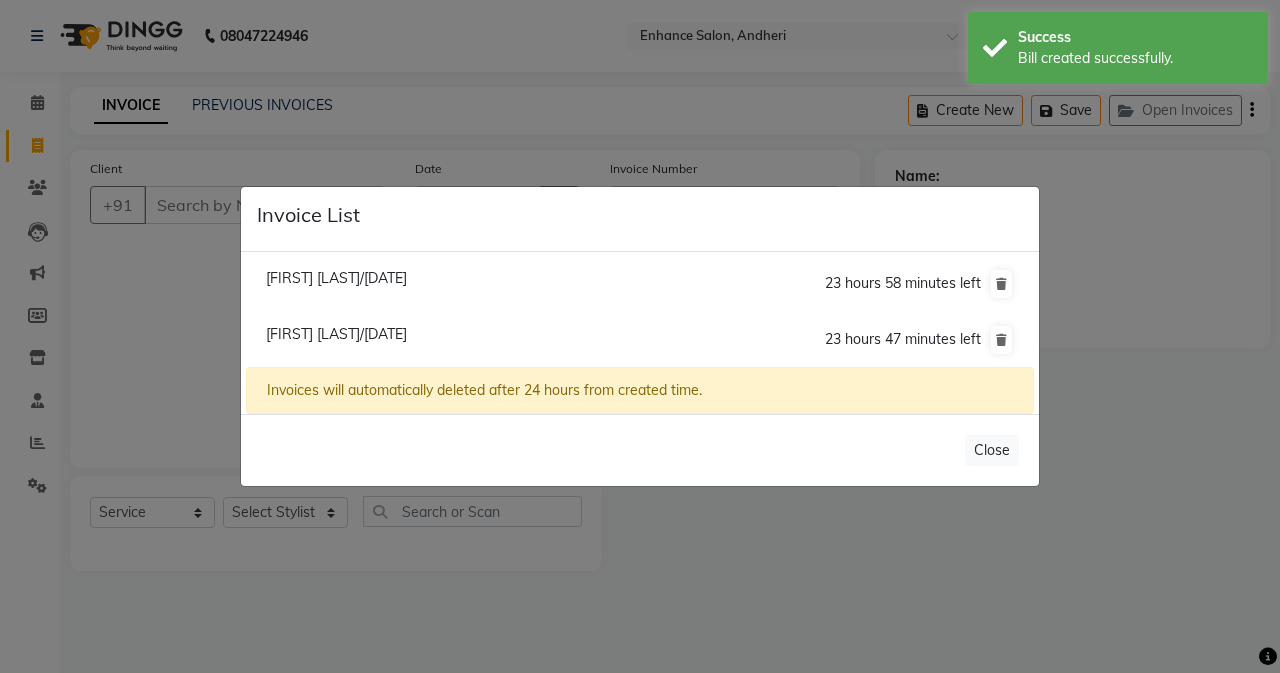 click on "[FIRST] [LAST]/[DATE]" 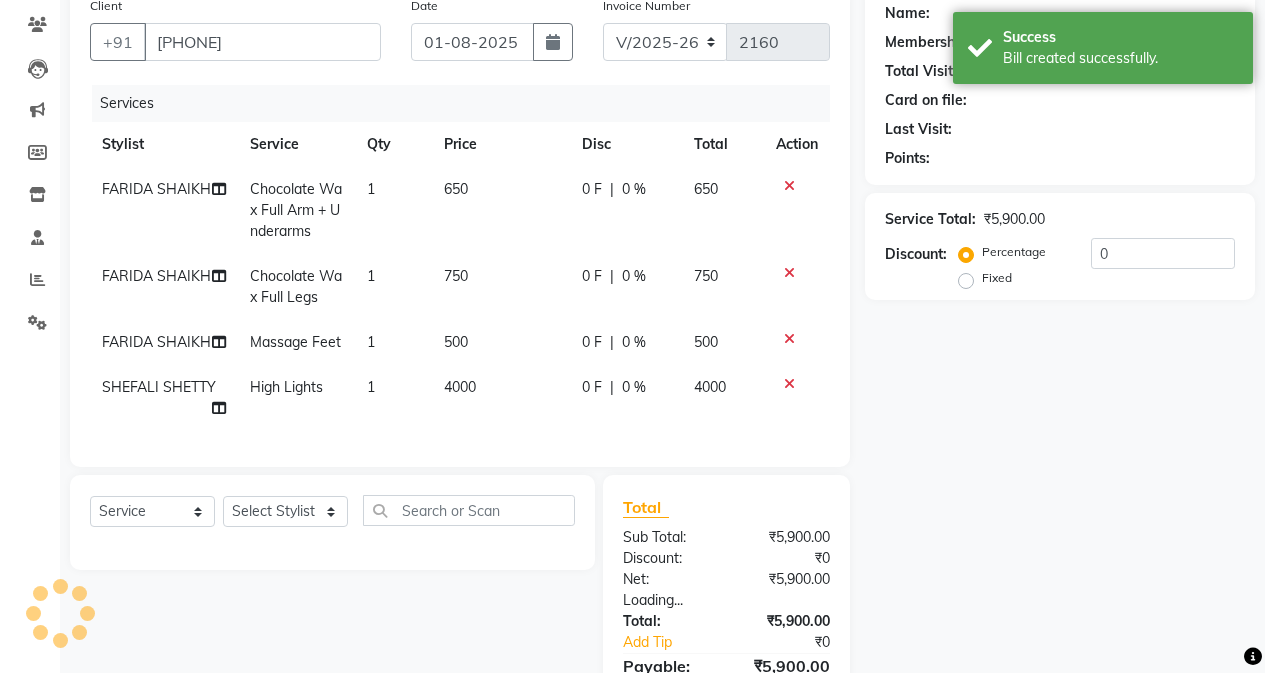 scroll, scrollTop: 200, scrollLeft: 0, axis: vertical 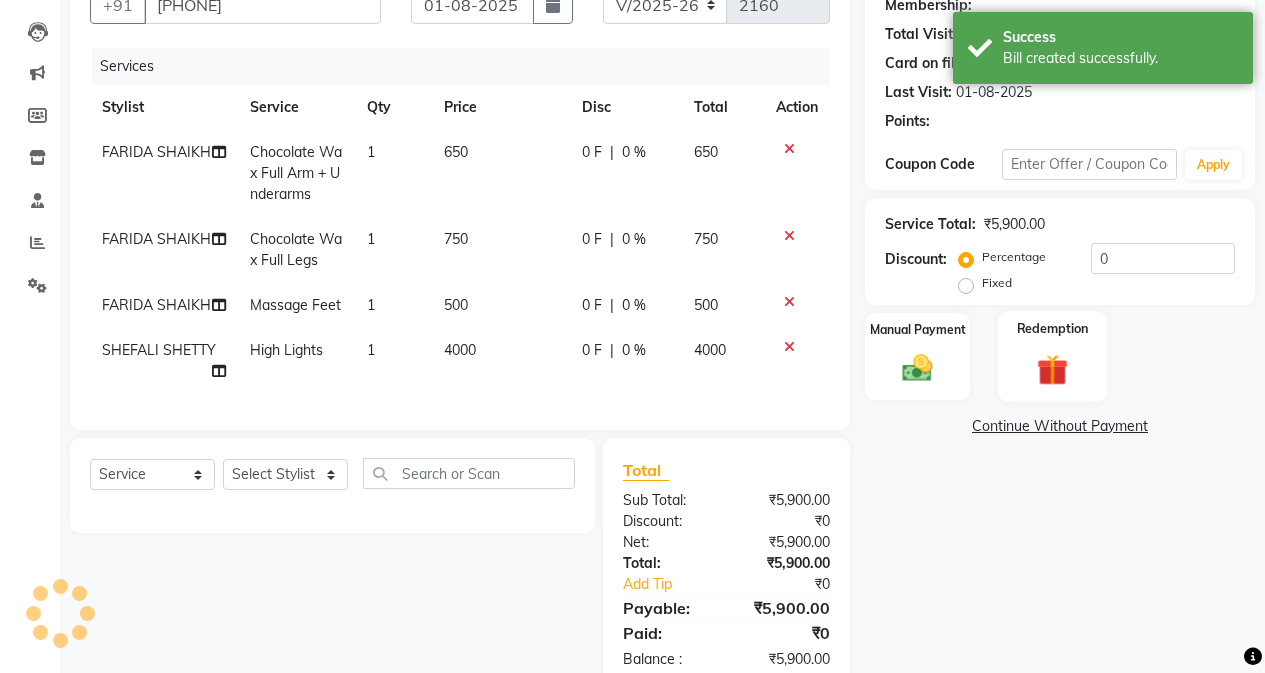 click 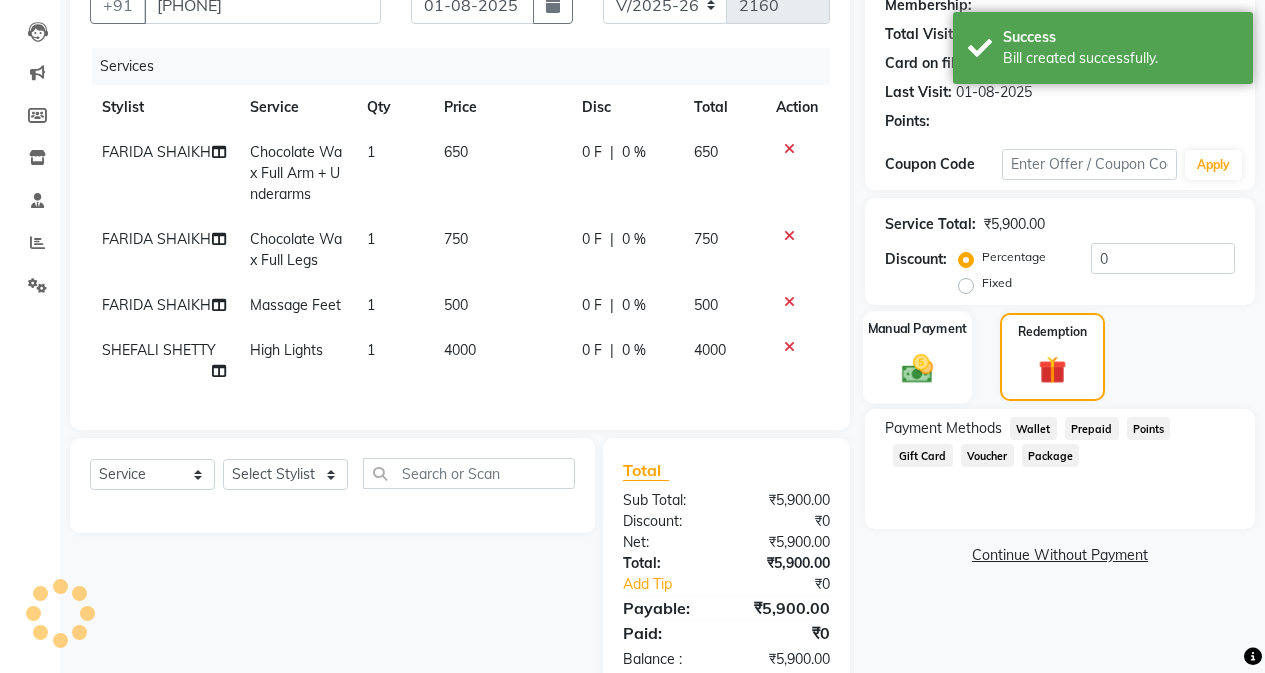 click on "Manual Payment" 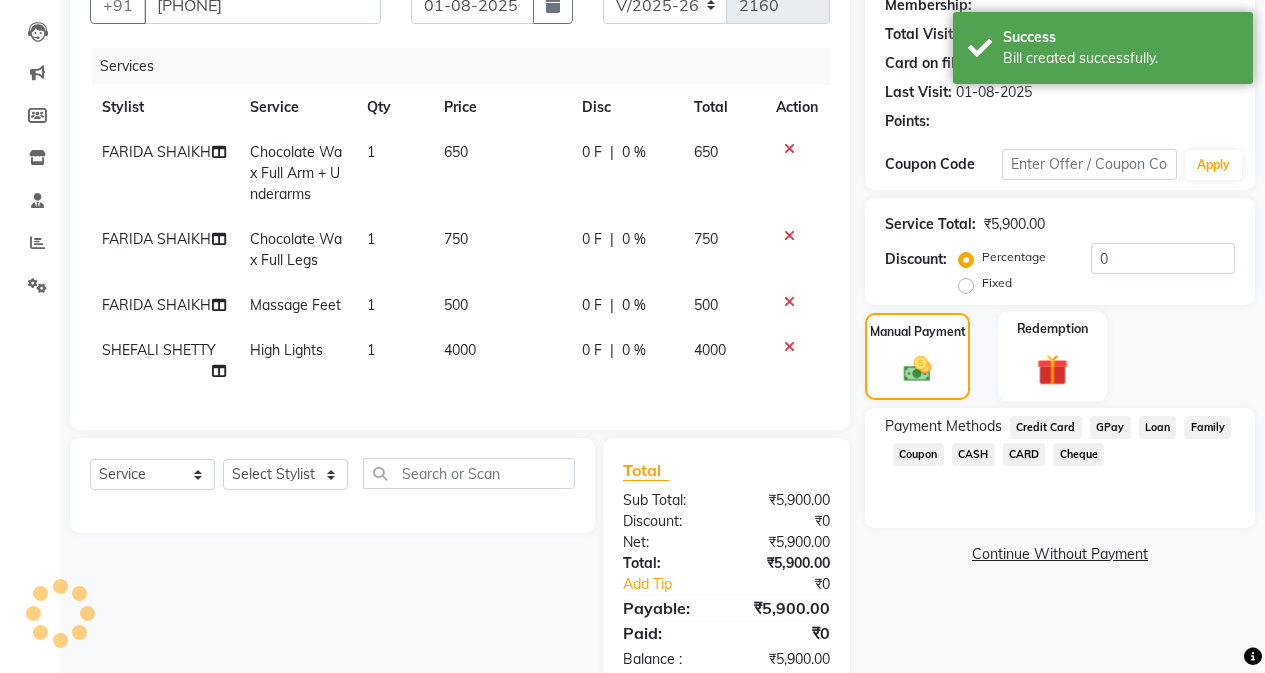 click on "Redemption" 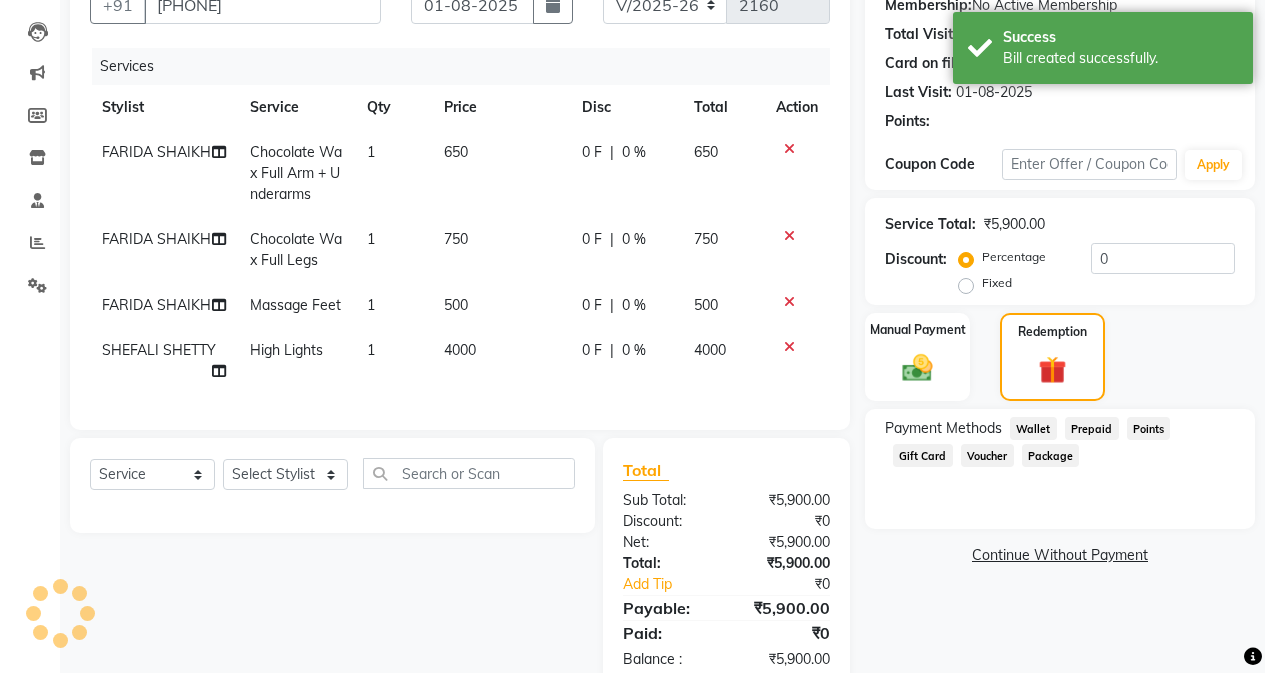 click on "Name: [FIRST] [LAST] Membership:  No Active Membership  Total Visits:  28 Card on file:  0 Last Visit:   27-07-2025 Points:  Coupon Code Apply Service Total:  ₹5,900.00  Discount:  Percentage   Fixed  0 Manual Payment Redemption Payment Methods  Wallet   Prepaid   Points   Gift Card   Voucher   Package" 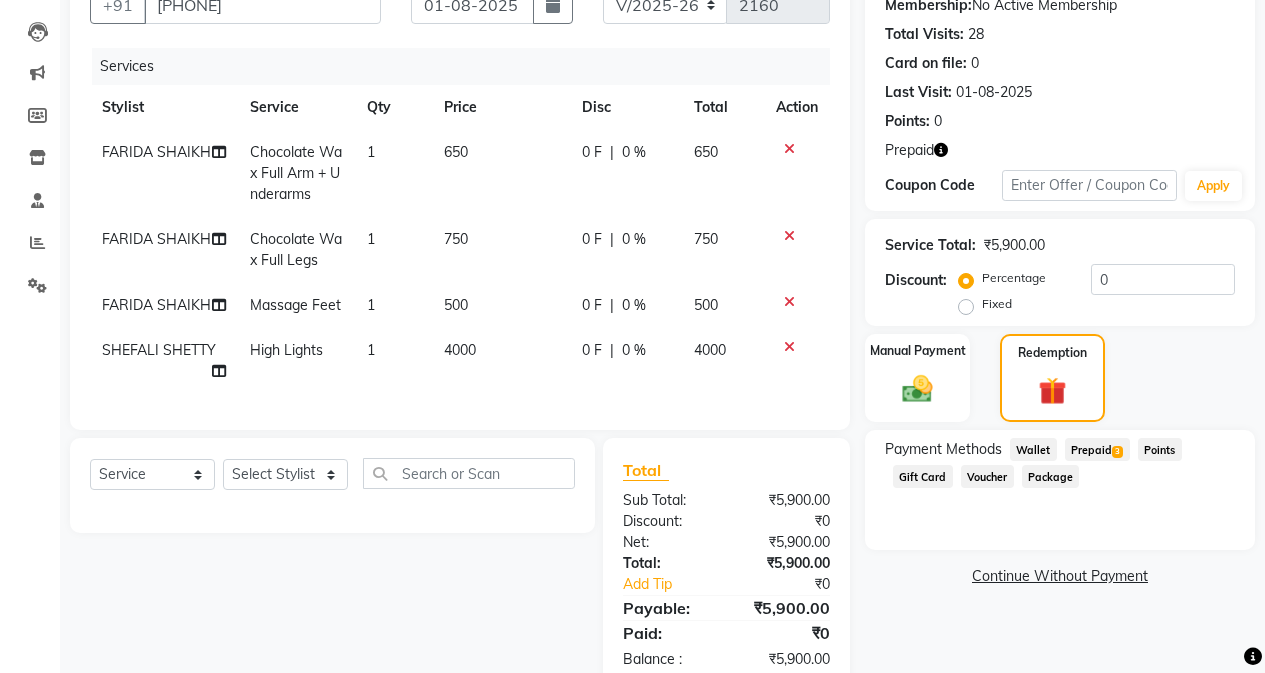click on "3" 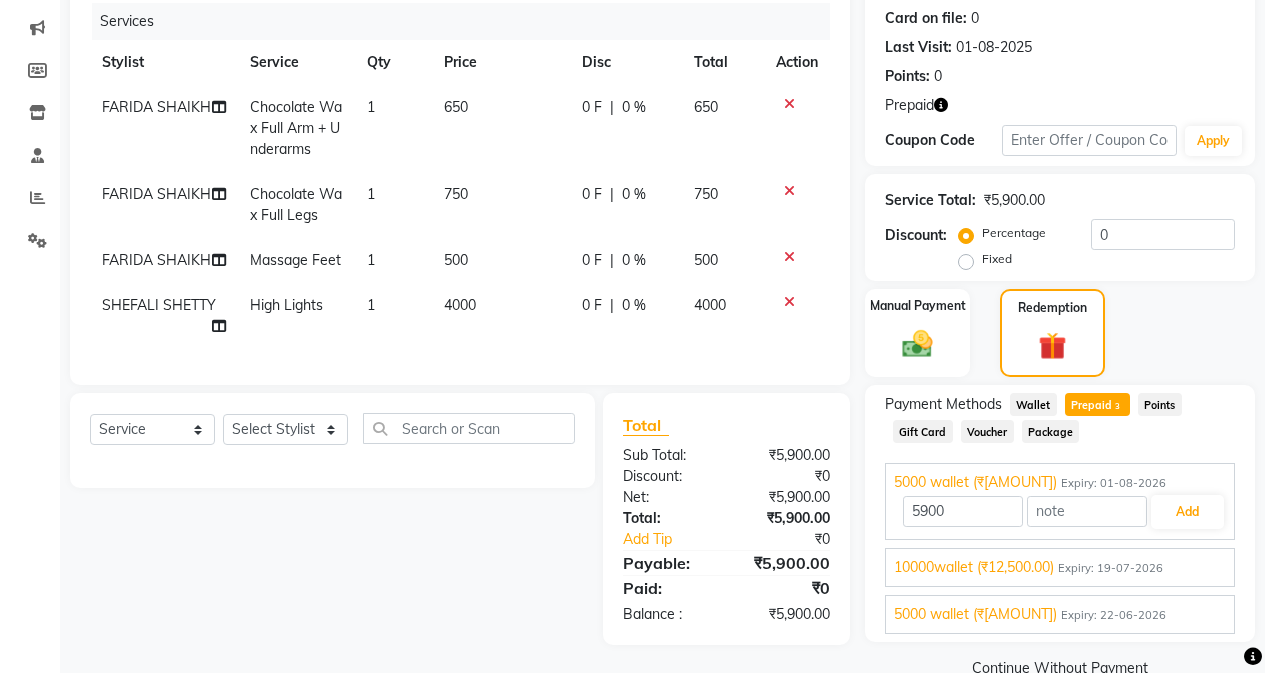 scroll, scrollTop: 285, scrollLeft: 0, axis: vertical 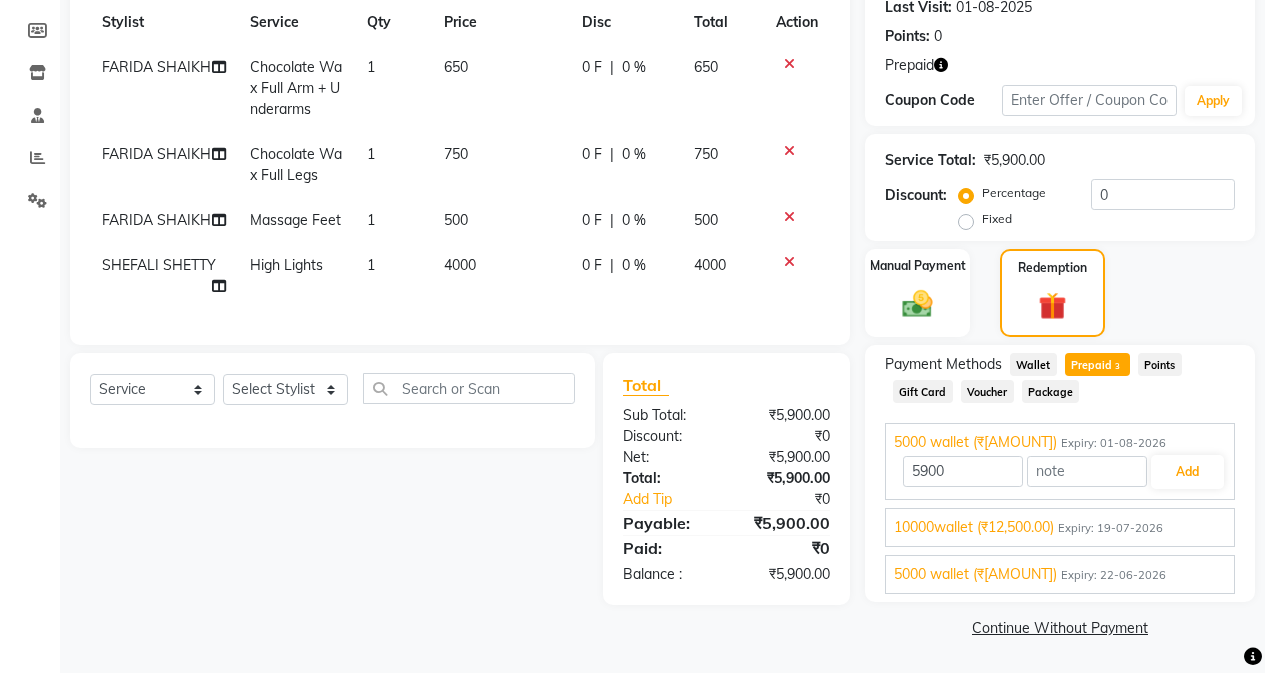 click on "5000 wallet (₹[AMOUNT]) Expiry: [DATE] [AMOUNT] Add" at bounding box center (1060, 574) 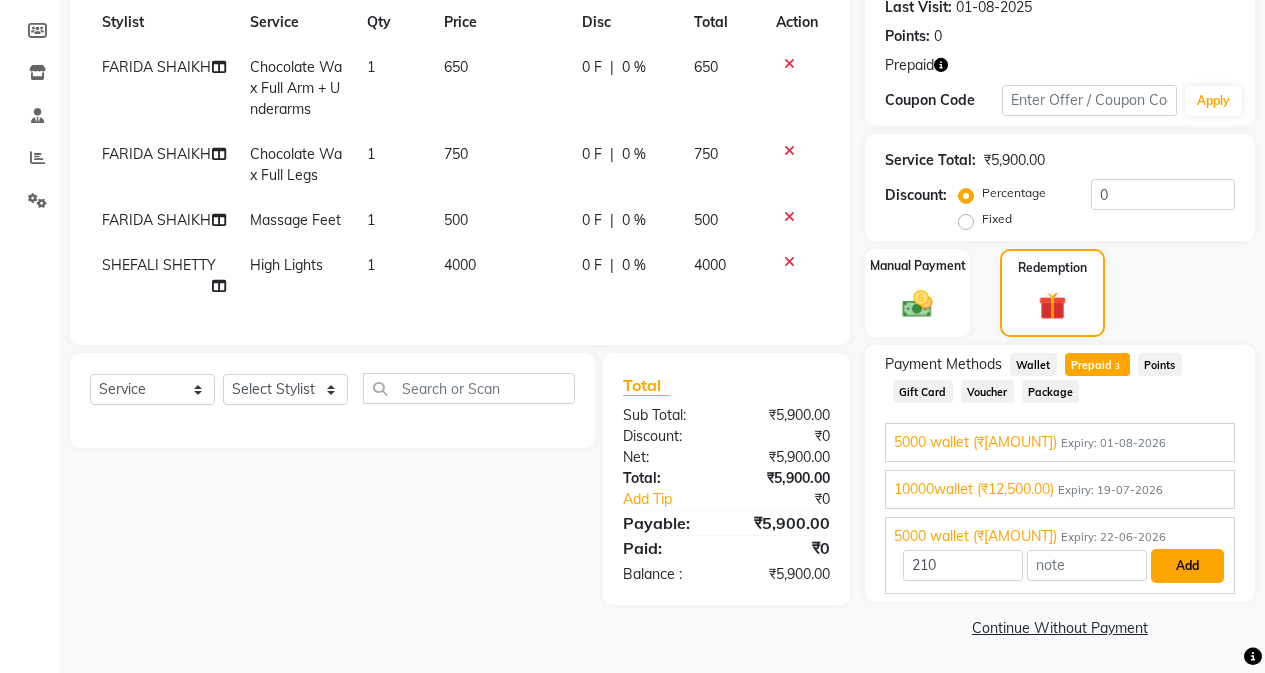 click on "Add" at bounding box center (1187, 566) 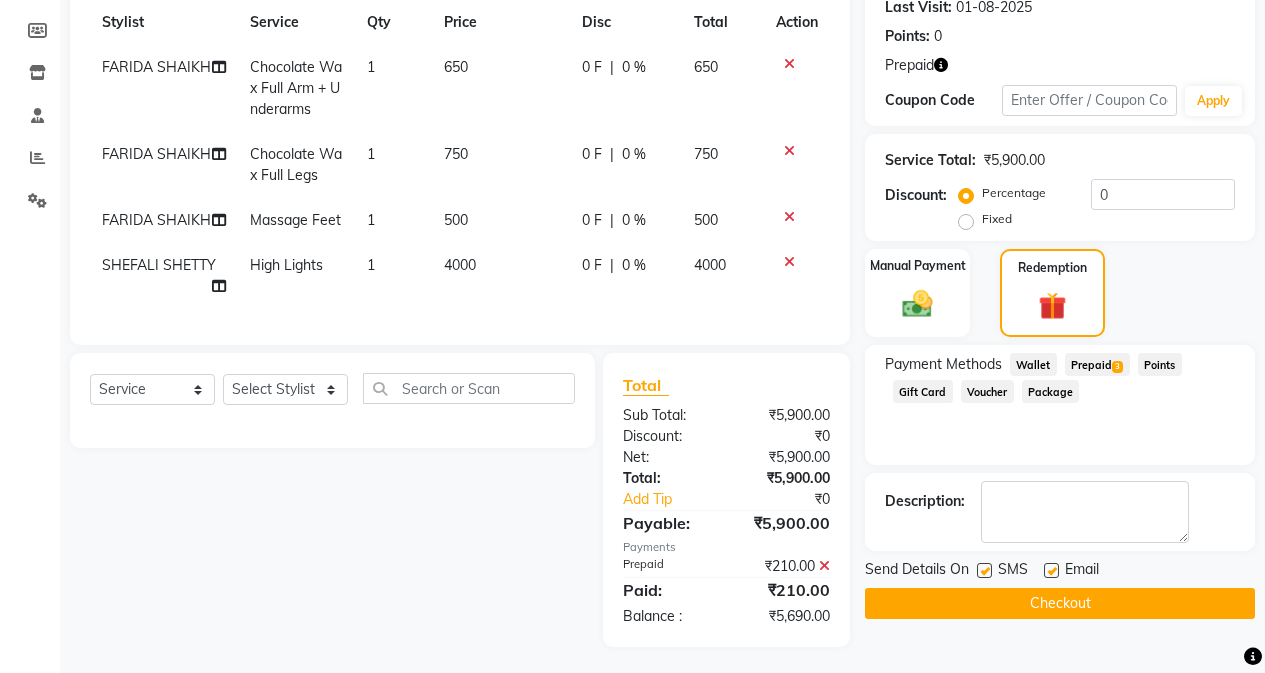 click on "Prepaid  3" 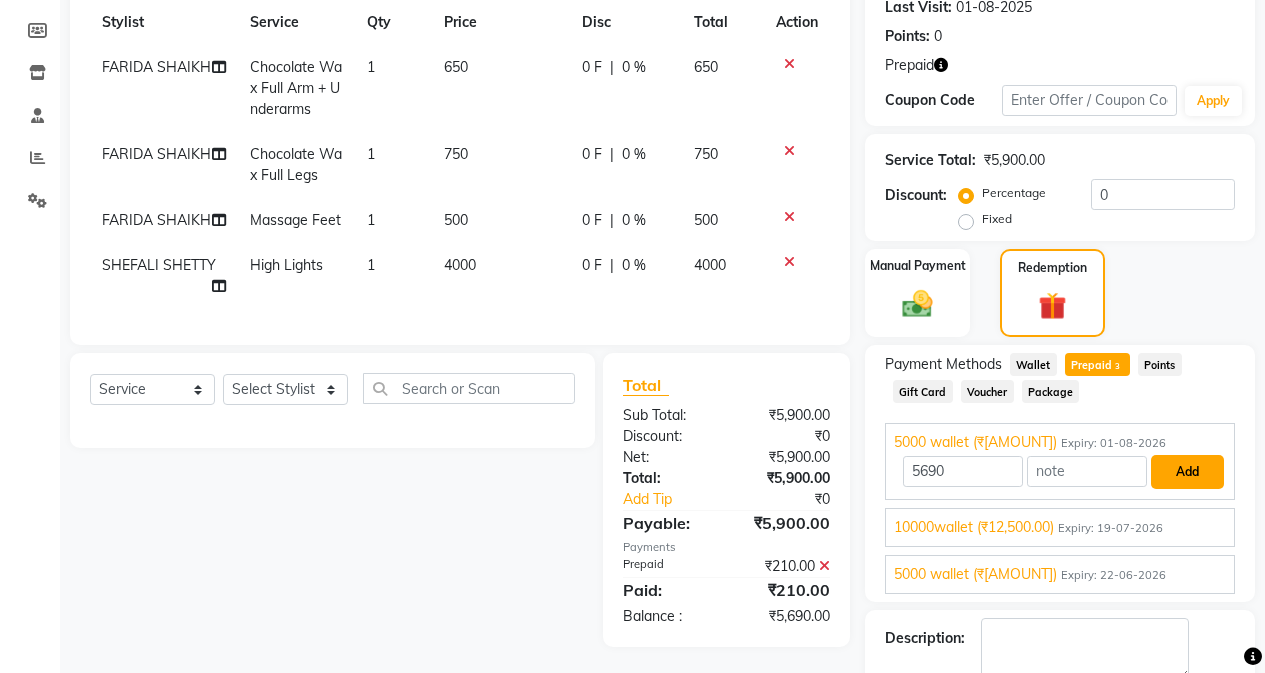 click on "Add" at bounding box center (1187, 472) 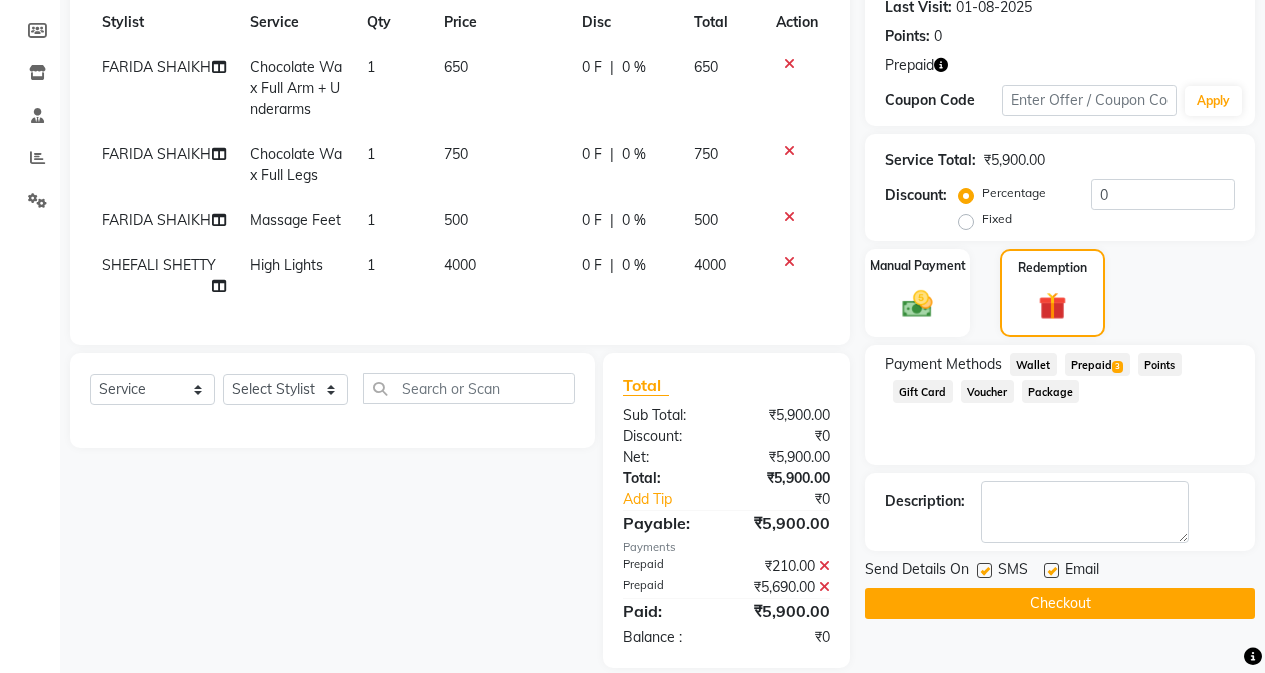 scroll, scrollTop: 325, scrollLeft: 0, axis: vertical 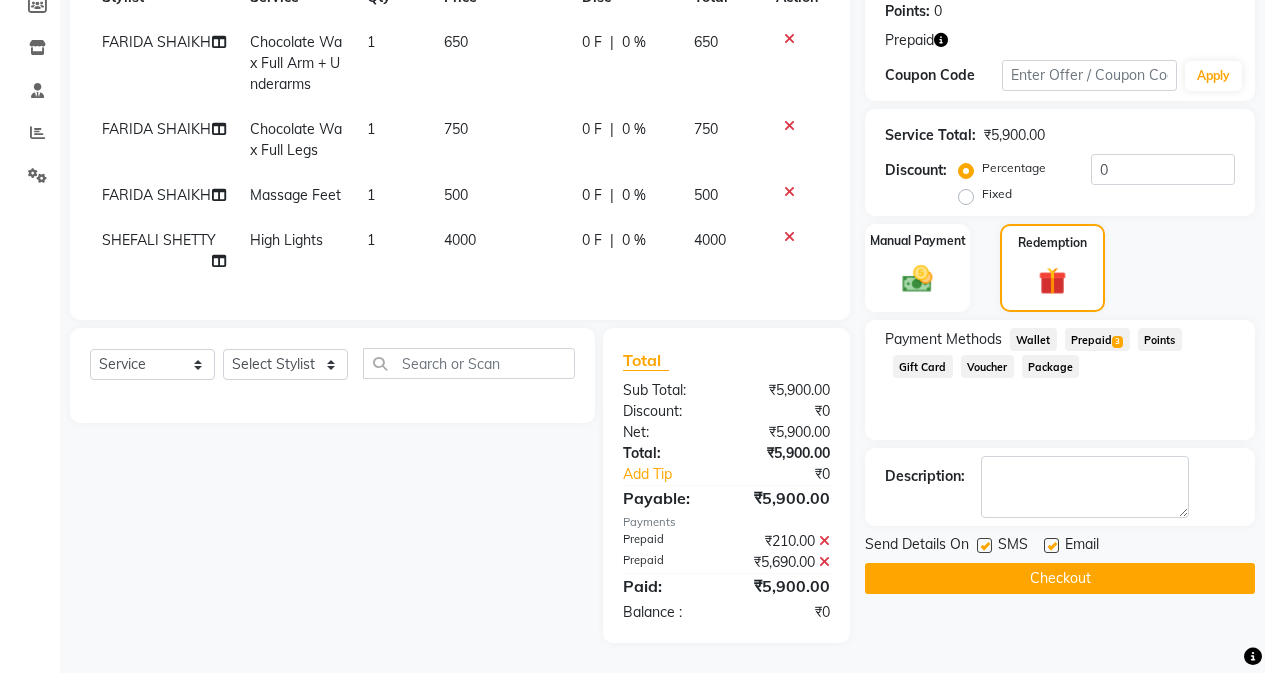 click on "Checkout" 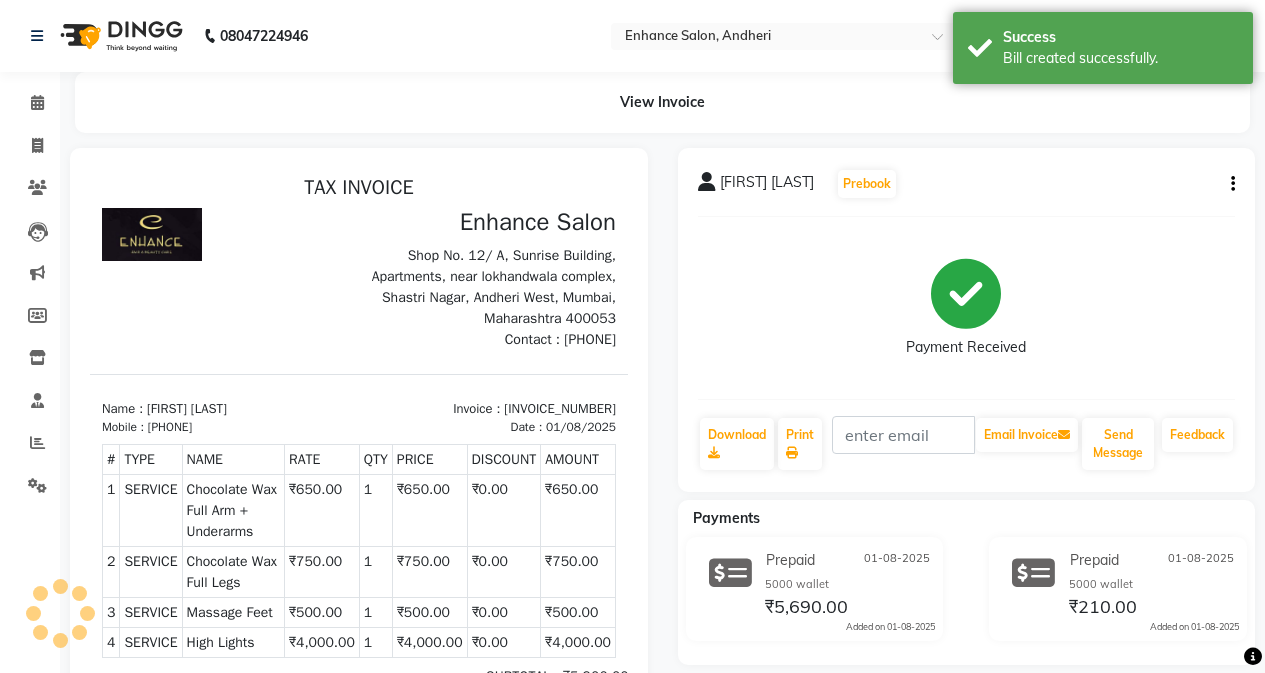 scroll, scrollTop: 0, scrollLeft: 0, axis: both 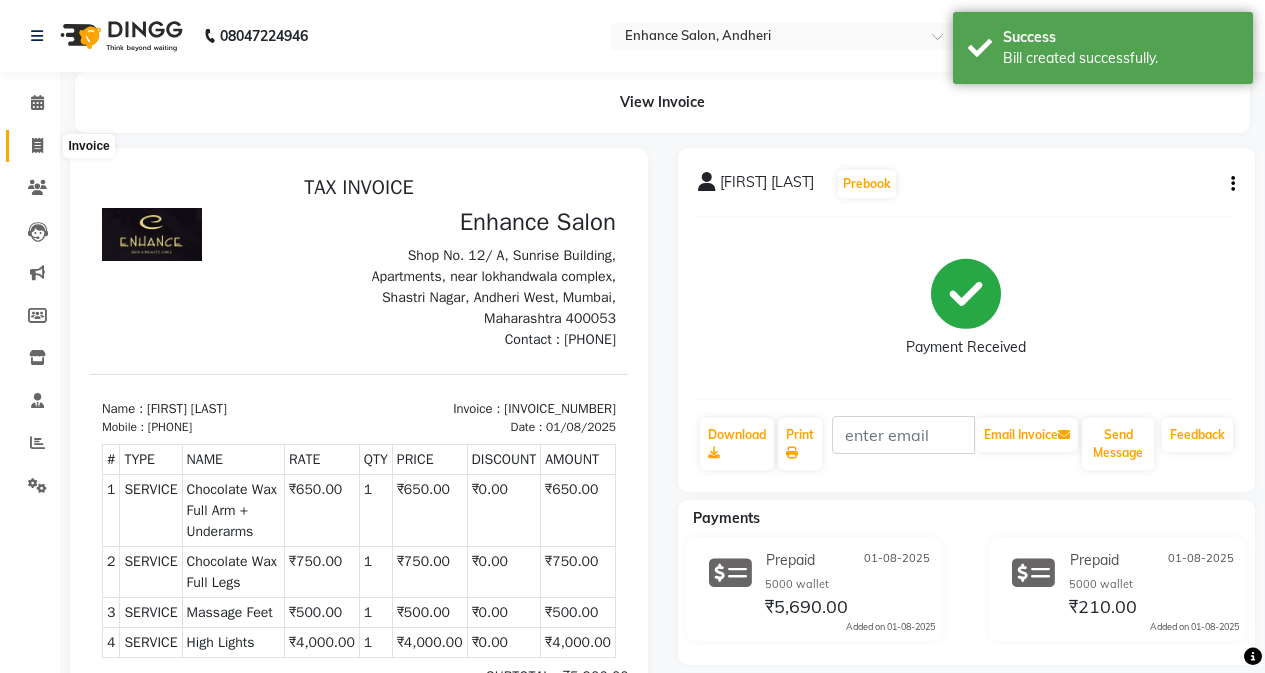 click 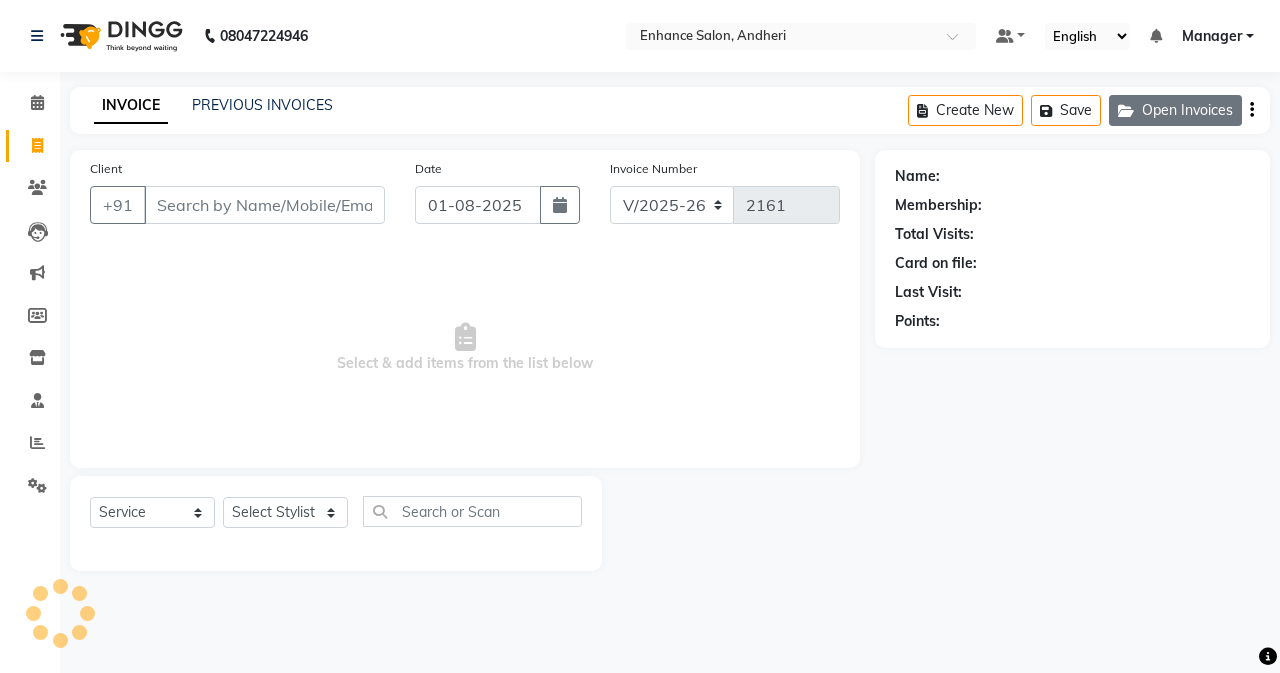 click on "Open Invoices" 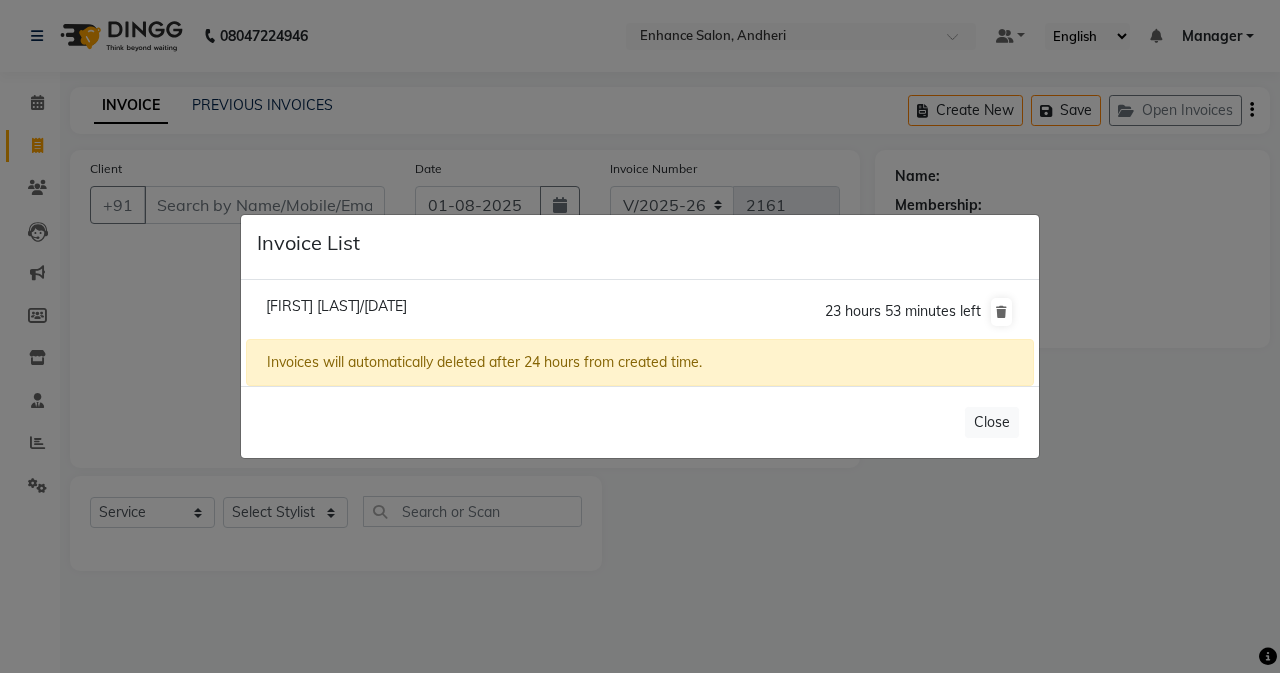 click on "Invoice List  [FIRST] [LAST]/01 August 2025  23 hours 53 minutes left  Invoices will automatically deleted after 24 hours from created time.   Close" 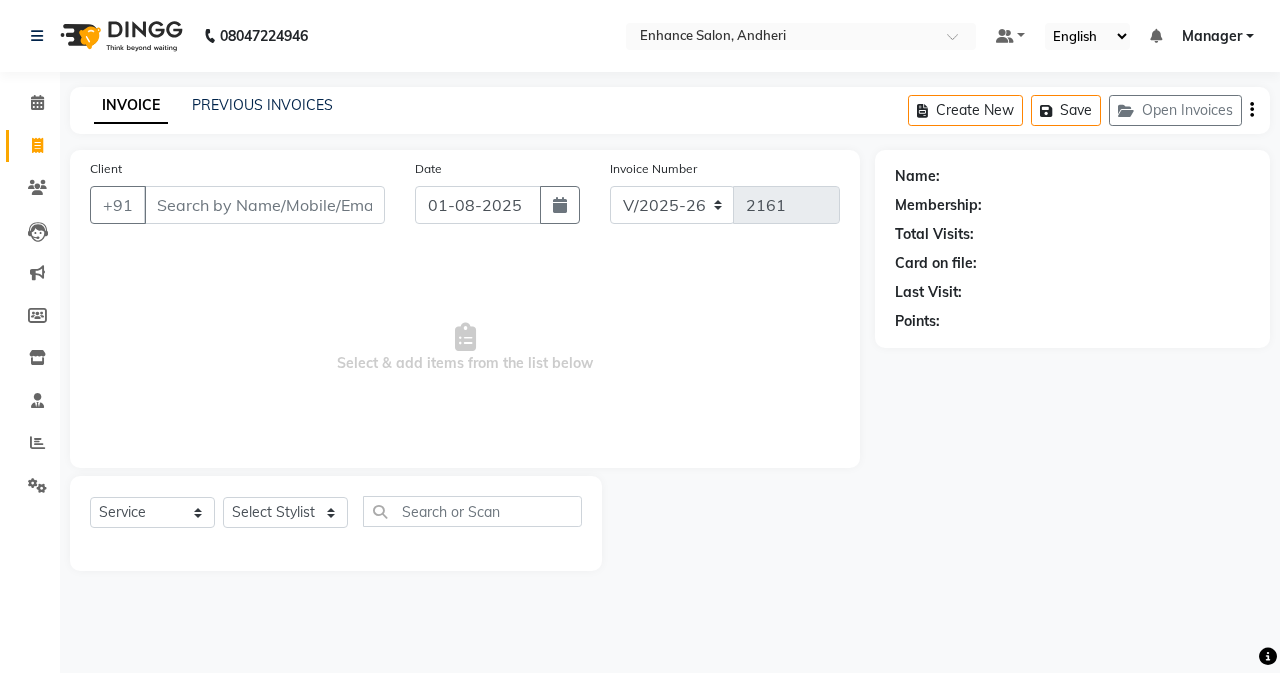 drag, startPoint x: 763, startPoint y: 498, endPoint x: 509, endPoint y: 541, distance: 257.61404 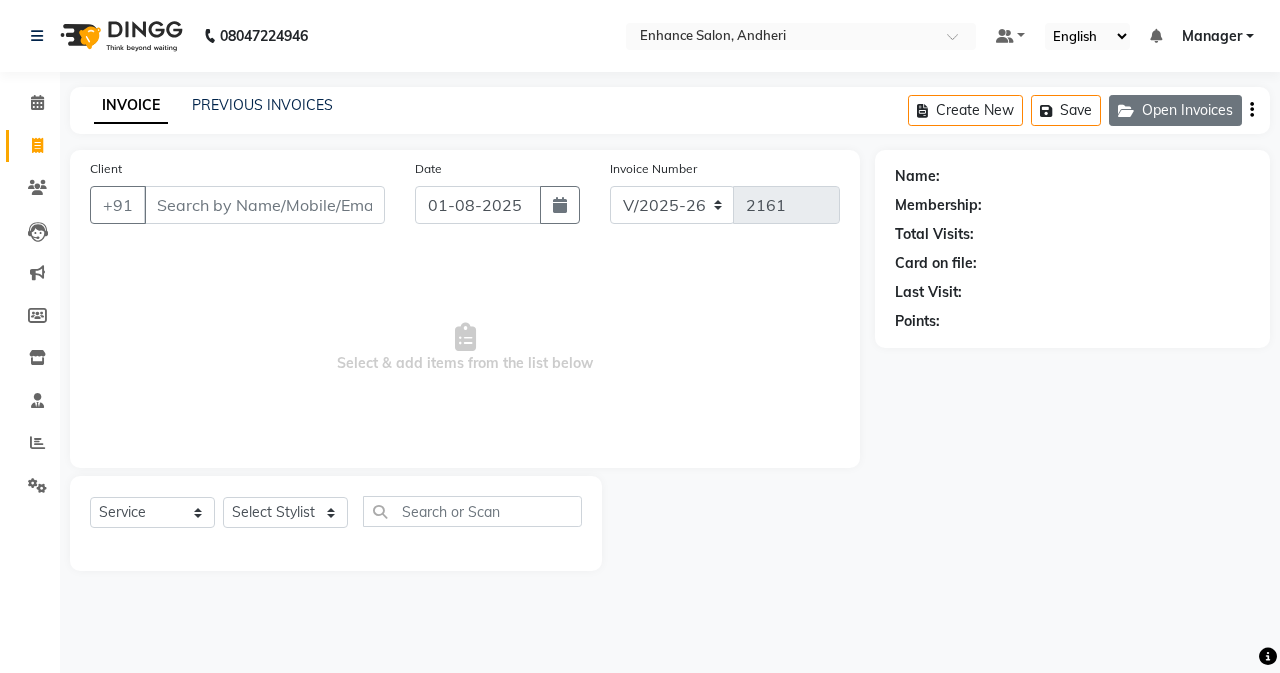 click on "Open Invoices" 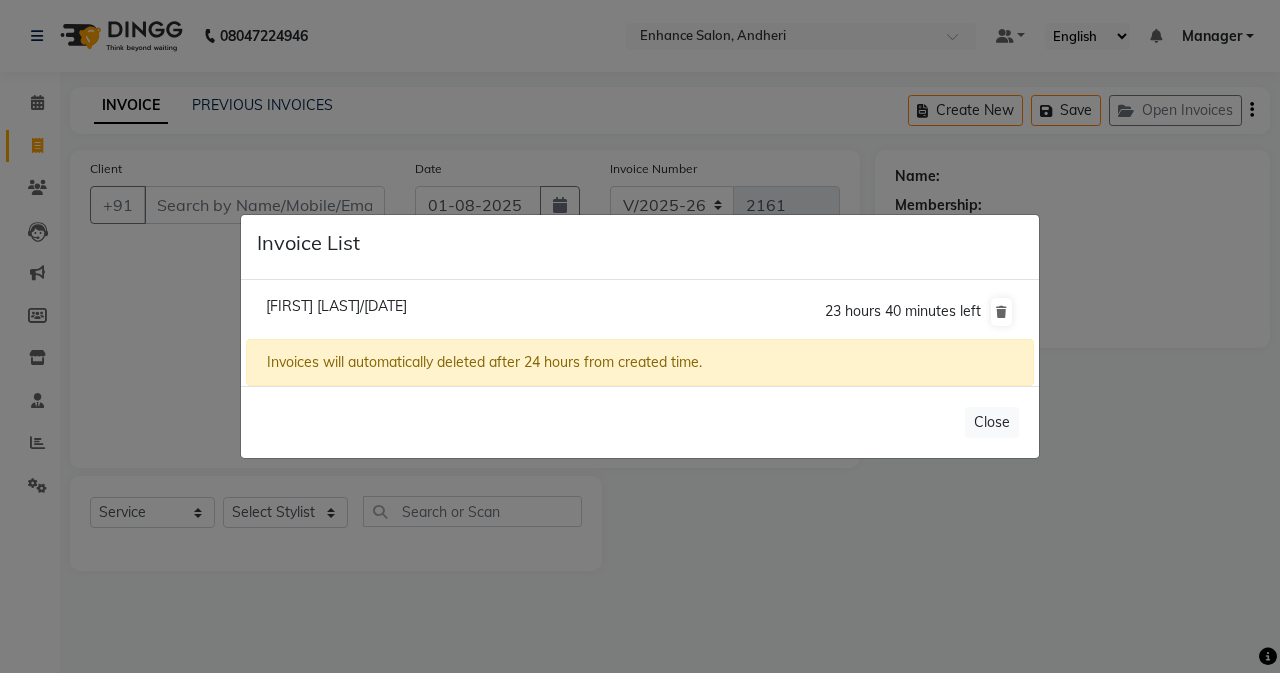 click on "[FIRST] [LAST]/[DATE]" 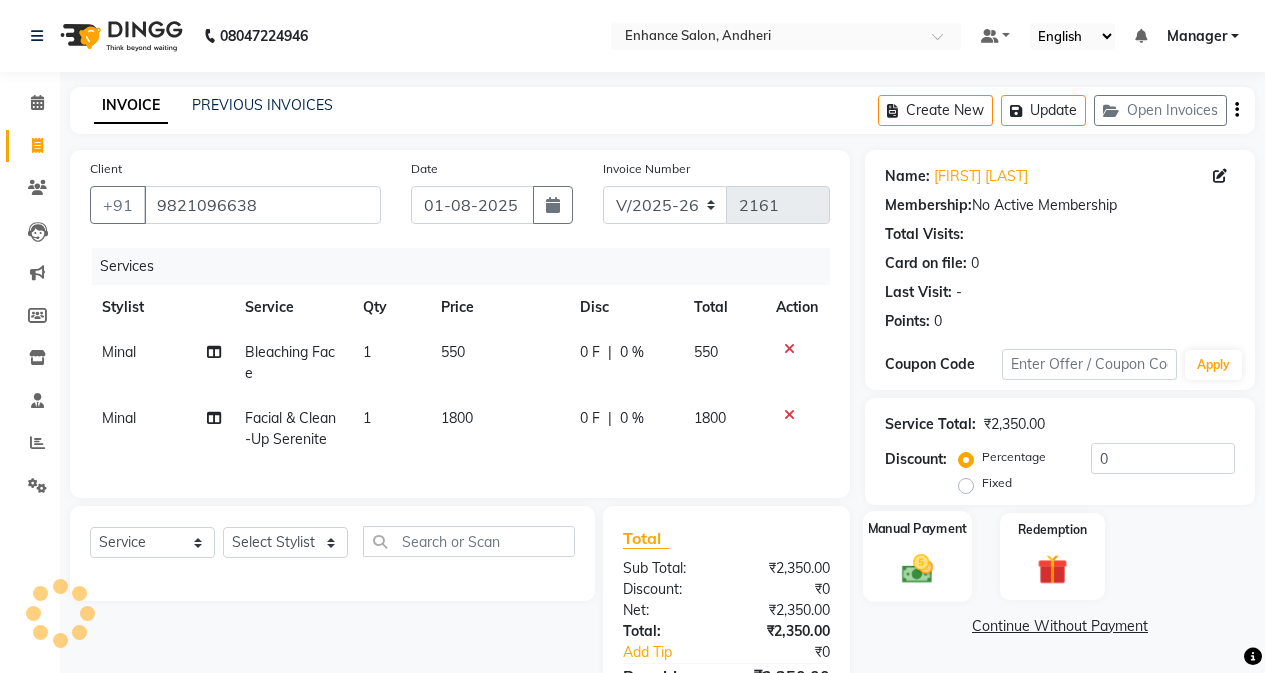 click on "Manual Payment" 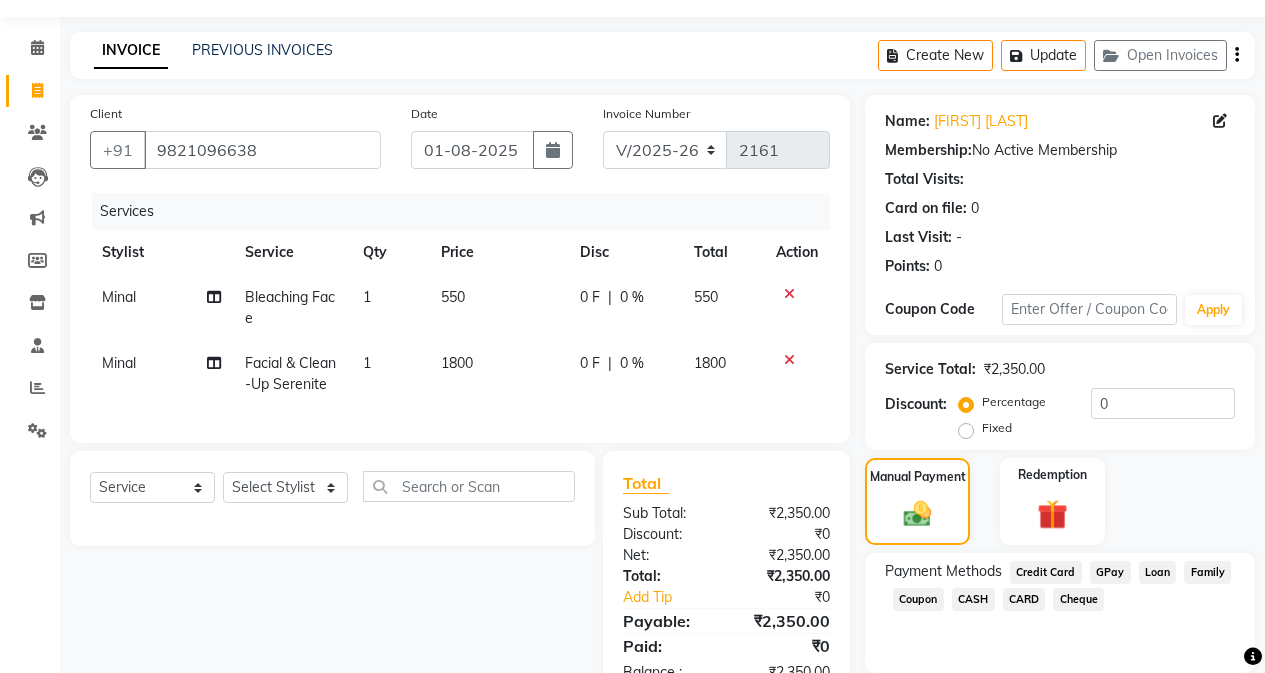 scroll, scrollTop: 130, scrollLeft: 0, axis: vertical 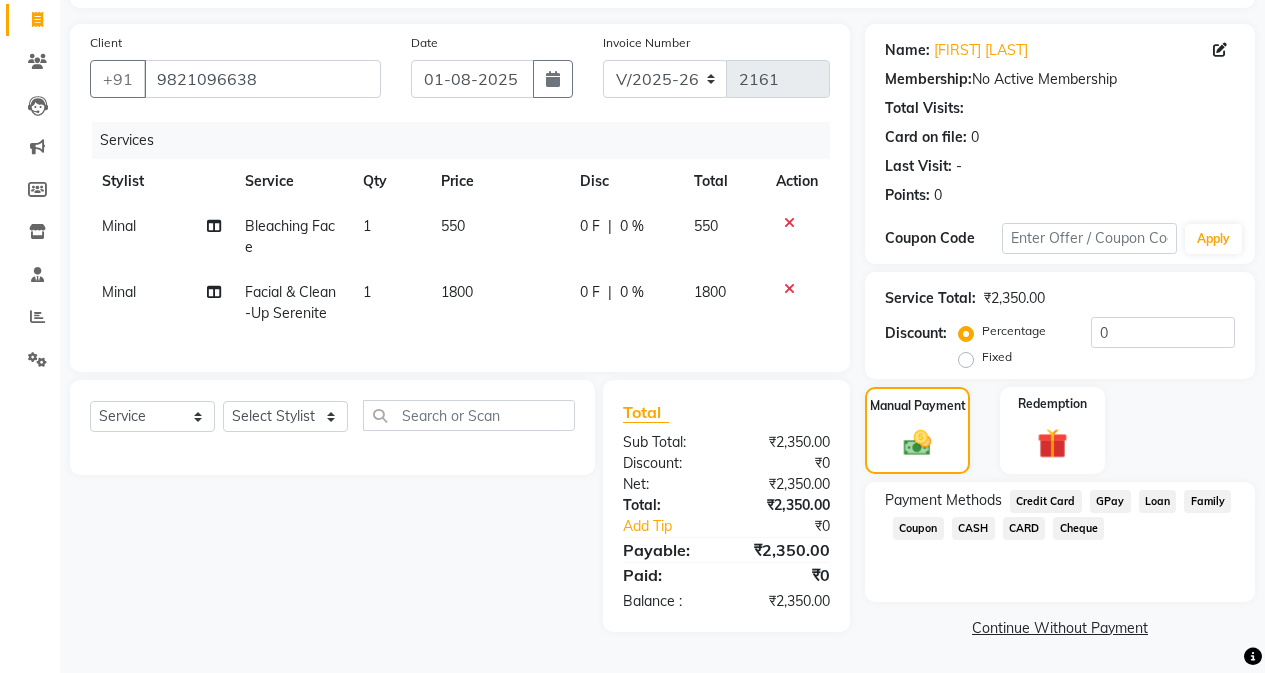 click on "CASH" 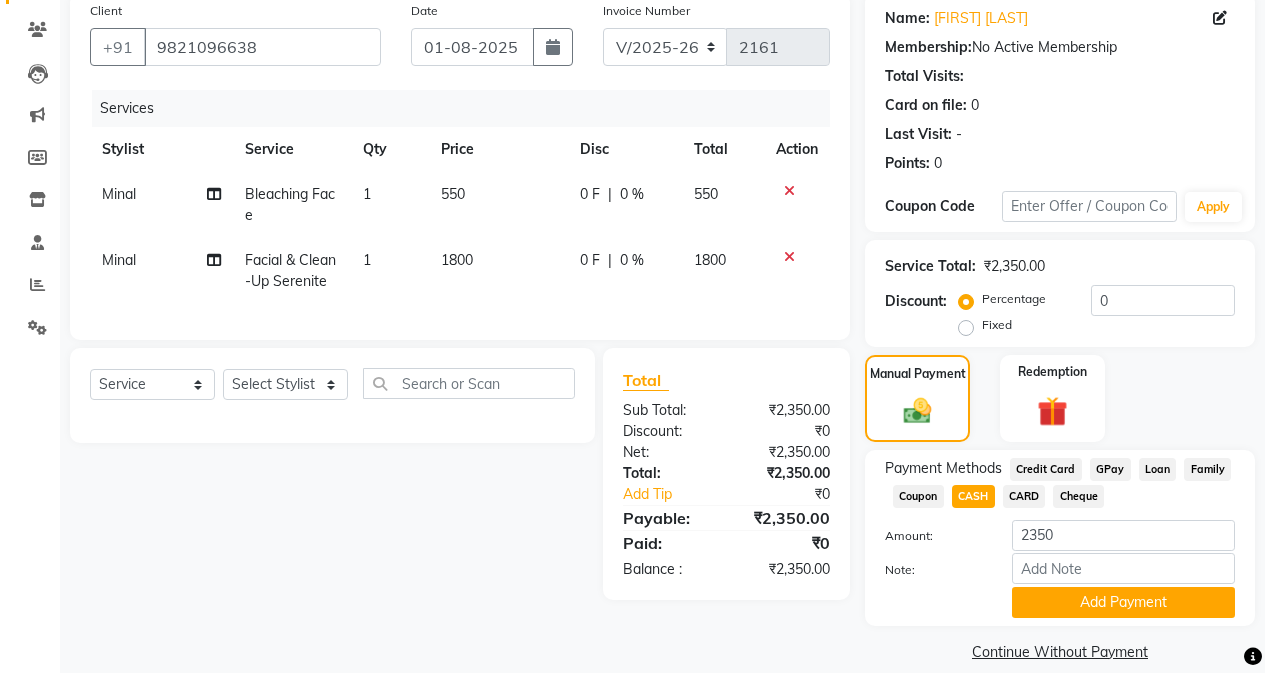 scroll, scrollTop: 182, scrollLeft: 0, axis: vertical 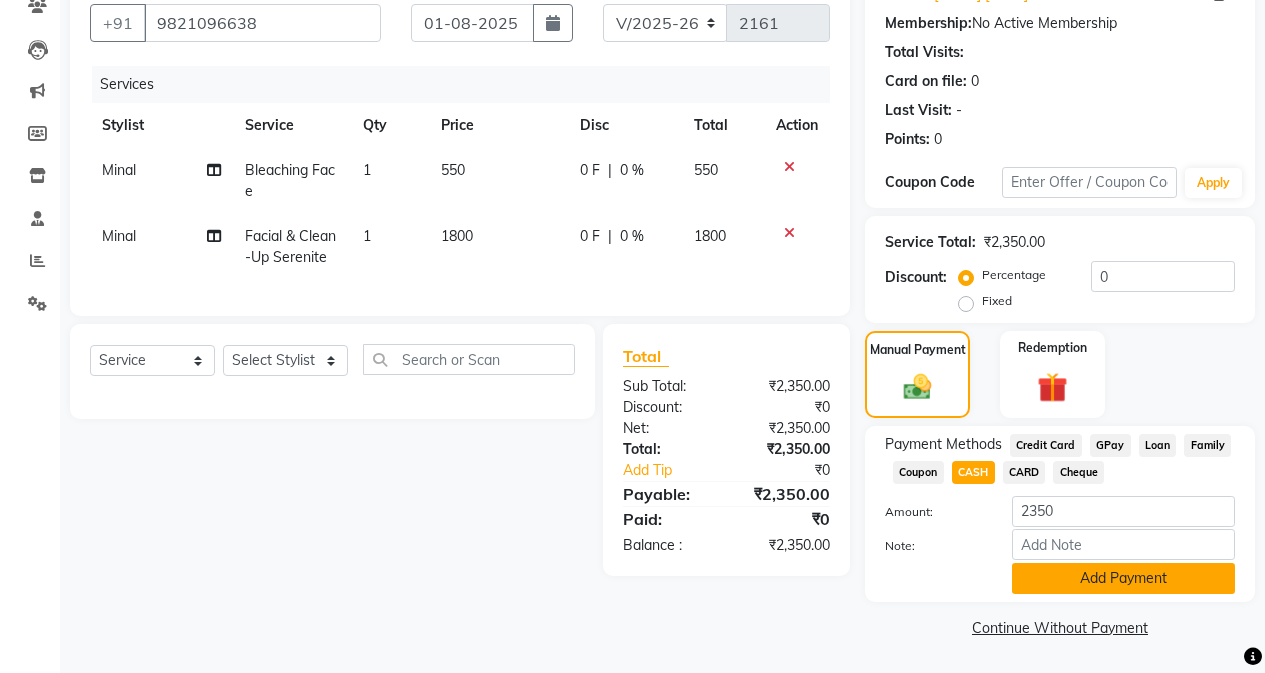 click on "Add Payment" 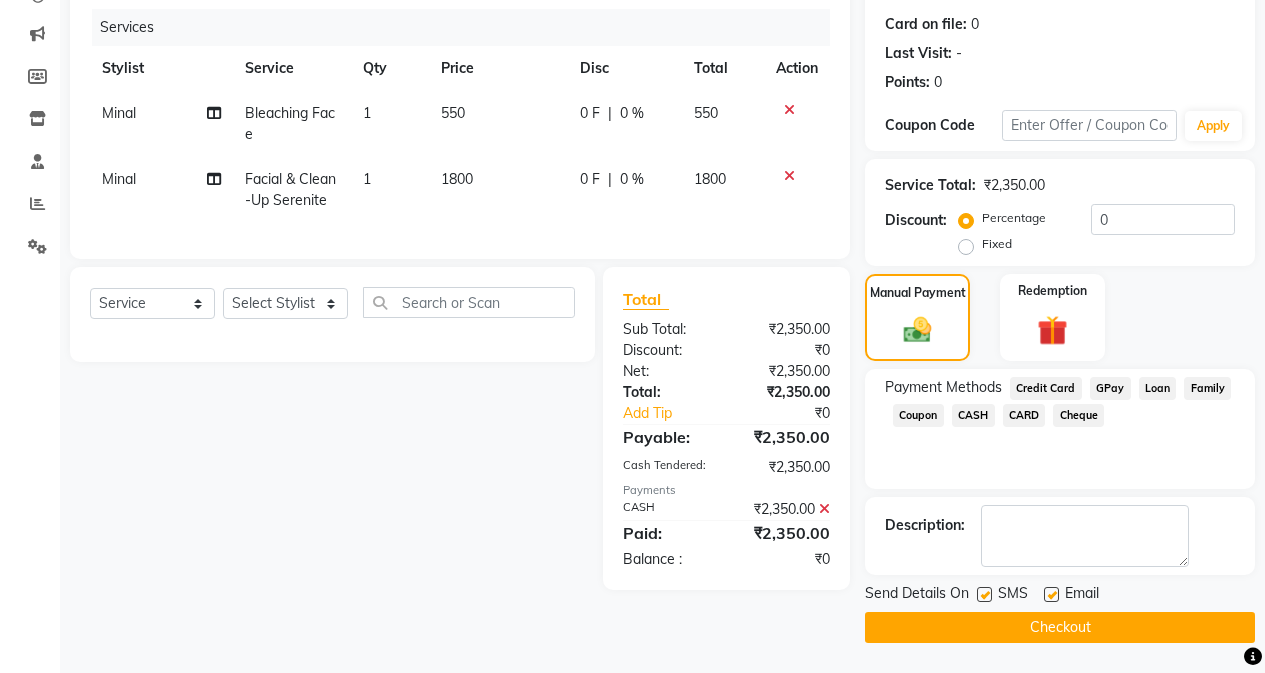 click on "Checkout" 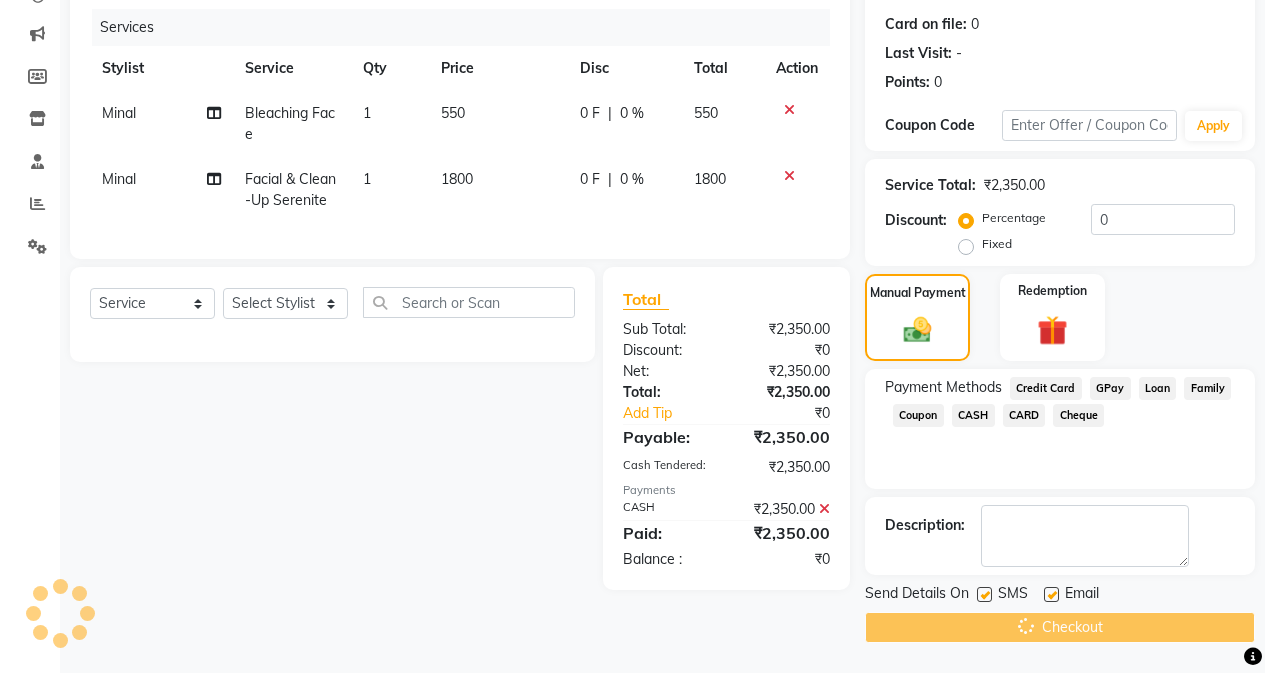 scroll, scrollTop: 225, scrollLeft: 0, axis: vertical 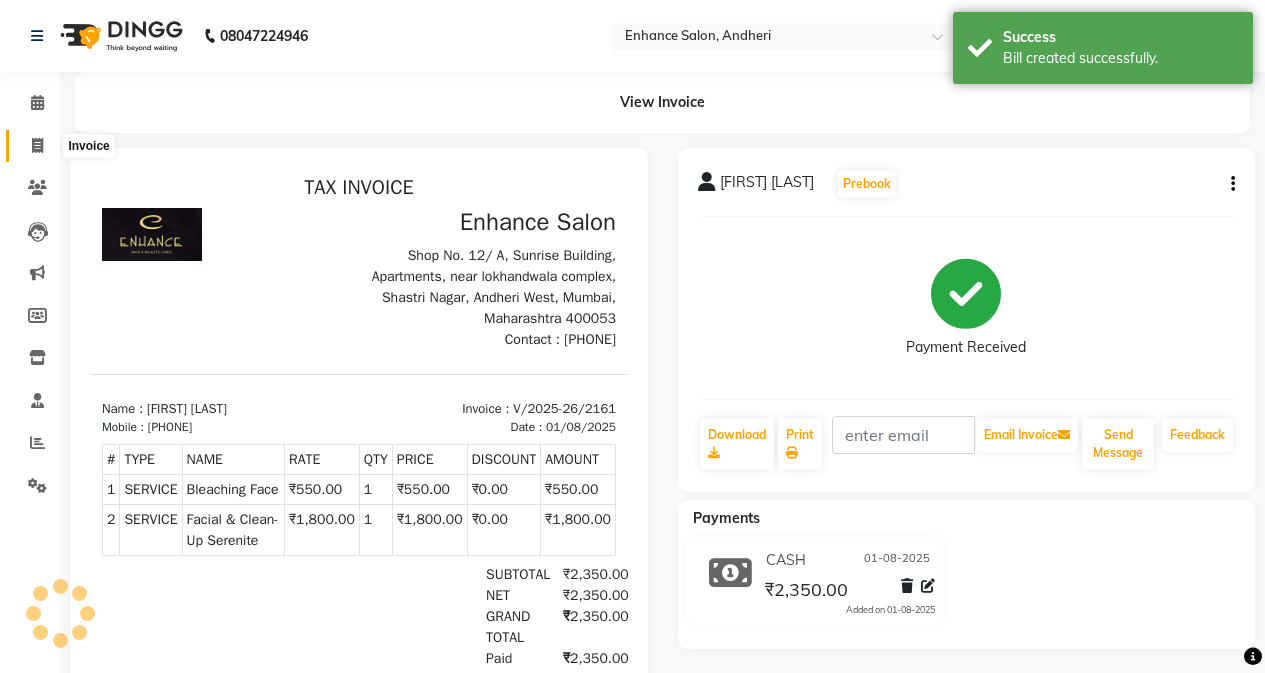 click 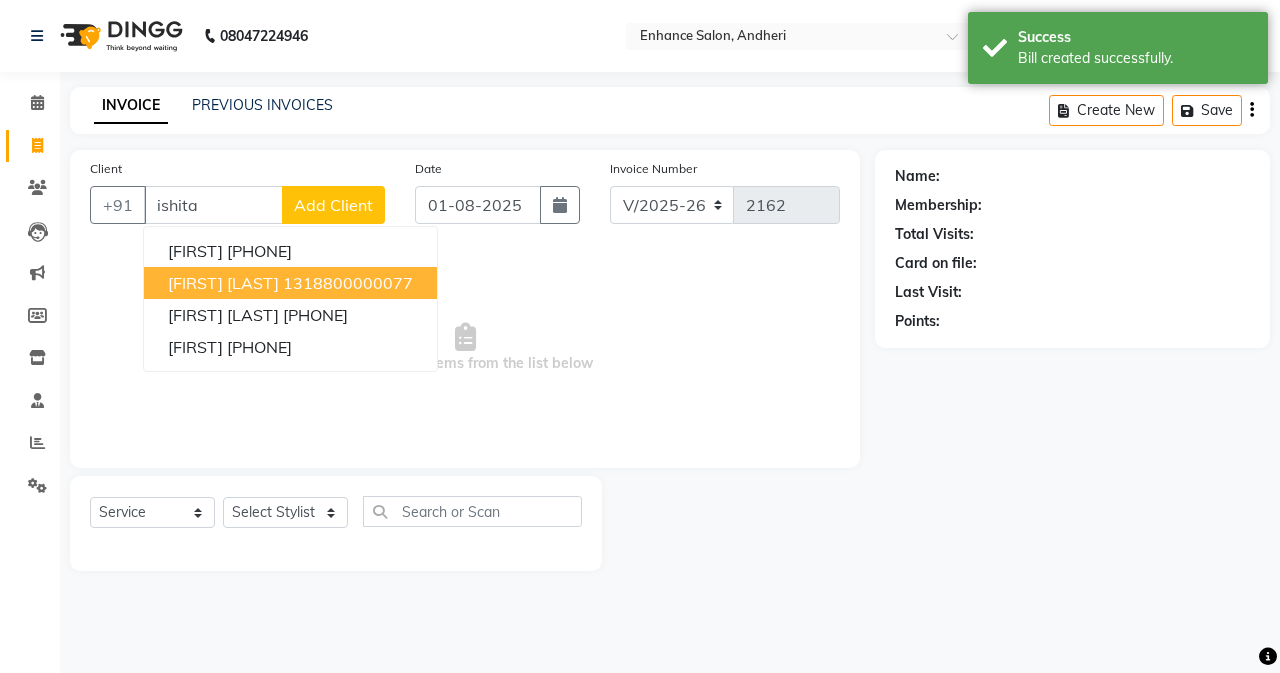 click on "[FIRST] [LAST]" at bounding box center (223, 283) 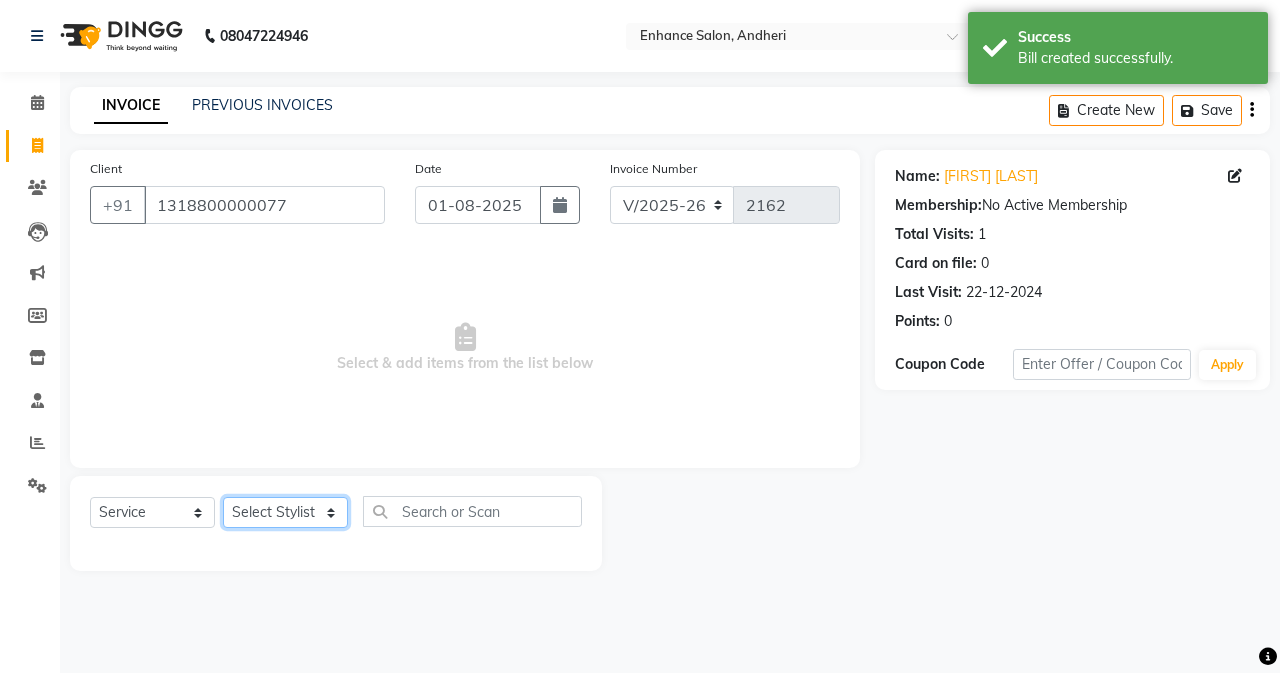 drag, startPoint x: 270, startPoint y: 511, endPoint x: 267, endPoint y: 498, distance: 13.341664 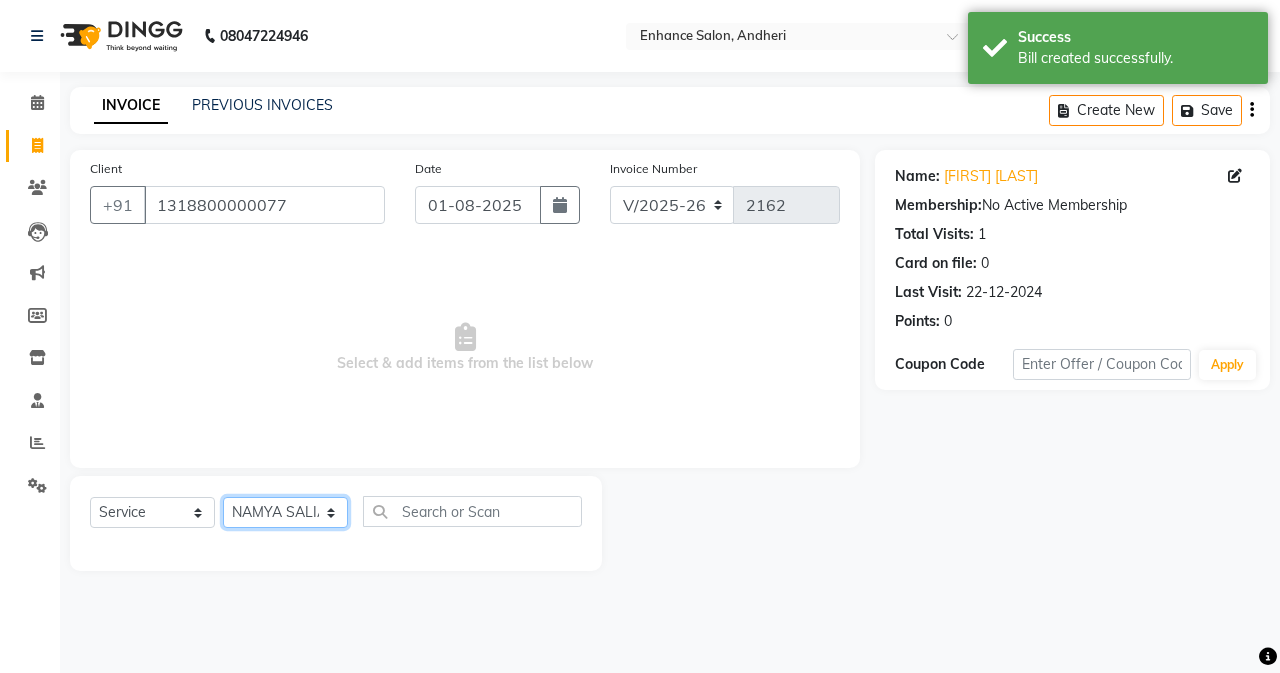 click on "Select Stylist Admin Arifa  ESHA CHAUHAN FARIDA SHAIKH Manager MEENA MISALKAR Minal NAMYA SALIAN POONAM KATEL RACHNA SAWANT Ranu nails REEMA MANGELA SHAMINA SHAIKH SHEFALI SHETTY TABU SHAIKH" 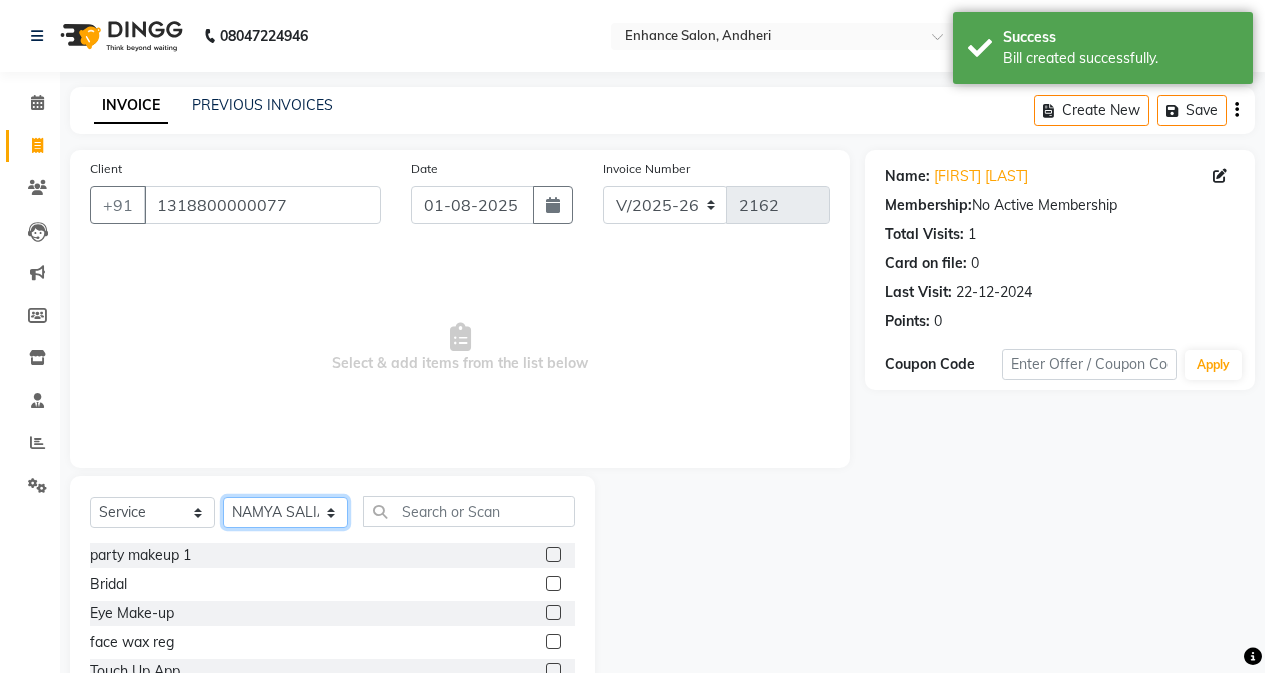 click on "Select Stylist Admin Arifa  ESHA CHAUHAN FARIDA SHAIKH Manager MEENA MISALKAR Minal NAMYA SALIAN POONAM KATEL RACHNA SAWANT Ranu nails REEMA MANGELA SHAMINA SHAIKH SHEFALI SHETTY TABU SHAIKH" 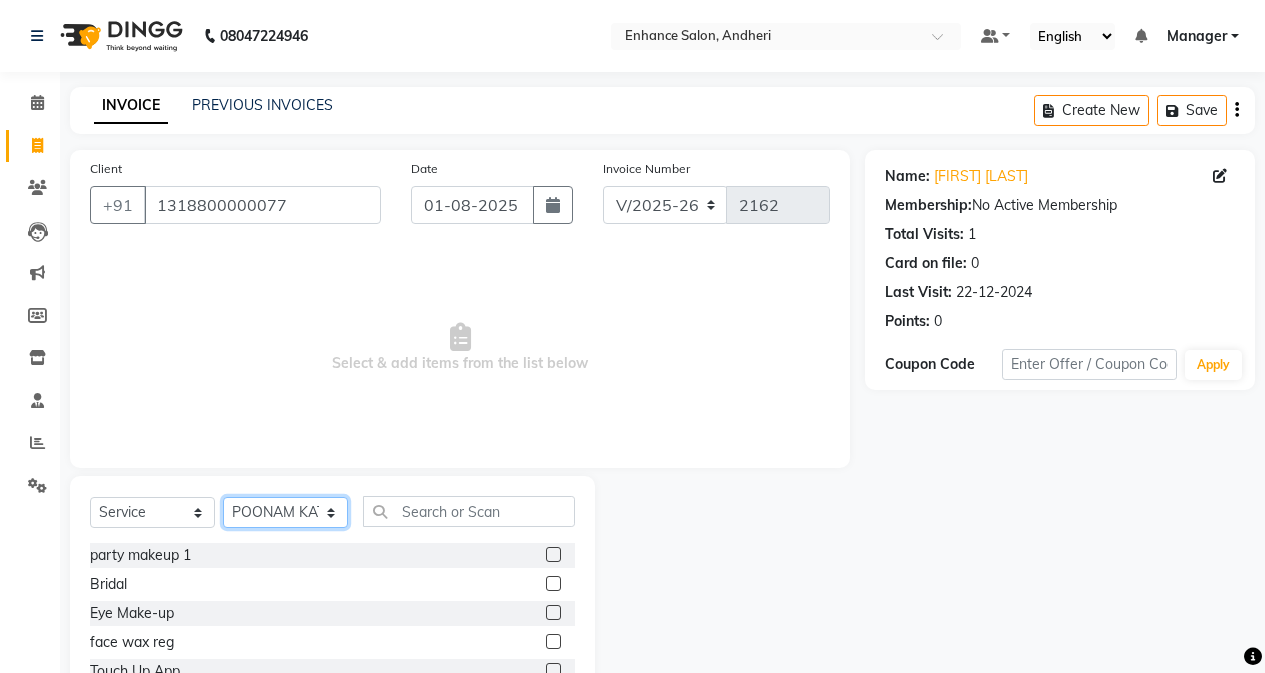 click on "Select Stylist Admin Arifa  ESHA CHAUHAN FARIDA SHAIKH Manager MEENA MISALKAR Minal NAMYA SALIAN POONAM KATEL RACHNA SAWANT Ranu nails REEMA MANGELA SHAMINA SHAIKH SHEFALI SHETTY TABU SHAIKH" 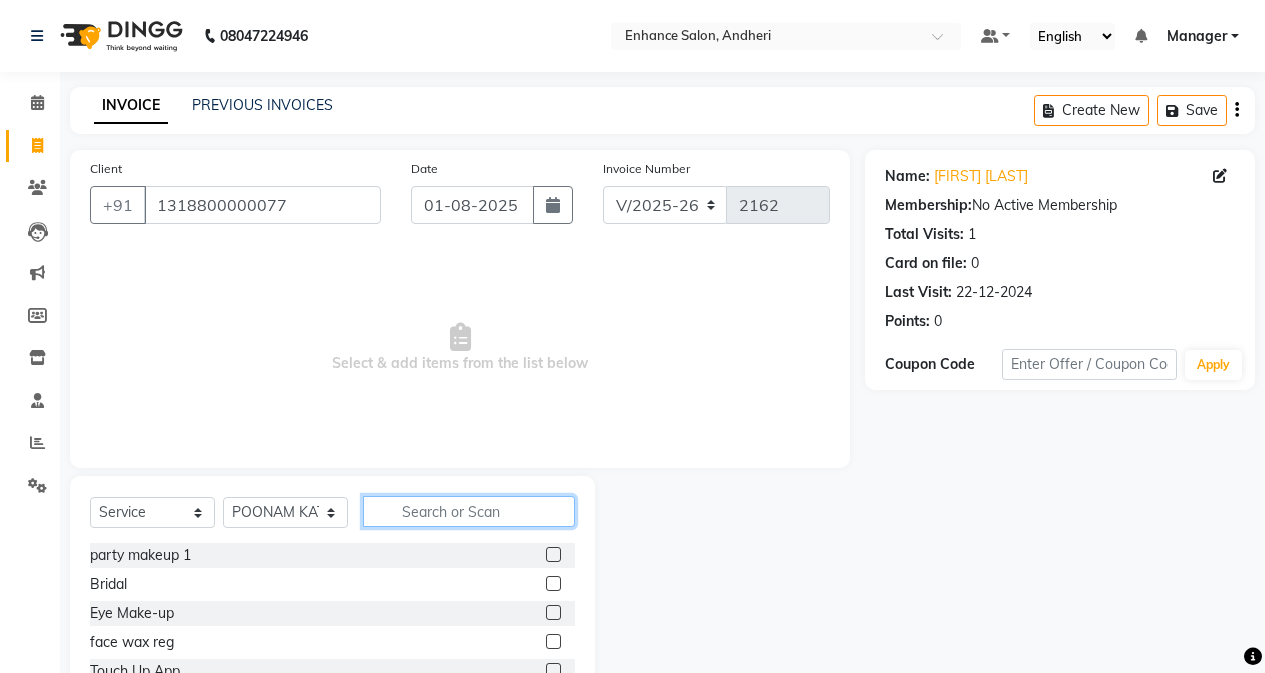 click 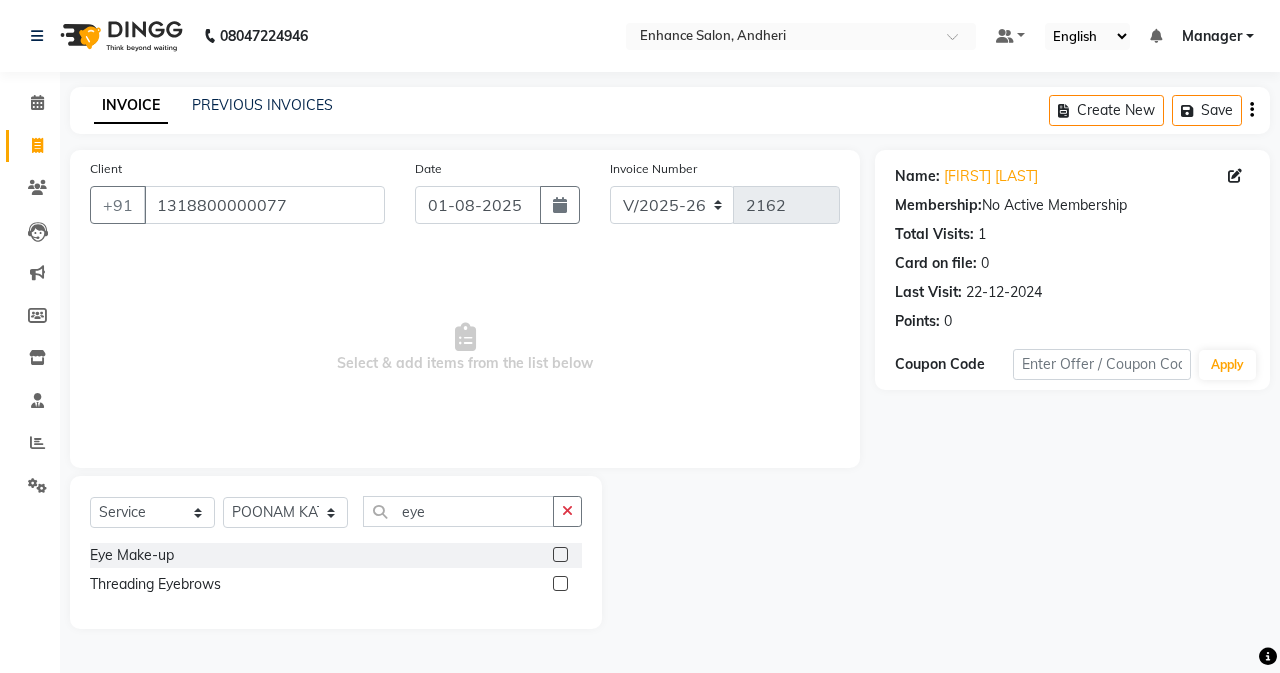 click 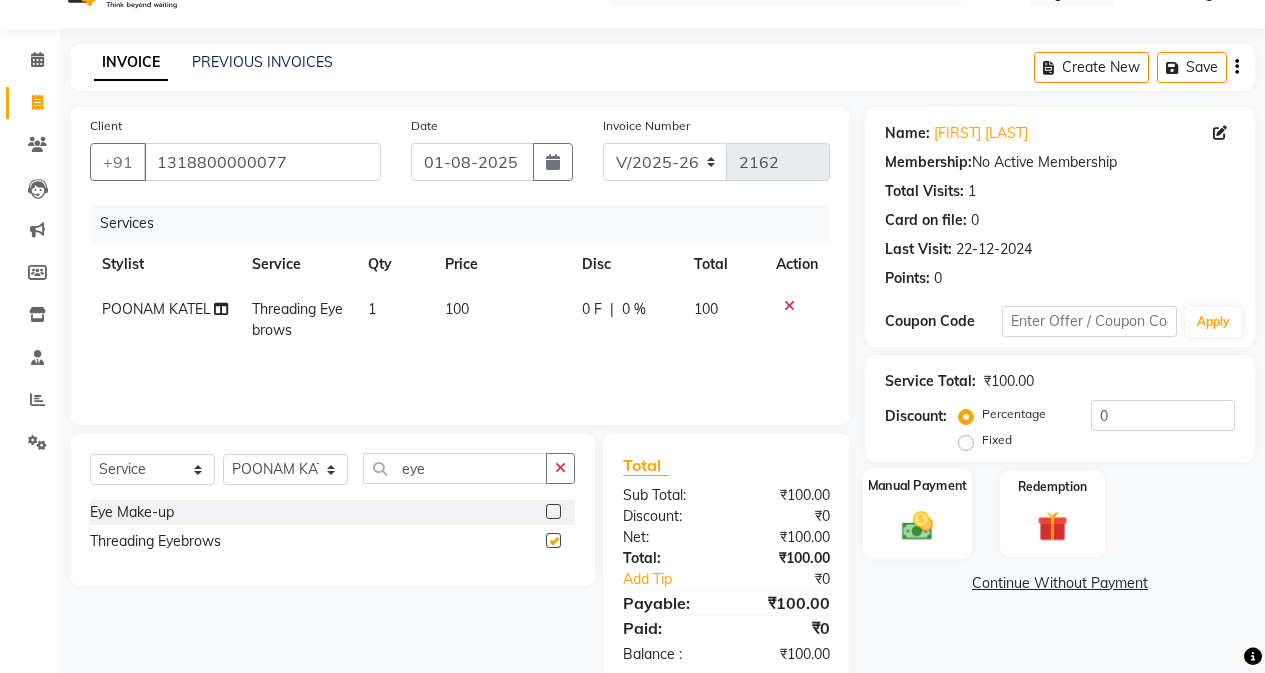 scroll, scrollTop: 85, scrollLeft: 0, axis: vertical 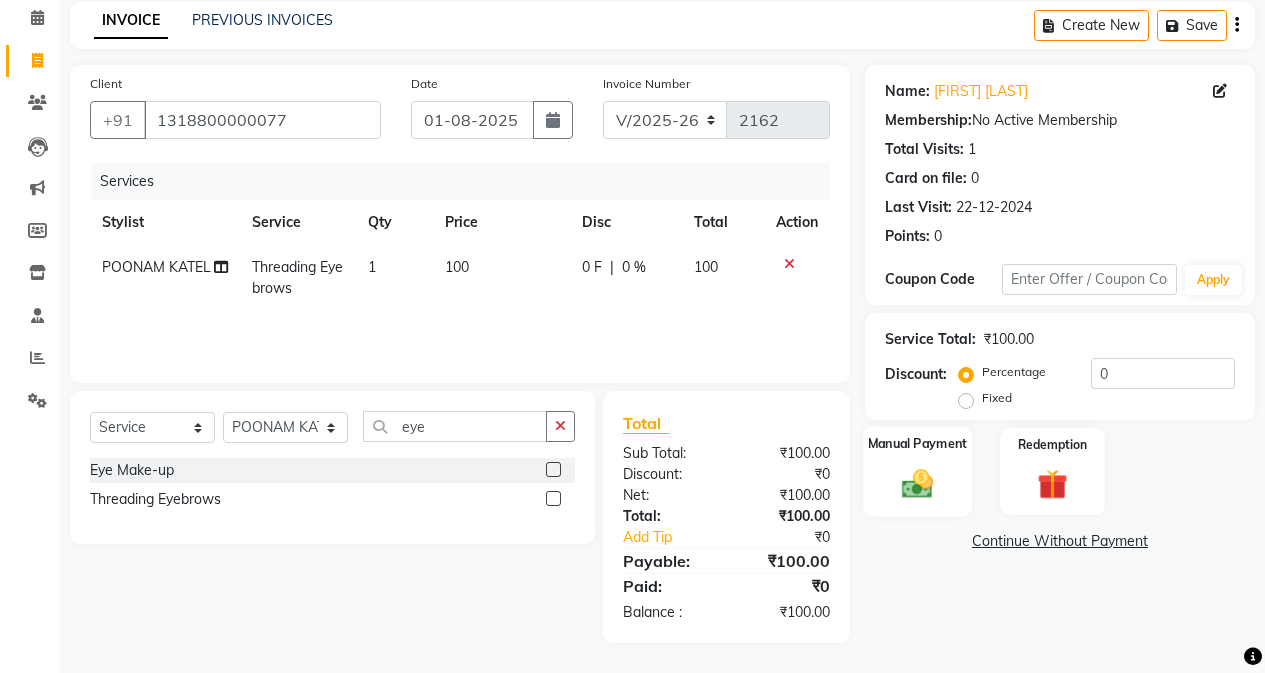 drag, startPoint x: 940, startPoint y: 491, endPoint x: 955, endPoint y: 516, distance: 29.15476 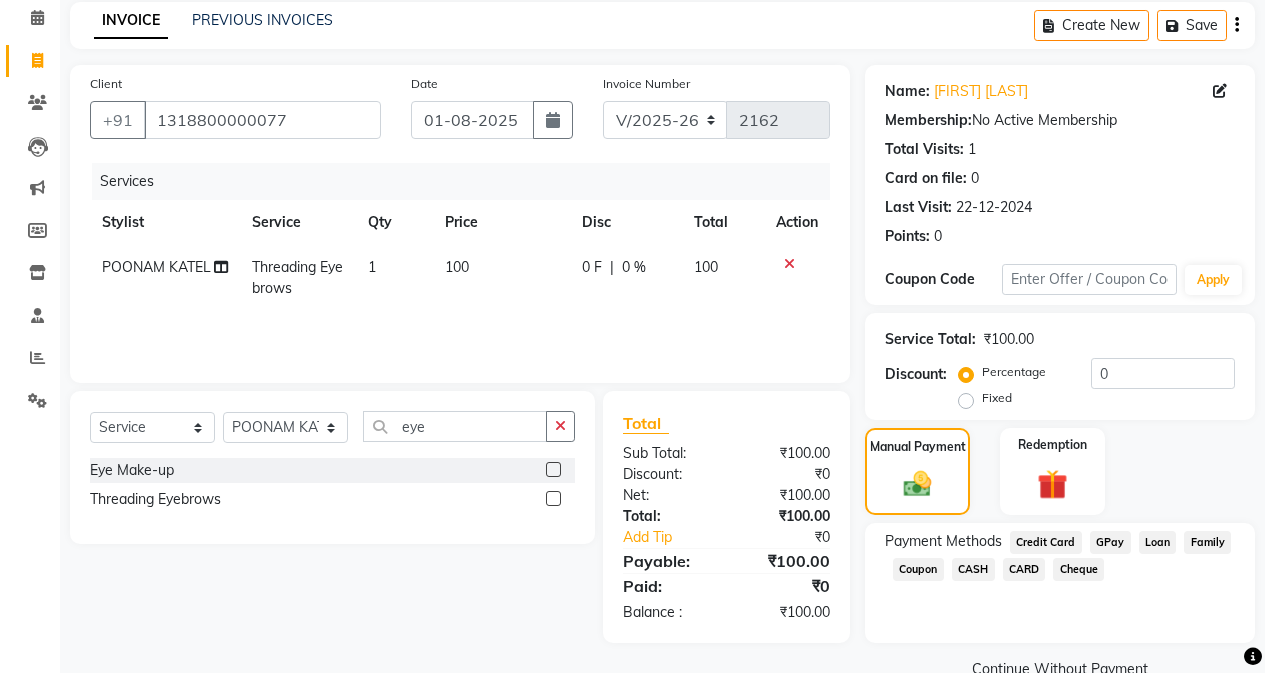 drag, startPoint x: 969, startPoint y: 566, endPoint x: 984, endPoint y: 588, distance: 26.627054 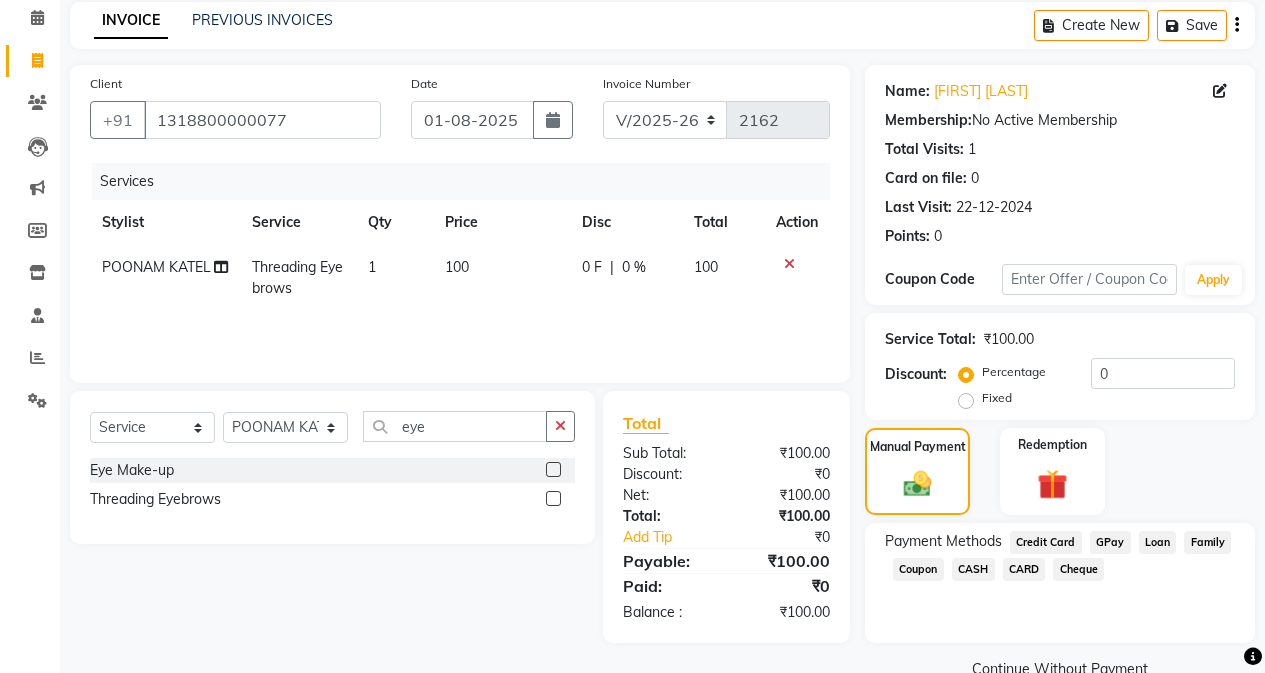 click on "CASH" 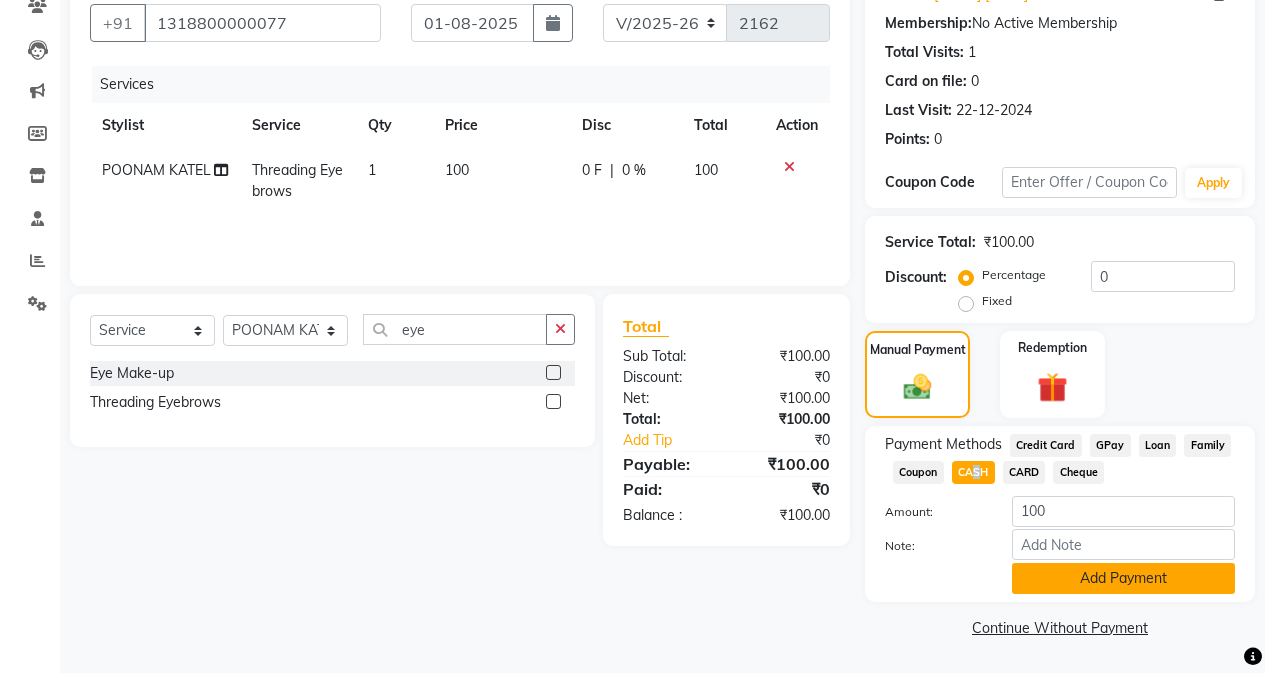 click on "Add Payment" 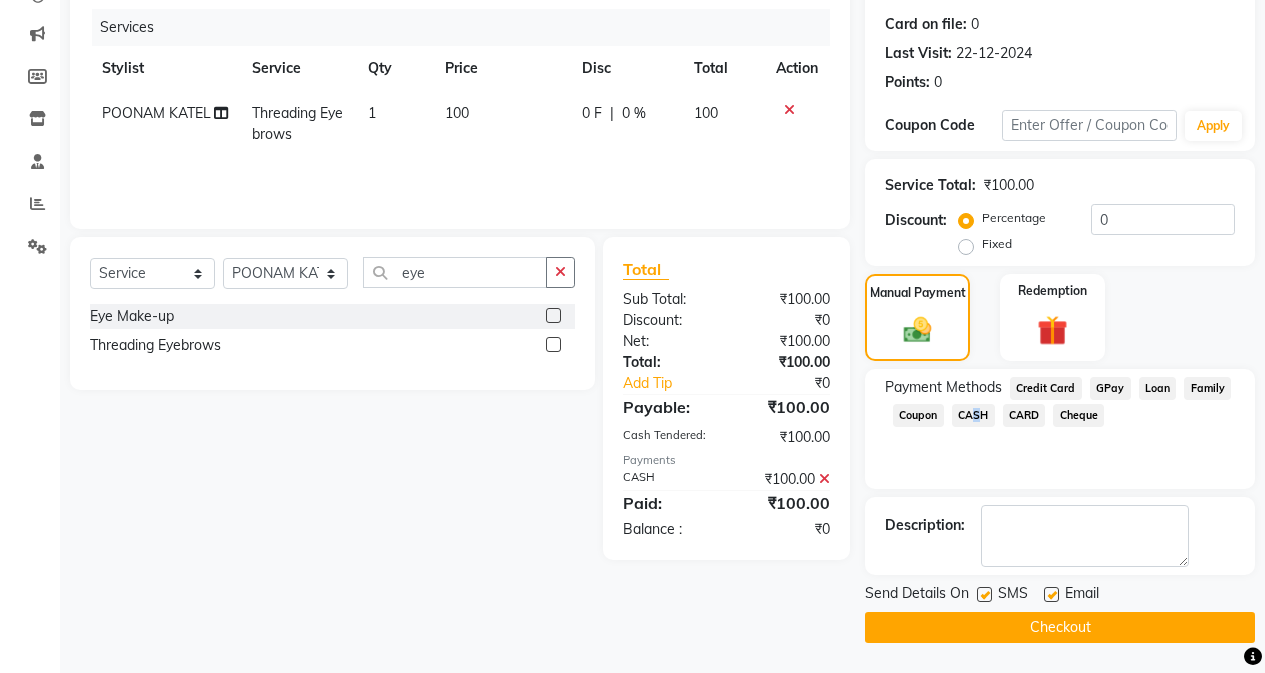 click on "Checkout" 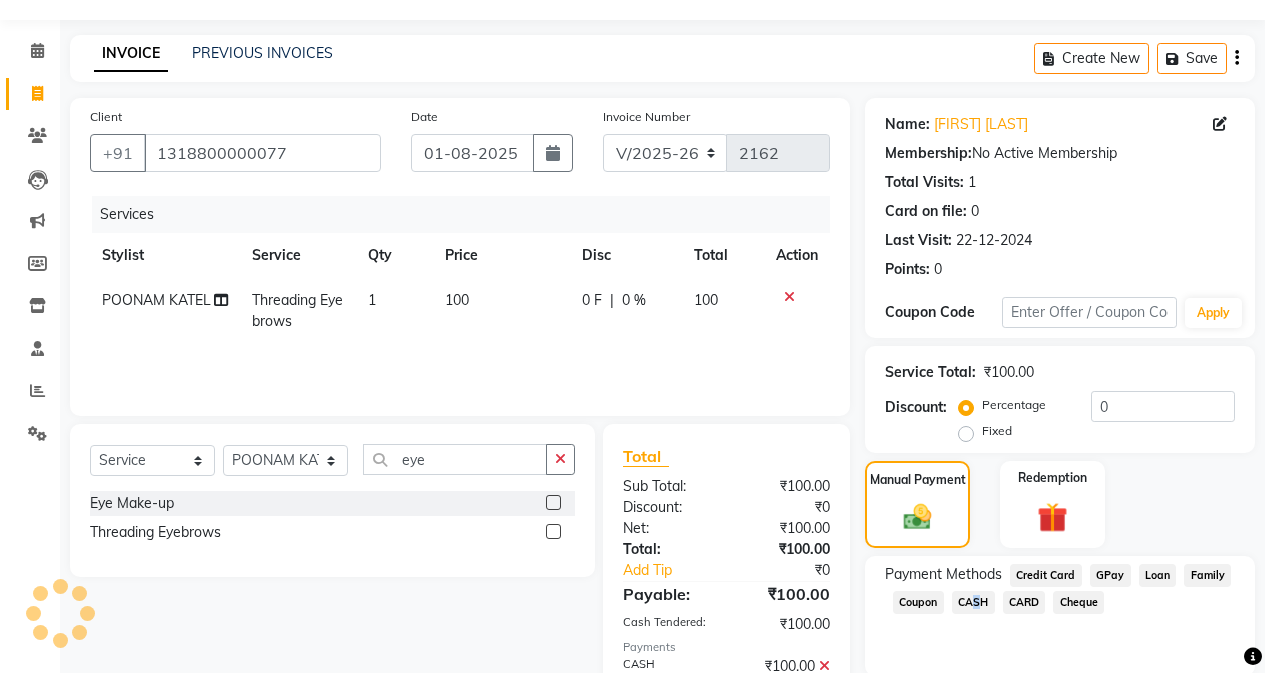 scroll, scrollTop: 0, scrollLeft: 0, axis: both 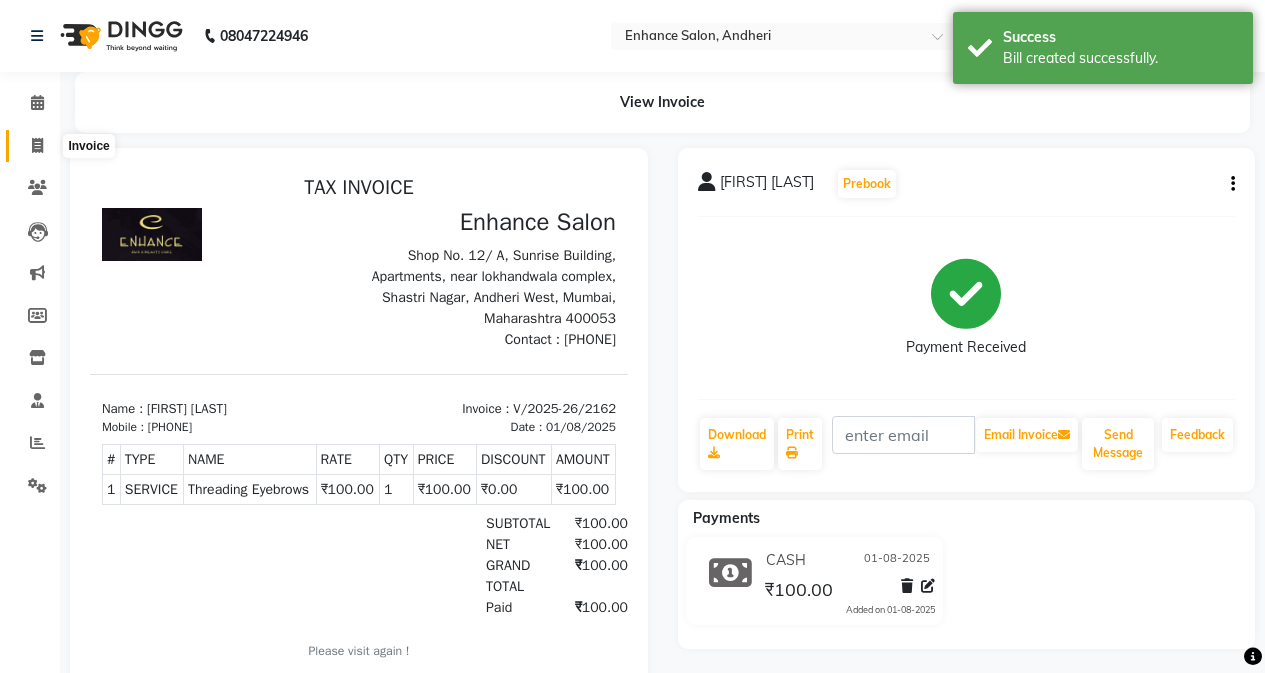 click 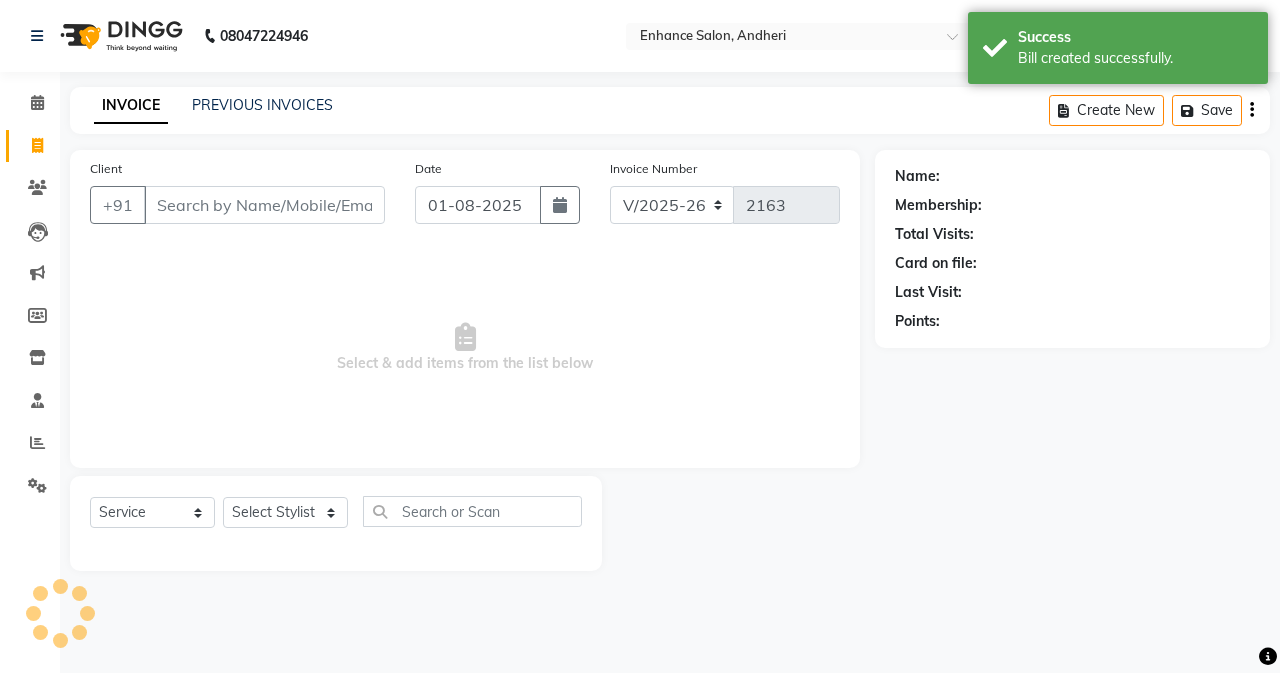 click on "INVOICE PREVIOUS INVOICES" 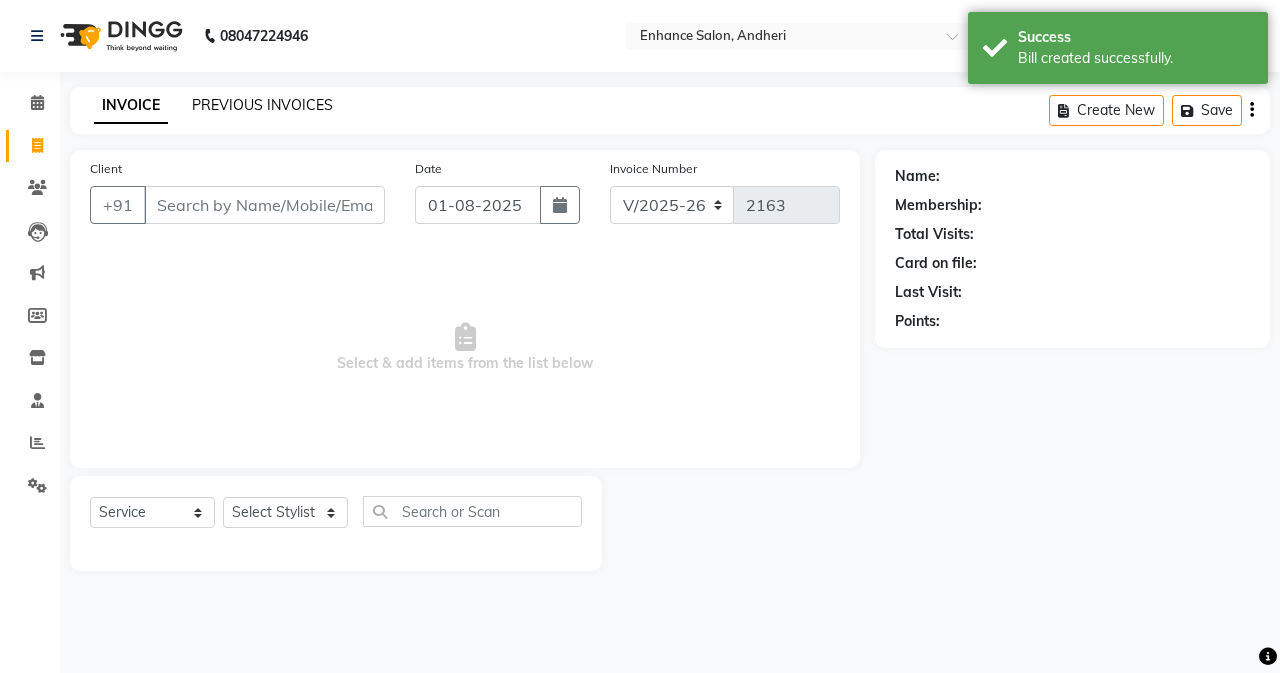 click on "PREVIOUS INVOICES" 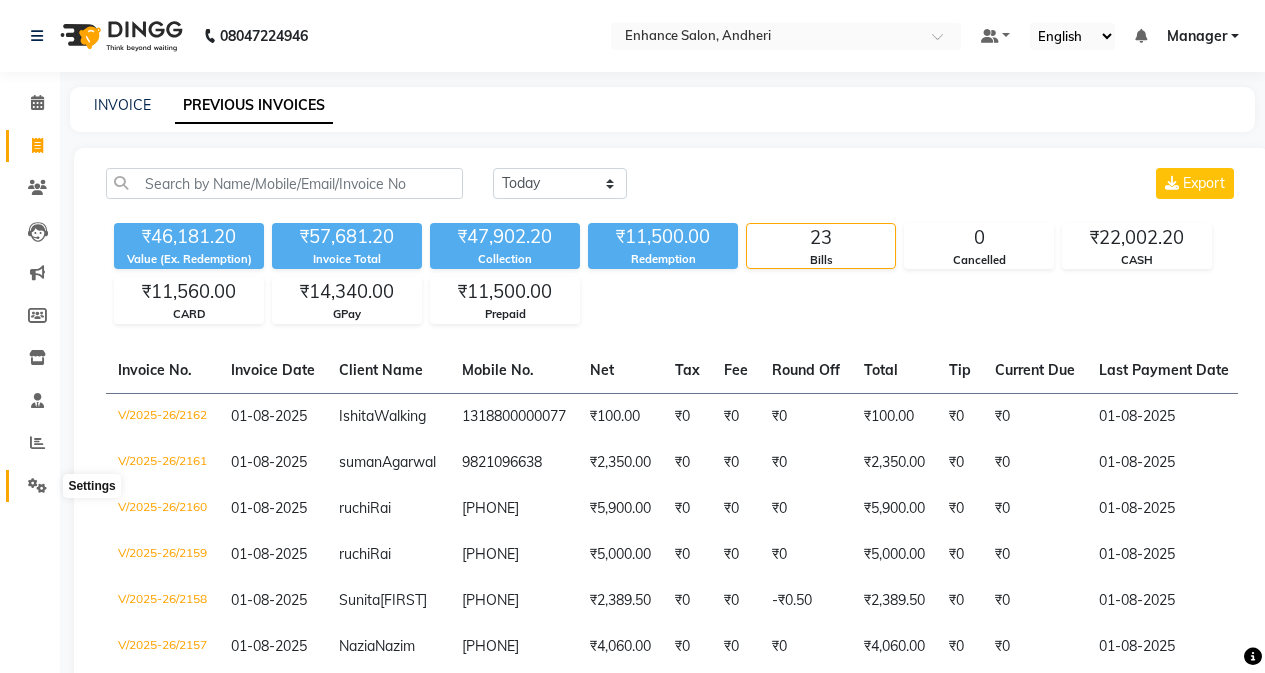 click 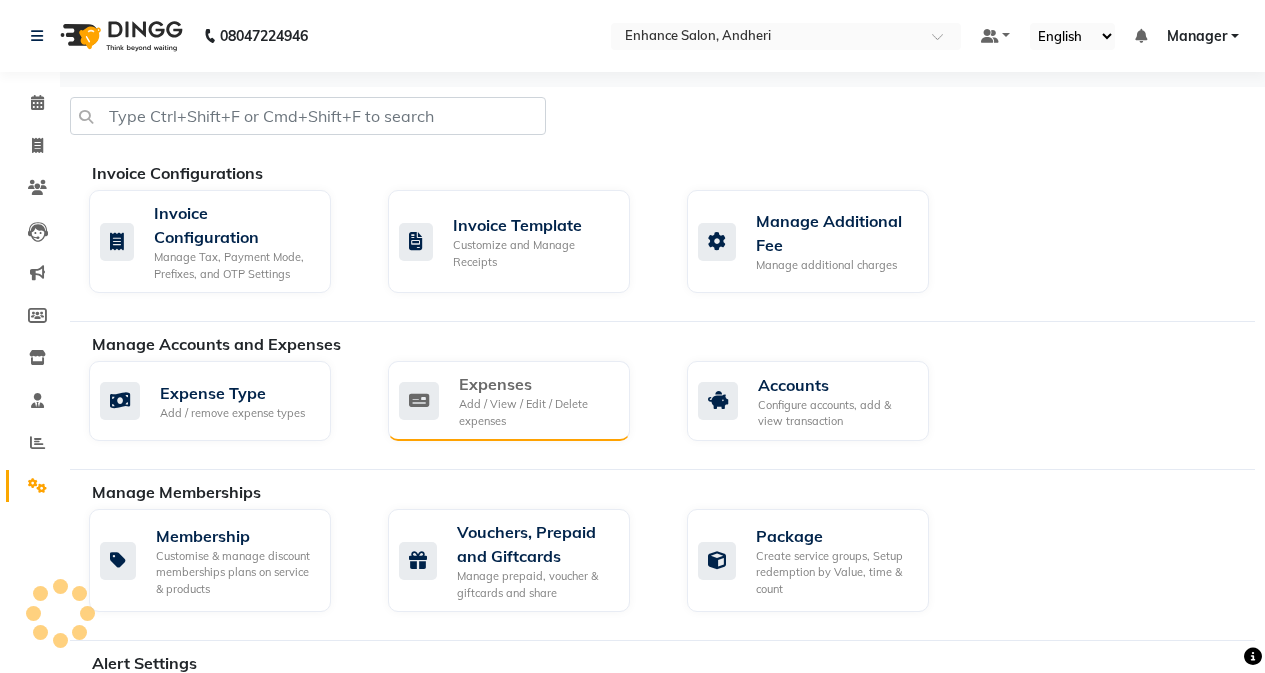 click on "Expenses Add / View / Edit / Delete expenses" 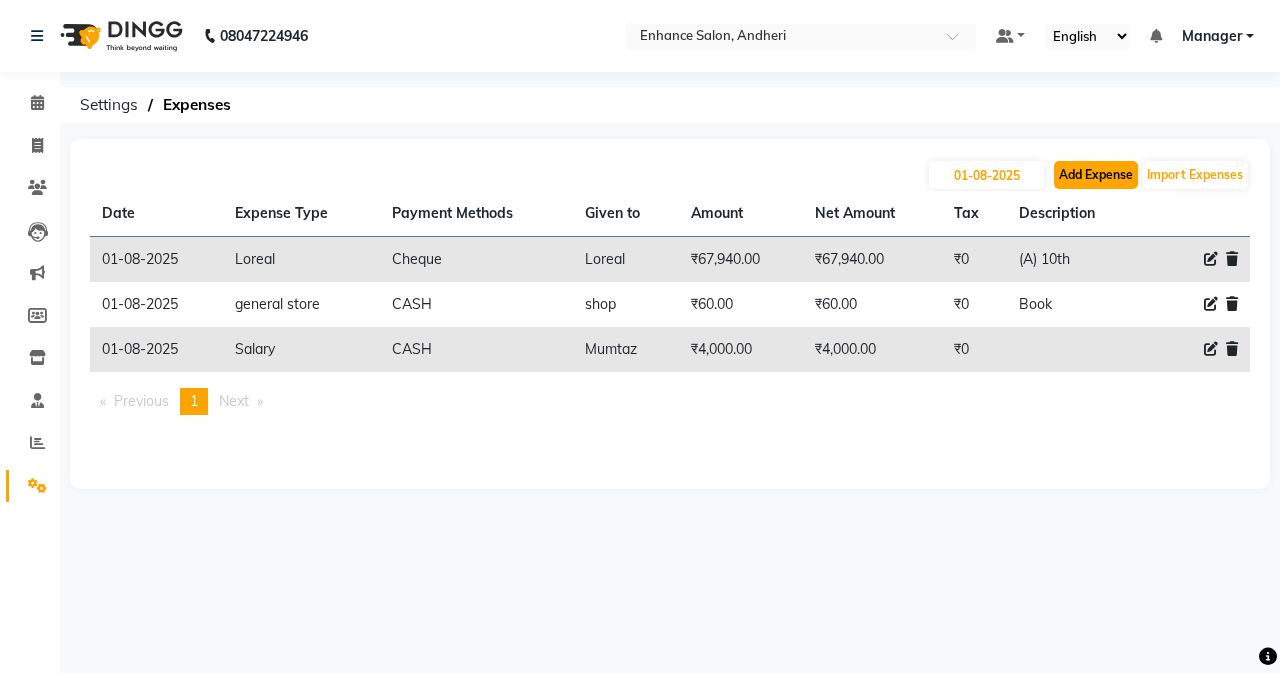 click on "Add Expense" 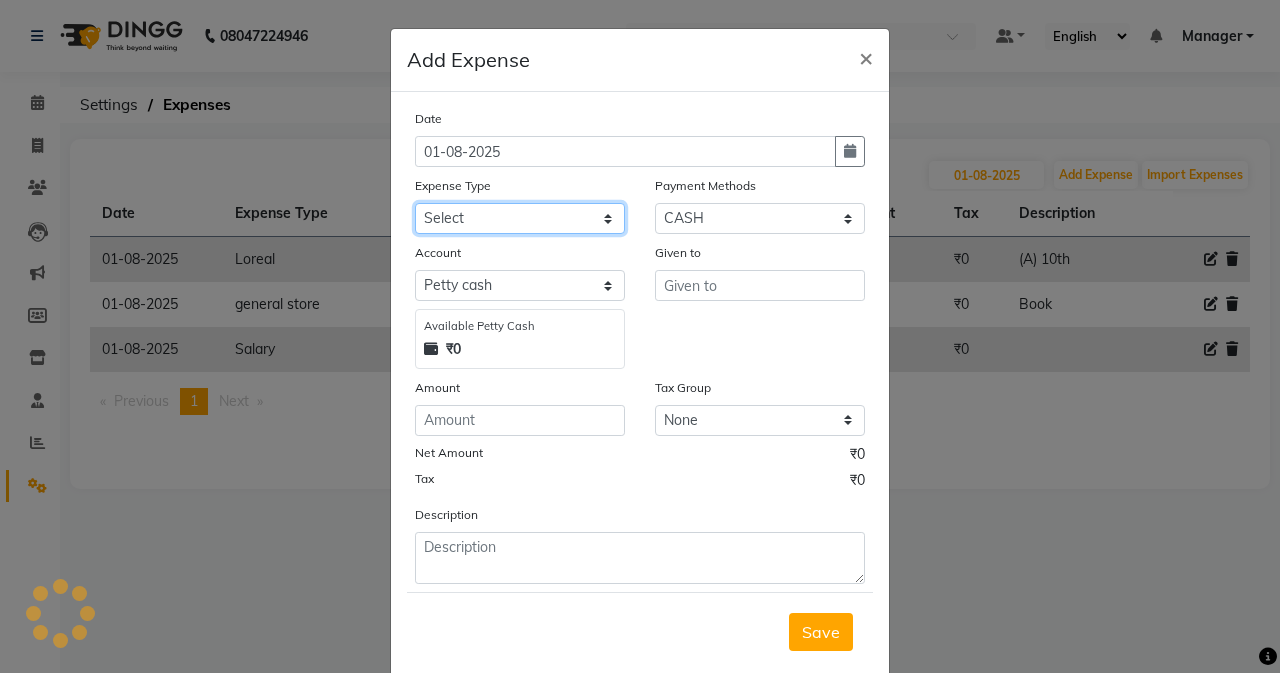 click on "Select Advance Salary Air Condition Rouf Aroma auto money Beauty Bazaar Beauty Palace Beauty Zone Blue sky bombino Botox cell phone Client Snack dejado nails deja returned Dhobi Dione Dmart electrician Electricity Equipment Eyelash Floractive Fragnace general store getwell medical GST Laundry Loreal Maintenance Mali Mayur Milk Shake Miscellaneous Other overtime Pantry Product Ranu Nails Raza computer Rent restaurant Return money Salary Satnique serenite shefali shivshankar Soaked Social Media Staff Snacks stationary sweeper Tata power Tax Tea Manoj Tea & Refreshment Tip toiletry Utilities Water Bill wax we fast" 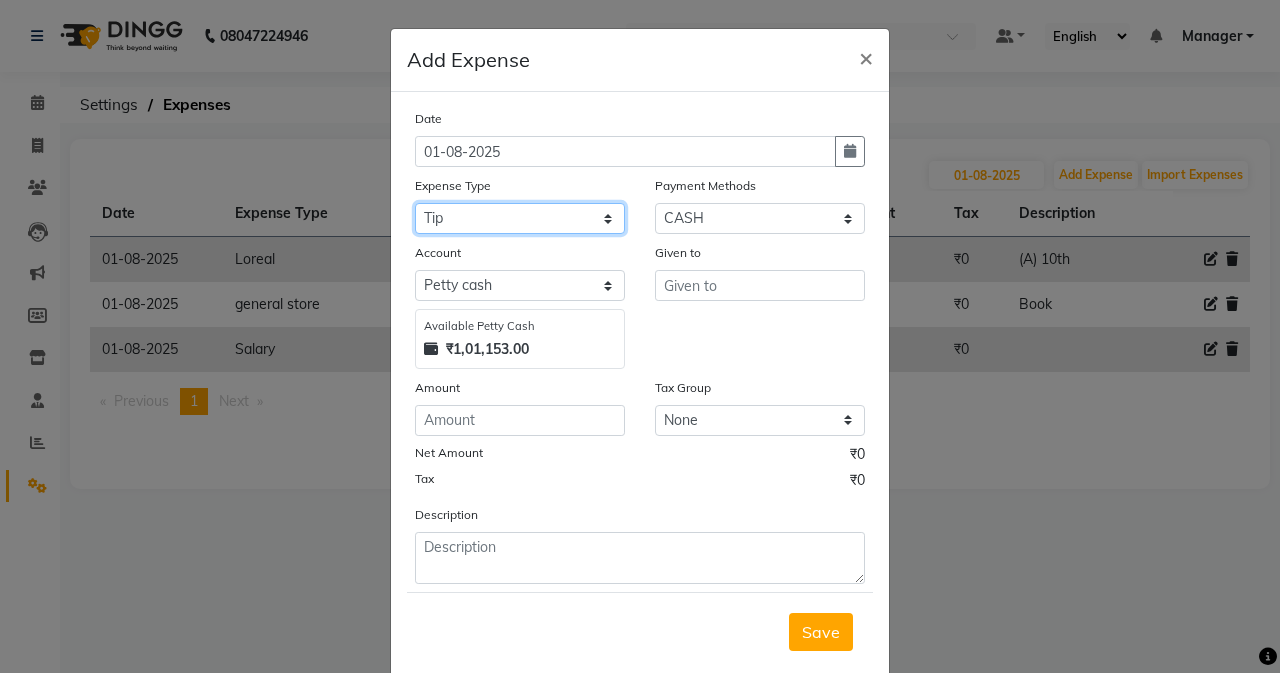 click on "Select Advance Salary Air Condition Rouf Aroma auto money Beauty Bazaar Beauty Palace Beauty Zone Blue sky bombino Botox cell phone Client Snack dejado nails deja returned Dhobi Dione Dmart electrician Electricity Equipment Eyelash Floractive Fragnace general store getwell medical GST Laundry Loreal Maintenance Mali Mayur Milk Shake Miscellaneous Other overtime Pantry Product Ranu Nails Raza computer Rent restaurant Return money Salary Satnique serenite shefali shivshankar Soaked Social Media Staff Snacks stationary sweeper Tata power Tax Tea Manoj Tea & Refreshment Tip toiletry Utilities Water Bill wax we fast" 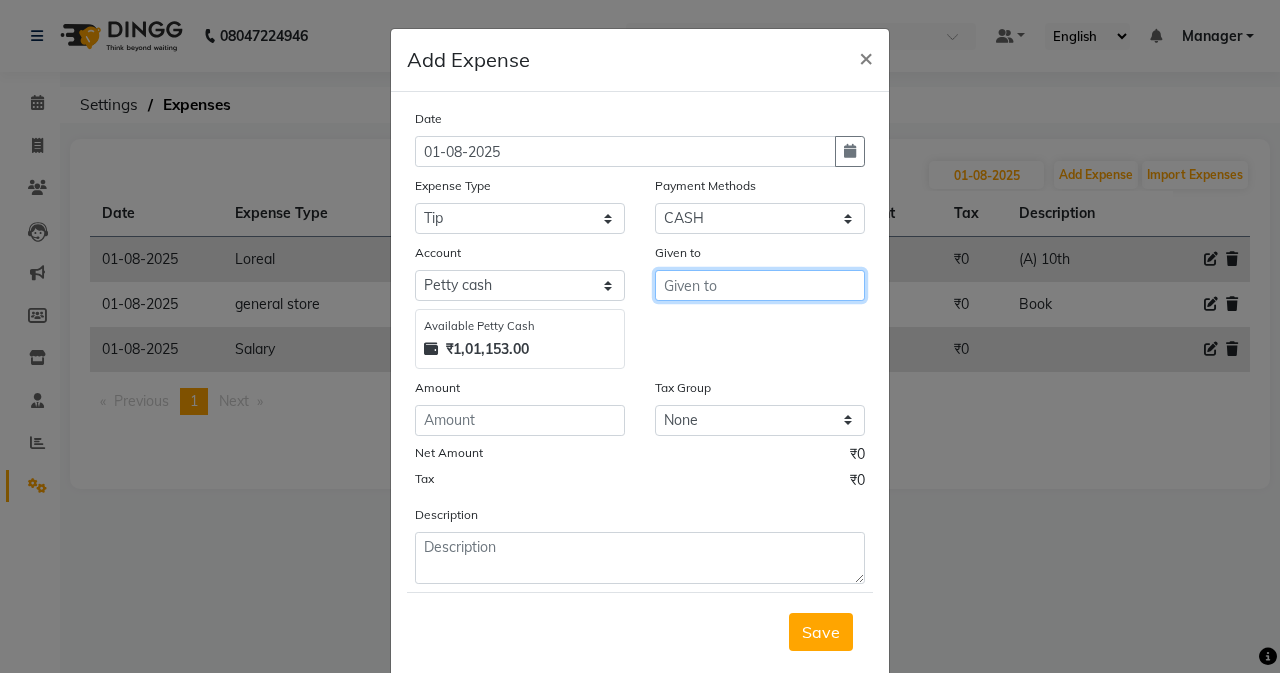 click at bounding box center [760, 285] 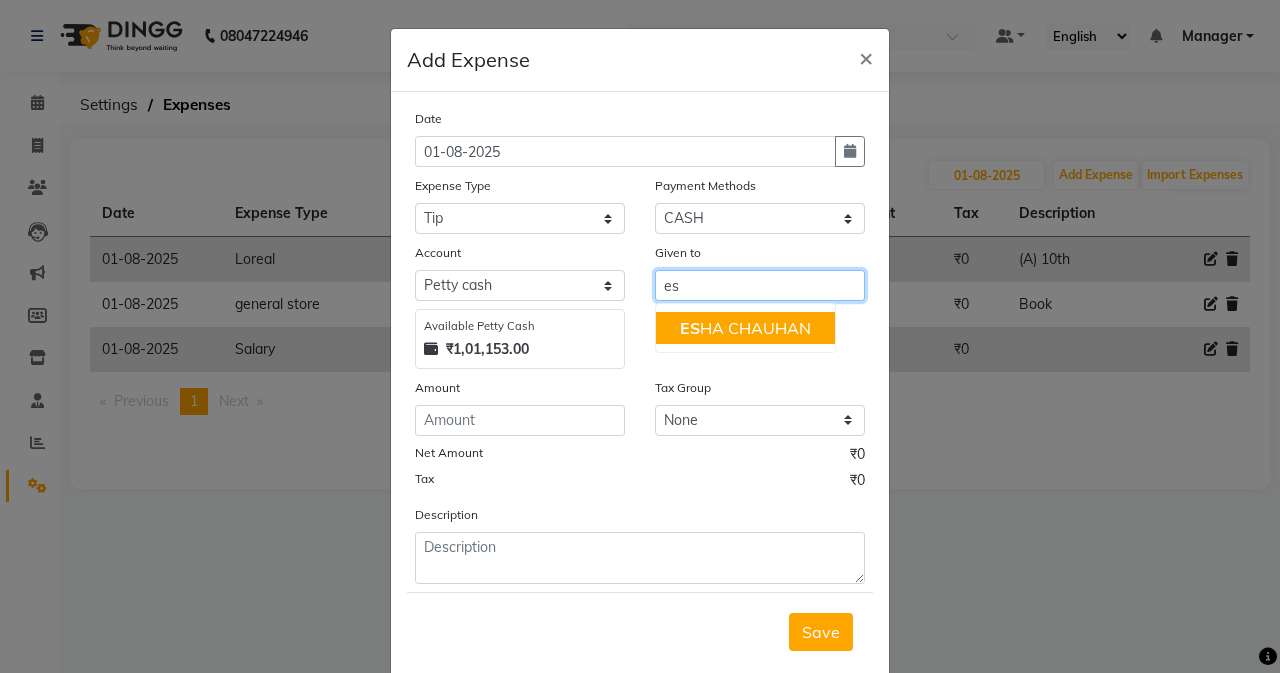 click on "[FIRST] [LAST]" at bounding box center [745, 328] 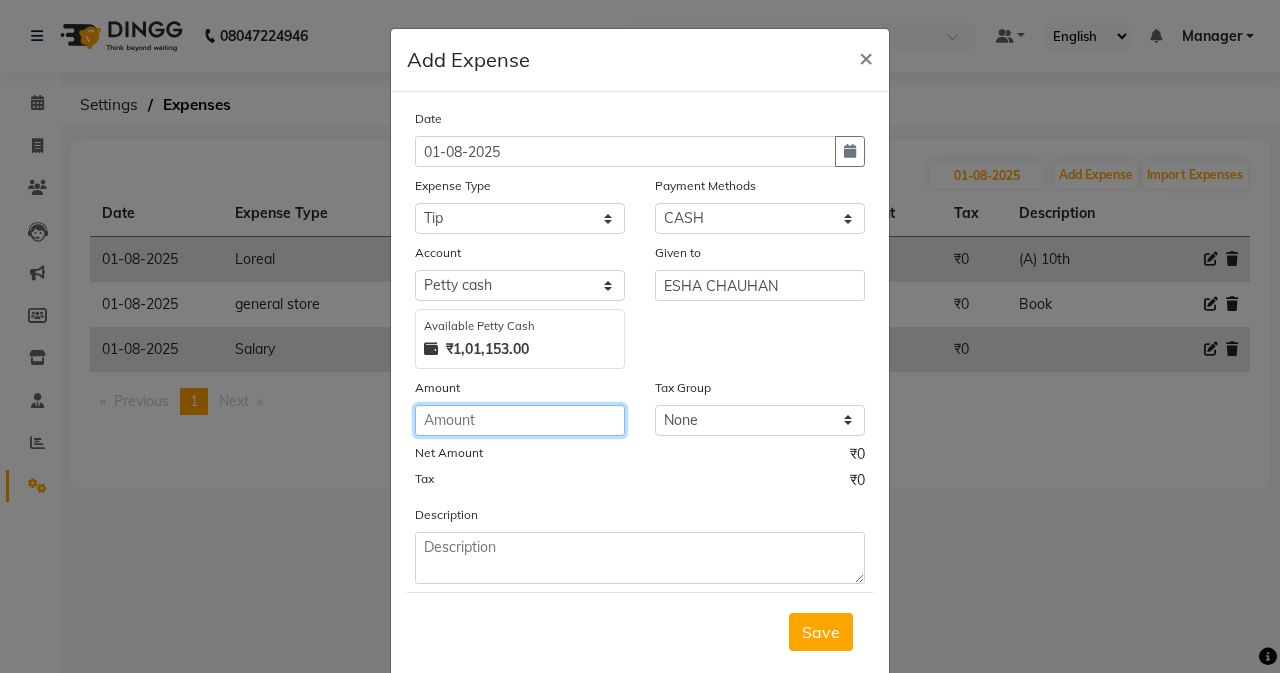 click 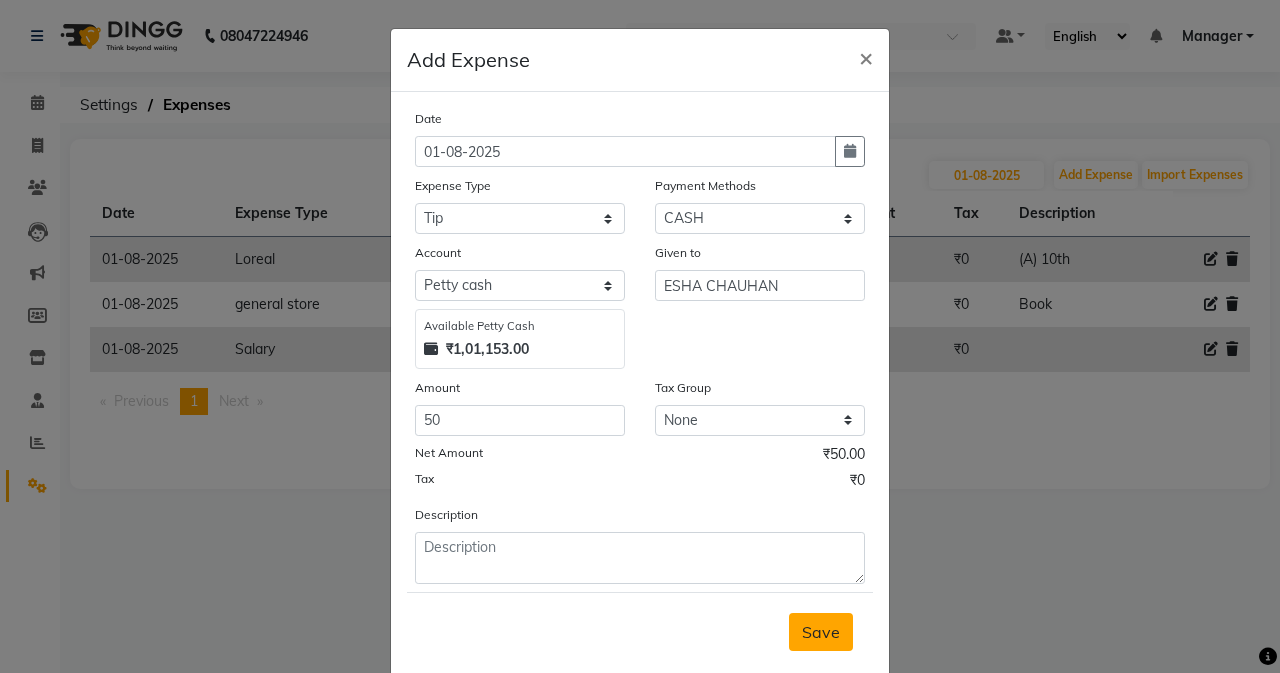 click on "Save" at bounding box center (821, 632) 